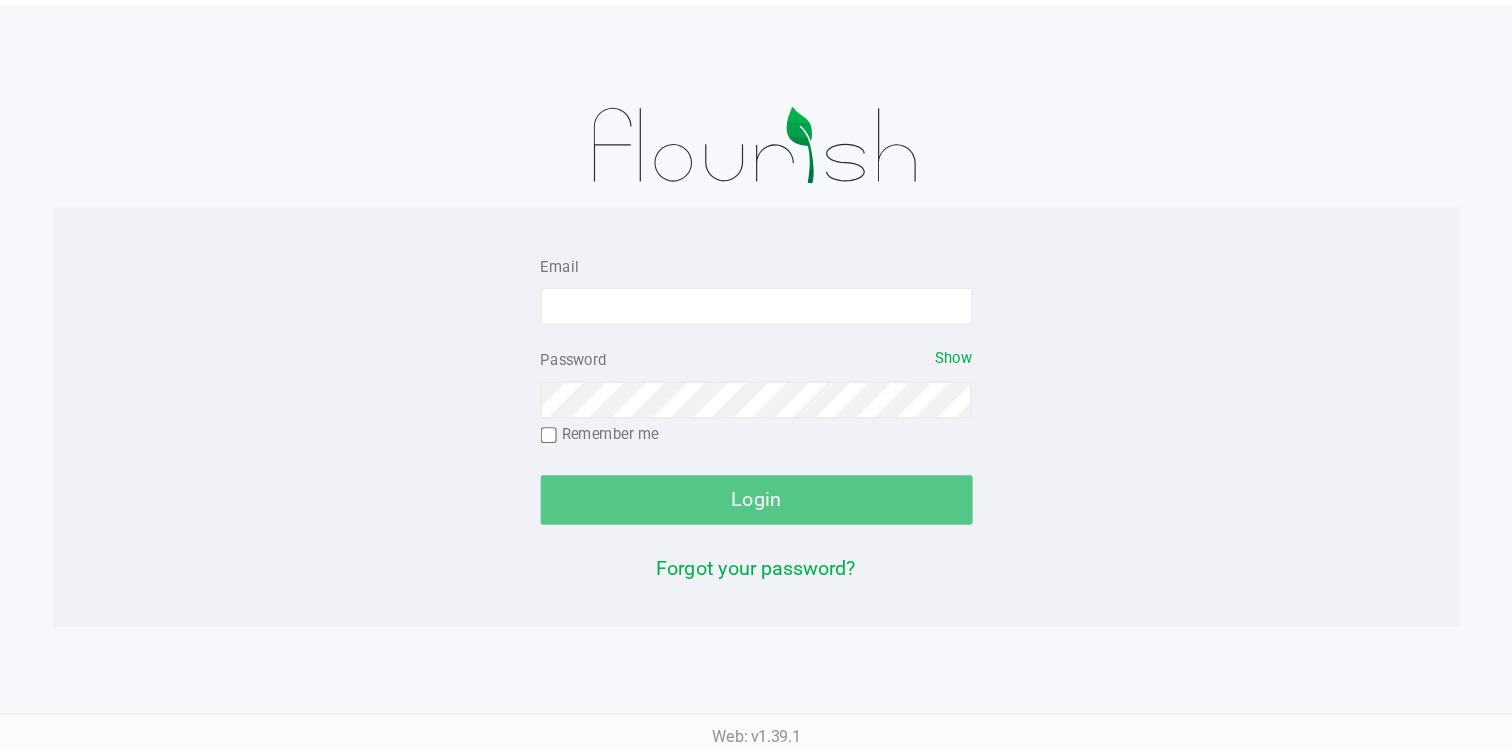 scroll, scrollTop: 0, scrollLeft: 0, axis: both 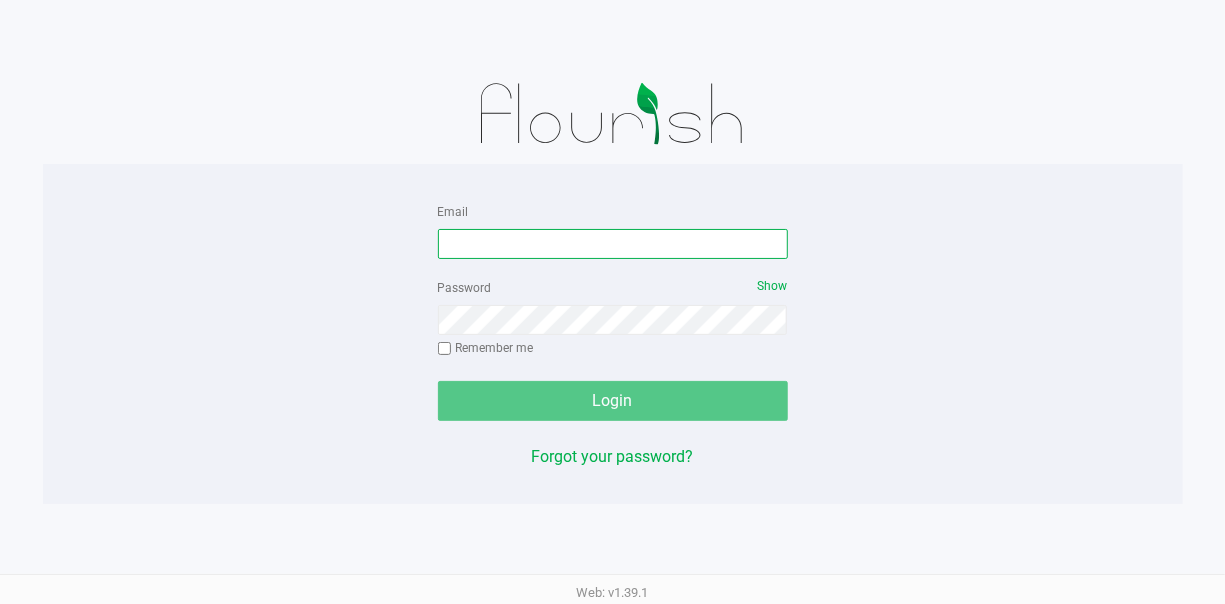 click on "Email" at bounding box center (613, 244) 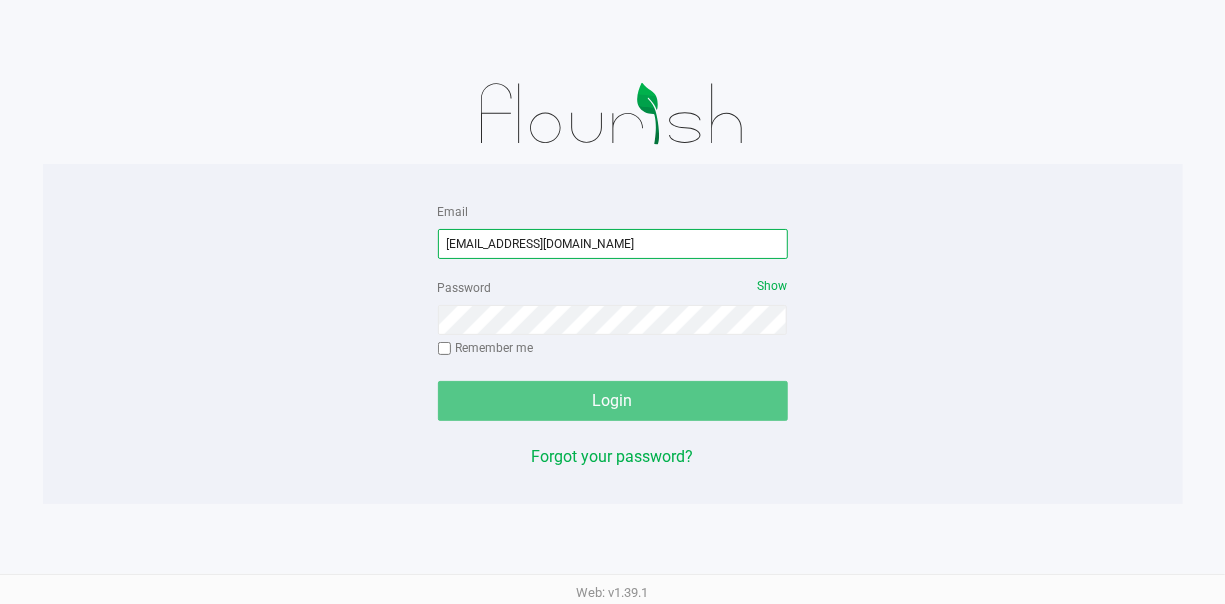 type on "[EMAIL_ADDRESS][DOMAIN_NAME]" 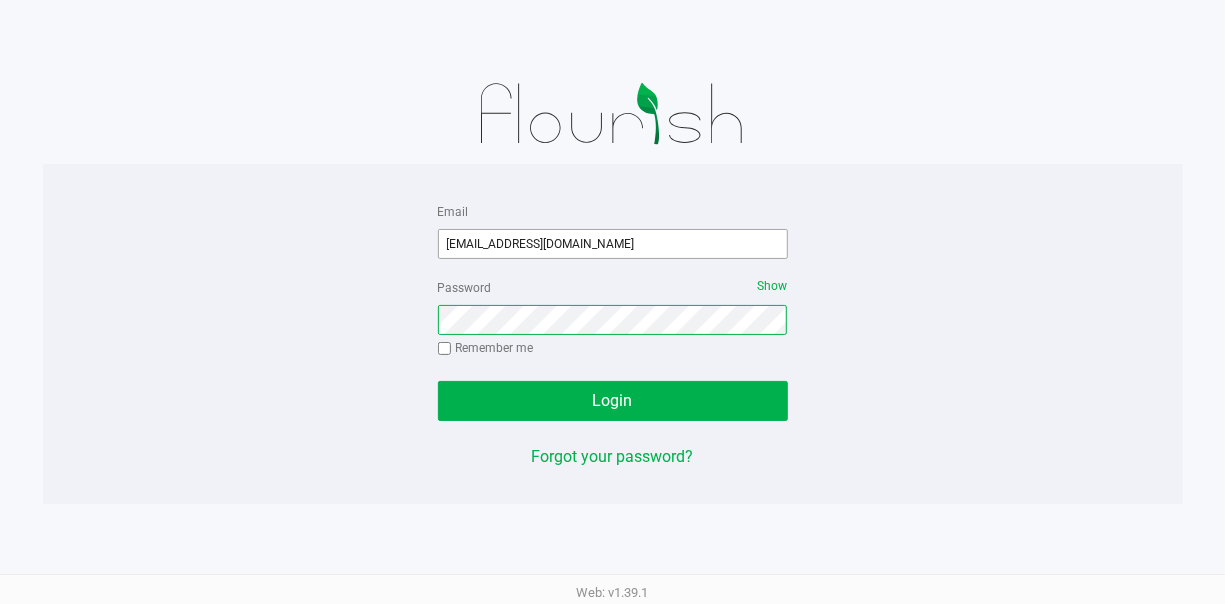 click on "Login" 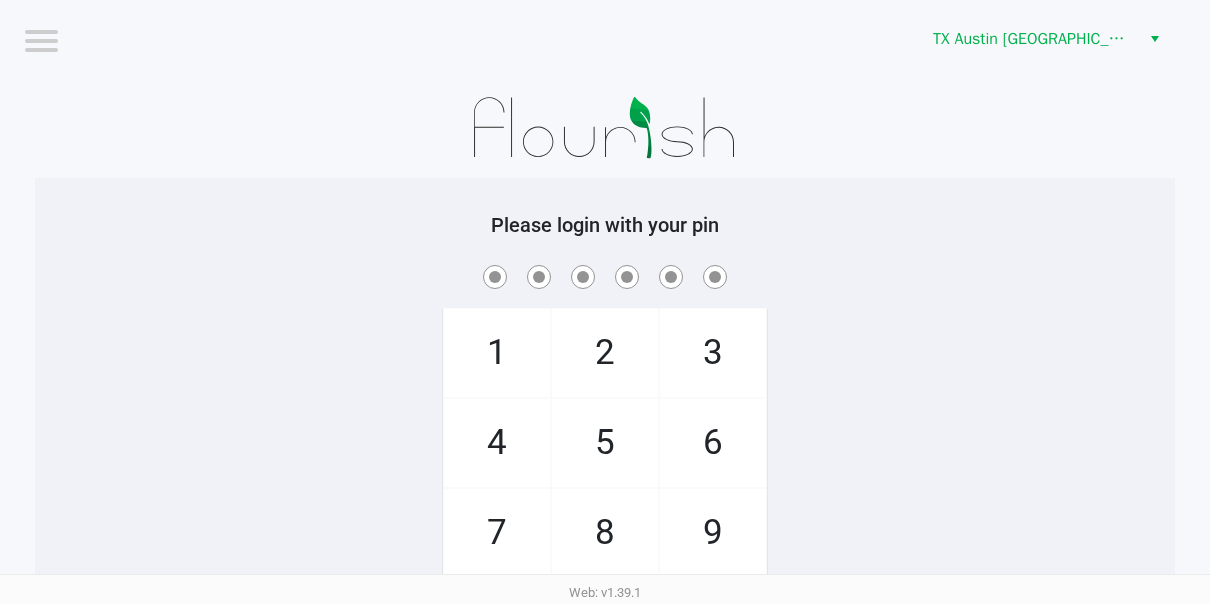 click on "Please login with your pin" 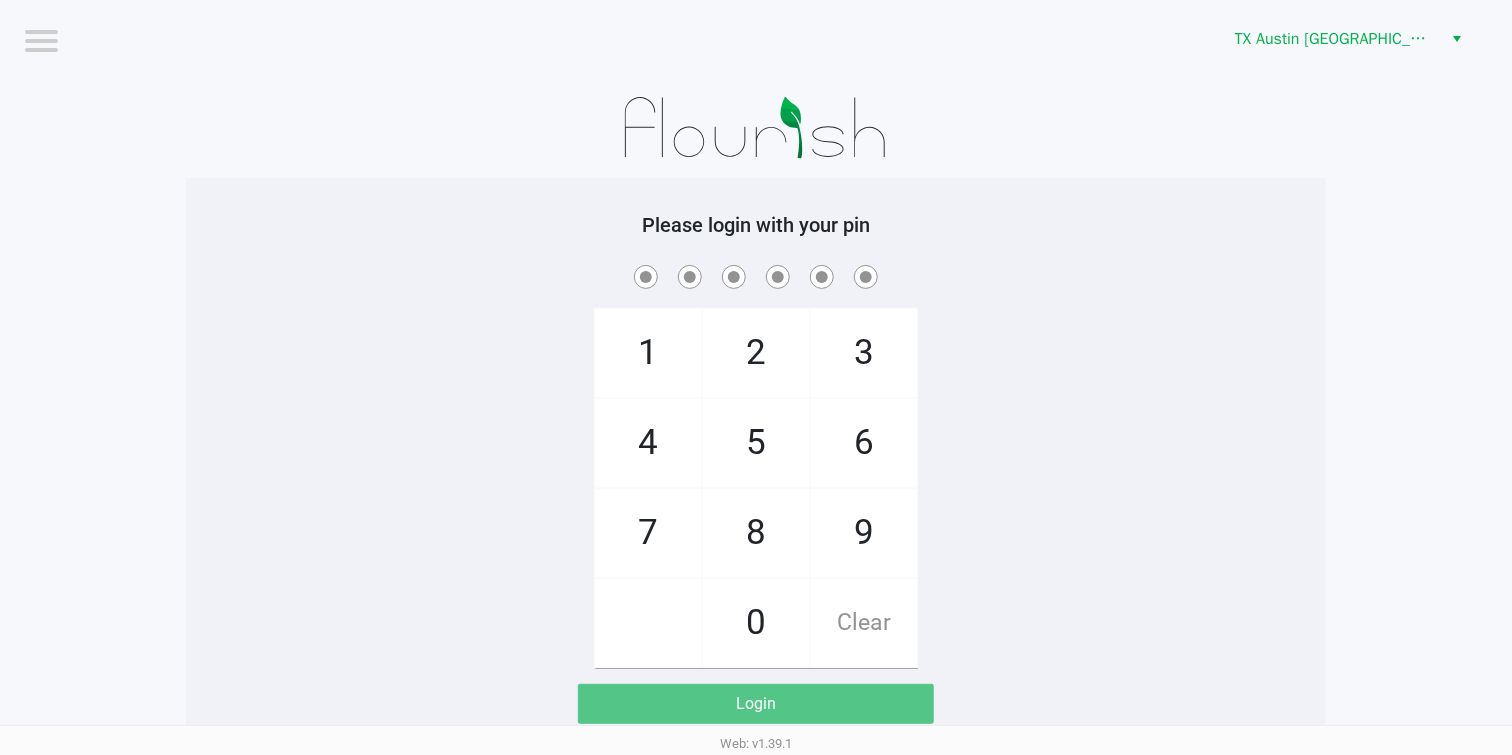 drag, startPoint x: 857, startPoint y: 465, endPoint x: 852, endPoint y: 429, distance: 36.345562 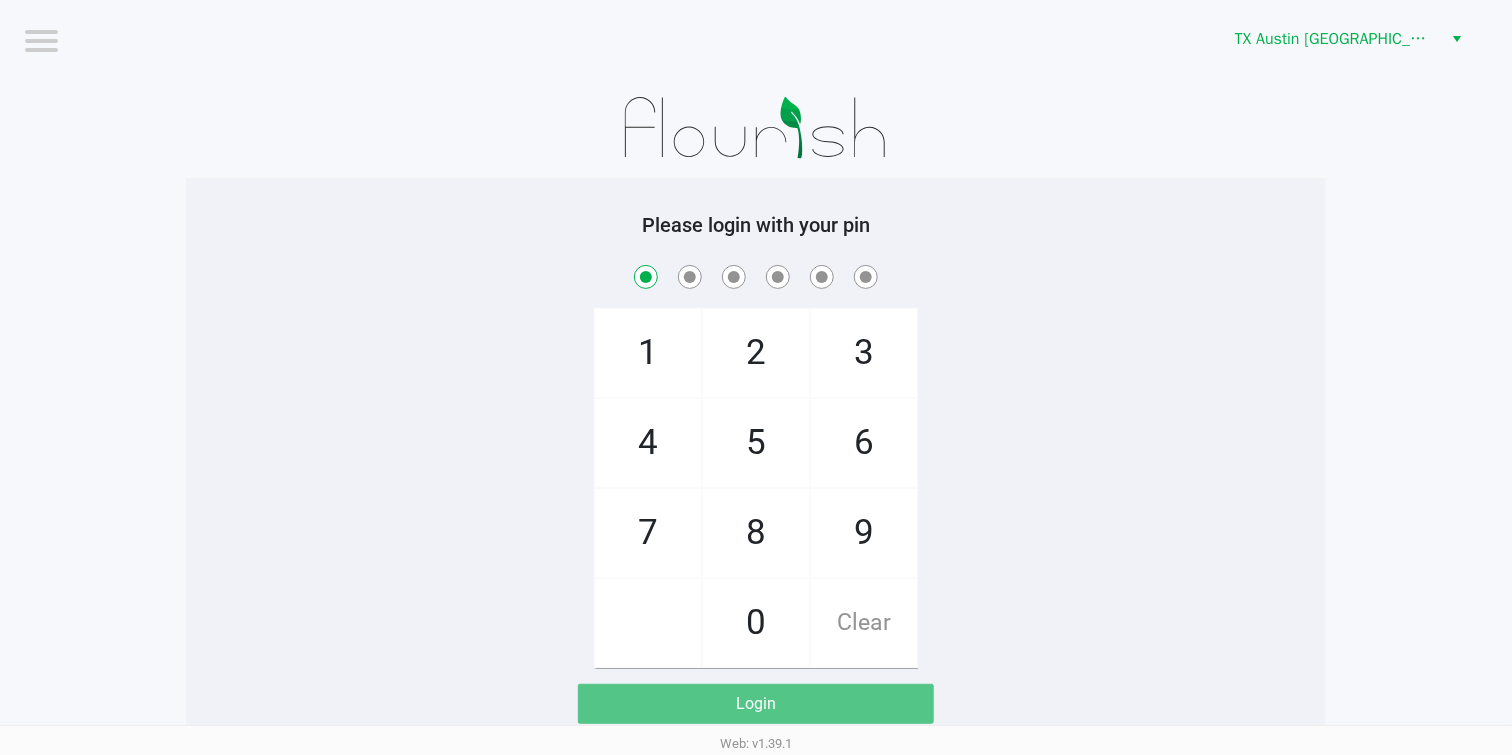 checkbox on "true" 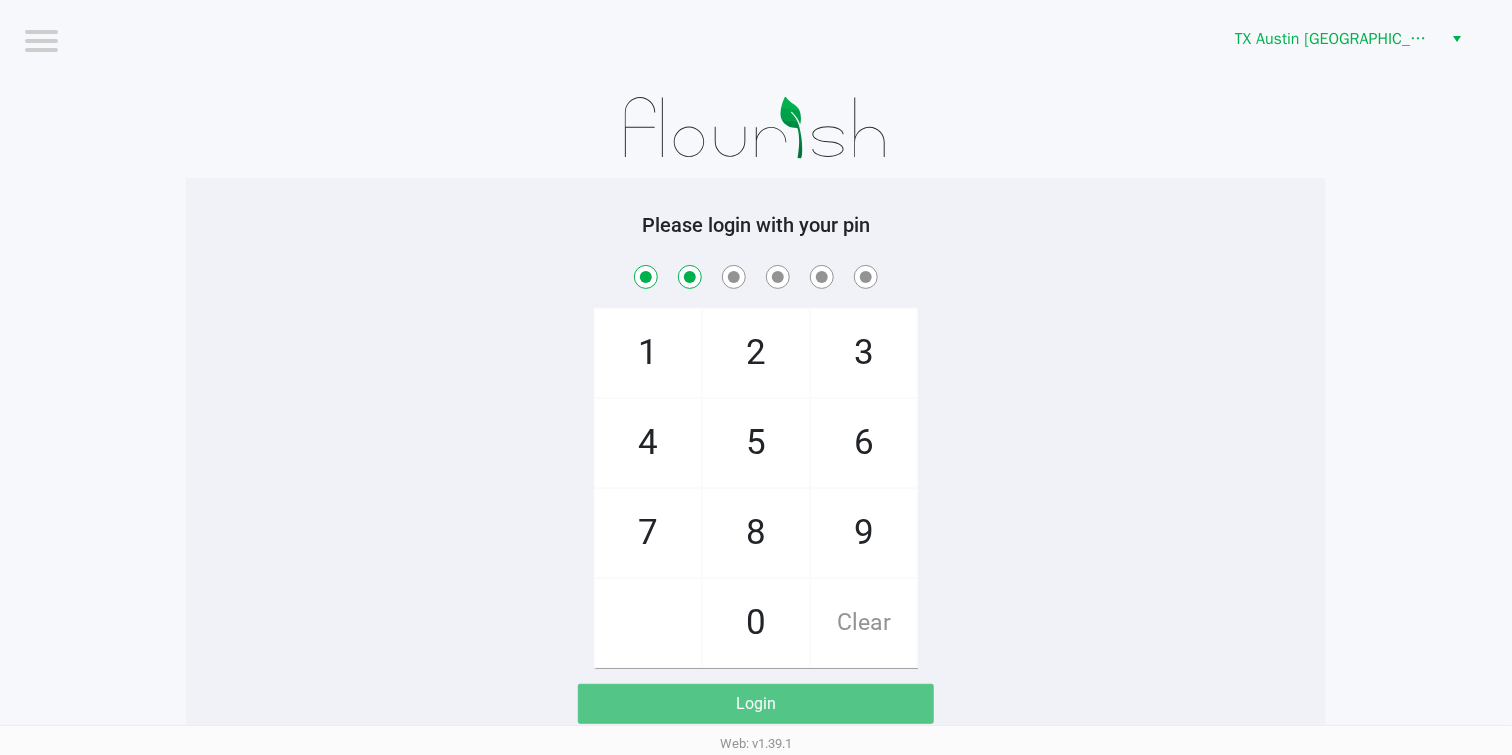 checkbox on "true" 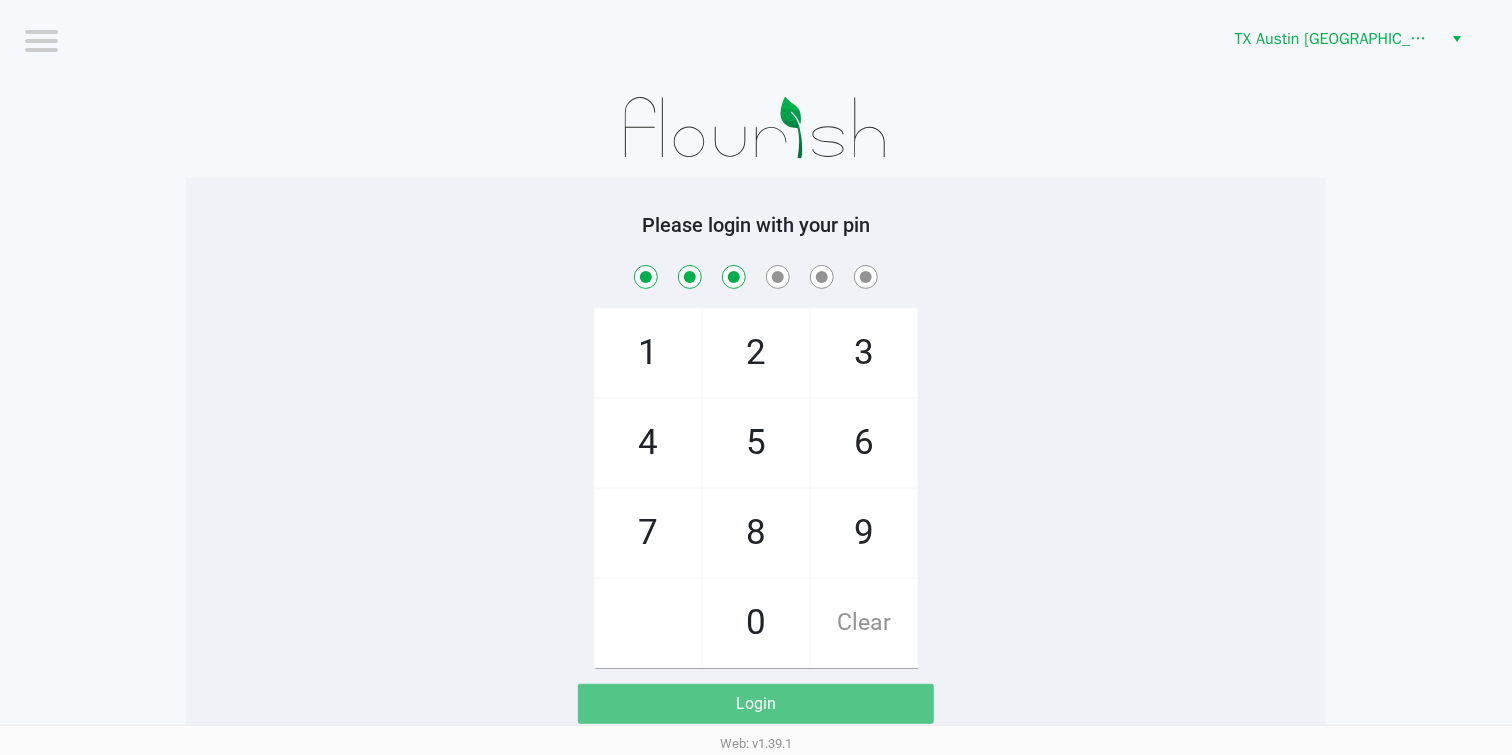 checkbox on "true" 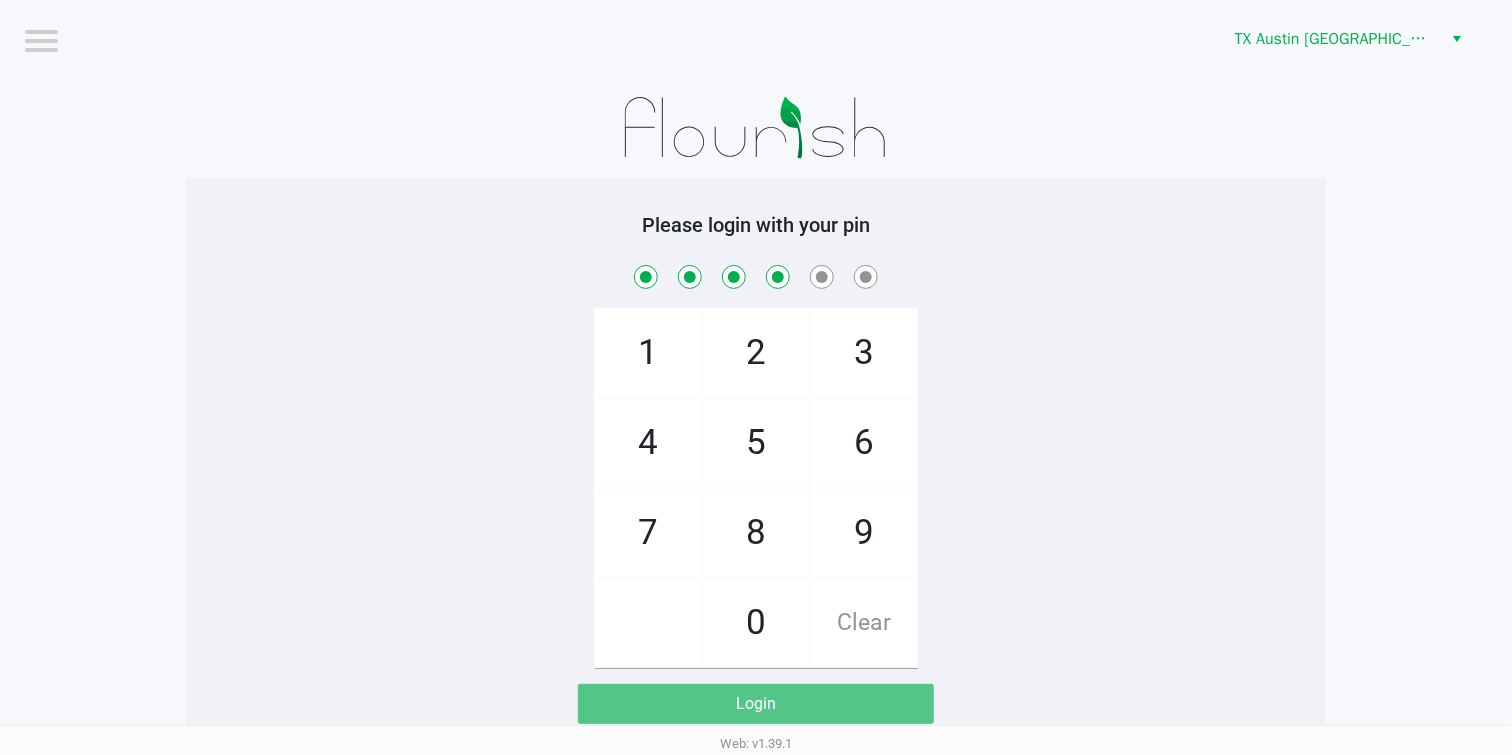 checkbox on "true" 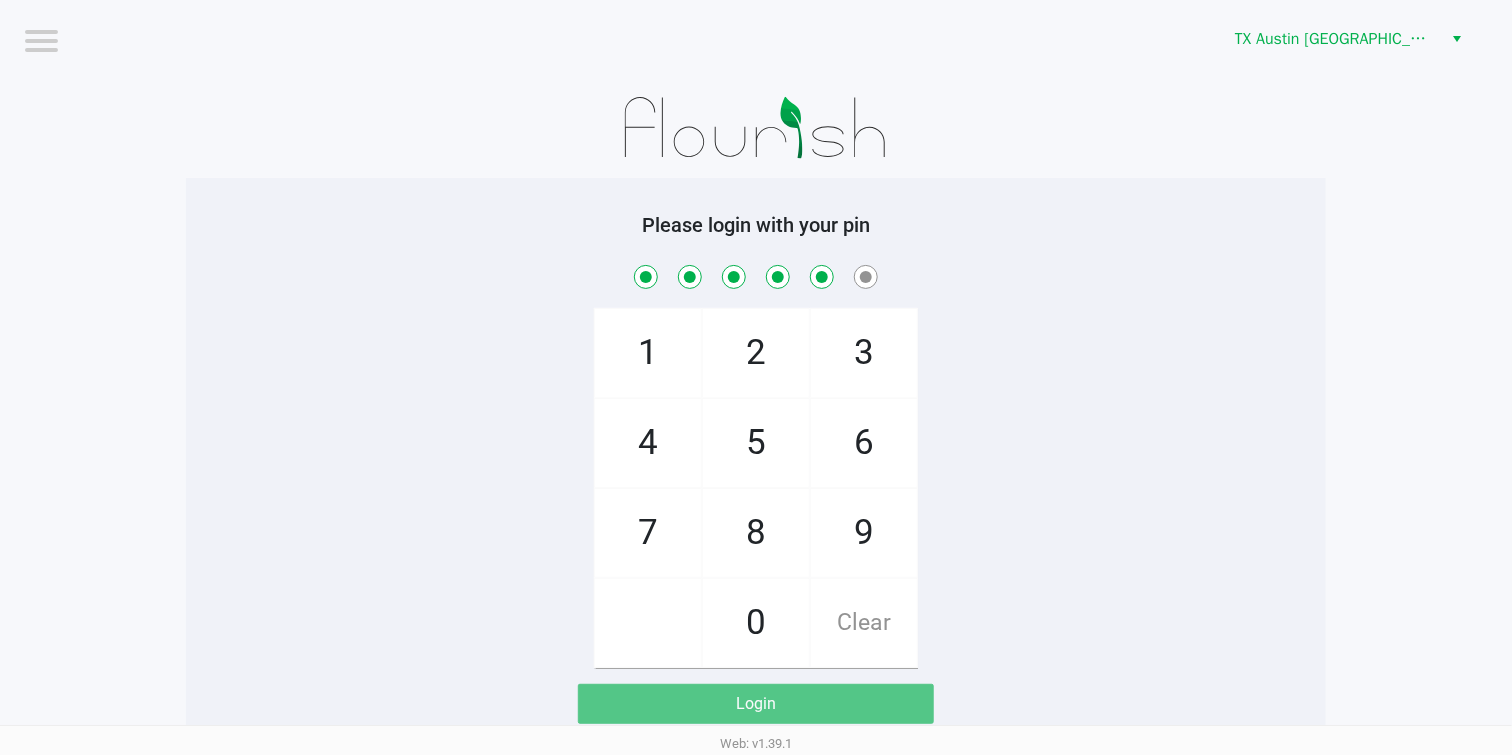 checkbox on "true" 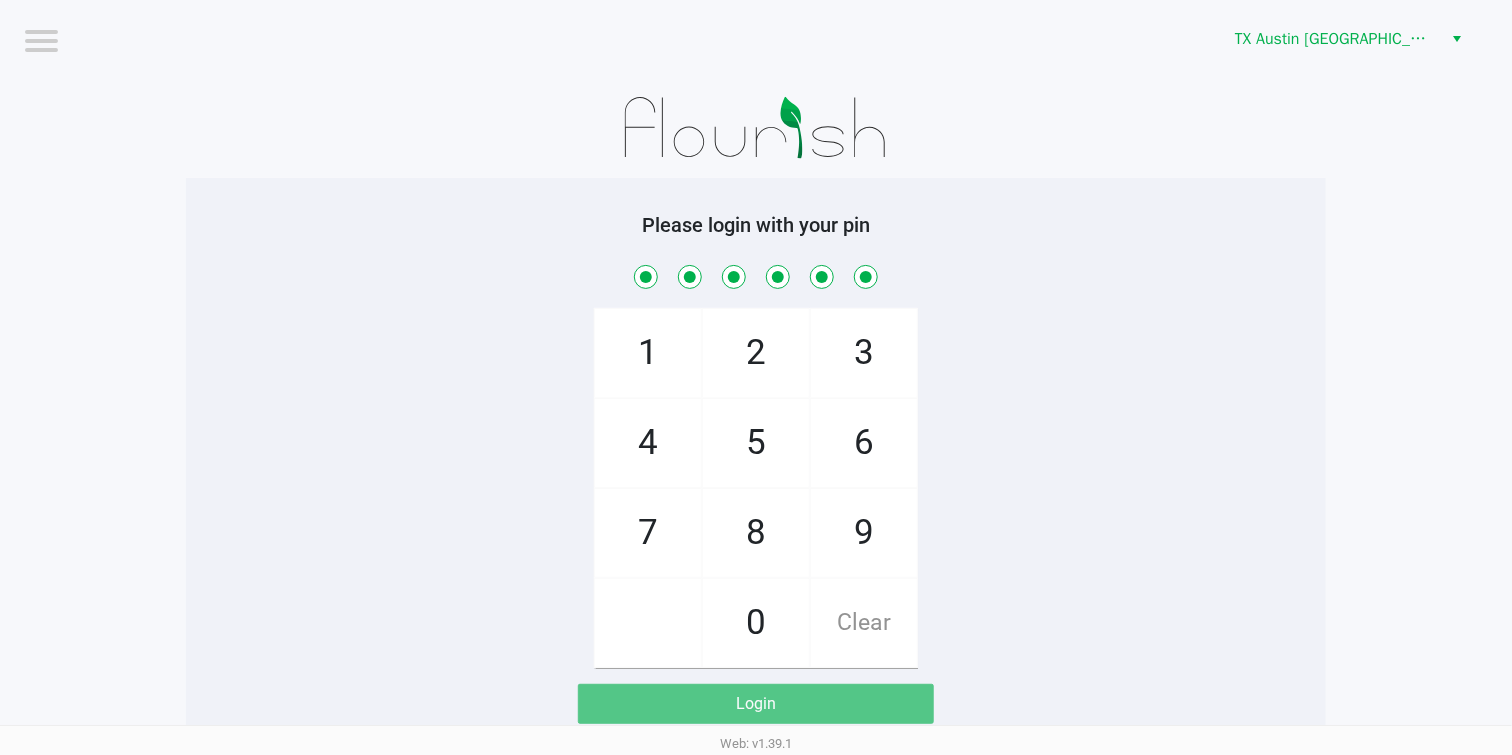 checkbox on "true" 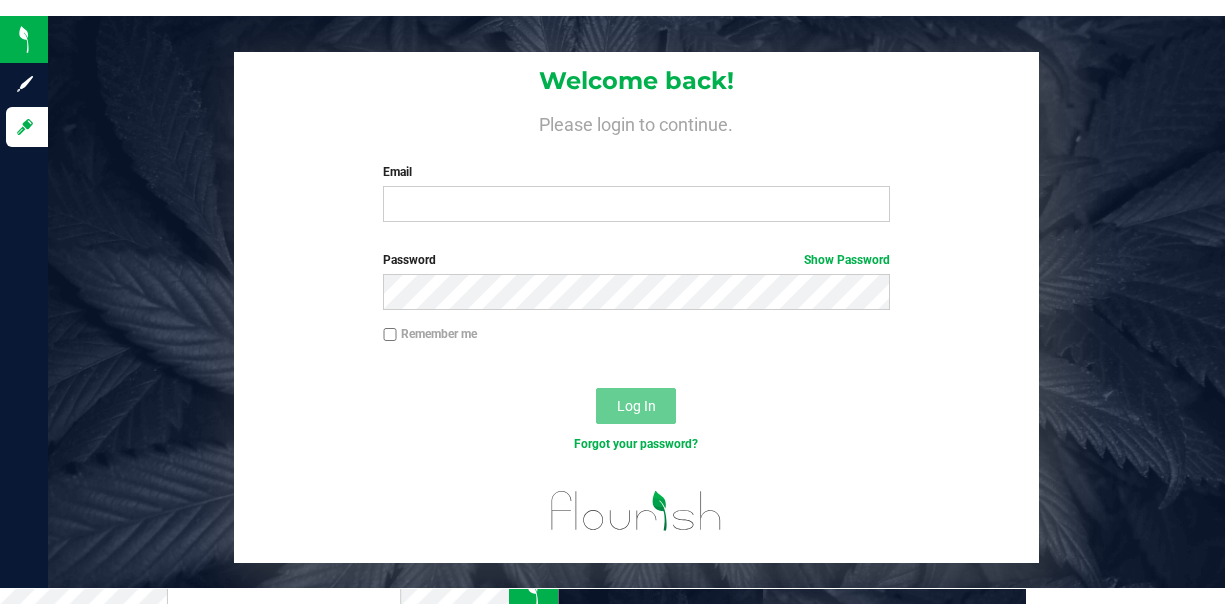 scroll, scrollTop: 0, scrollLeft: 0, axis: both 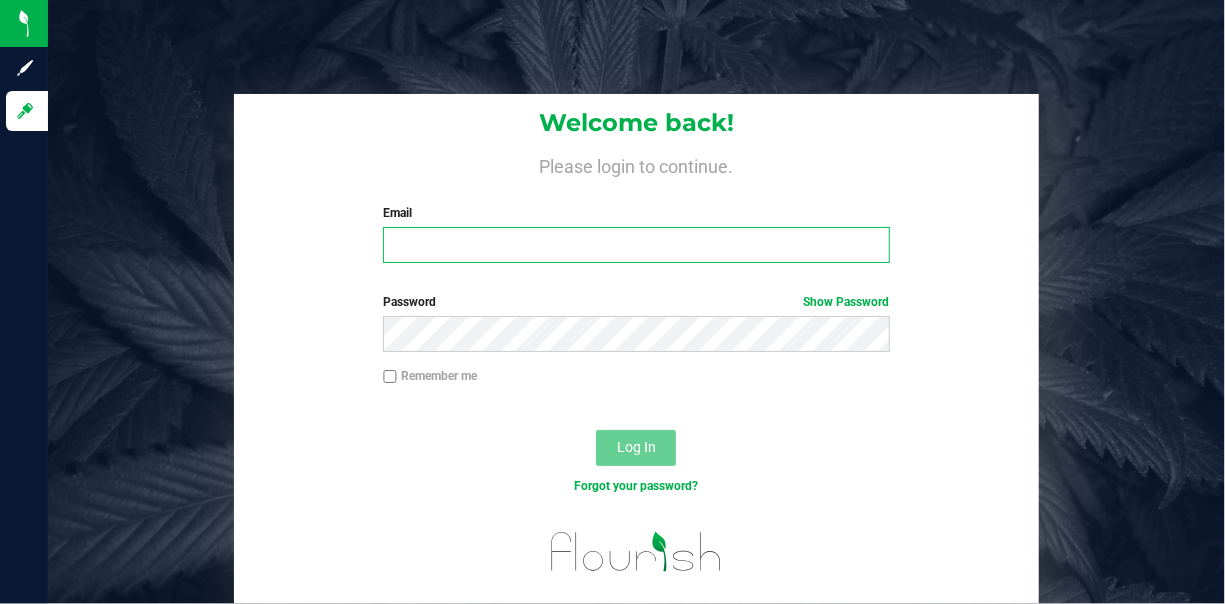 click on "Email" at bounding box center (636, 245) 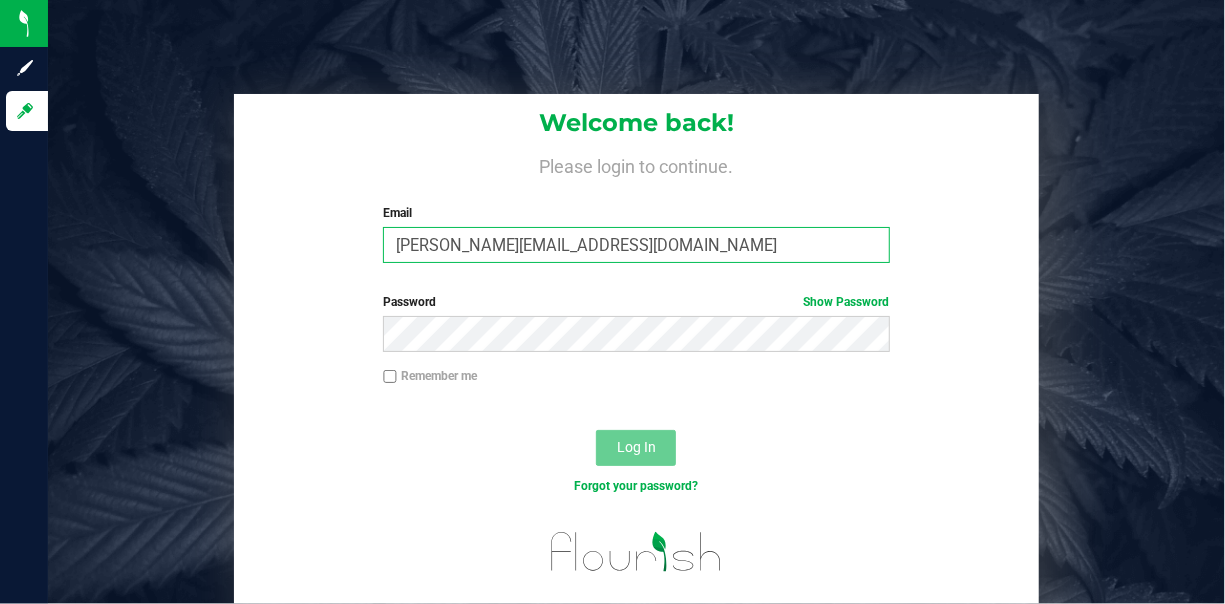 type on "sanantonio@goodblend.com" 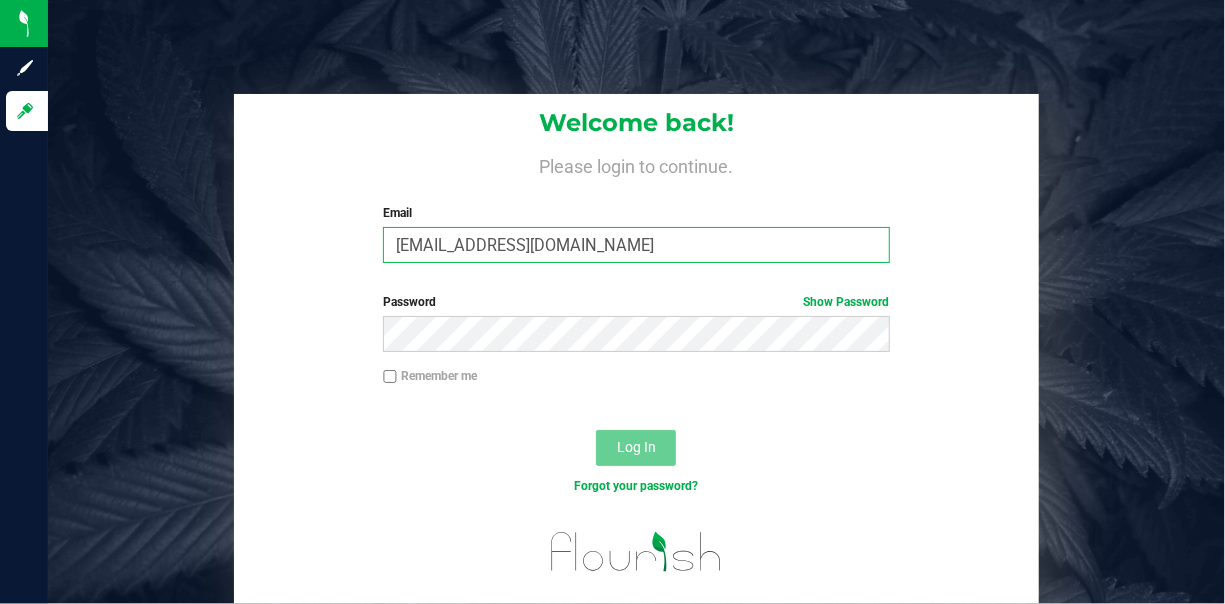 type on "[EMAIL_ADDRESS][DOMAIN_NAME]" 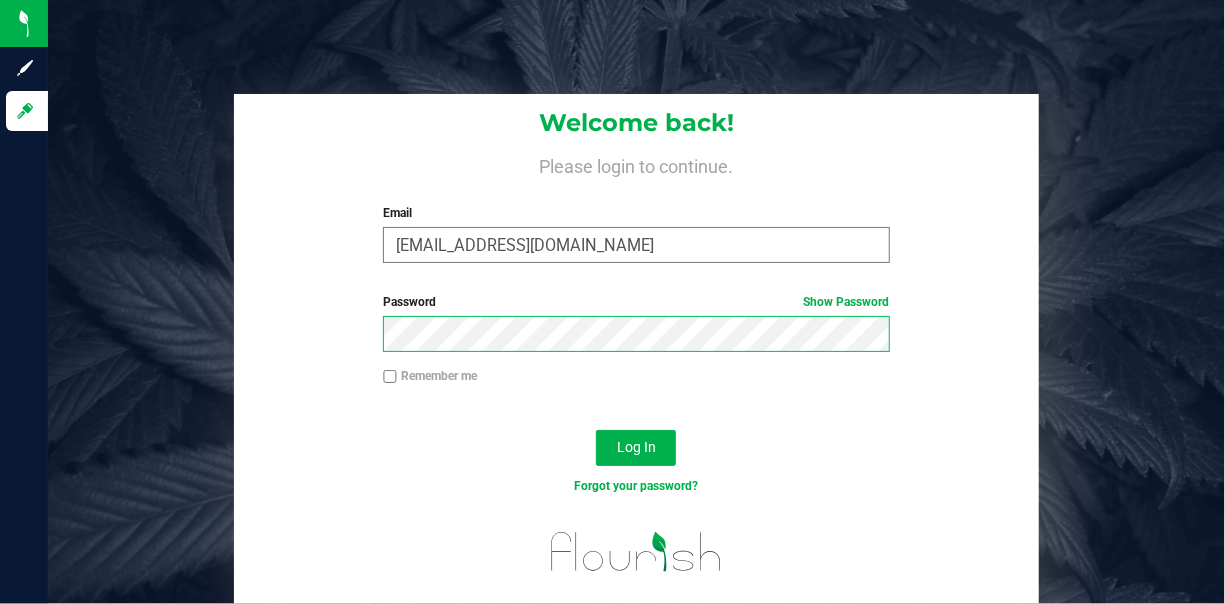 click on "Log In" at bounding box center [636, 448] 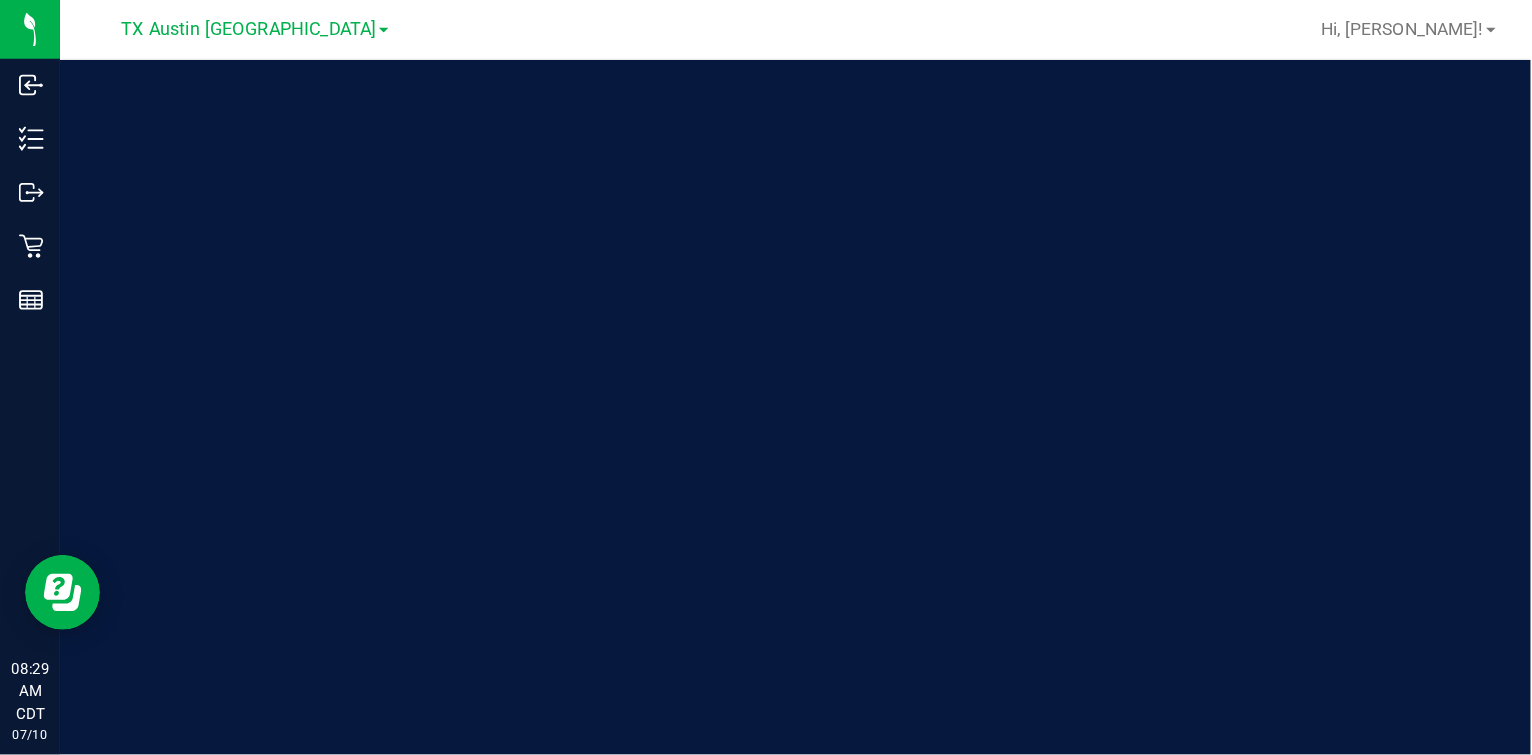 scroll, scrollTop: 0, scrollLeft: 0, axis: both 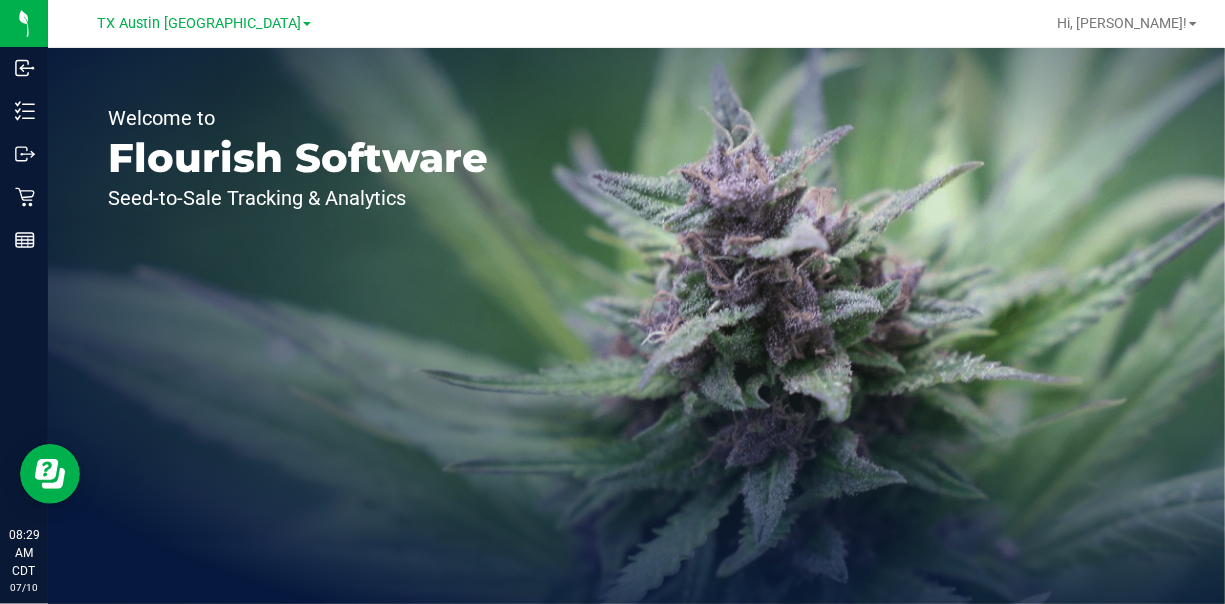 click on "TX Austin [GEOGRAPHIC_DATA]" at bounding box center [204, 22] 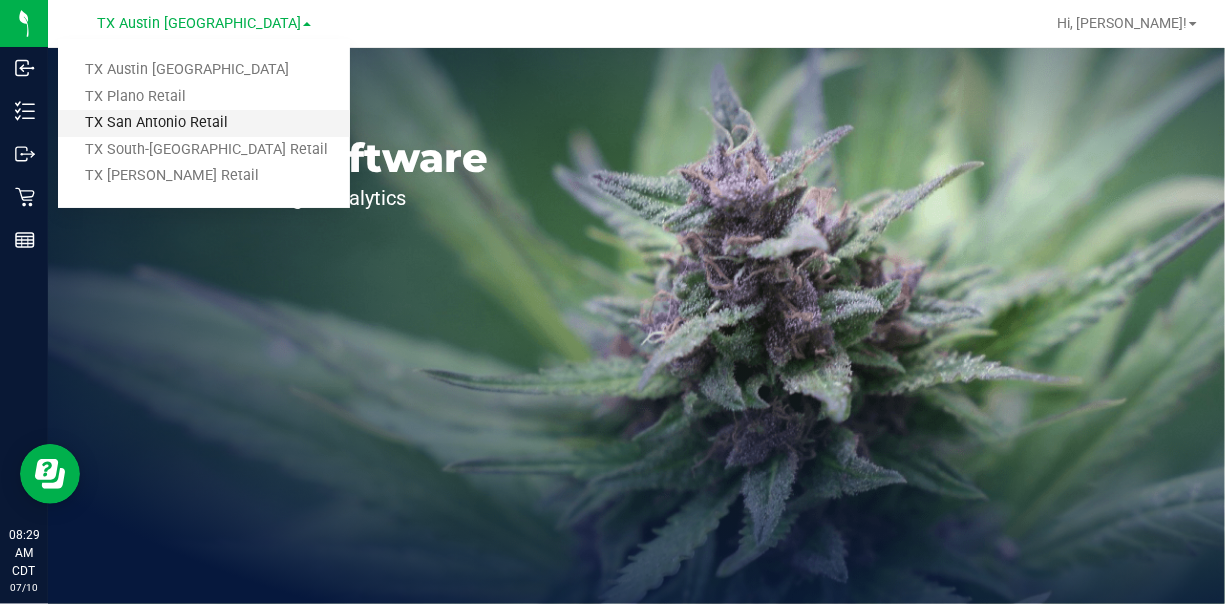 click on "TX San Antonio Retail" at bounding box center (204, 123) 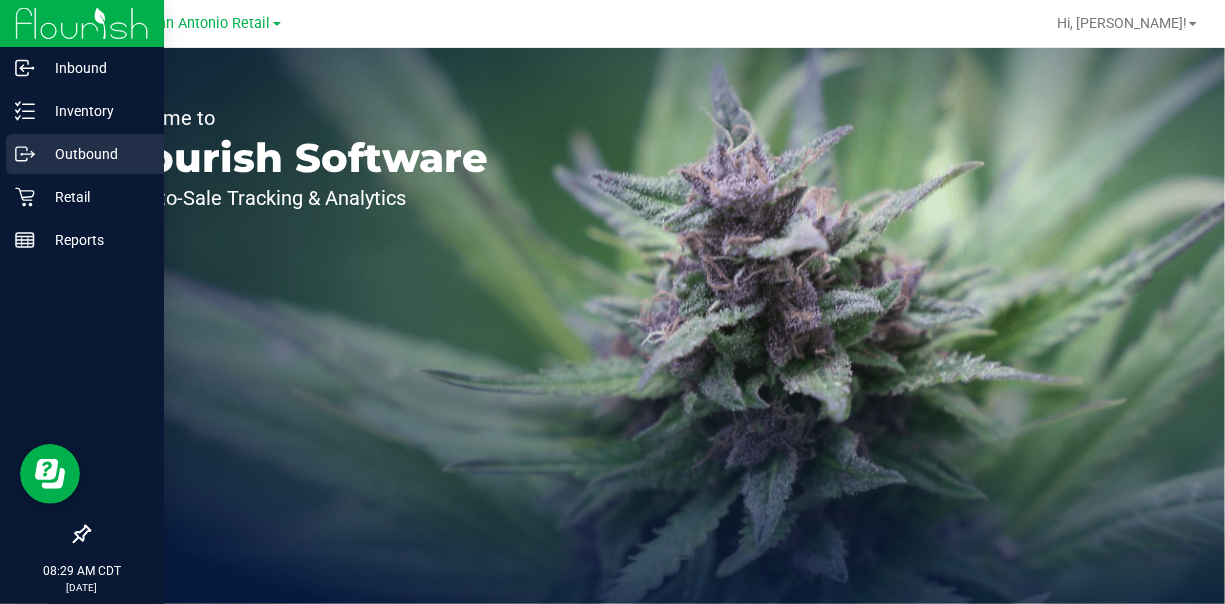 click 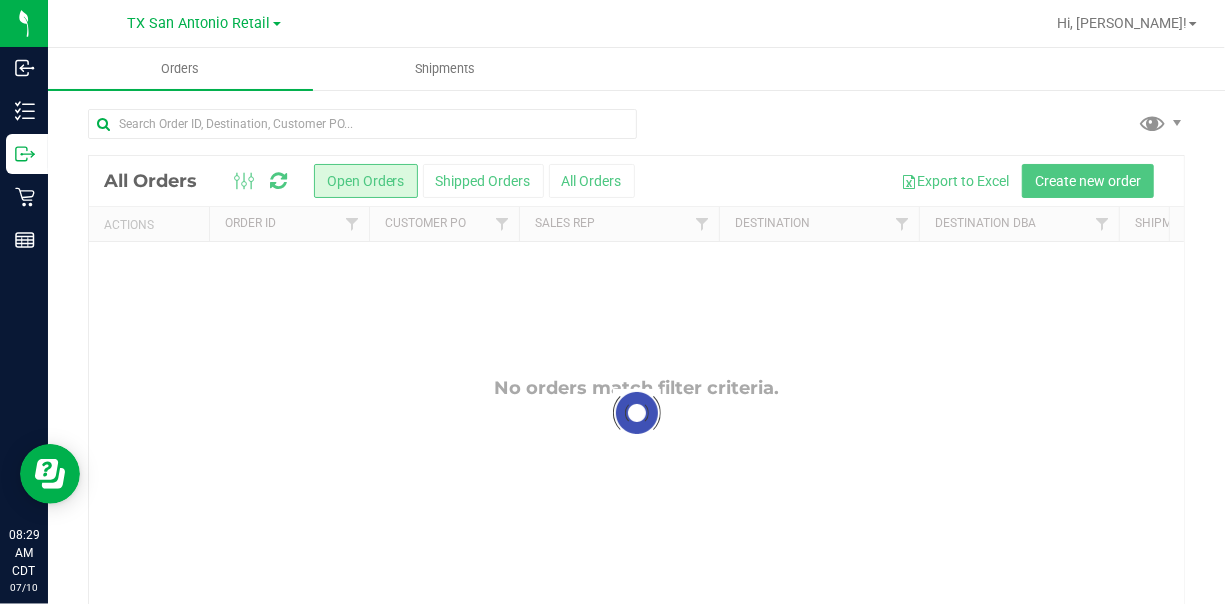 click on "TX San Antonio Retail    TX Austin DC   TX Plano Retail   TX San Antonio Retail    TX South-Austin Retail   TX Sugarland Retail   Hi, Mindy!" at bounding box center [636, 24] 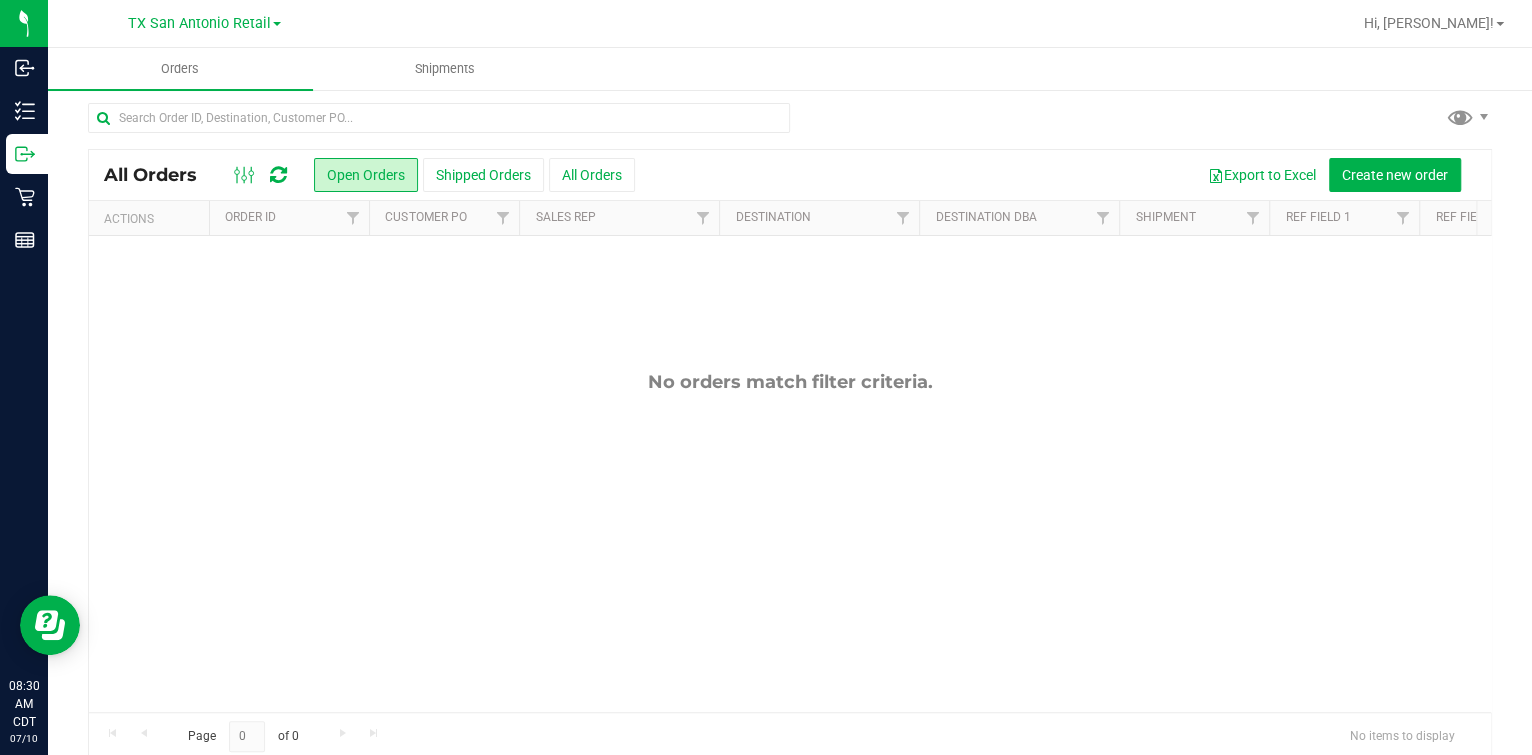 scroll, scrollTop: 0, scrollLeft: 0, axis: both 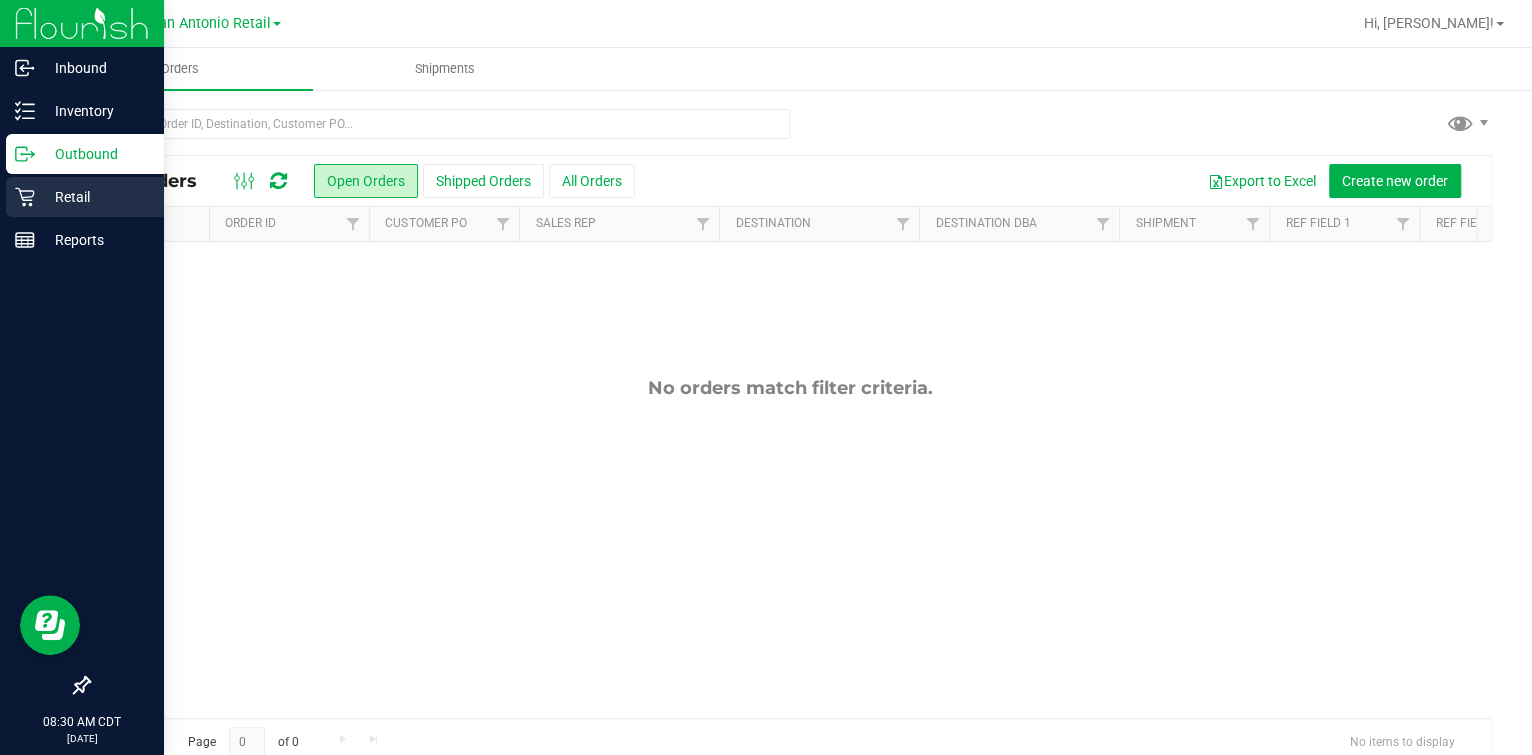 click 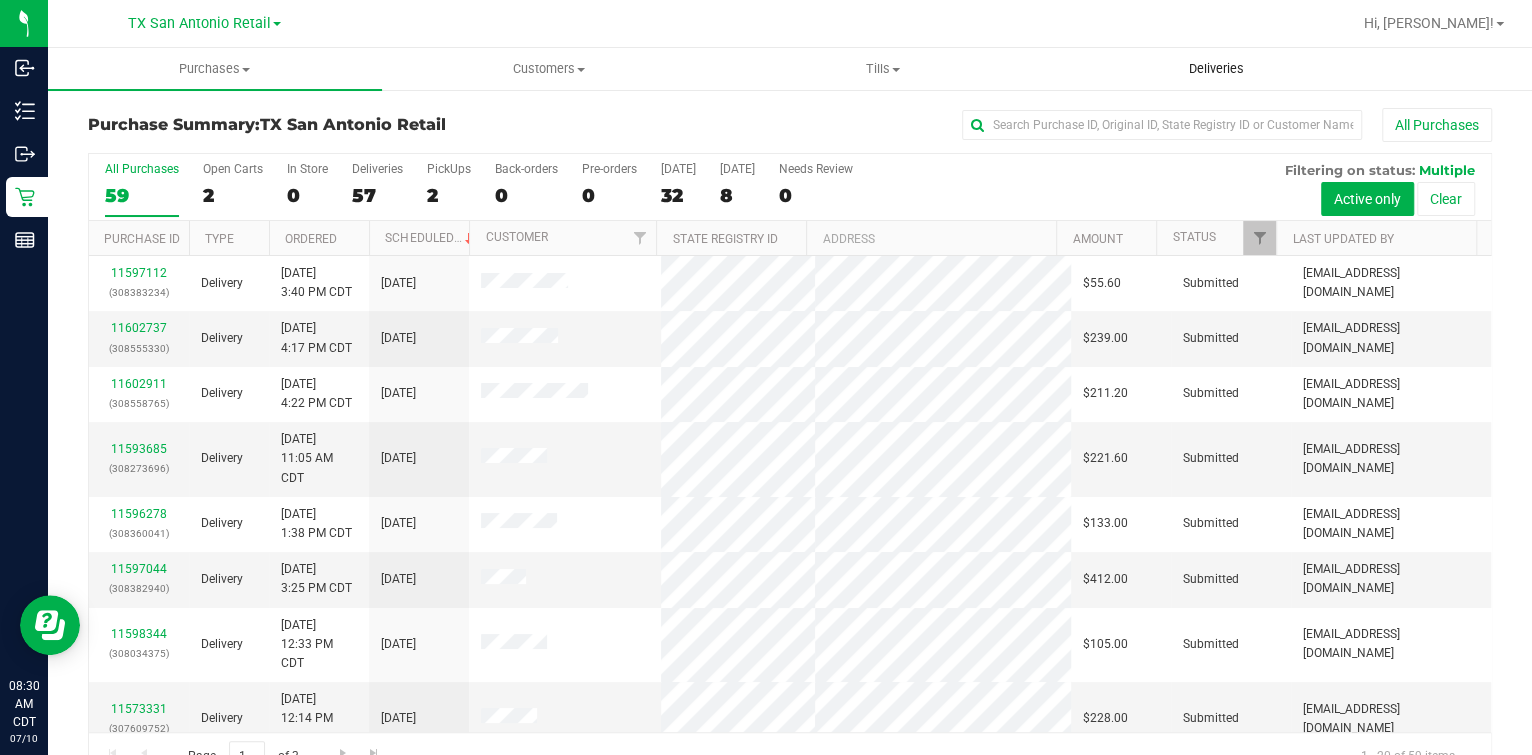 click on "Deliveries" at bounding box center [1216, 69] 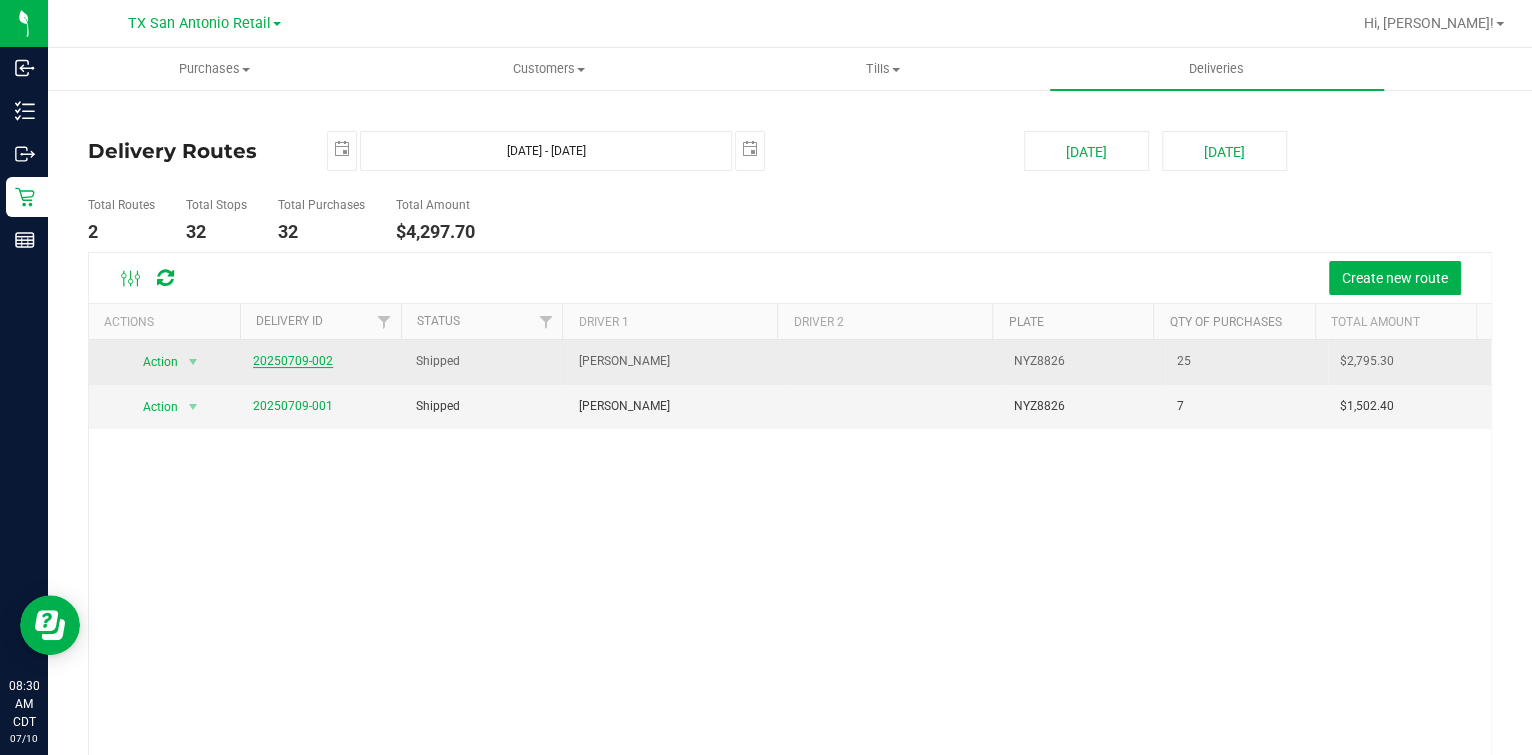 click on "20250709-002" at bounding box center (293, 361) 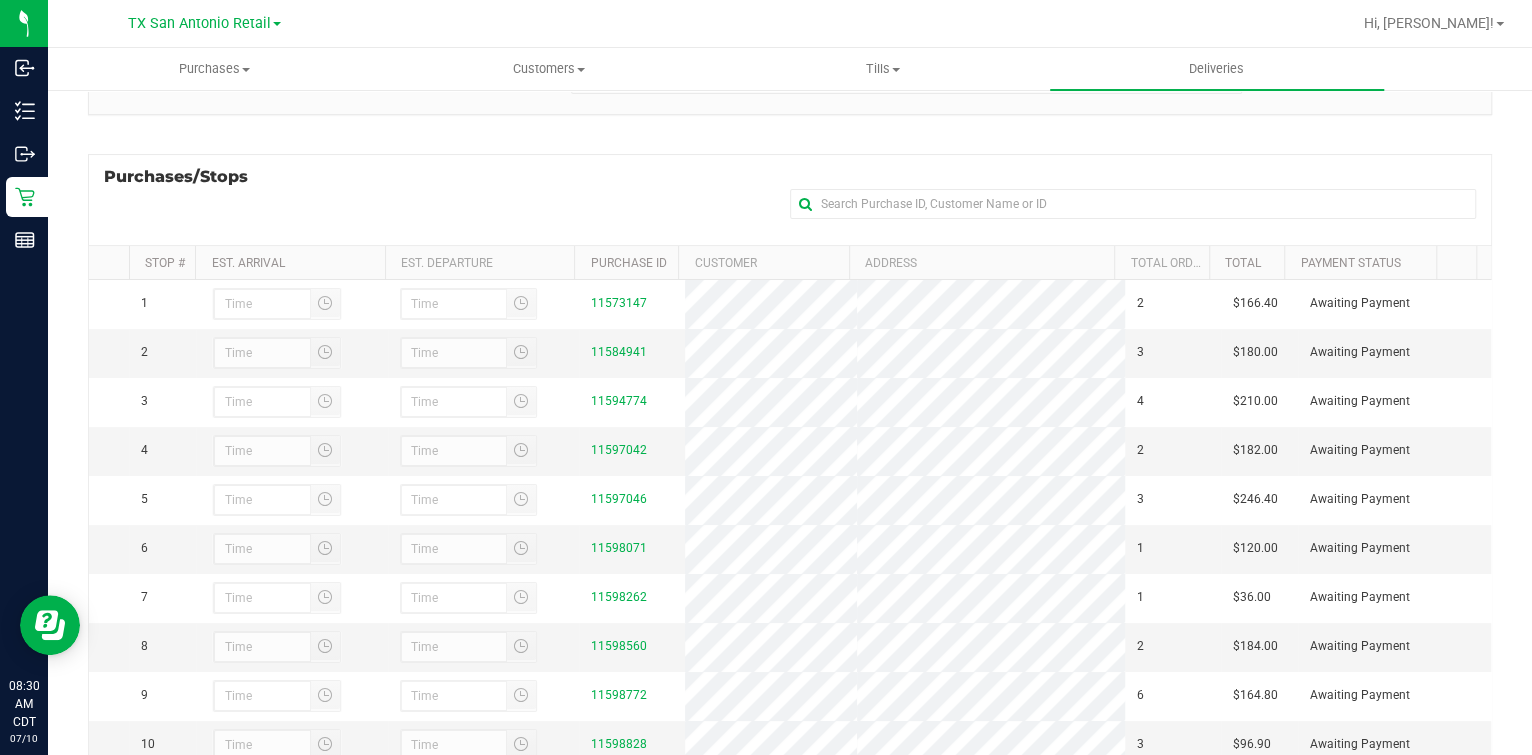 scroll, scrollTop: 330, scrollLeft: 0, axis: vertical 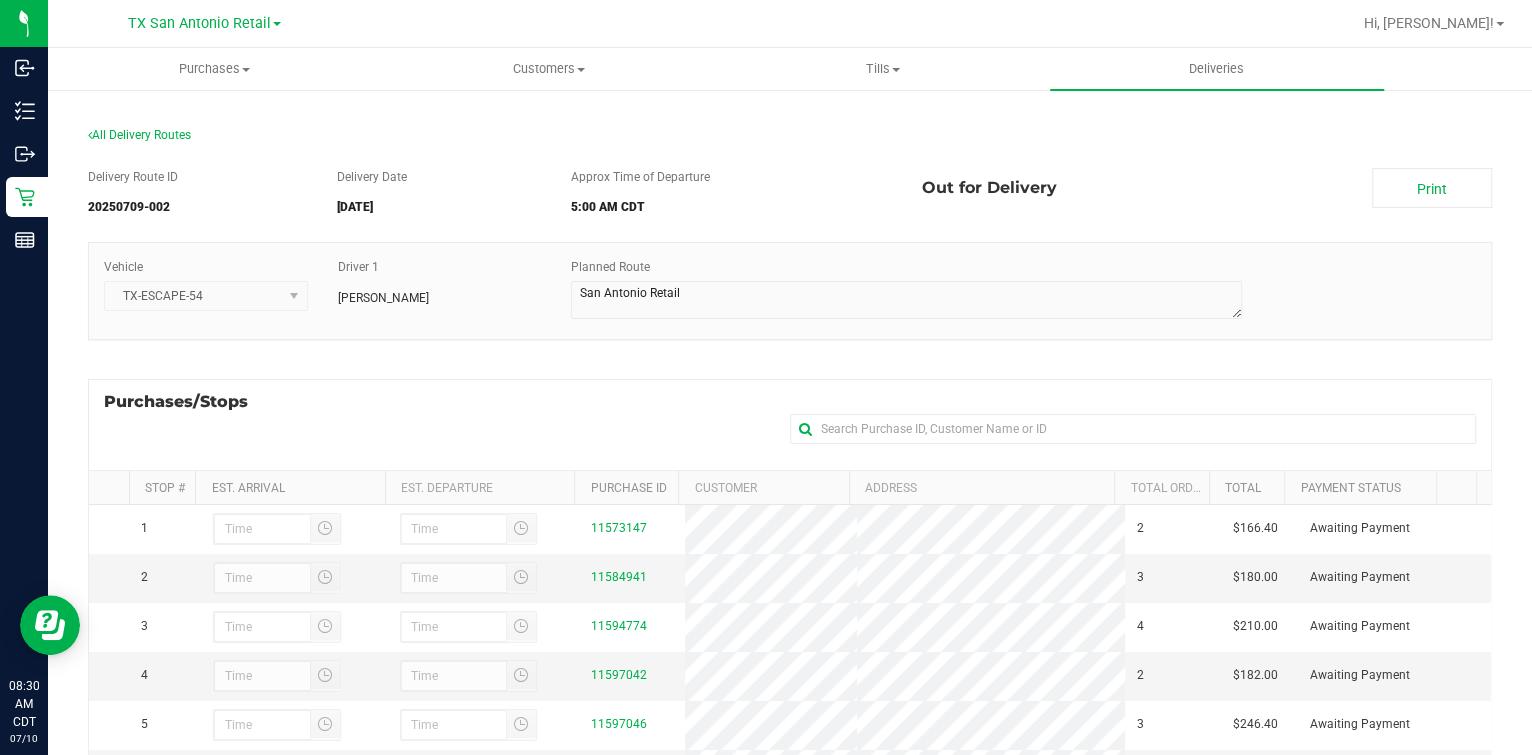 click on "Delivery Date
07/10/2025" at bounding box center [439, 196] 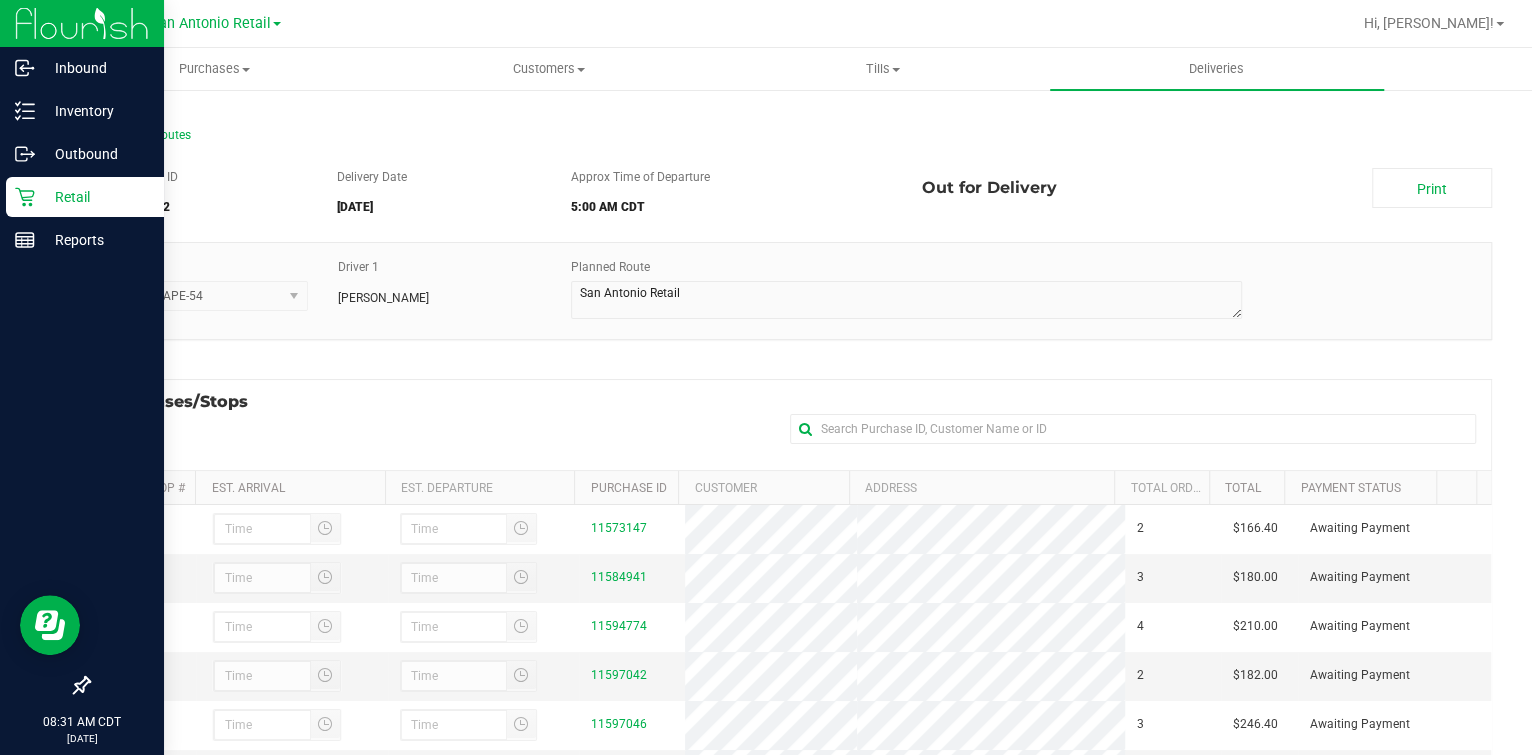 click on "Retail" at bounding box center (95, 197) 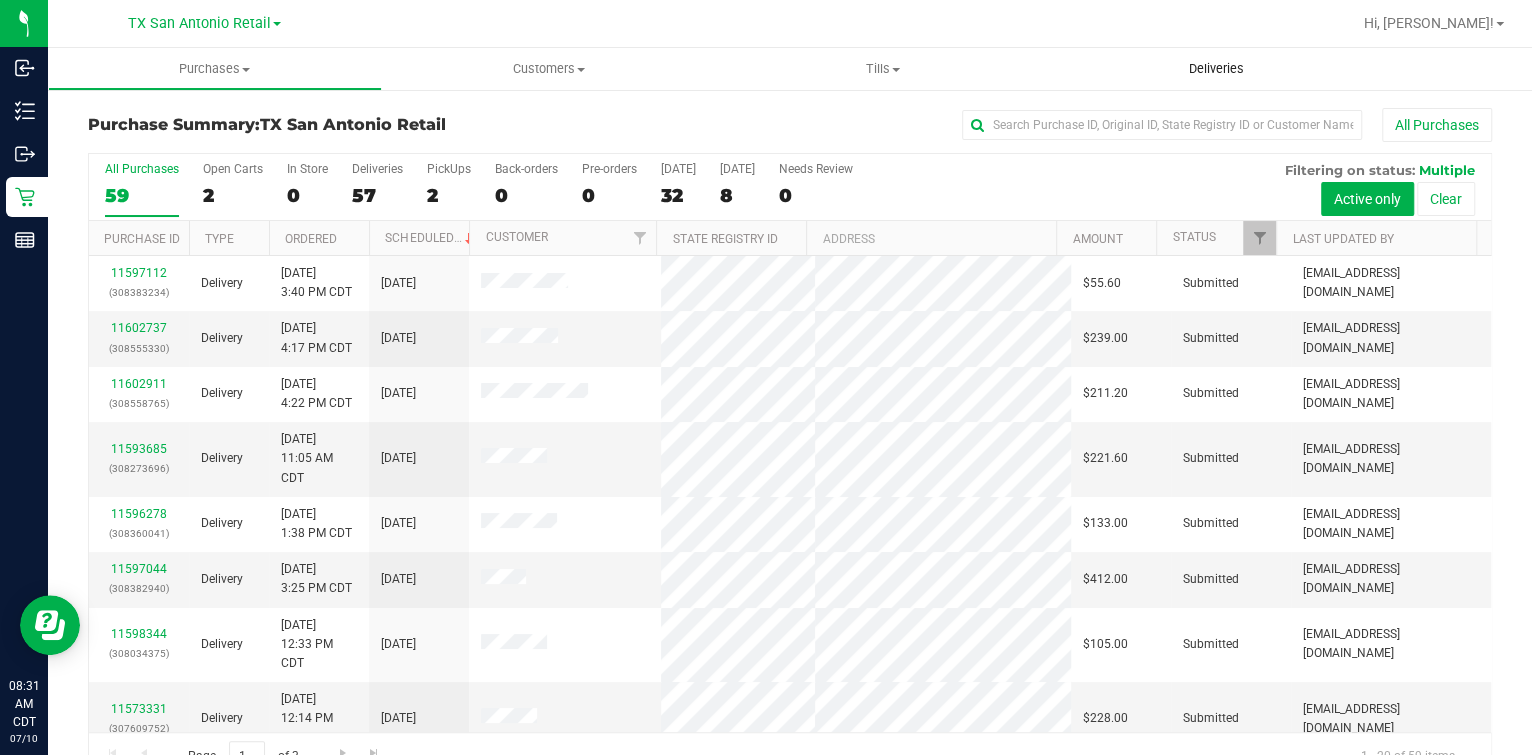 click on "Deliveries" at bounding box center [1217, 69] 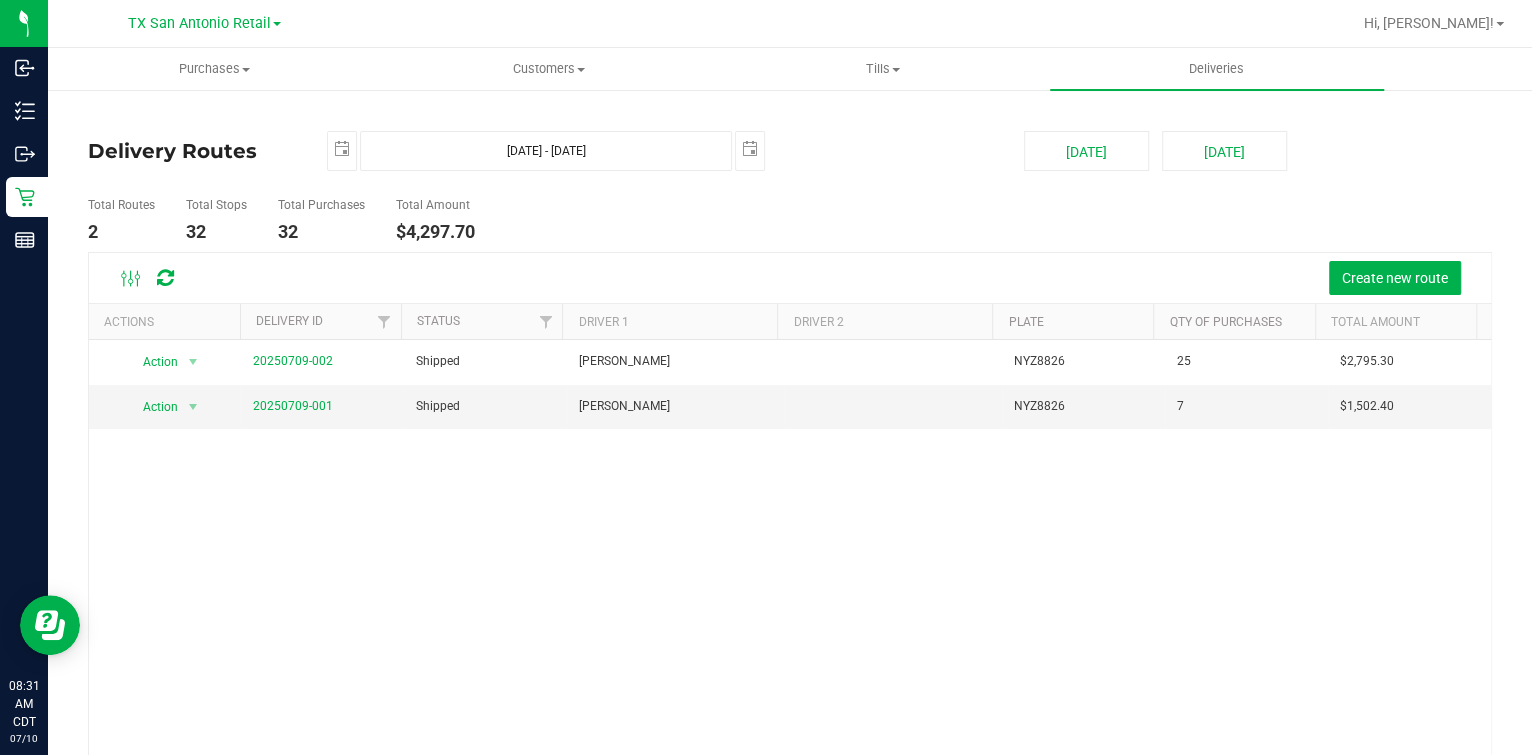 click on "Action Action View Delivery
20250709-002
Shipped [PERSON_NAME] NYZ8826 25 $2,795.30
Action Action View Delivery
20250709-001
Shipped [PERSON_NAME] NYZ8826 7 $1,502.40" at bounding box center [790, 578] 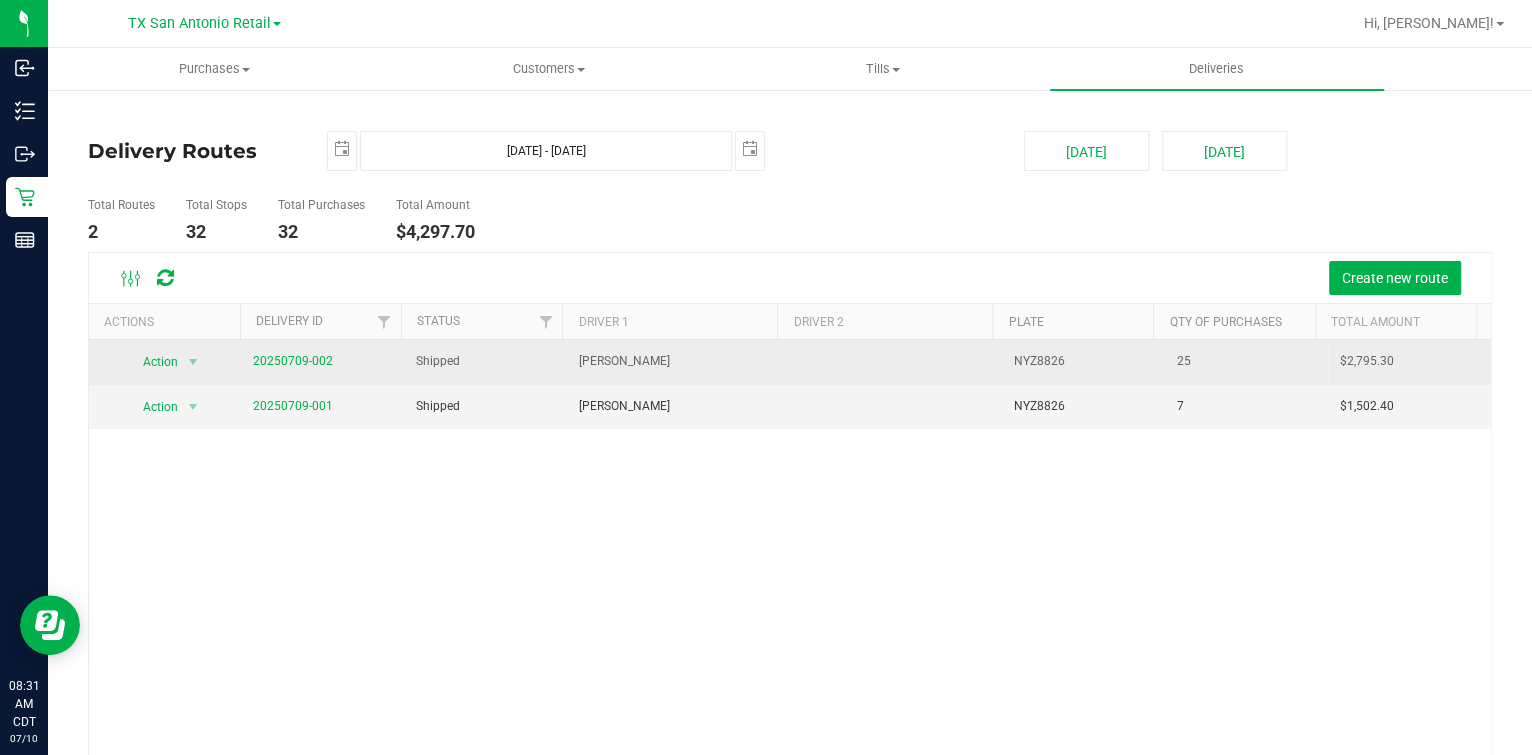 click on "20250709-002" at bounding box center (293, 361) 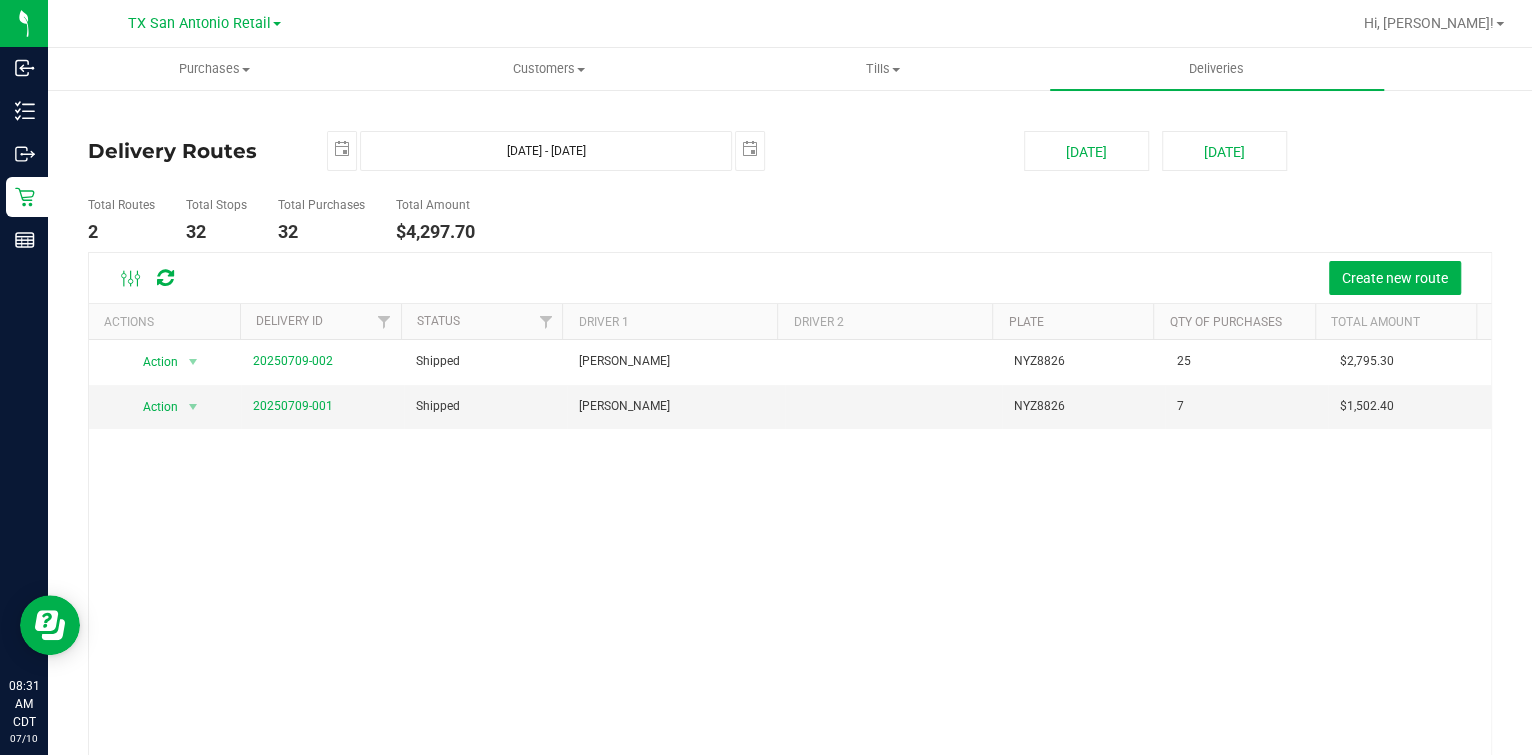 click on "Total Routes
2
Total Stops
32
Total Purchases
32
Total Amount
$4,297.70" at bounding box center (548, 220) 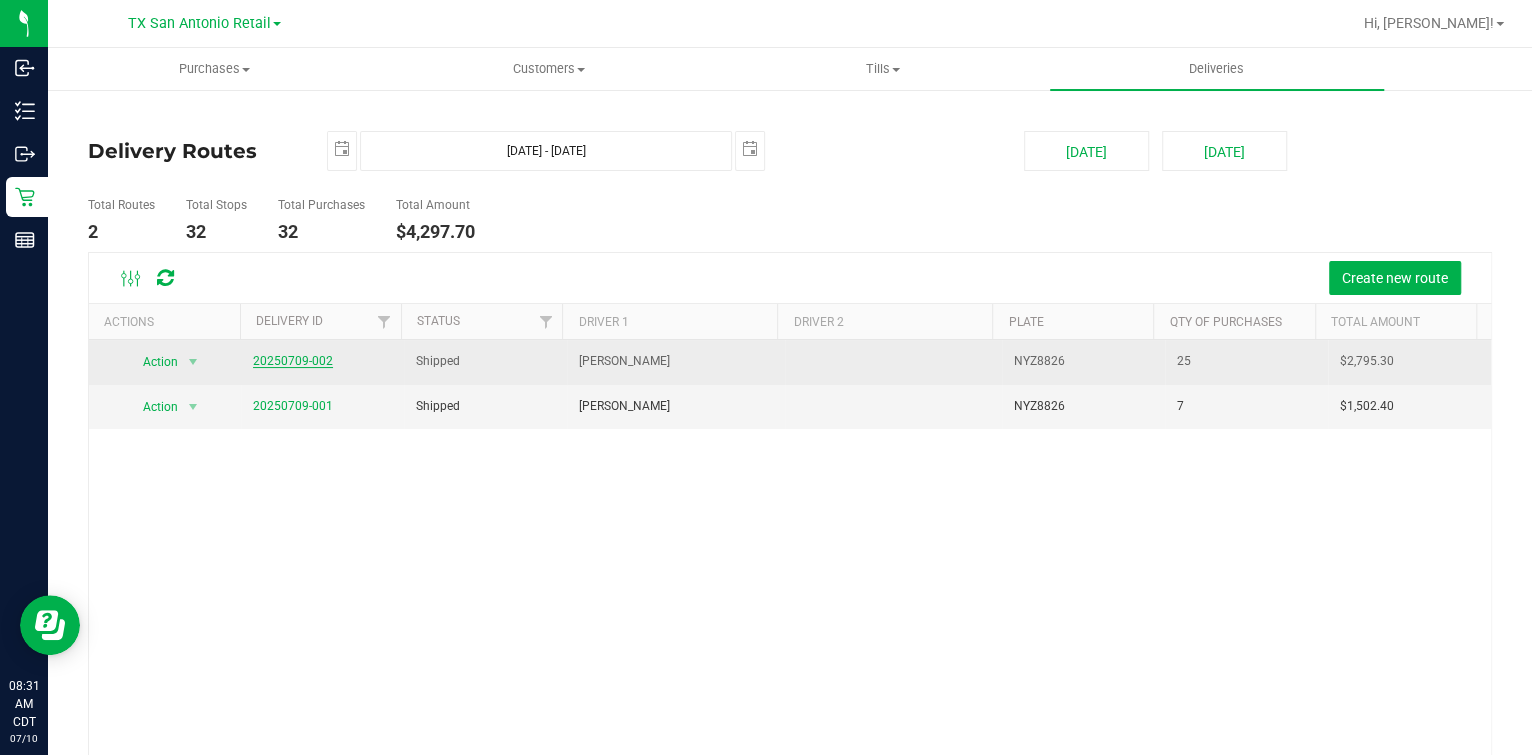 click on "20250709-002" at bounding box center (293, 361) 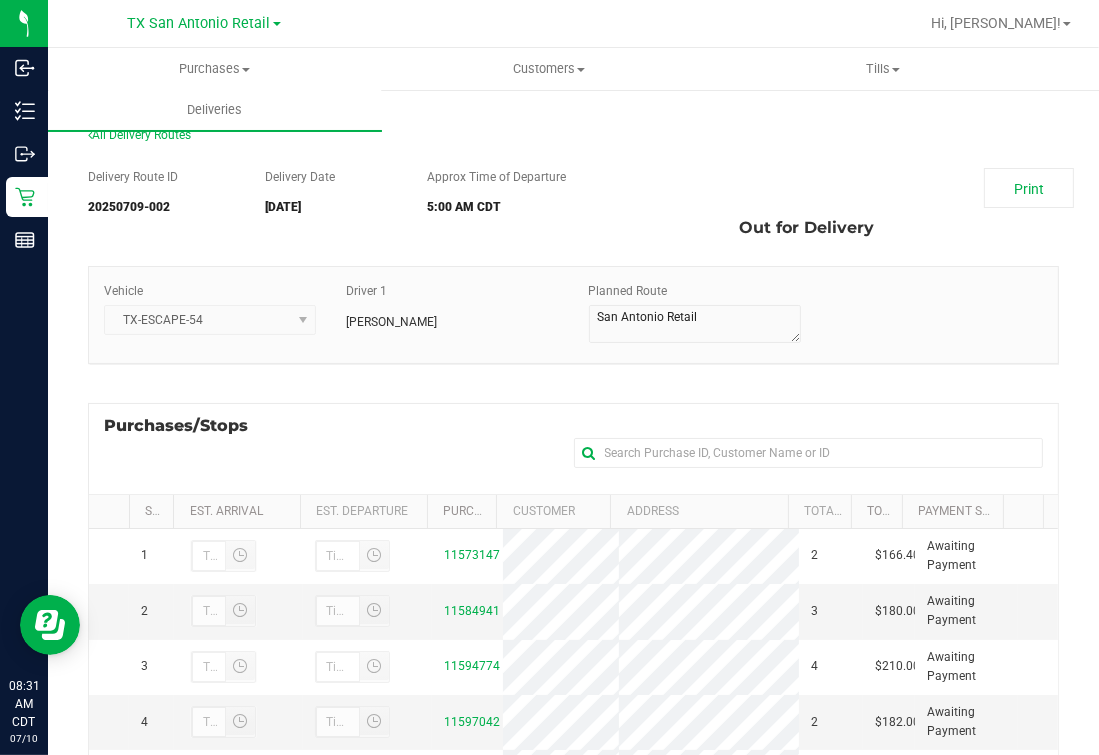 click on "Purchases/Stops
+ Add Purchase" at bounding box center [573, 448] 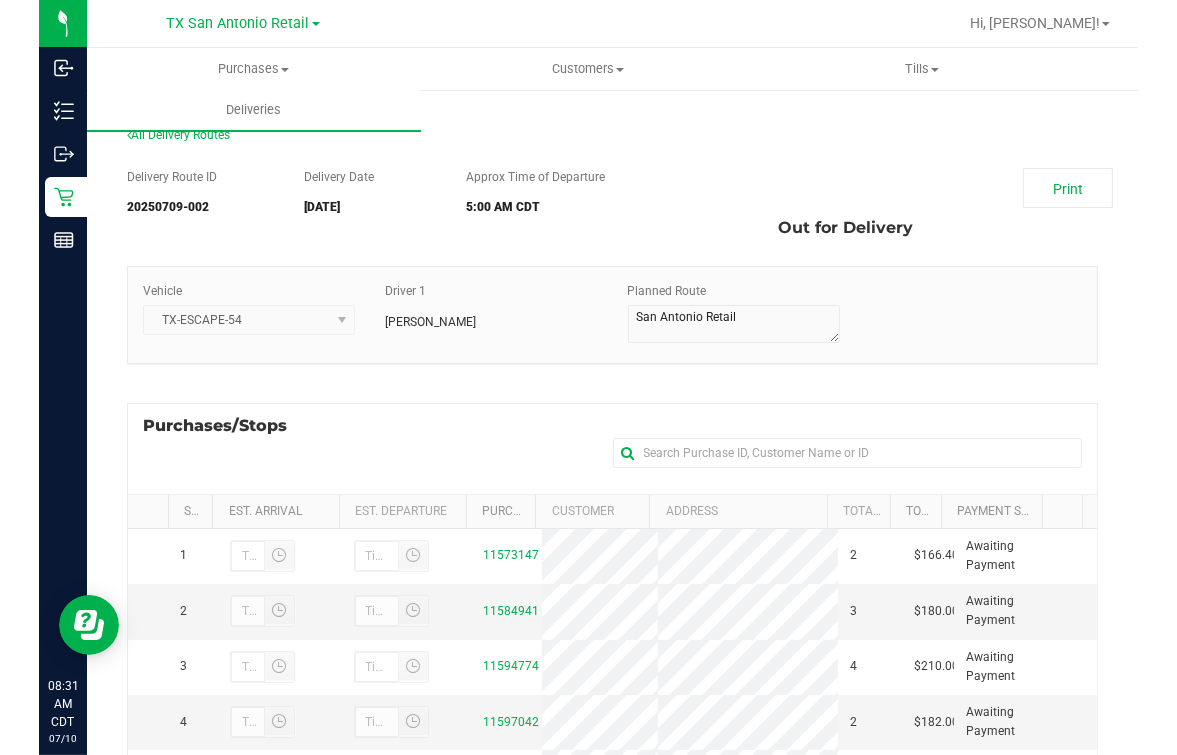 scroll, scrollTop: 357, scrollLeft: 0, axis: vertical 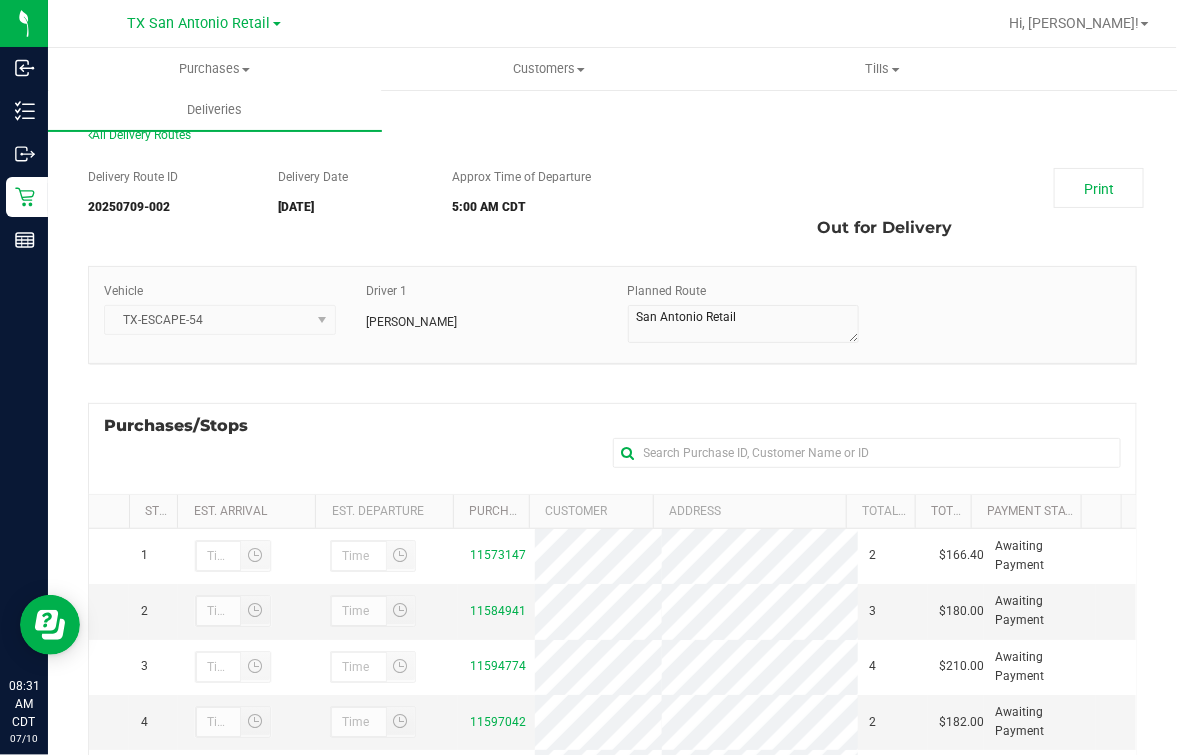 click on "Vehicle
TX-ESCAPE-54
Driver 1
Christopher Kelton
Planned Route" at bounding box center [612, 325] 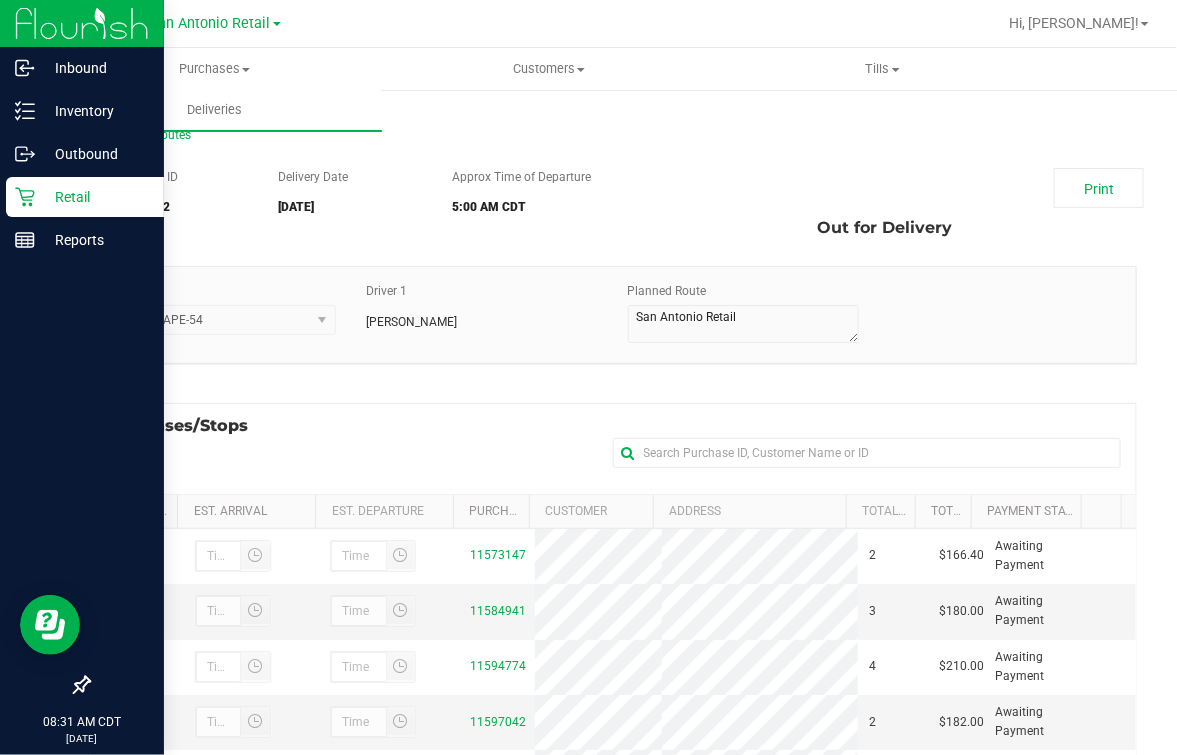 click 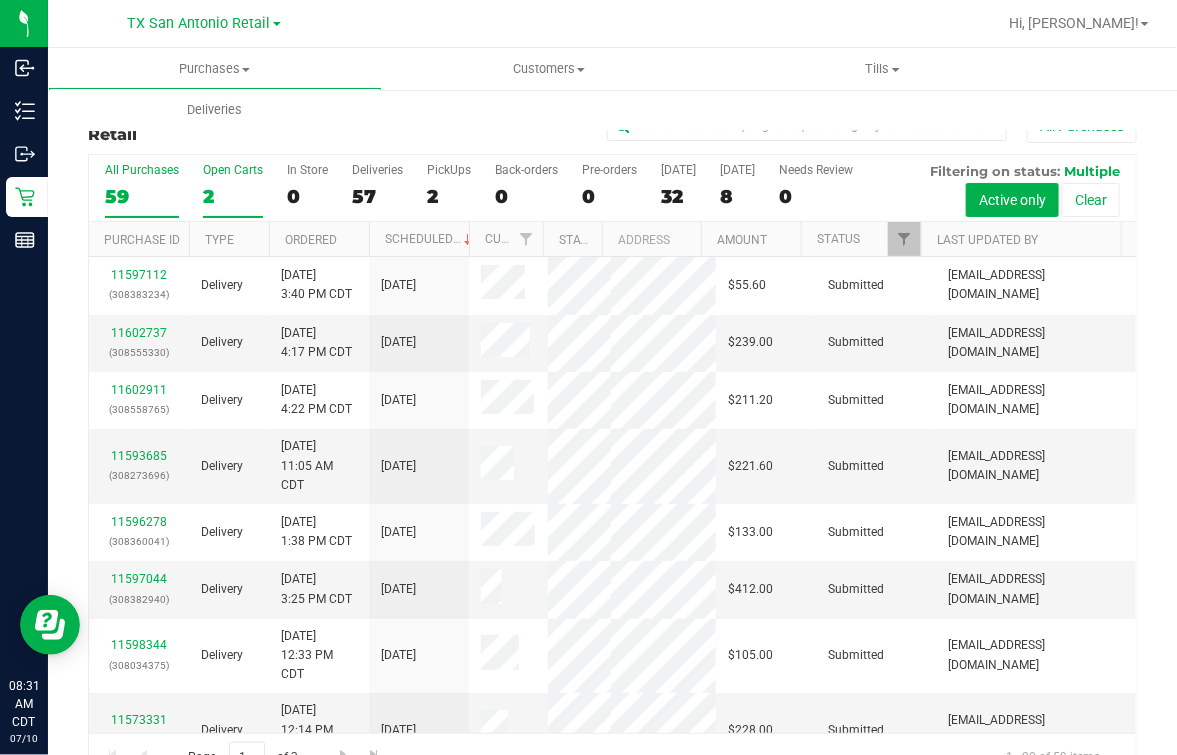 click on "Open Carts" at bounding box center (233, 170) 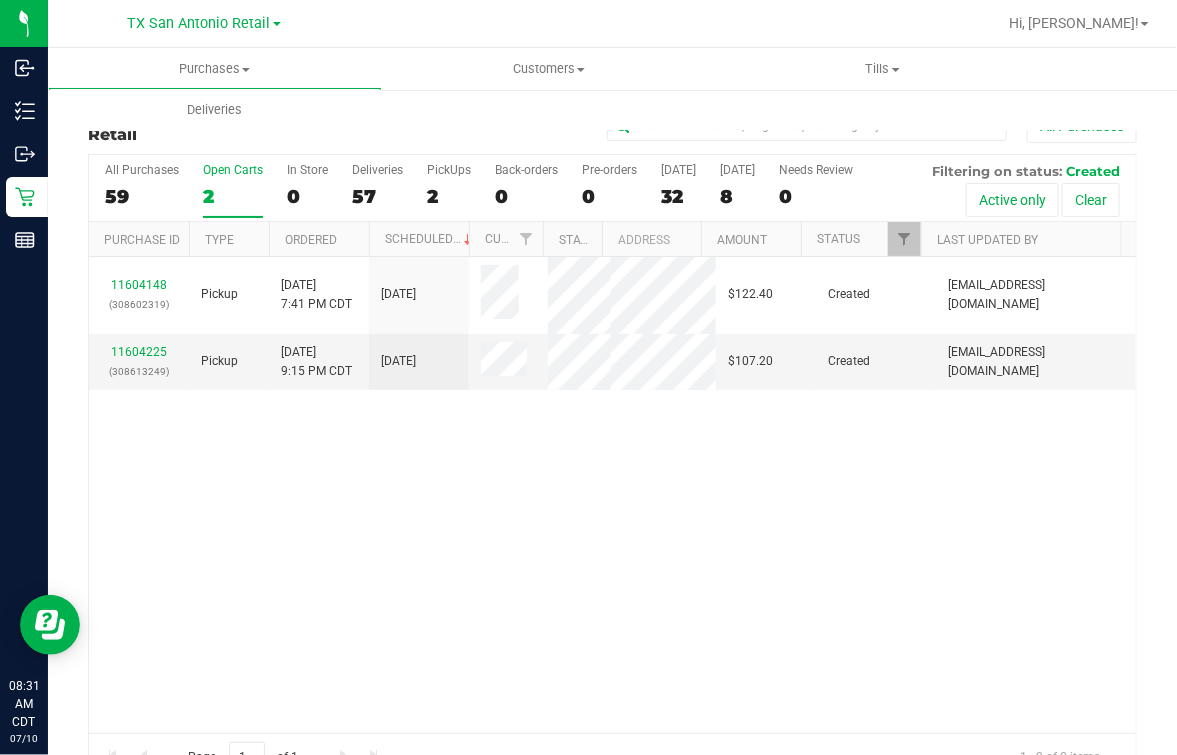 click on "11604148
(308602319)
Pickup 7/9/2025 7:41 PM CDT 7/11/2025
$122.40
Created abe+parallel@iheartjane.com
11604225
(308613249)
Pickup 7/9/2025 9:15 PM CDT 7/11/2025
$107.20
Created abe+parallel@iheartjane.com" at bounding box center [612, 495] 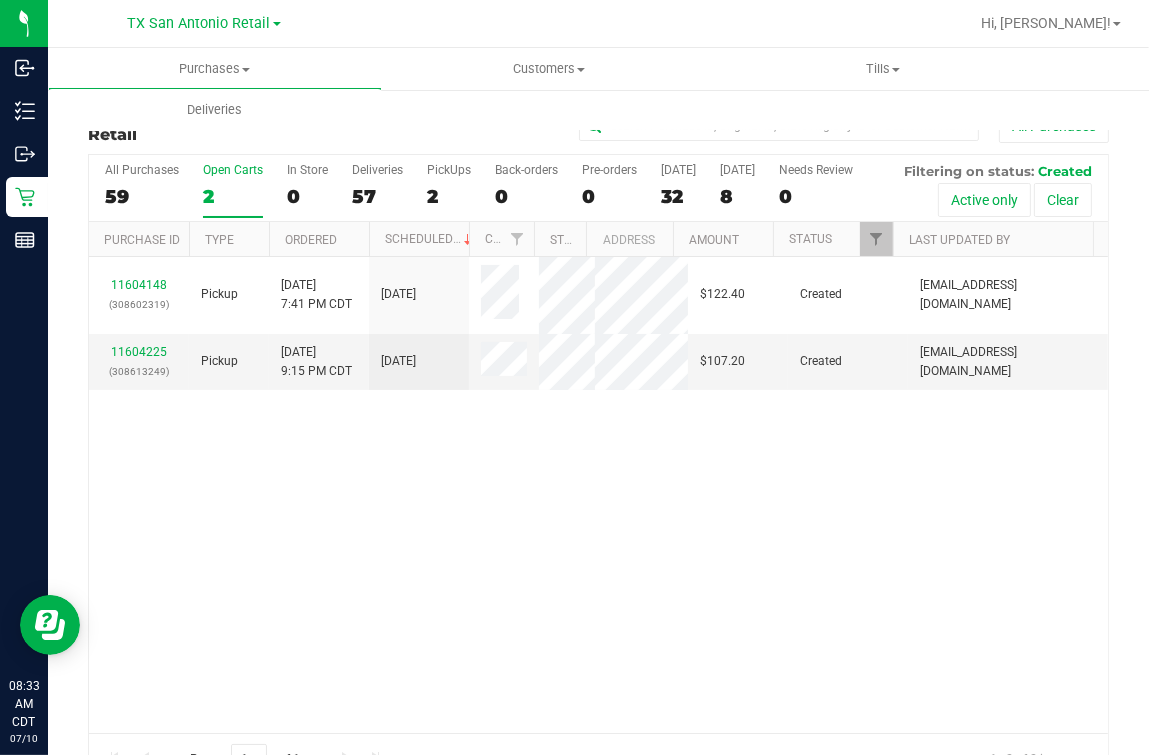 drag, startPoint x: 288, startPoint y: 572, endPoint x: 459, endPoint y: 546, distance: 172.96532 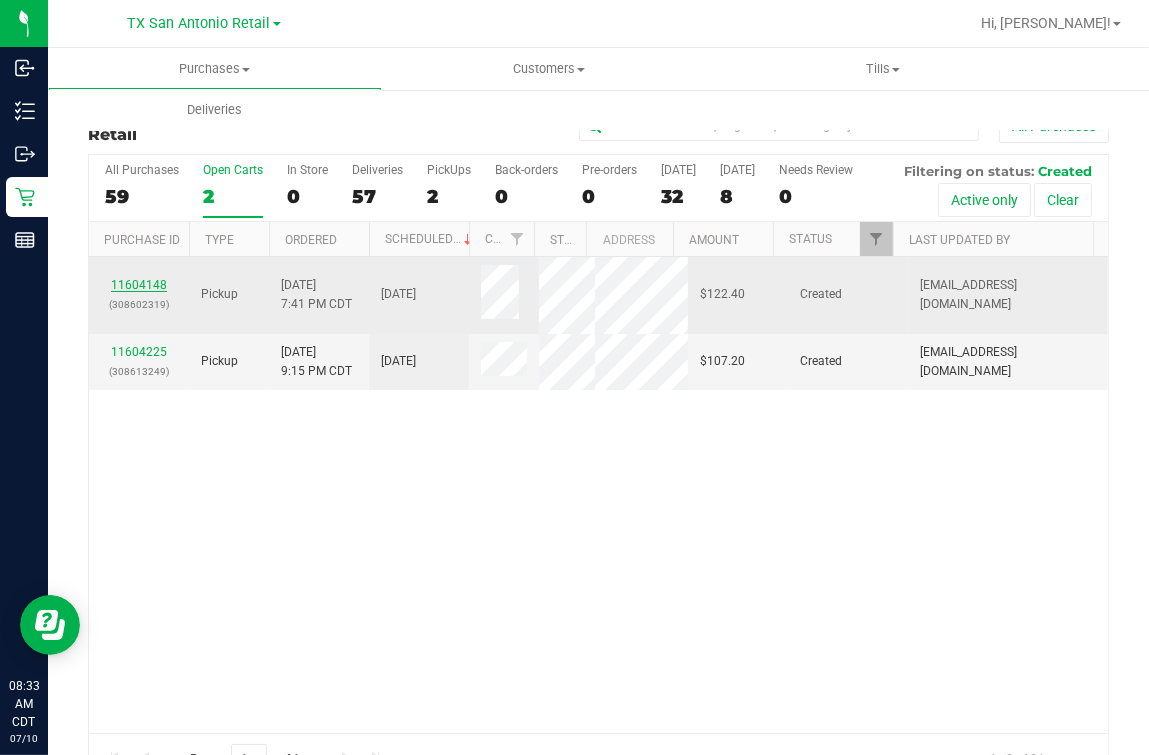 drag, startPoint x: 179, startPoint y: 331, endPoint x: 152, endPoint y: 338, distance: 27.89265 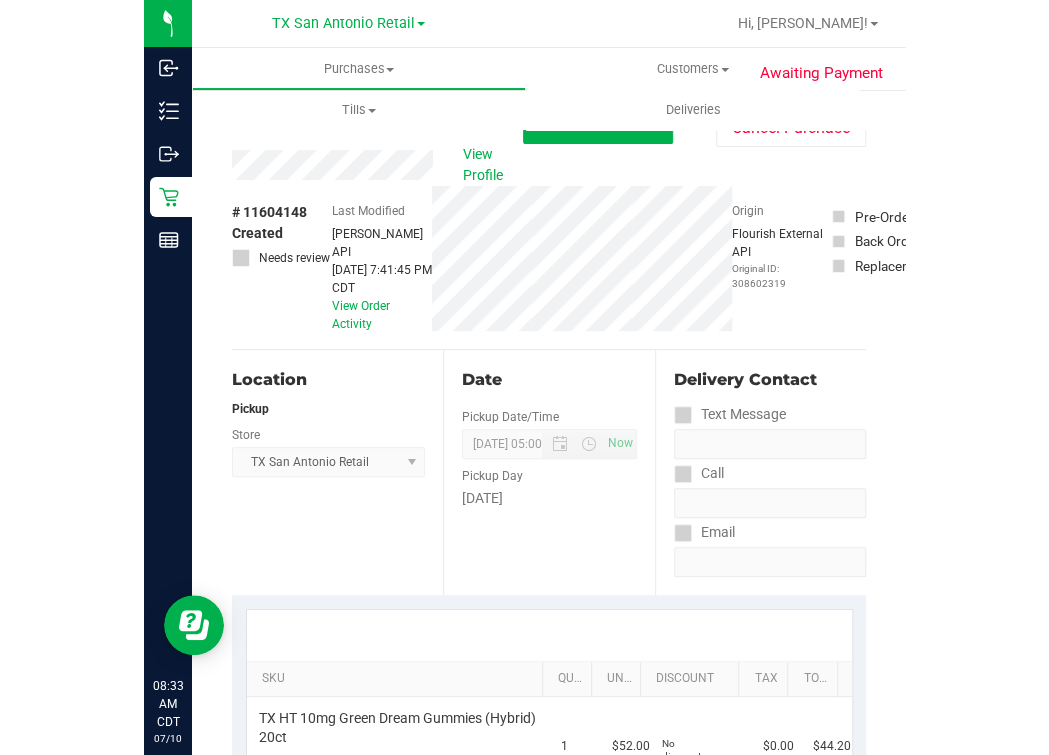 scroll, scrollTop: 618, scrollLeft: 0, axis: vertical 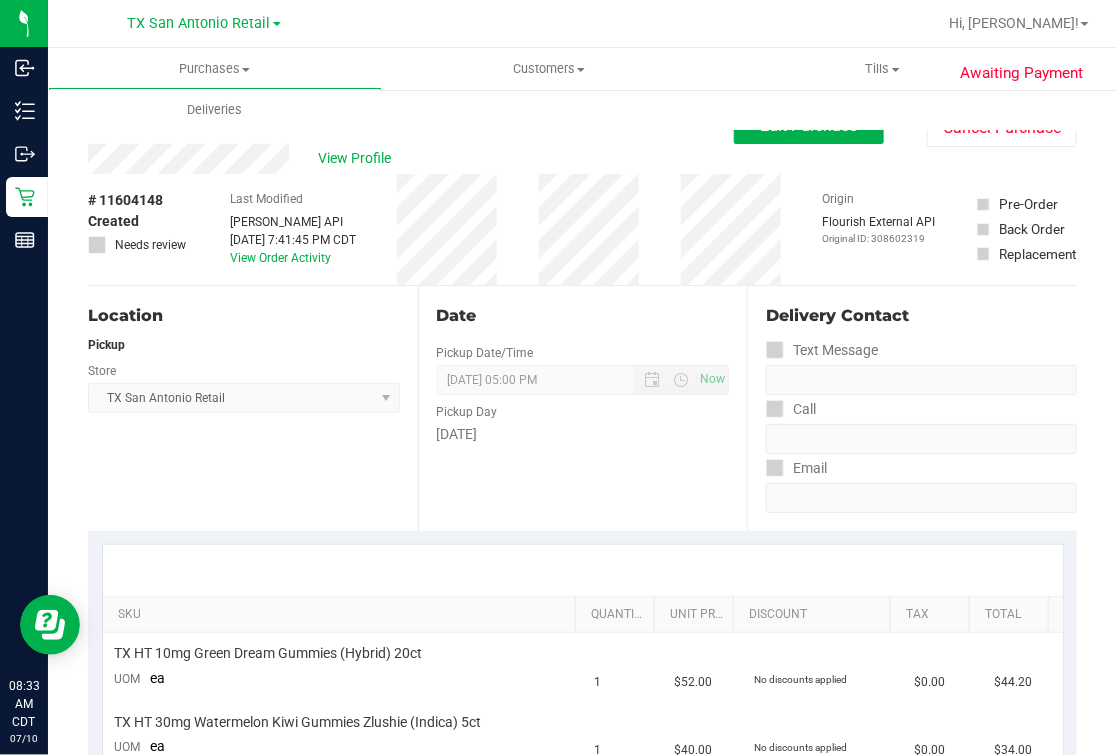 click on "View Profile" at bounding box center [411, 159] 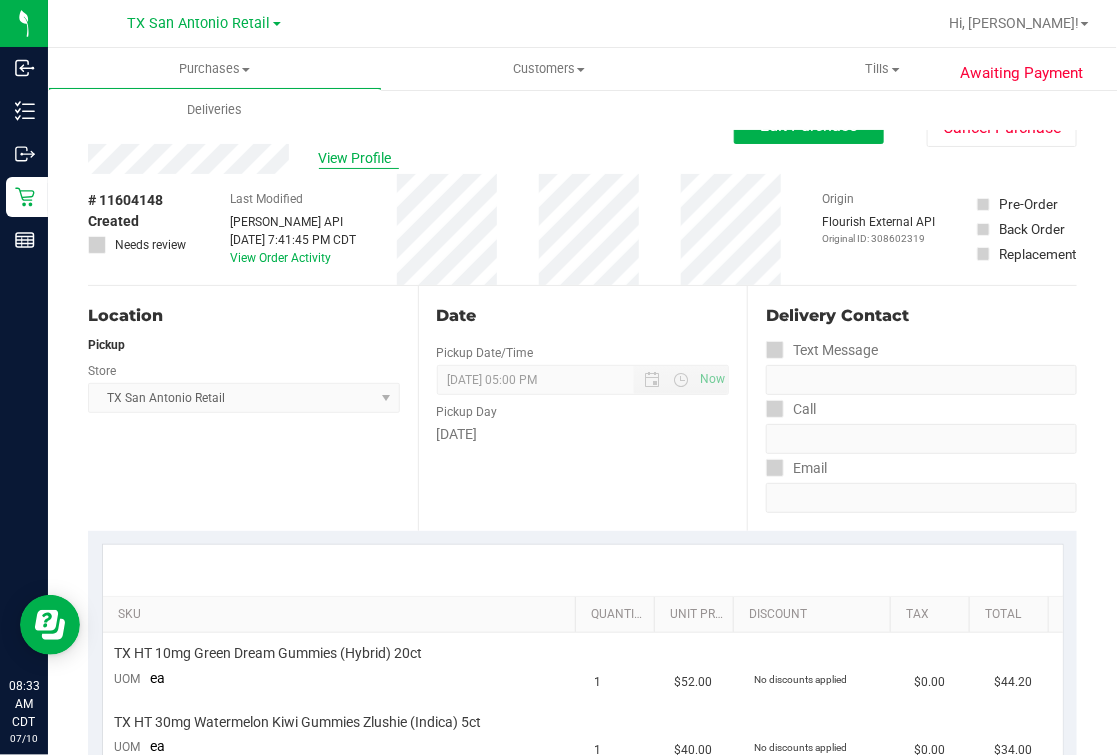 click on "View Profile" at bounding box center [359, 158] 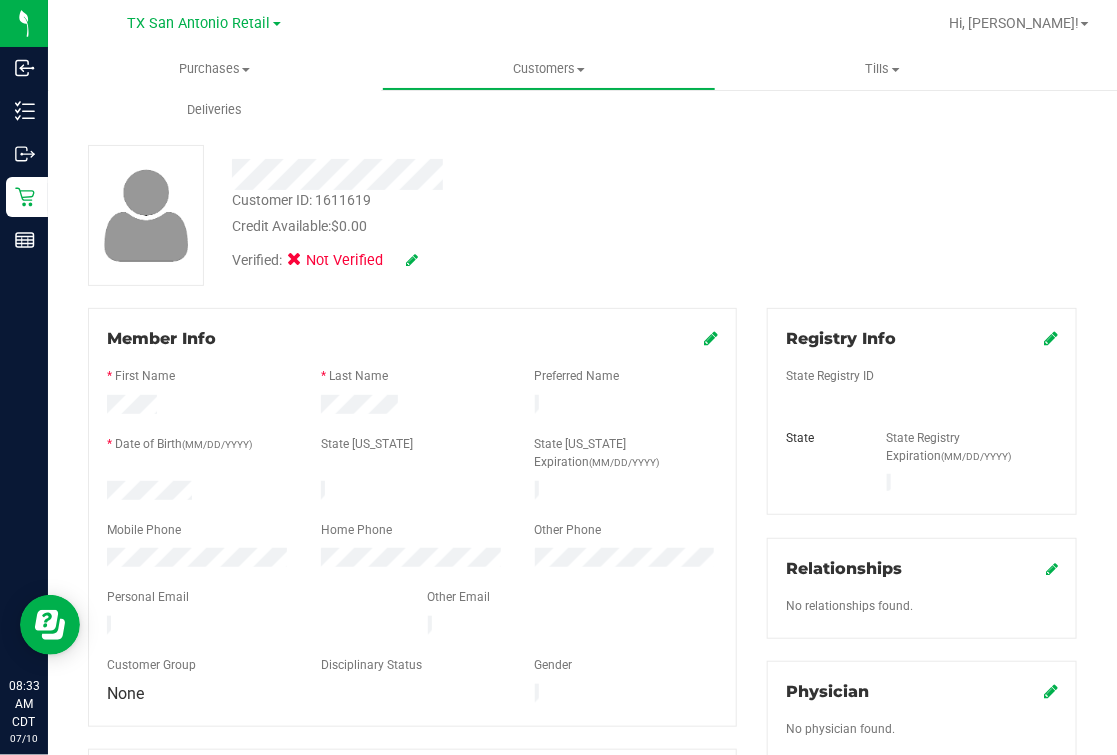 scroll, scrollTop: 0, scrollLeft: 0, axis: both 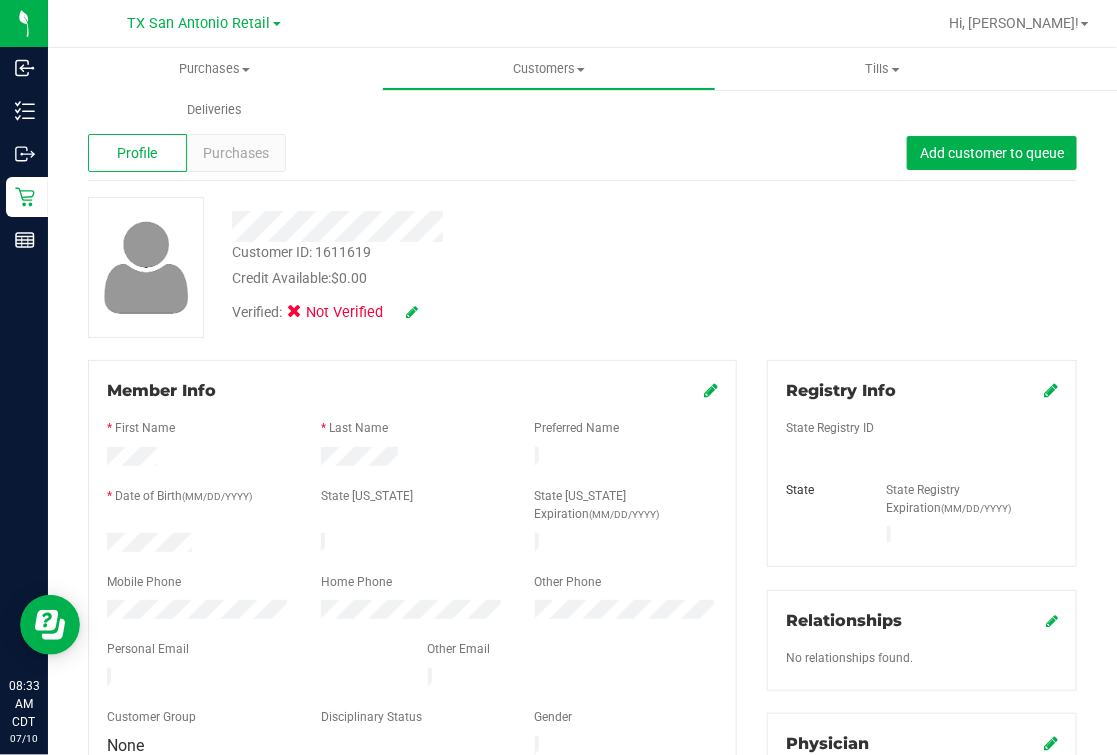 click on "Verified:
Not Verified" at bounding box center (472, 311) 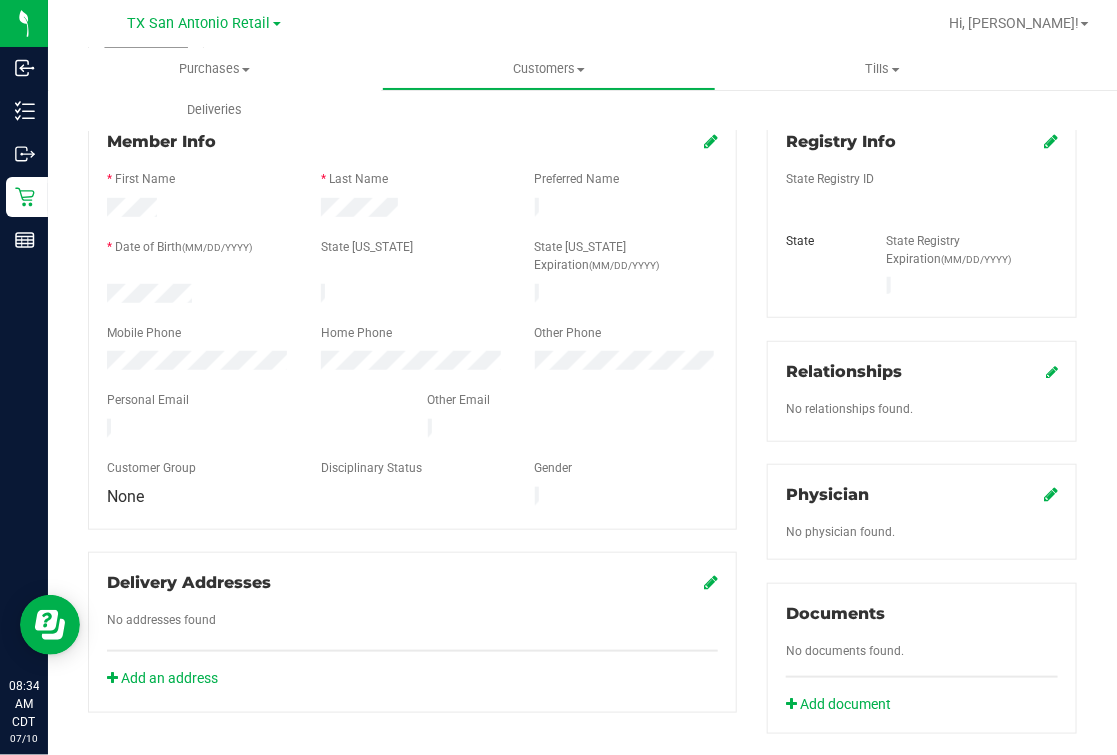 scroll, scrollTop: 0, scrollLeft: 0, axis: both 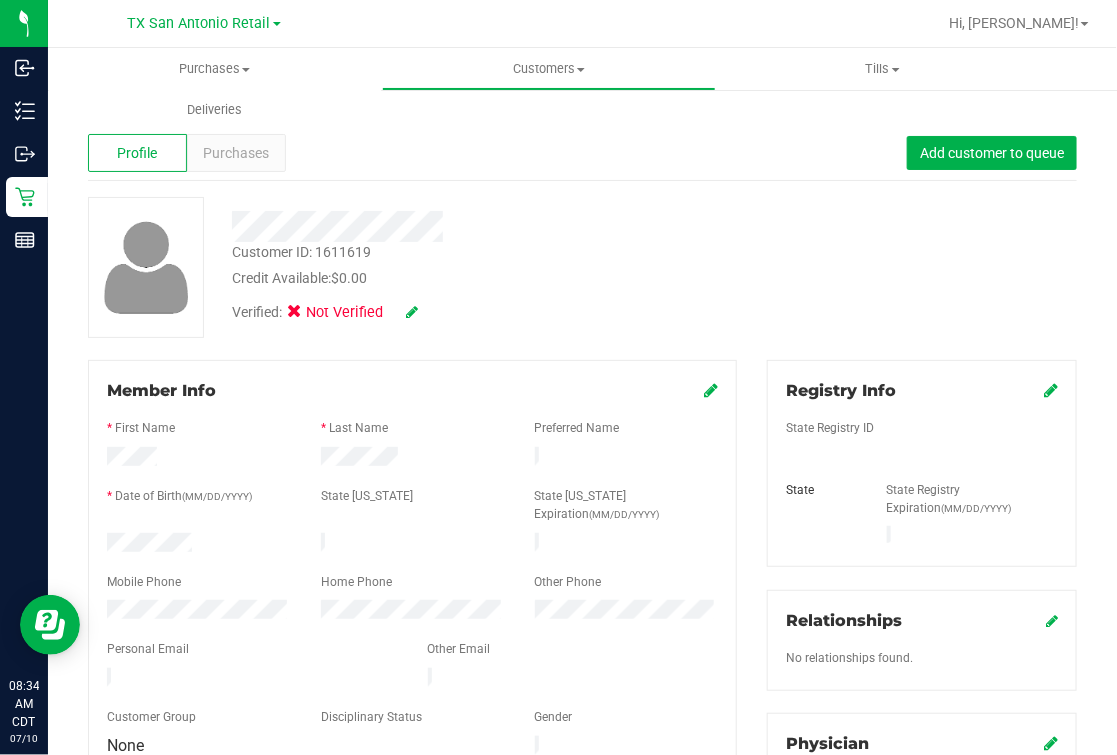 click on "Customer ID: 1611619
Credit Available:
$0.00" at bounding box center [472, 265] 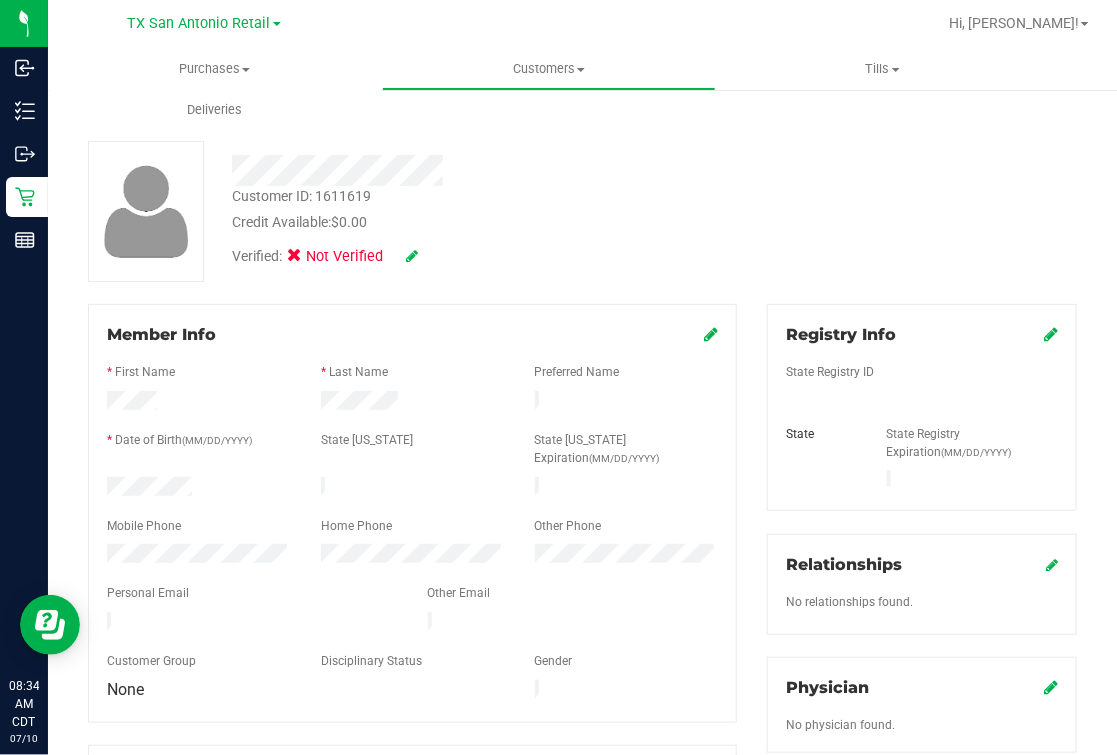 scroll, scrollTop: 0, scrollLeft: 0, axis: both 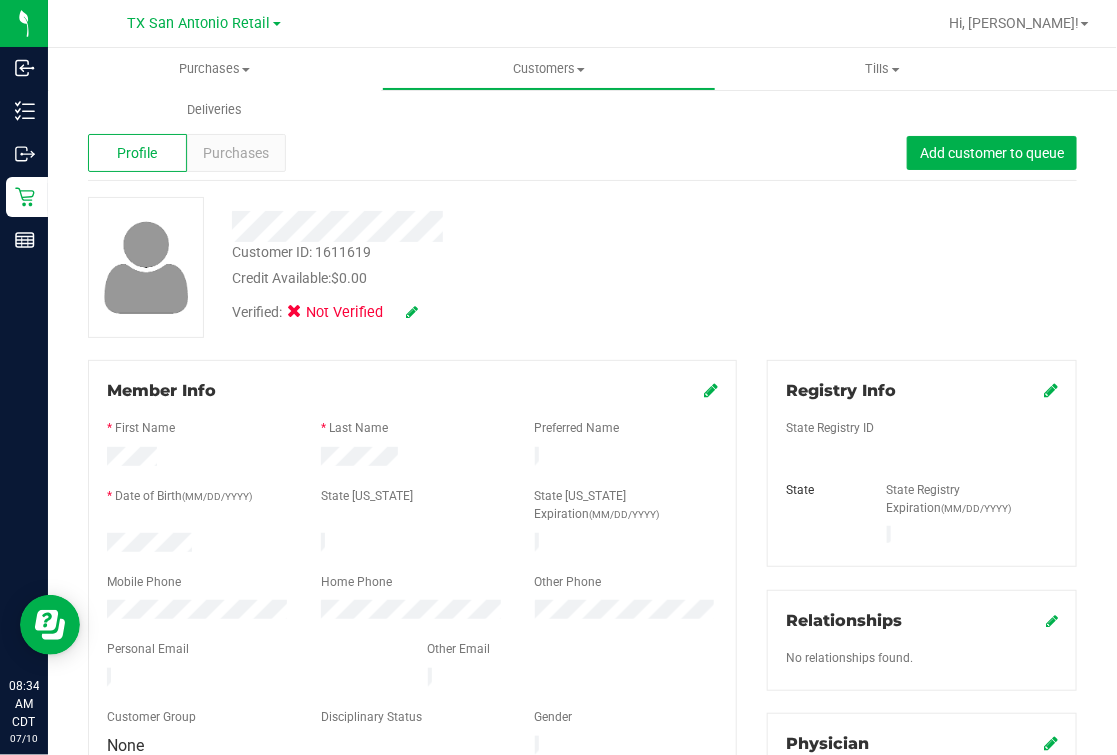 click at bounding box center [711, 390] 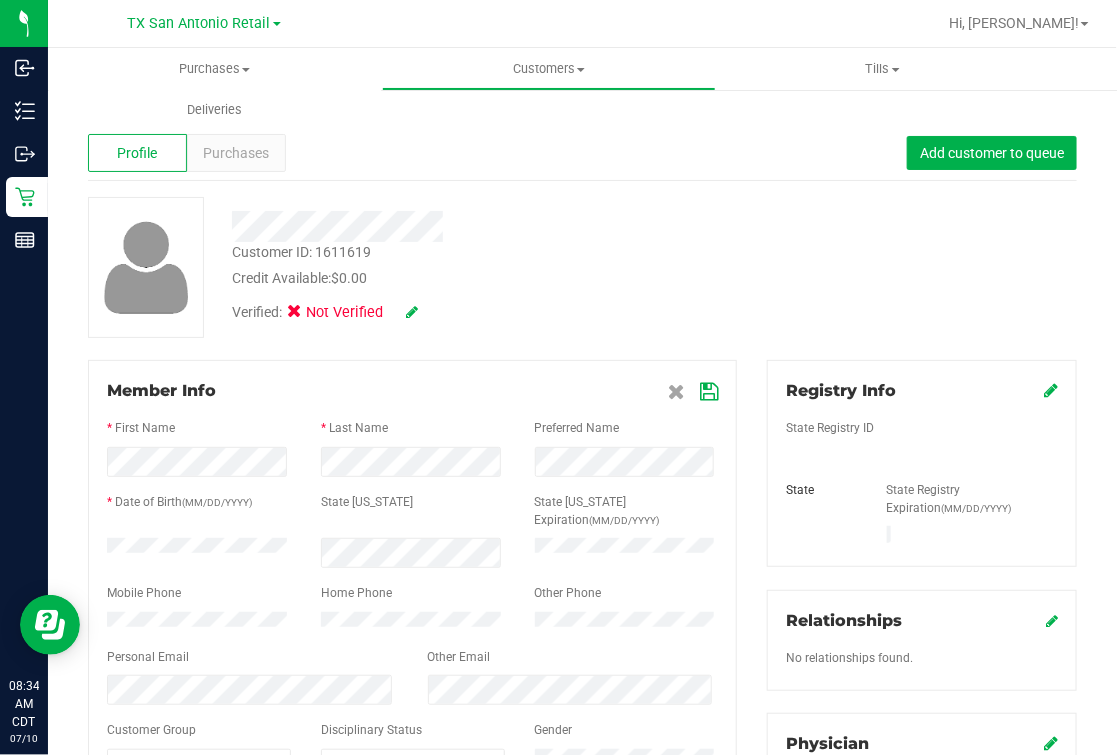 click on "Member Info" at bounding box center [412, 391] 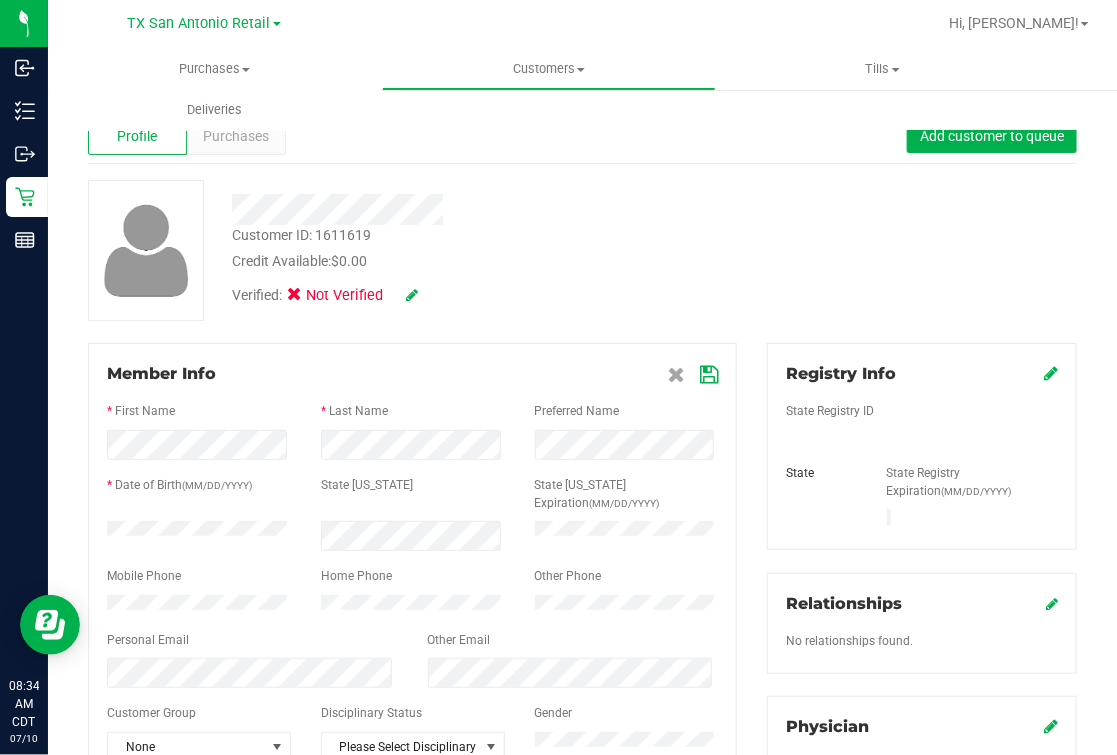 scroll, scrollTop: 0, scrollLeft: 0, axis: both 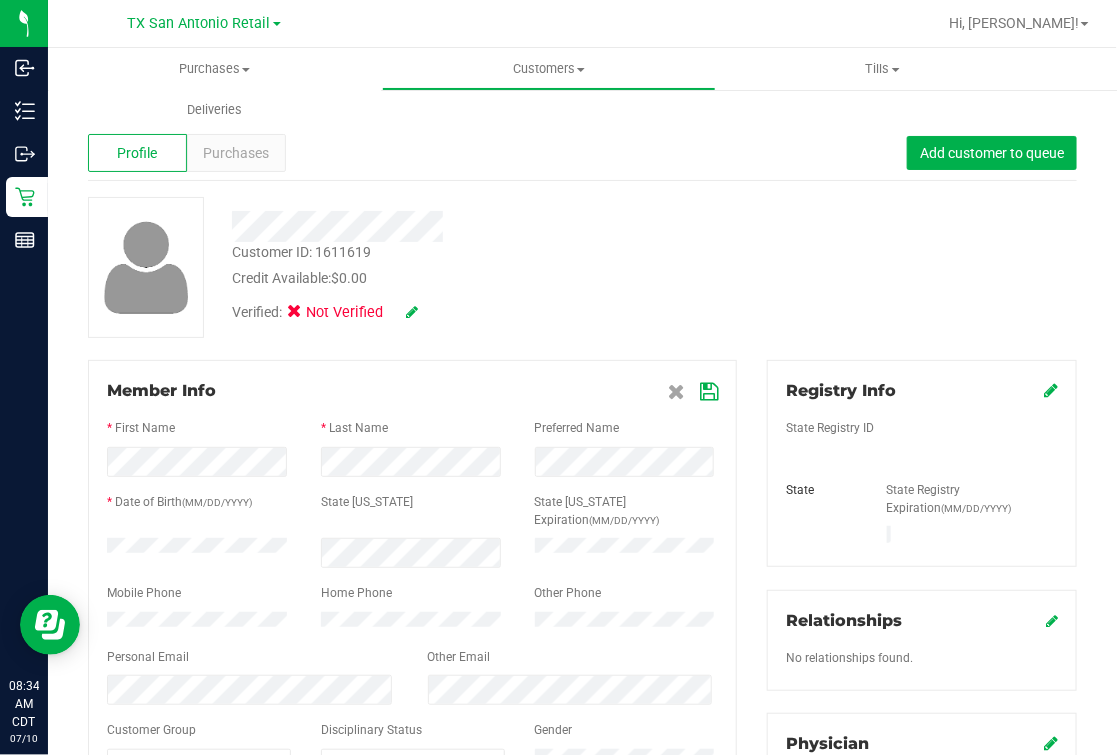 click at bounding box center [709, 392] 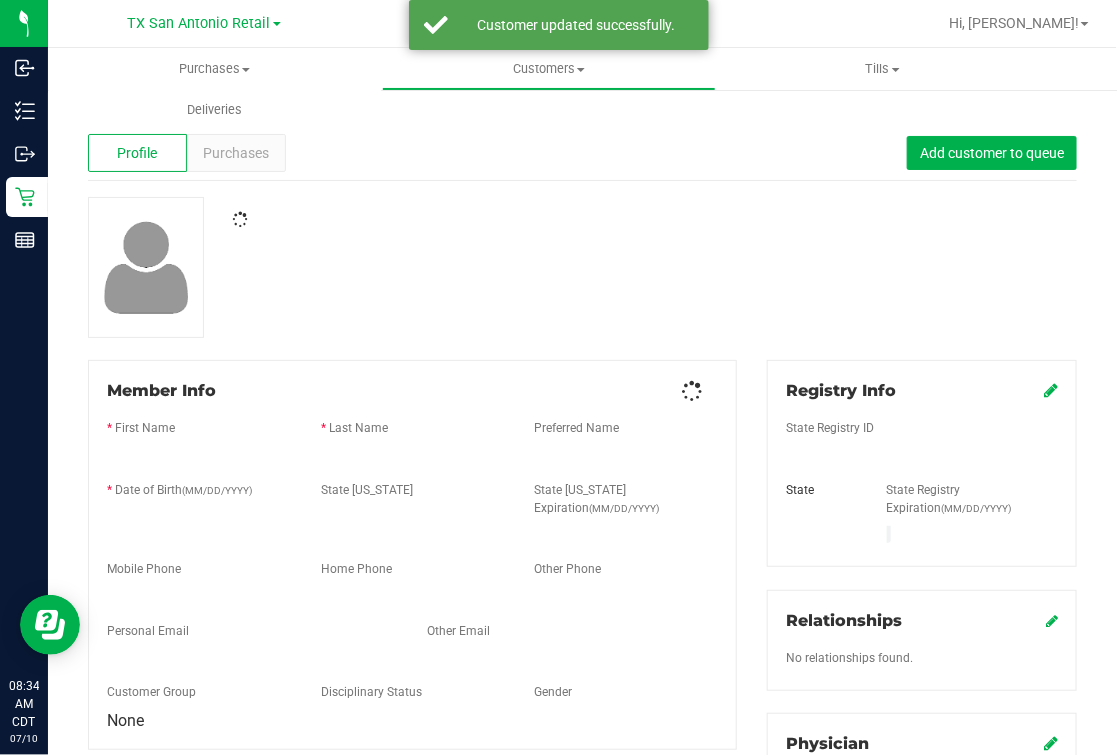 click at bounding box center [582, 267] 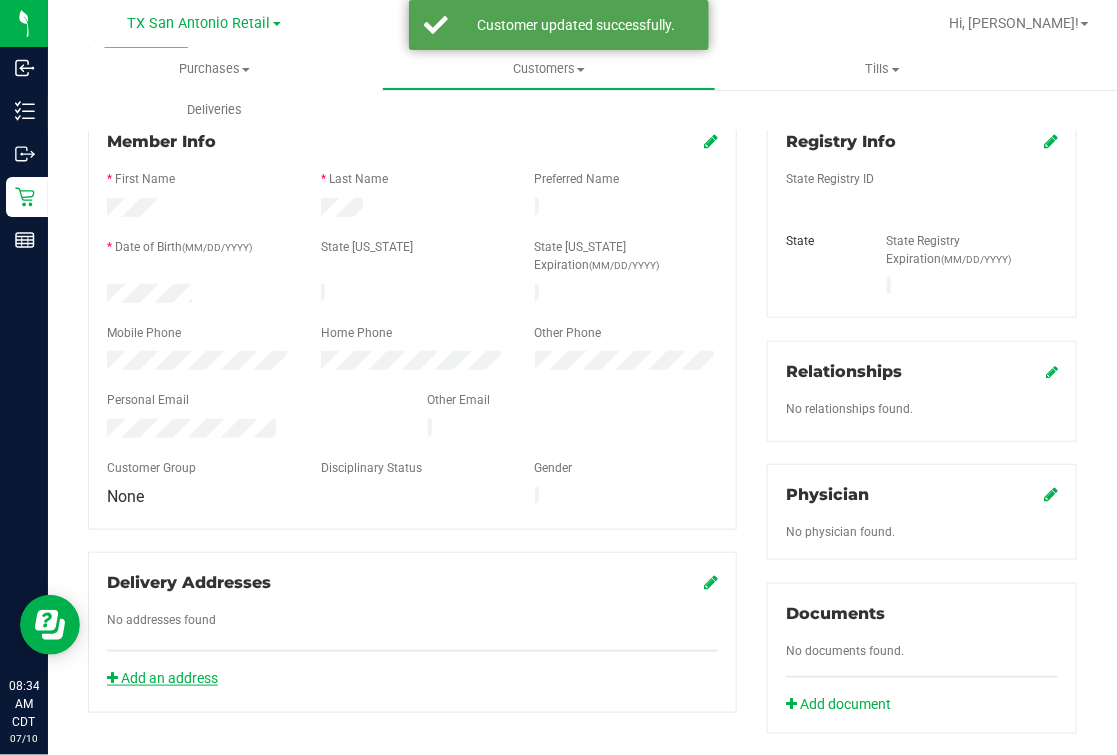 scroll, scrollTop: 683, scrollLeft: 0, axis: vertical 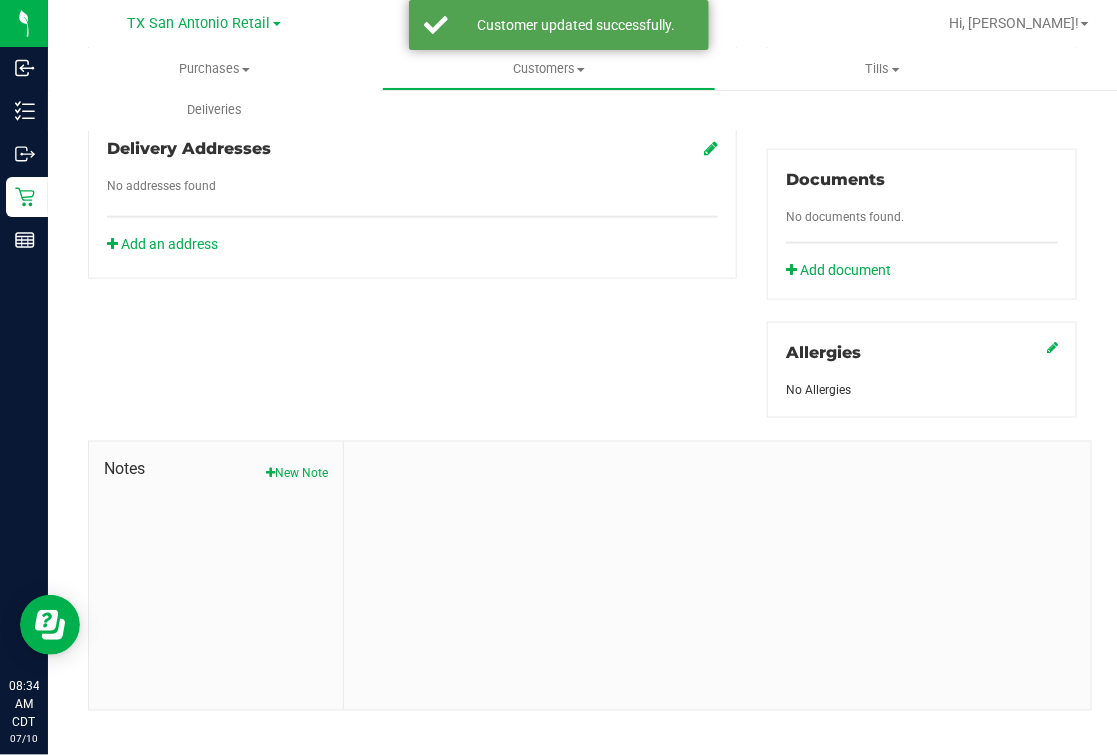 click on "Notes" at bounding box center (216, 469) 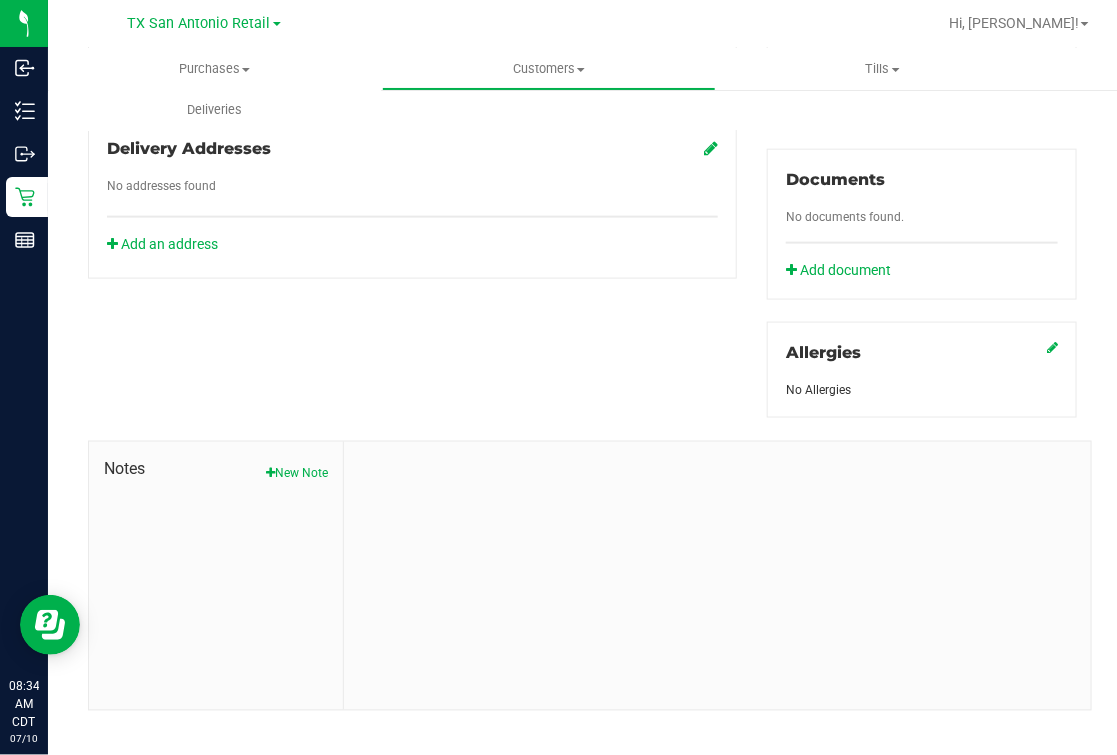 click on "Notes" at bounding box center (216, 469) 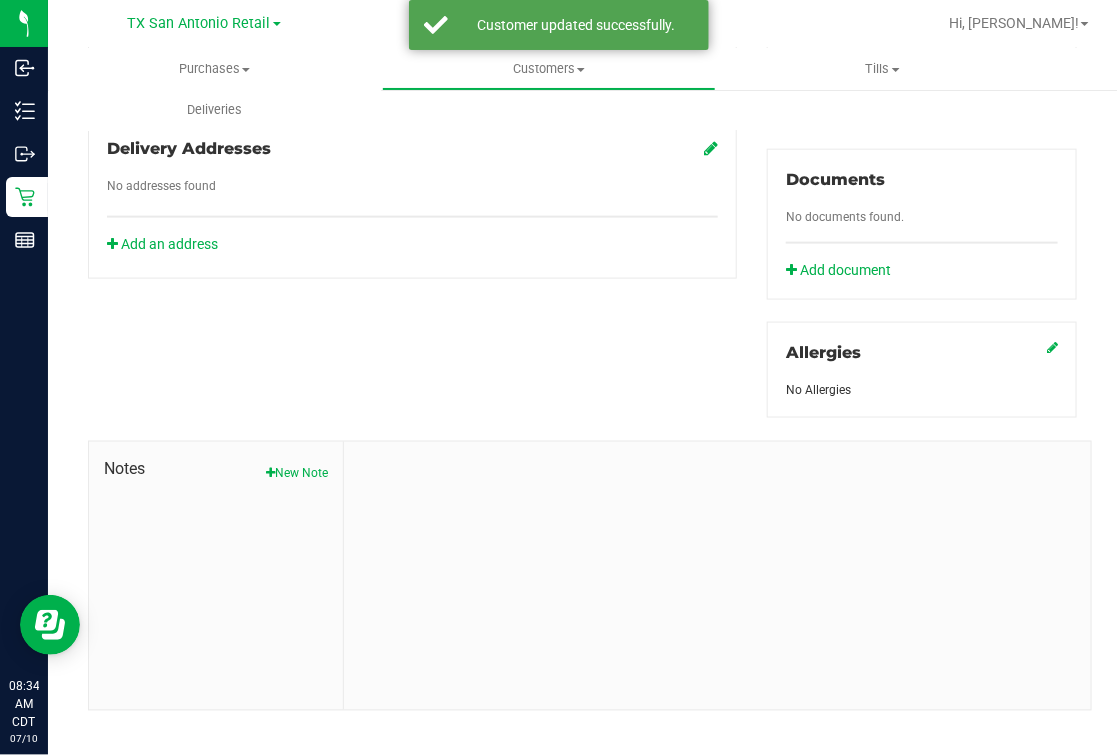 click on "New Note" at bounding box center [297, 473] 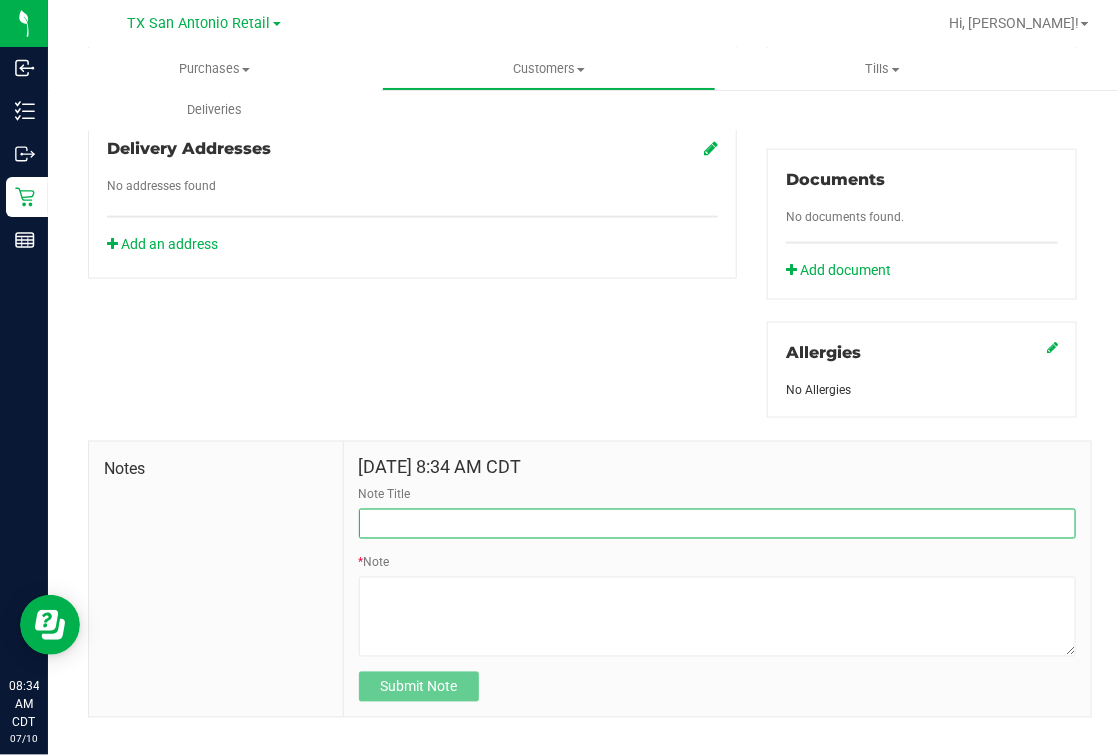 click on "Note Title" at bounding box center (717, 524) 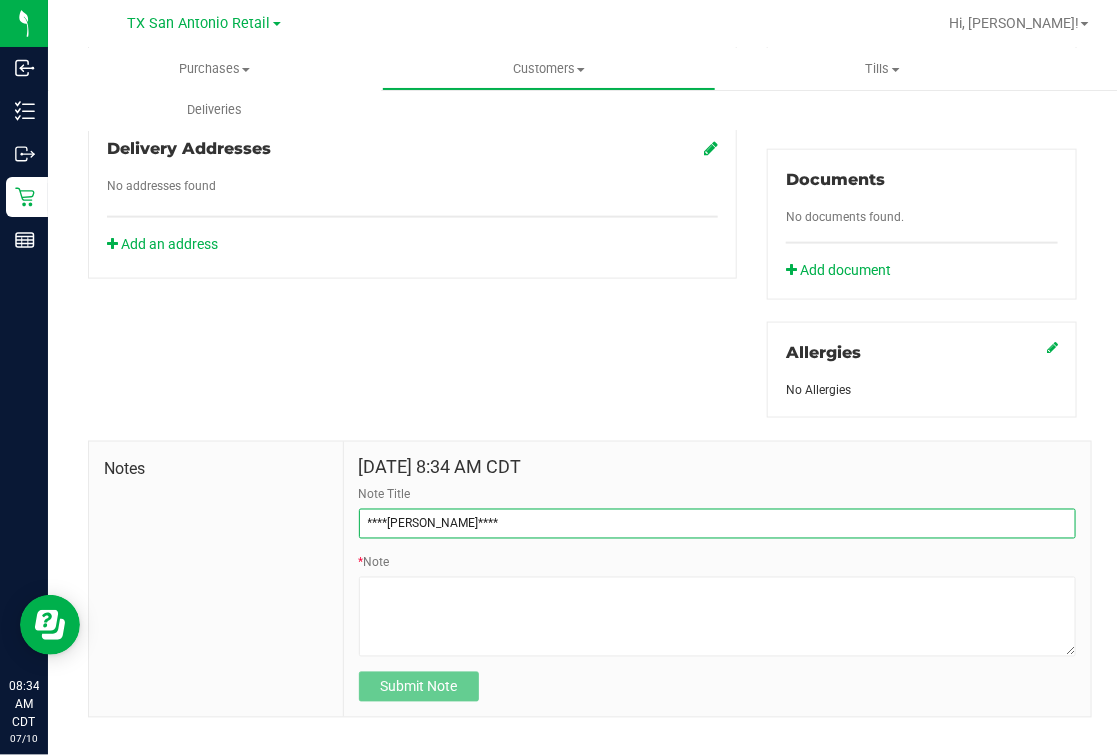 type on "****curt****" 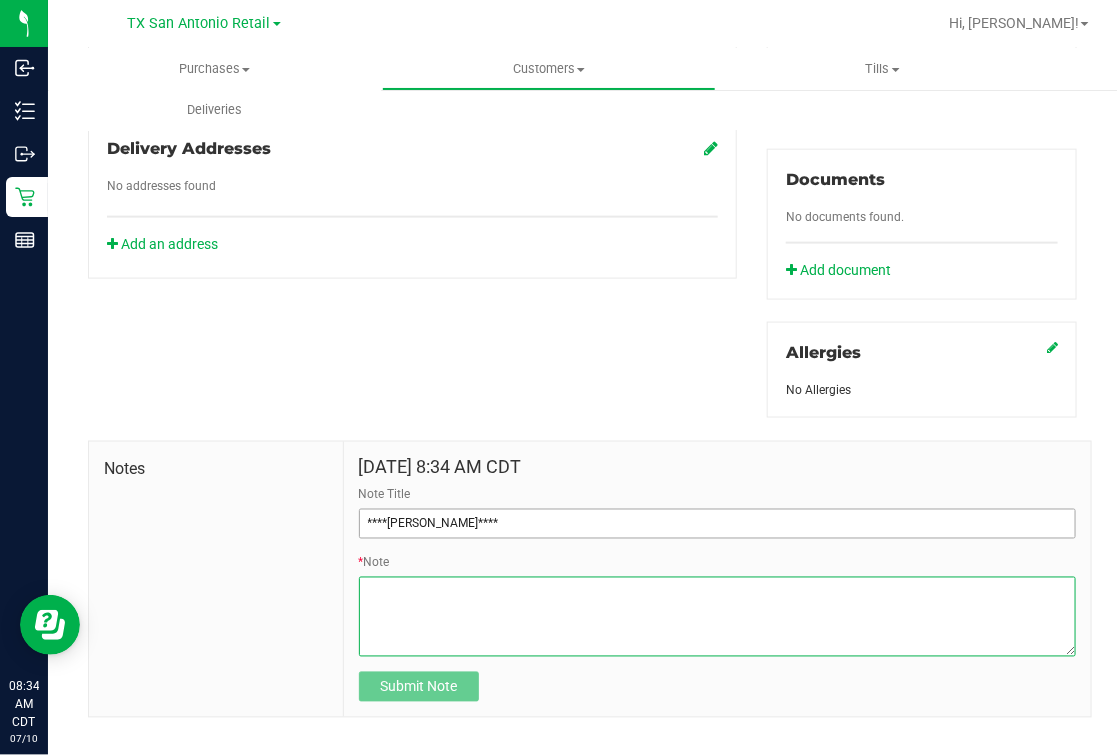 paste on "Patient Name:
Brenda Lara Cantu
Address:
2514 Arlene Park
San Antonio, TX, 78251
Phone Number:
(210) 618-9245
DOB:
12/19/1978
SSN Last 5:
78266" 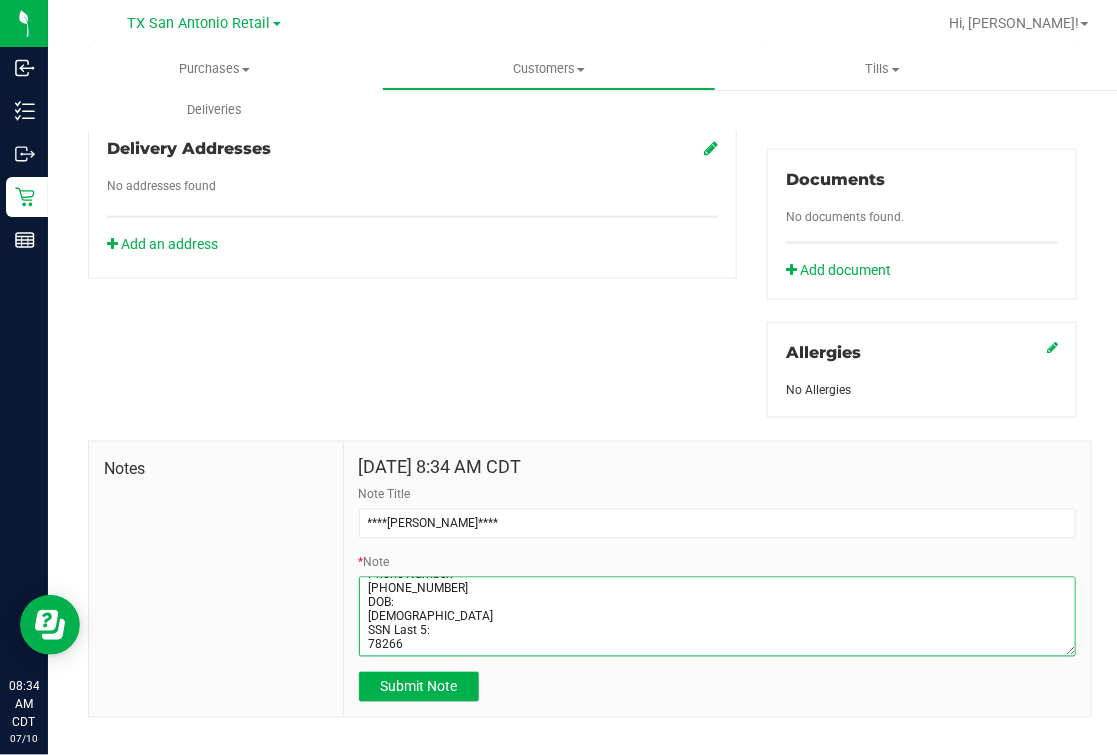 scroll, scrollTop: 90, scrollLeft: 0, axis: vertical 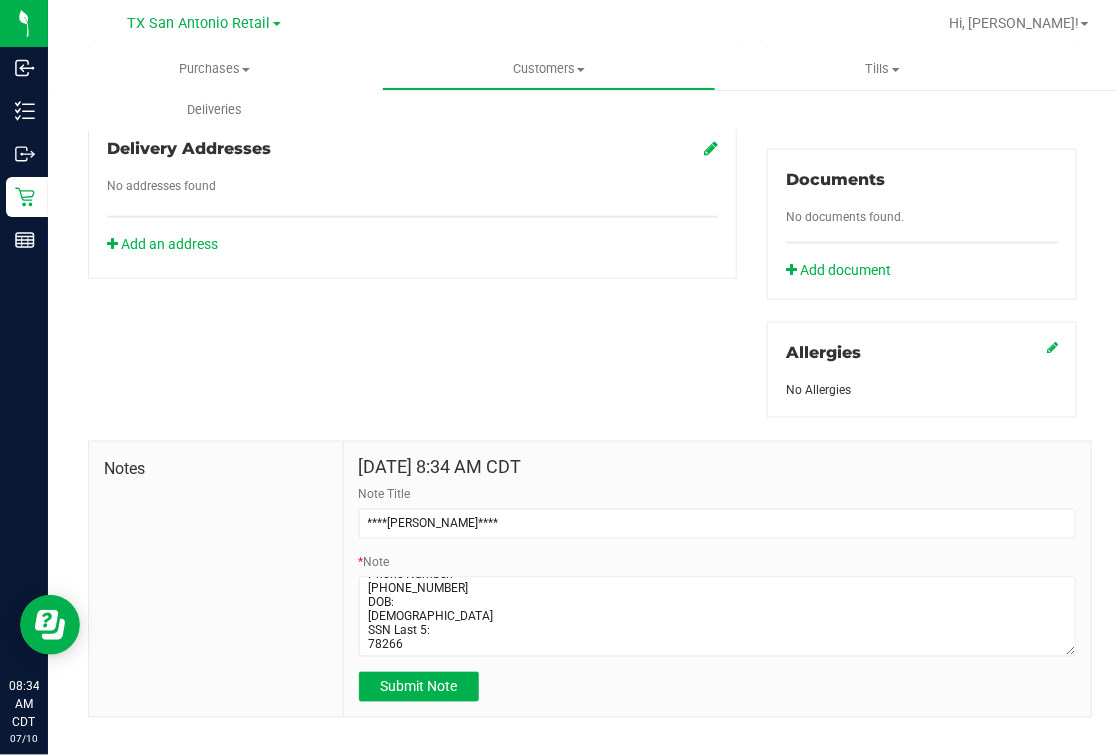 click on "Jul 10, 2025 8:34 AM CDT
Note Title
****curt****
*
Note
Submit Note" at bounding box center (717, 580) 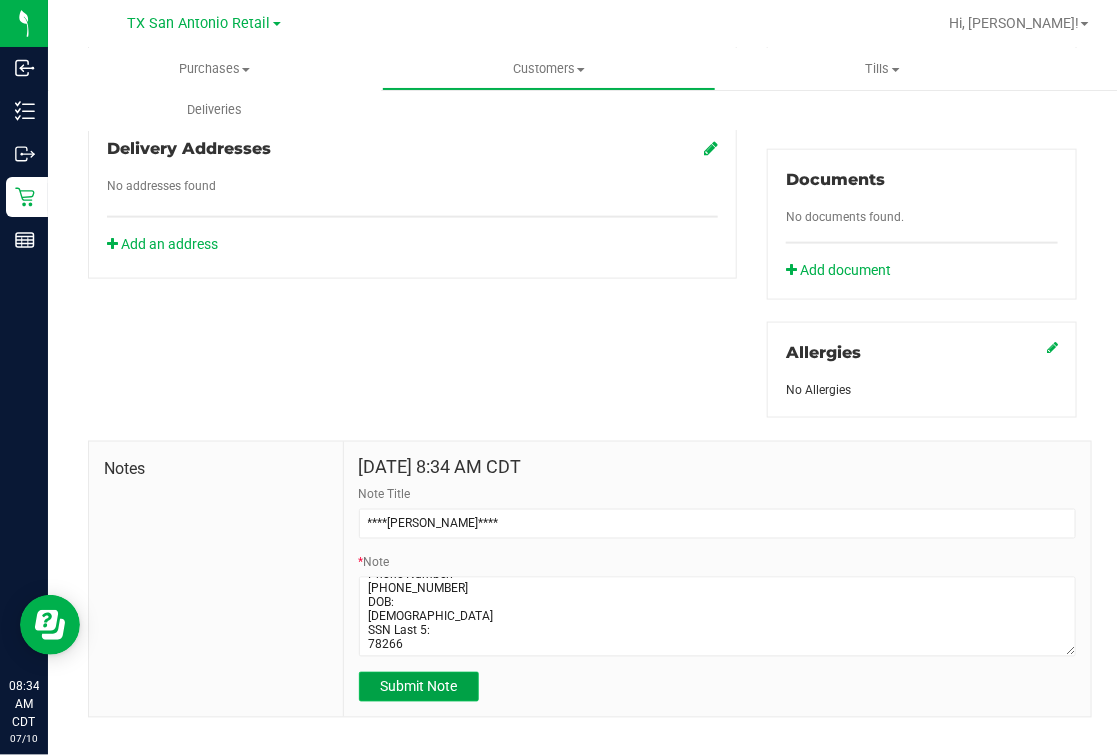 click on "Submit Note" at bounding box center (418, 687) 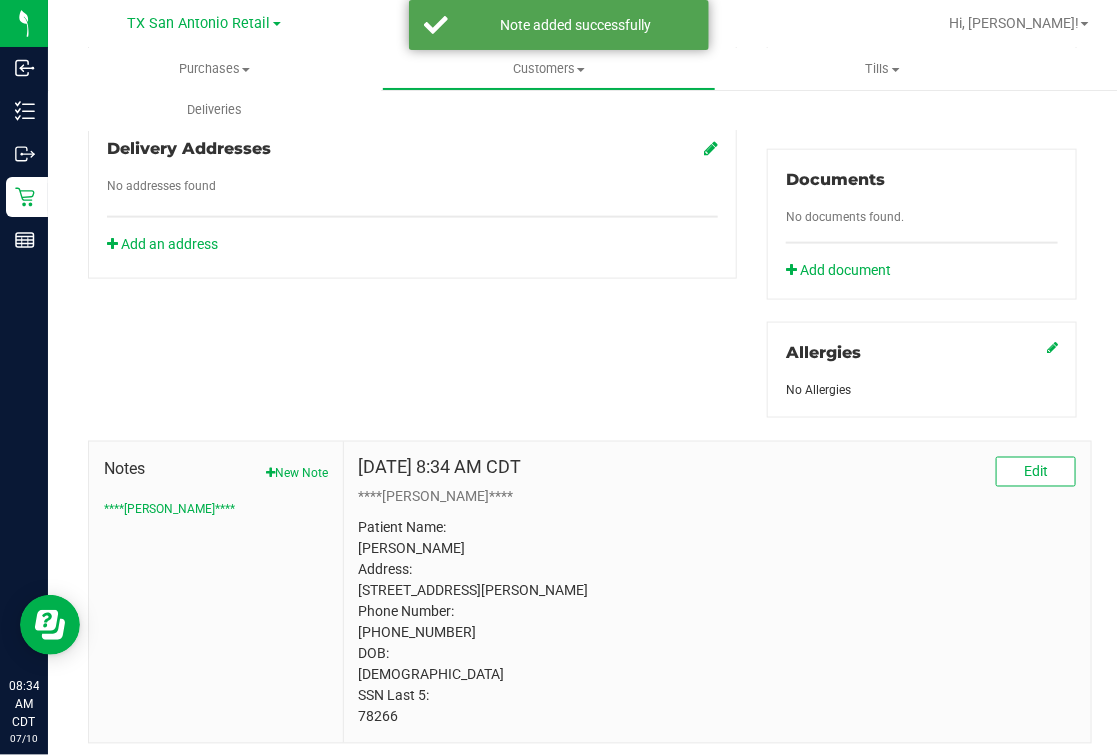 scroll, scrollTop: 0, scrollLeft: 0, axis: both 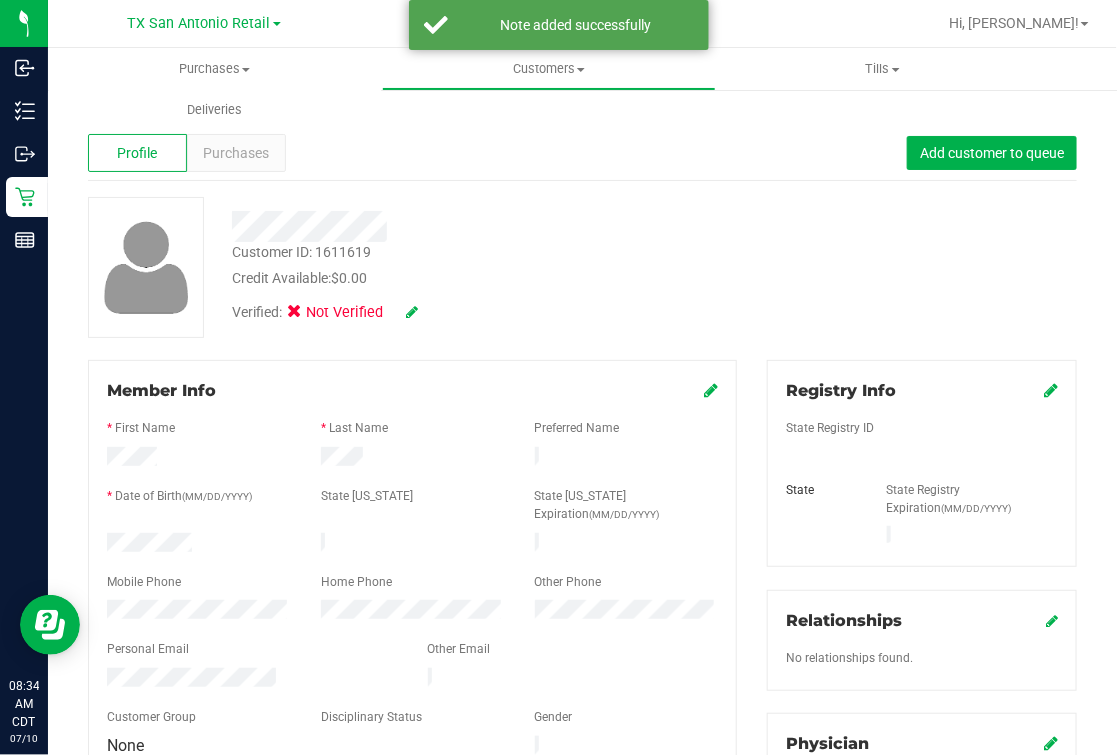 click on "Verified:
Not Verified" at bounding box center [472, 311] 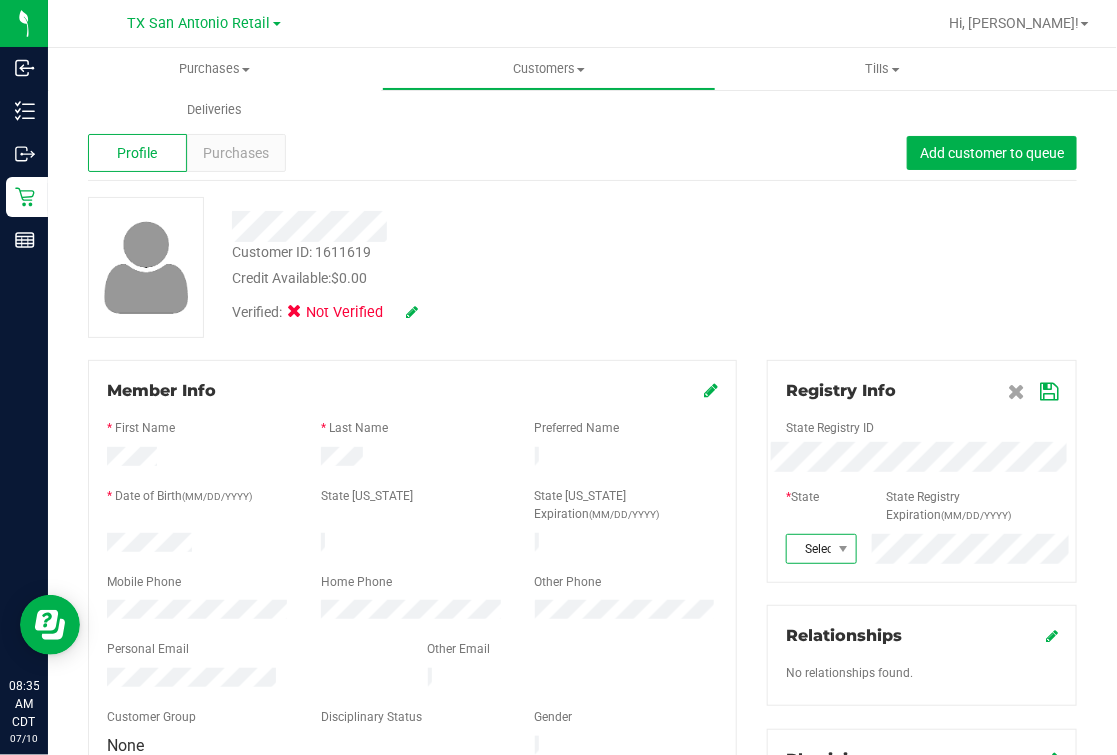 click on "Select state" at bounding box center (809, 549) 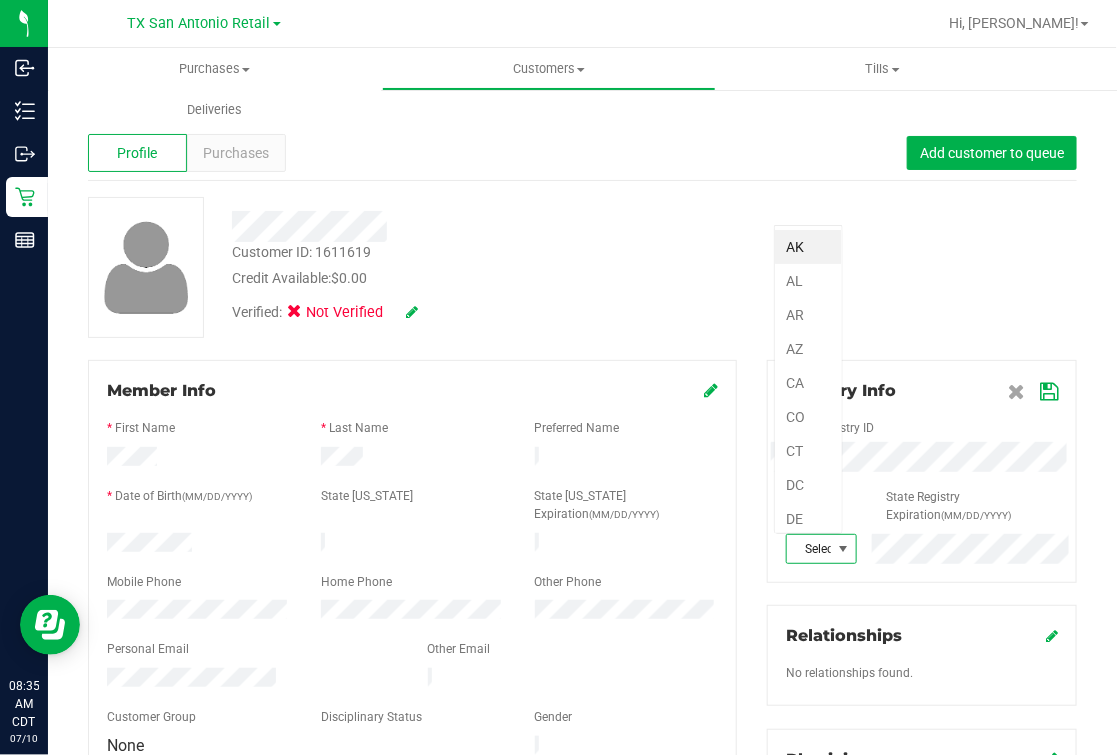scroll, scrollTop: 99969, scrollLeft: 99931, axis: both 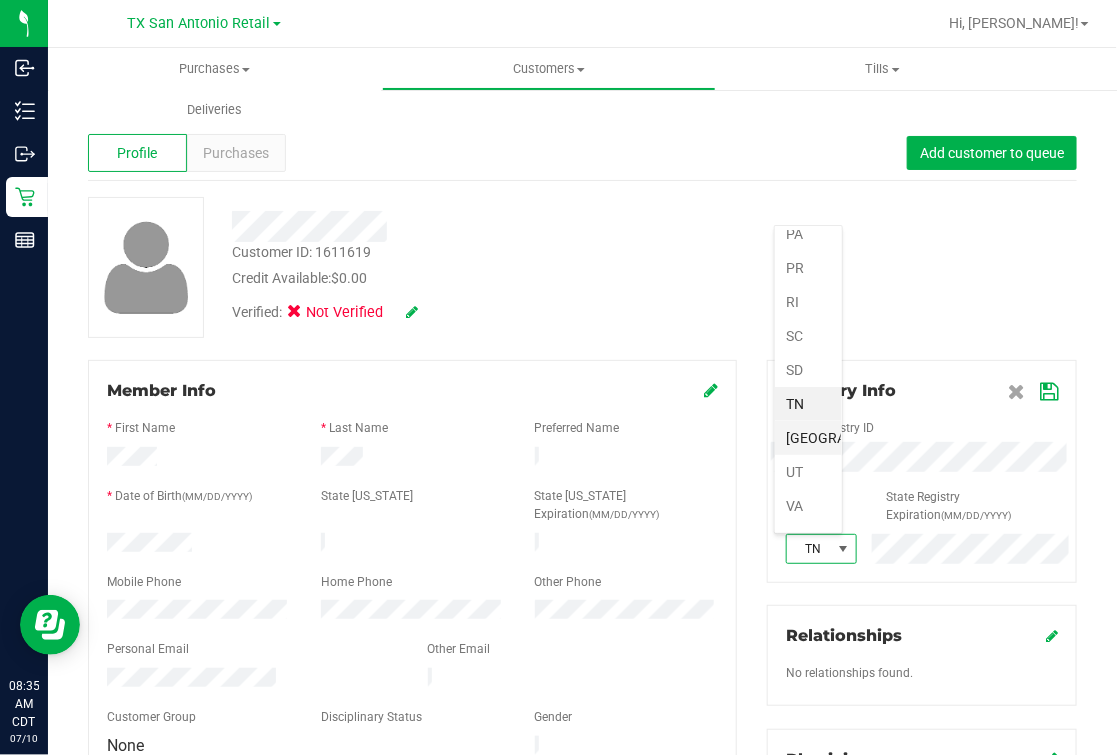 click on "[GEOGRAPHIC_DATA]" at bounding box center (808, 438) 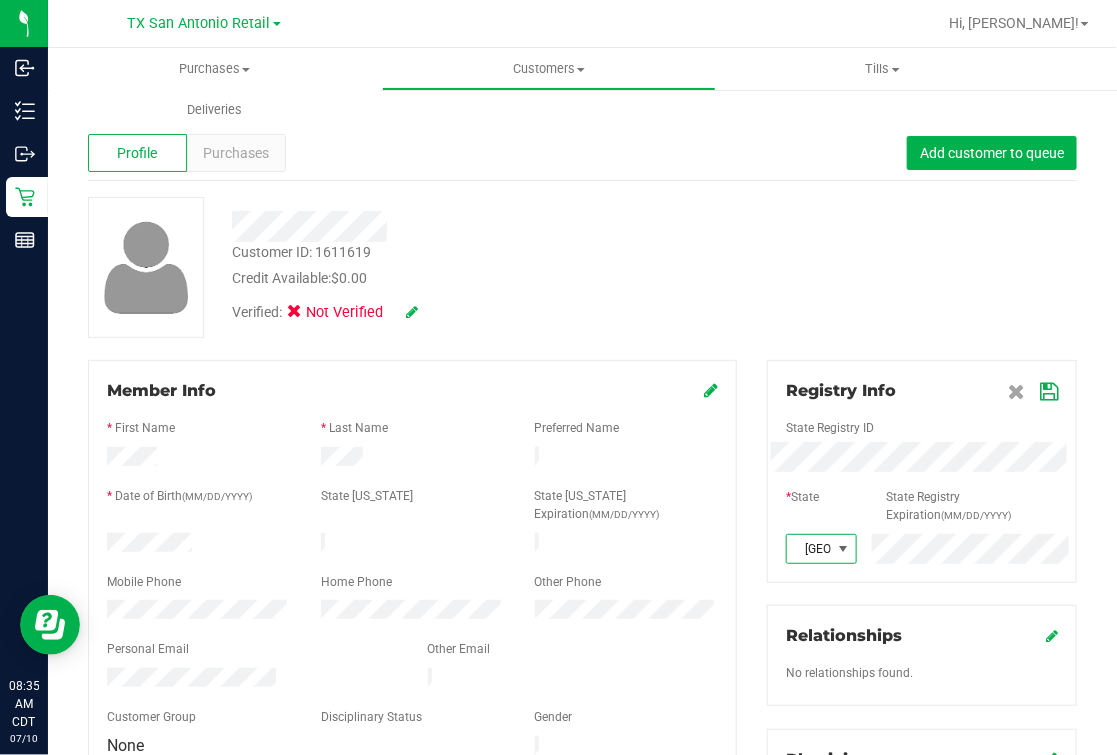 click at bounding box center (1049, 392) 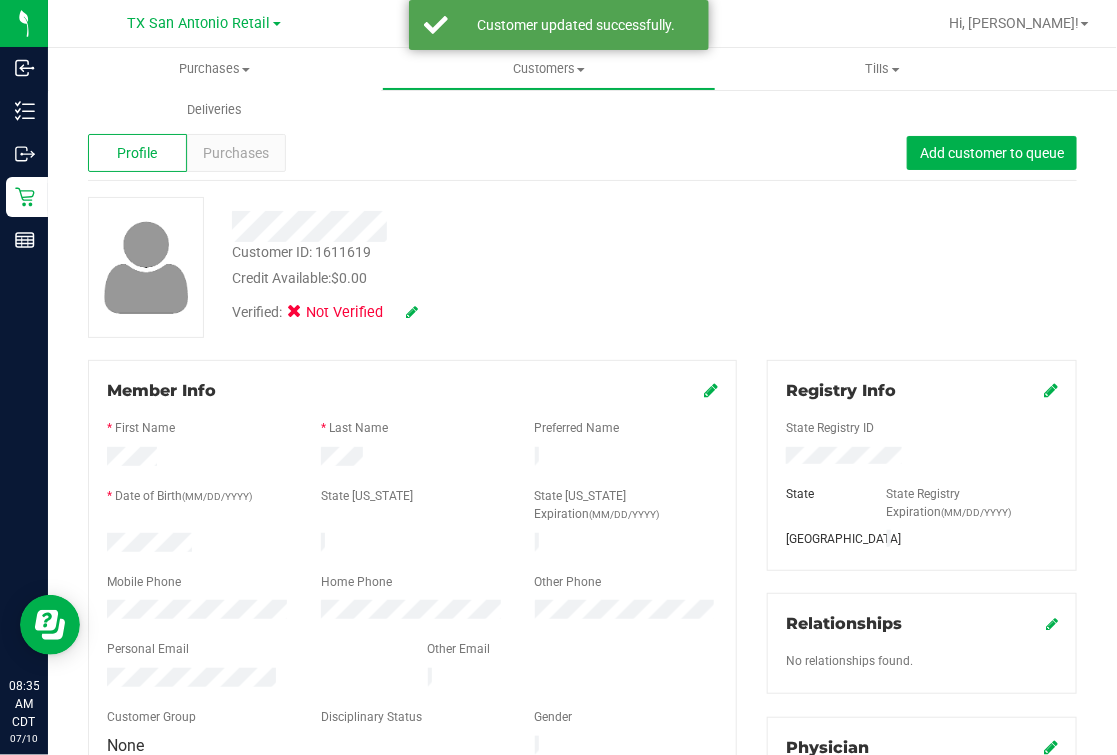 click on "Verified:
Not Verified" at bounding box center [325, 313] 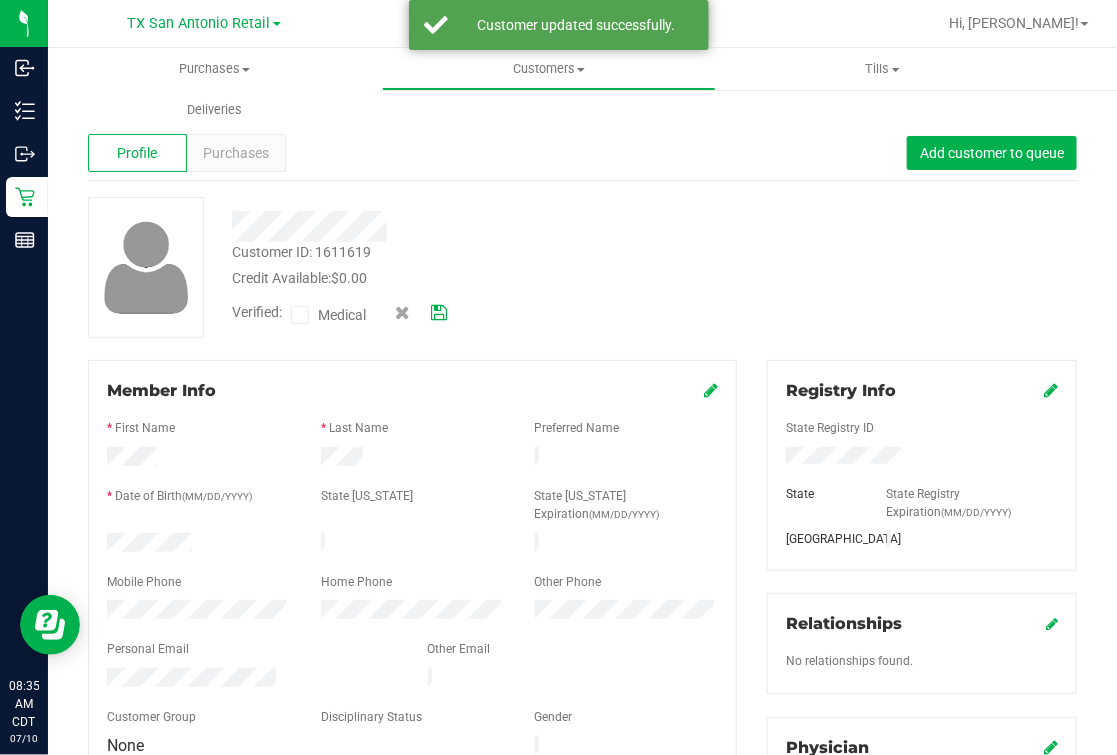 click at bounding box center [300, 315] 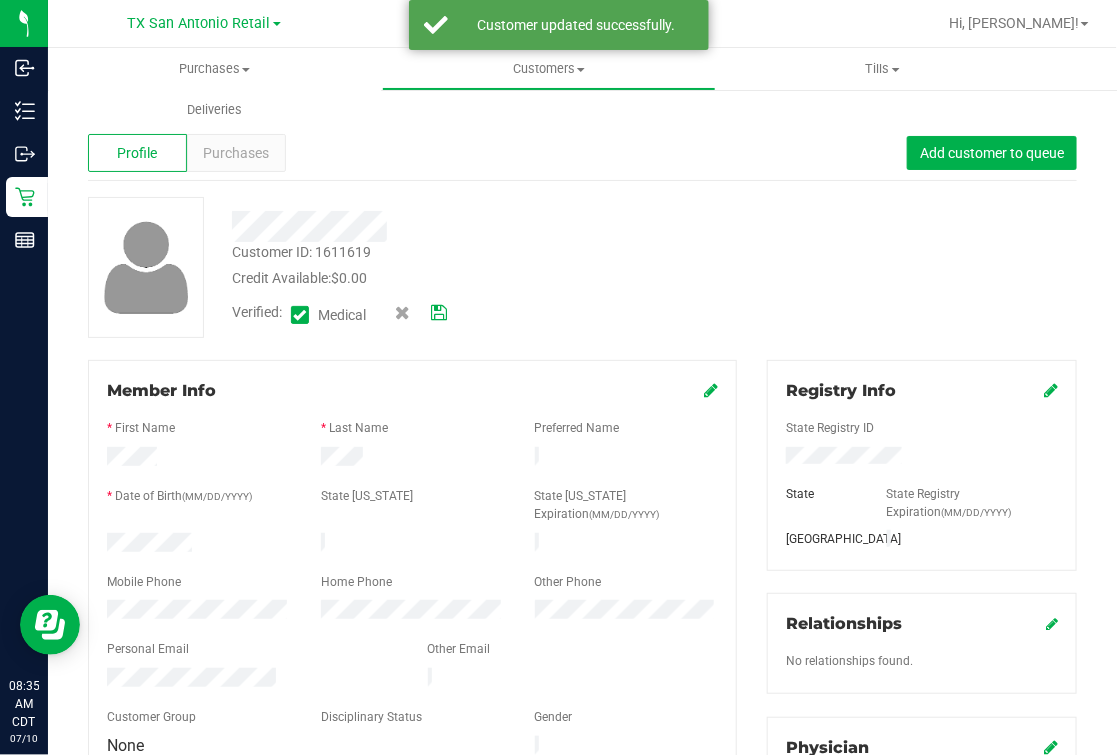 click at bounding box center (439, 313) 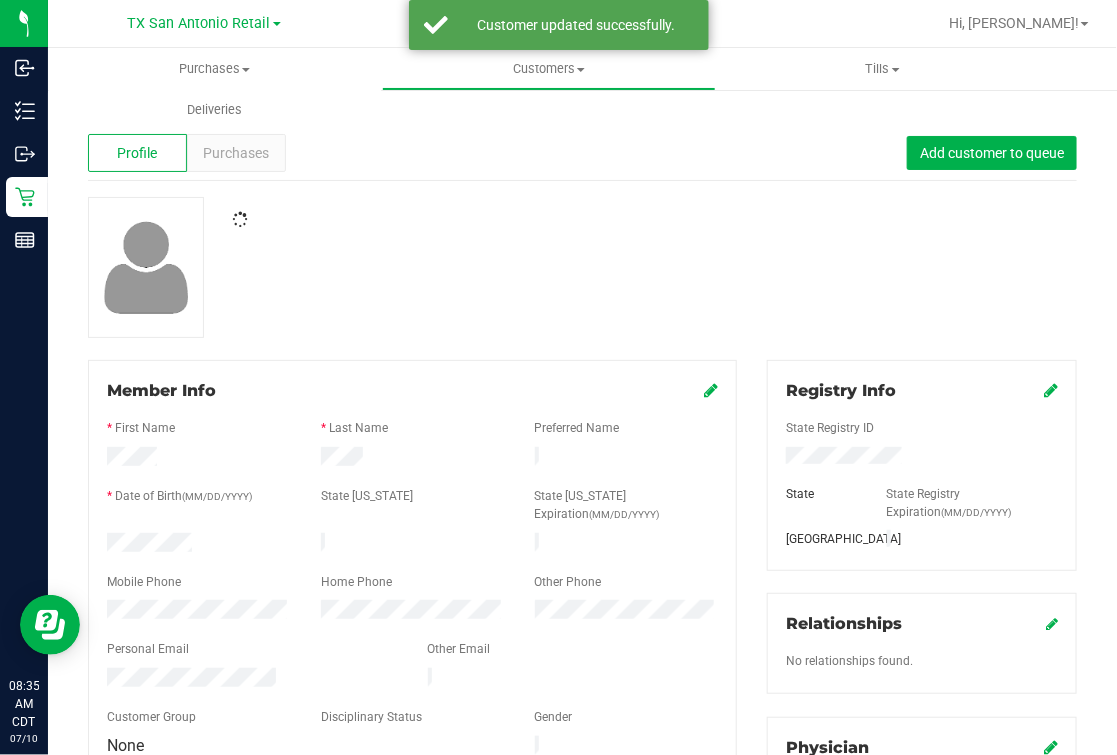 click at bounding box center (582, 267) 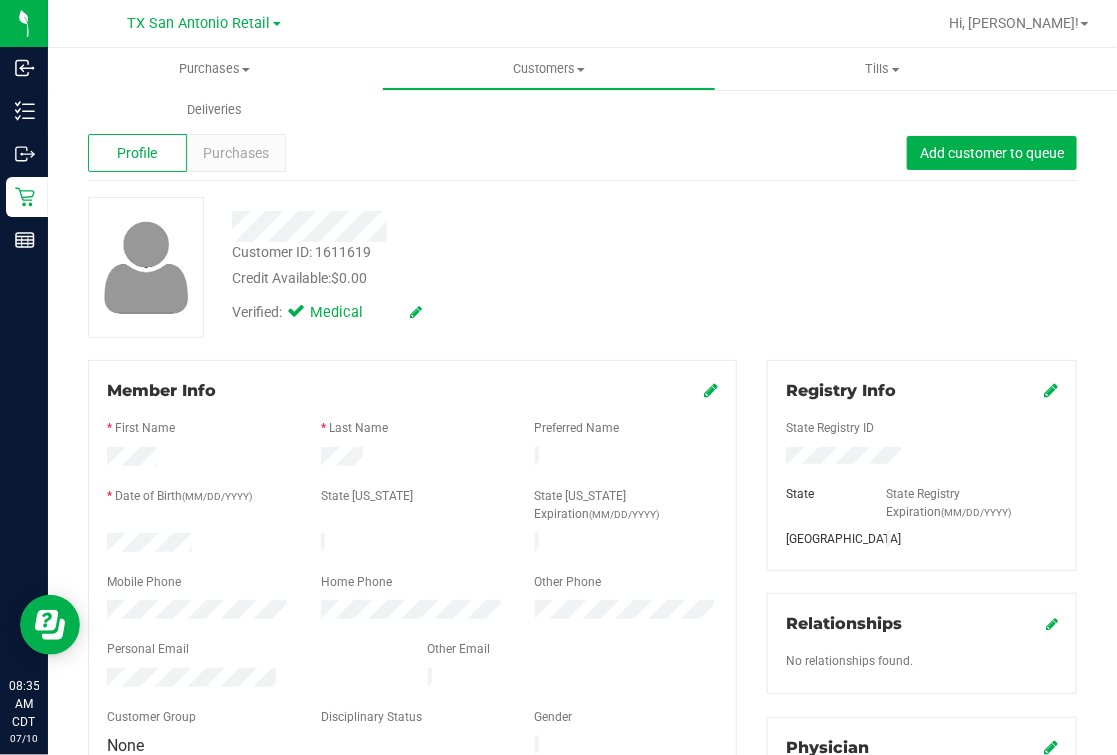 scroll, scrollTop: 375, scrollLeft: 0, axis: vertical 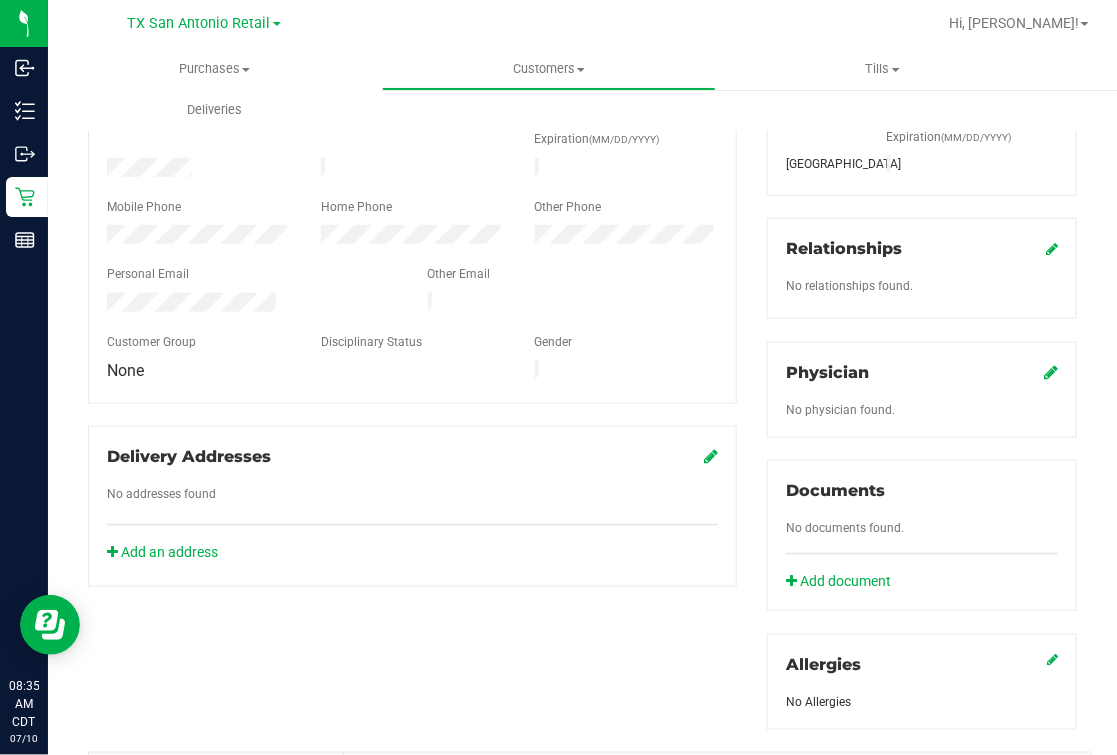 click 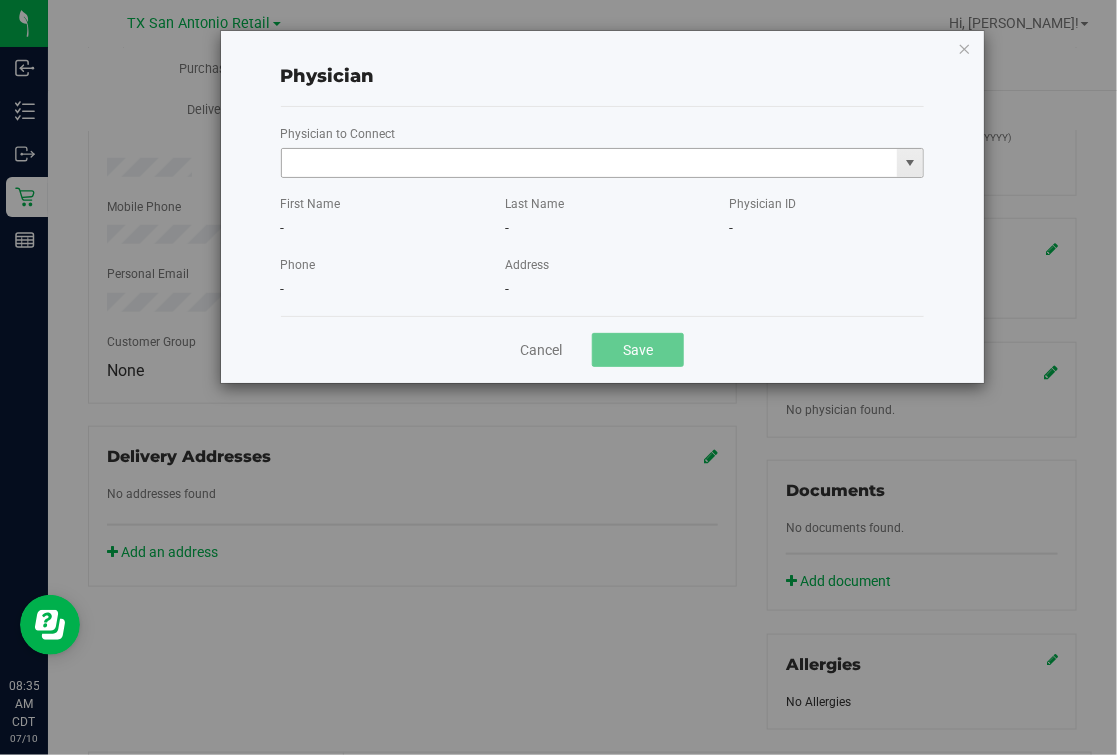 click at bounding box center (590, 163) 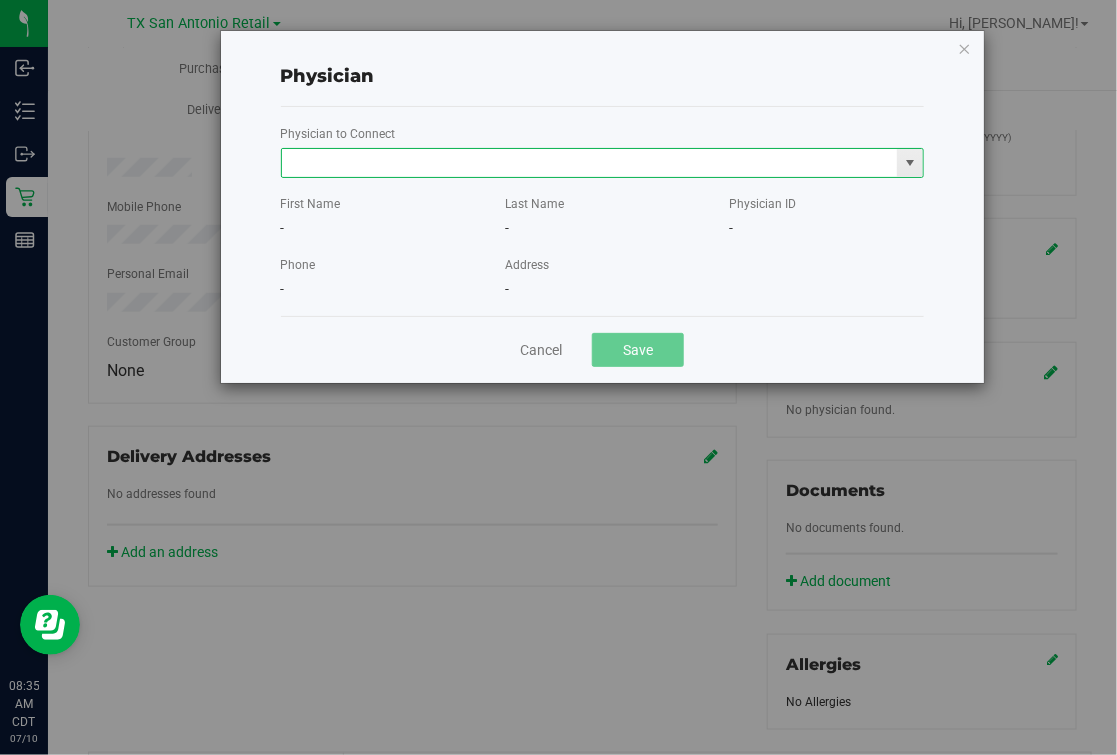 type on "U" 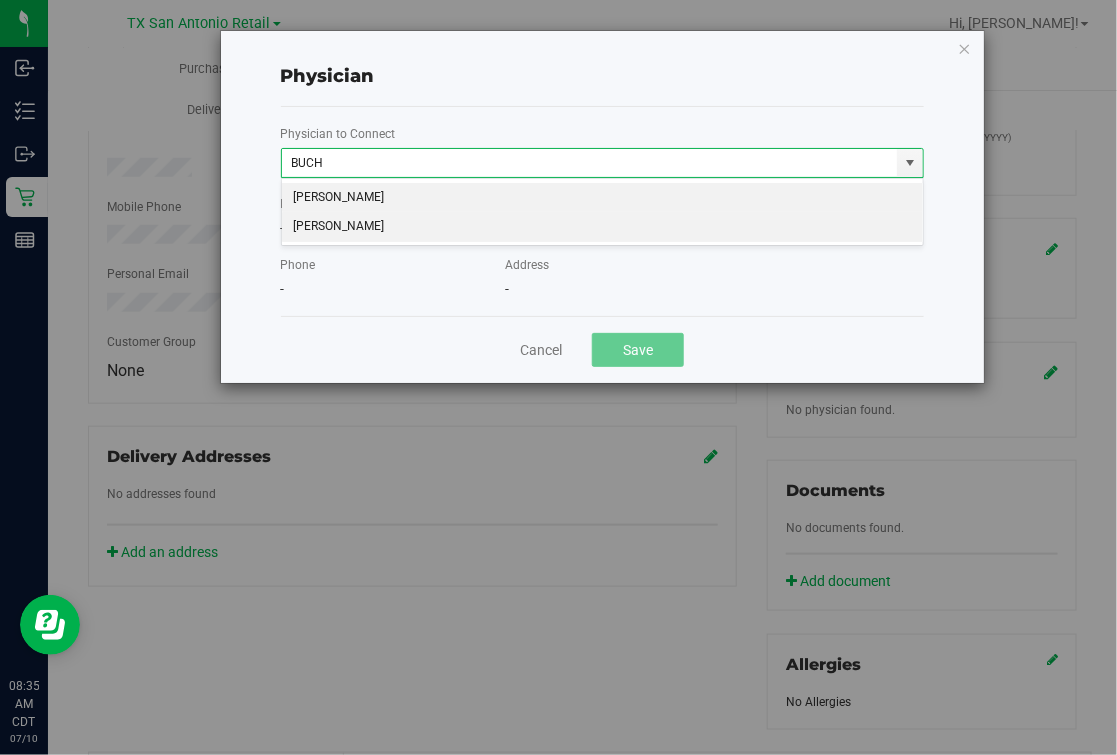 click on "Lynn Buchanan" at bounding box center [602, 227] 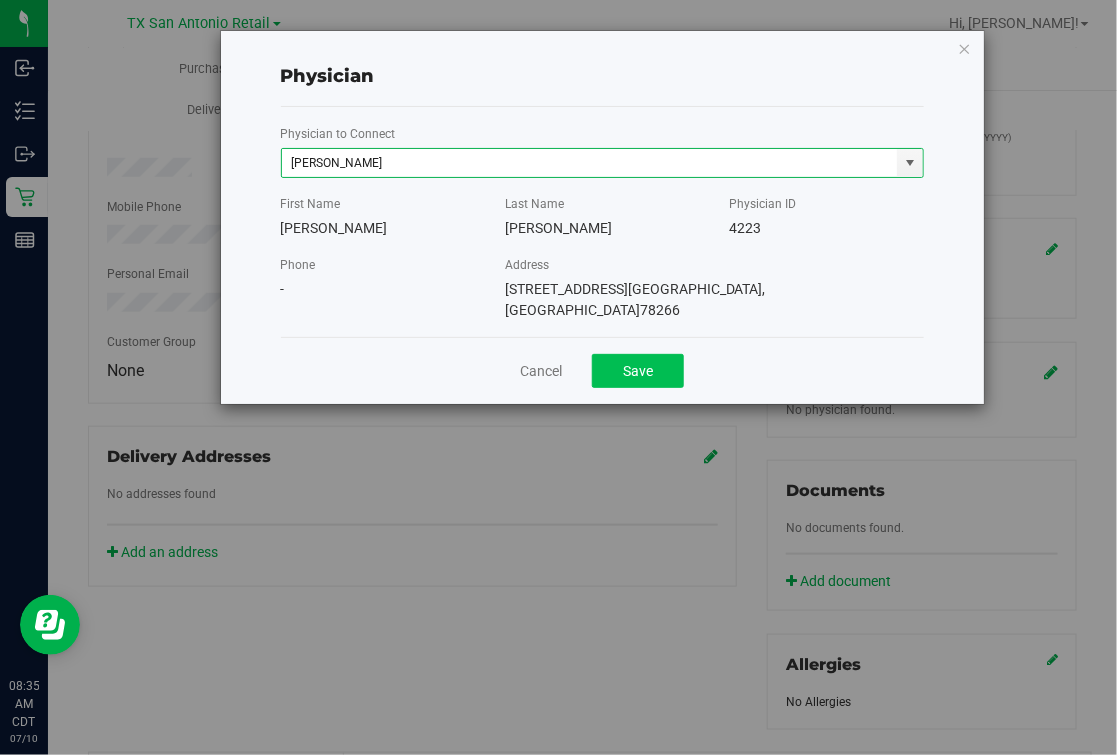 type on "Lynn Buchanan" 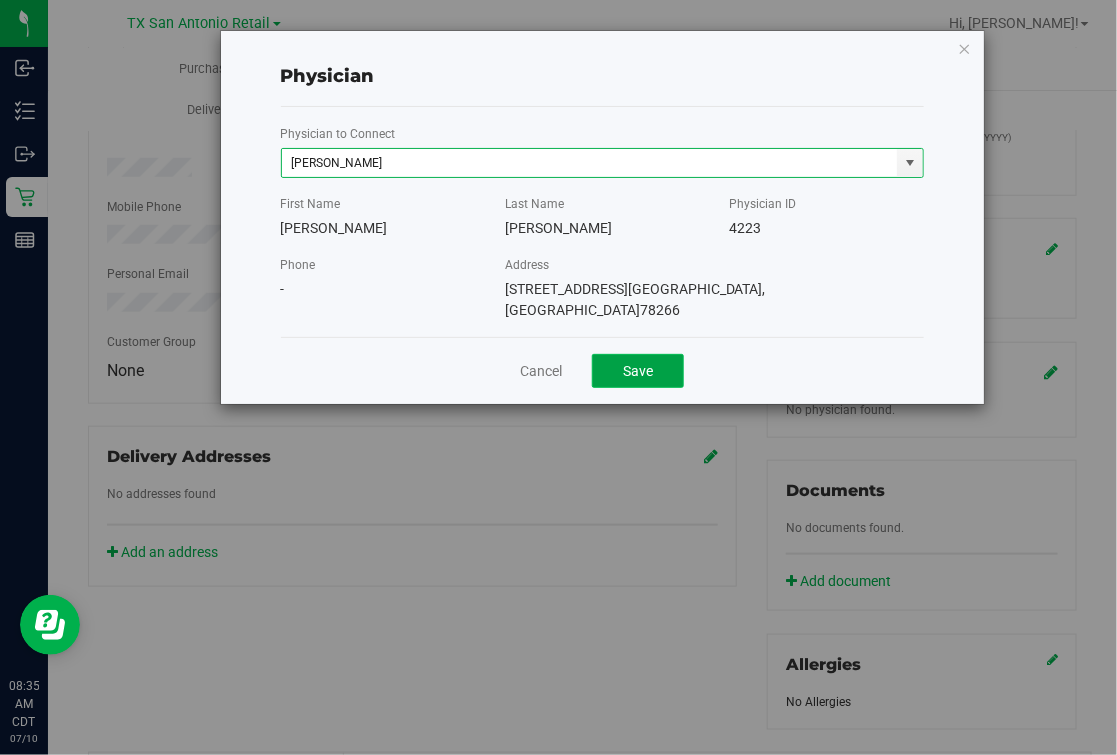 click on "Save" at bounding box center [638, 371] 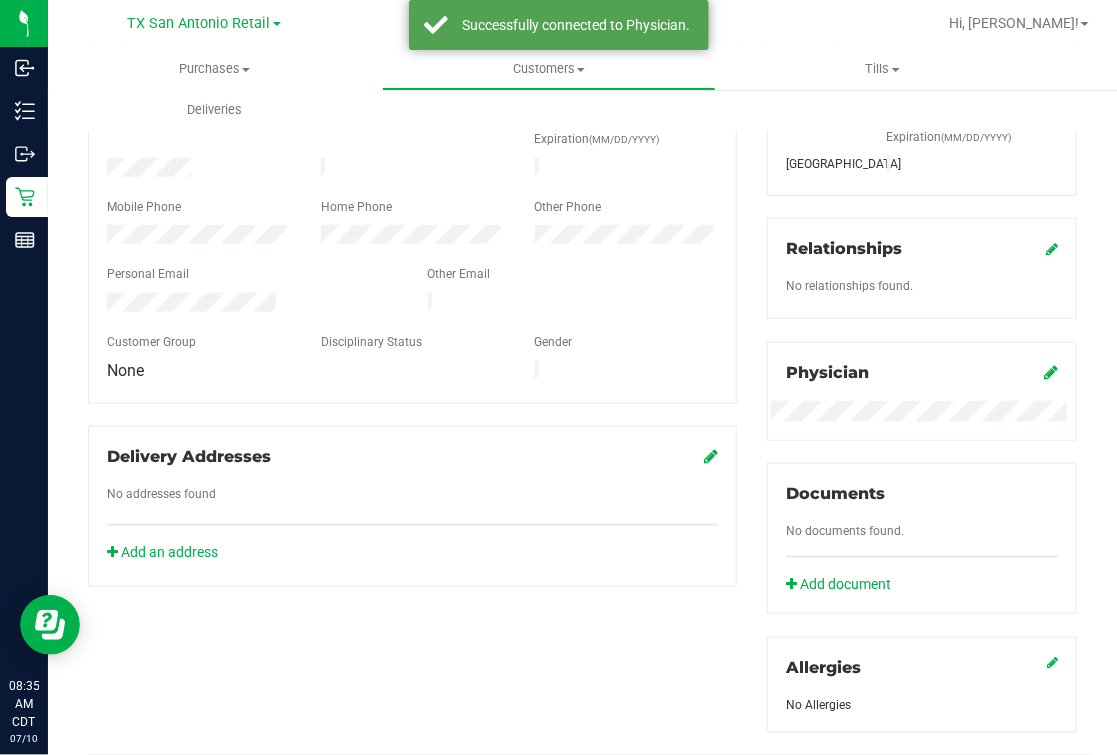 click on "Member Info
*
First Name
*
Last Name
Preferred Name
*
Date of Birth
(MM/DD/YYYY)
State ID
State ID Expiration
(MM/DD/YYYY)" at bounding box center (582, 521) 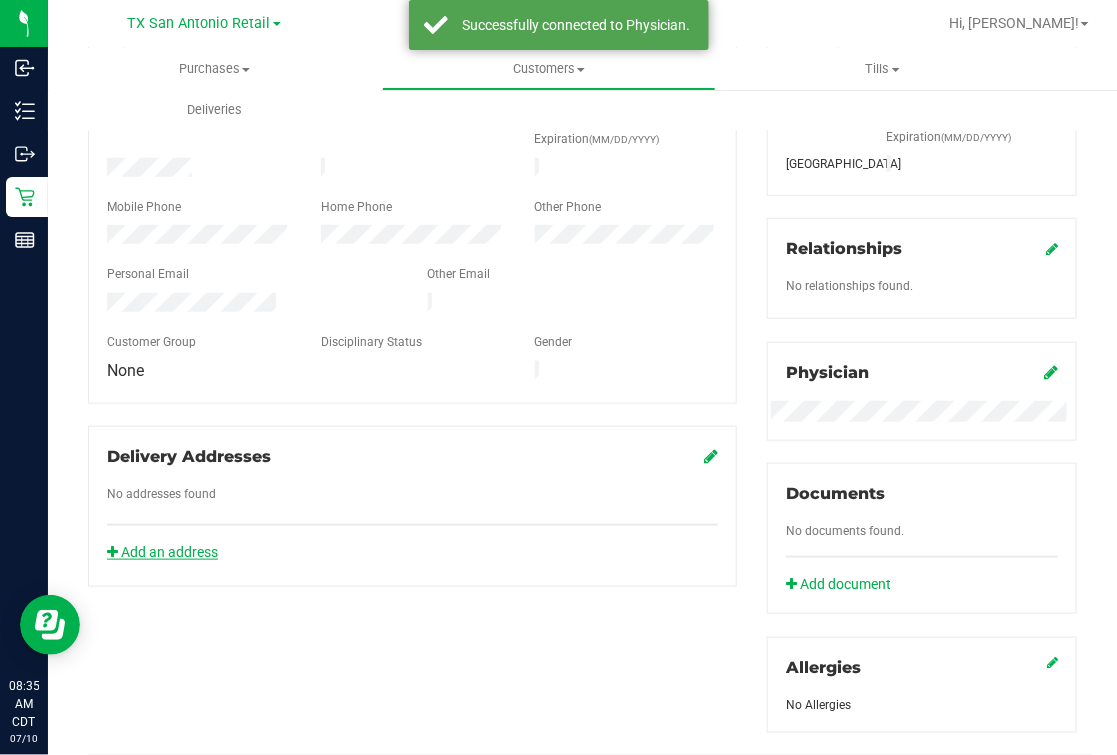 click on "Add an address" 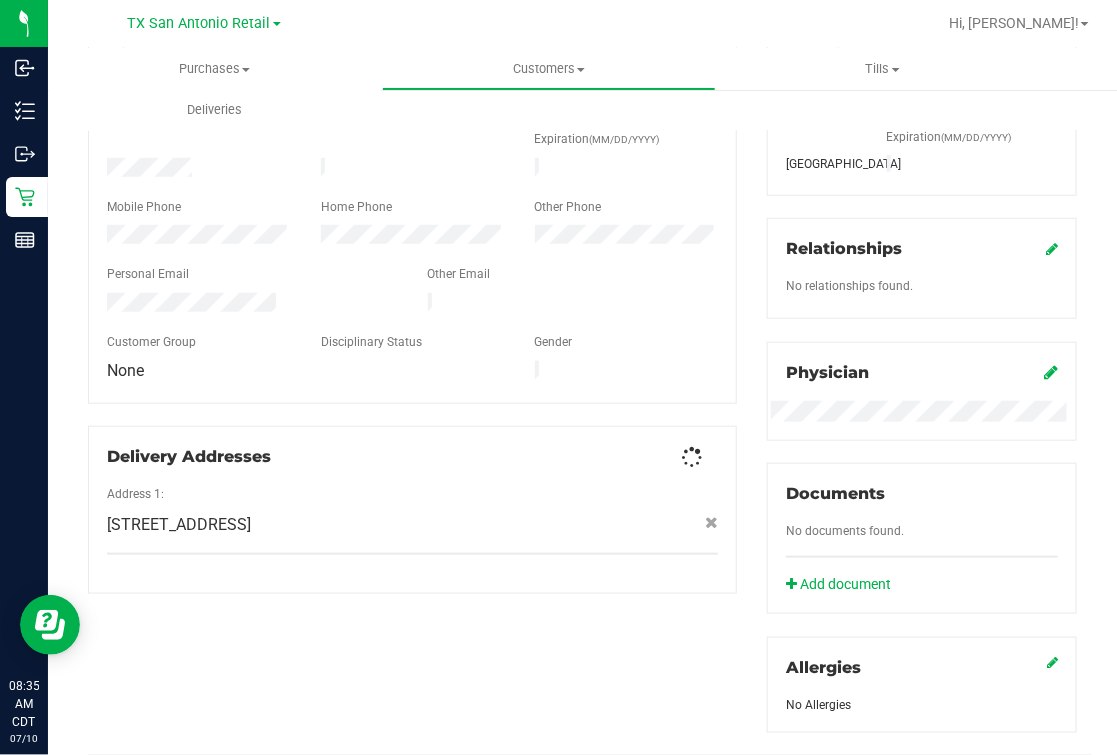 click on "Member Info
*
First Name
*
Last Name
Preferred Name
*
Date of Birth
(MM/DD/YYYY)
State ID
State ID Expiration
(MM/DD/YYYY)" at bounding box center (582, 521) 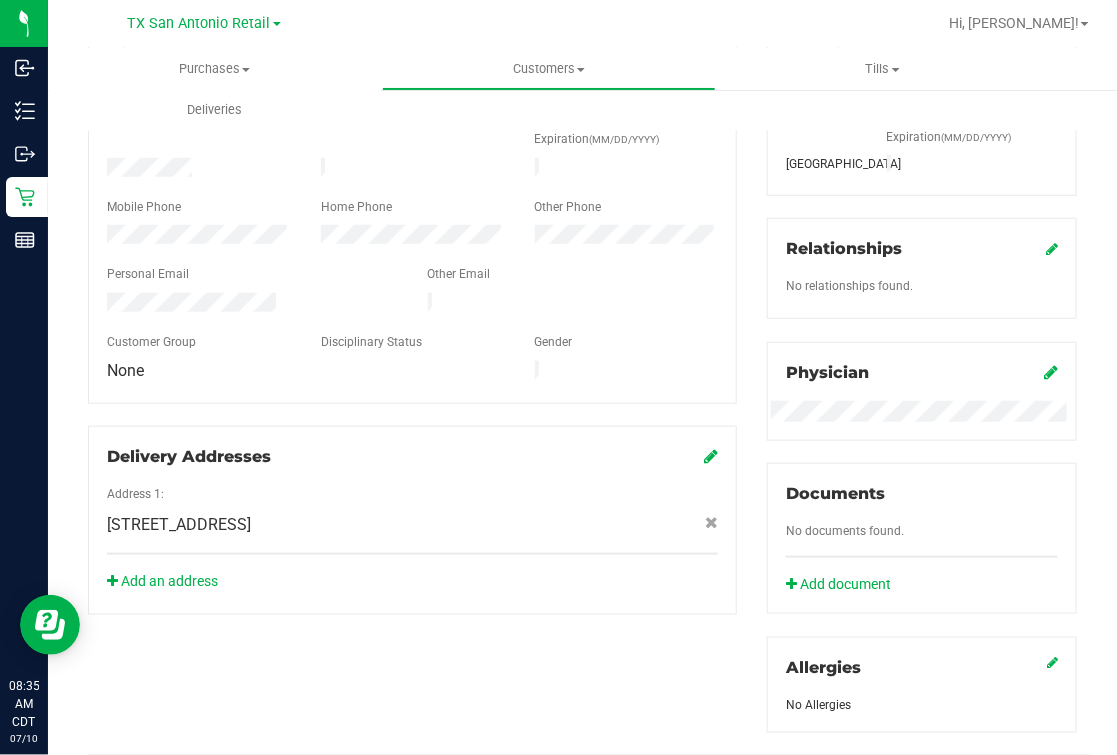 scroll, scrollTop: 0, scrollLeft: 0, axis: both 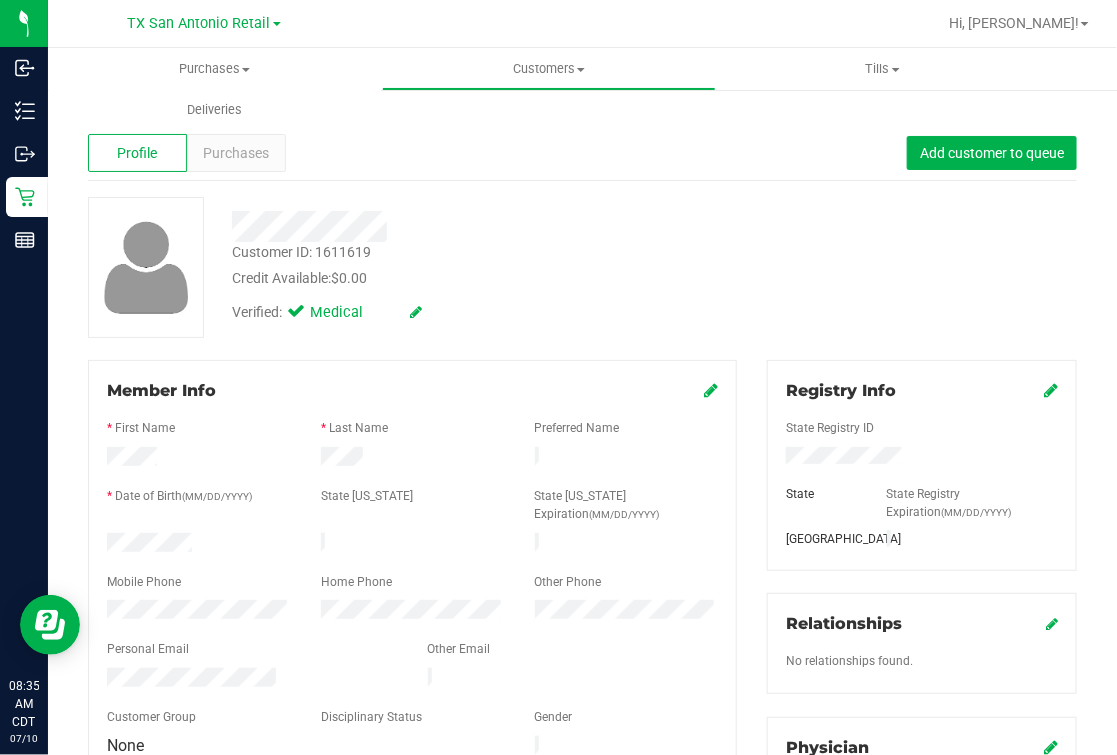 click on "Back
Profile
Purchases
Add customer to queue
Customer ID: 1611619
Credit Available:
$0.00
Verified:
Medical" at bounding box center [582, 770] 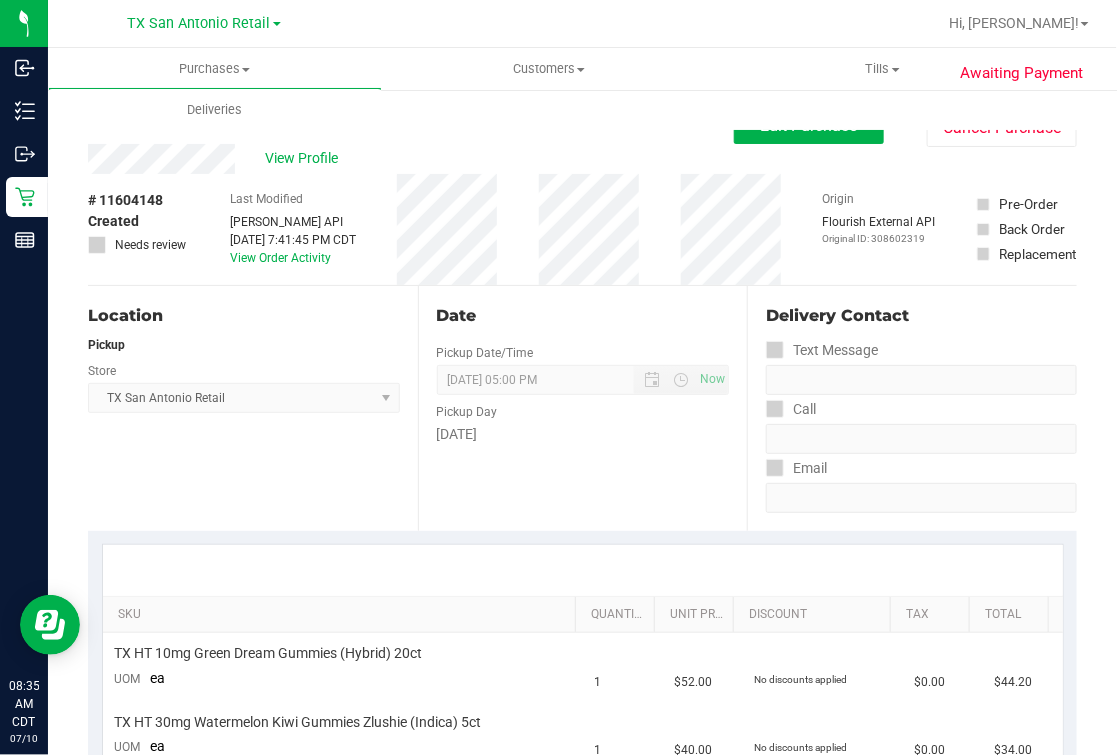 click on "Date
Pickup Date/Time
07/11/2025
Now
07/11/2025 05:00 PM
Now
Pickup Day
Friday" at bounding box center [583, 408] 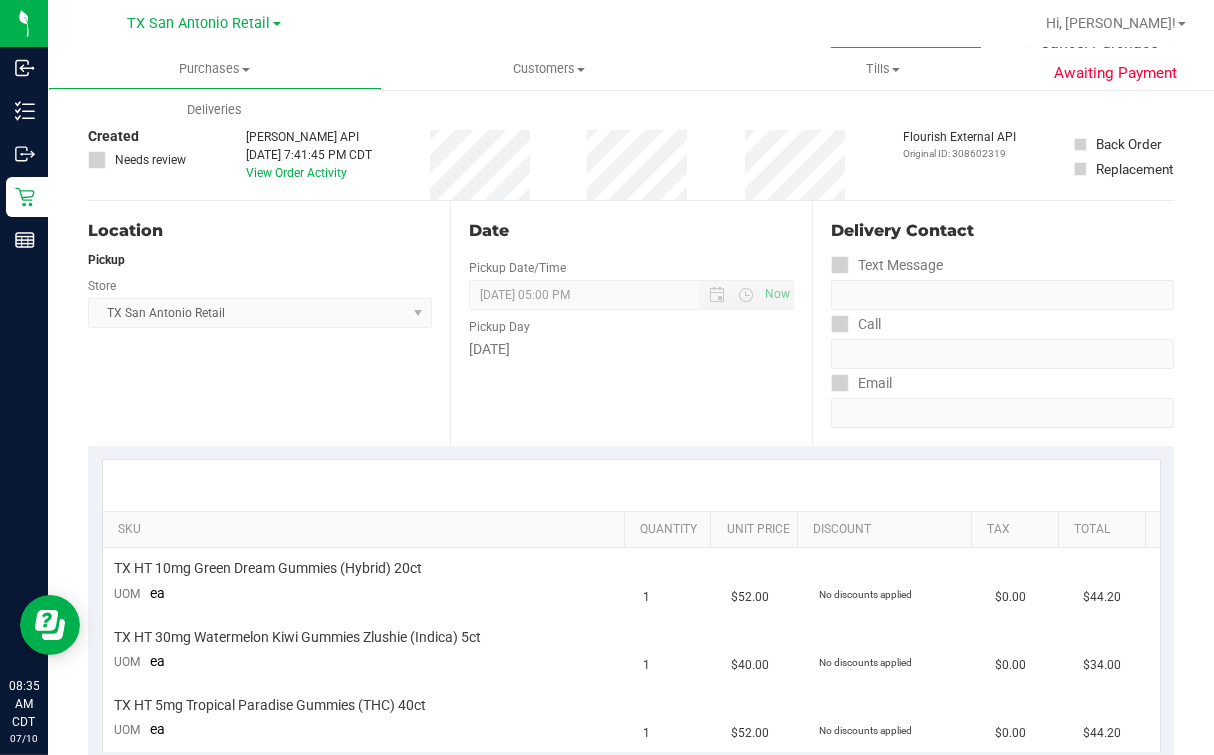 scroll, scrollTop: 0, scrollLeft: 0, axis: both 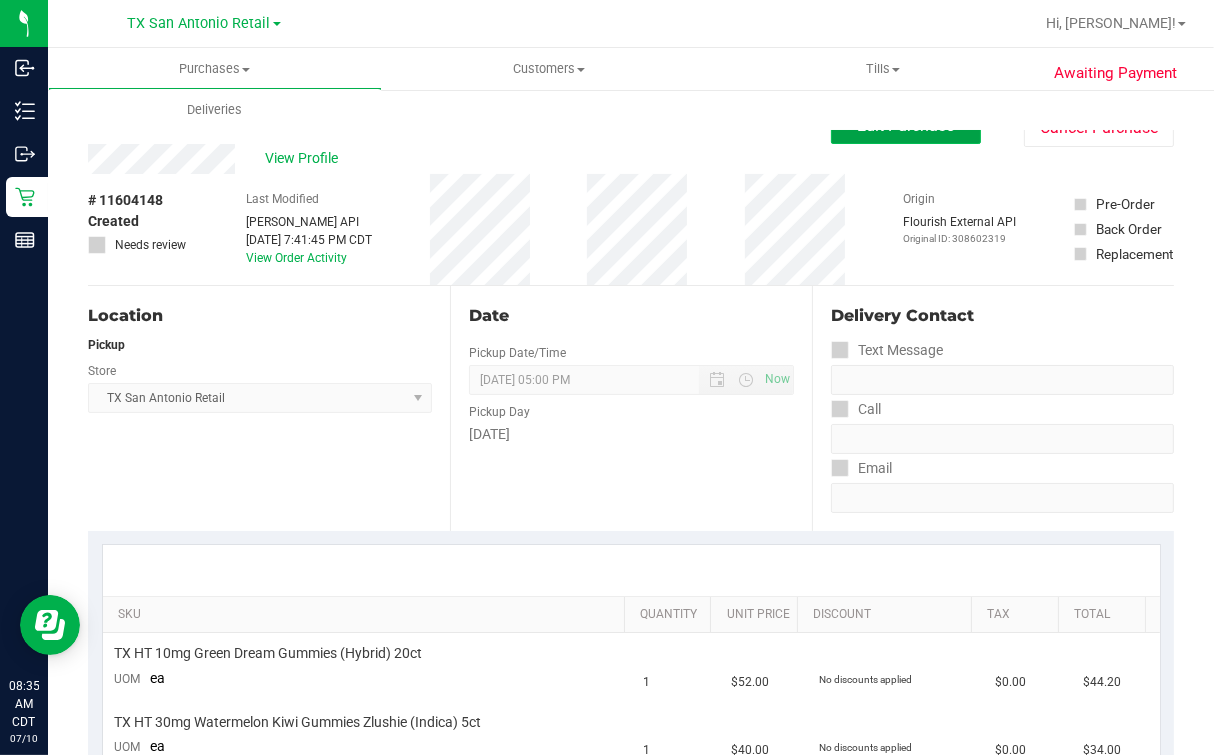 click on "Edit Purchase" at bounding box center [906, 125] 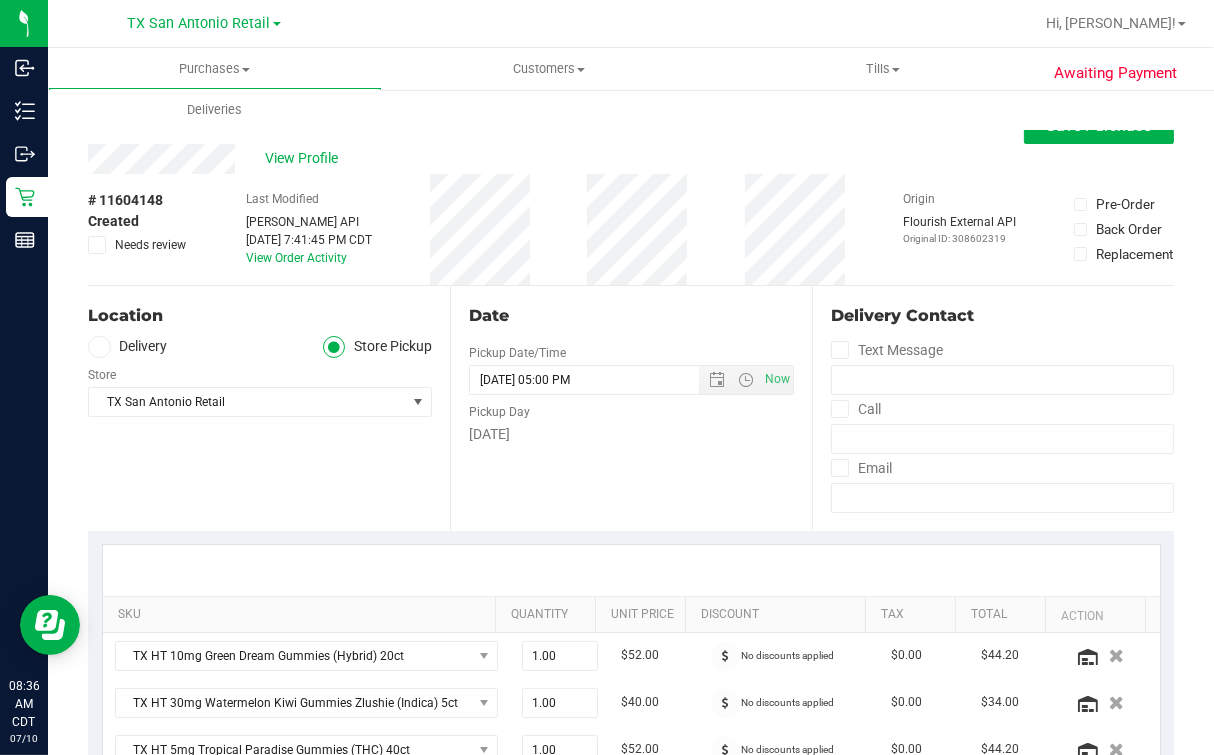 click at bounding box center (99, 347) 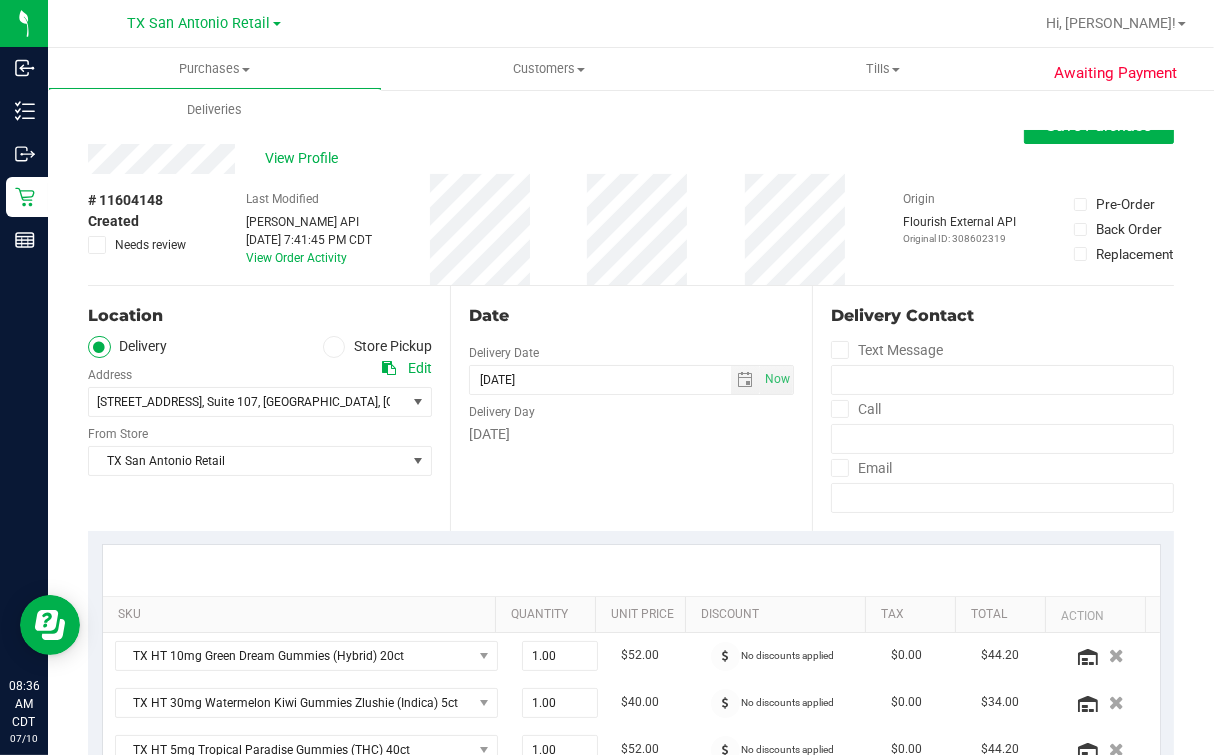 click on "Date
Delivery Date
07/11/2025
Now
07/11/2025 05:00 PM
Now
Delivery Day
Friday" at bounding box center (631, 408) 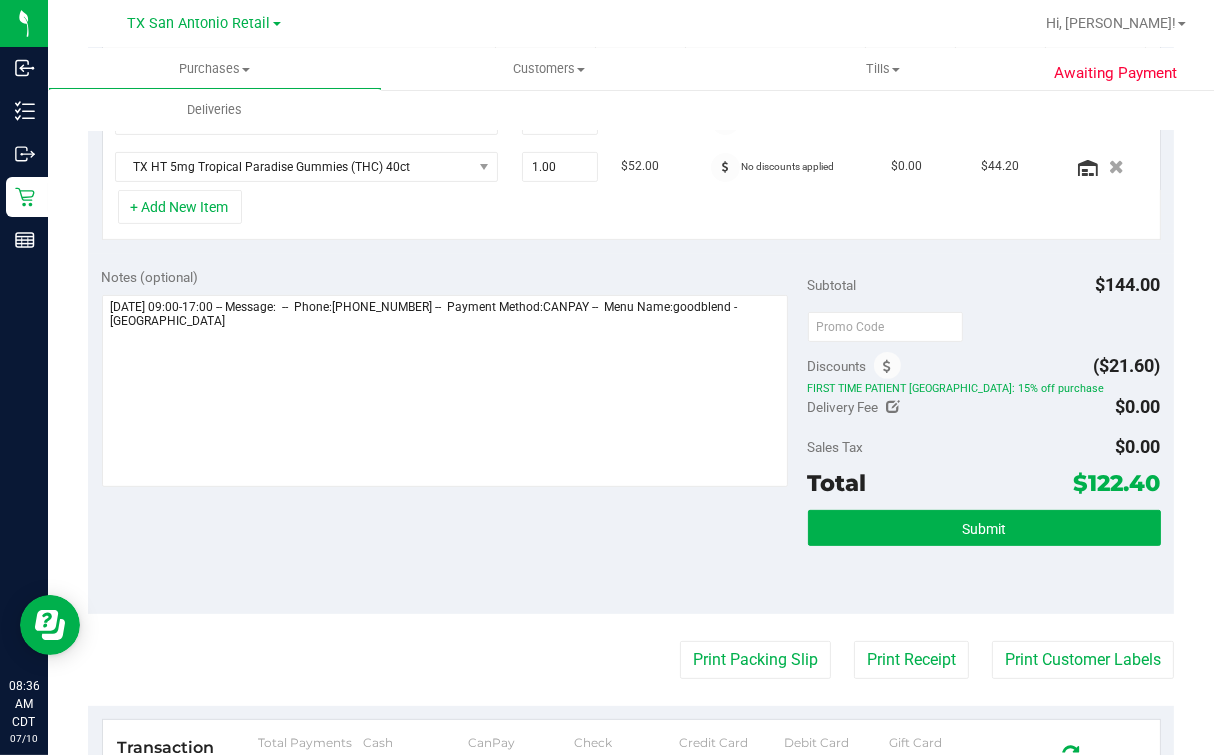 scroll, scrollTop: 458, scrollLeft: 0, axis: vertical 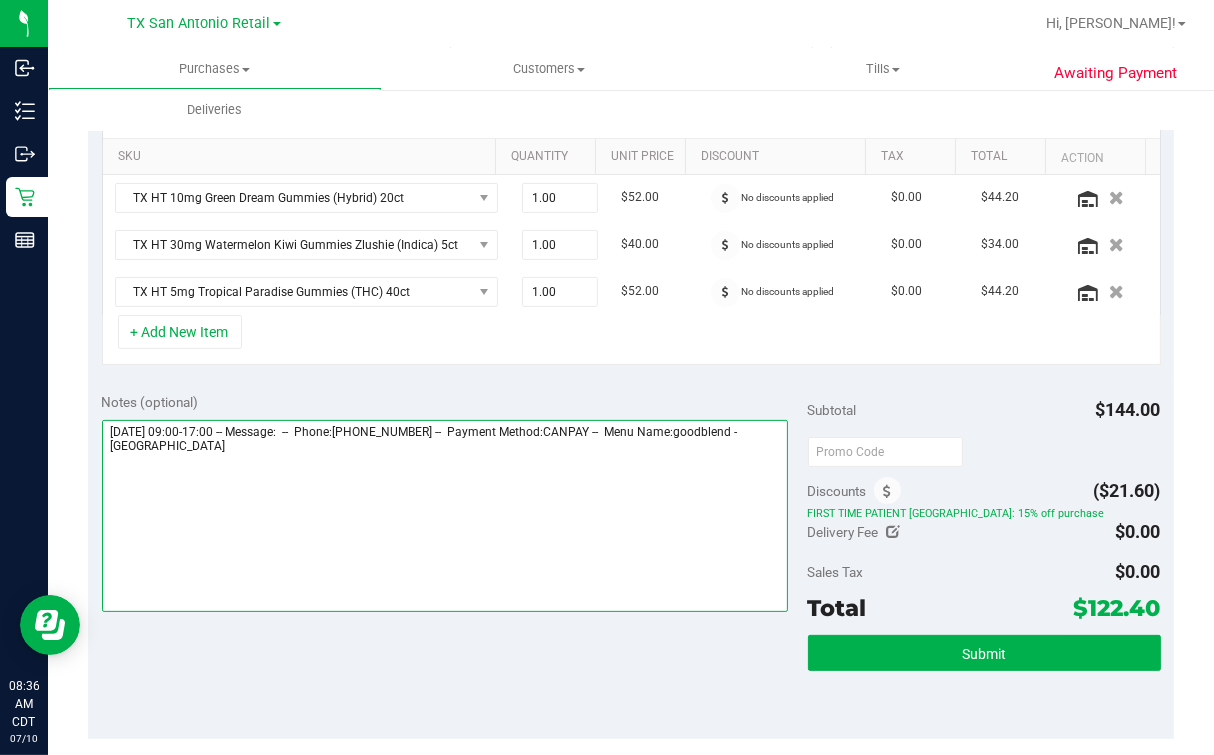 click at bounding box center [445, 516] 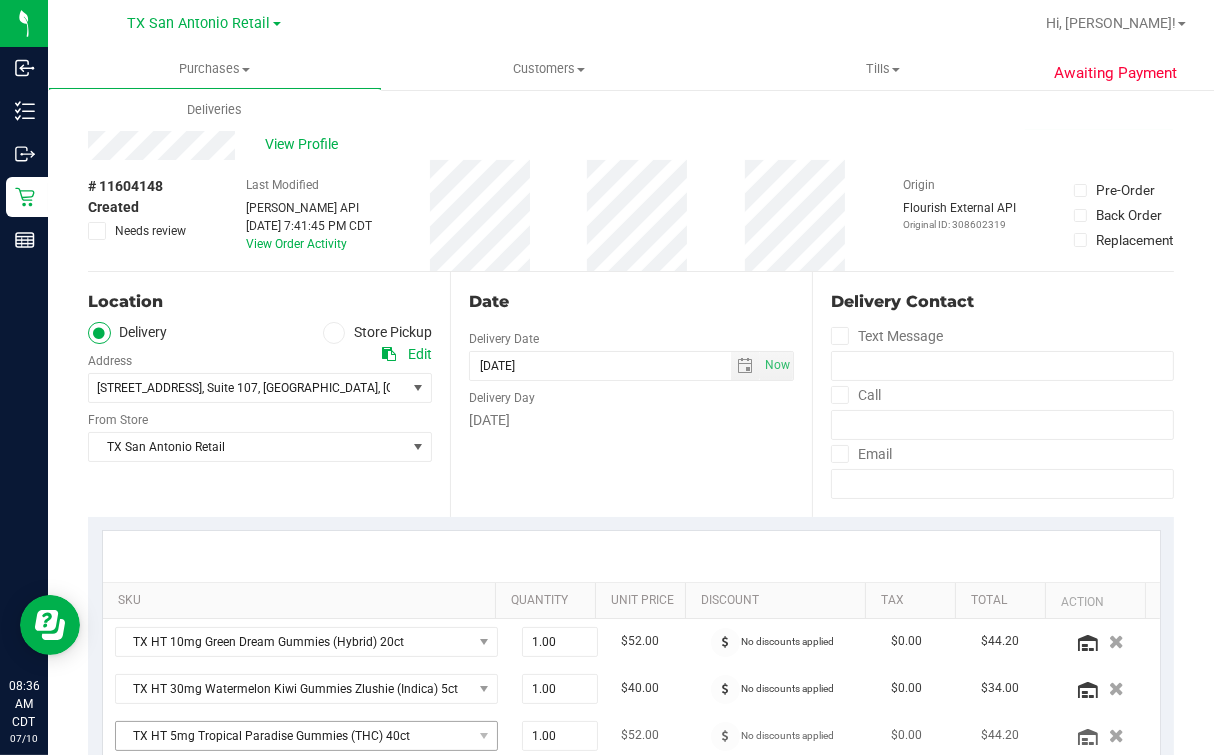 scroll, scrollTop: 0, scrollLeft: 0, axis: both 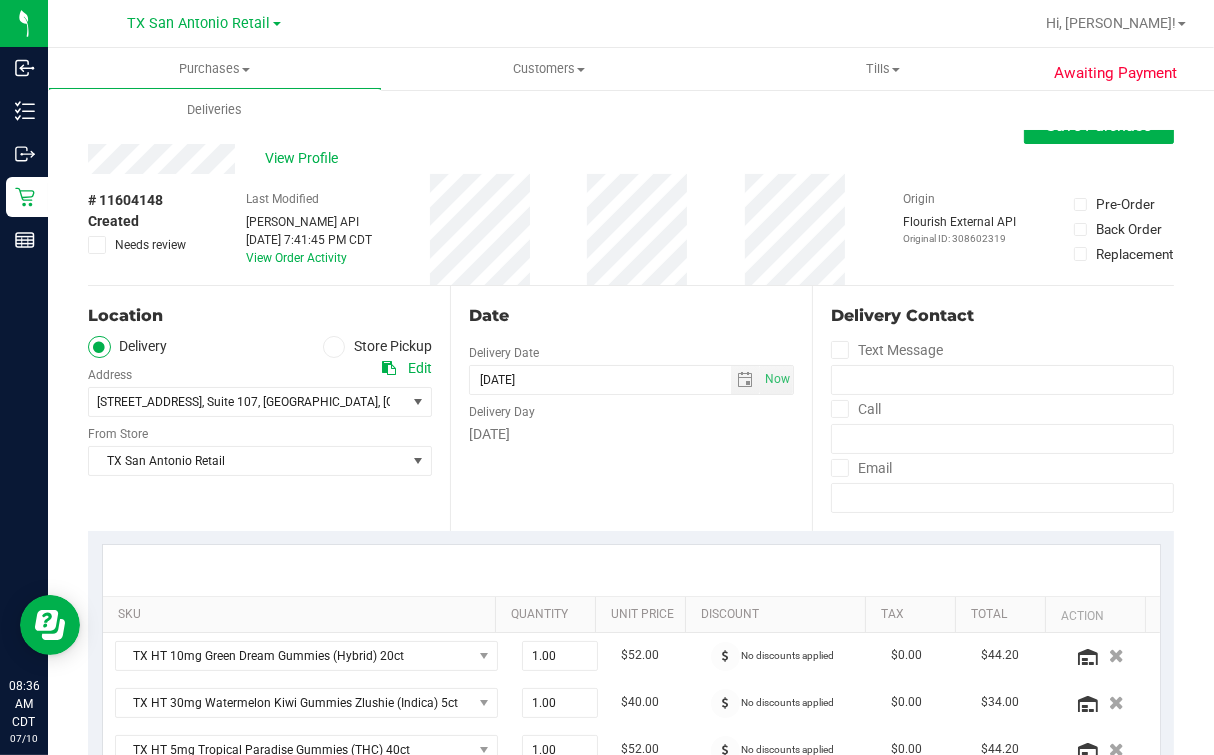 type on "Friday 07/11/2025 09:00-17:00 -- Message:  --  Phone:2106189245 --  Payment Method:CANPAY --  Menu Name:goodblend - San Antonio
*** RX VERIFIED IN CURT. OK TO PUSH.*** SATX, M.O." 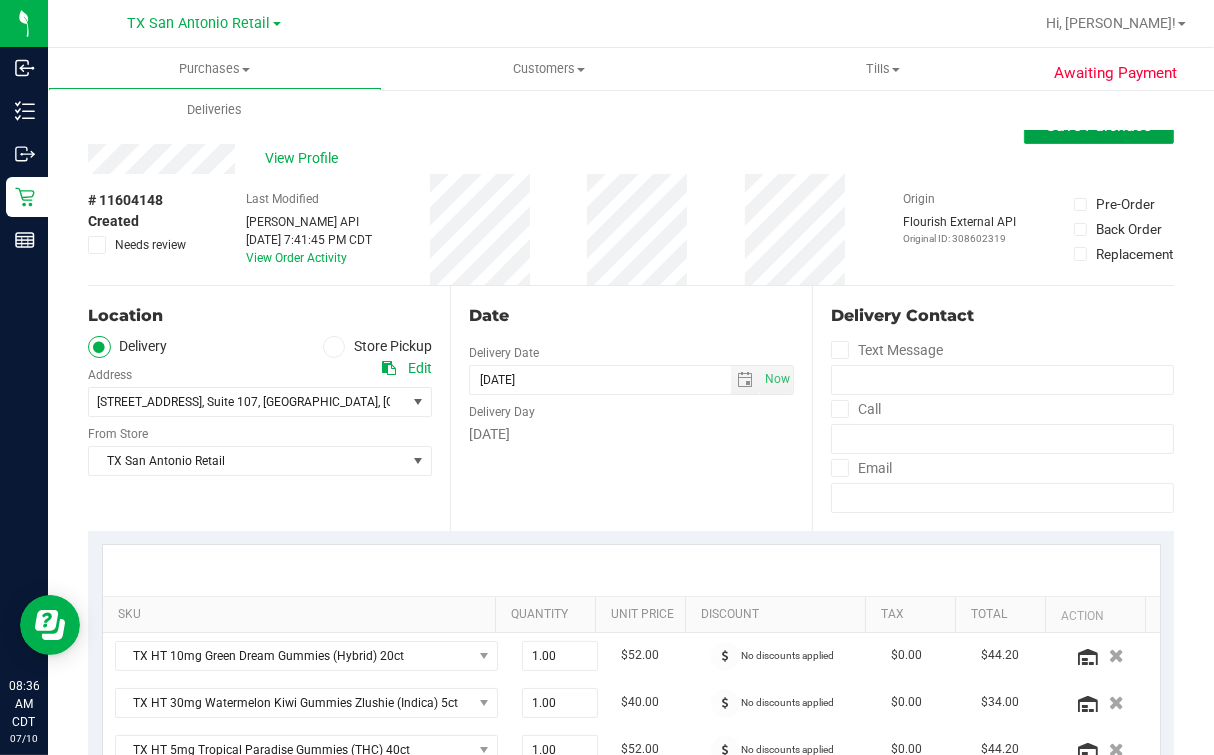 click on "Save Purchase" at bounding box center (1099, 126) 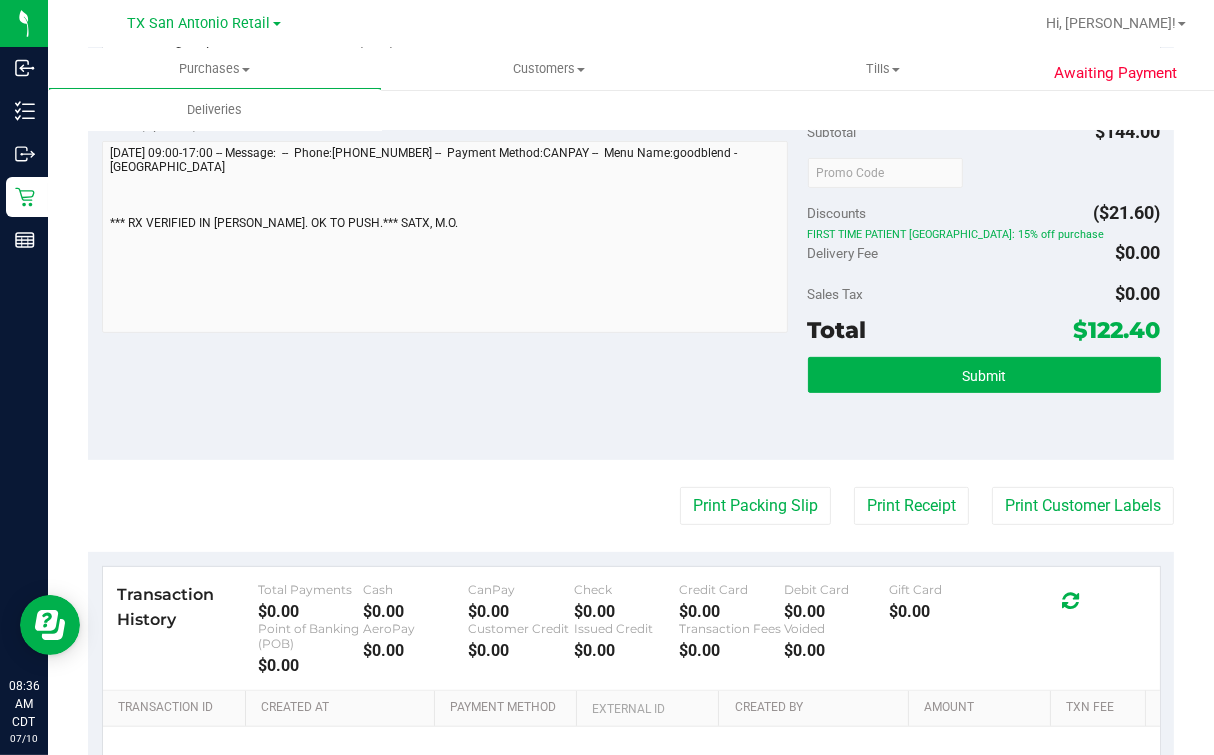 click on "Subtotal
$144.00
Discounts
($21.60)
FIRST TIME PATIENT TX:
15%
off
purchase
Delivery Fee
$0.00
Sales Tax
$0.00
Total
$122.40" at bounding box center [984, 280] 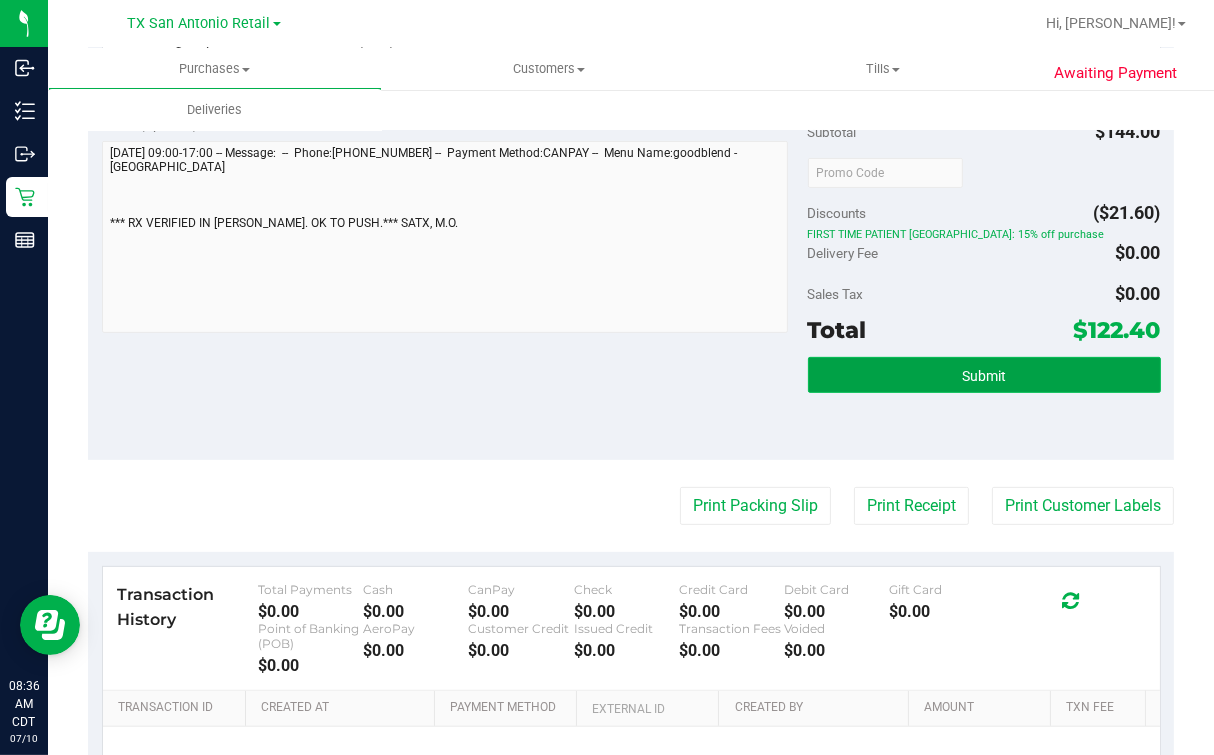 click on "Submit" at bounding box center (984, 375) 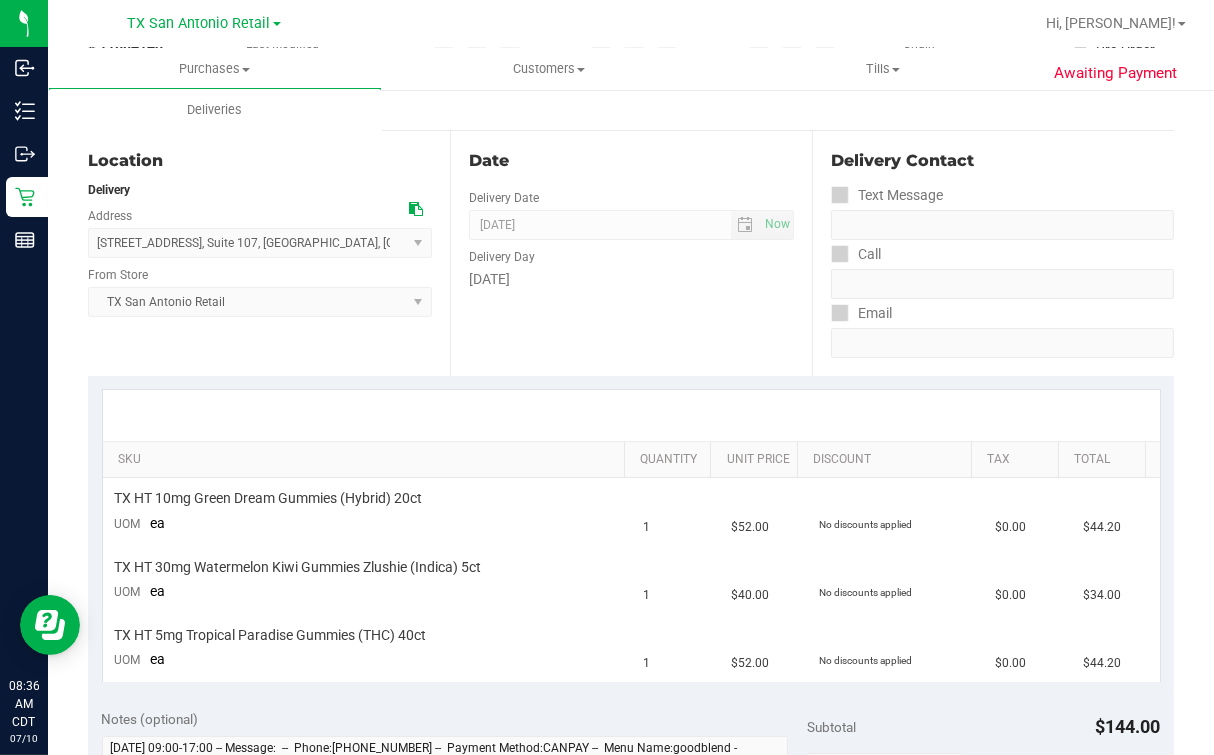scroll, scrollTop: 0, scrollLeft: 0, axis: both 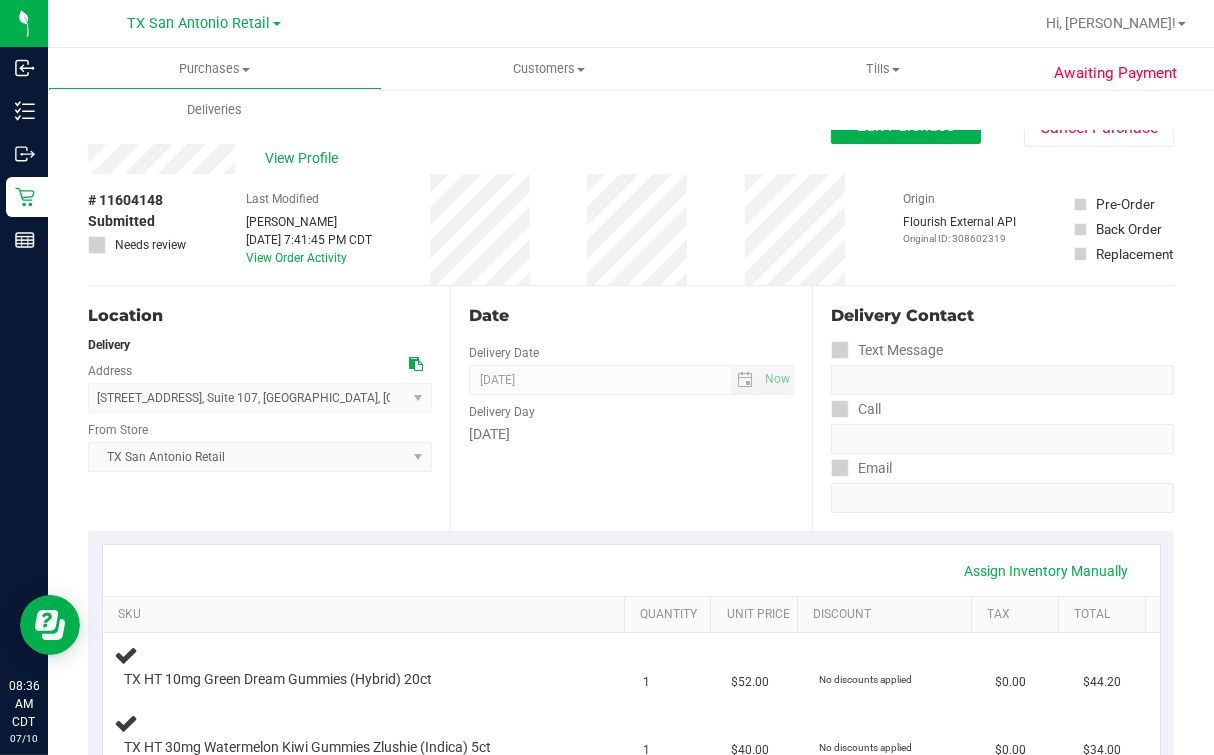 click on "View Profile" at bounding box center [305, 158] 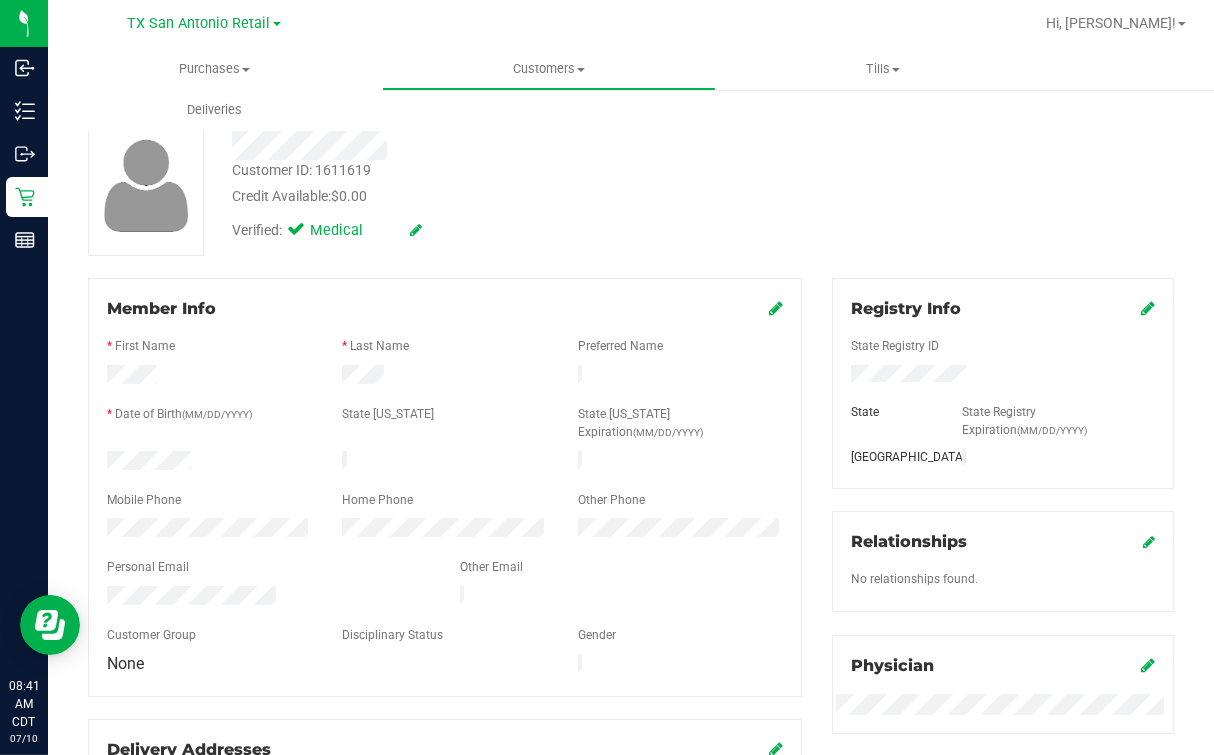 scroll, scrollTop: 0, scrollLeft: 0, axis: both 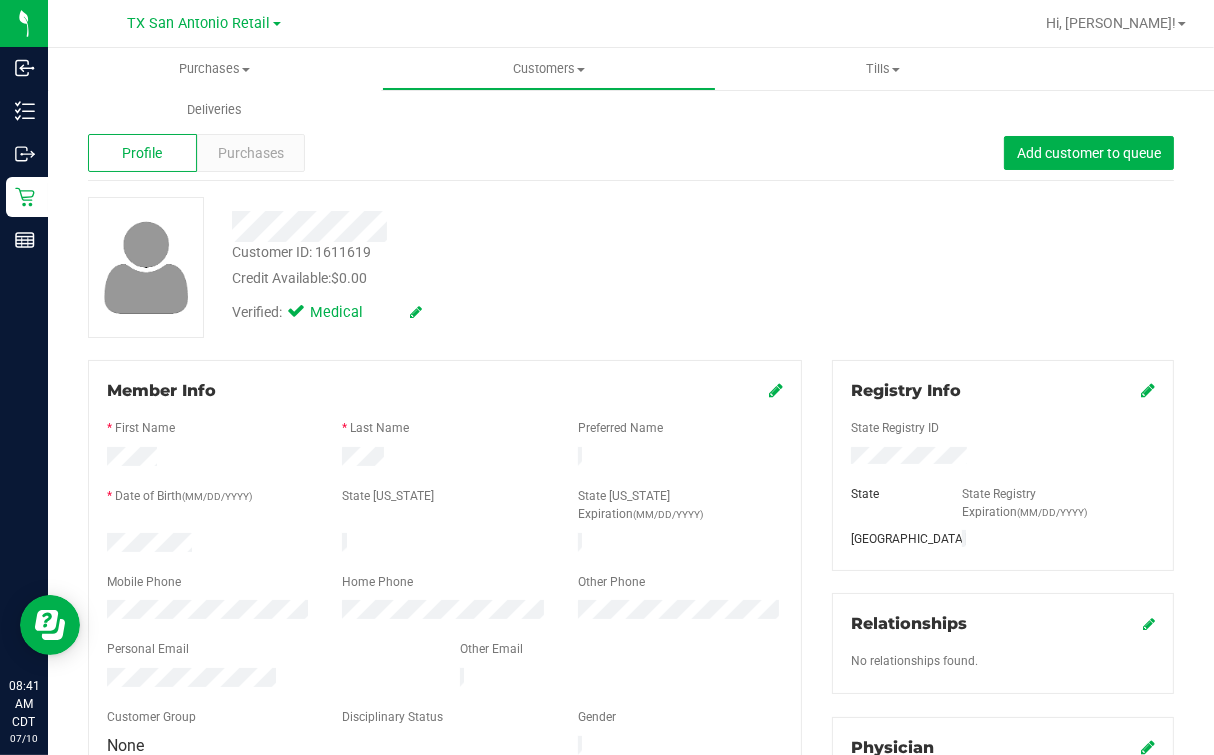 drag, startPoint x: 534, startPoint y: 250, endPoint x: 549, endPoint y: 587, distance: 337.33365 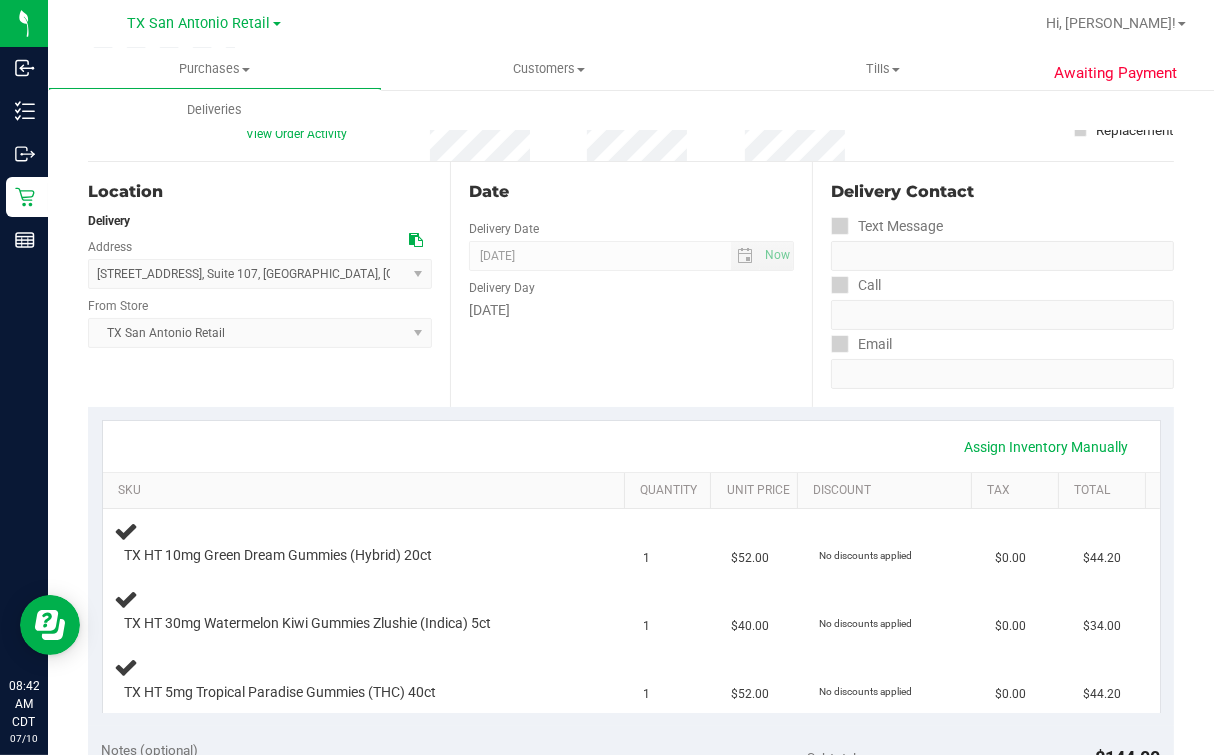 scroll, scrollTop: 0, scrollLeft: 0, axis: both 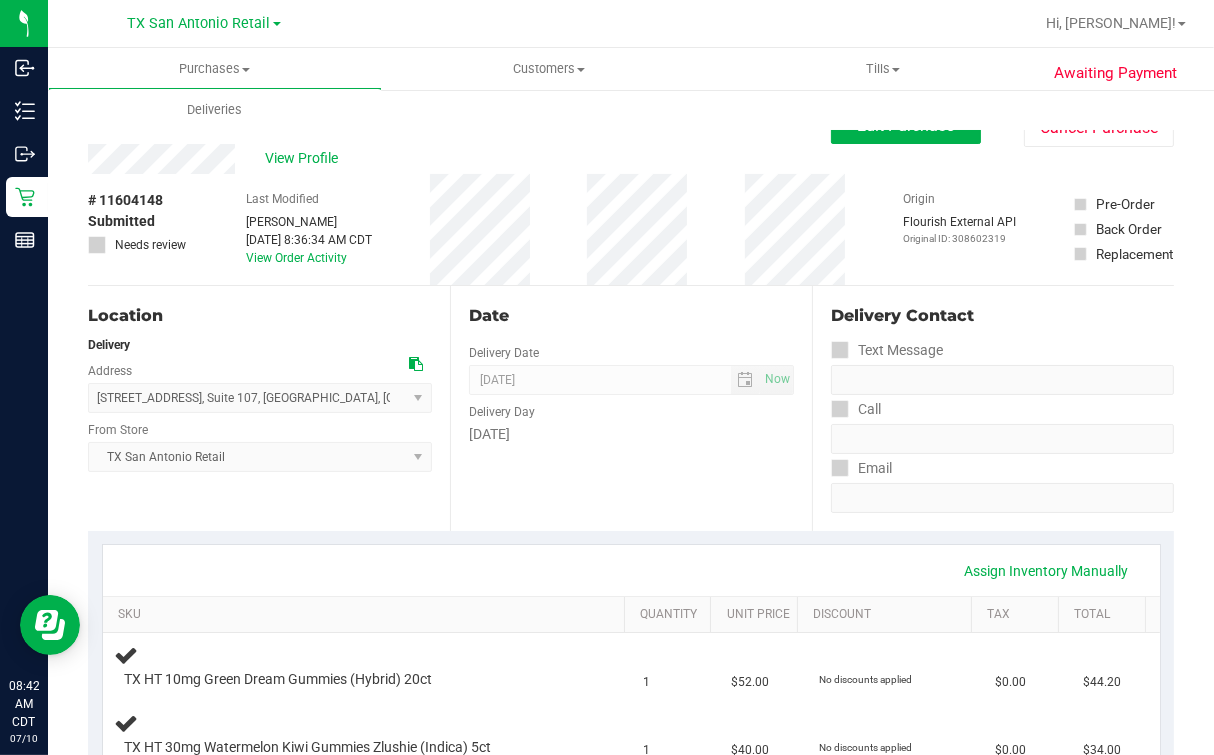 click on "Last Modified
Mindy Ortiz
Jul 10, 2025 8:36:34 AM CDT
View Order Activity" at bounding box center [309, 229] 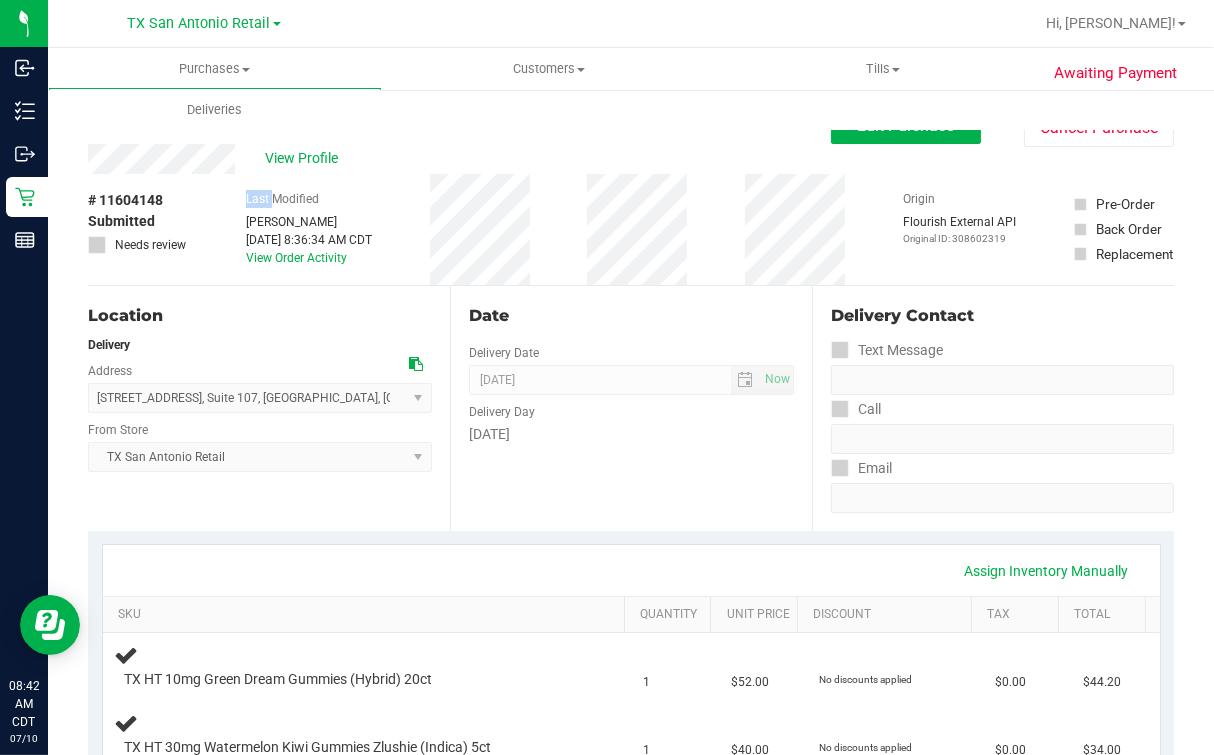 click on "Last Modified
Mindy Ortiz
Jul 10, 2025 8:36:34 AM CDT
View Order Activity" at bounding box center (309, 229) 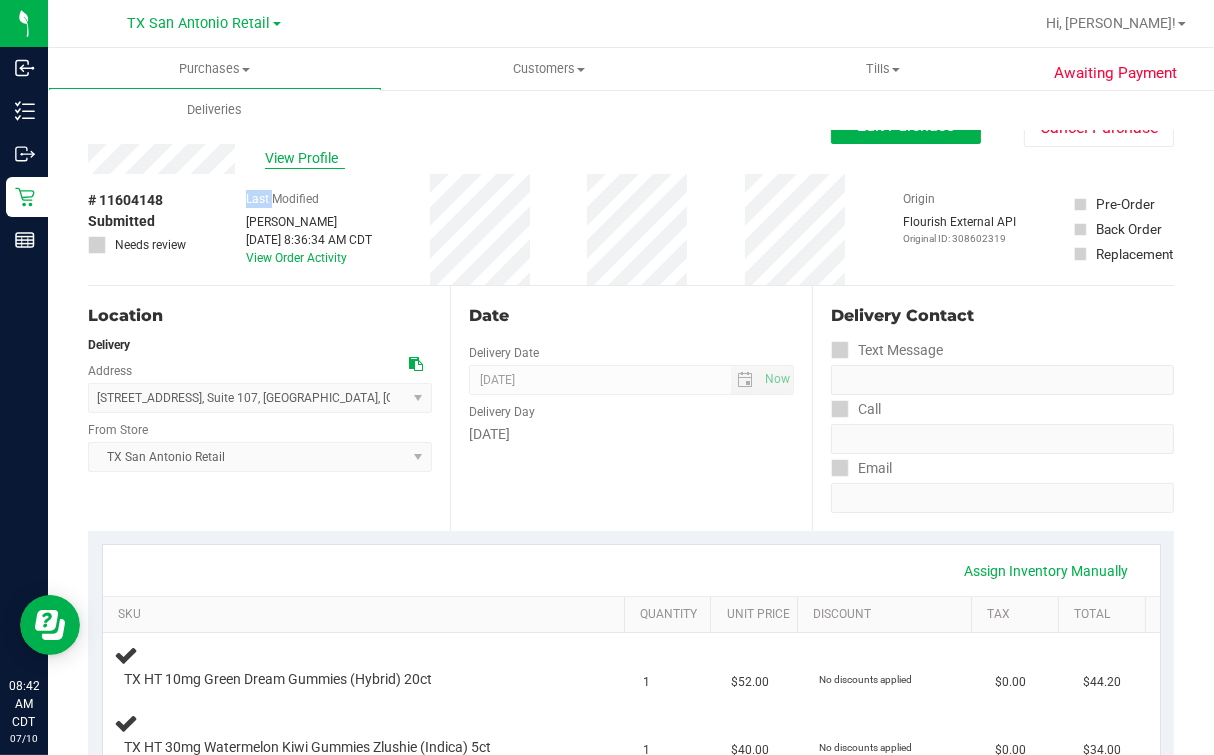 drag, startPoint x: 298, startPoint y: 174, endPoint x: 302, endPoint y: 153, distance: 21.377558 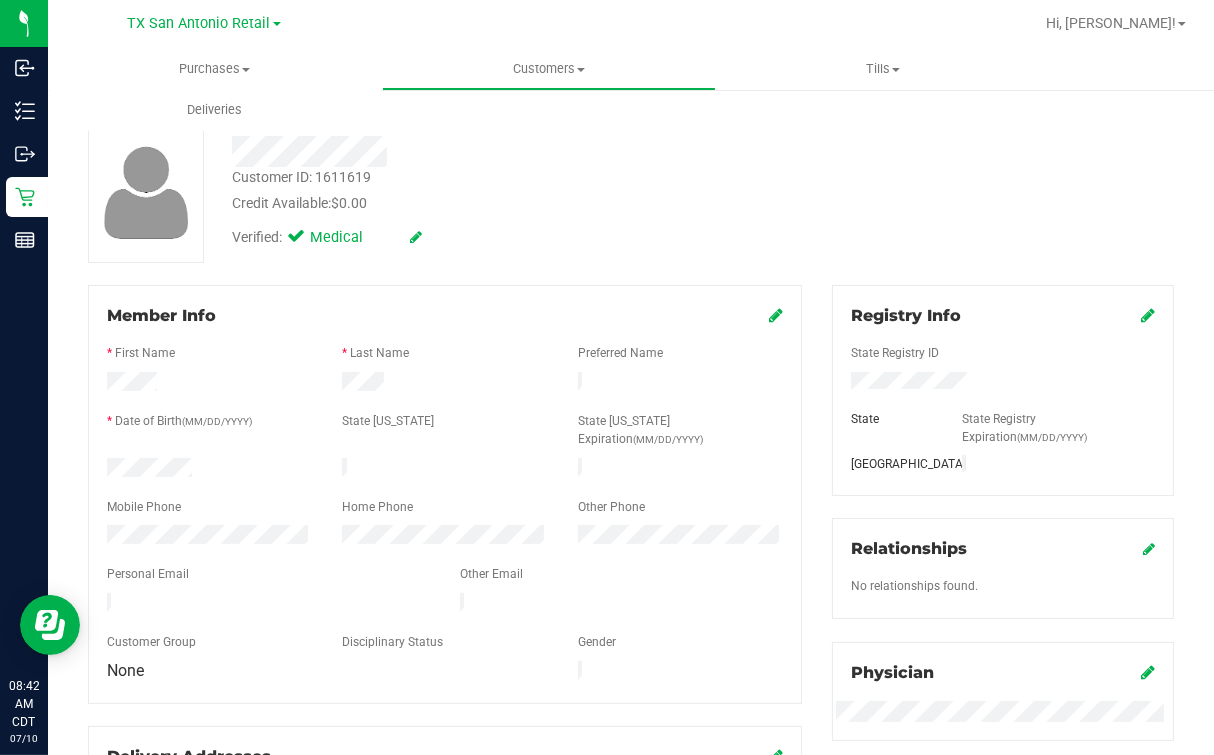 scroll, scrollTop: 0, scrollLeft: 0, axis: both 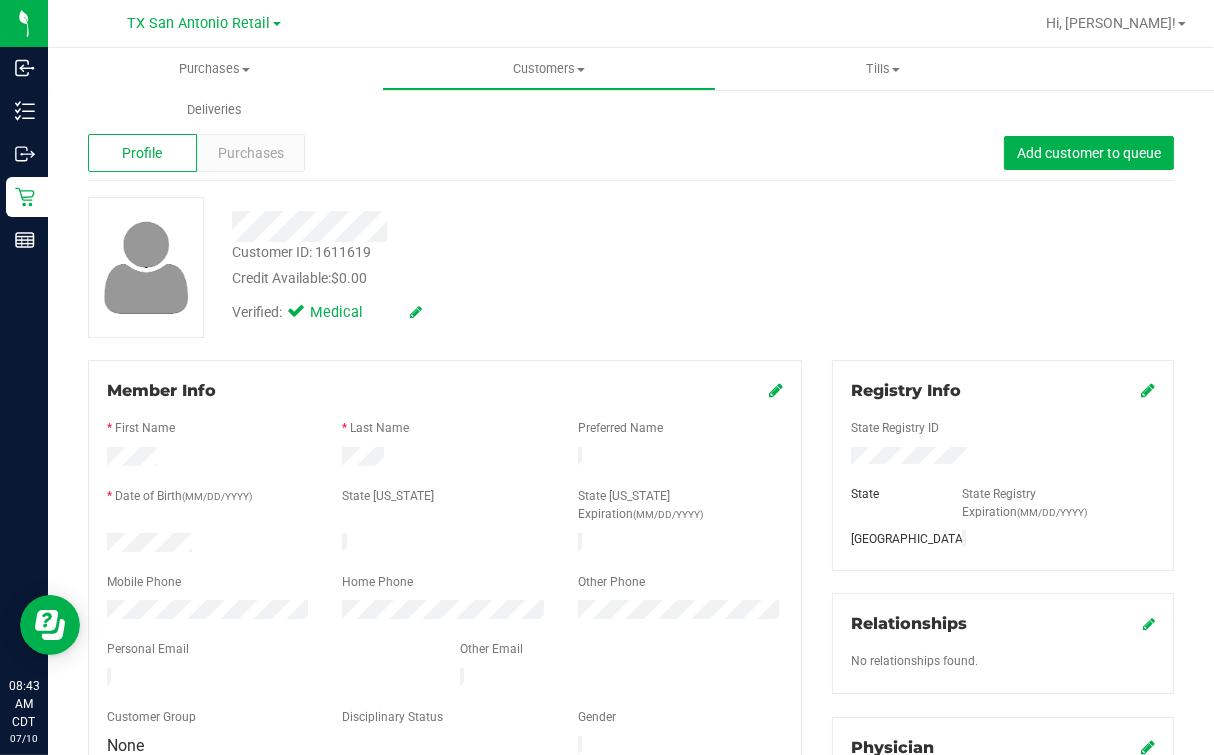 click on "Profile
Purchases
Add customer to queue" at bounding box center (631, 153) 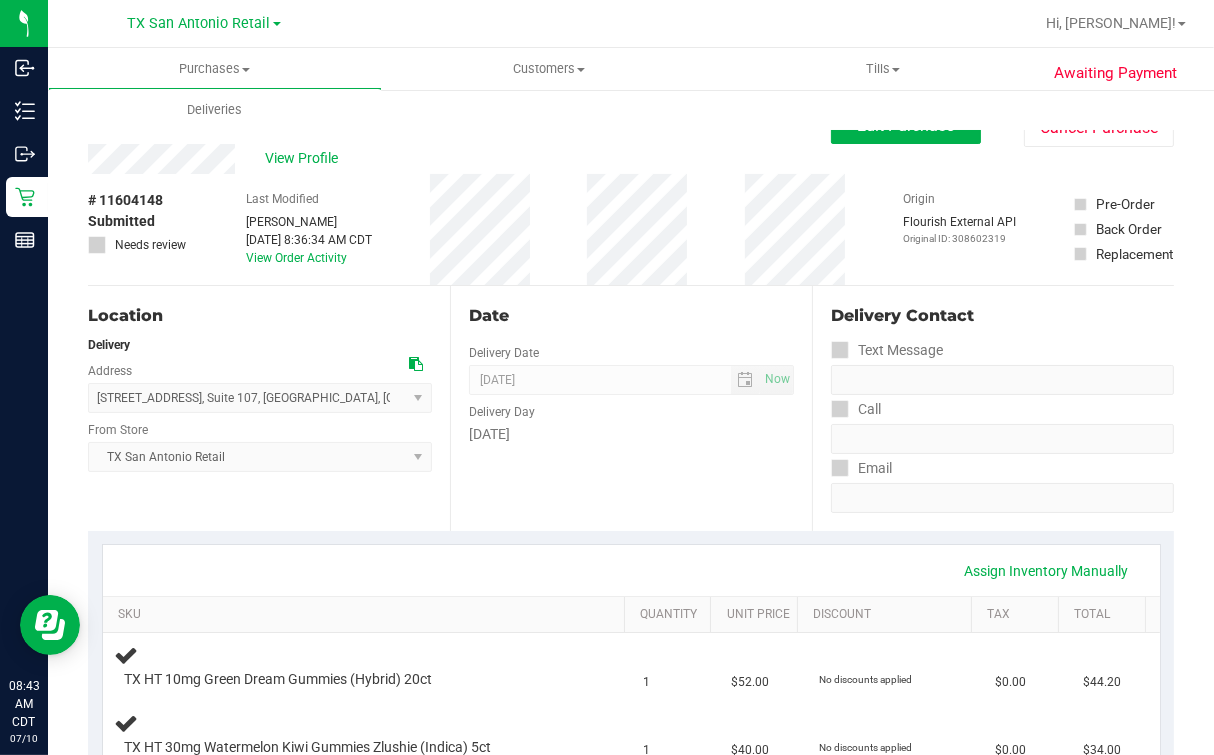 scroll, scrollTop: 625, scrollLeft: 0, axis: vertical 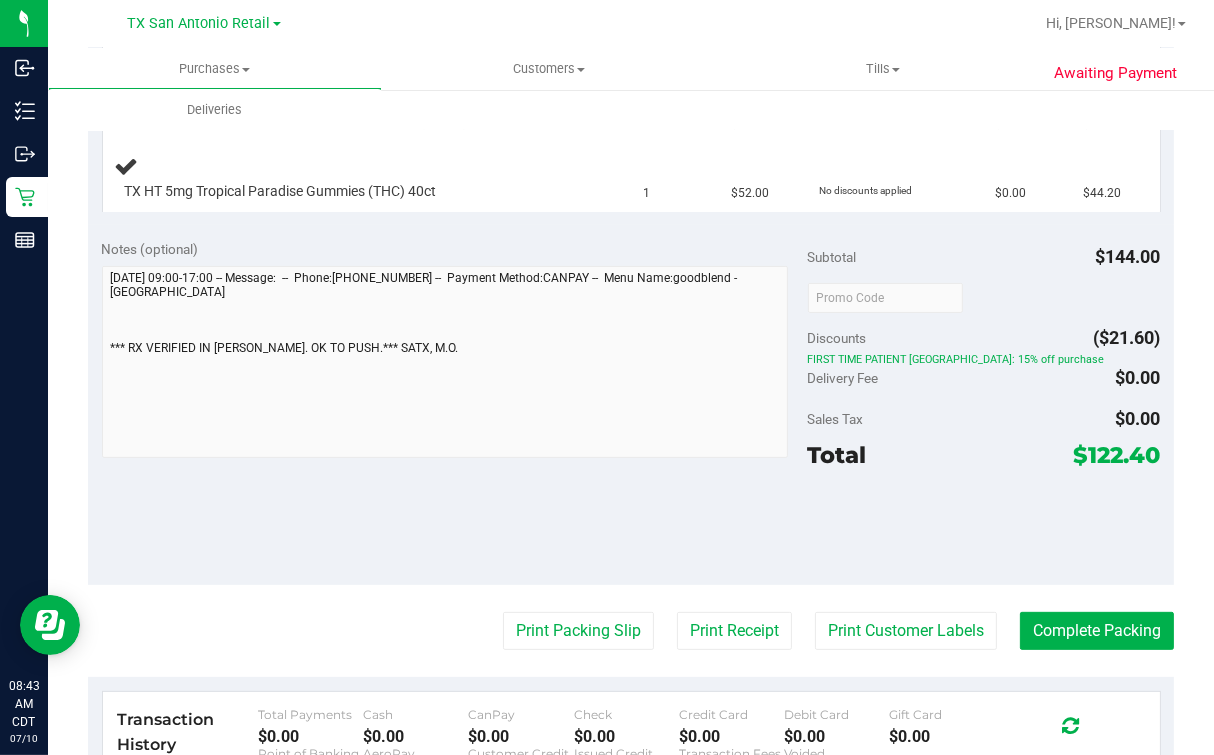 click on "$122.40" at bounding box center (1117, 455) 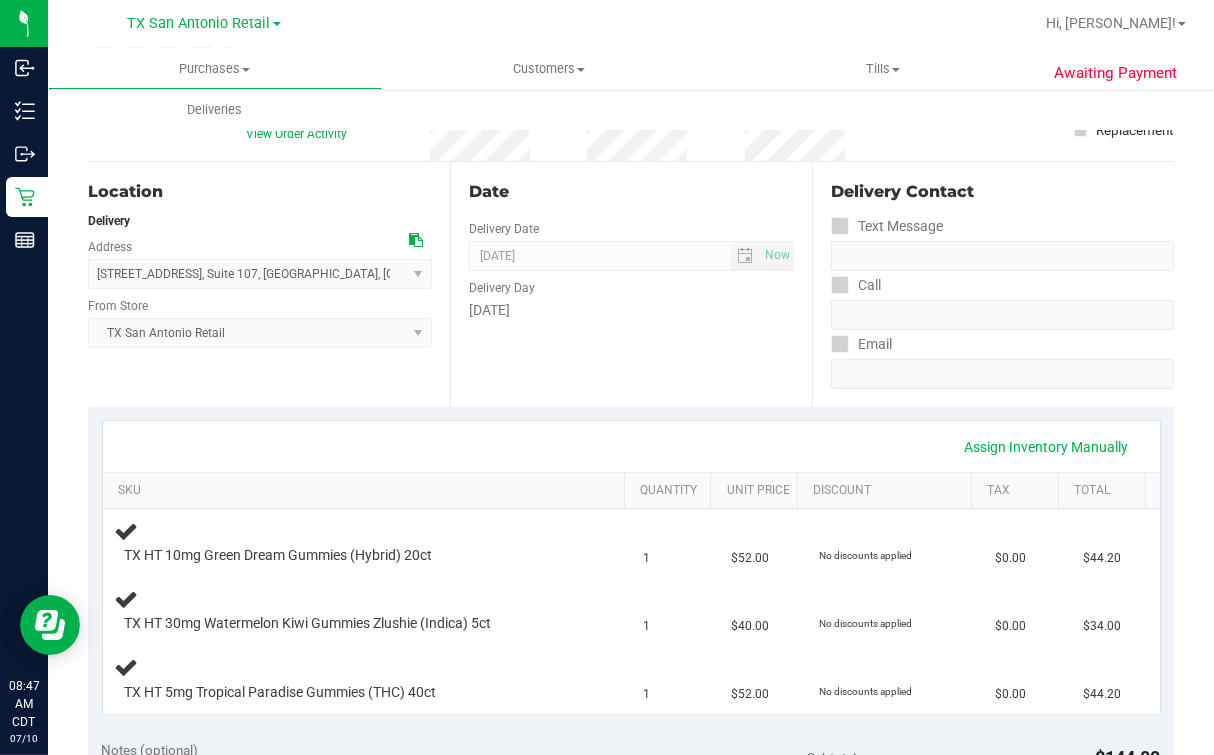 scroll, scrollTop: 0, scrollLeft: 0, axis: both 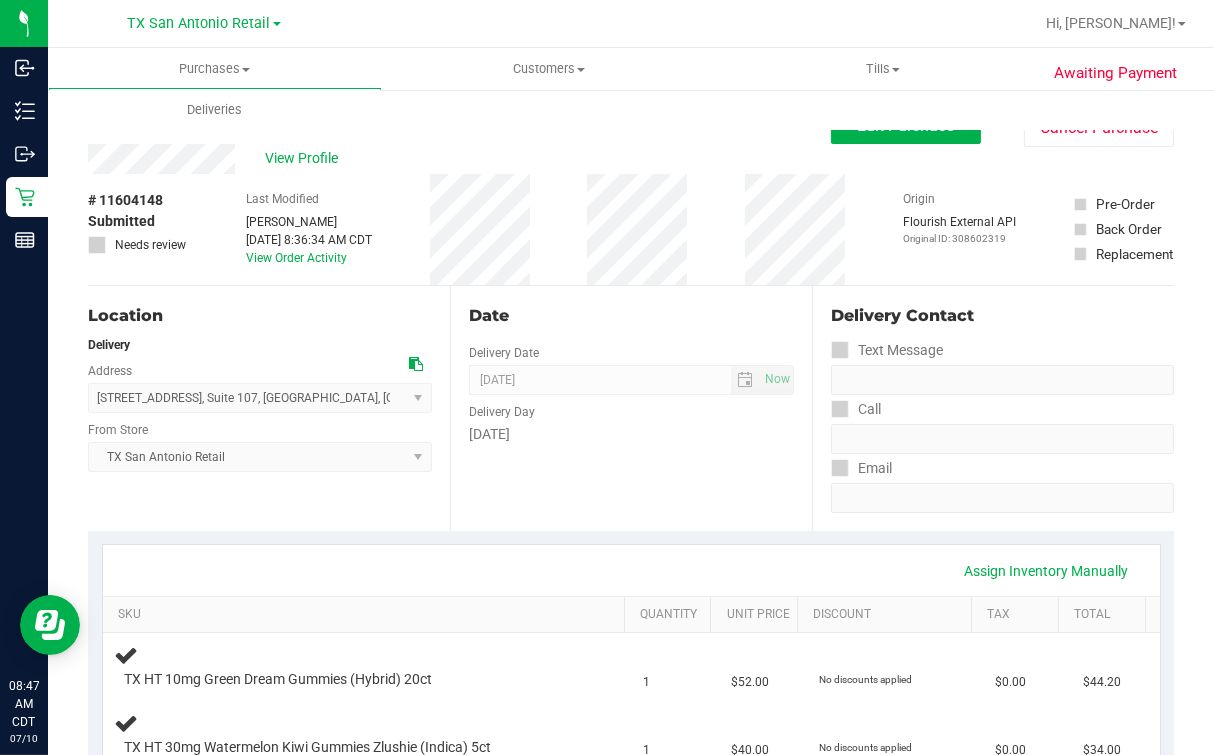 click on "# 11604148
Submitted
Needs review
Last Modified
Mindy Ortiz
Jul 10, 2025 8:36:34 AM CDT
View Order Activity
Origin
Flourish External API
Original ID: 308602319
Pre-Order
Back Order" at bounding box center [631, 229] 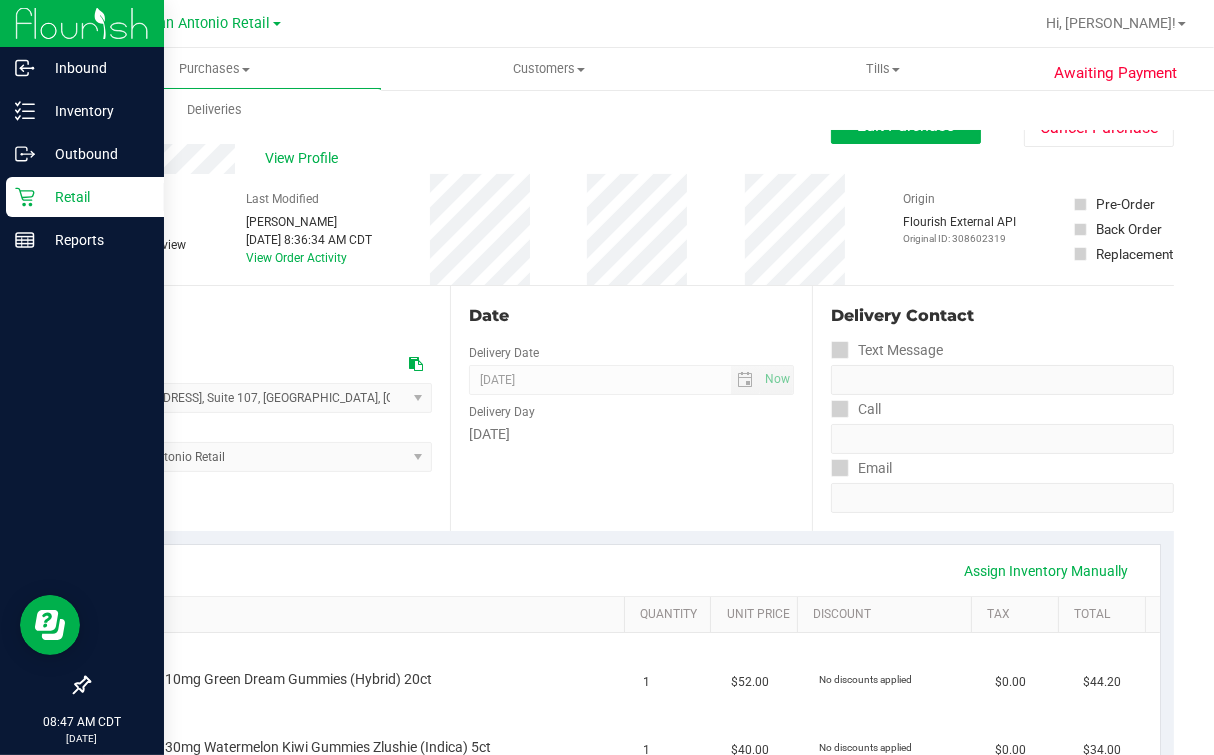 click on "Retail" at bounding box center [95, 197] 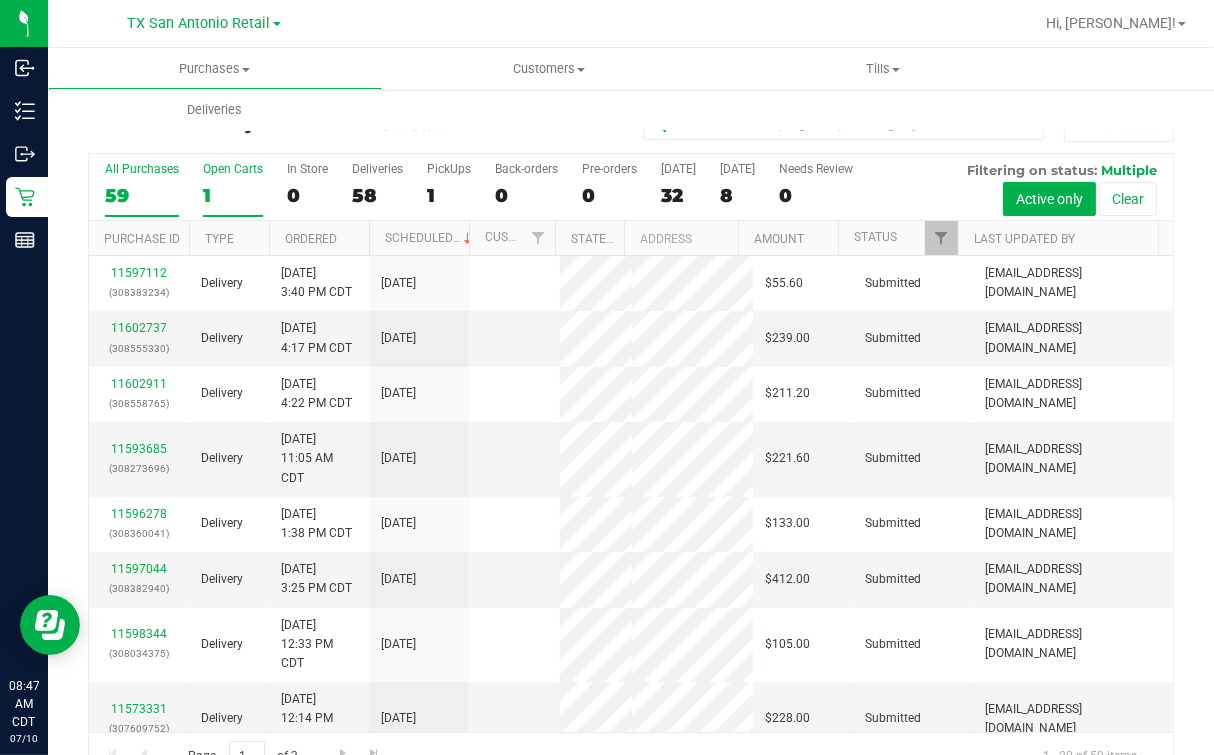 click on "1" at bounding box center [233, 195] 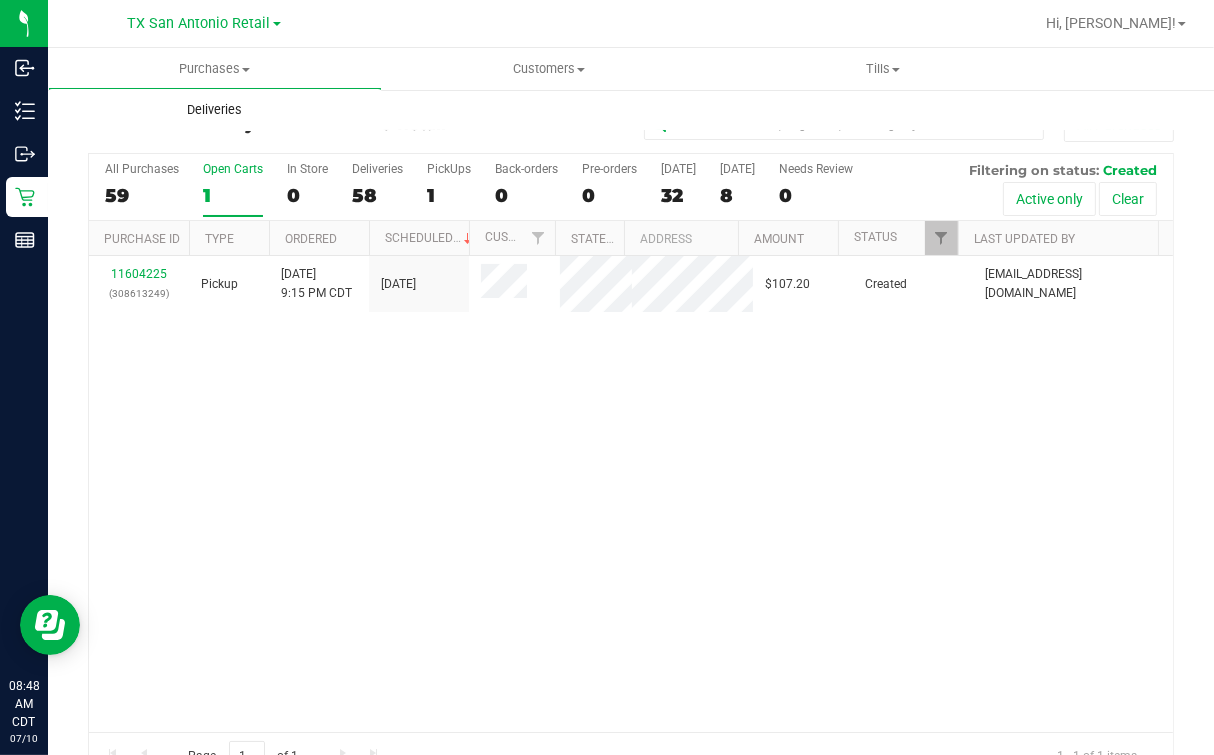 click on "Deliveries" at bounding box center [215, 110] 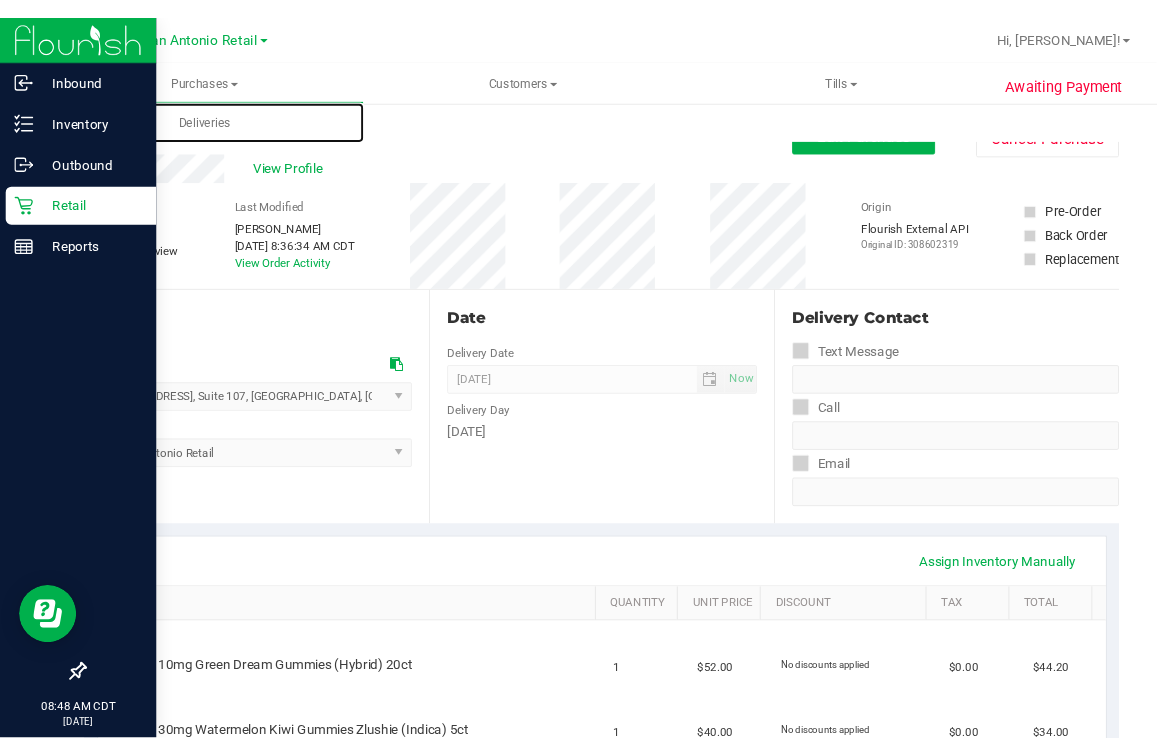 scroll, scrollTop: 0, scrollLeft: 0, axis: both 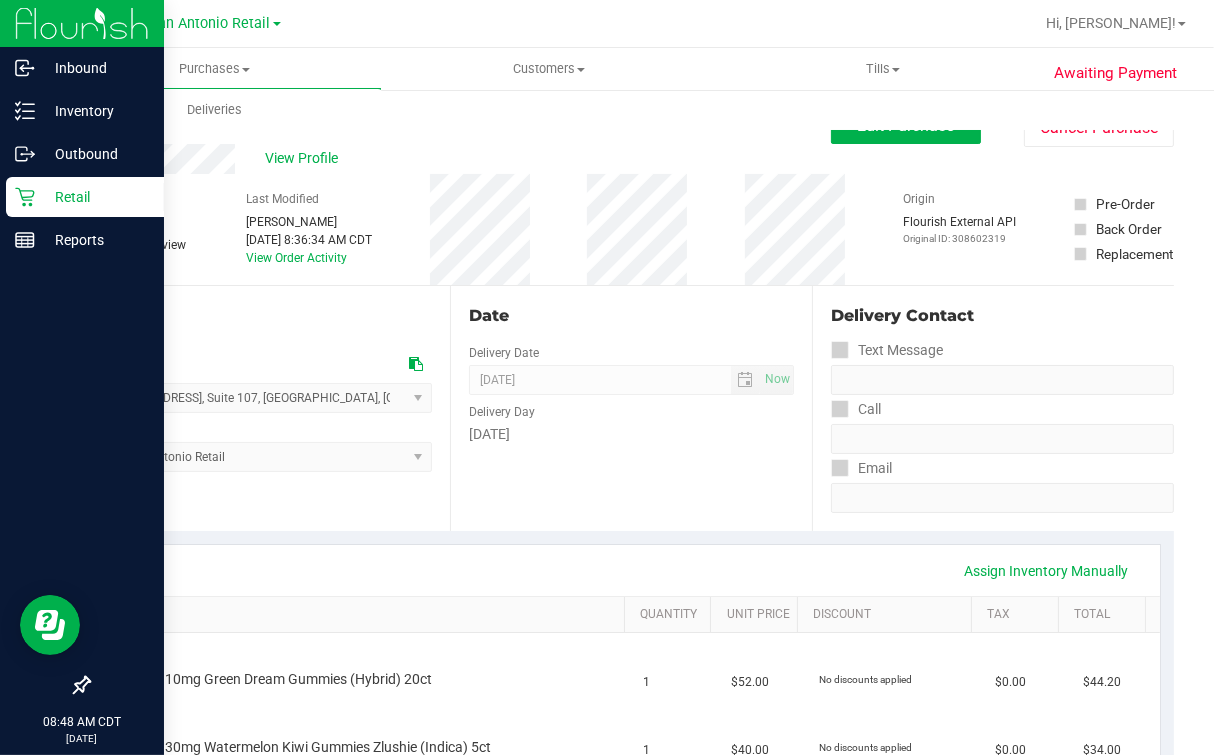 drag, startPoint x: 6, startPoint y: 201, endPoint x: 39, endPoint y: 207, distance: 33.54102 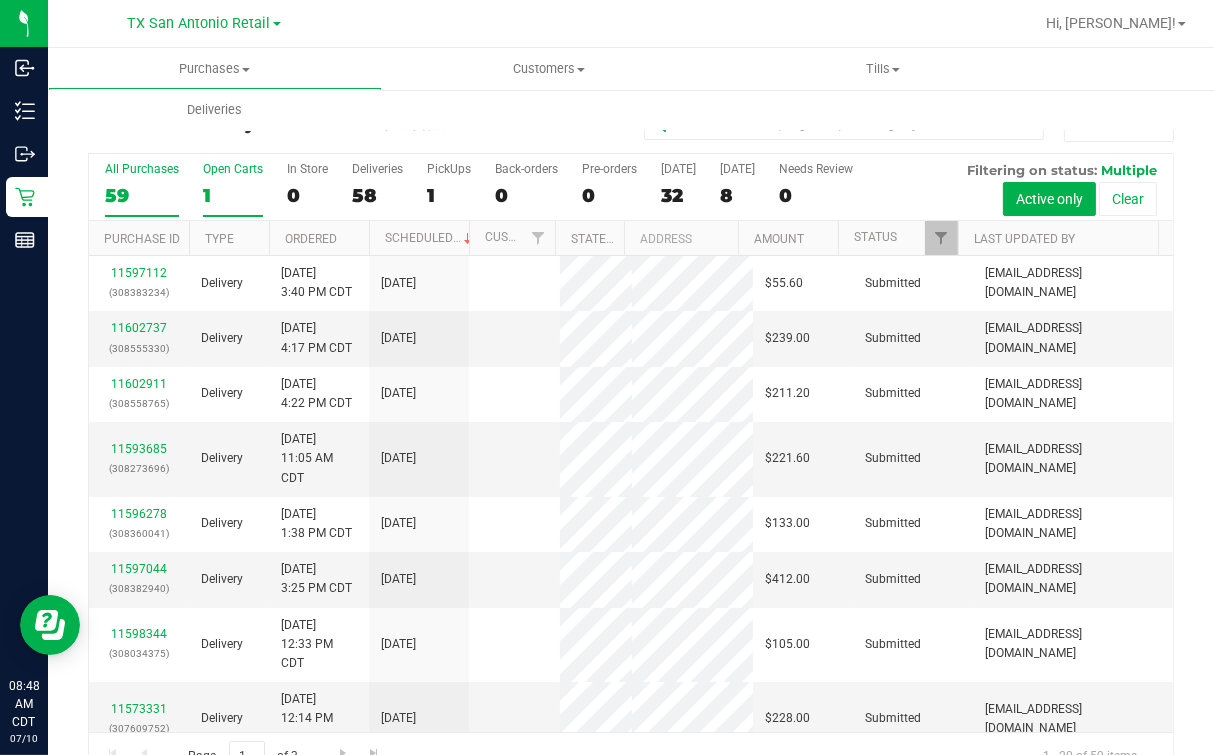 click on "Open Carts
1" at bounding box center (233, 189) 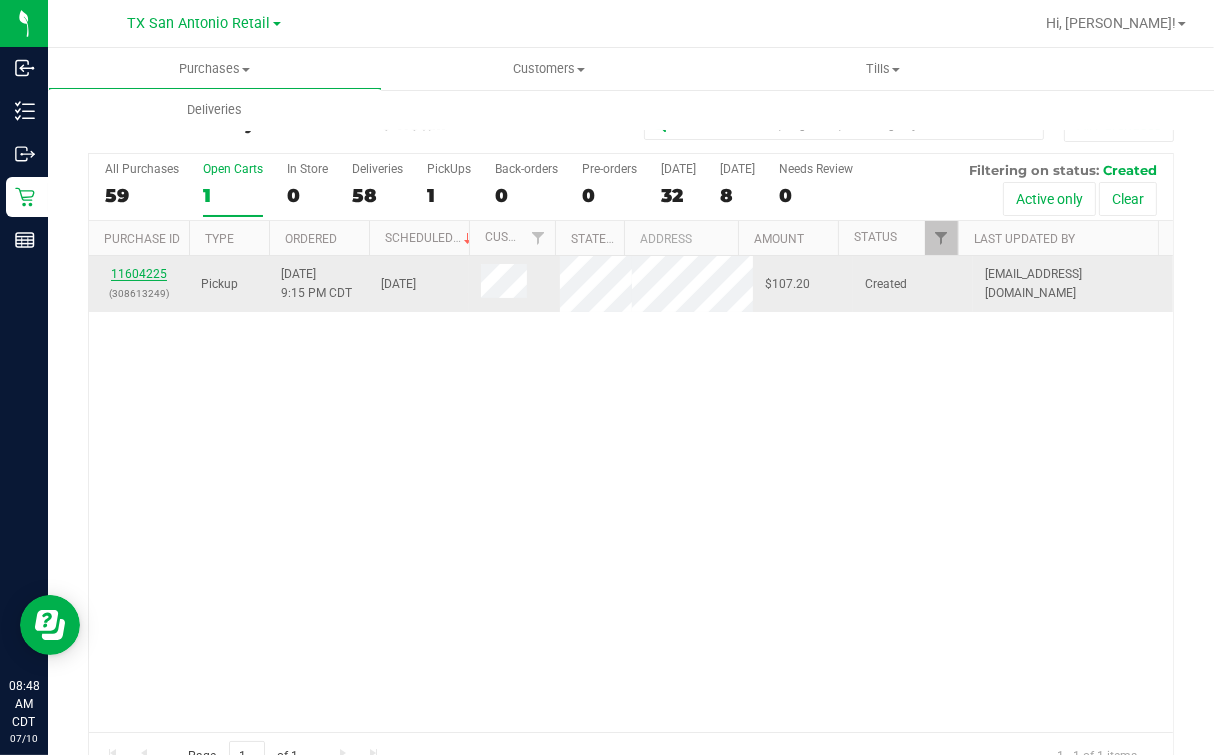 click on "11604225" at bounding box center [139, 274] 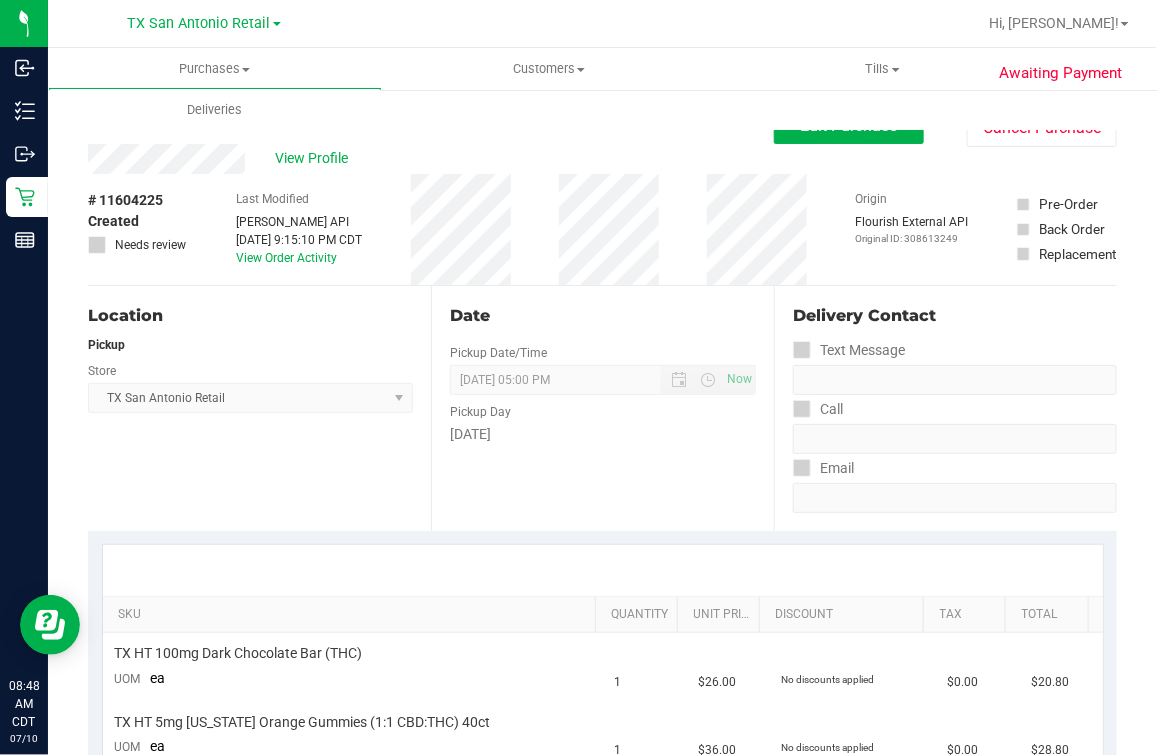 click on "# 11604225
Created
Needs review
Last Modified
Jane API
Jul 9, 2025 9:15:10 PM CDT
View Order Activity
Origin
Flourish External API
Original ID: 308613249
Pre-Order
Back Order" at bounding box center (602, 229) 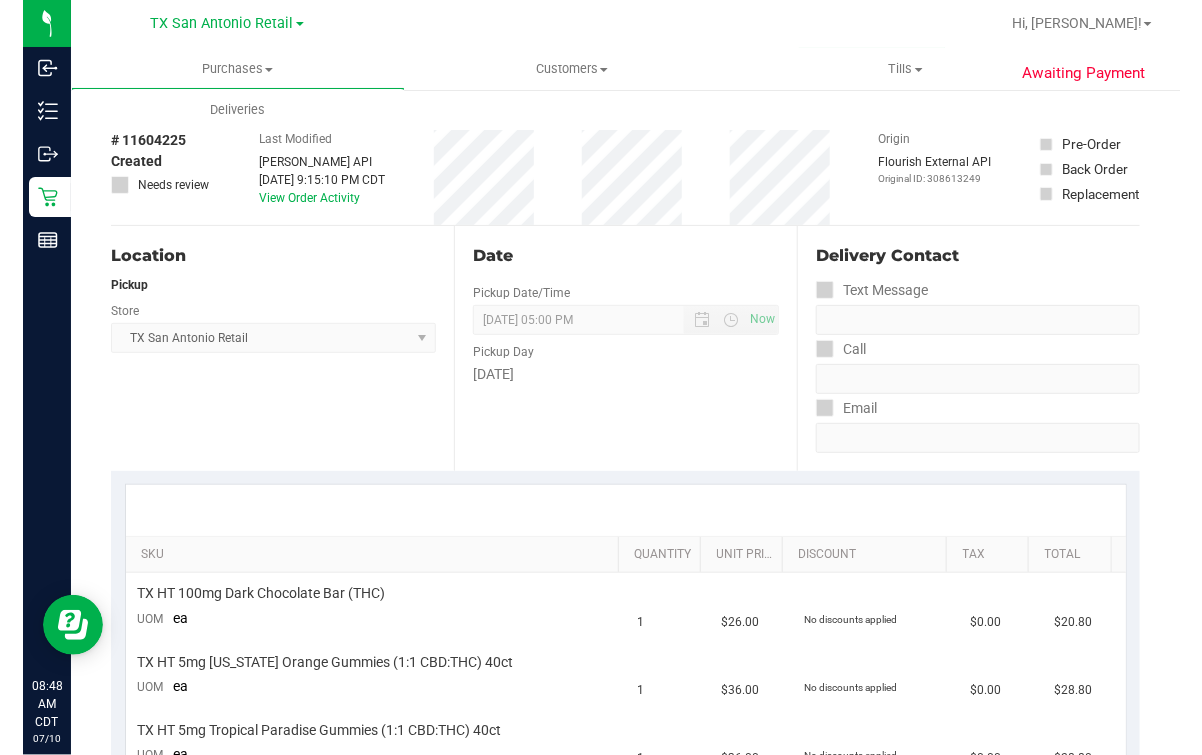 scroll, scrollTop: 0, scrollLeft: 0, axis: both 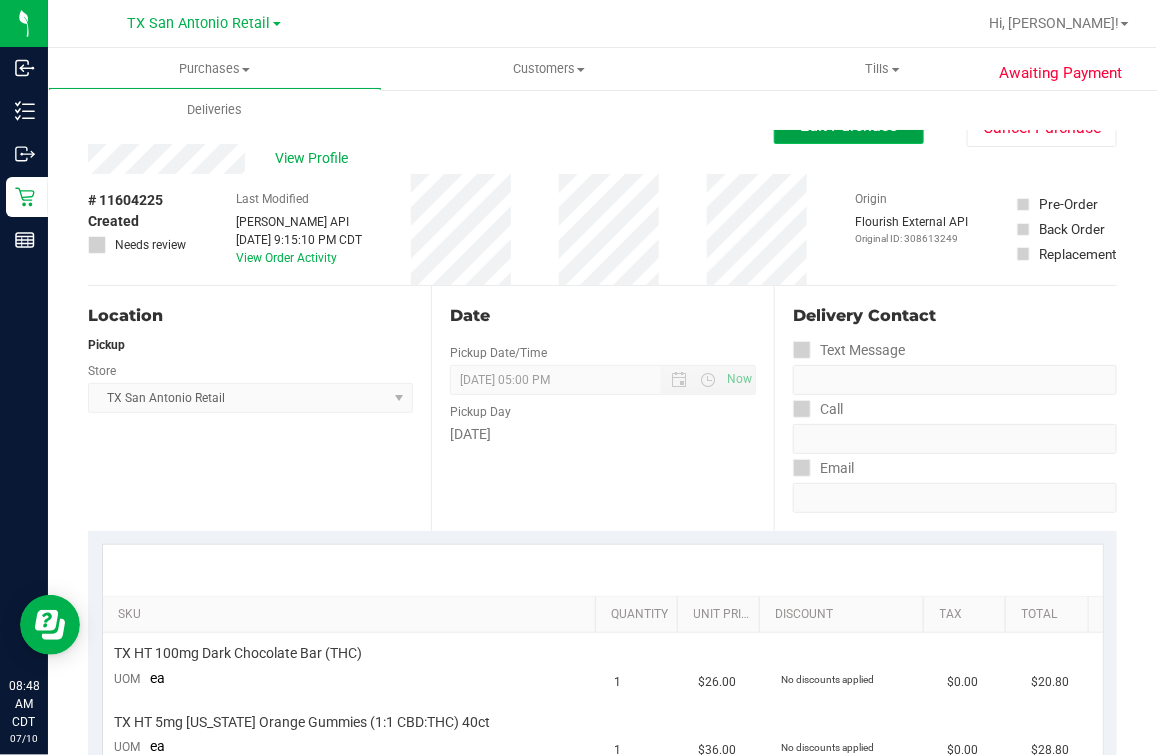 click on "Edit Purchase" at bounding box center (849, 125) 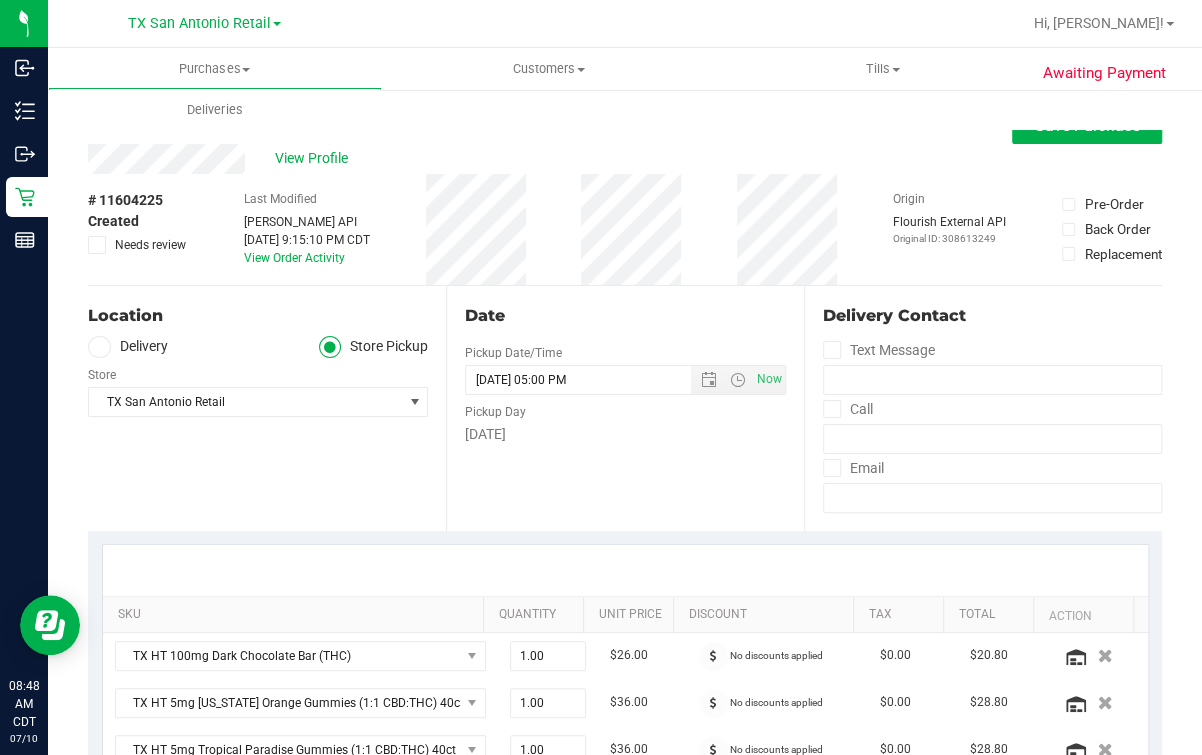click on "Store" at bounding box center [258, 372] 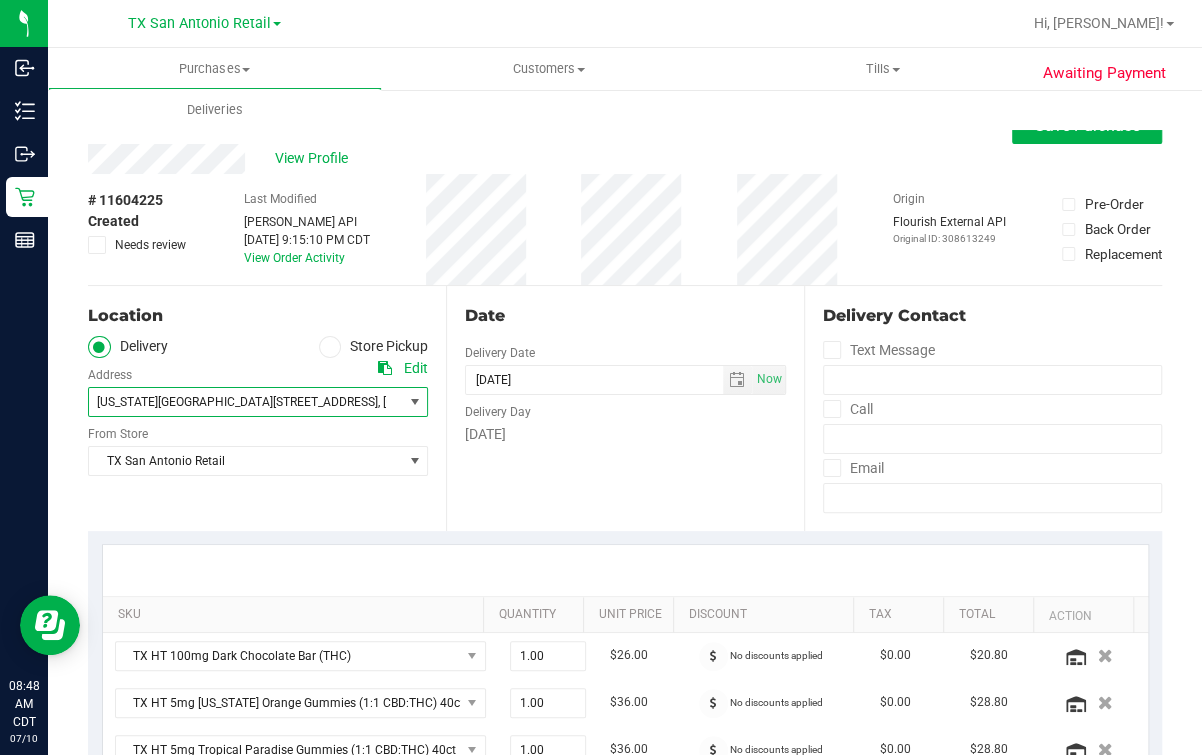 click on "Texas THC Dr.  4823 Fredericksburg Road" at bounding box center [237, 402] 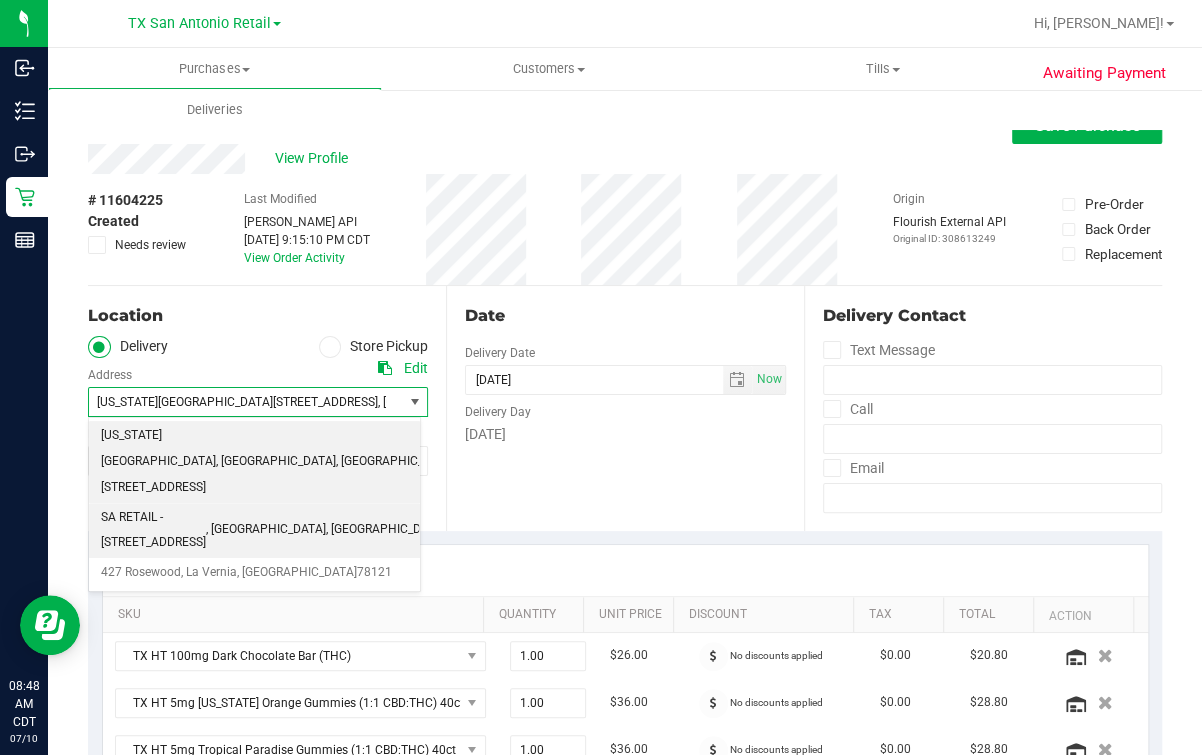 click on "SA RETAIL - 17820 STONE OAK PKWY" at bounding box center [153, 530] 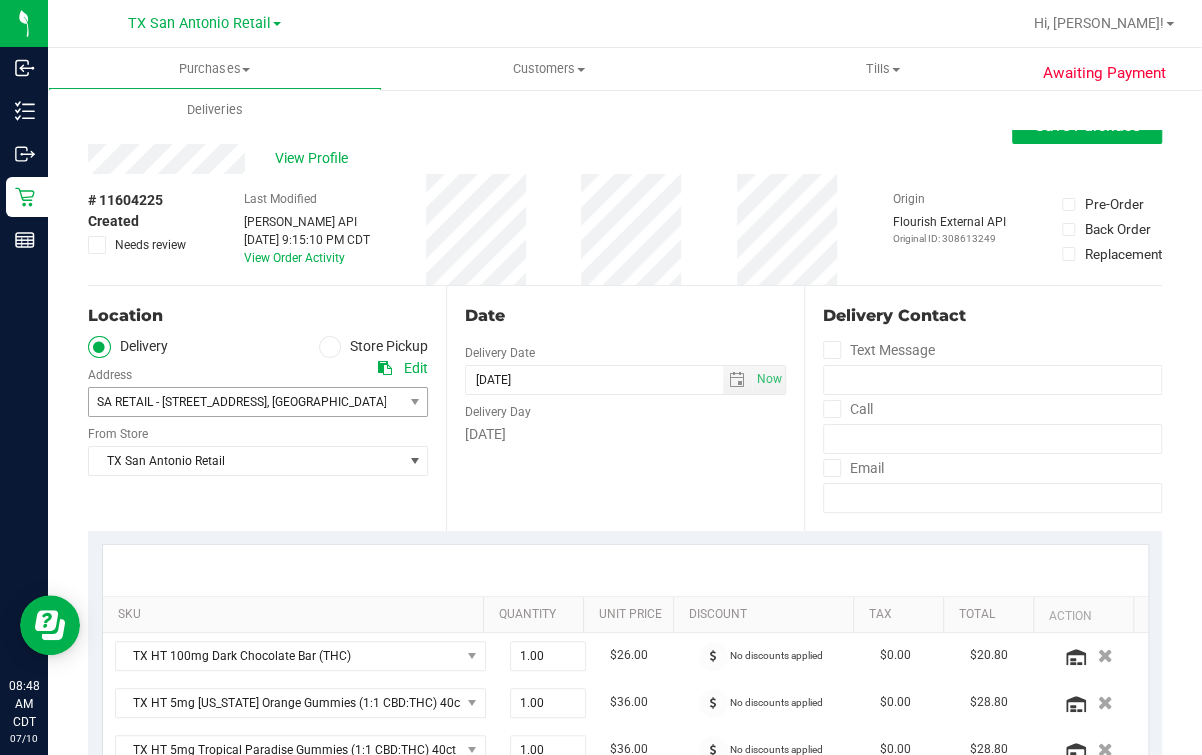 click on "Date
Delivery Date
07/11/2025
Now
07/11/2025 05:00 PM
Now
Delivery Day
Friday" at bounding box center (625, 408) 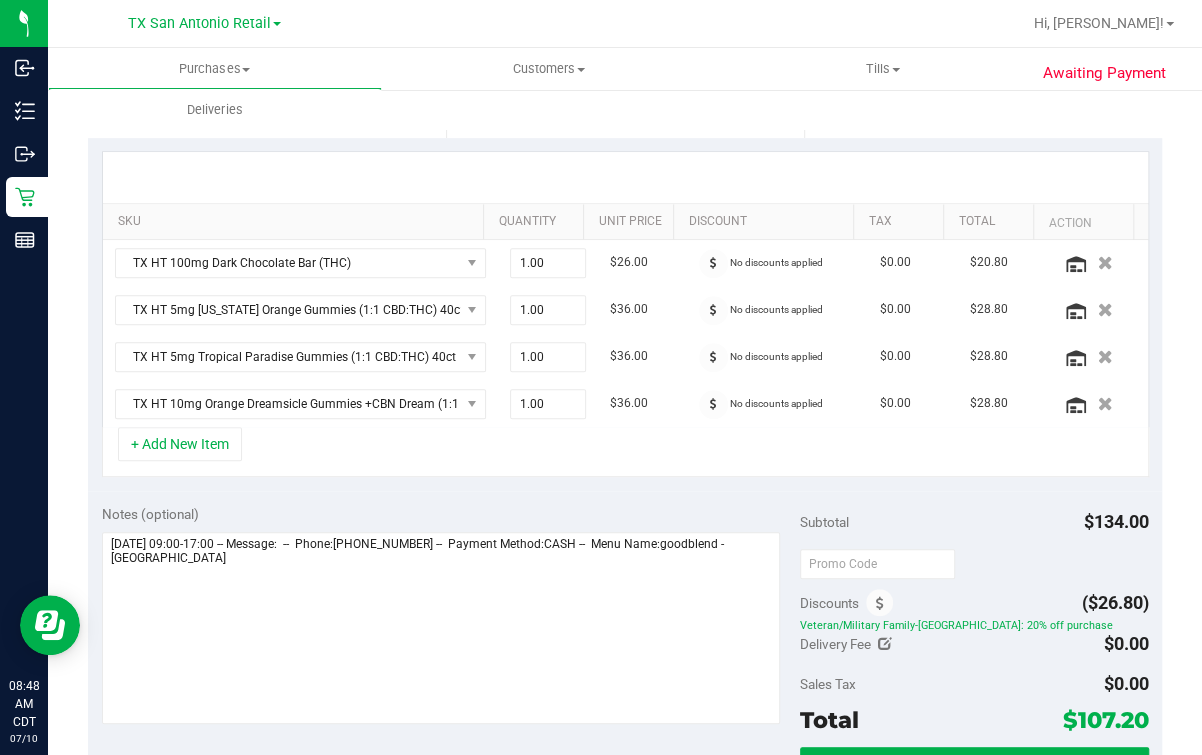 scroll, scrollTop: 499, scrollLeft: 0, axis: vertical 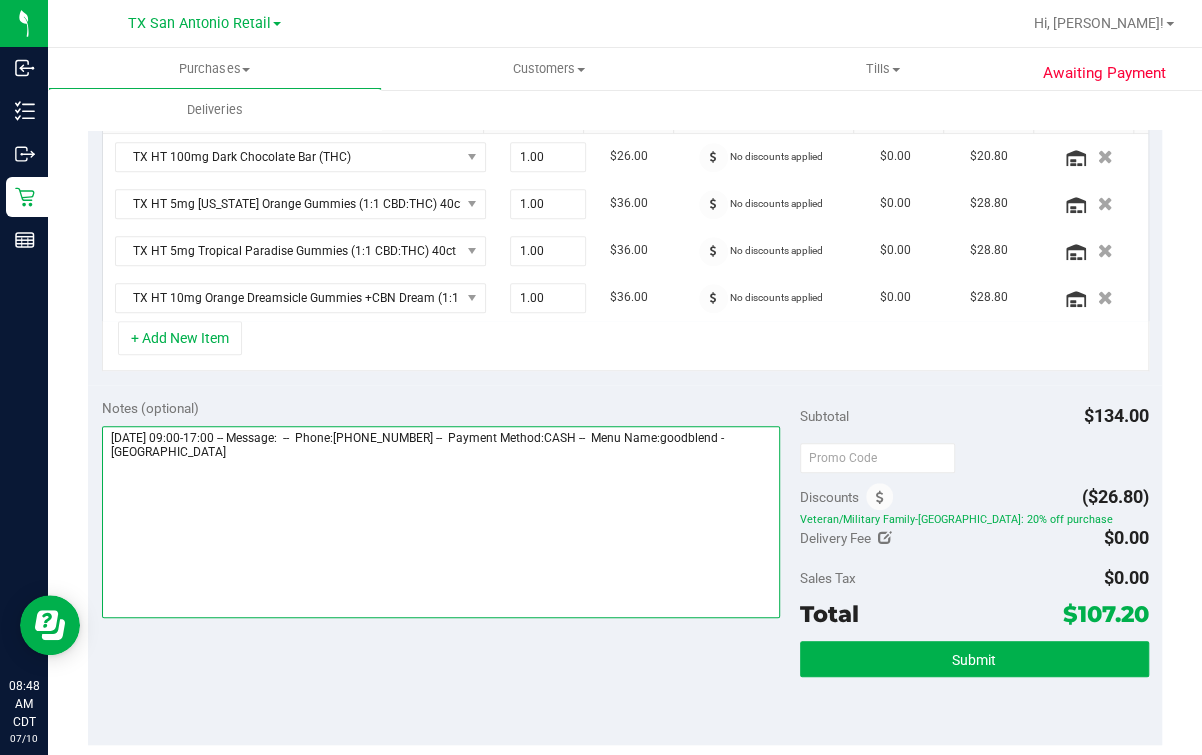 click at bounding box center (441, 522) 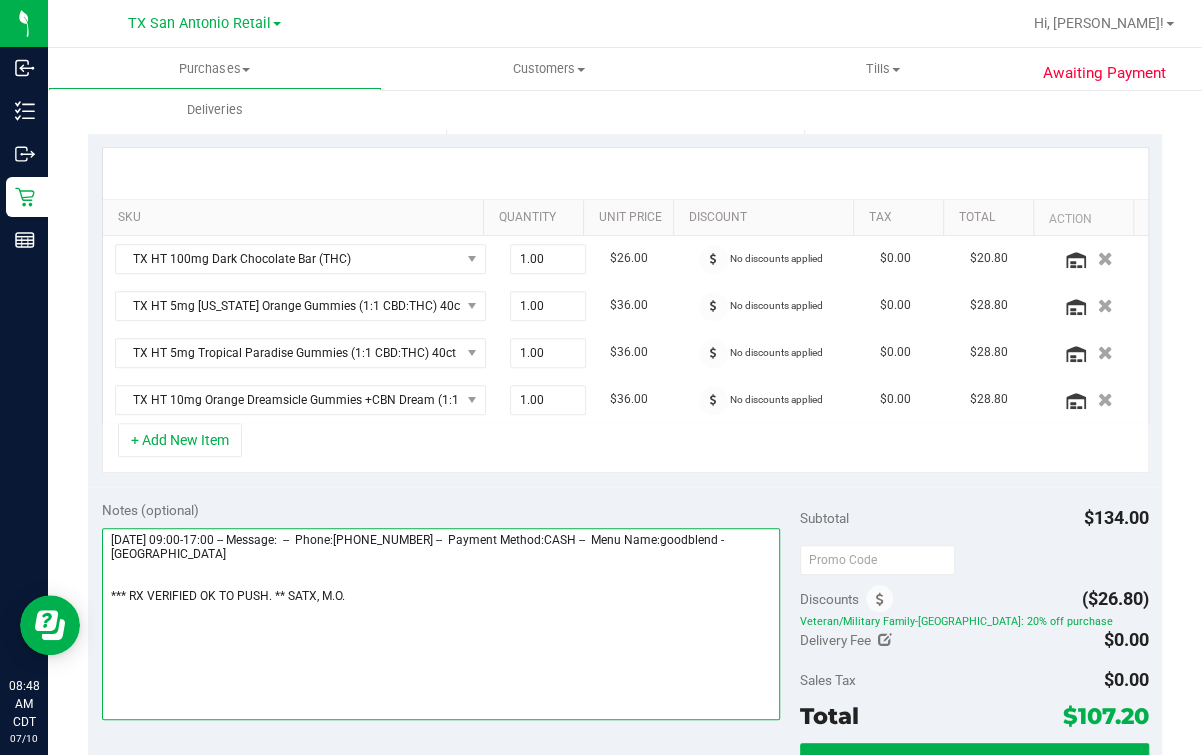 scroll, scrollTop: 0, scrollLeft: 0, axis: both 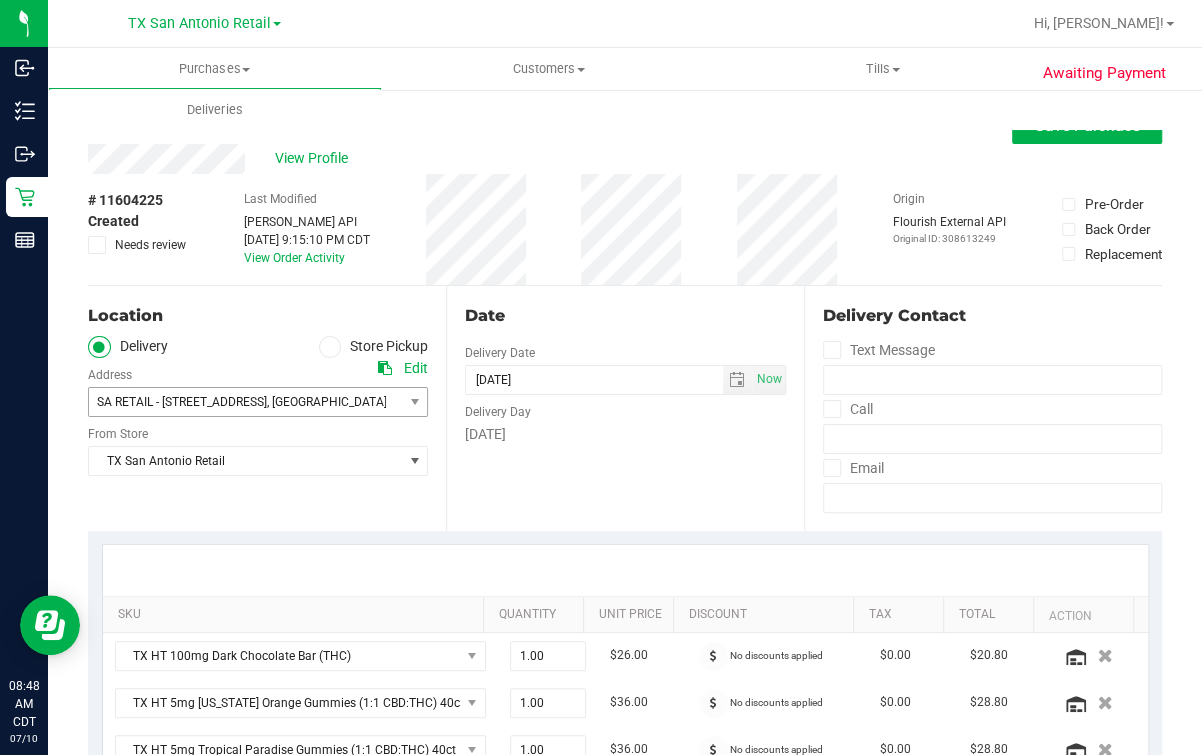 type on "Friday 07/11/2025 09:00-17:00 -- Message:  --  Phone:2104211648 --  Payment Method:CASH --  Menu Name:goodblend - San Antonio
*** RX VERIFIED OK TO PUSH. ** SATX, M.O." 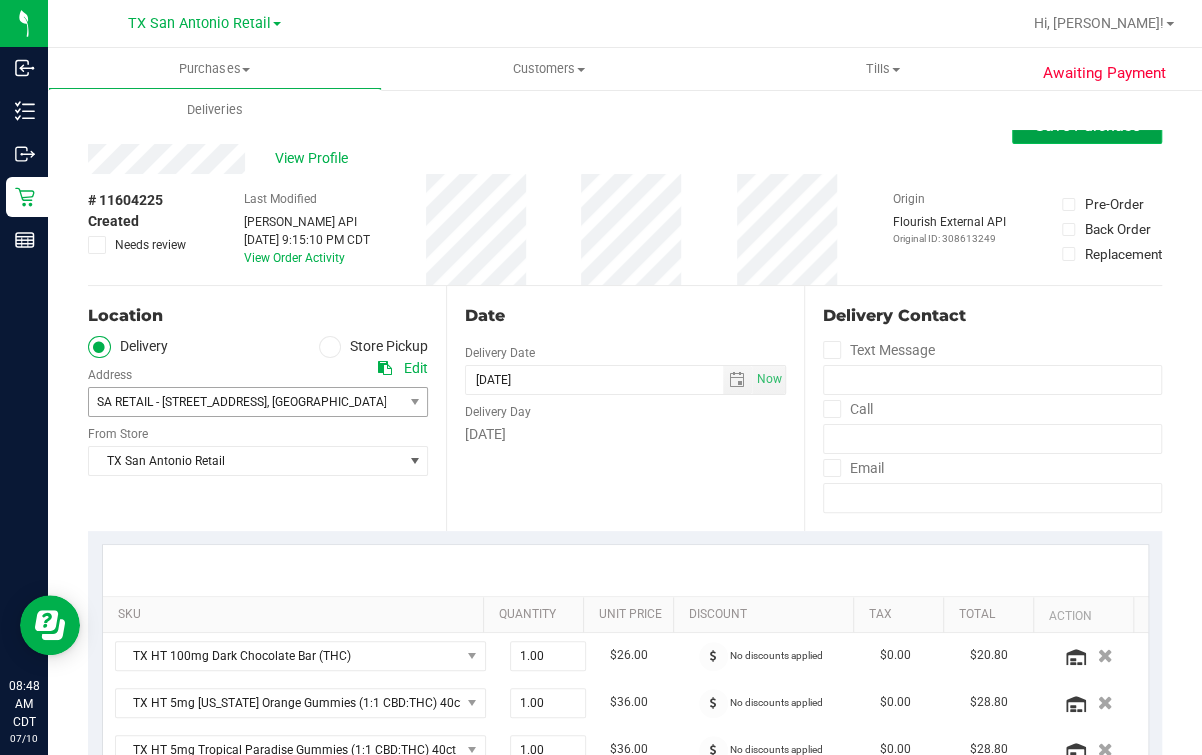 click on "Save Purchase" at bounding box center [1087, 126] 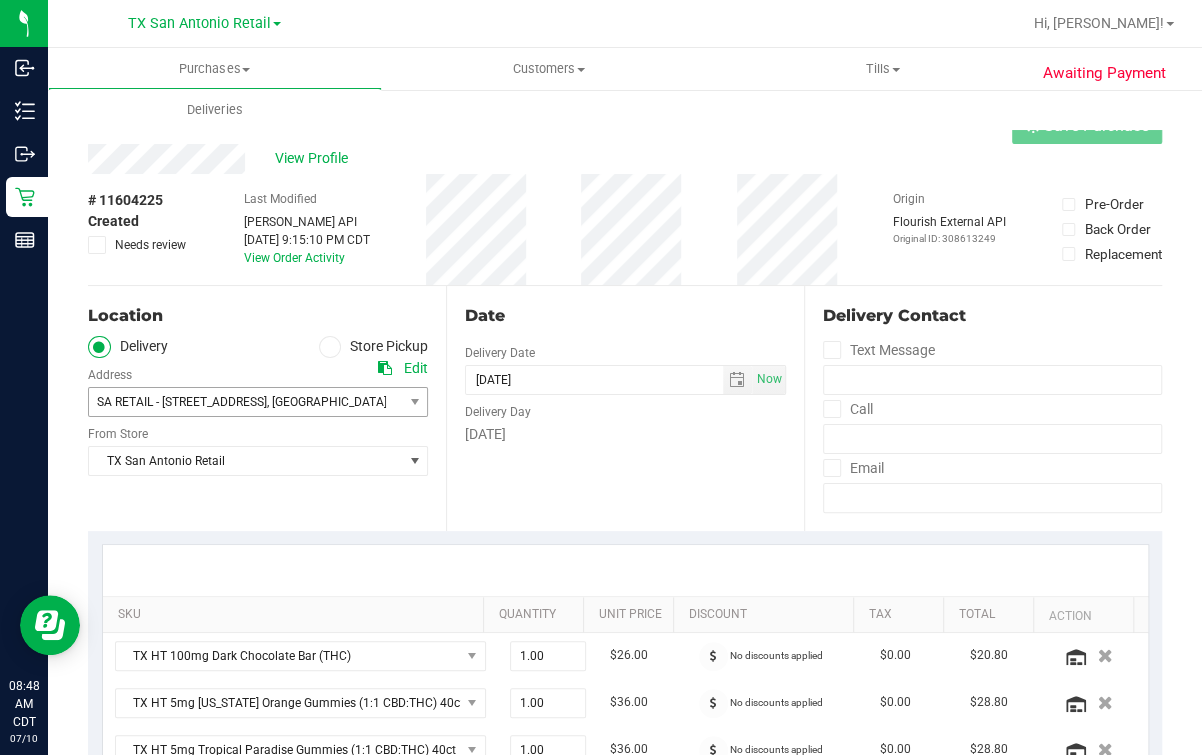 click on "View Profile" at bounding box center (625, 159) 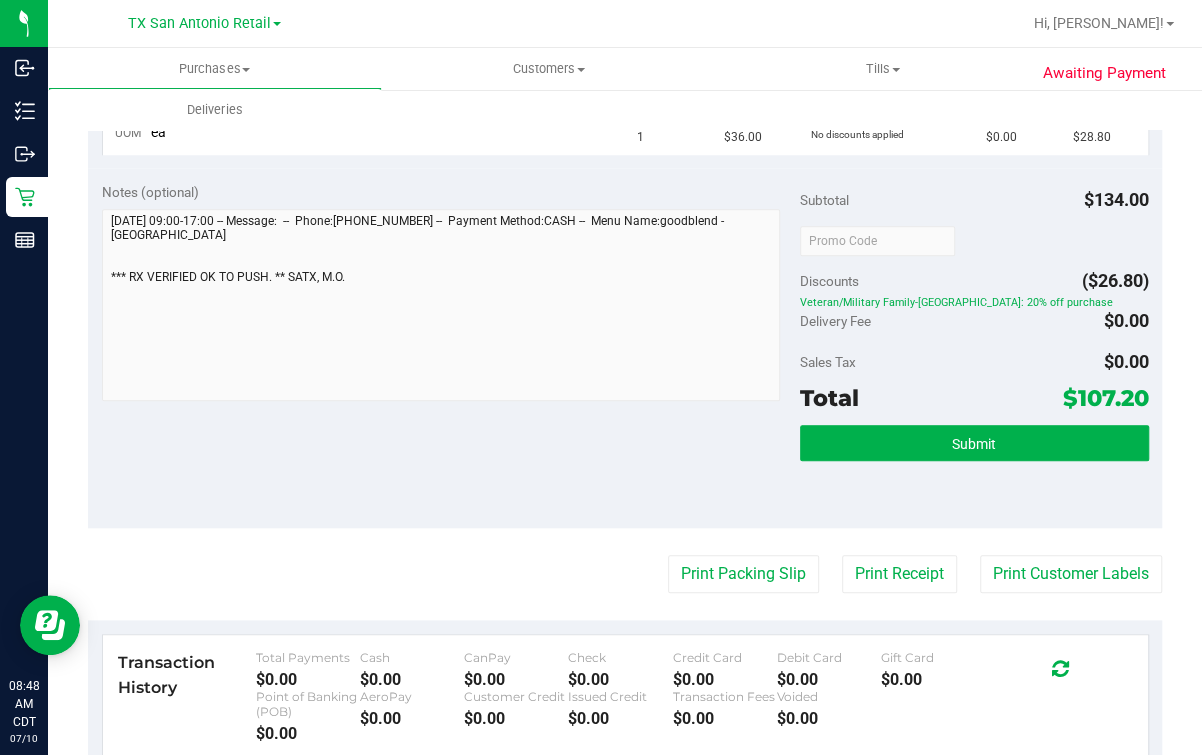 drag, startPoint x: 995, startPoint y: 407, endPoint x: 995, endPoint y: 419, distance: 12 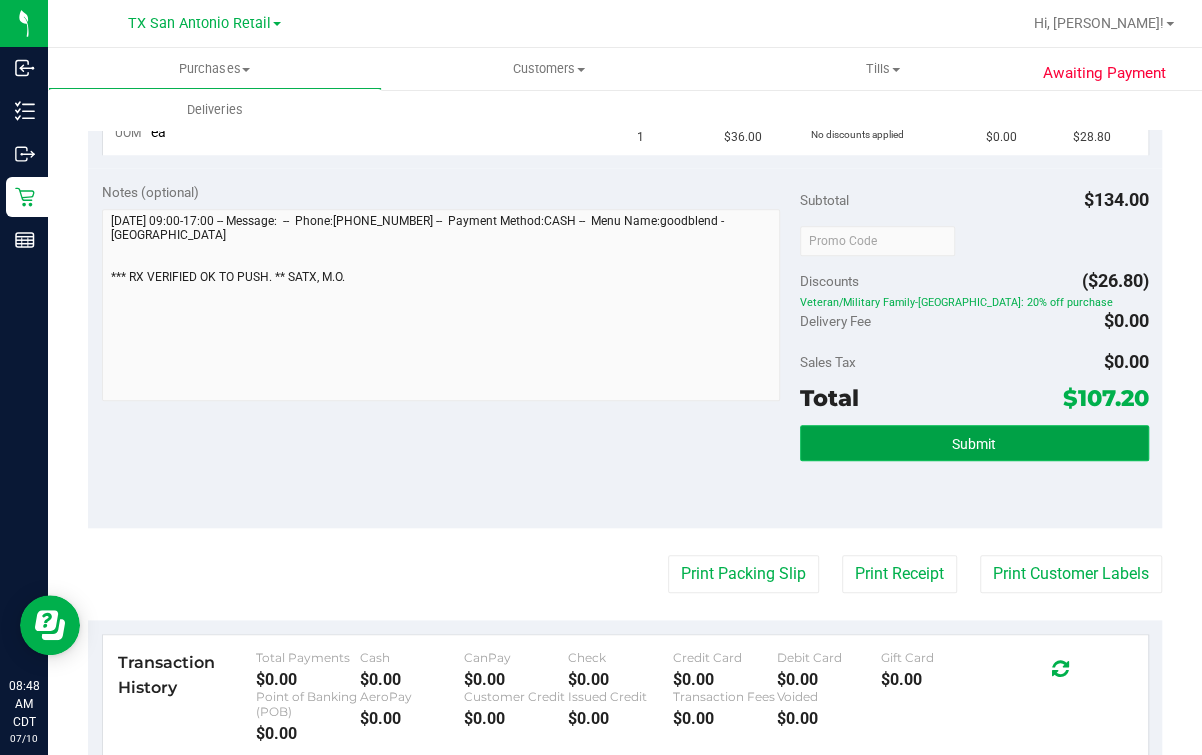 click on "Submit" at bounding box center [974, 443] 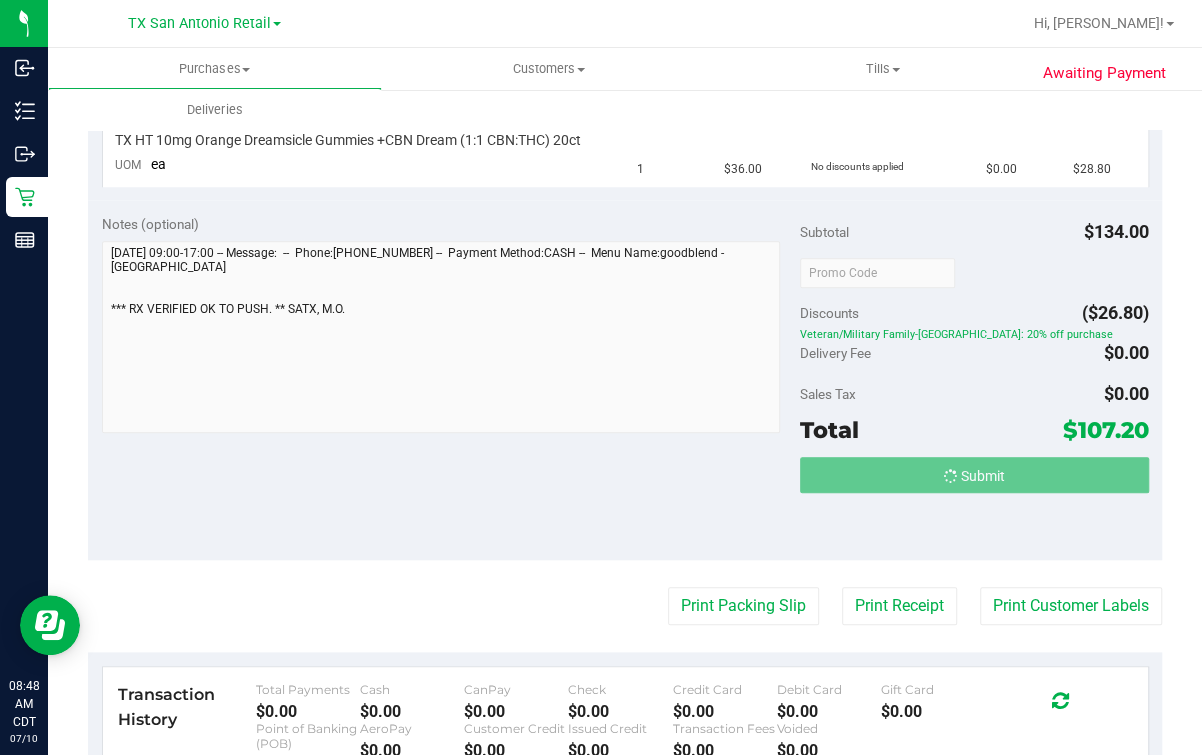 scroll, scrollTop: 0, scrollLeft: 0, axis: both 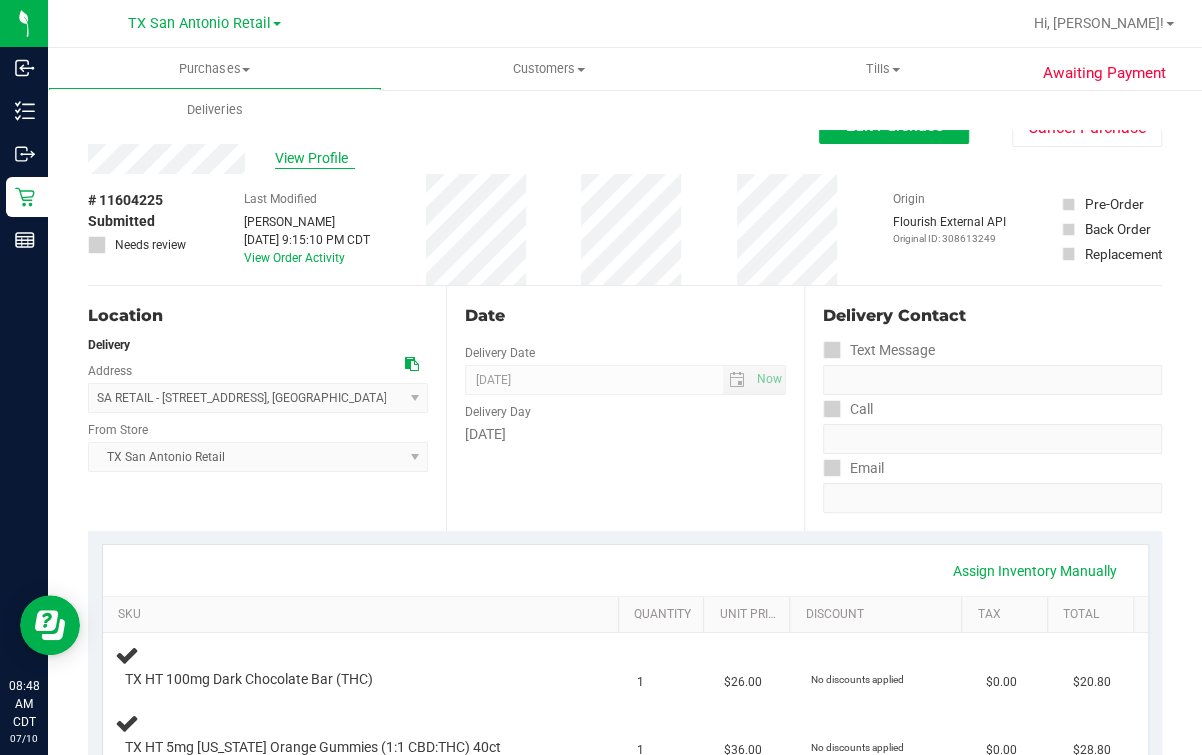 click on "View Profile" at bounding box center [315, 158] 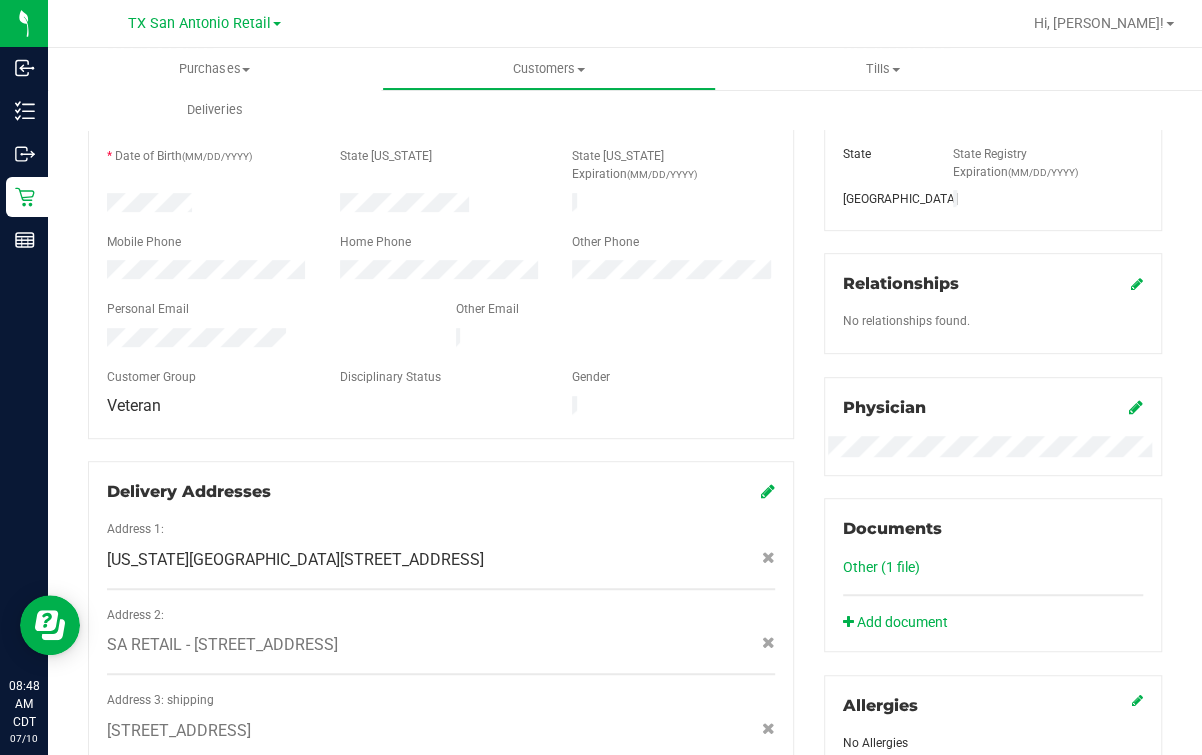 scroll, scrollTop: 249, scrollLeft: 0, axis: vertical 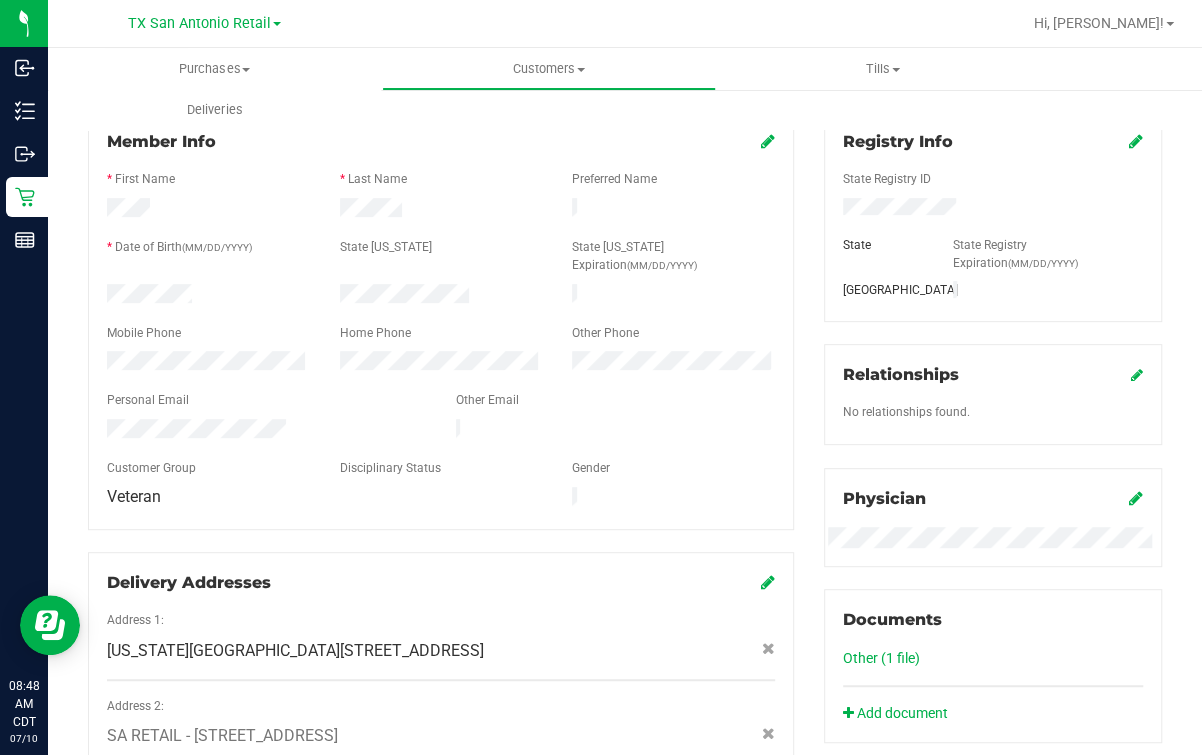 click at bounding box center (441, 451) 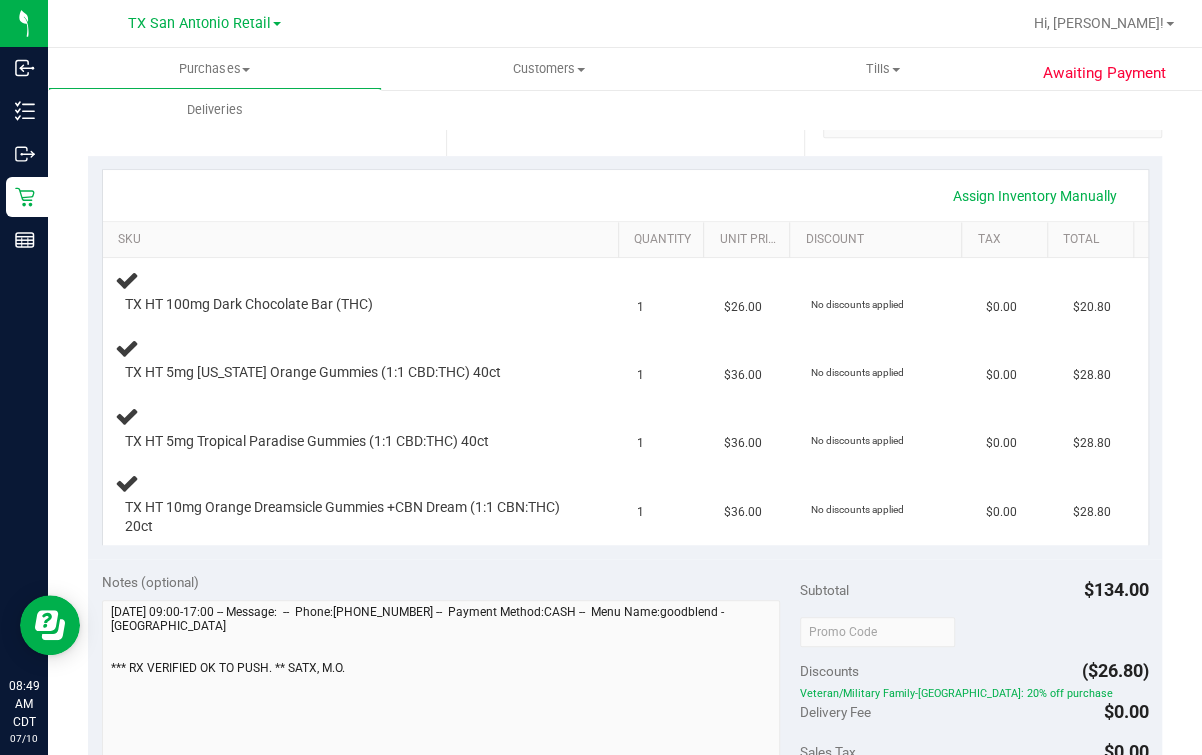 scroll, scrollTop: 874, scrollLeft: 0, axis: vertical 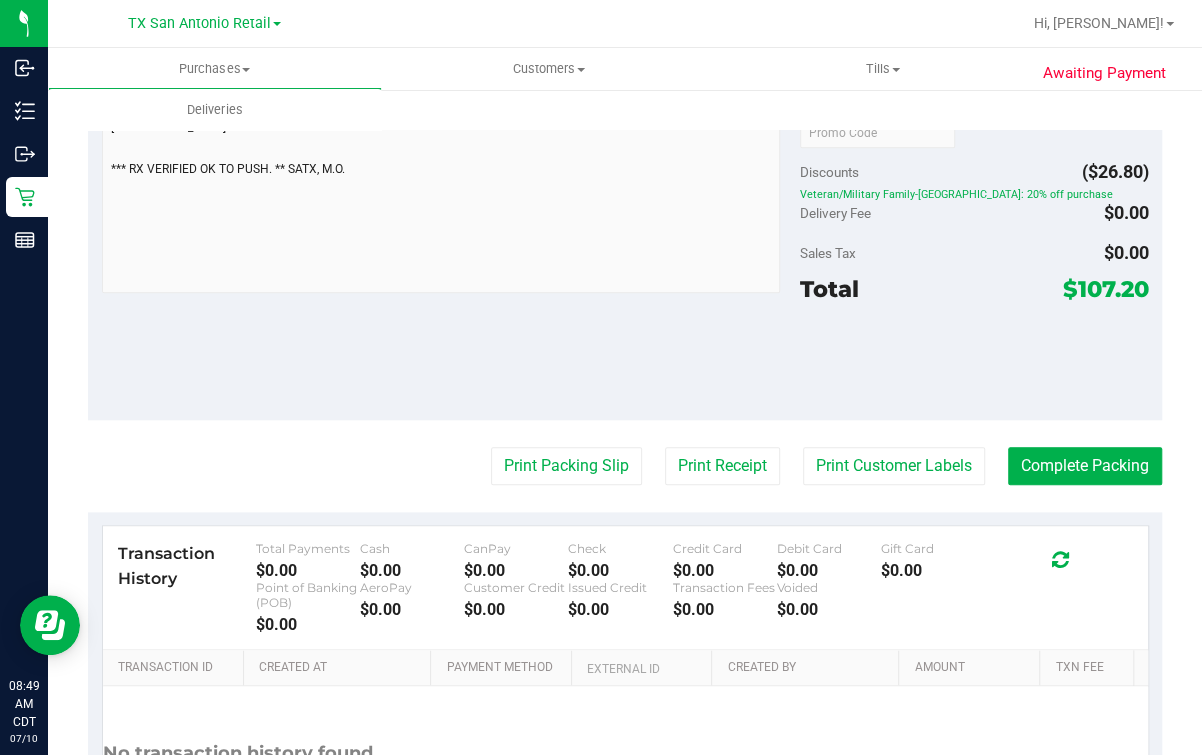 click on "$107.20" at bounding box center [1106, 289] 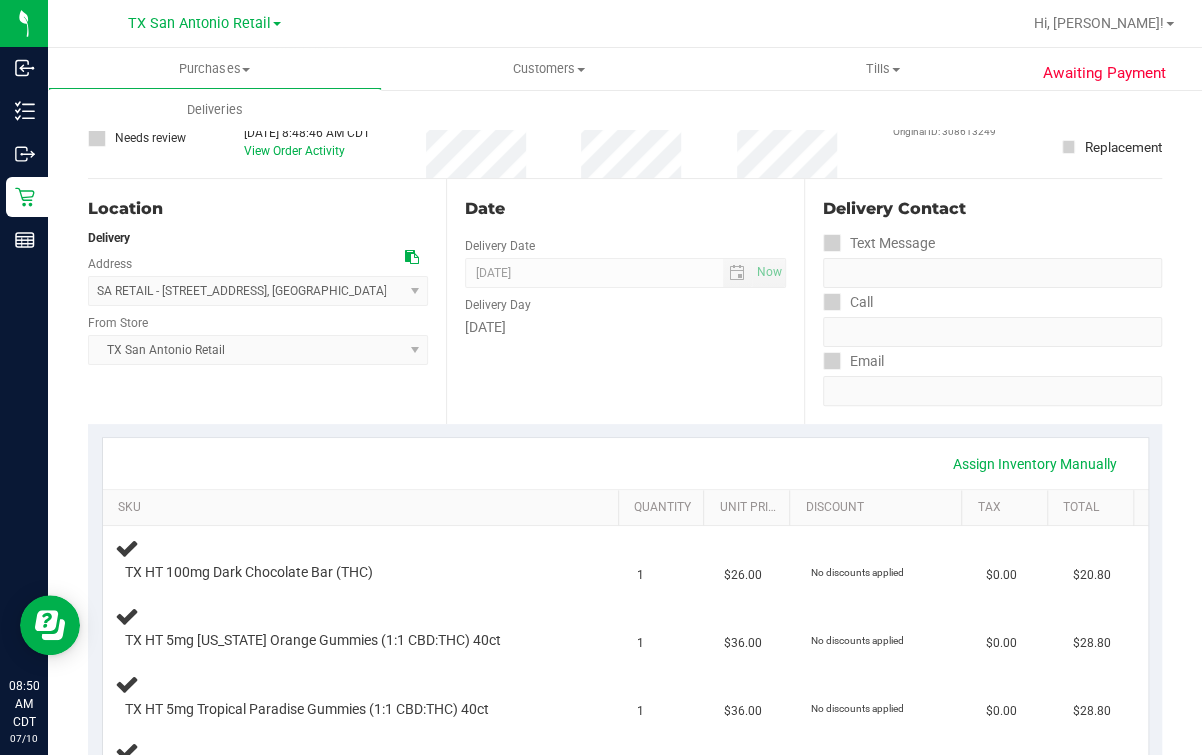 scroll, scrollTop: 0, scrollLeft: 0, axis: both 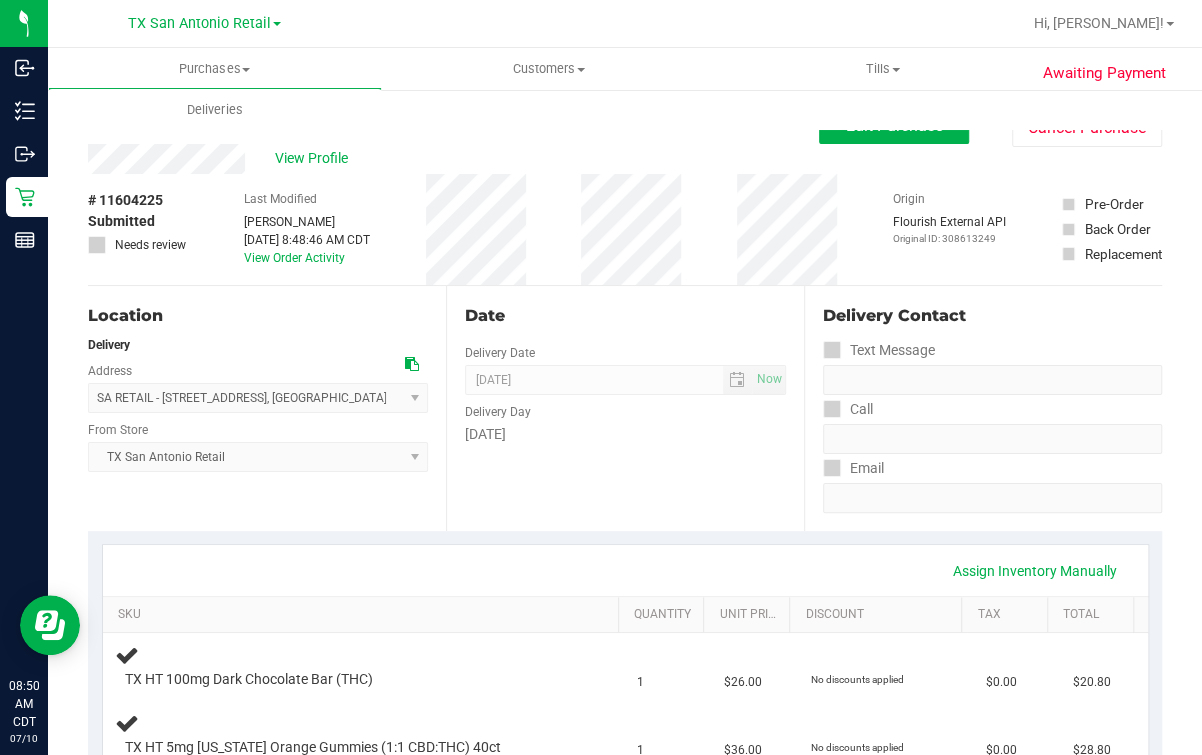 click on "Date
Delivery Date
07/11/2025
Now
07/11/2025 07:00 AM
Now
Delivery Day
Friday" at bounding box center (625, 408) 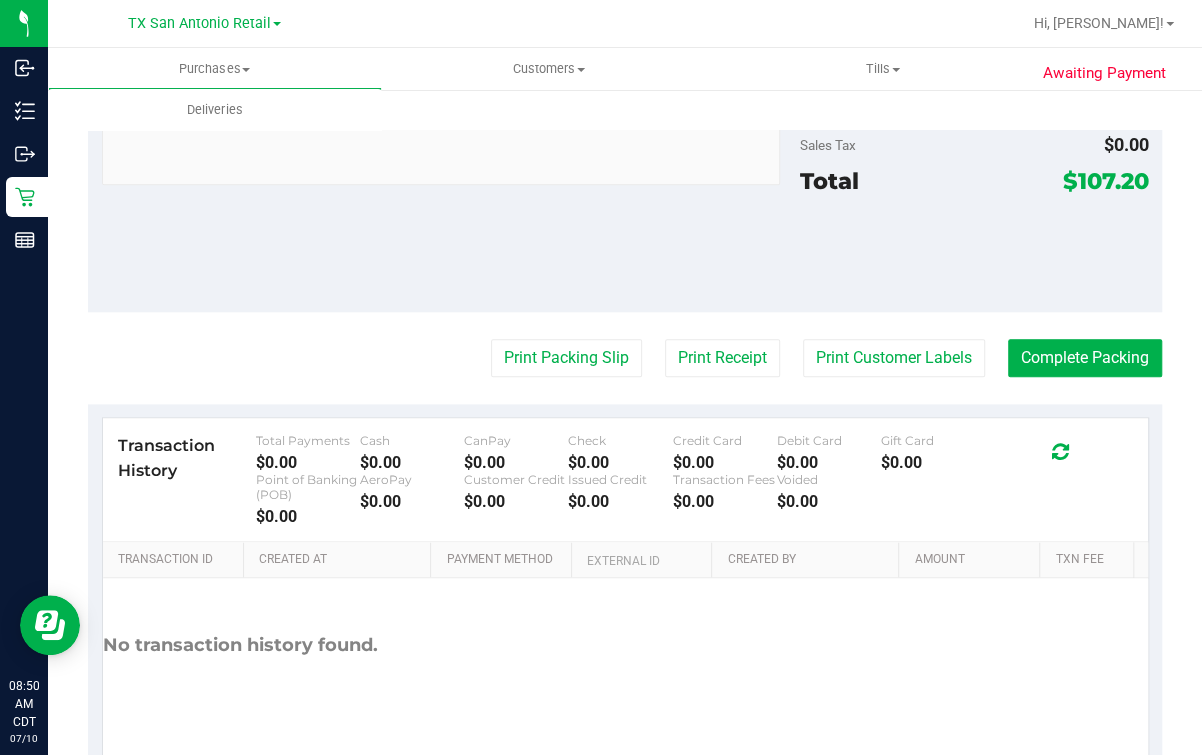 scroll, scrollTop: 1055, scrollLeft: 0, axis: vertical 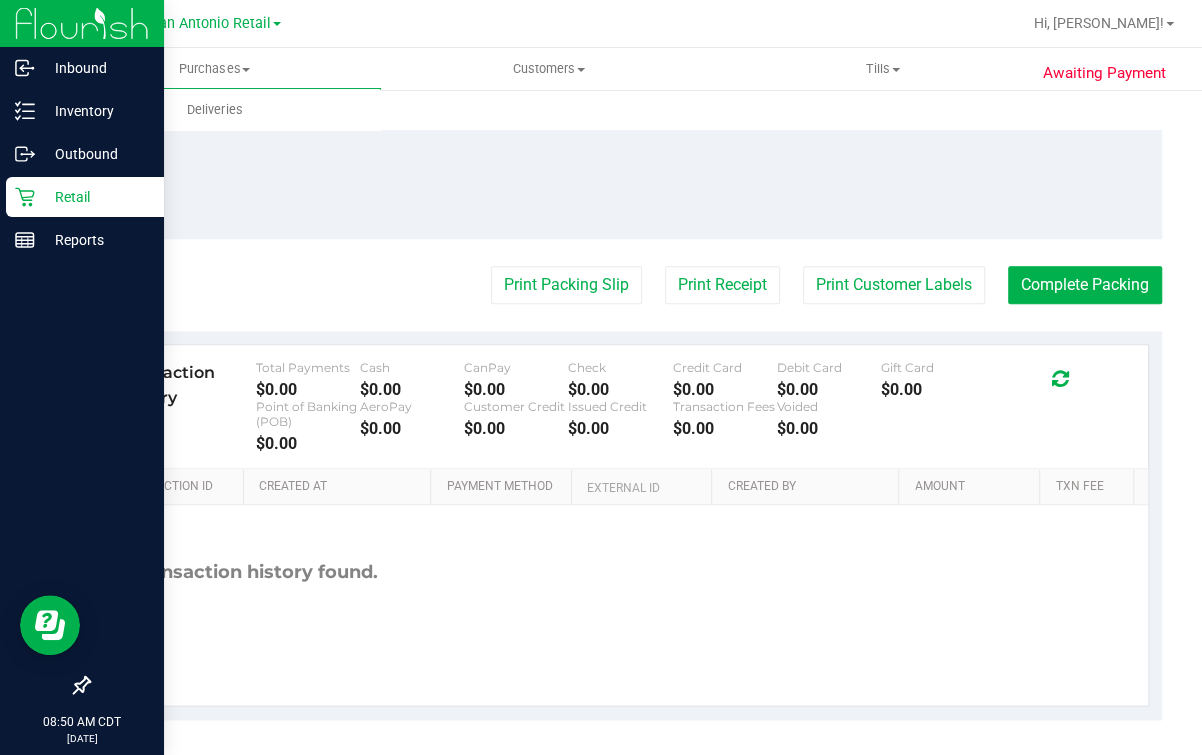 click on "Retail" at bounding box center [95, 197] 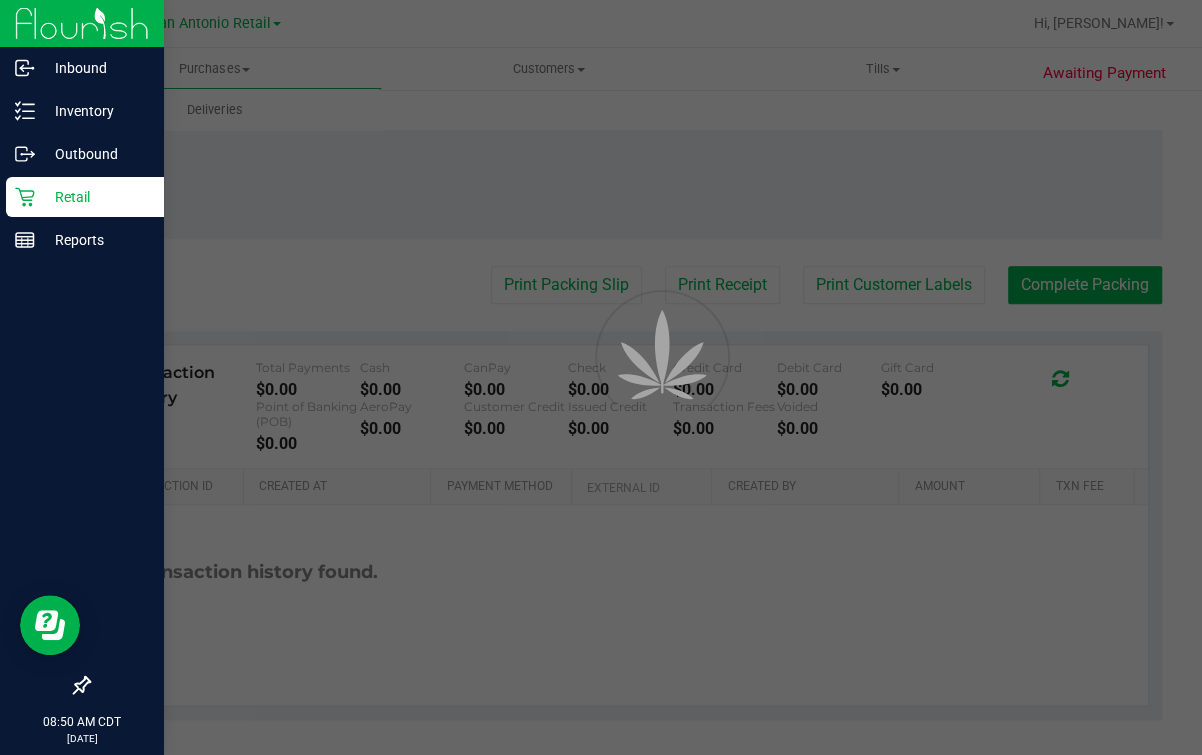 scroll, scrollTop: 0, scrollLeft: 0, axis: both 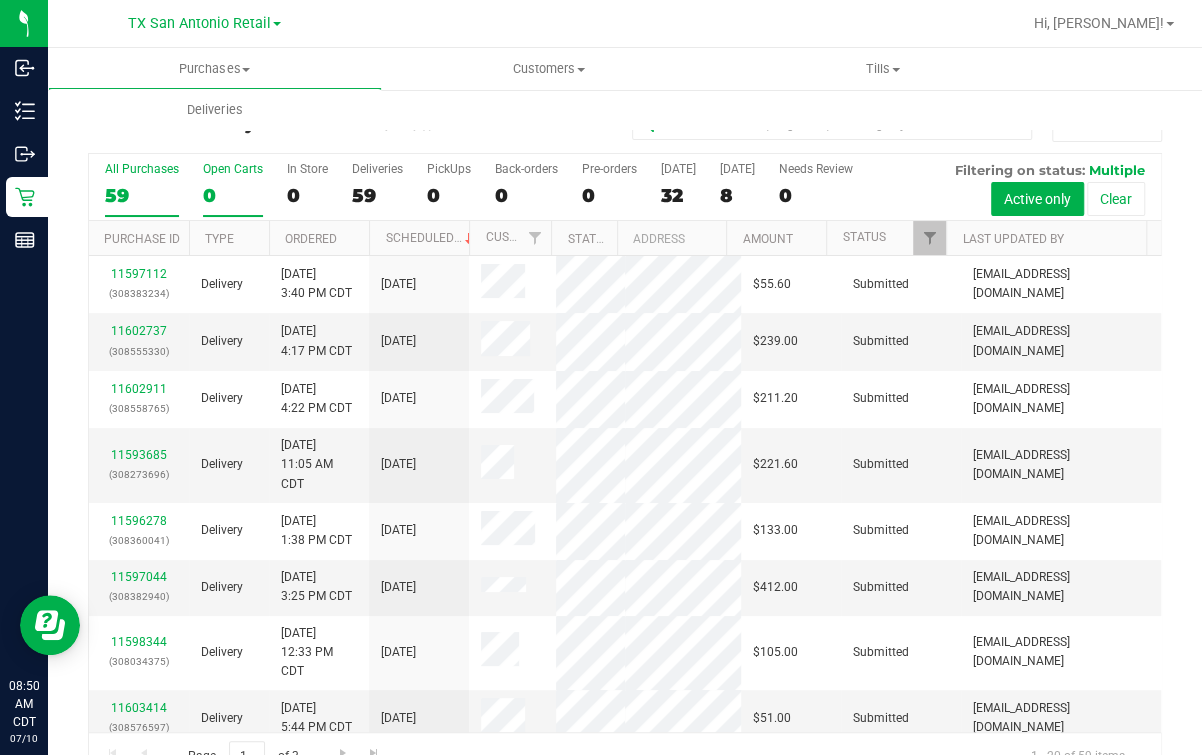 click on "Open Carts" at bounding box center [233, 169] 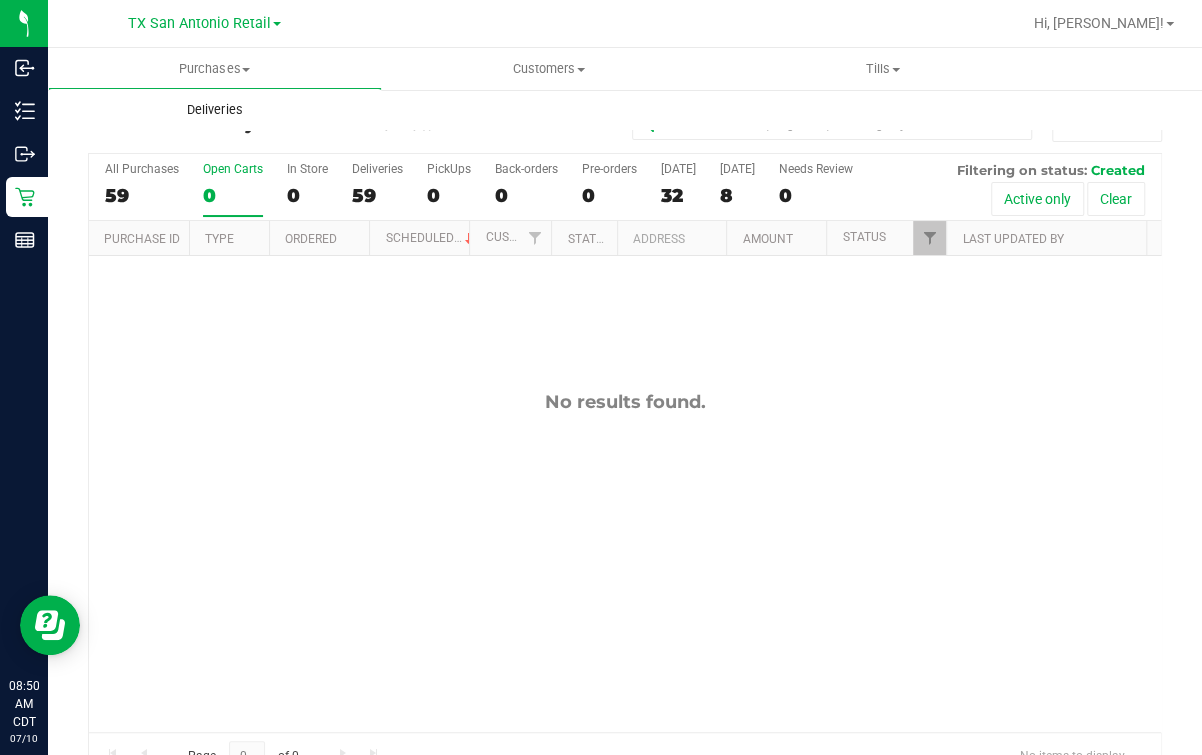 click on "Deliveries" at bounding box center (214, 110) 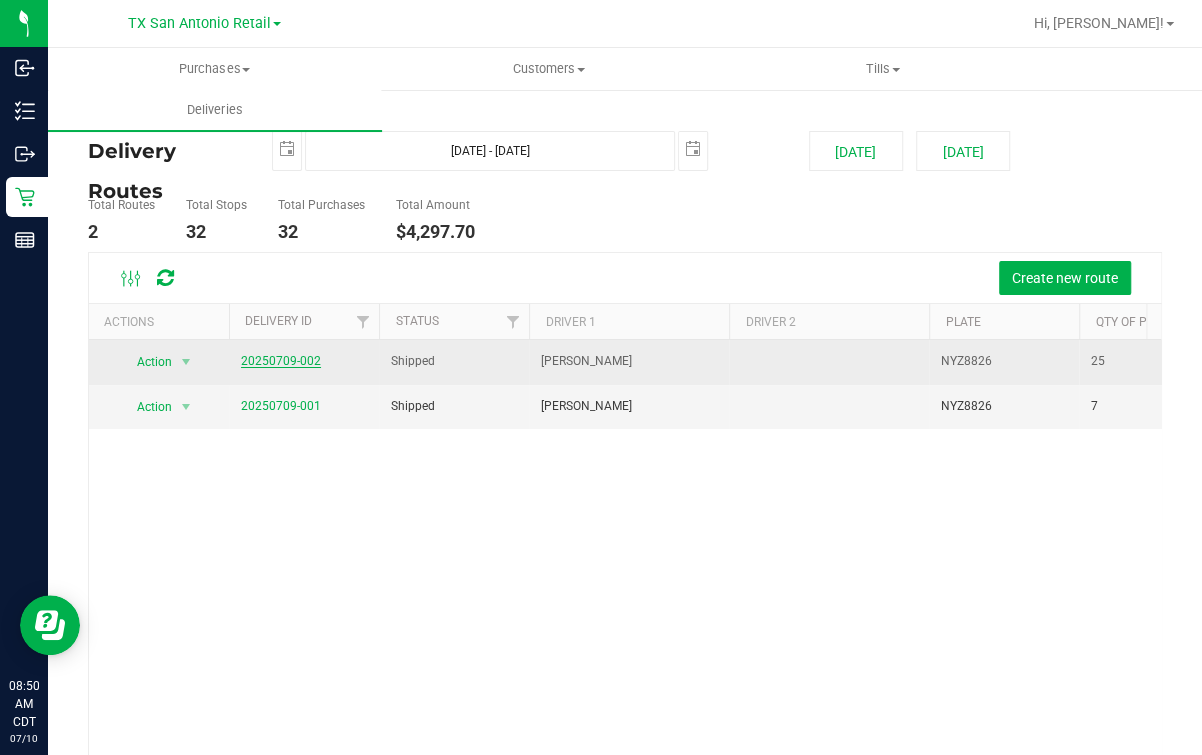 click on "20250709-002" at bounding box center (281, 361) 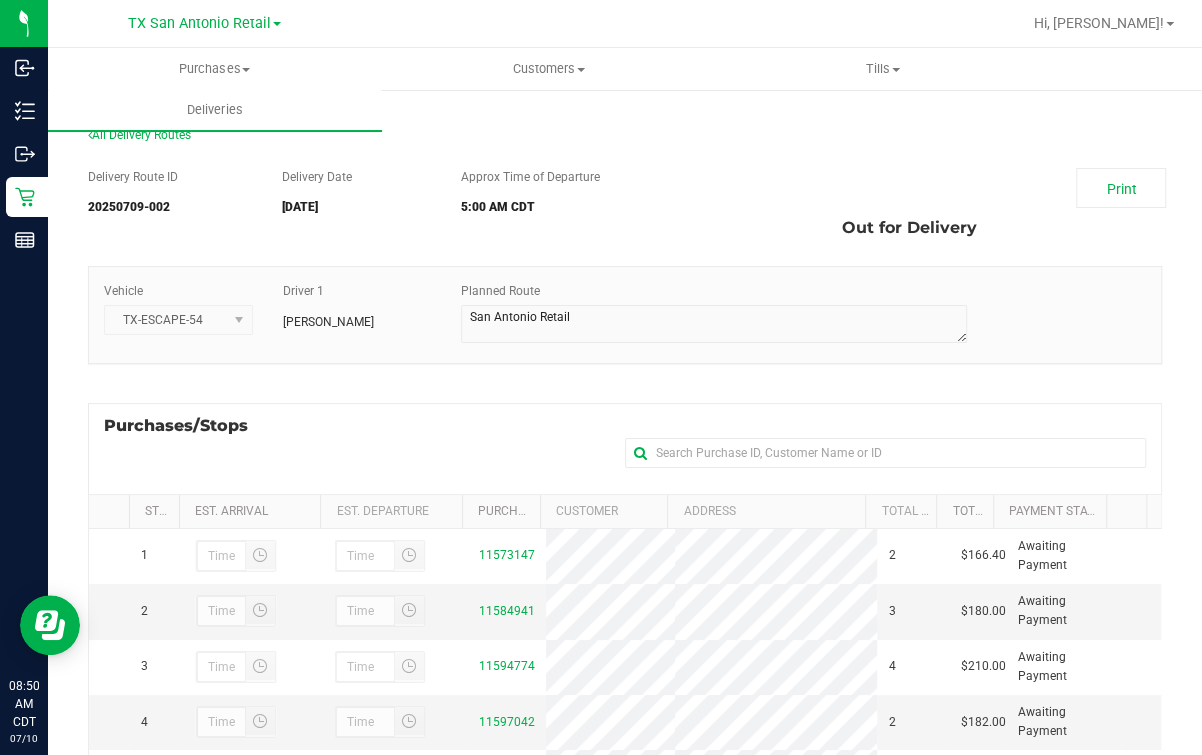 scroll, scrollTop: 124, scrollLeft: 0, axis: vertical 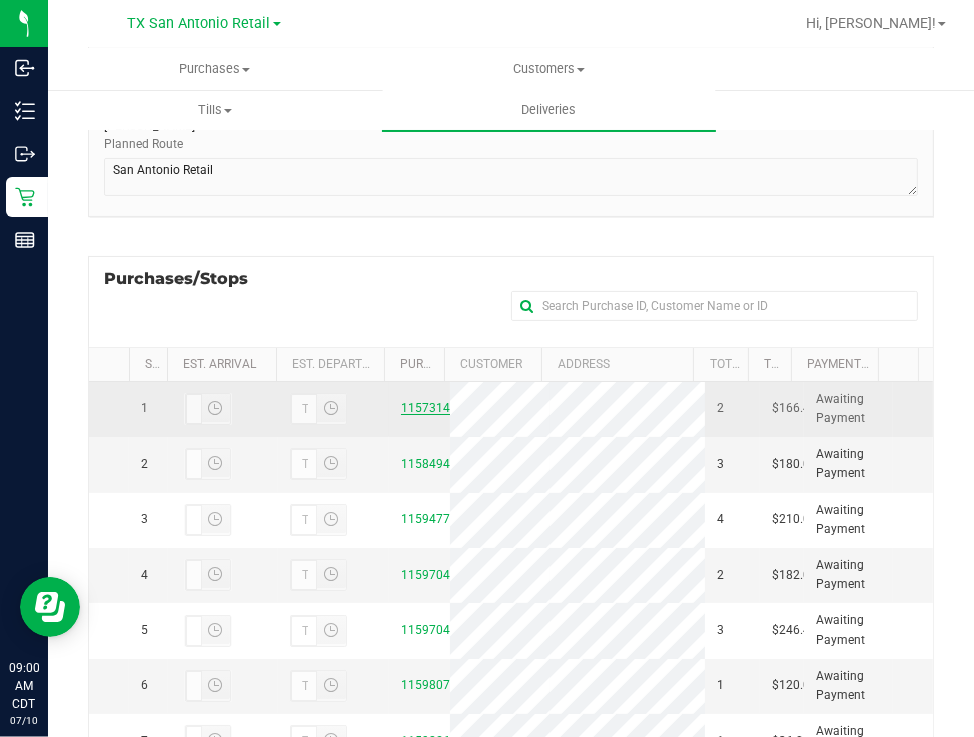 click on "11573147" at bounding box center (429, 408) 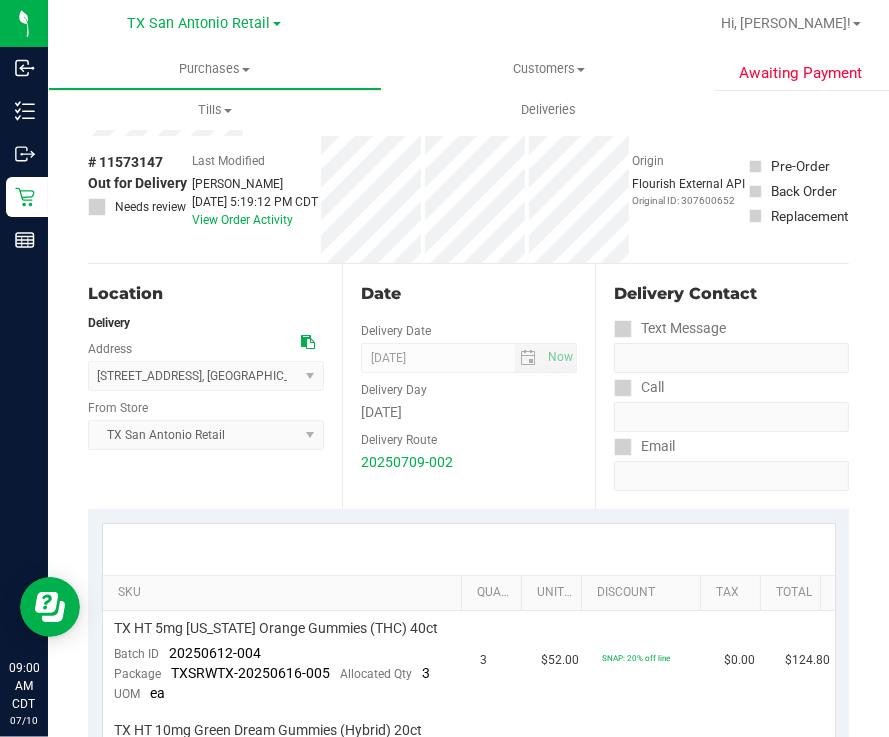 scroll, scrollTop: 0, scrollLeft: 0, axis: both 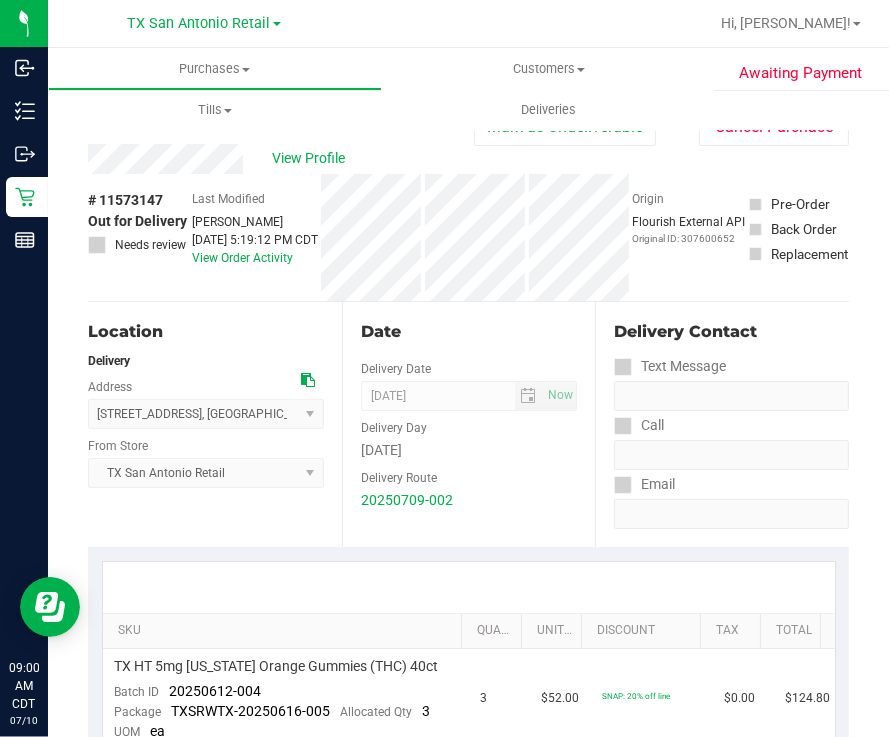 click on "View Profile" at bounding box center (281, 159) 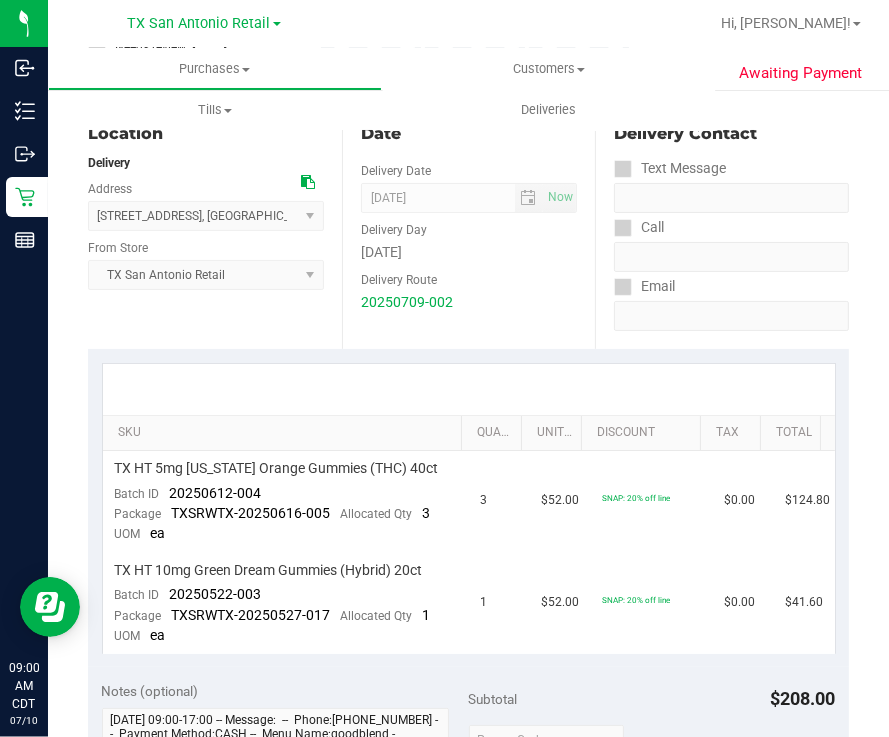 scroll, scrollTop: 249, scrollLeft: 0, axis: vertical 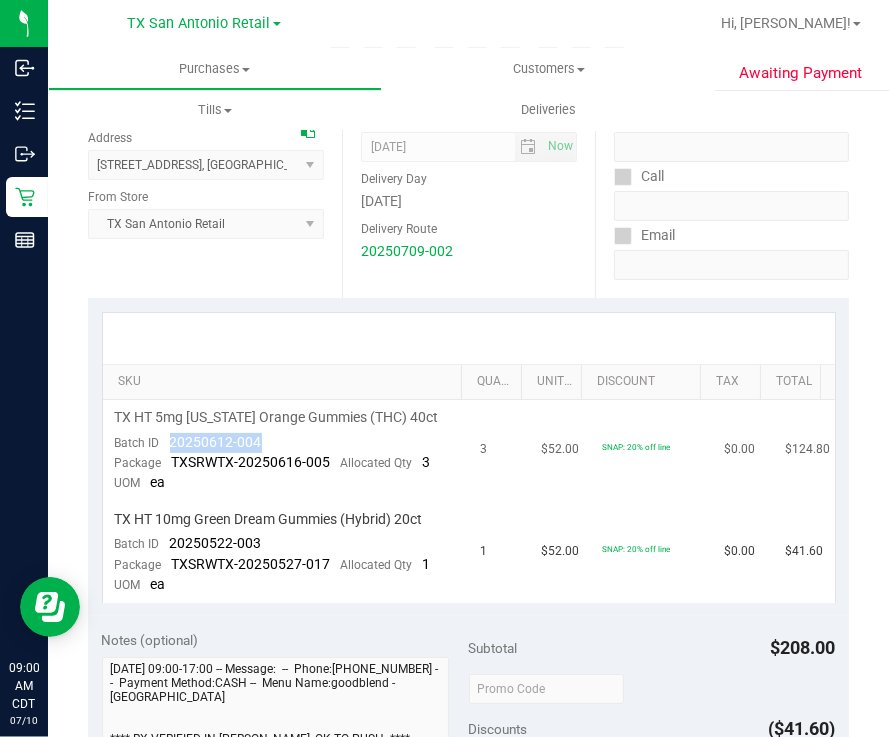 drag, startPoint x: 261, startPoint y: 439, endPoint x: 160, endPoint y: 446, distance: 101.24229 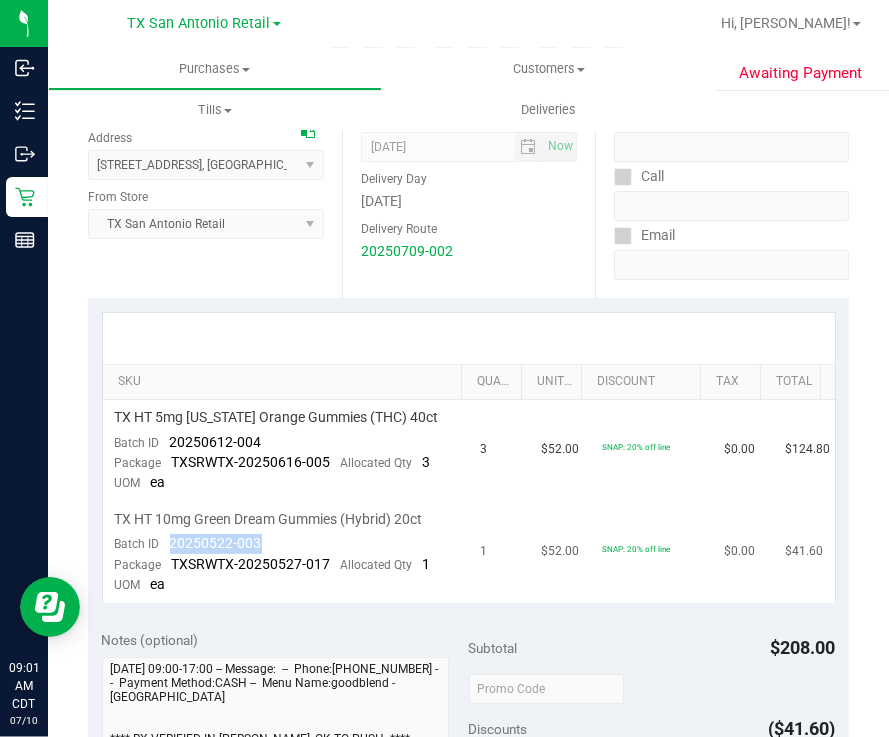 drag, startPoint x: 269, startPoint y: 531, endPoint x: 167, endPoint y: 545, distance: 102.9563 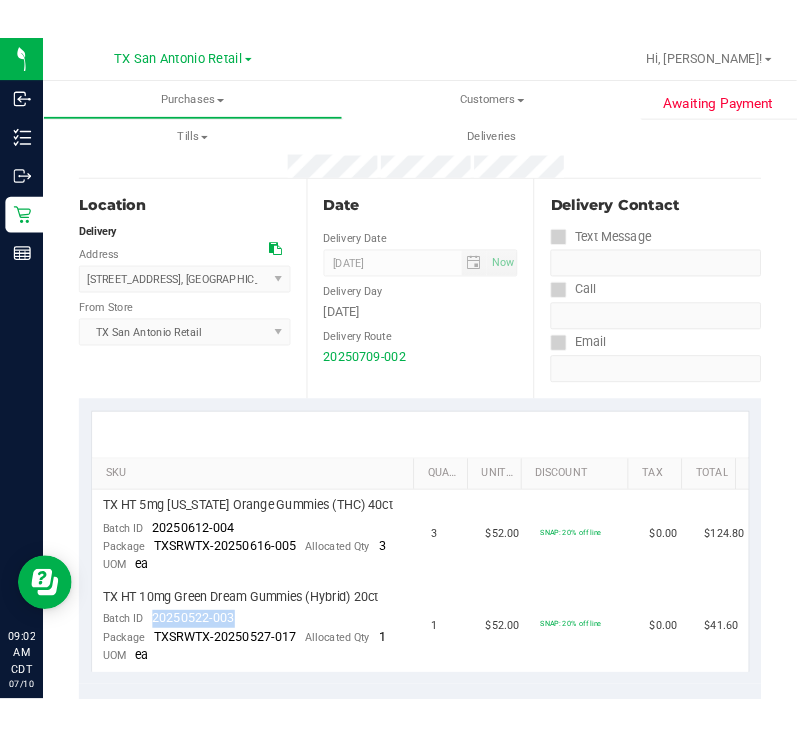 scroll, scrollTop: 0, scrollLeft: 0, axis: both 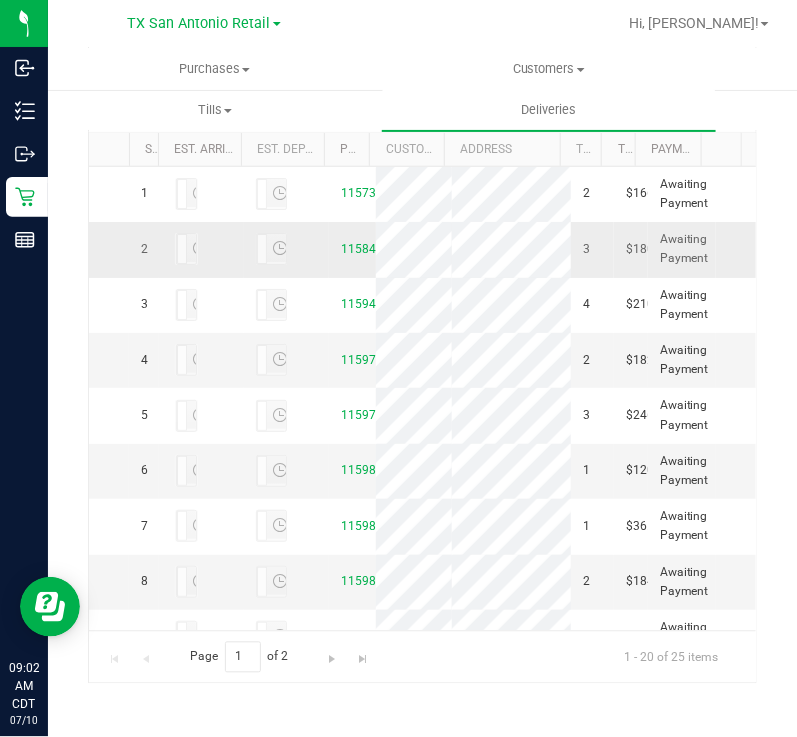 click on "11584941" at bounding box center [352, 249] 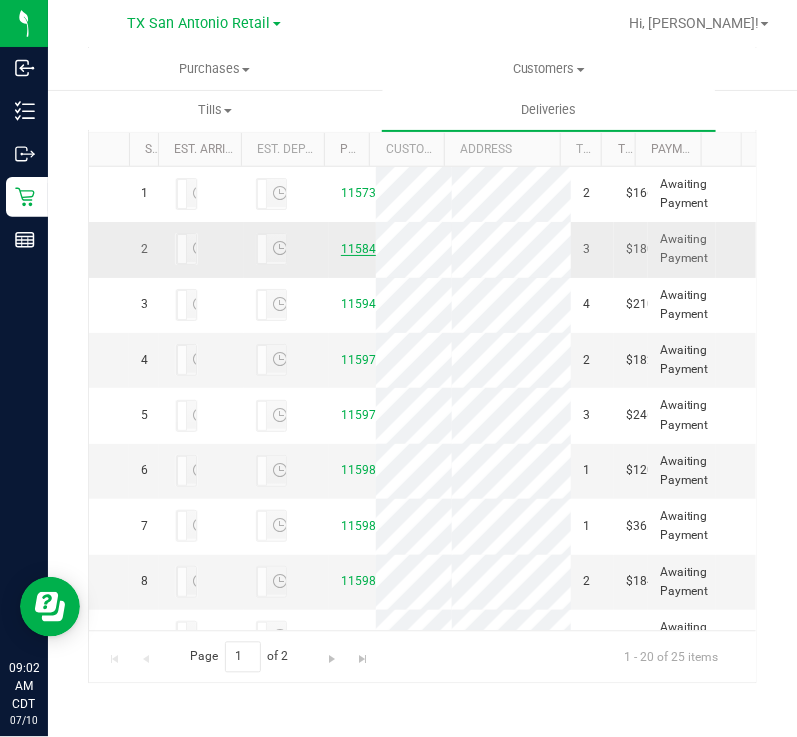 click on "11584941" at bounding box center [369, 249] 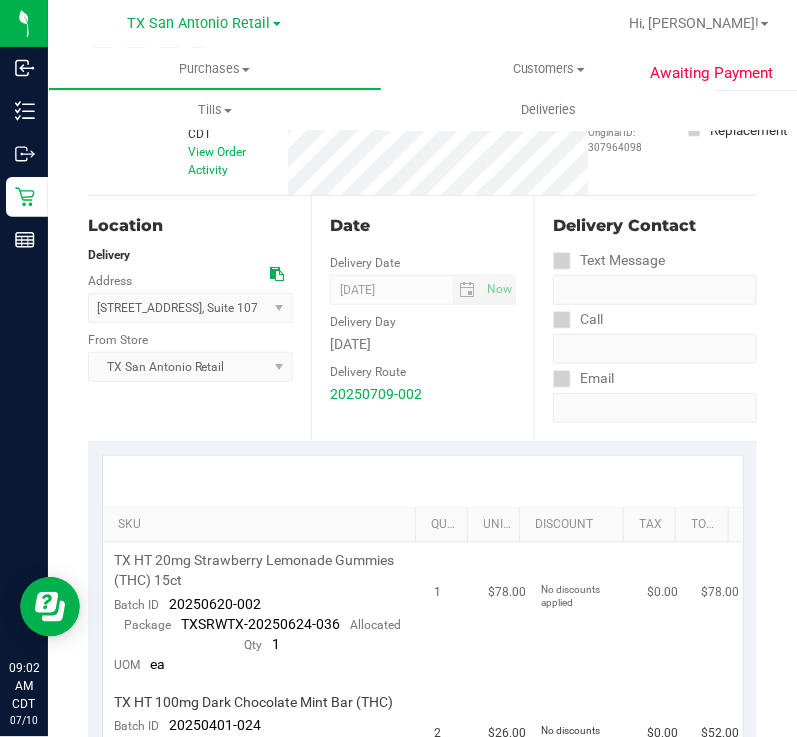 scroll, scrollTop: 249, scrollLeft: 0, axis: vertical 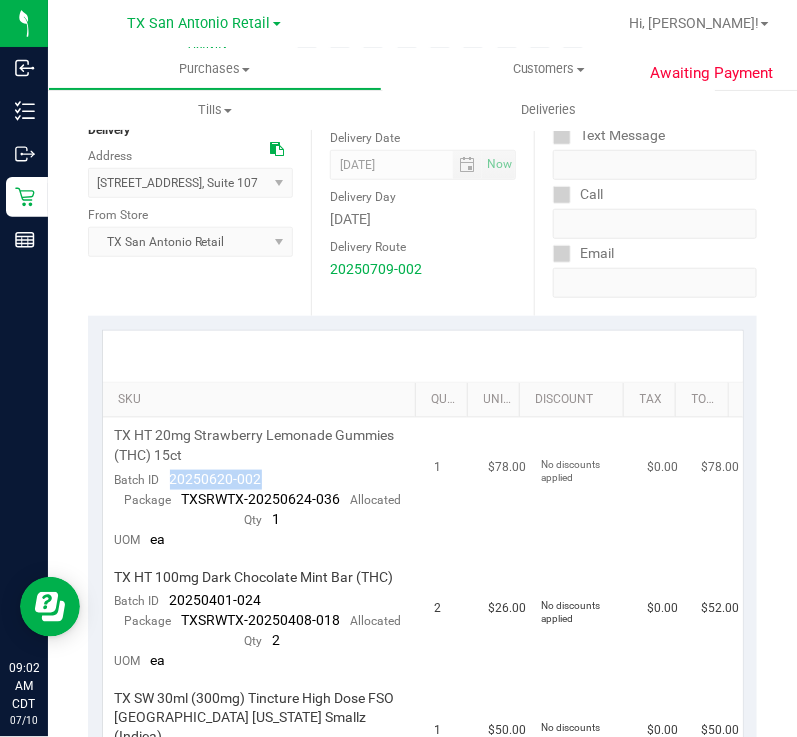 drag, startPoint x: 263, startPoint y: 475, endPoint x: 166, endPoint y: 474, distance: 97.00516 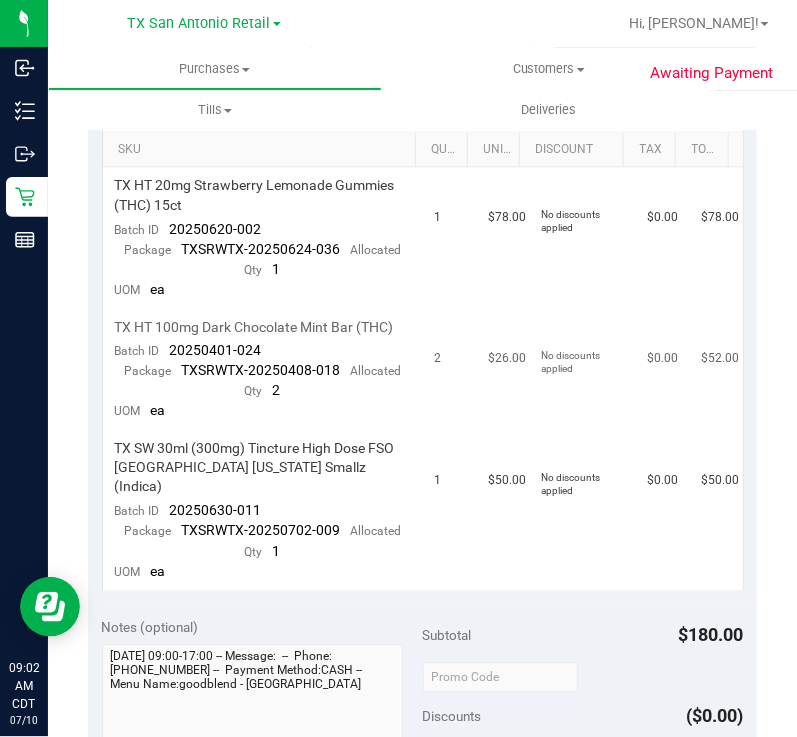 scroll, scrollTop: 375, scrollLeft: 0, axis: vertical 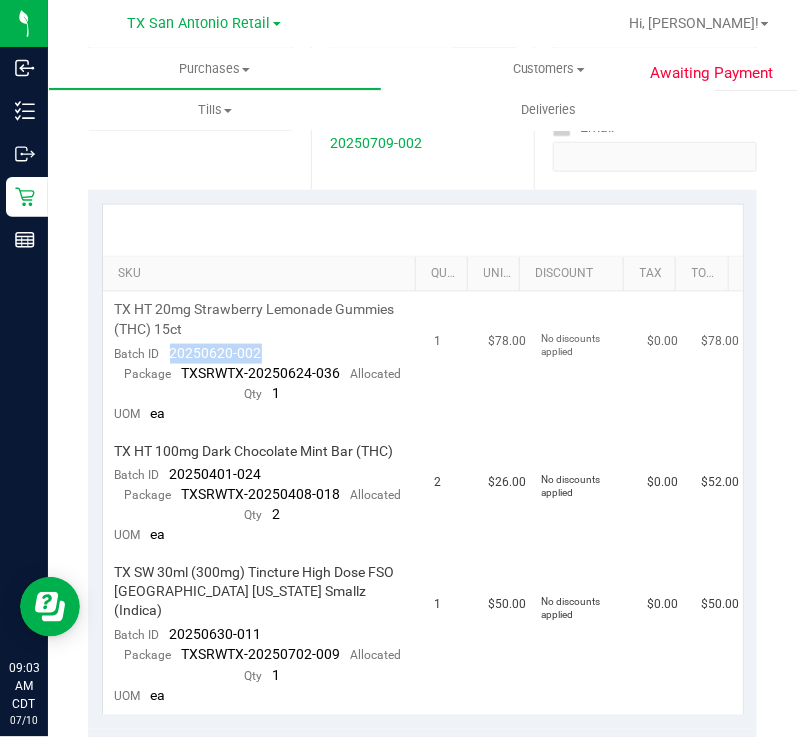 drag, startPoint x: 257, startPoint y: 349, endPoint x: 173, endPoint y: 355, distance: 84.21401 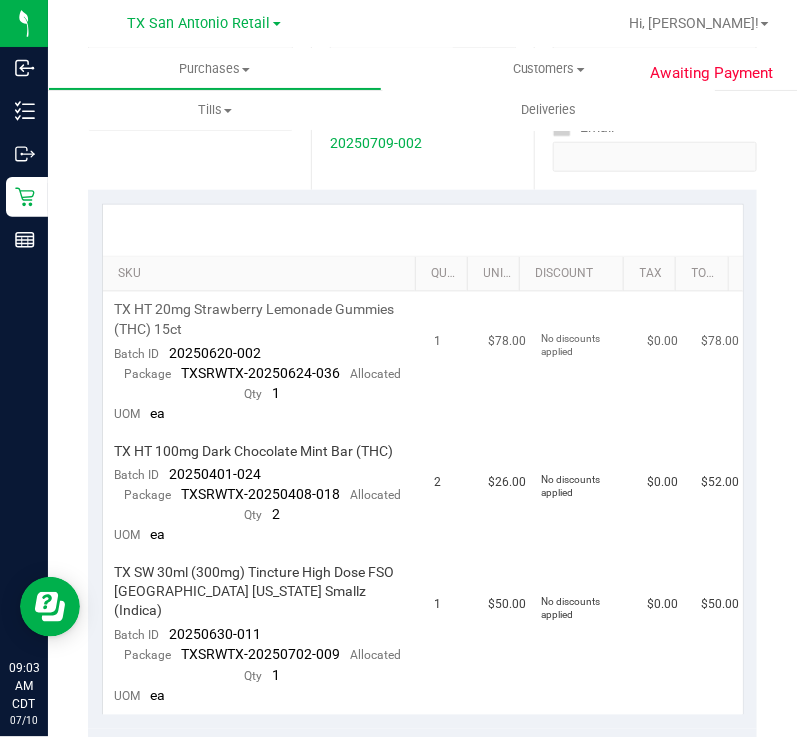 drag, startPoint x: 173, startPoint y: 355, endPoint x: 264, endPoint y: 343, distance: 91.787796 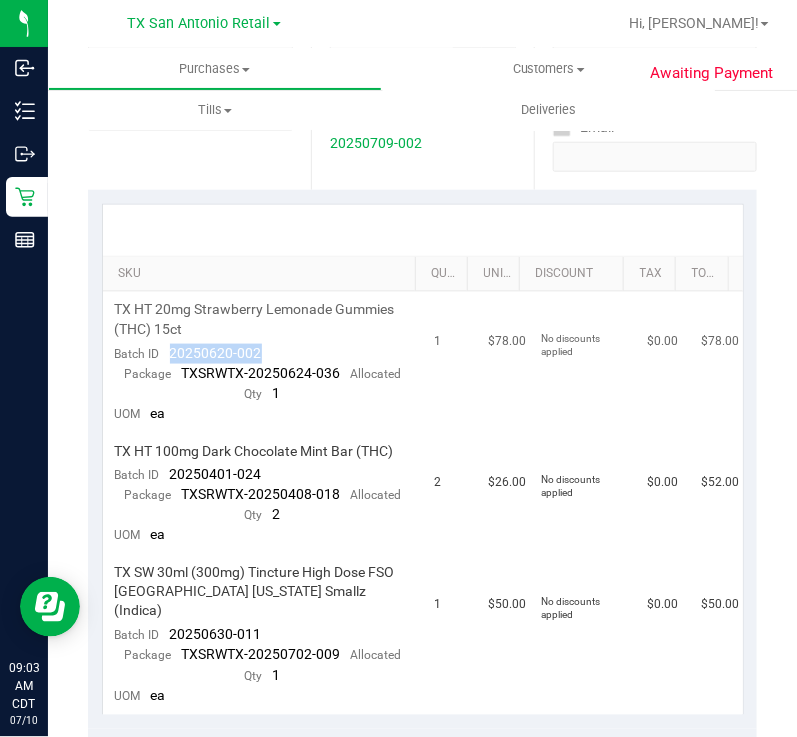drag, startPoint x: 264, startPoint y: 343, endPoint x: 161, endPoint y: 354, distance: 103.58572 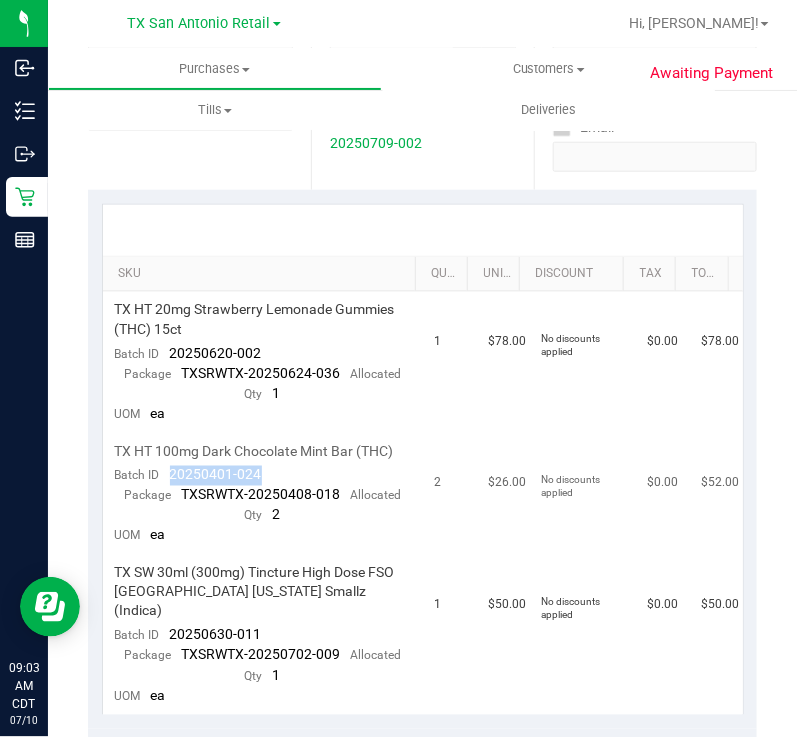 drag, startPoint x: 257, startPoint y: 492, endPoint x: 169, endPoint y: 490, distance: 88.02273 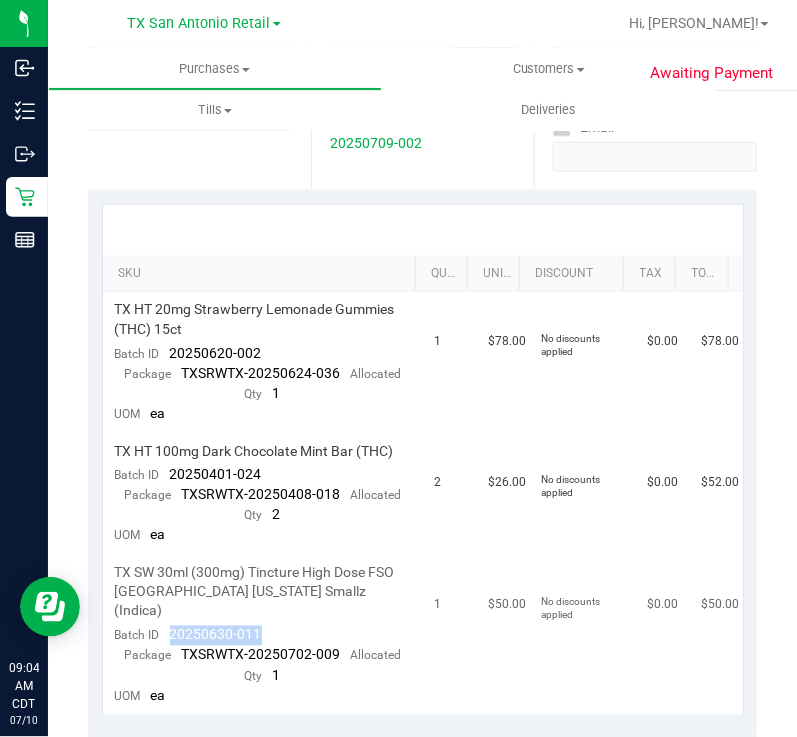 drag, startPoint x: 254, startPoint y: 636, endPoint x: 172, endPoint y: 637, distance: 82.006096 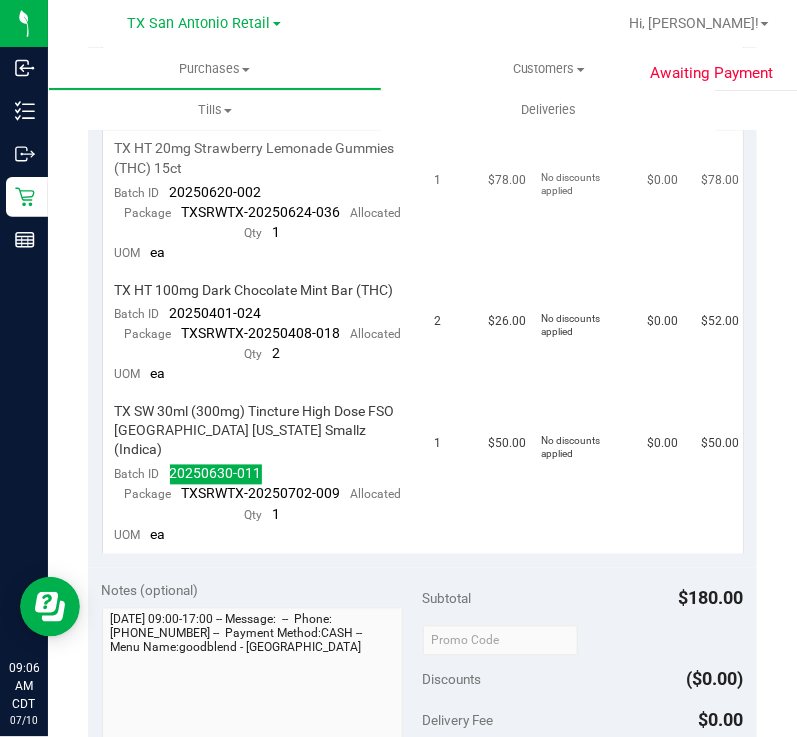 scroll, scrollTop: 625, scrollLeft: 0, axis: vertical 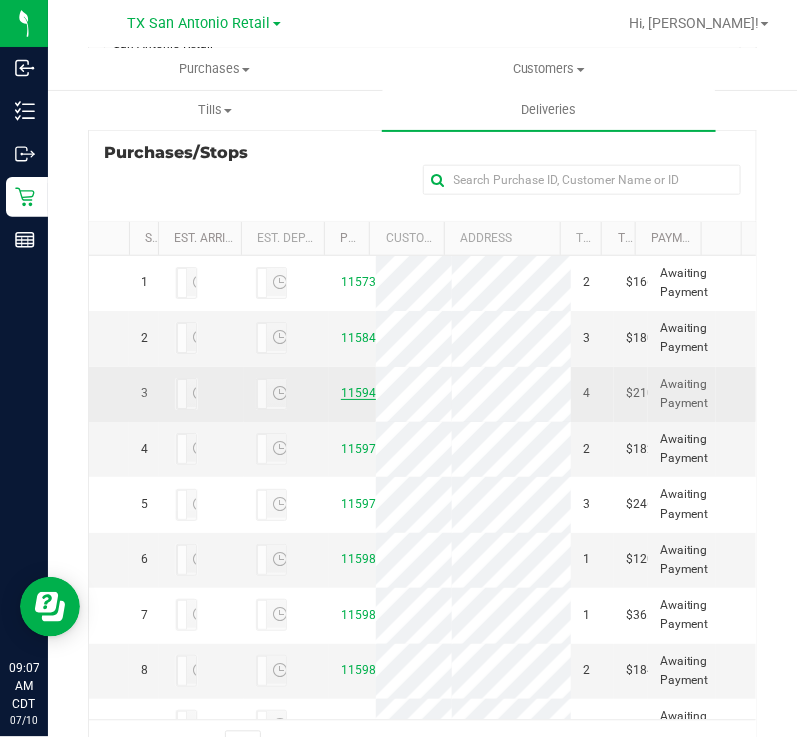 click on "11594774" at bounding box center (369, 393) 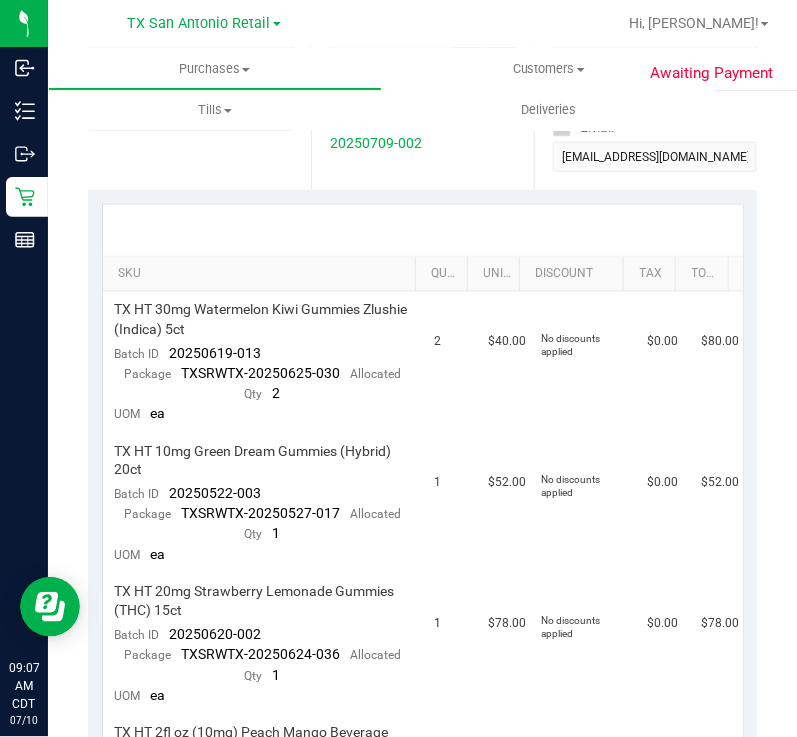scroll, scrollTop: 0, scrollLeft: 0, axis: both 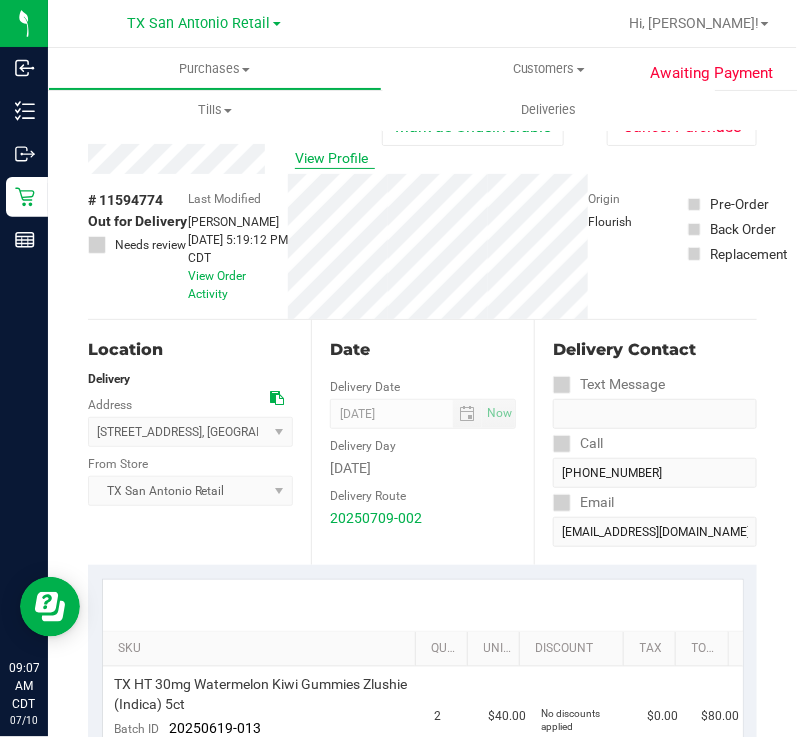 click on "View Profile
# 11594774
Out for Delivery
Needs review
Last Modified
Lindsey Sherman
Jul 9, 2025 5:19:12 PM CDT
View Order Activity
Origin
Flourish
Pre-Order
Back Order" at bounding box center (422, 232) 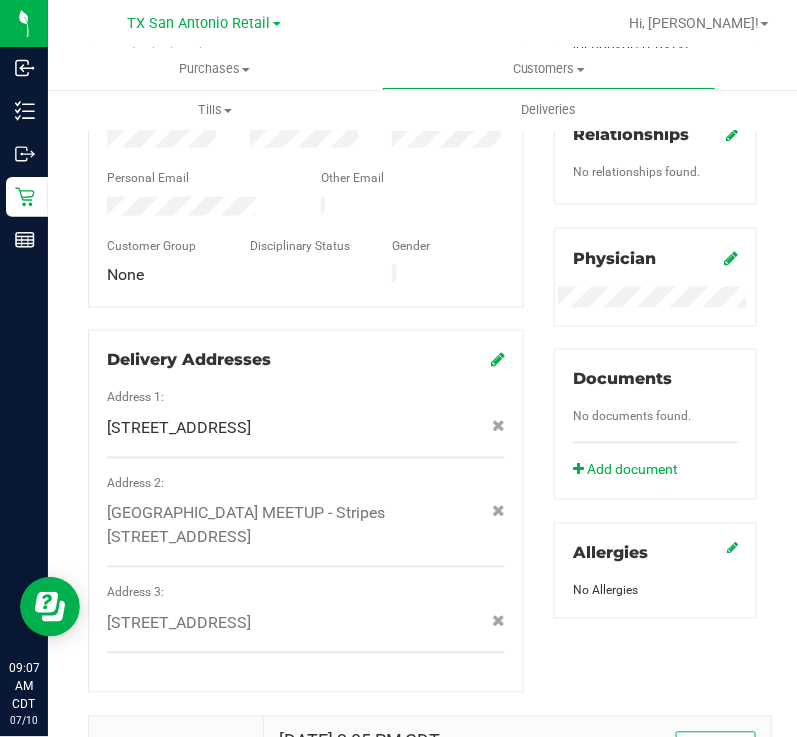 scroll, scrollTop: 499, scrollLeft: 0, axis: vertical 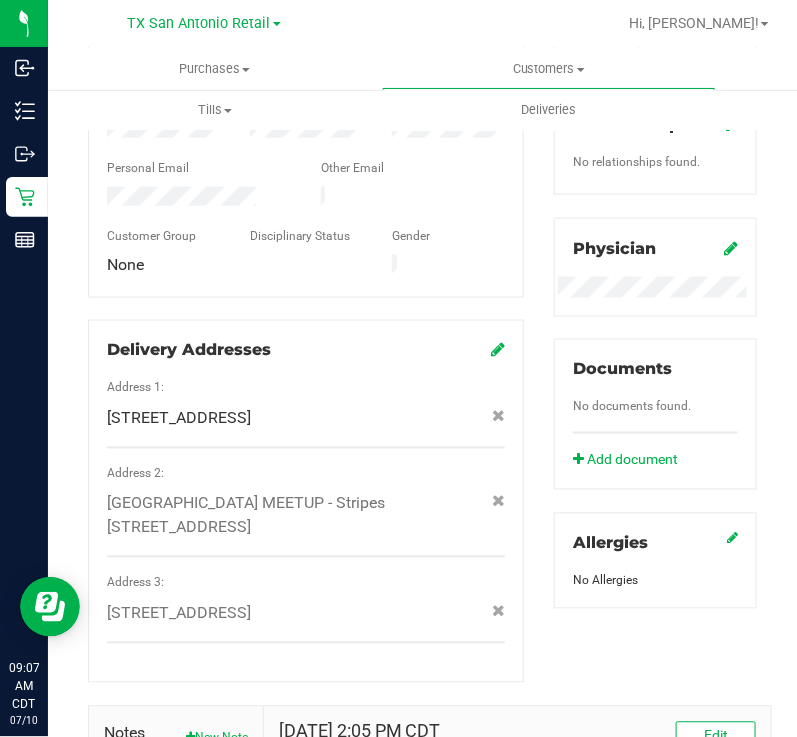 click on "WEST TX MEETUP - Stripes 1001 4th St,
, Sterling City
, TX
76951" 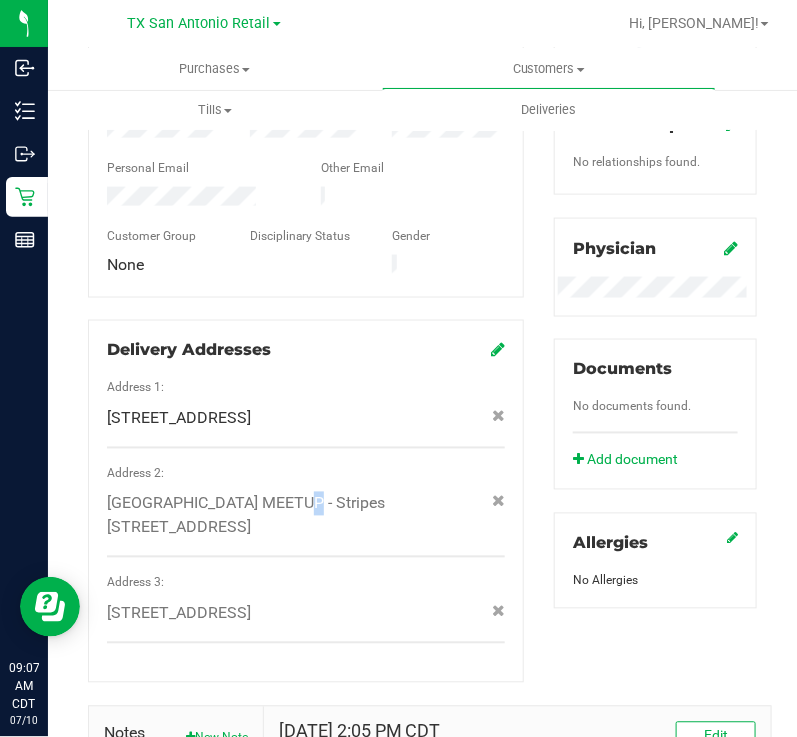 click on "WEST TX MEETUP - Stripes 1001 4th St,
, Sterling City
, TX
76951" 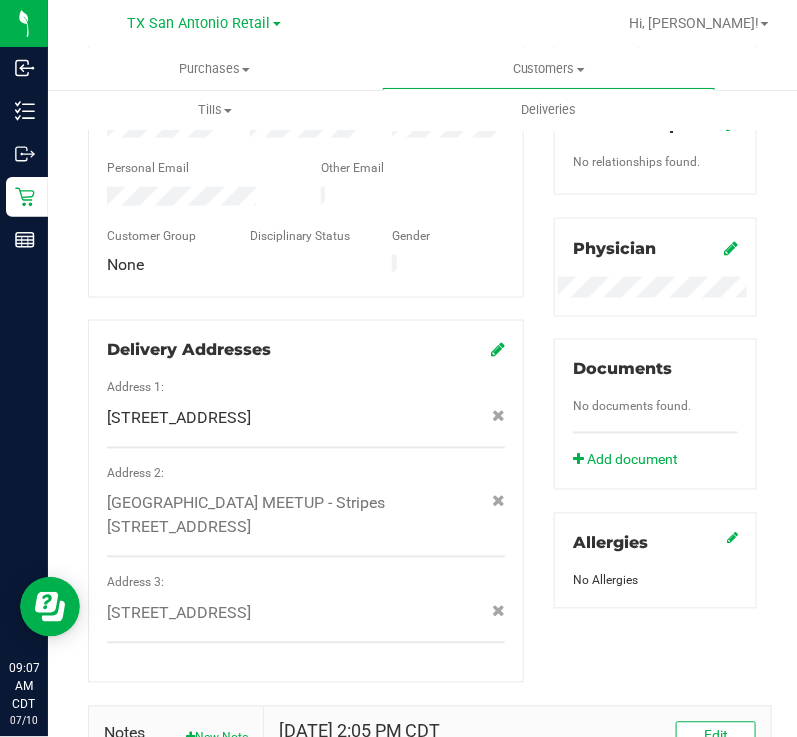 drag, startPoint x: 246, startPoint y: 496, endPoint x: 252, endPoint y: 513, distance: 18.027756 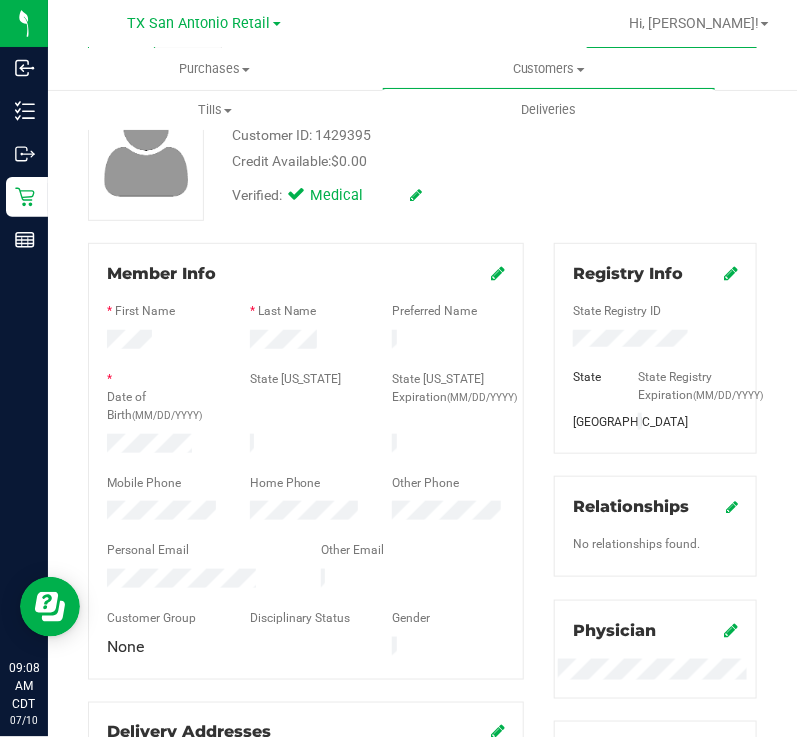 scroll, scrollTop: 0, scrollLeft: 0, axis: both 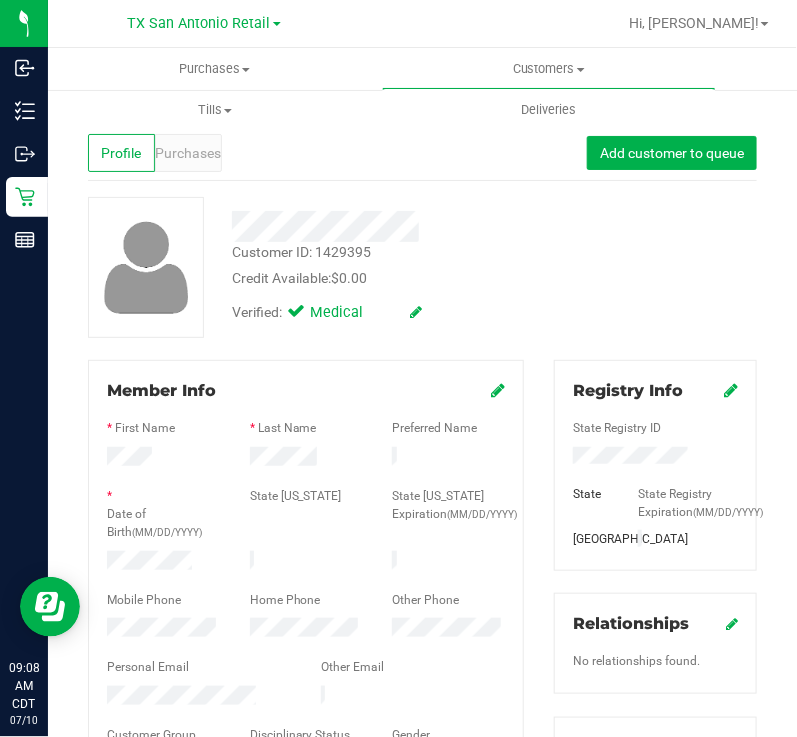 click at bounding box center (306, 616) 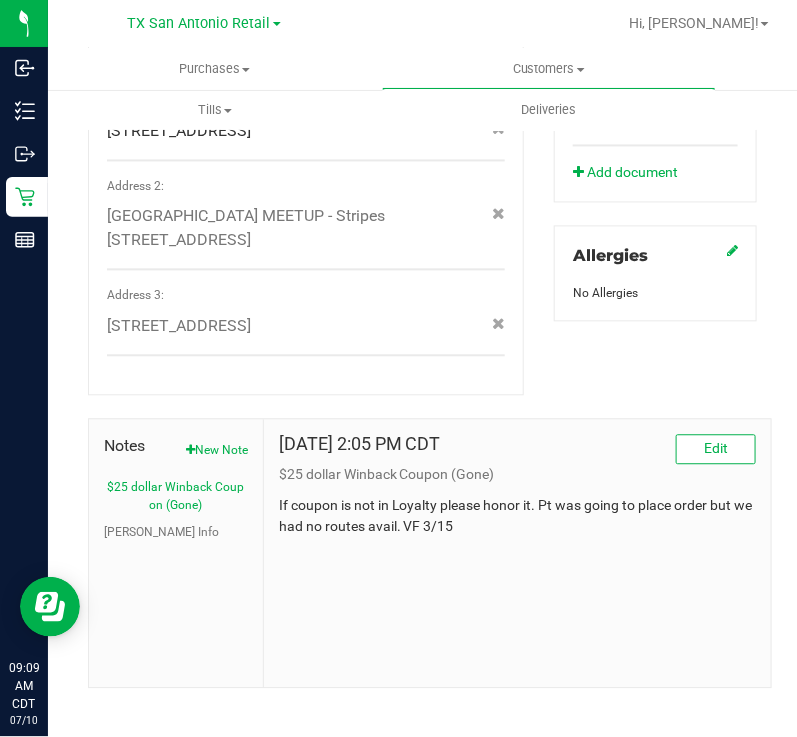 scroll, scrollTop: 806, scrollLeft: 0, axis: vertical 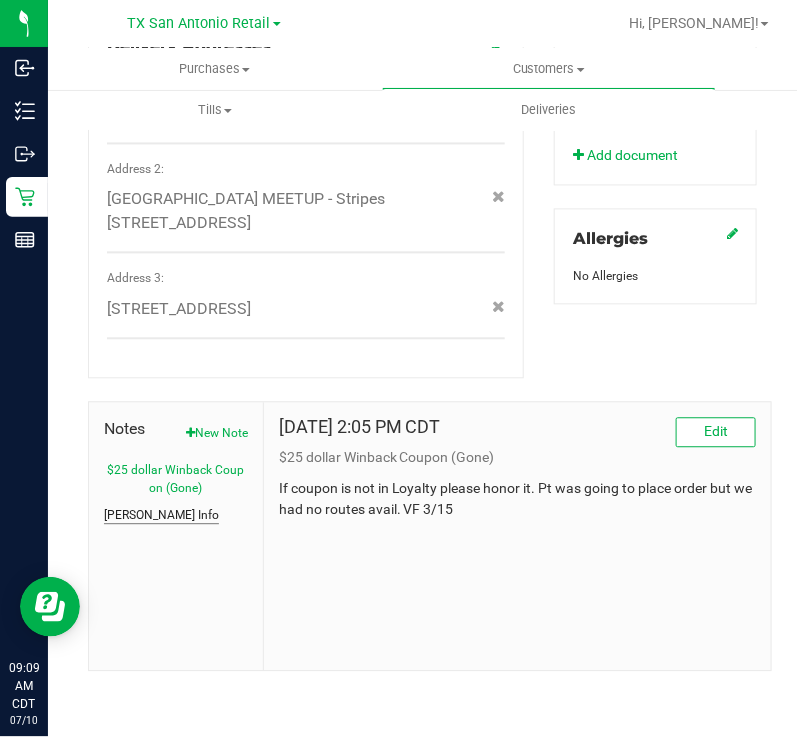 click on "CURT Info" at bounding box center [161, 516] 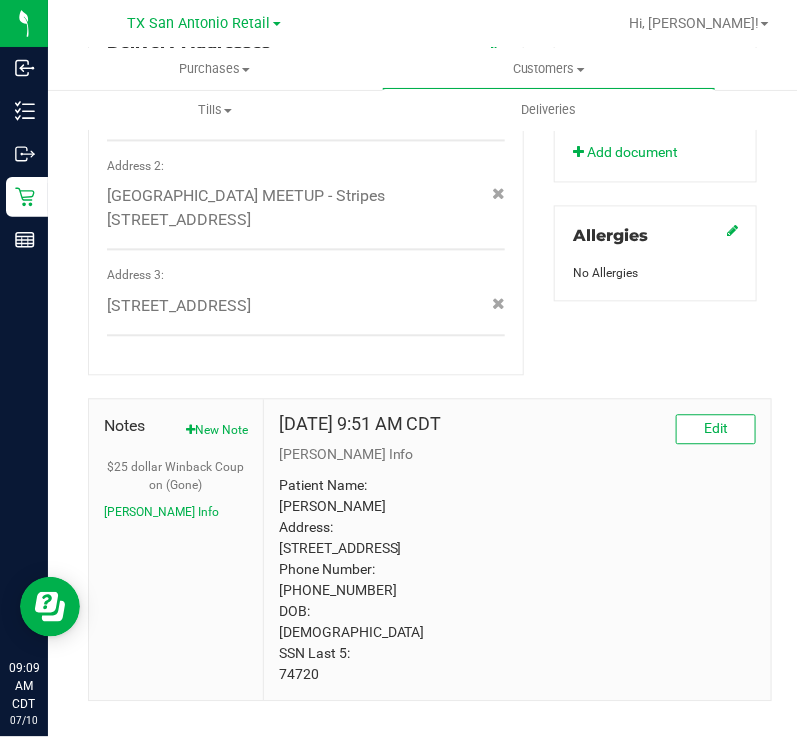 click on "Patient Name:
Arthur Palomino
Address:
707 W 13th St
Big Spring, TX, 78720
Phone Number:
(432) 466-3928
DOB:
11/15/1960
SSN Last 5:
74720" at bounding box center [517, 581] 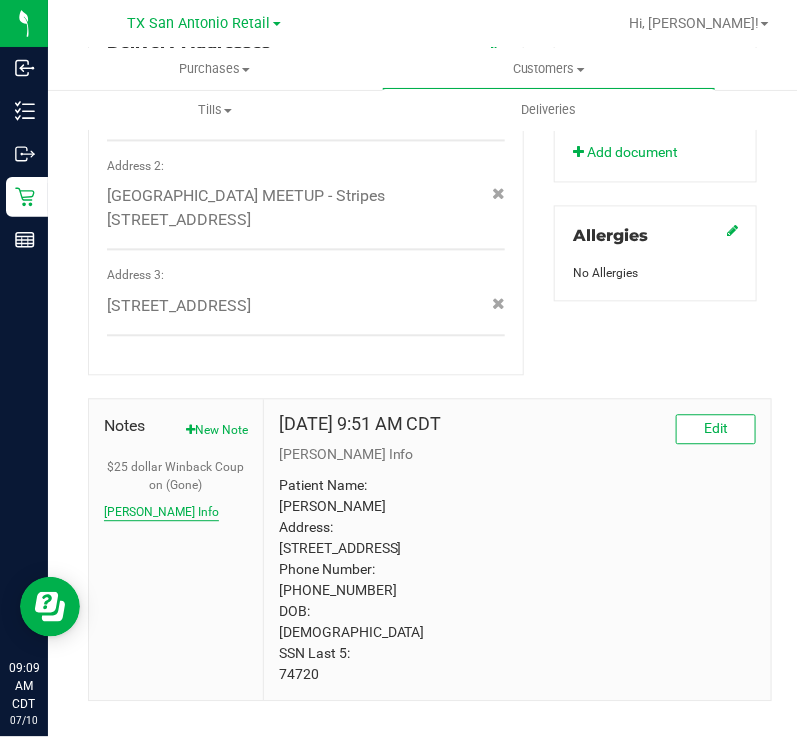 click on "CURT Info" at bounding box center [161, 513] 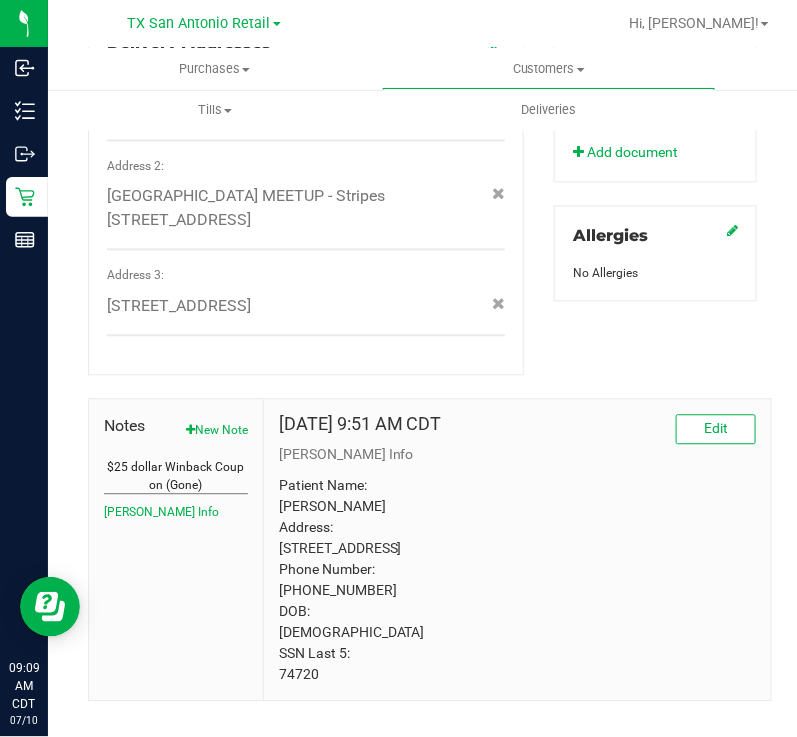 click on "$25 dollar Winback Coupon (Gone)" at bounding box center (176, 477) 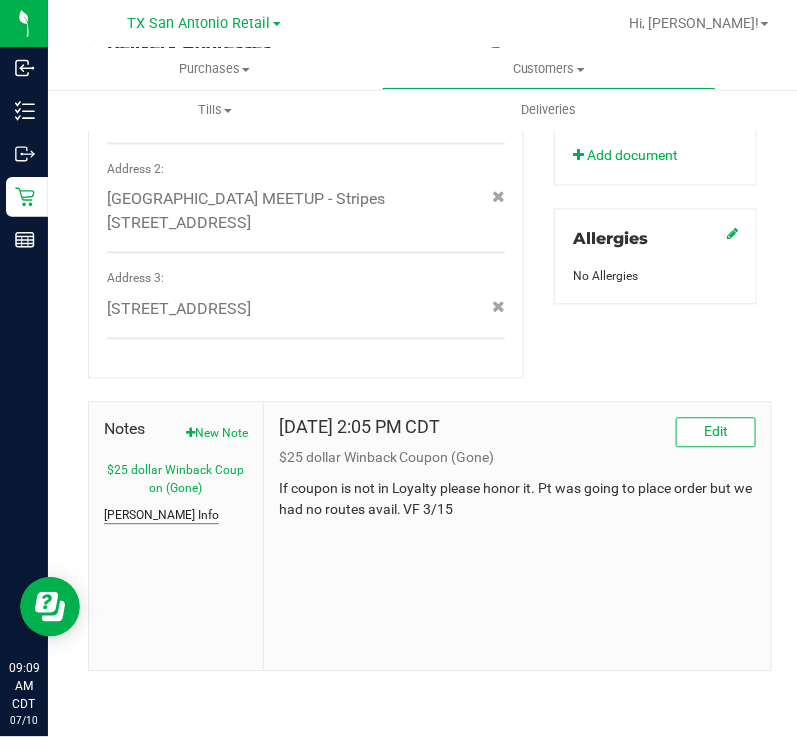 click on "CURT Info" at bounding box center (161, 516) 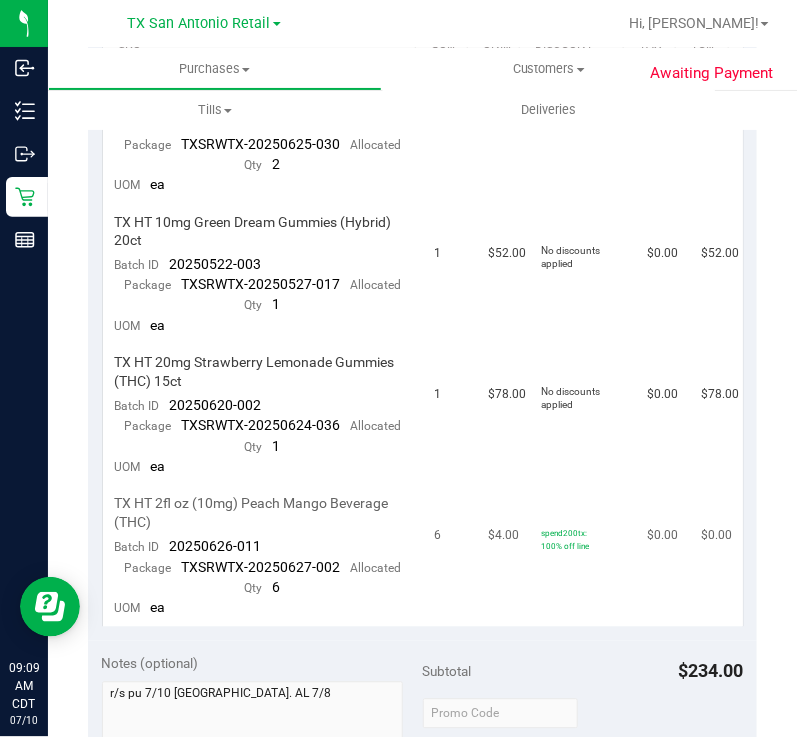 scroll, scrollTop: 306, scrollLeft: 0, axis: vertical 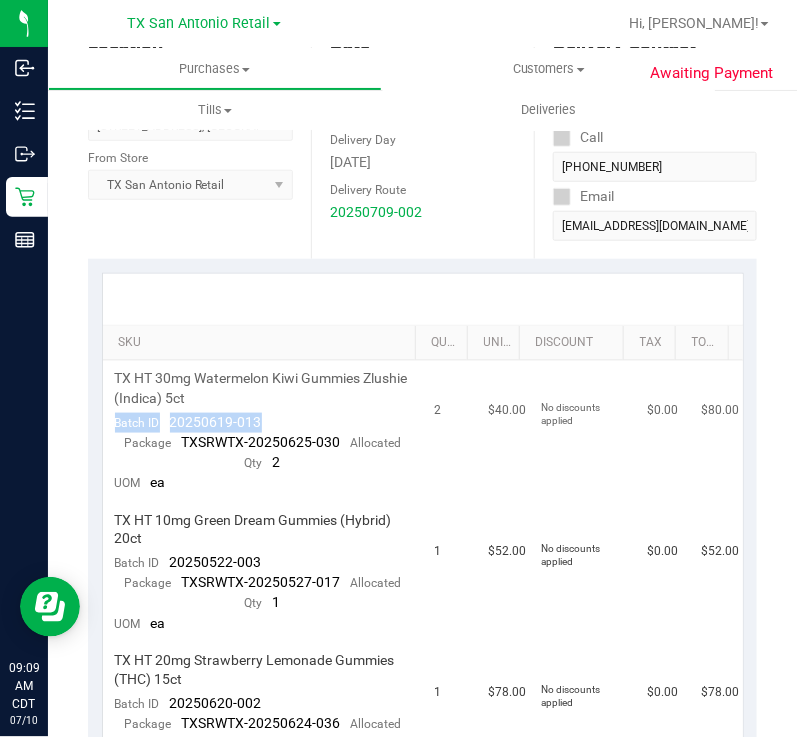 drag, startPoint x: 271, startPoint y: 422, endPoint x: 178, endPoint y: 422, distance: 93 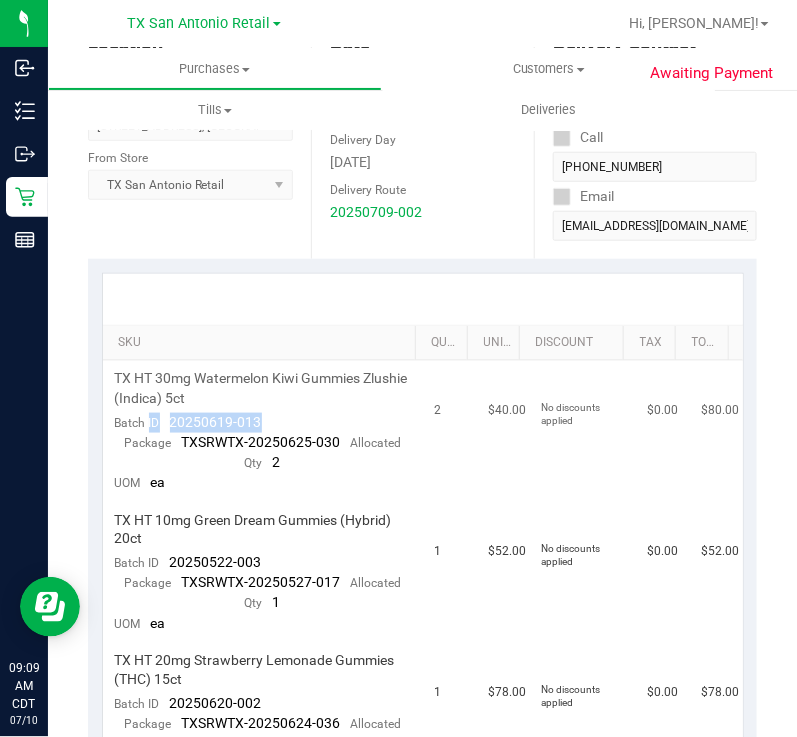 drag, startPoint x: 169, startPoint y: 430, endPoint x: 265, endPoint y: 434, distance: 96.0833 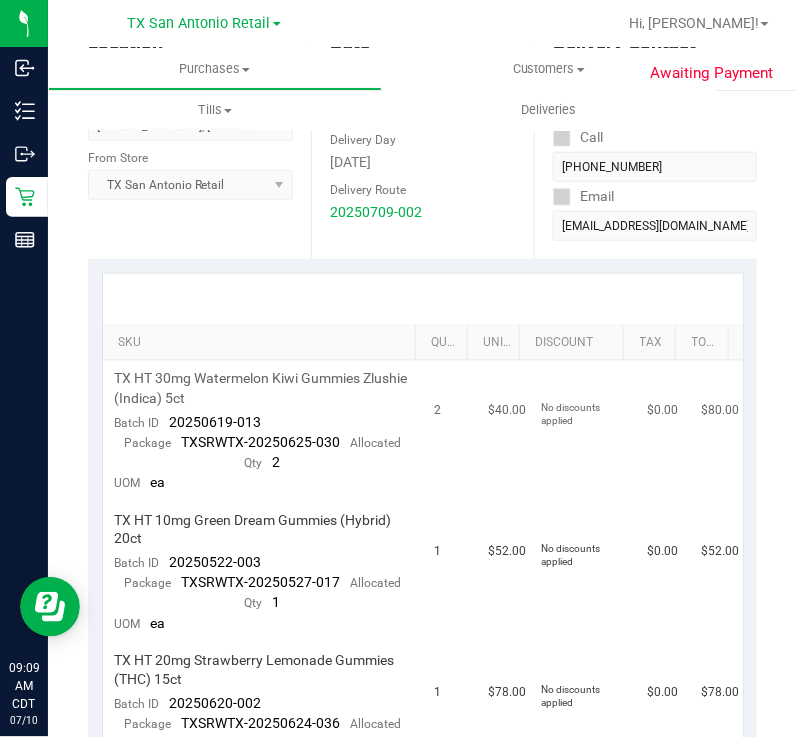 click on "TX HT 30mg Watermelon Kiwi Gummies Zlushie (Indica) 5ct
Batch ID
20250619-013
Package
TXSRWTX-20250625-030
Allocated Qty
2
UOM
ea" at bounding box center (263, 431) 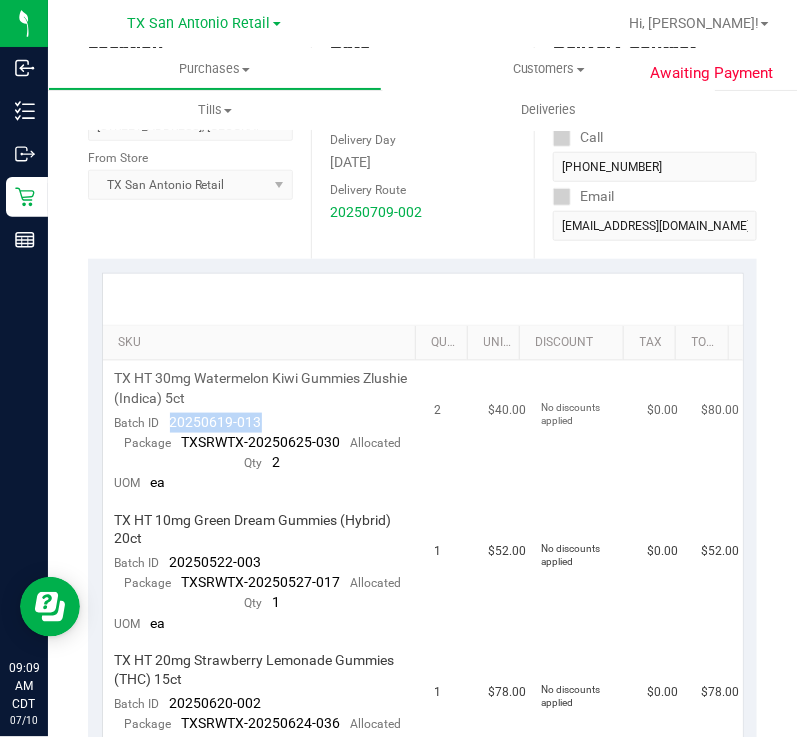 drag, startPoint x: 259, startPoint y: 434, endPoint x: 170, endPoint y: 428, distance: 89.20202 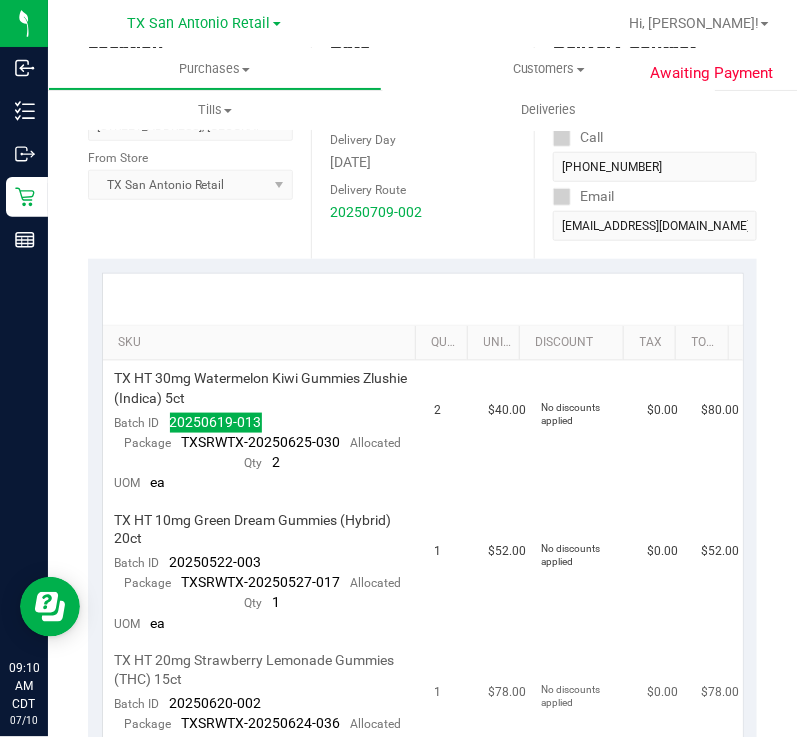 scroll, scrollTop: 556, scrollLeft: 0, axis: vertical 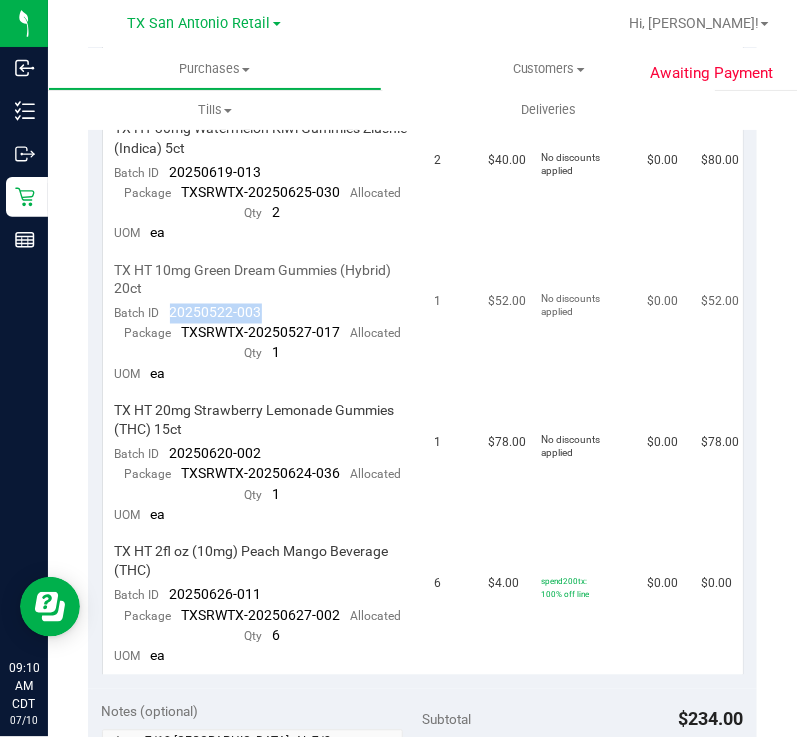 drag, startPoint x: 241, startPoint y: 323, endPoint x: 168, endPoint y: 327, distance: 73.109505 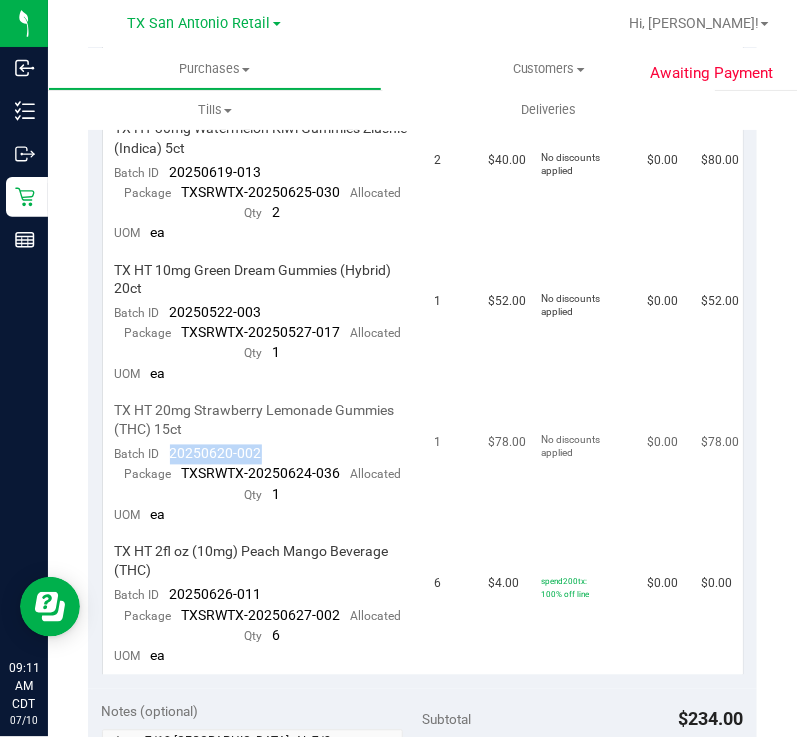 drag, startPoint x: 253, startPoint y: 457, endPoint x: 169, endPoint y: 457, distance: 84 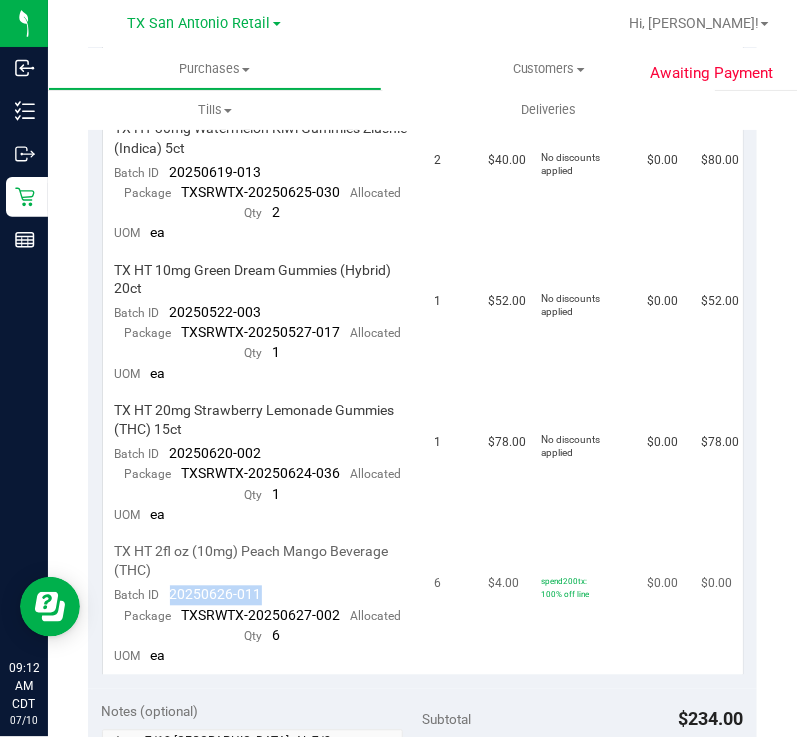drag, startPoint x: 271, startPoint y: 604, endPoint x: 165, endPoint y: 601, distance: 106.04244 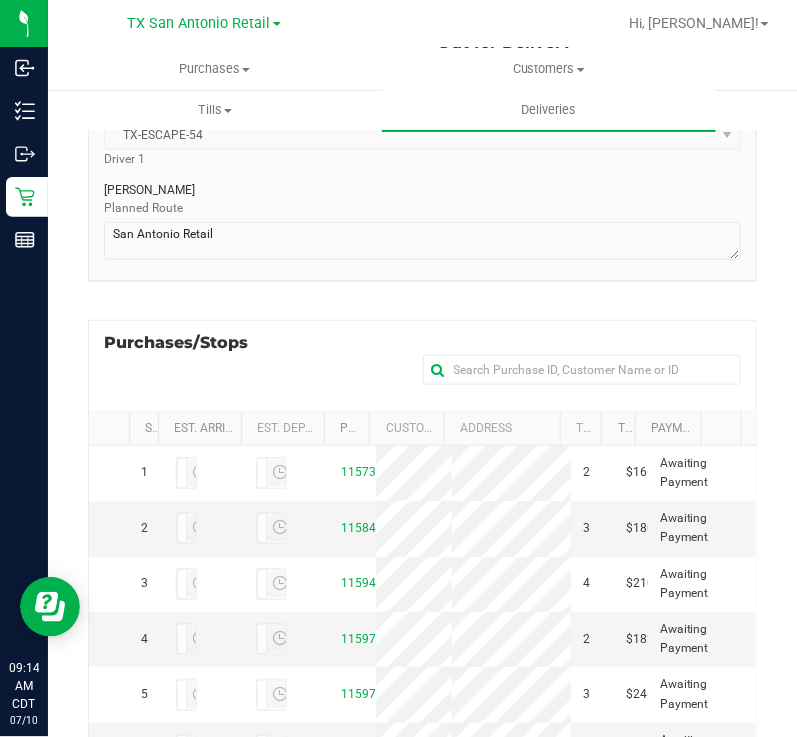 scroll, scrollTop: 375, scrollLeft: 0, axis: vertical 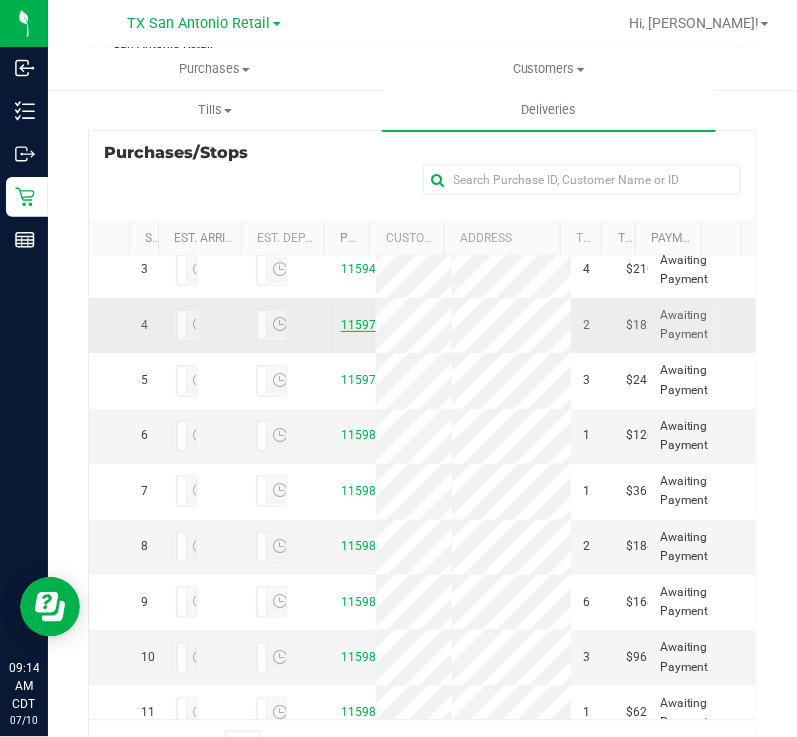 click on "11597042" at bounding box center [369, 325] 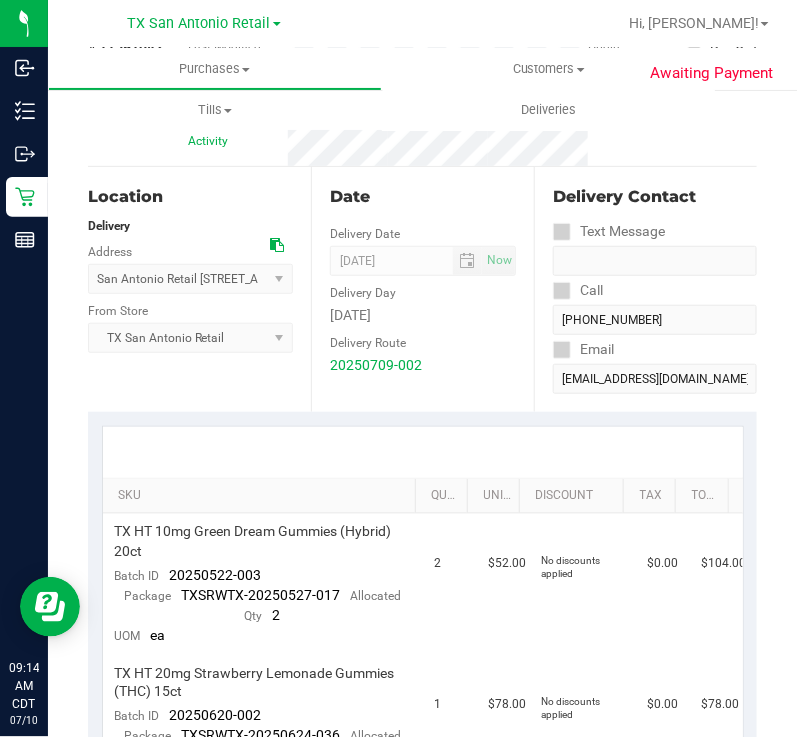 scroll, scrollTop: 499, scrollLeft: 0, axis: vertical 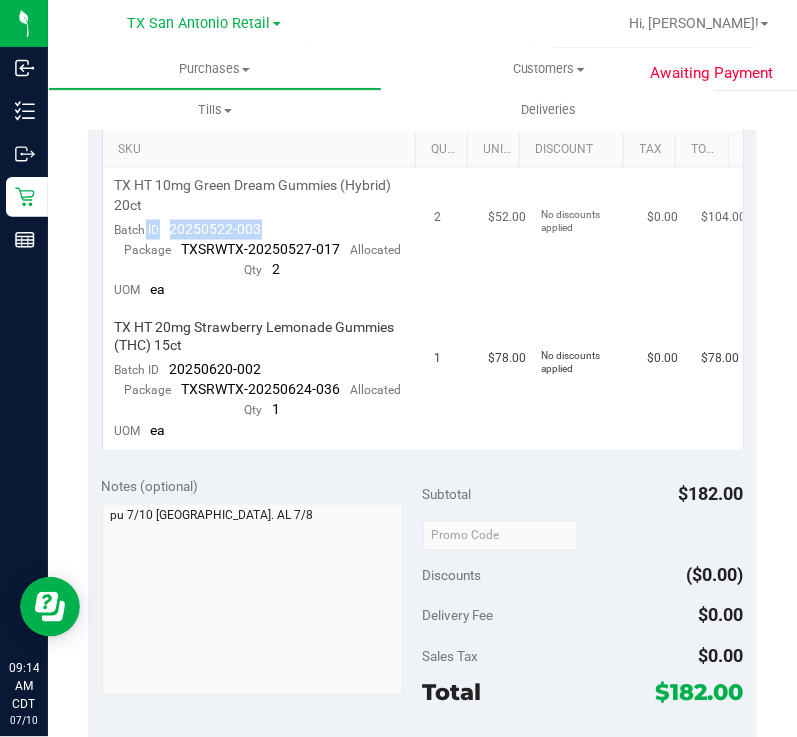 drag, startPoint x: 258, startPoint y: 221, endPoint x: 145, endPoint y: 232, distance: 113.534134 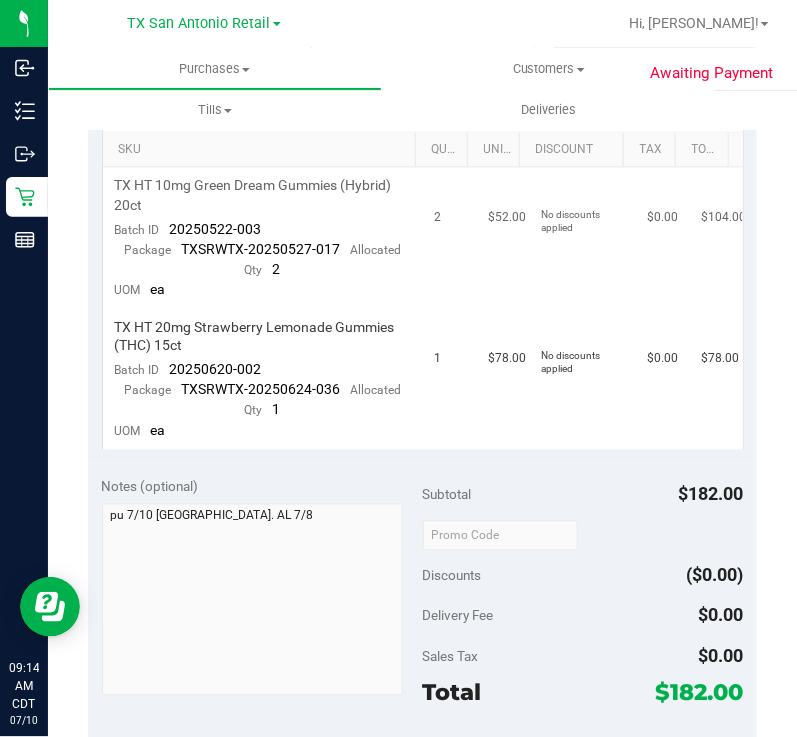 click on "20250522-003" at bounding box center (216, 229) 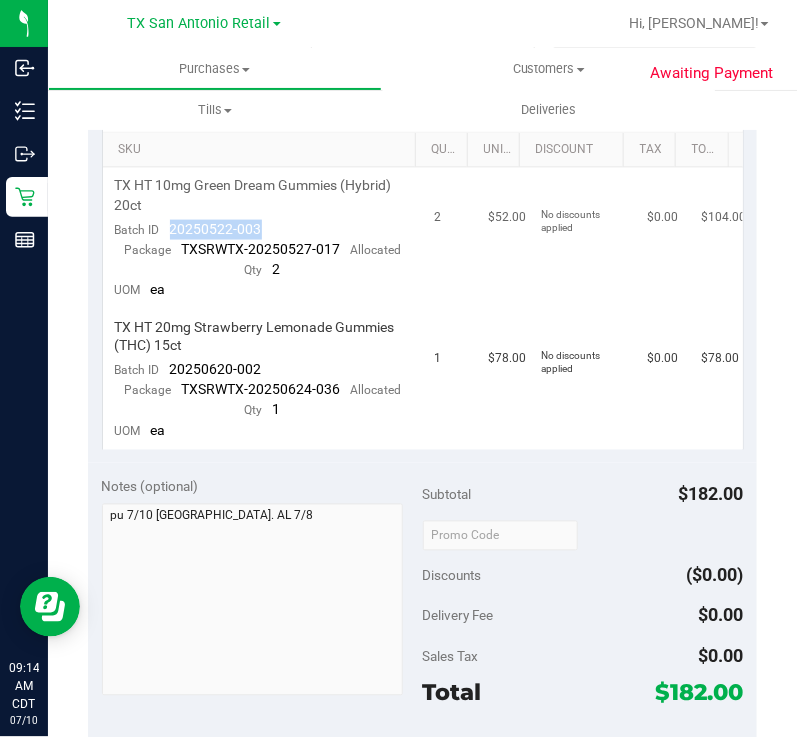 drag, startPoint x: 258, startPoint y: 225, endPoint x: 157, endPoint y: 225, distance: 101 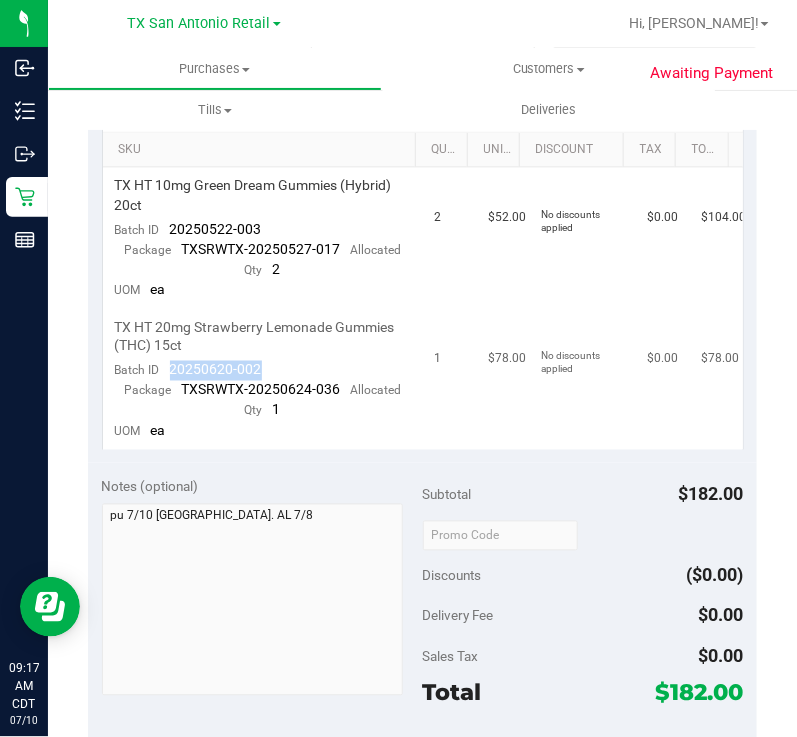 drag, startPoint x: 262, startPoint y: 369, endPoint x: 161, endPoint y: 377, distance: 101.31634 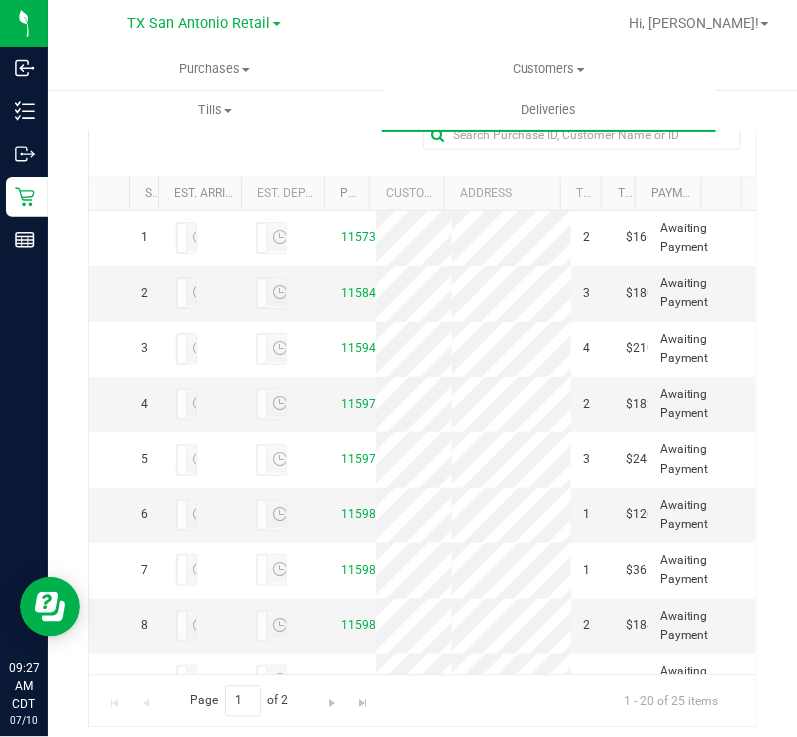 scroll, scrollTop: 465, scrollLeft: 0, axis: vertical 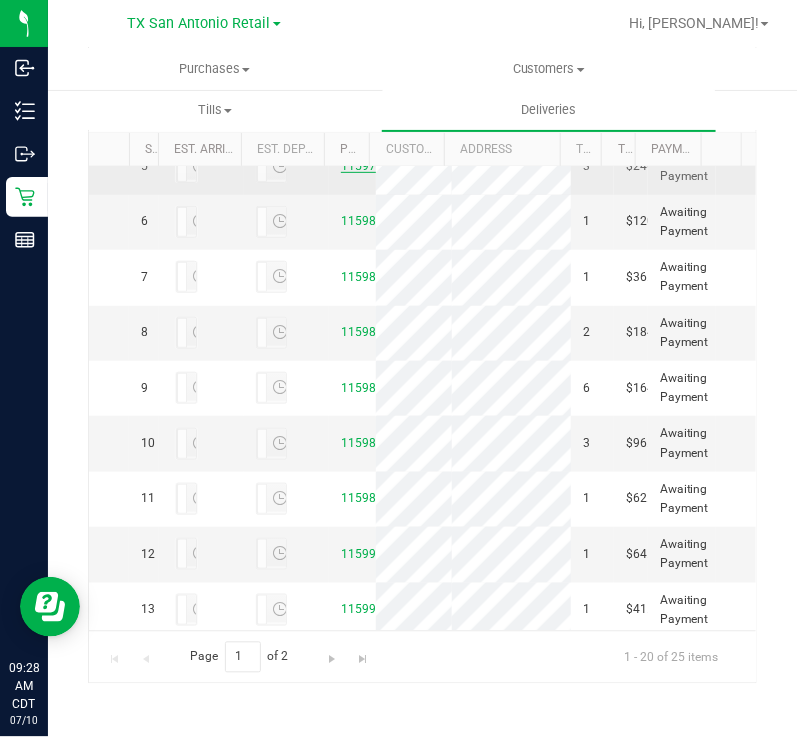 click on "11597046" at bounding box center (369, 166) 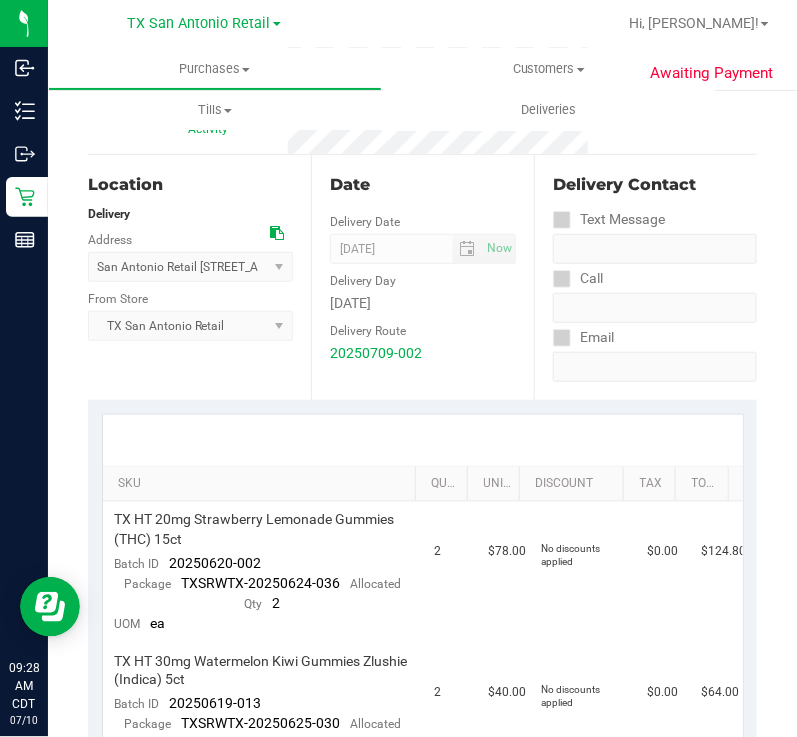 scroll, scrollTop: 375, scrollLeft: 0, axis: vertical 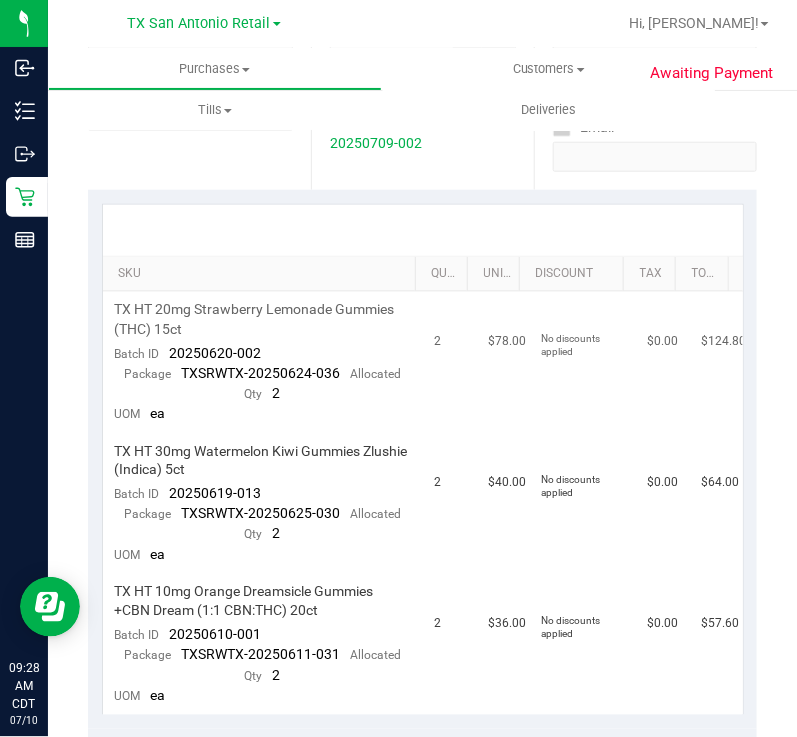 click on "20250620-002" at bounding box center (216, 353) 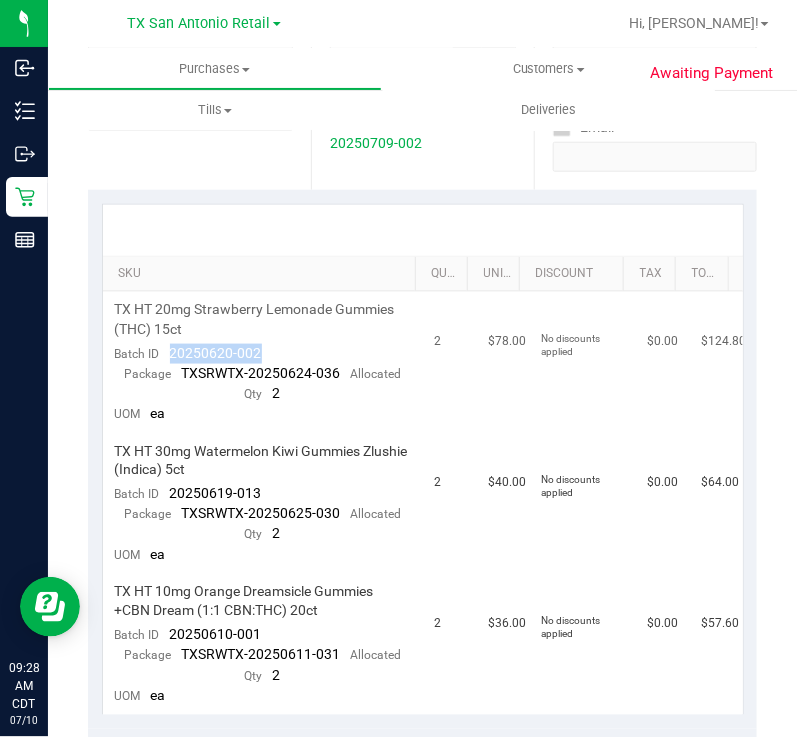 drag, startPoint x: 268, startPoint y: 343, endPoint x: 168, endPoint y: 352, distance: 100.40418 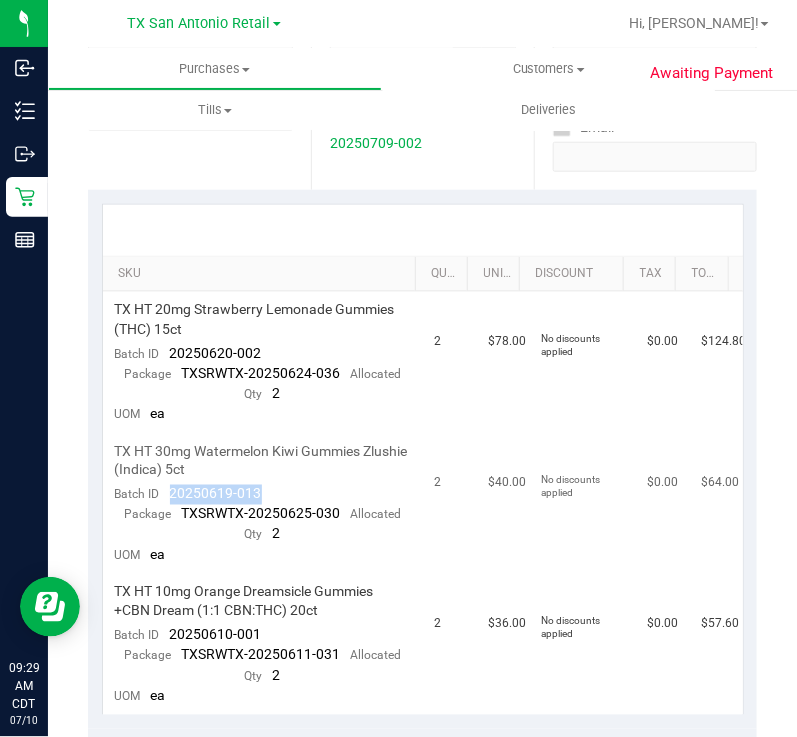 drag, startPoint x: 263, startPoint y: 497, endPoint x: 167, endPoint y: 492, distance: 96.13012 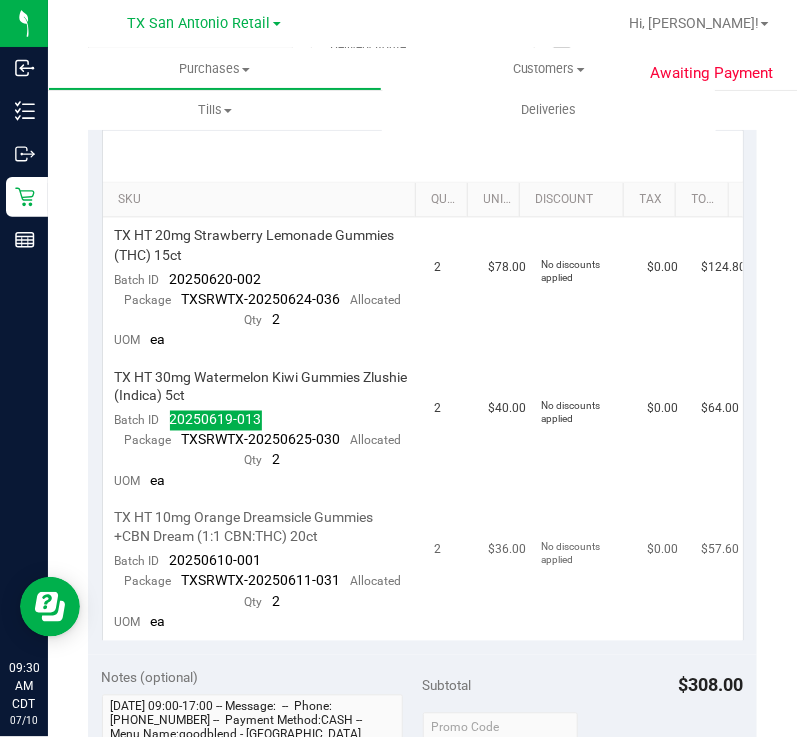 scroll, scrollTop: 499, scrollLeft: 0, axis: vertical 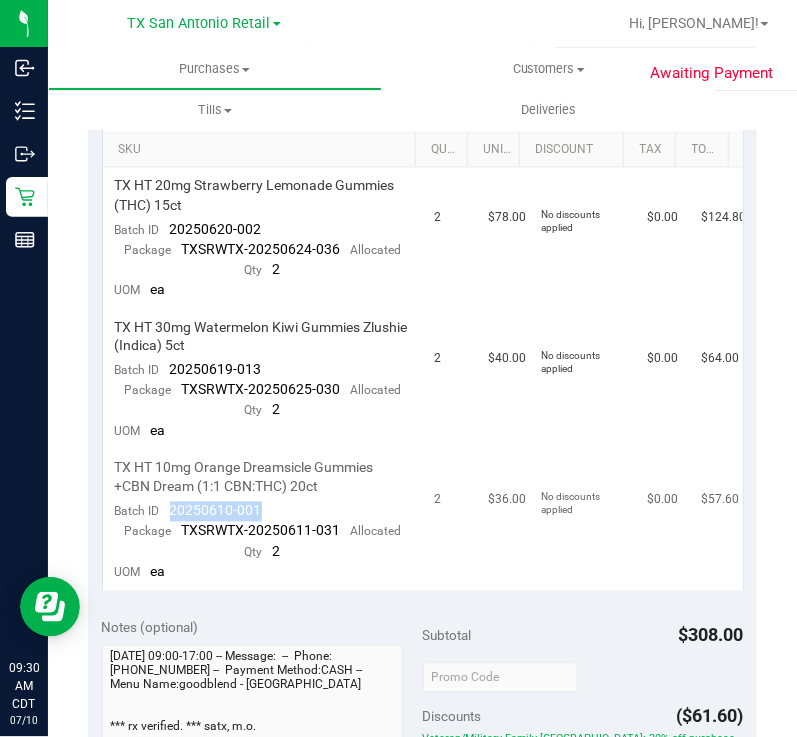 drag, startPoint x: 264, startPoint y: 497, endPoint x: 164, endPoint y: 508, distance: 100.60318 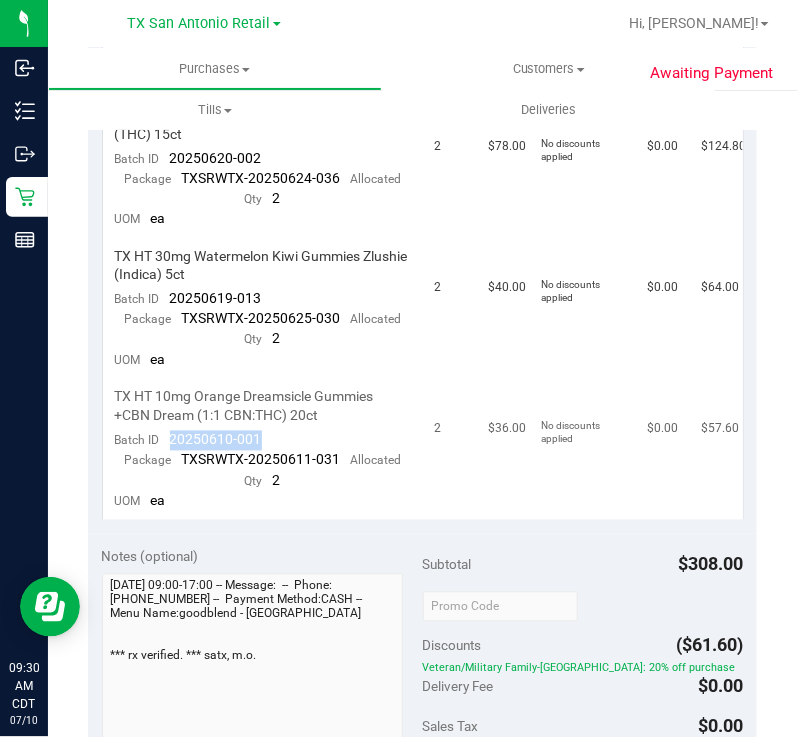 scroll, scrollTop: 625, scrollLeft: 0, axis: vertical 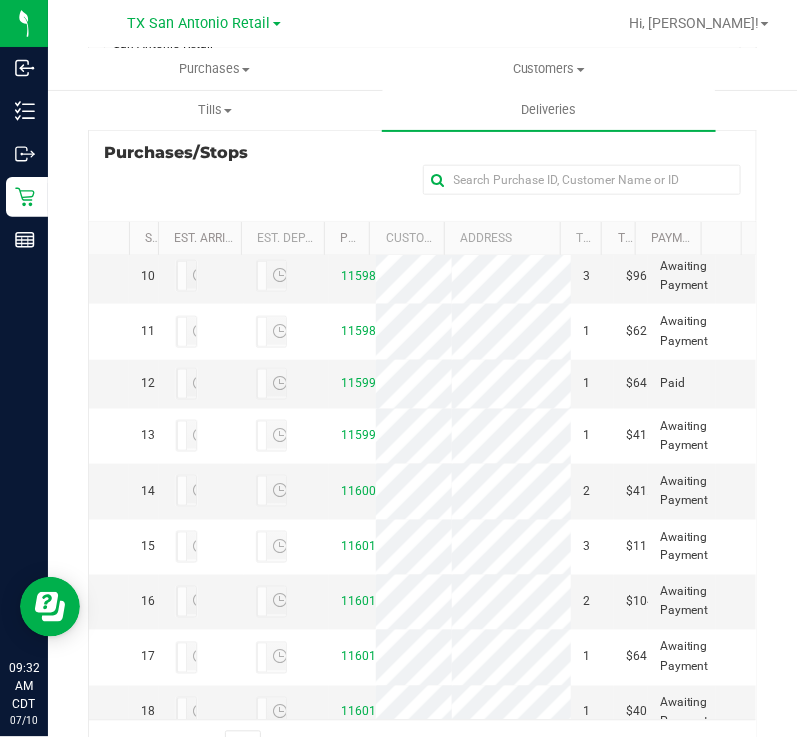 click on "11598071" at bounding box center (369, 60) 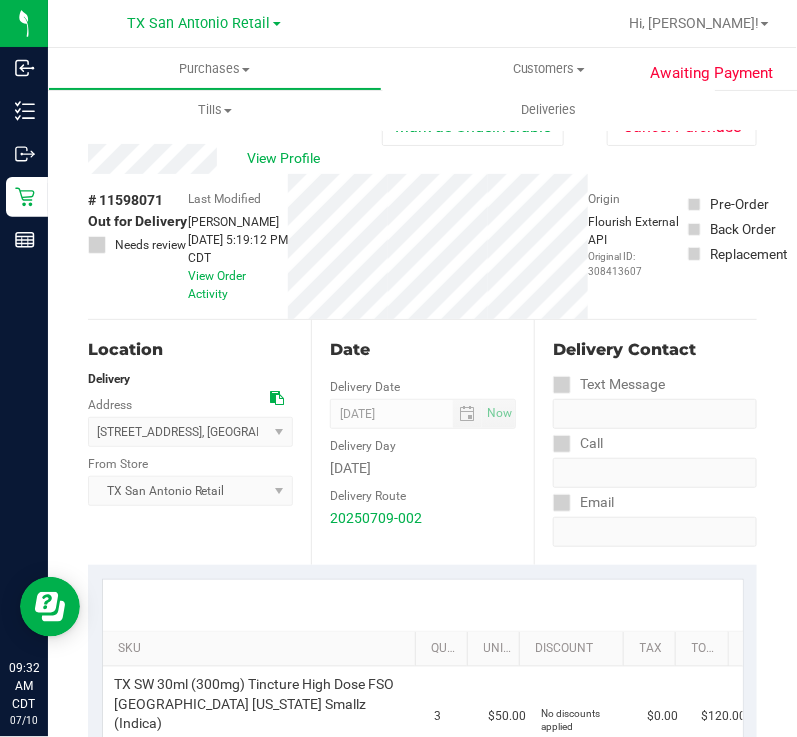 scroll, scrollTop: 249, scrollLeft: 0, axis: vertical 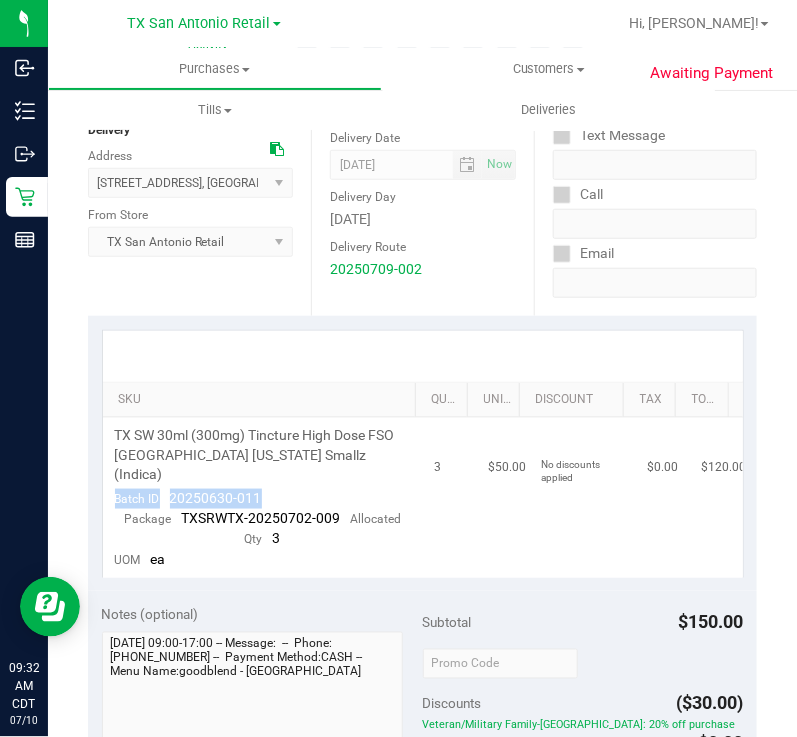 drag, startPoint x: 279, startPoint y: 466, endPoint x: 176, endPoint y: 470, distance: 103.077644 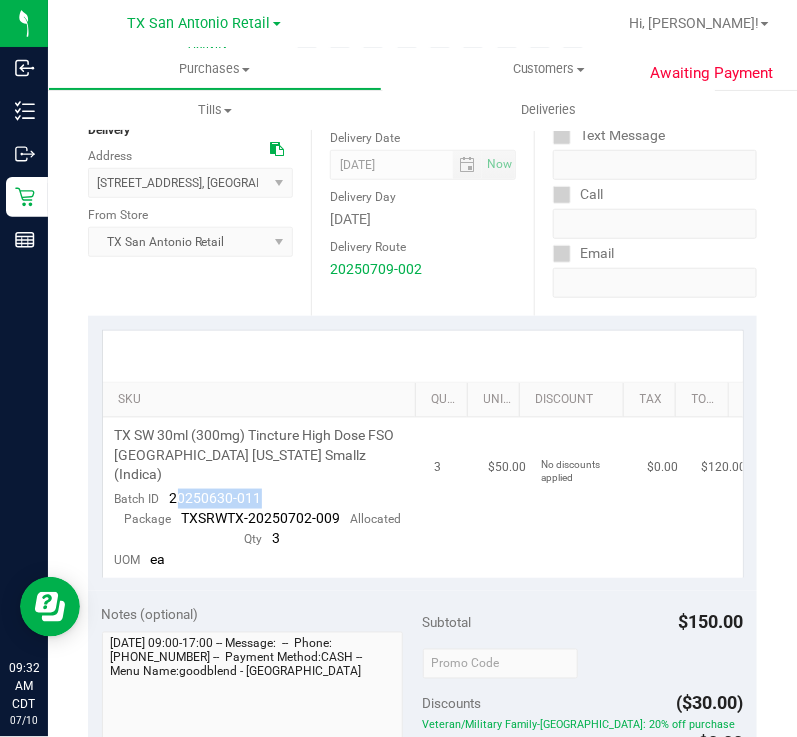 drag, startPoint x: 176, startPoint y: 470, endPoint x: 255, endPoint y: 480, distance: 79.630394 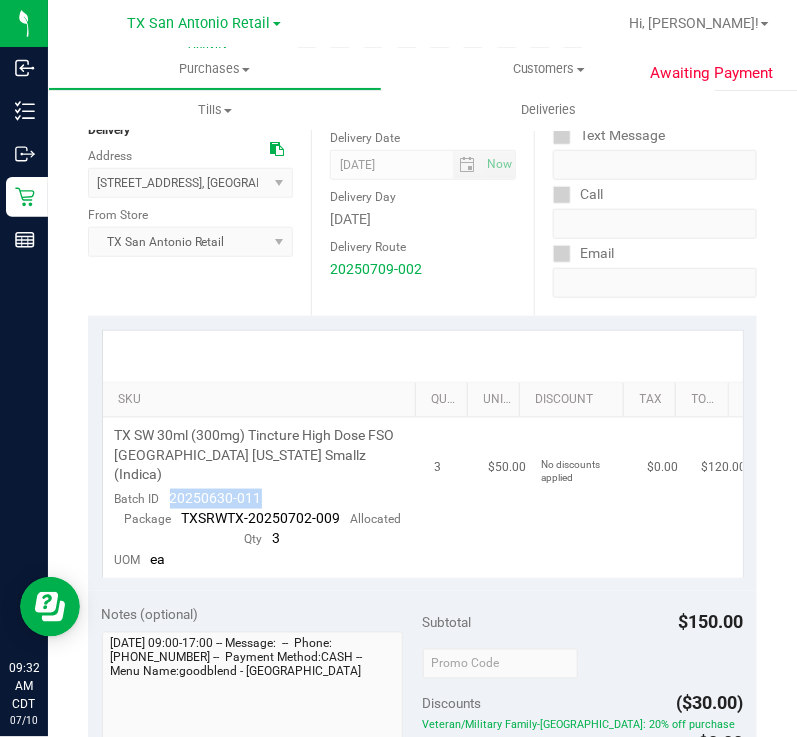 drag, startPoint x: 255, startPoint y: 480, endPoint x: 172, endPoint y: 481, distance: 83.00603 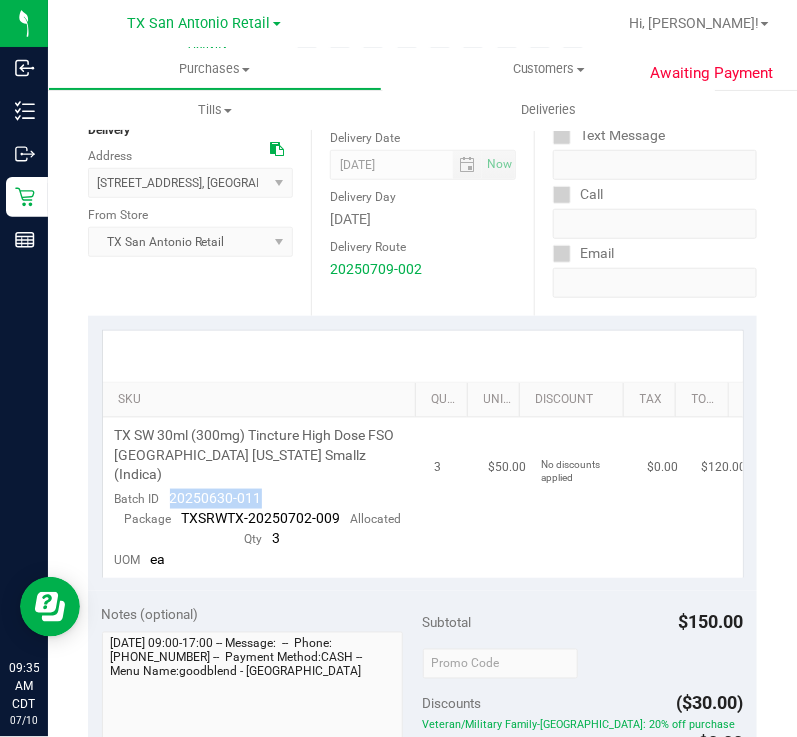 click on "TX SW 30ml (300mg) Tincture High Dose FSO TX Georgia Smallz (Indica)" at bounding box center (263, 455) 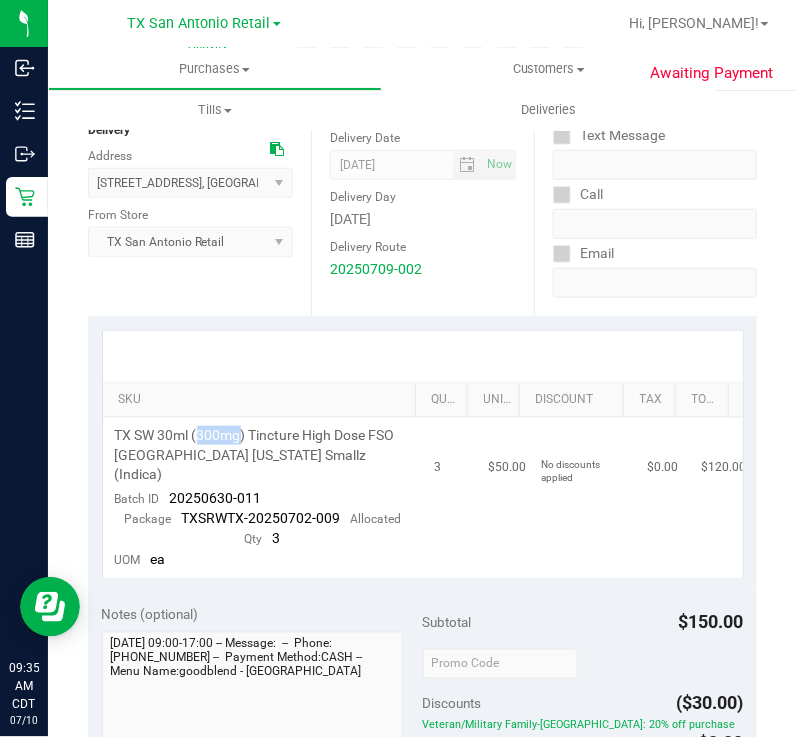 click on "TX SW 30ml (300mg) Tincture High Dose FSO TX Georgia Smallz (Indica)" at bounding box center (263, 455) 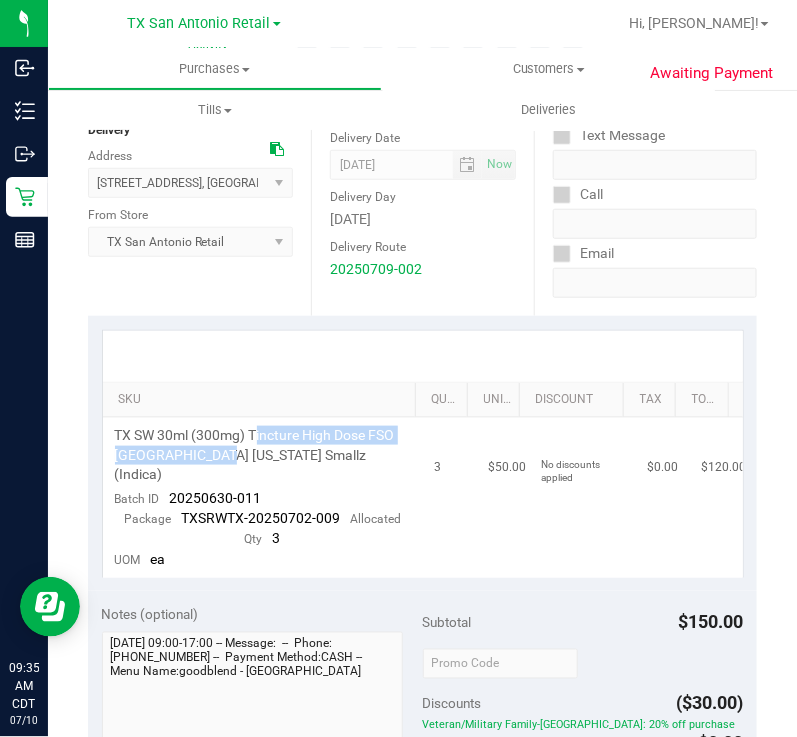 drag, startPoint x: 255, startPoint y: 428, endPoint x: 247, endPoint y: 449, distance: 22.472204 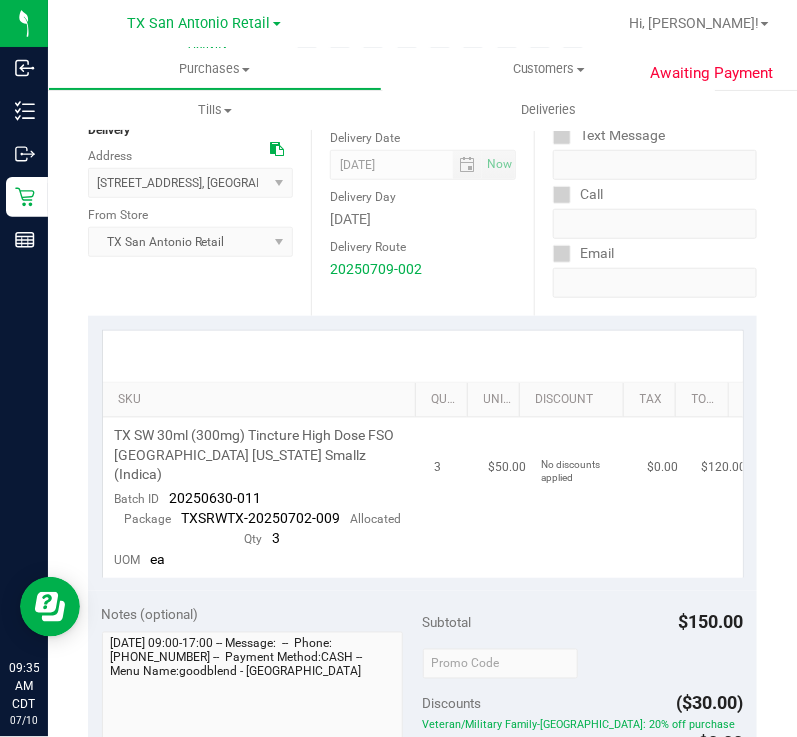 drag, startPoint x: 247, startPoint y: 449, endPoint x: 416, endPoint y: 437, distance: 169.4255 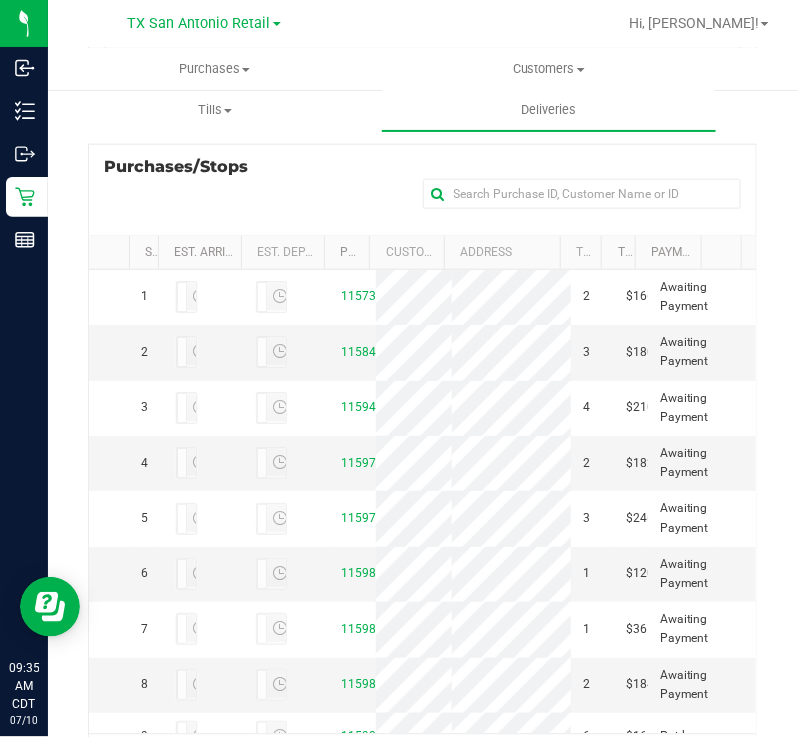 scroll, scrollTop: 465, scrollLeft: 0, axis: vertical 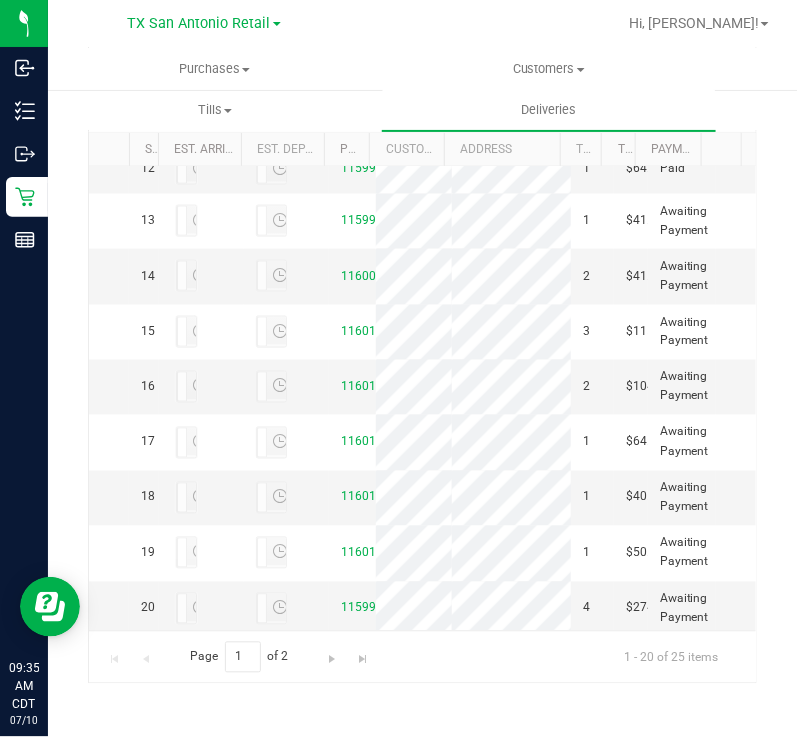 click on "11598262" at bounding box center [369, -99] 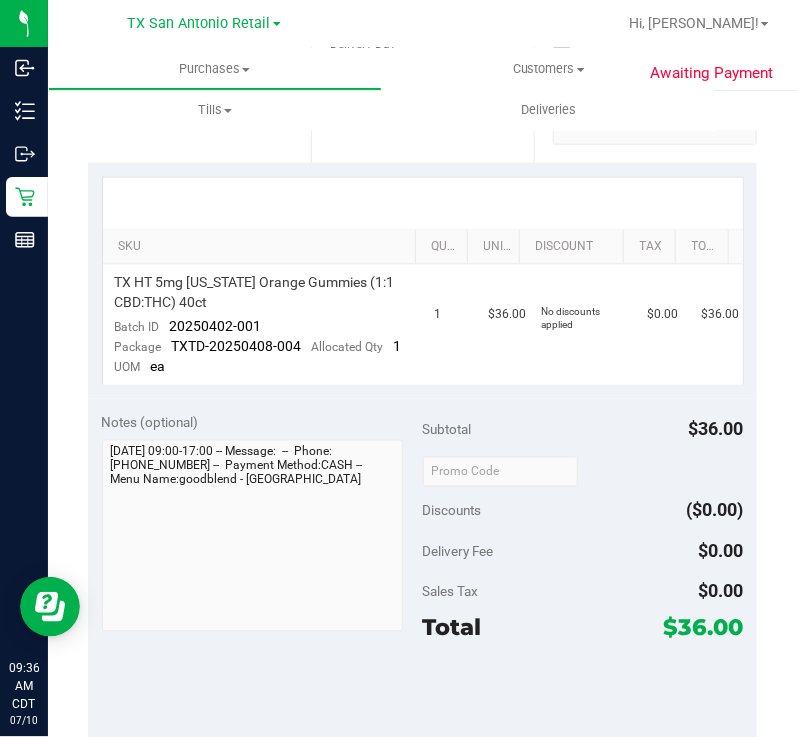 scroll, scrollTop: 375, scrollLeft: 0, axis: vertical 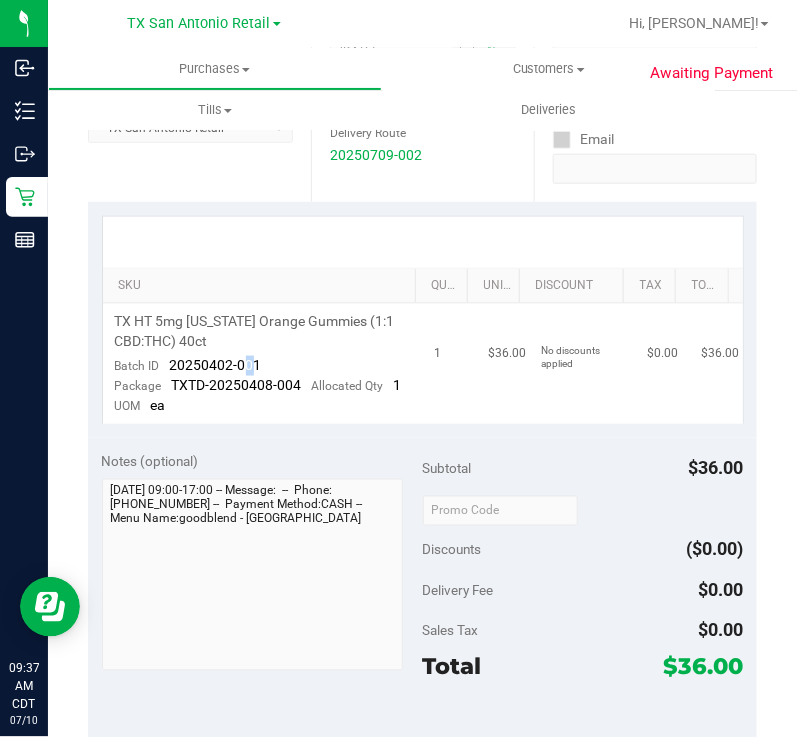 click on "20250402-001" at bounding box center [216, 365] 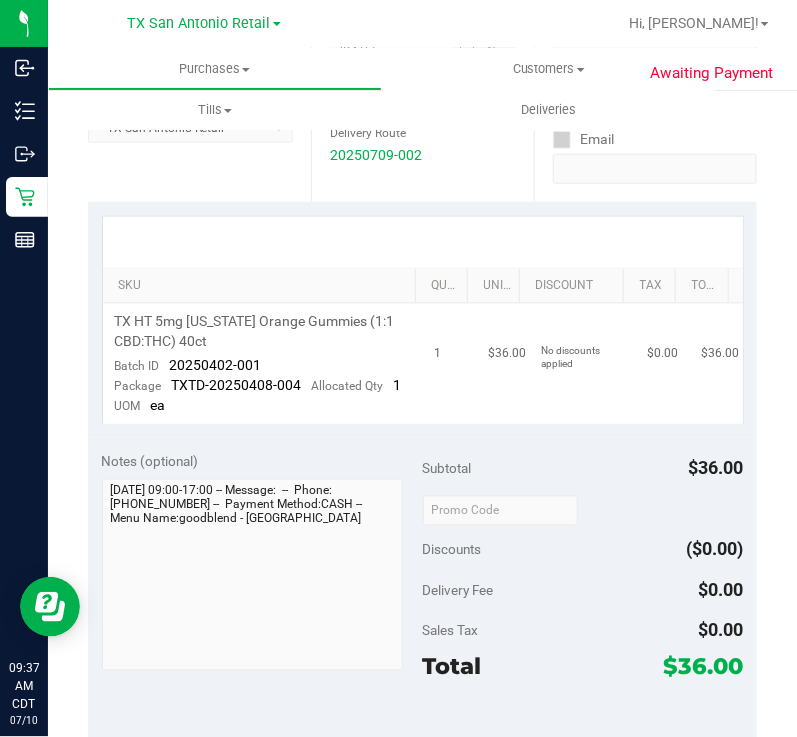 click on "20250402-001" at bounding box center [216, 365] 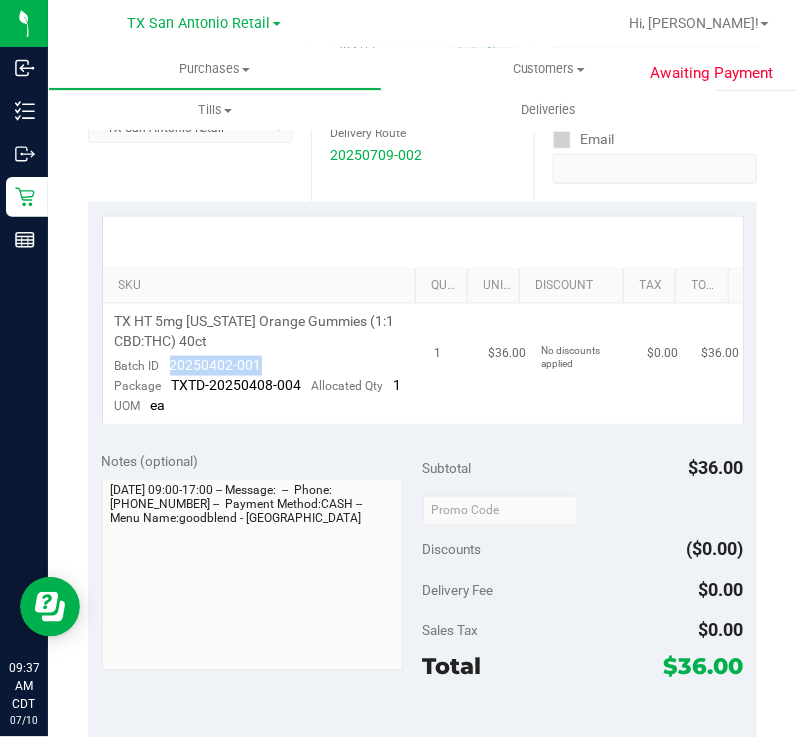 drag, startPoint x: 257, startPoint y: 361, endPoint x: 167, endPoint y: 363, distance: 90.02222 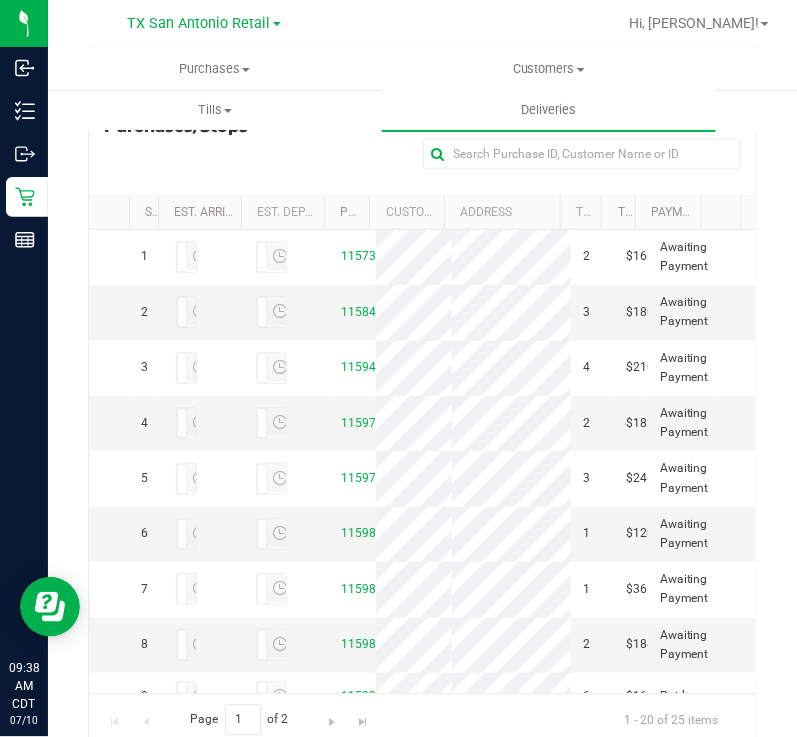 scroll, scrollTop: 465, scrollLeft: 0, axis: vertical 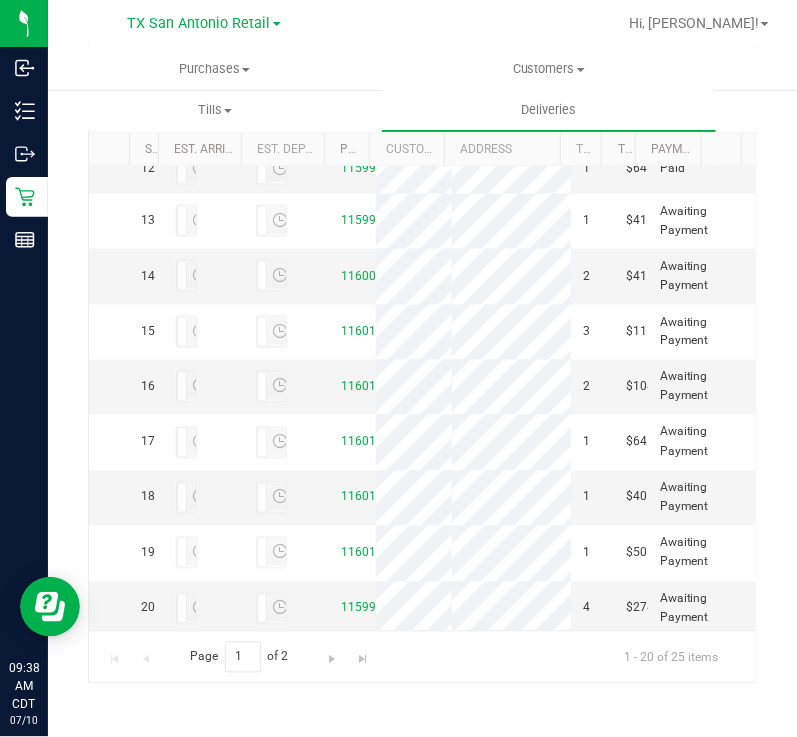 click on "11598560" at bounding box center (369, -44) 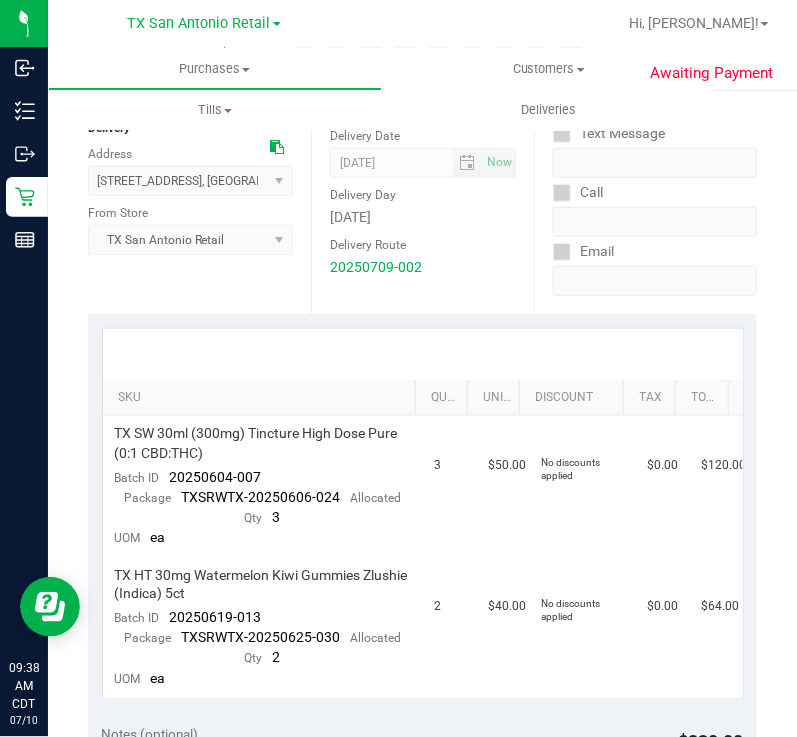 scroll, scrollTop: 249, scrollLeft: 0, axis: vertical 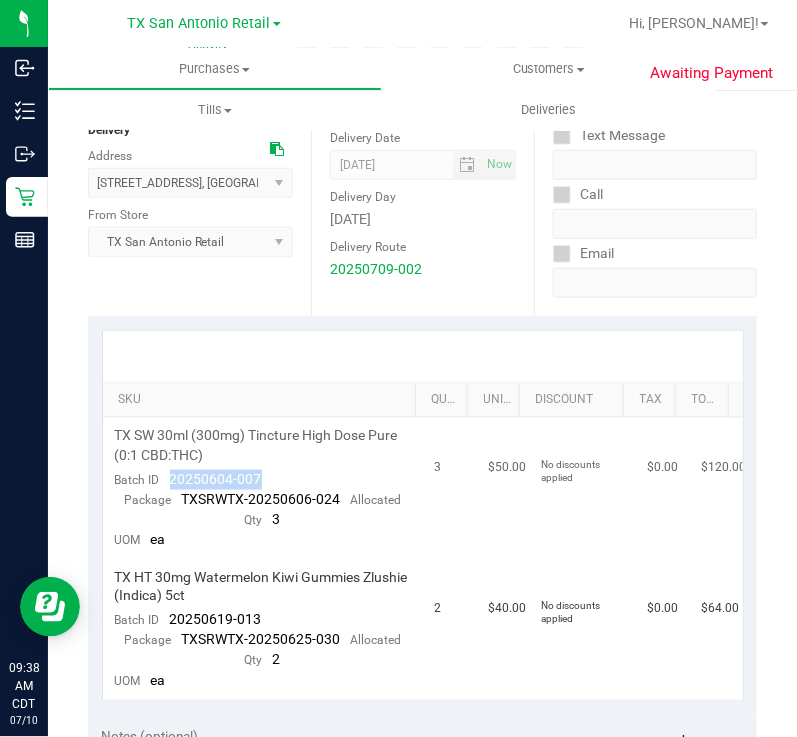drag, startPoint x: 257, startPoint y: 475, endPoint x: 163, endPoint y: 477, distance: 94.02127 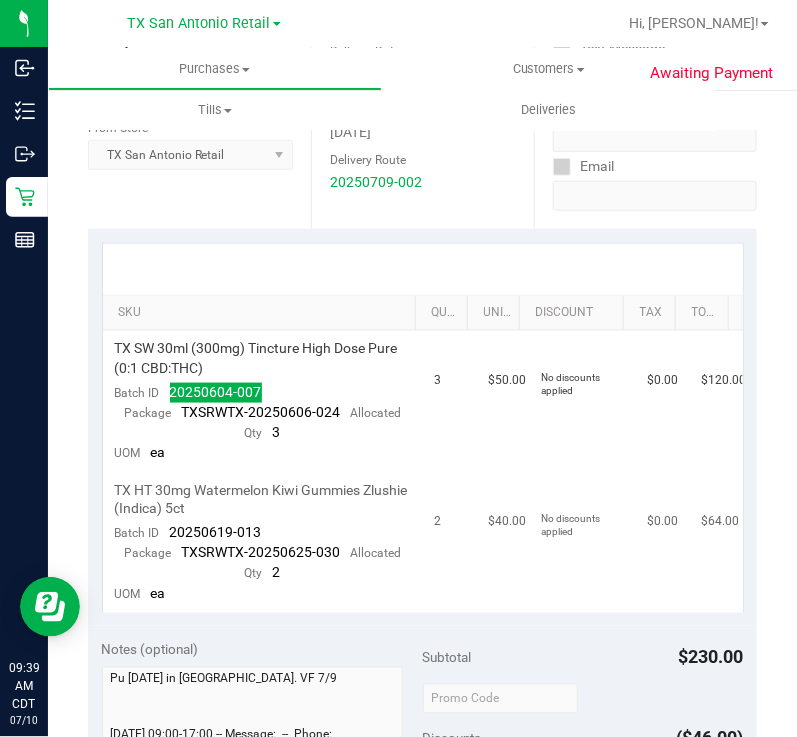 scroll, scrollTop: 375, scrollLeft: 0, axis: vertical 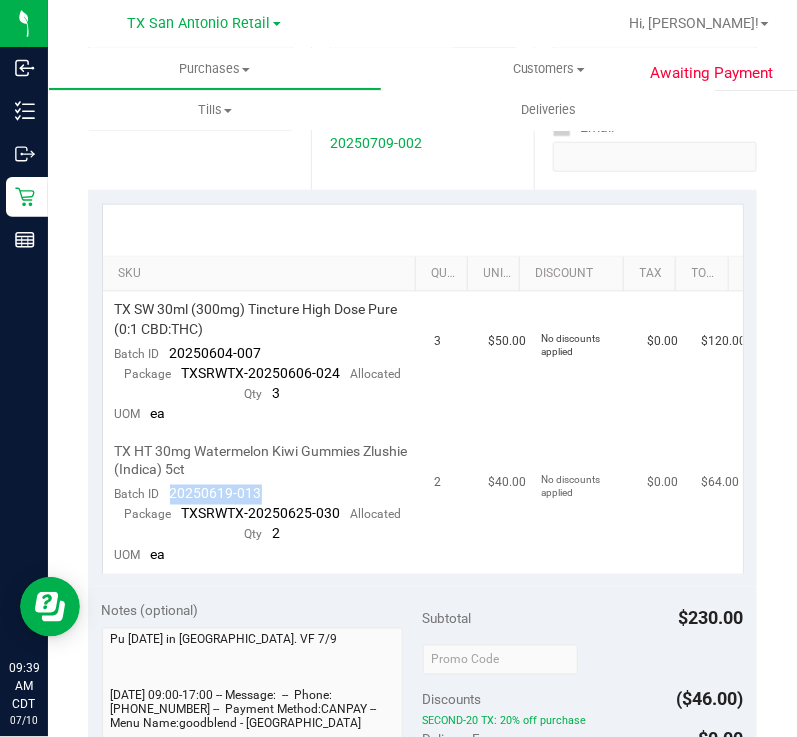 drag, startPoint x: 267, startPoint y: 491, endPoint x: 171, endPoint y: 491, distance: 96 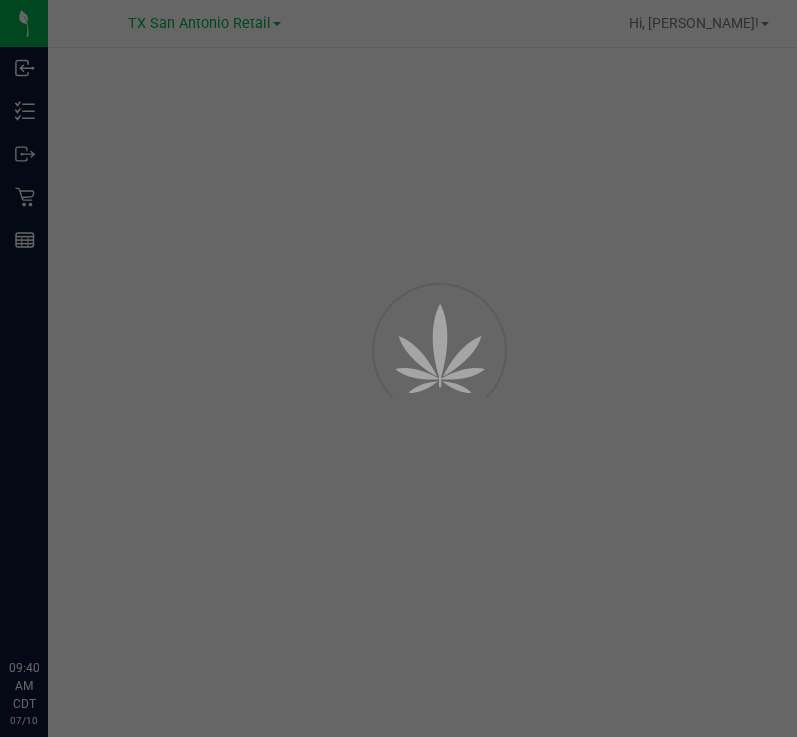 scroll, scrollTop: 0, scrollLeft: 0, axis: both 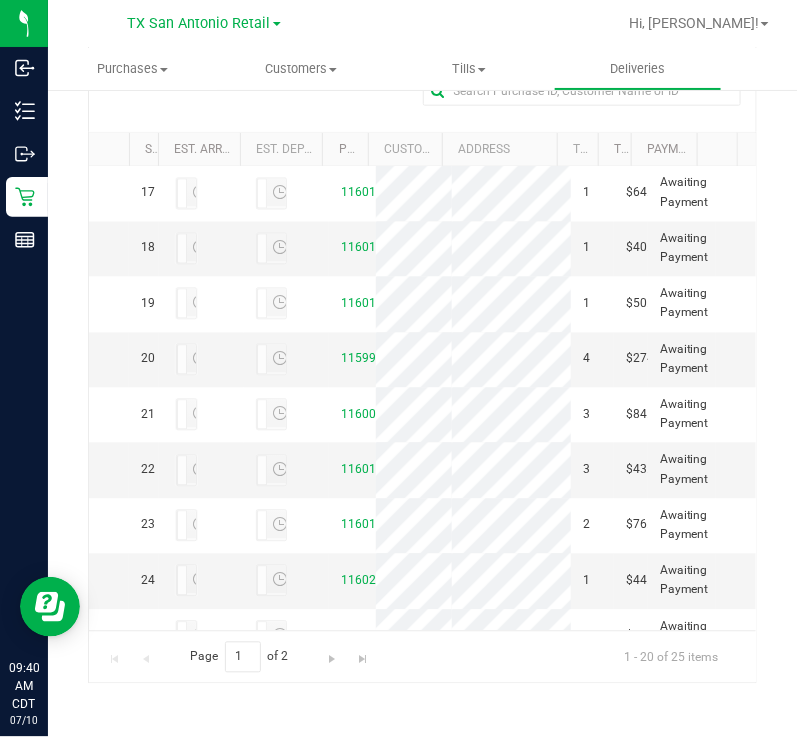 click on "11598772" at bounding box center (369, -241) 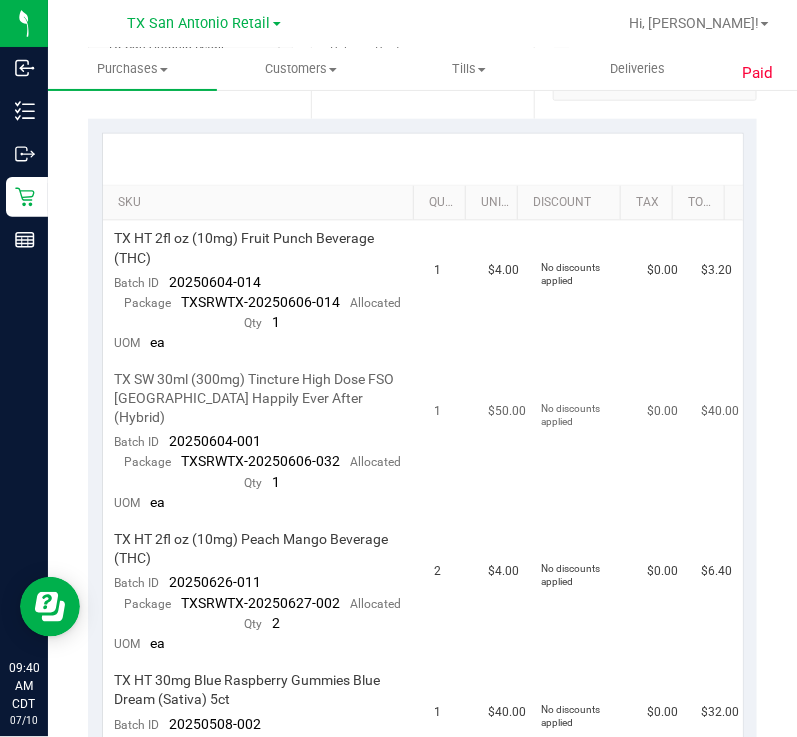 scroll, scrollTop: 499, scrollLeft: 0, axis: vertical 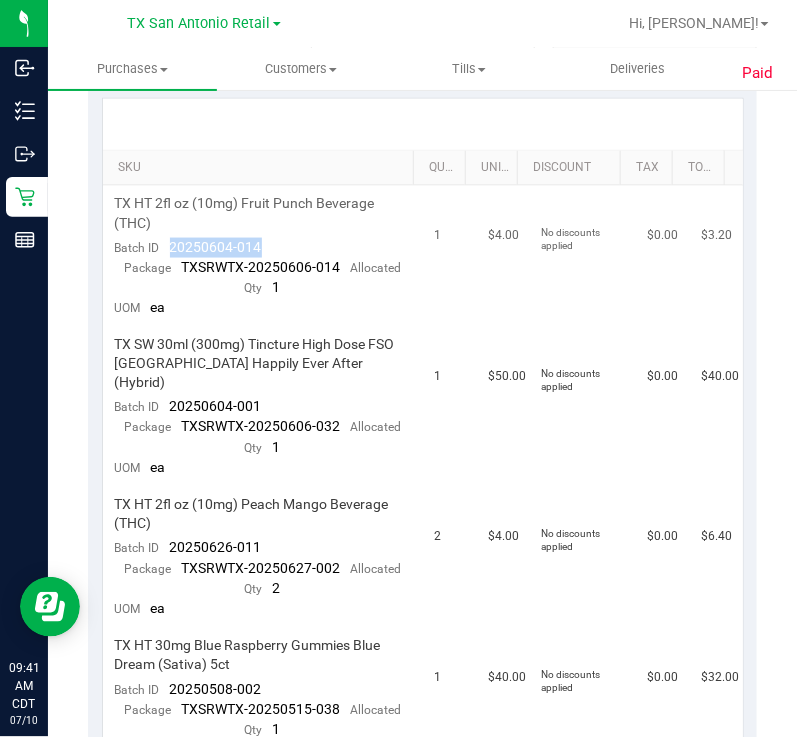 drag, startPoint x: 281, startPoint y: 237, endPoint x: 157, endPoint y: 242, distance: 124.10077 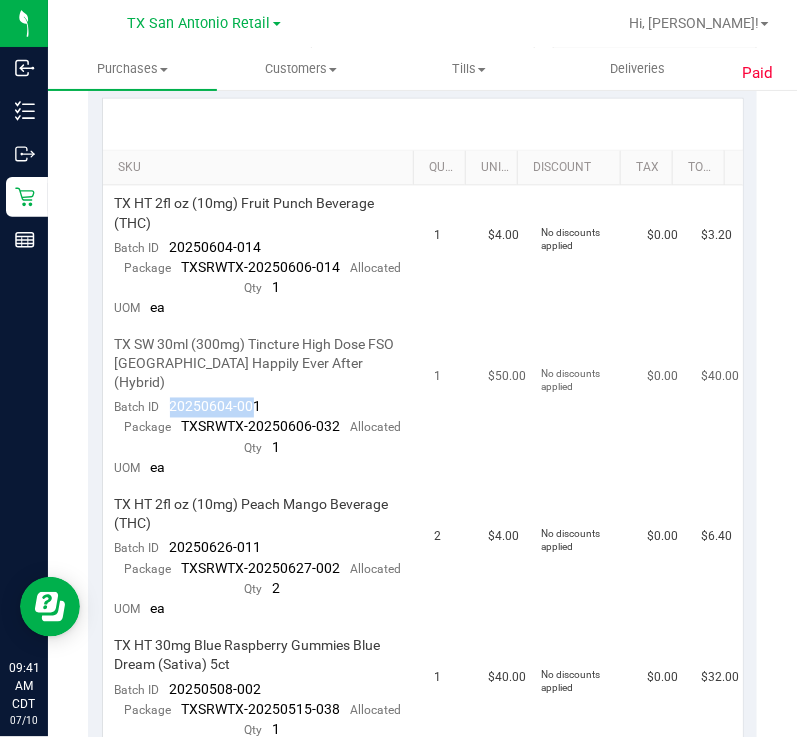drag, startPoint x: 252, startPoint y: 382, endPoint x: 179, endPoint y: 391, distance: 73.552704 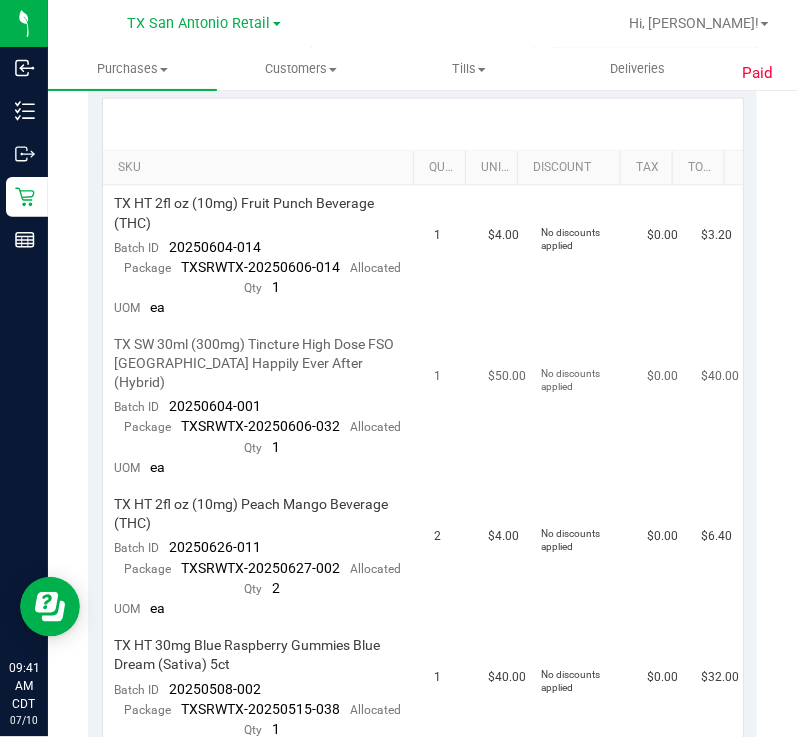 drag, startPoint x: 179, startPoint y: 391, endPoint x: 267, endPoint y: 394, distance: 88.051125 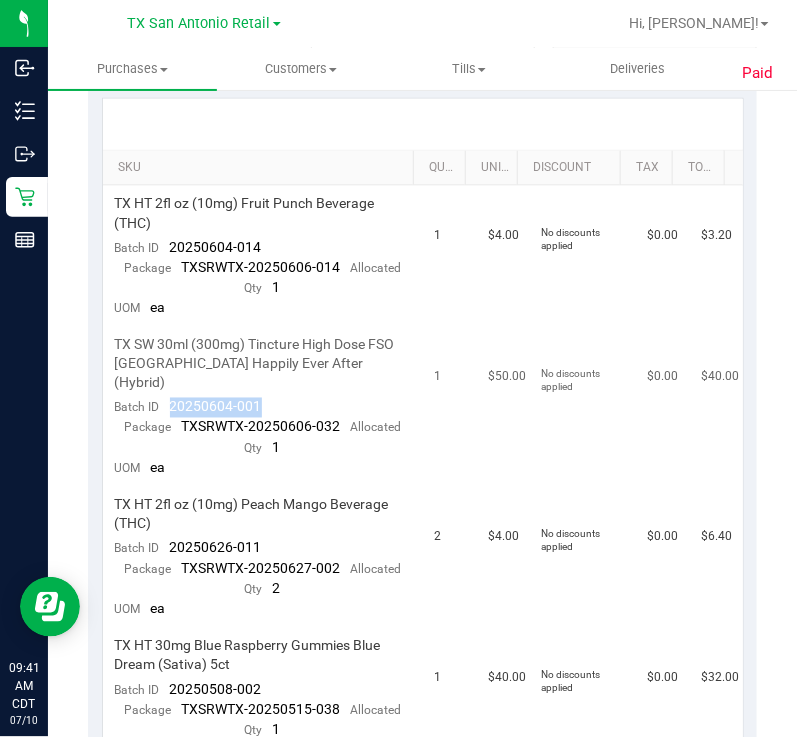 drag, startPoint x: 261, startPoint y: 390, endPoint x: 161, endPoint y: 384, distance: 100.17984 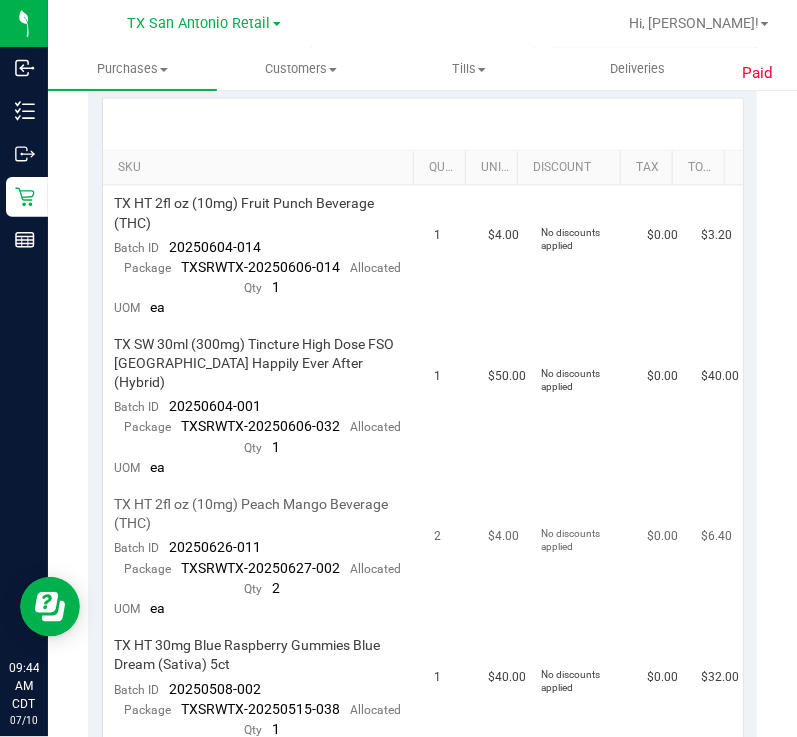 click on "20250626-011" at bounding box center (216, 548) 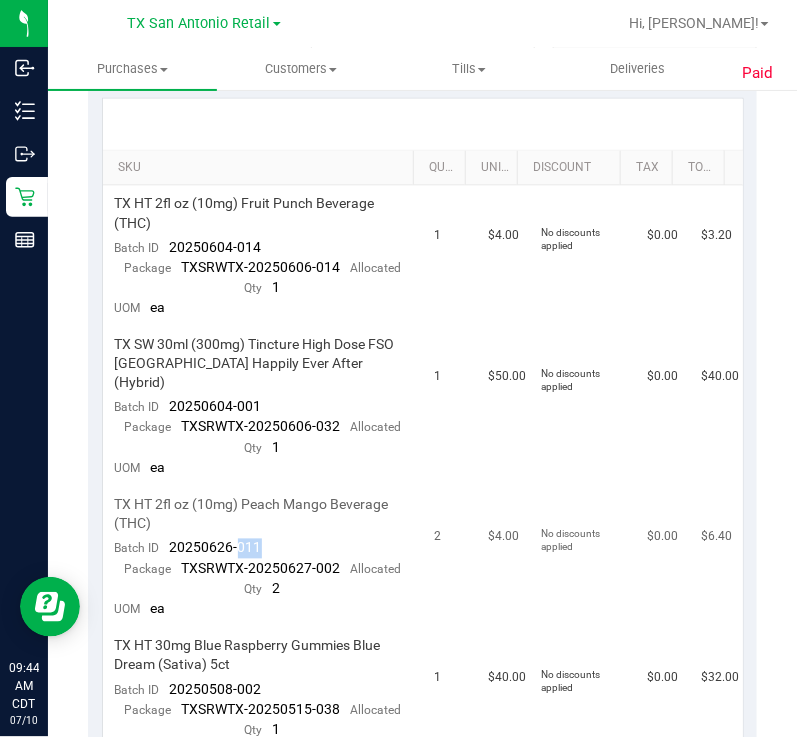 click on "20250626-011" at bounding box center (216, 548) 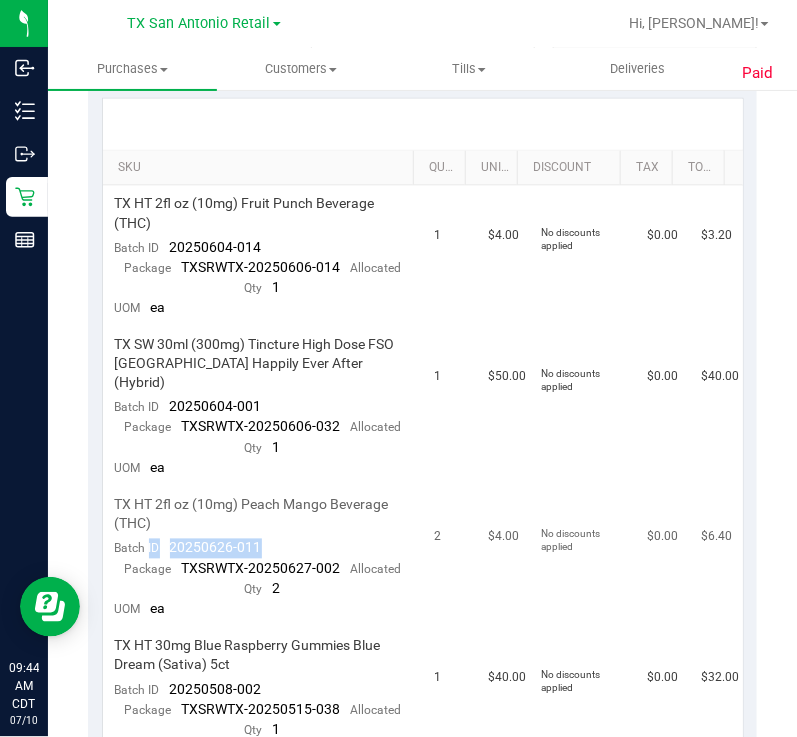 drag, startPoint x: 259, startPoint y: 527, endPoint x: 167, endPoint y: 532, distance: 92.13577 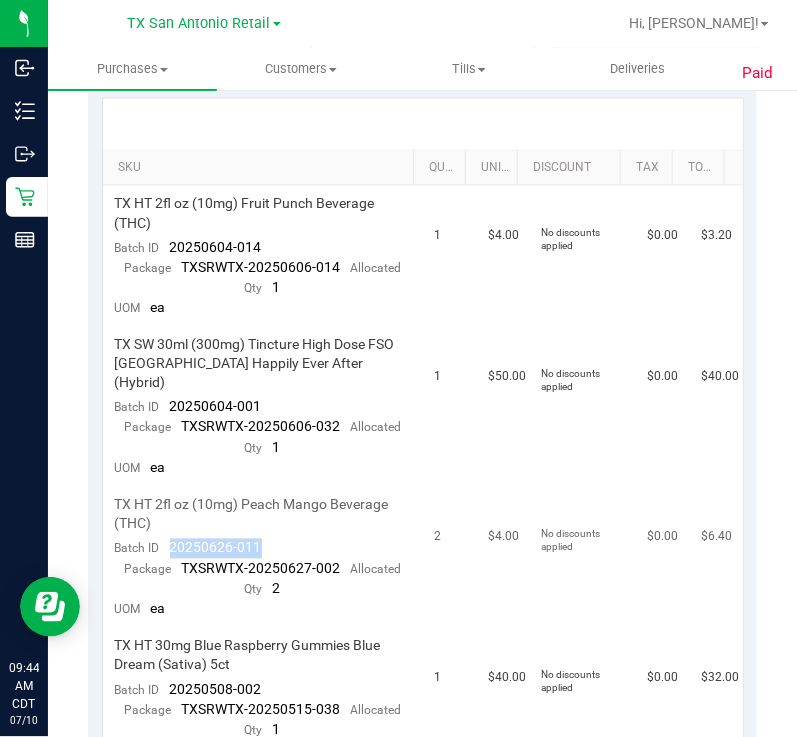 drag, startPoint x: 268, startPoint y: 522, endPoint x: 163, endPoint y: 532, distance: 105.47511 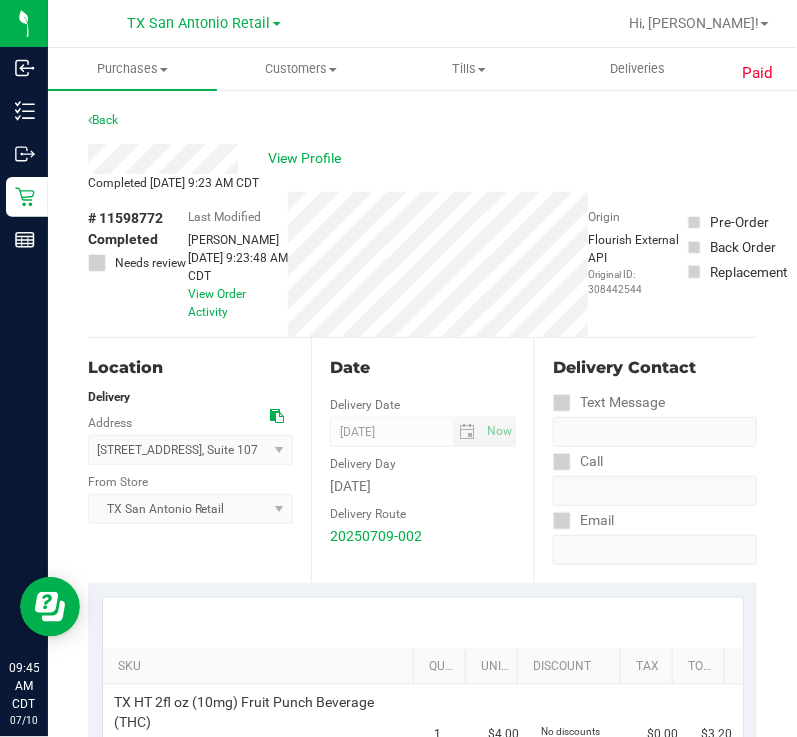 scroll, scrollTop: 750, scrollLeft: 0, axis: vertical 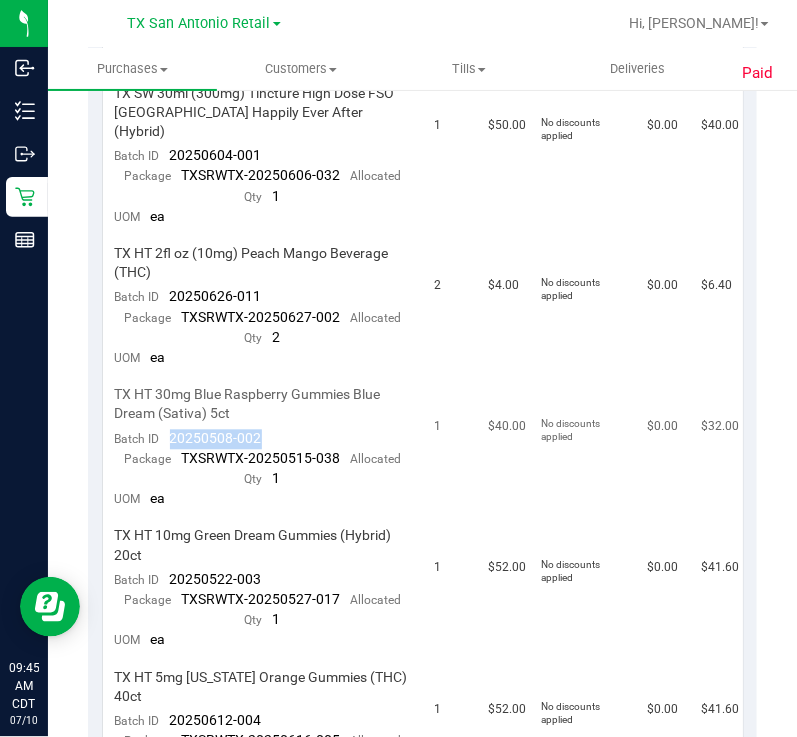drag, startPoint x: 262, startPoint y: 415, endPoint x: 160, endPoint y: 411, distance: 102.0784 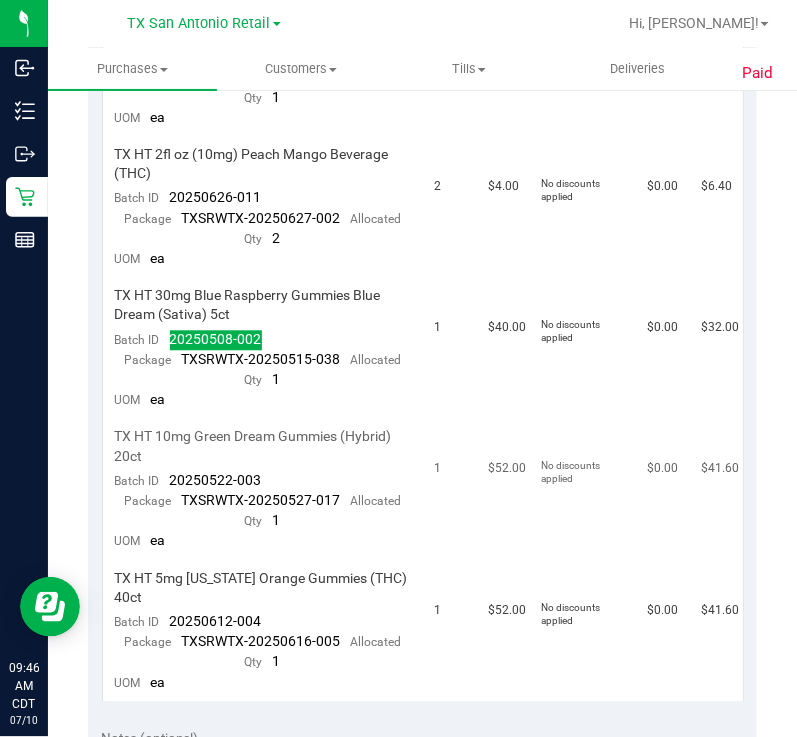scroll, scrollTop: 1125, scrollLeft: 0, axis: vertical 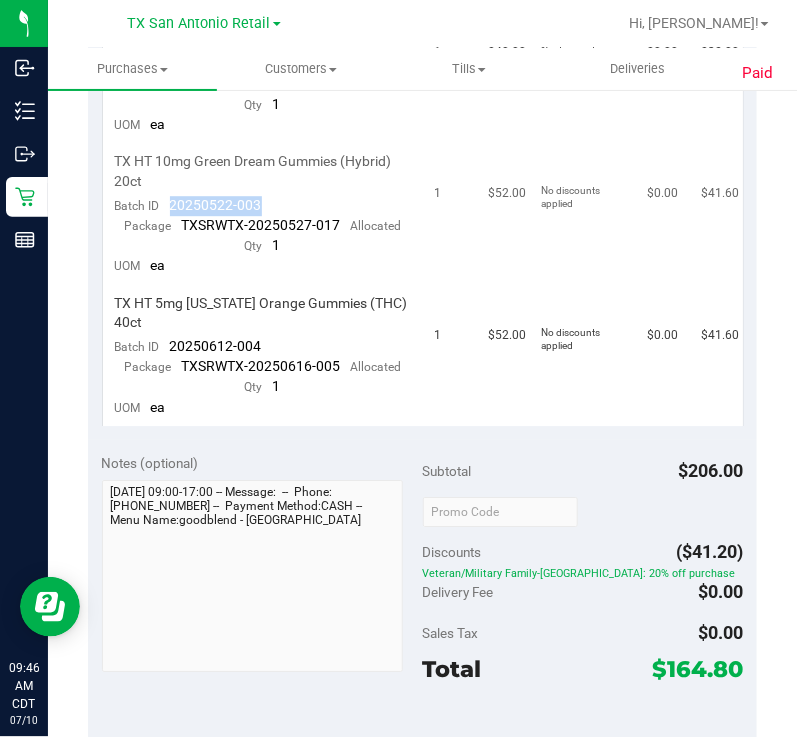 drag, startPoint x: 263, startPoint y: 177, endPoint x: 166, endPoint y: 176, distance: 97.00516 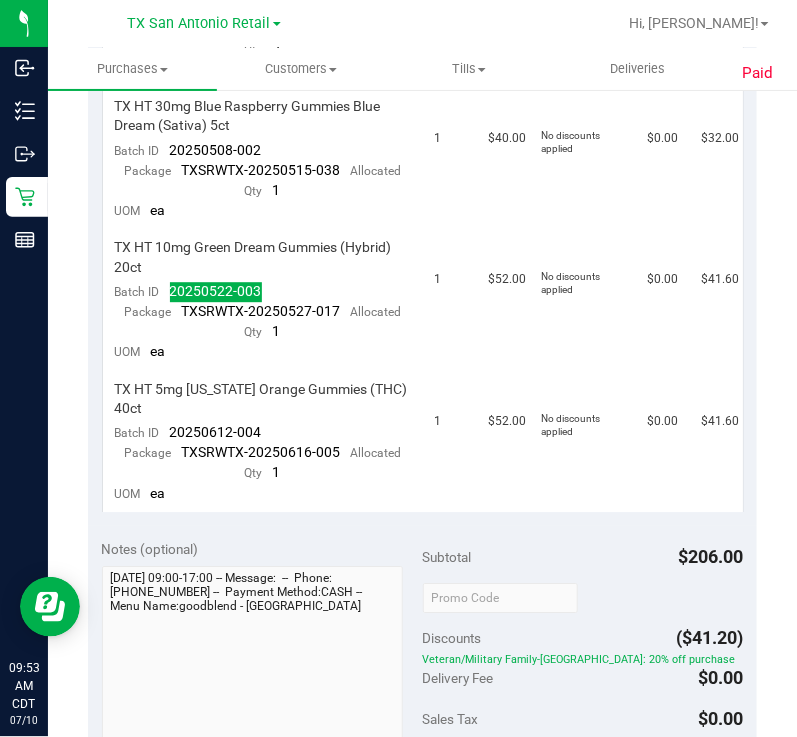 scroll, scrollTop: 999, scrollLeft: 0, axis: vertical 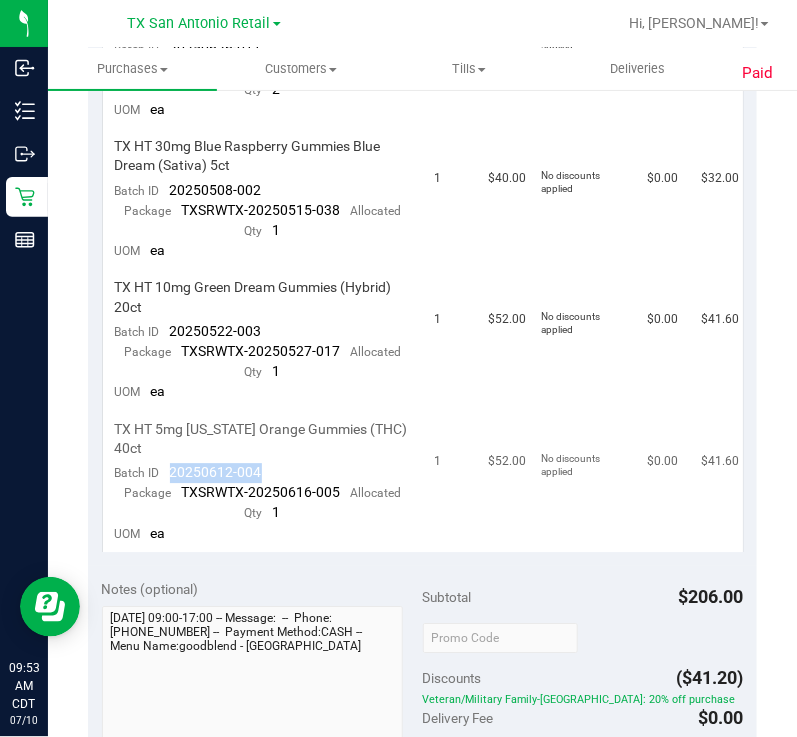 drag, startPoint x: 260, startPoint y: 439, endPoint x: 157, endPoint y: 454, distance: 104.0865 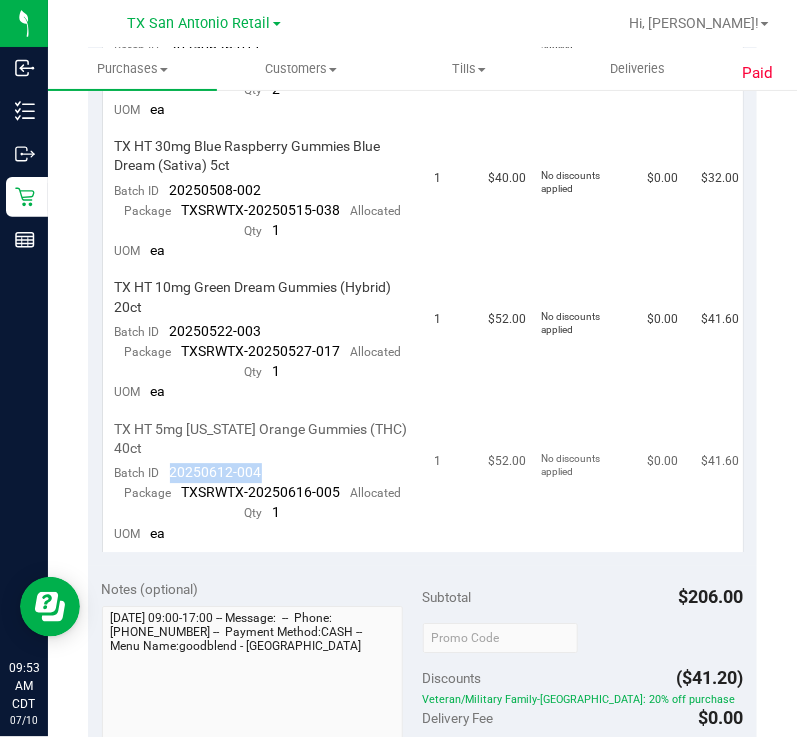 click on "TX HT 5mg [US_STATE] Orange Gummies (THC) 40ct
Batch ID
20250612-004
Package
TXSRWTX-20250616-005
Allocated Qty
1
UOM
ea" at bounding box center [263, 482] 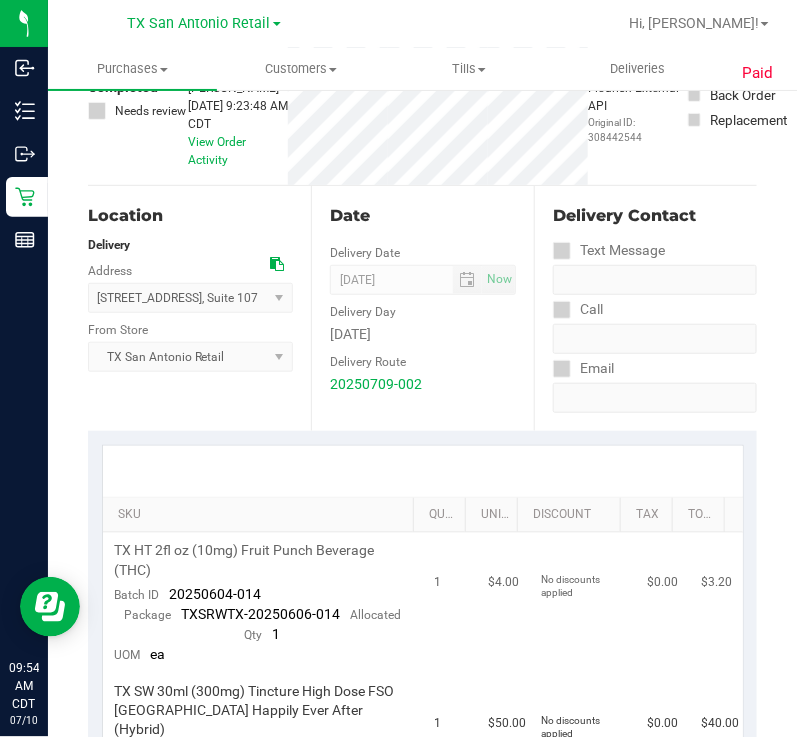 scroll, scrollTop: 0, scrollLeft: 0, axis: both 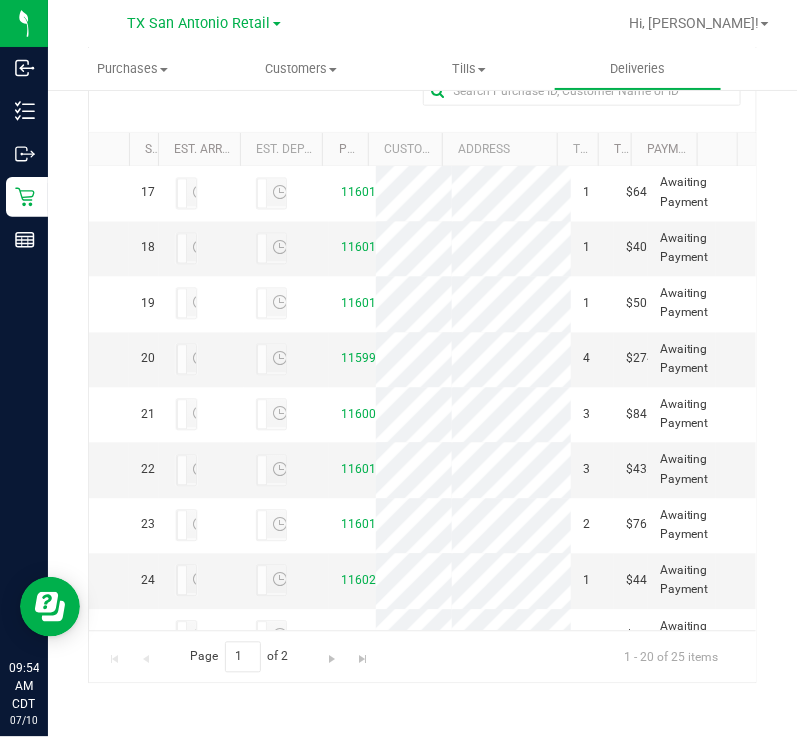 click on "11598828" at bounding box center (369, -188) 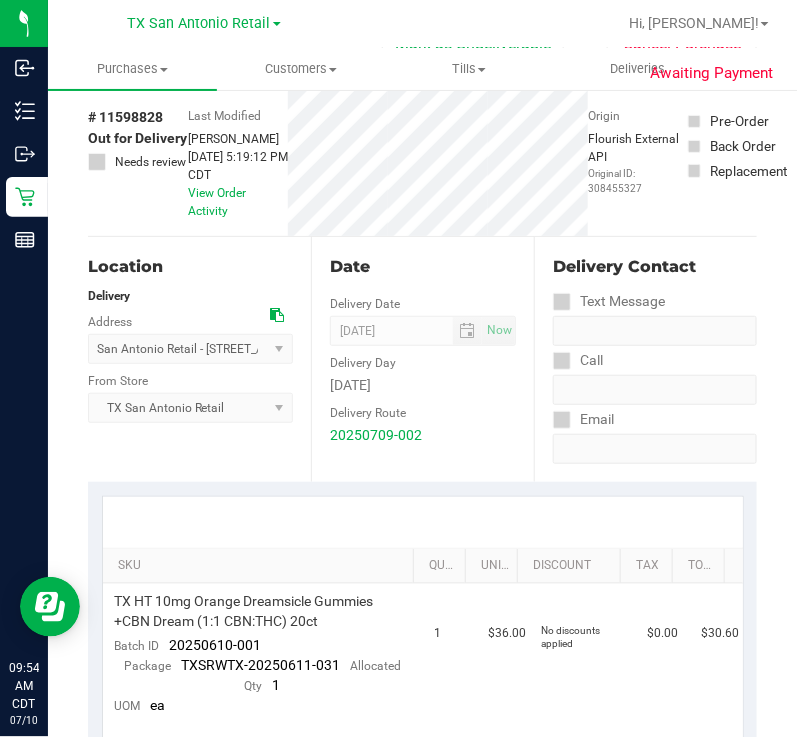 scroll, scrollTop: 0, scrollLeft: 0, axis: both 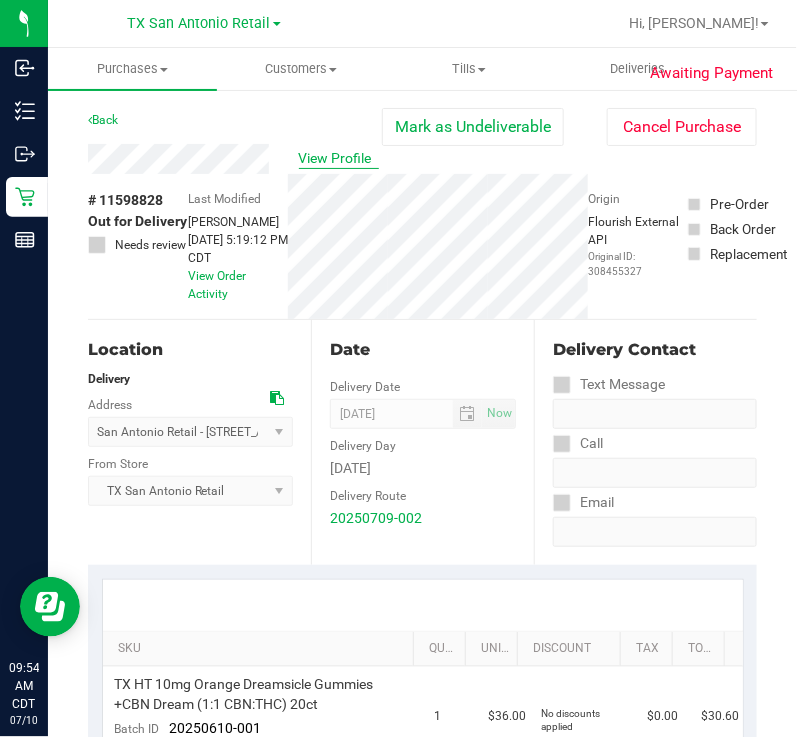 click on "View Profile" at bounding box center [339, 158] 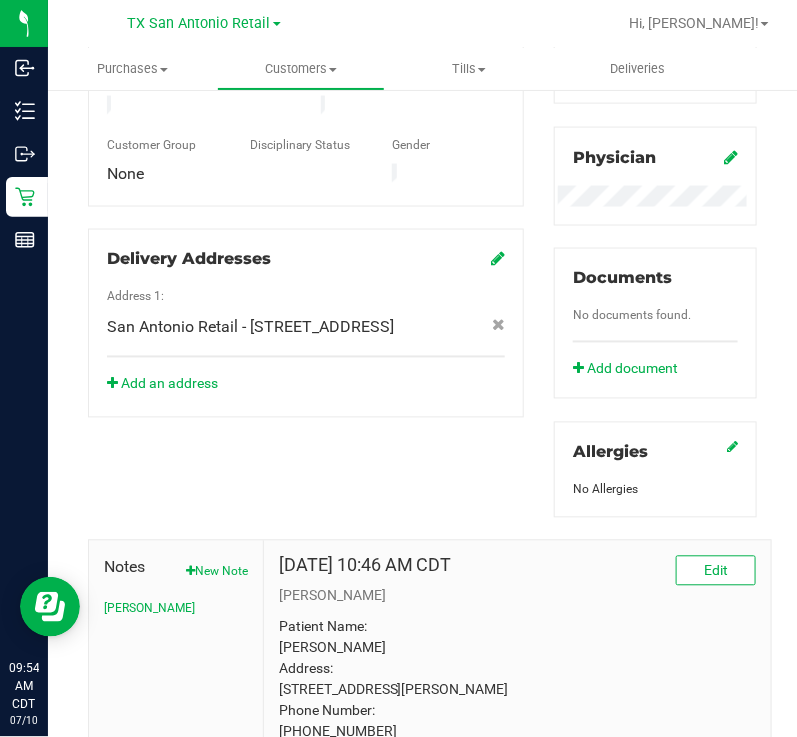 scroll, scrollTop: 625, scrollLeft: 0, axis: vertical 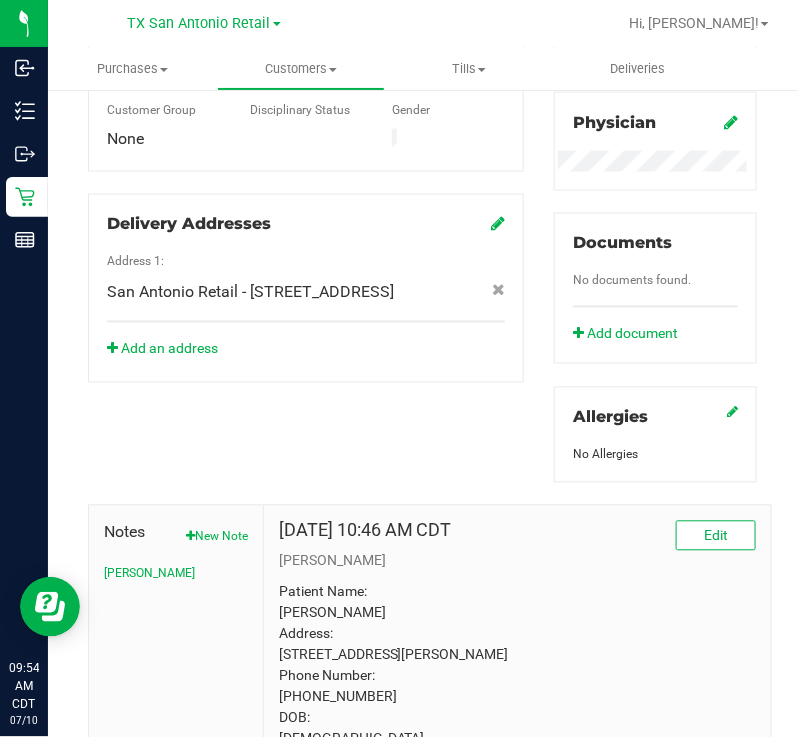 click on "Notes
New Note
[PERSON_NAME]" at bounding box center [176, 656] 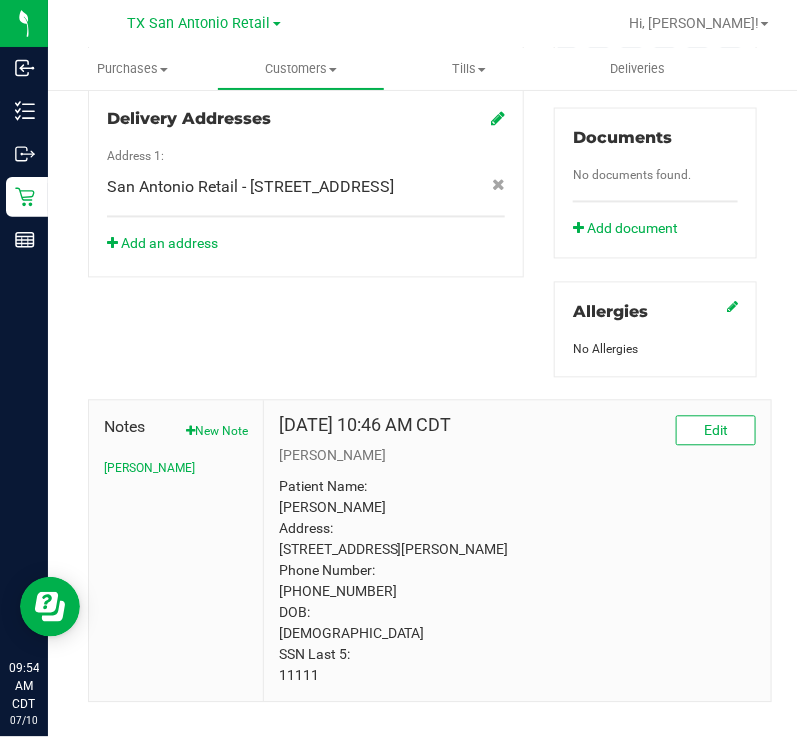 scroll, scrollTop: 795, scrollLeft: 0, axis: vertical 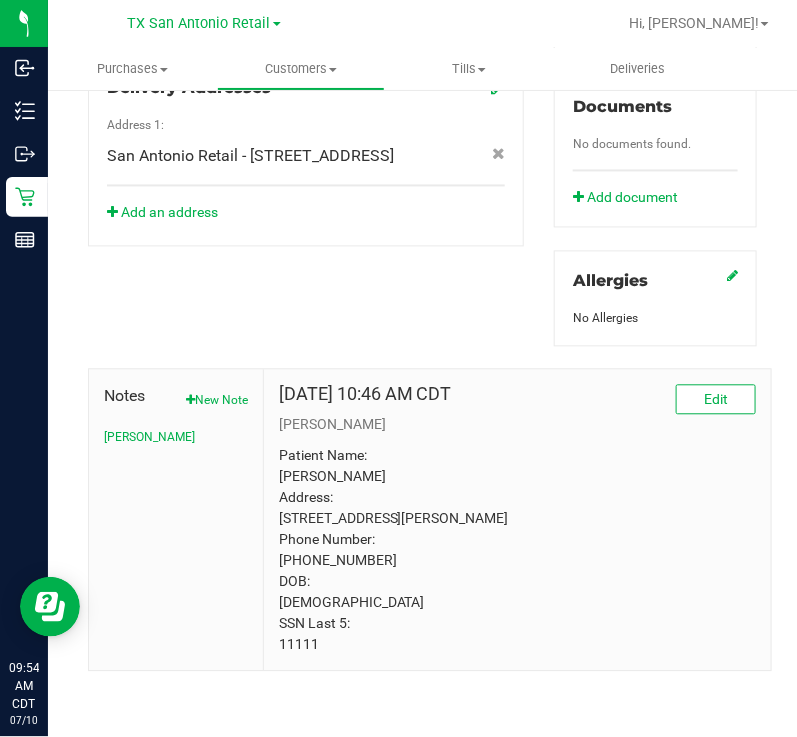 click on "Patient Name:
[PERSON_NAME]
Address:
[STREET_ADDRESS][PERSON_NAME]
Phone Number:
[PHONE_NUMBER]
DOB:
[DEMOGRAPHIC_DATA]
SSN Last 5:
11111" at bounding box center [517, 551] 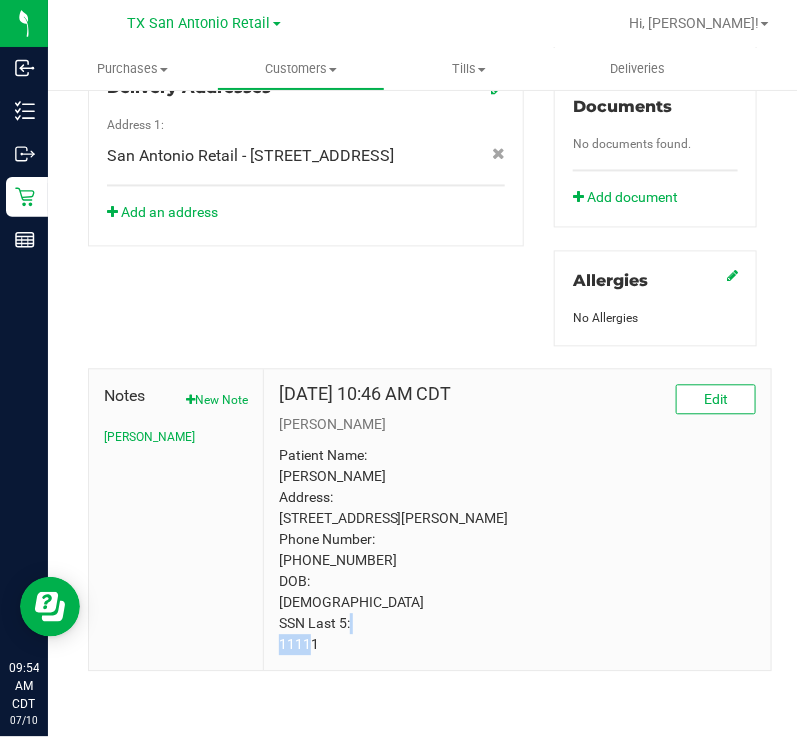 click on "Patient Name:
[PERSON_NAME]
Address:
[STREET_ADDRESS][PERSON_NAME]
Phone Number:
[PHONE_NUMBER]
DOB:
[DEMOGRAPHIC_DATA]
SSN Last 5:
11111" at bounding box center [517, 551] 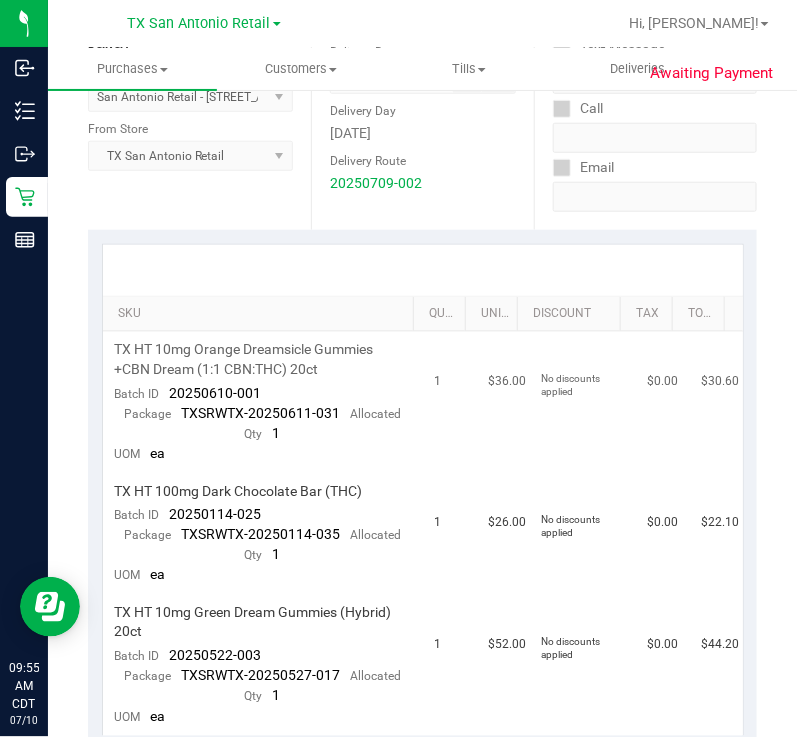 scroll, scrollTop: 295, scrollLeft: 0, axis: vertical 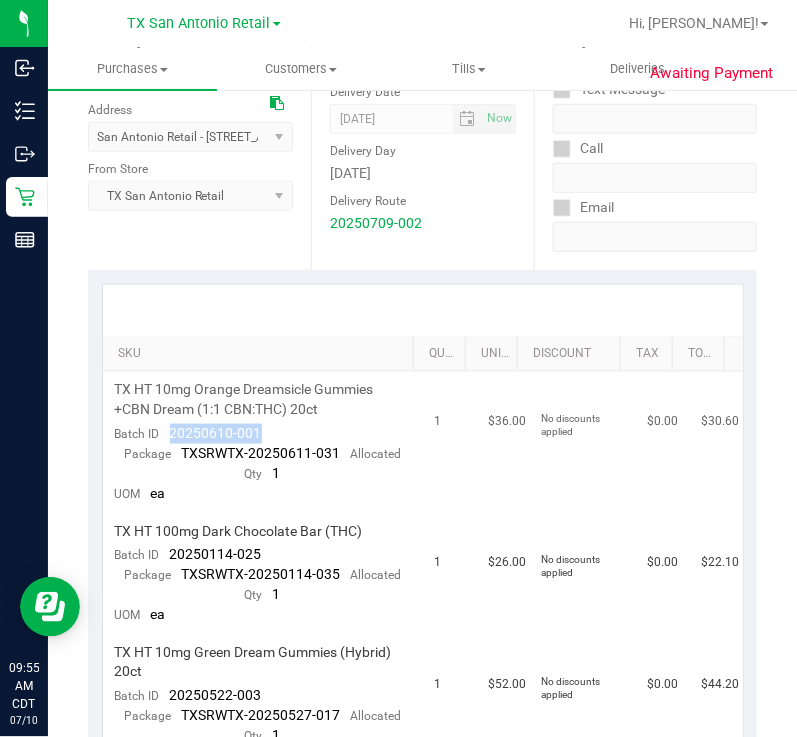 drag, startPoint x: 270, startPoint y: 443, endPoint x: 167, endPoint y: 440, distance: 103.04368 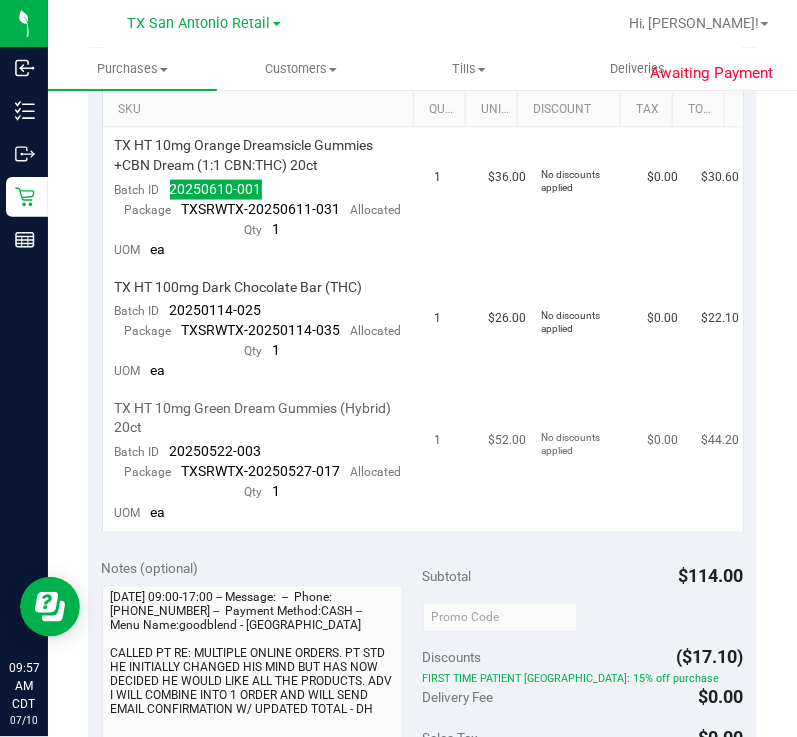 scroll, scrollTop: 545, scrollLeft: 0, axis: vertical 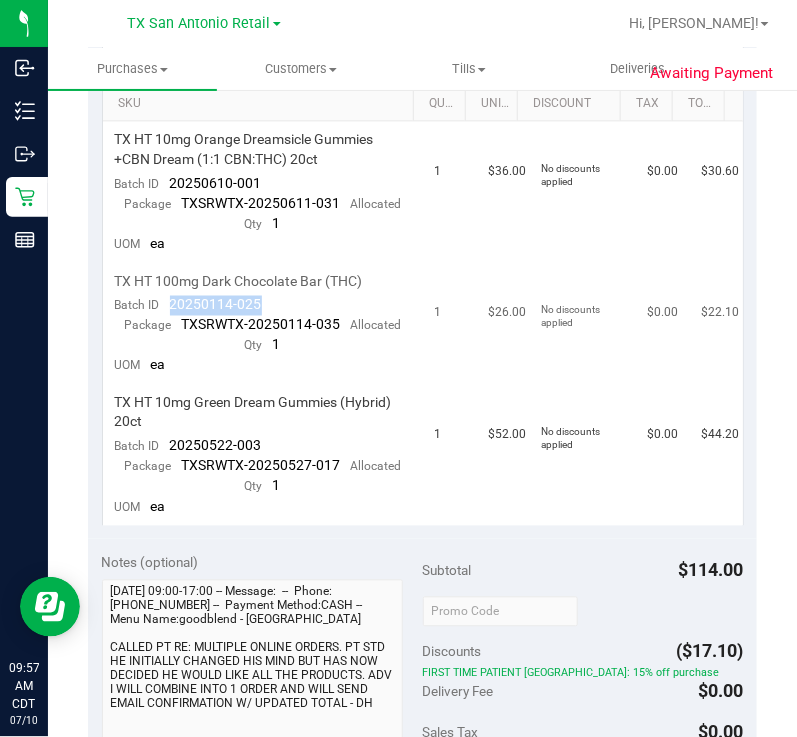 drag, startPoint x: 269, startPoint y: 314, endPoint x: 171, endPoint y: 311, distance: 98.045906 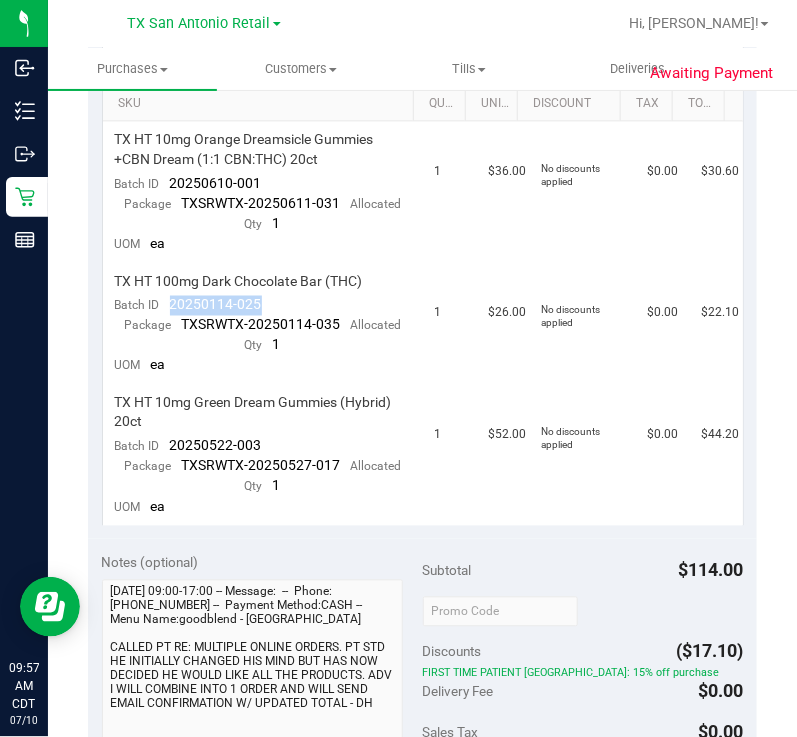 copy on "20250114-025" 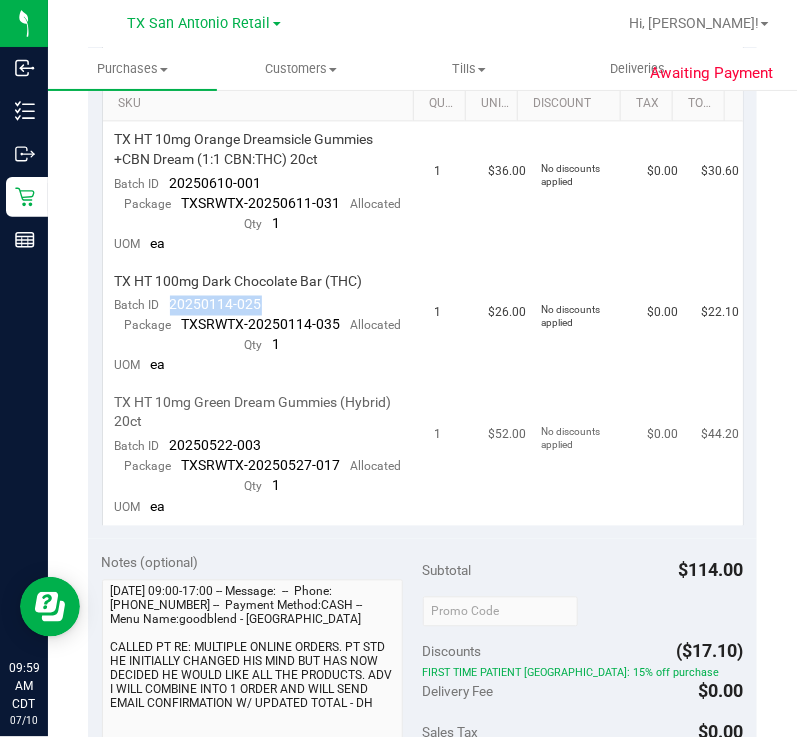 click on "TX HT 10mg Green Dream Gummies (Hybrid) 20ct
Batch ID
20250522-003
Package
TXSRWTX-20250527-017
Allocated Qty
1
UOM
ea" at bounding box center (263, 456) 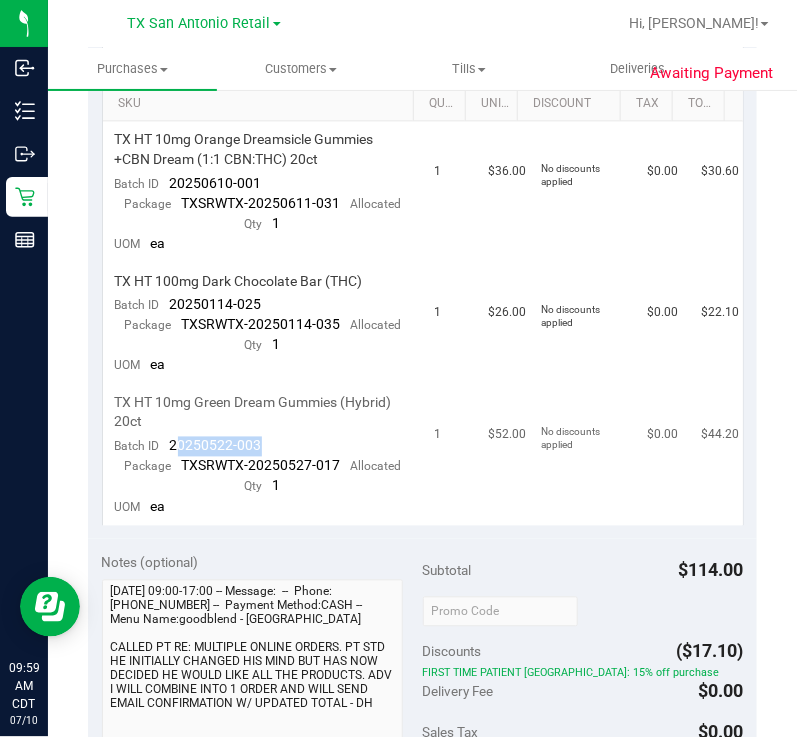 drag, startPoint x: 271, startPoint y: 451, endPoint x: 174, endPoint y: 459, distance: 97.32934 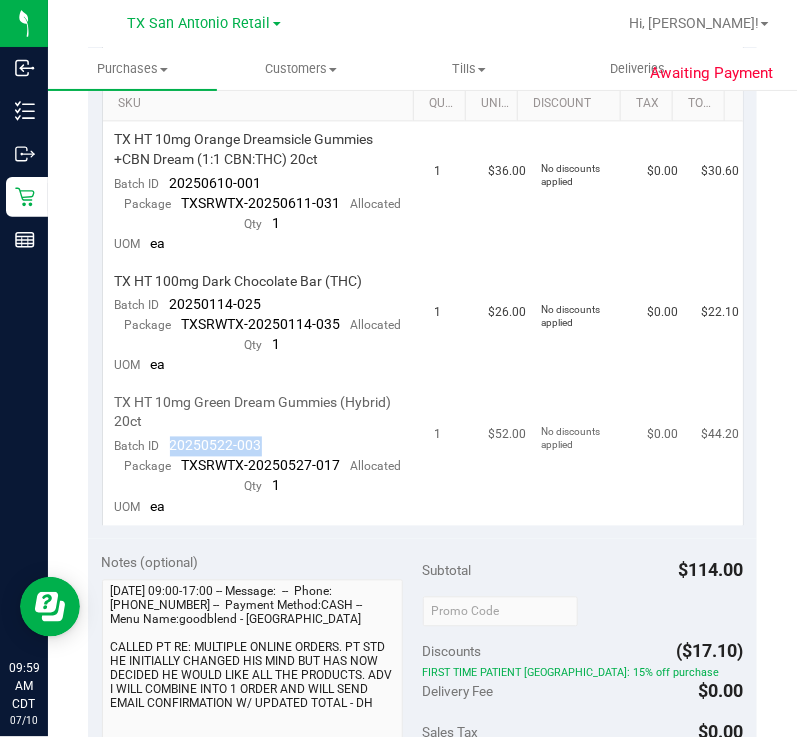 drag, startPoint x: 262, startPoint y: 443, endPoint x: 171, endPoint y: 457, distance: 92.070625 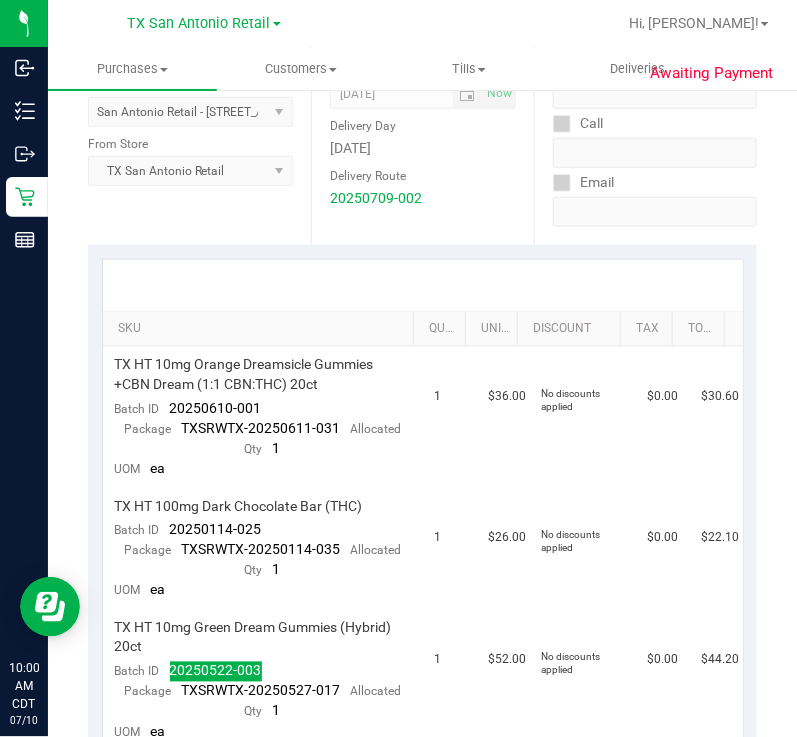 scroll, scrollTop: 0, scrollLeft: 0, axis: both 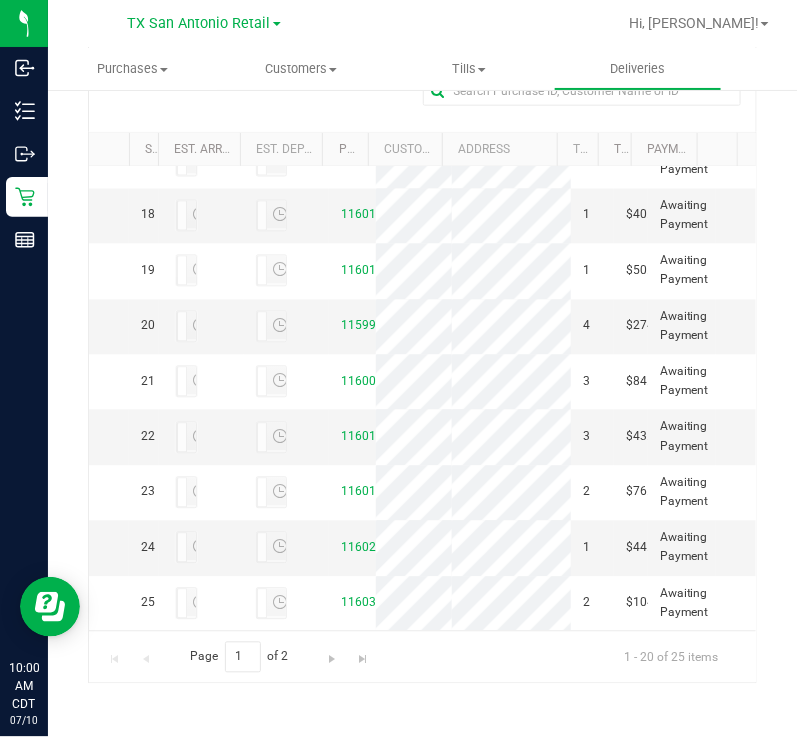 click on "11598907" at bounding box center [369, -166] 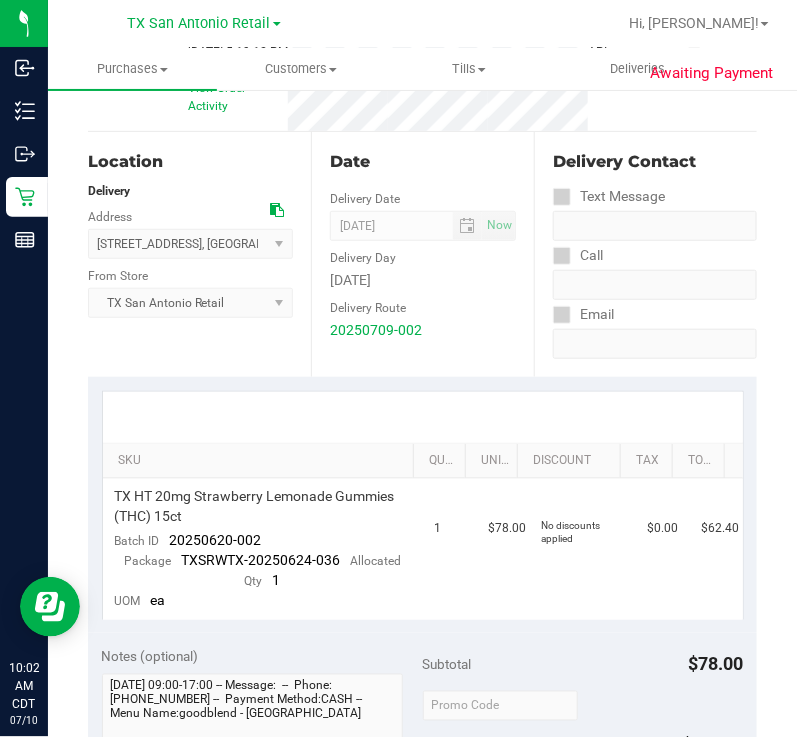 scroll, scrollTop: 375, scrollLeft: 0, axis: vertical 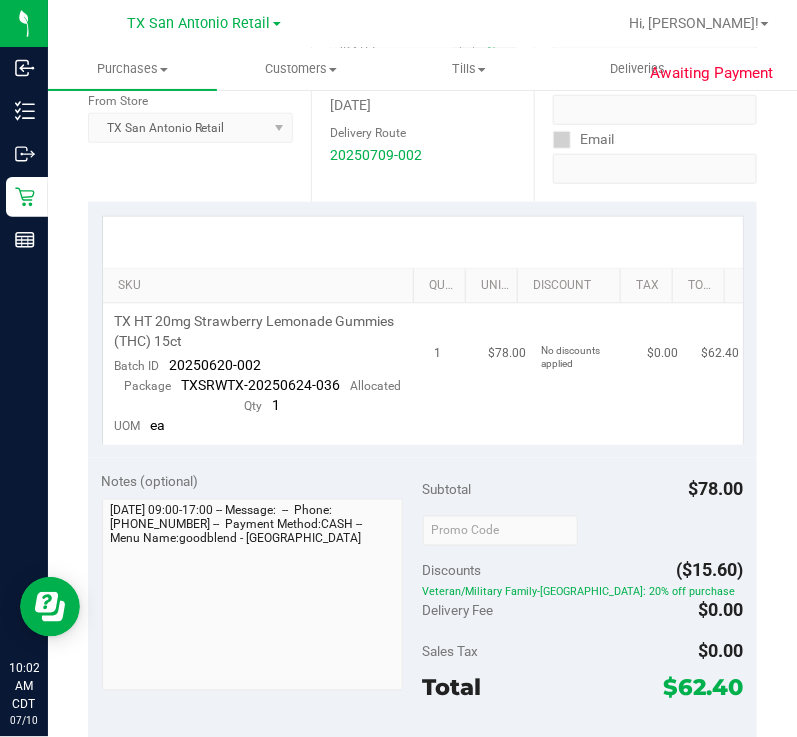 click on "TX HT 20mg Strawberry Lemonade Gummies (THC) 15ct
Batch ID
20250620-002
Package
TXSRWTX-20250624-036
Allocated Qty
1
UOM
ea" at bounding box center (263, 374) 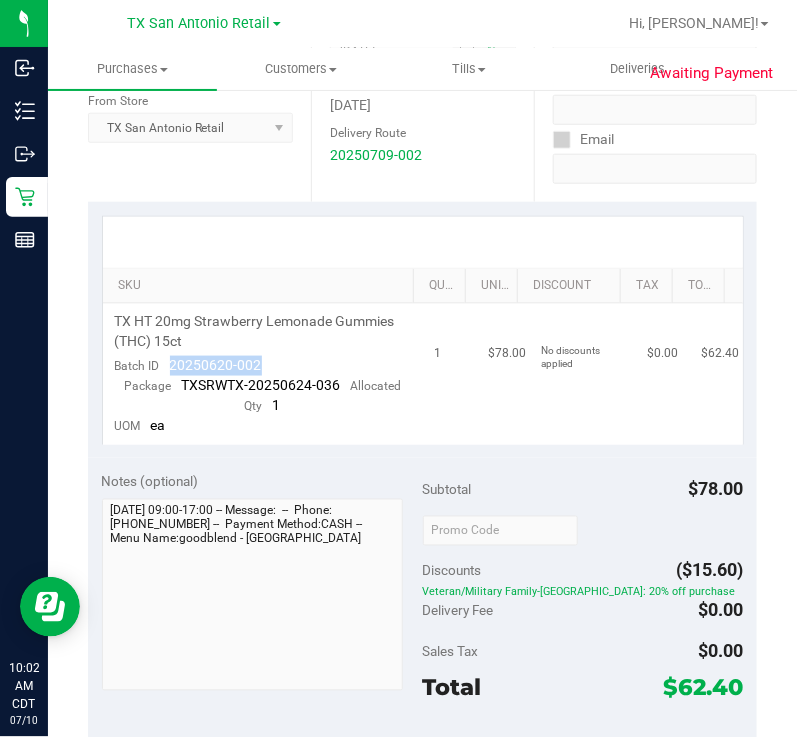 drag, startPoint x: 262, startPoint y: 362, endPoint x: 157, endPoint y: 365, distance: 105.04285 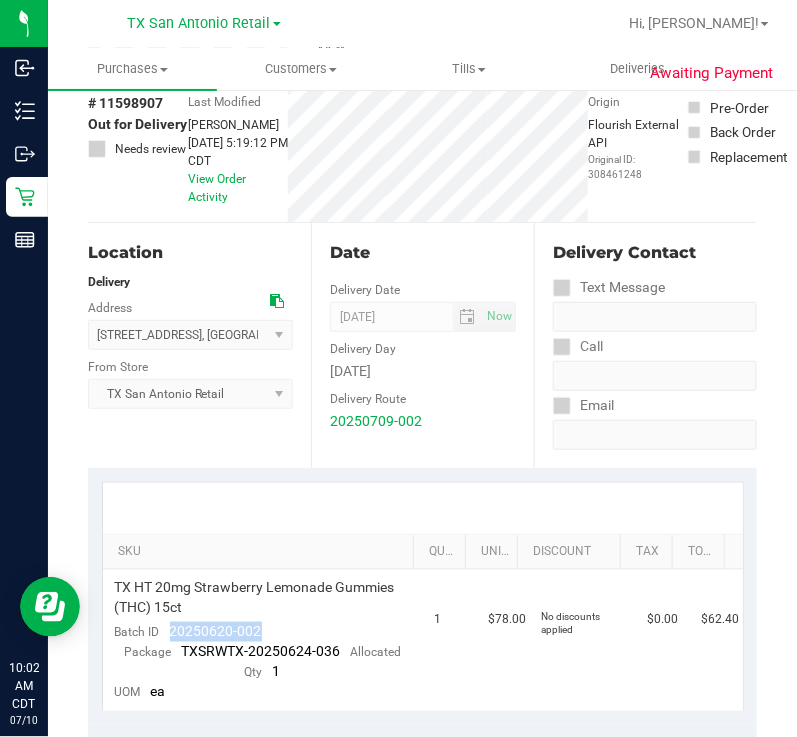 scroll, scrollTop: 0, scrollLeft: 0, axis: both 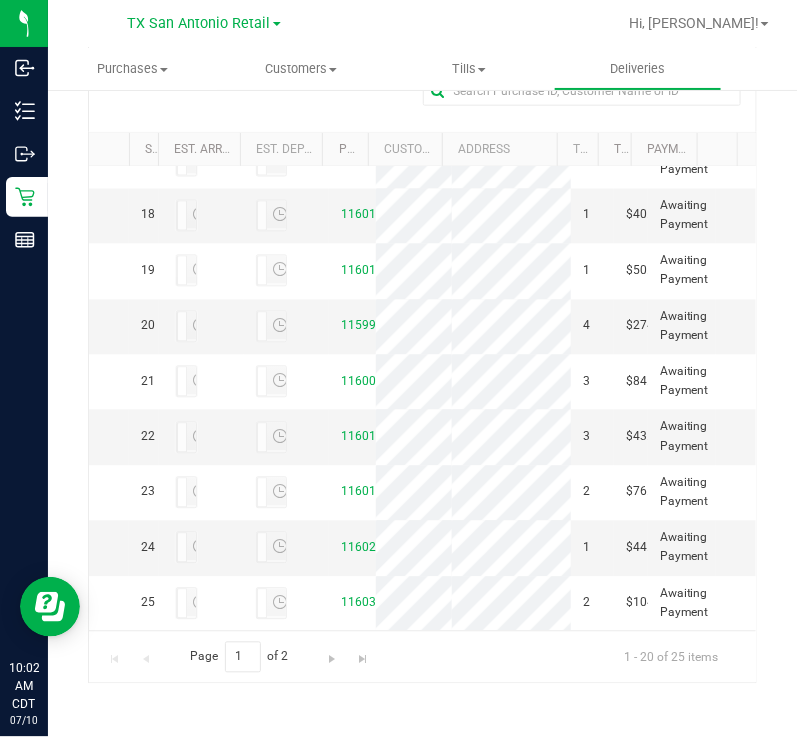 click on "11598907" at bounding box center [369, -166] 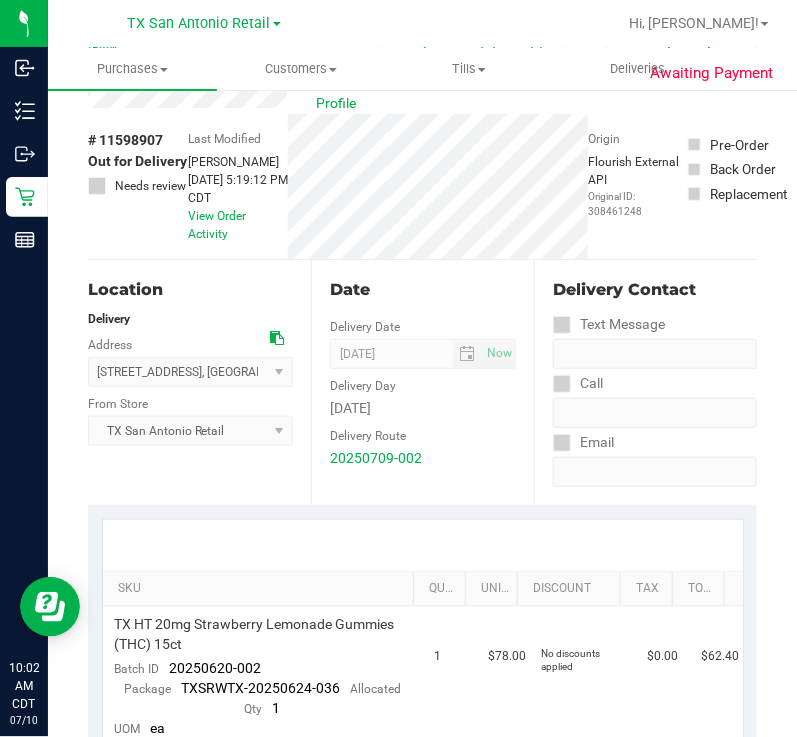 scroll, scrollTop: 124, scrollLeft: 0, axis: vertical 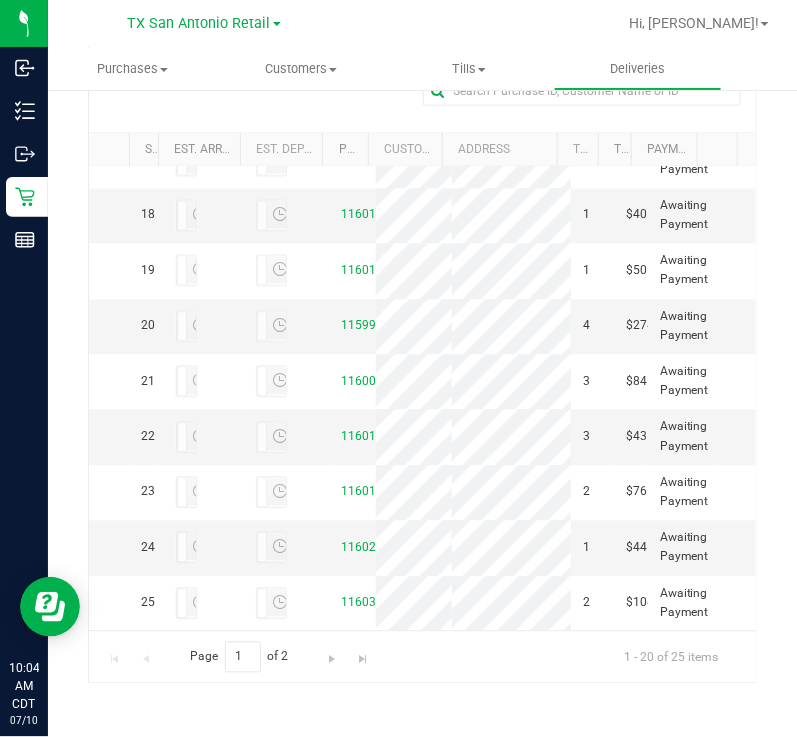 click on "11599576" at bounding box center (369, -114) 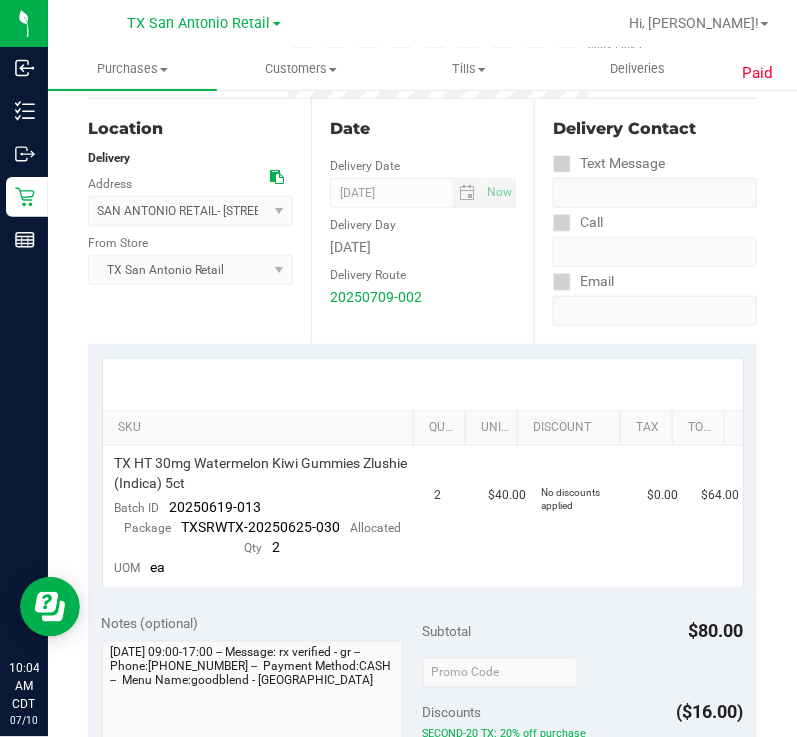scroll, scrollTop: 249, scrollLeft: 0, axis: vertical 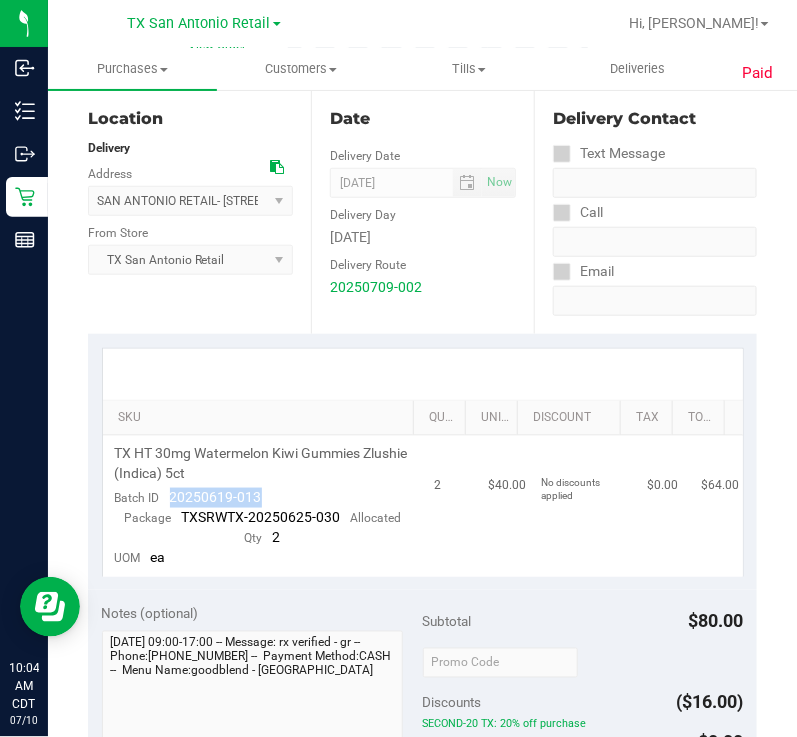 drag, startPoint x: 262, startPoint y: 495, endPoint x: 166, endPoint y: 498, distance: 96.04687 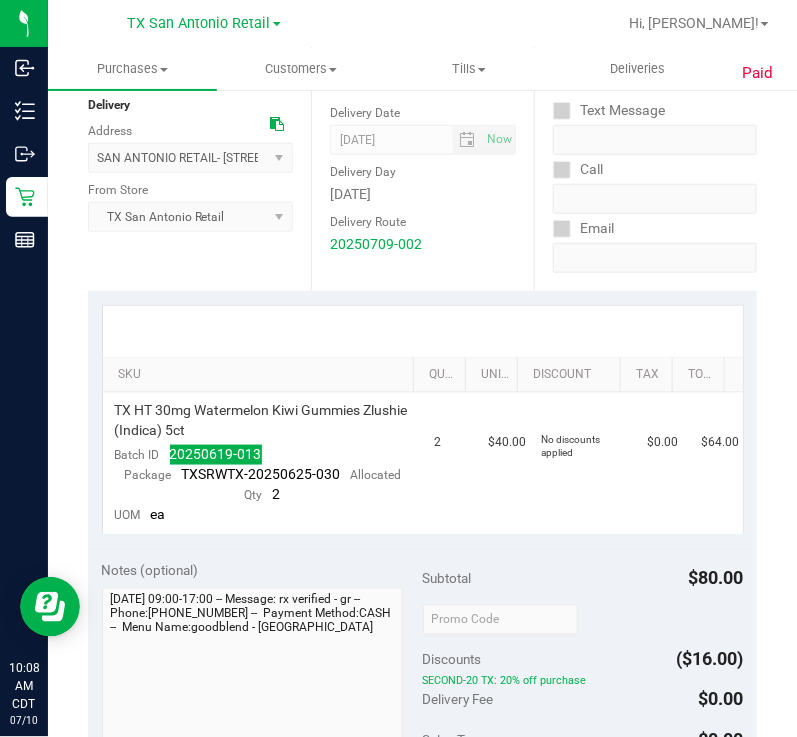 scroll, scrollTop: 124, scrollLeft: 0, axis: vertical 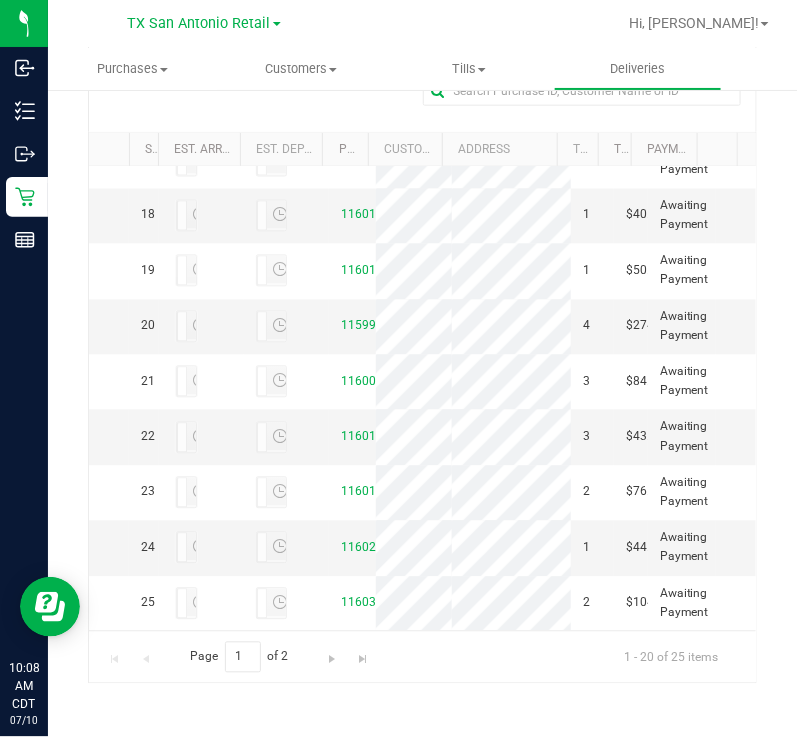 click on "11599774" at bounding box center (369, -62) 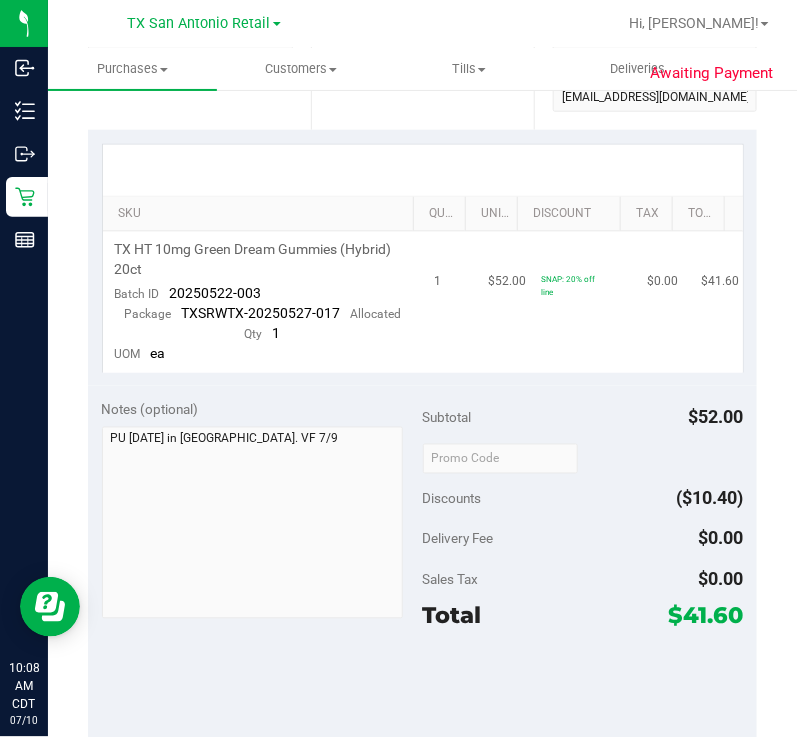 scroll, scrollTop: 0, scrollLeft: 0, axis: both 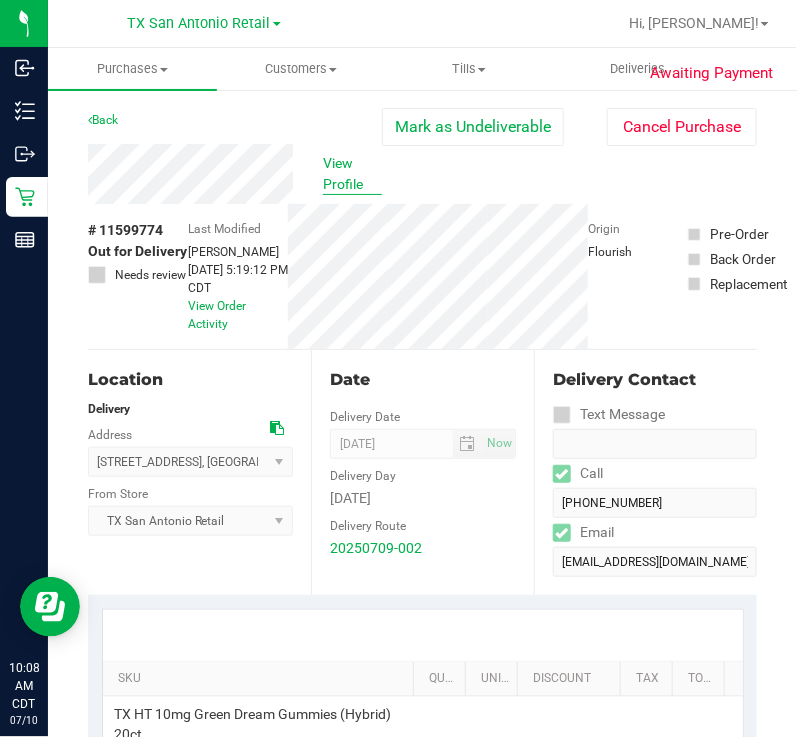 click on "View Profile" at bounding box center [352, 174] 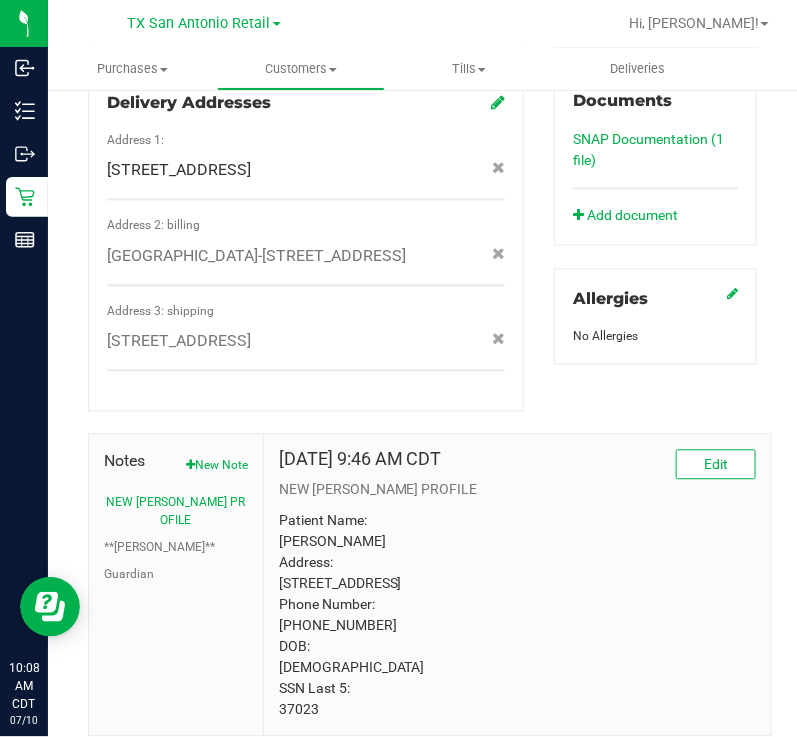 scroll, scrollTop: 856, scrollLeft: 0, axis: vertical 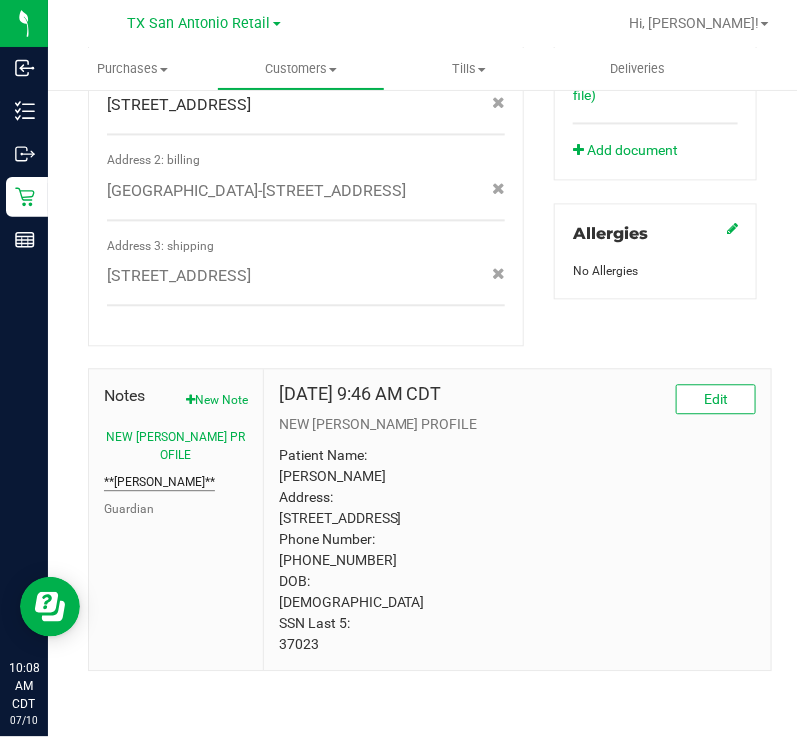 click on "**[PERSON_NAME]**" at bounding box center [159, 483] 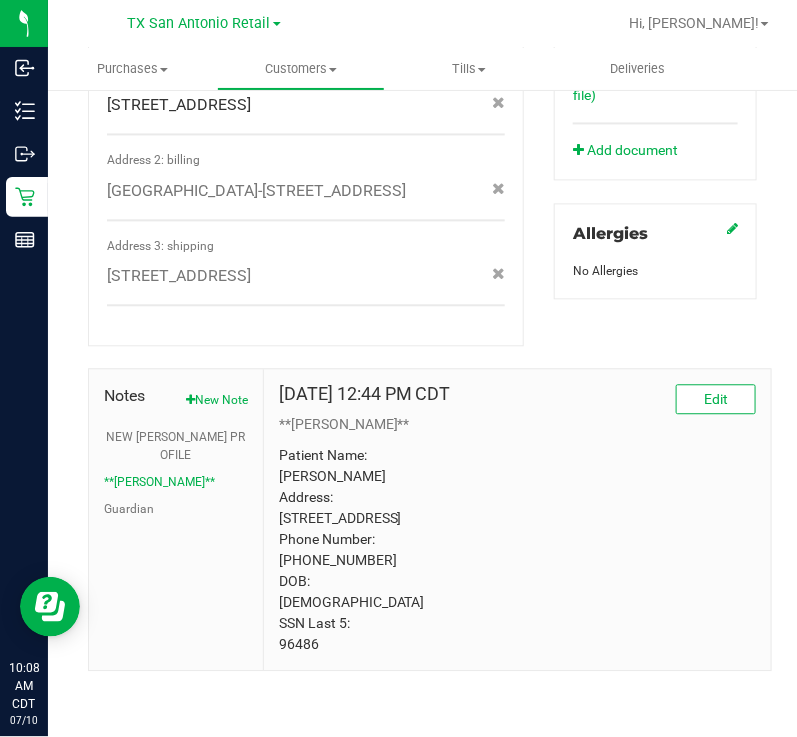 click on "[DATE] 12:44 PM CDT
Edit
**[PERSON_NAME]**
Patient Name:
[PERSON_NAME]
Address:
[STREET_ADDRESS]
Phone Number:
[PHONE_NUMBER]
DOB:
[DEMOGRAPHIC_DATA]
SSN Last 5:
96486" at bounding box center (517, 520) 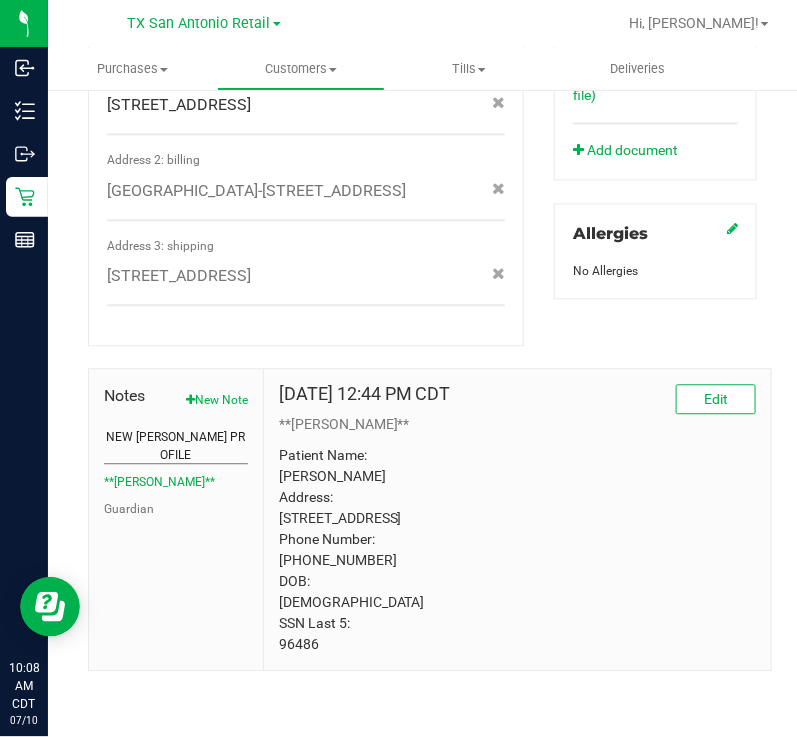 click on "NEW [PERSON_NAME] PROFILE" at bounding box center (176, 447) 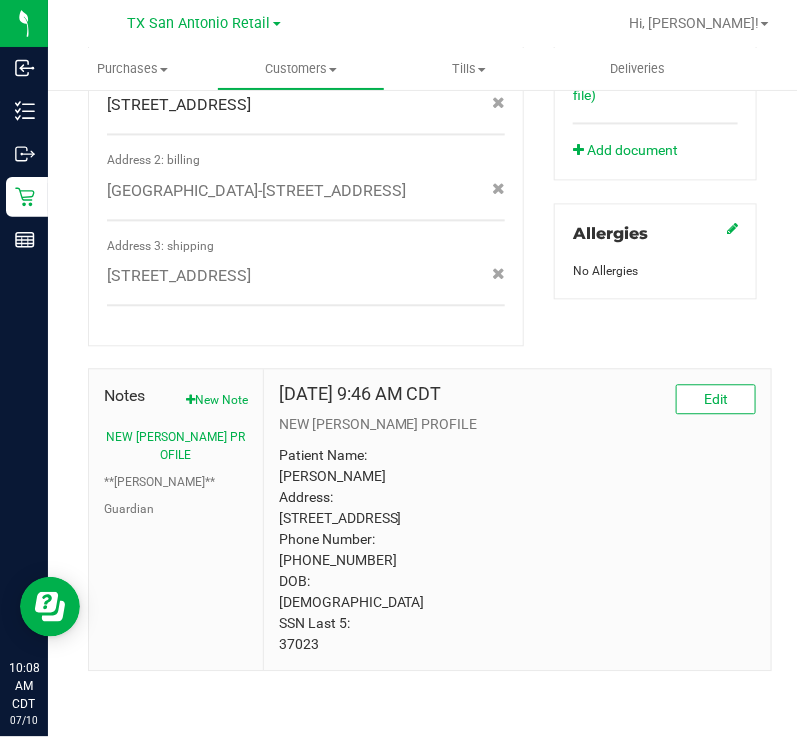 click on "Patient Name:
[PERSON_NAME]
Address:
[STREET_ADDRESS]
Phone Number:
[PHONE_NUMBER]
DOB:
[DEMOGRAPHIC_DATA]
SSN Last 5:
37023" at bounding box center (517, 551) 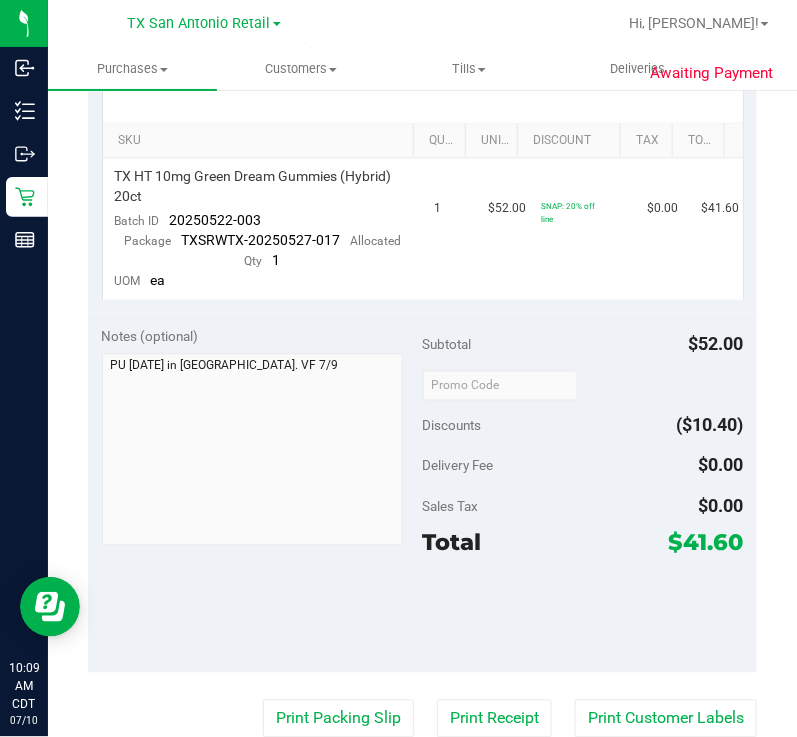 scroll, scrollTop: 356, scrollLeft: 0, axis: vertical 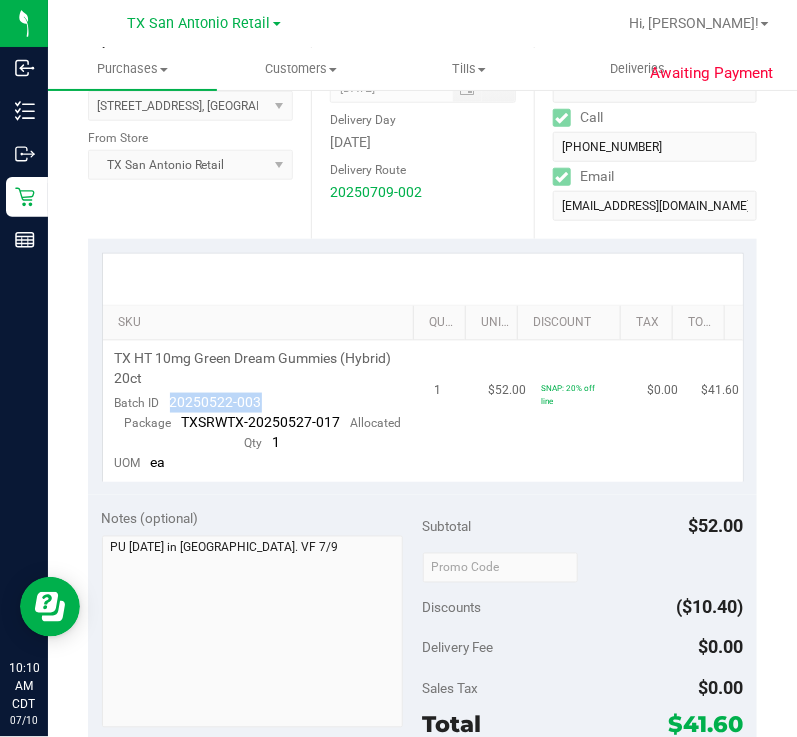 drag, startPoint x: 266, startPoint y: 403, endPoint x: 165, endPoint y: 400, distance: 101.04455 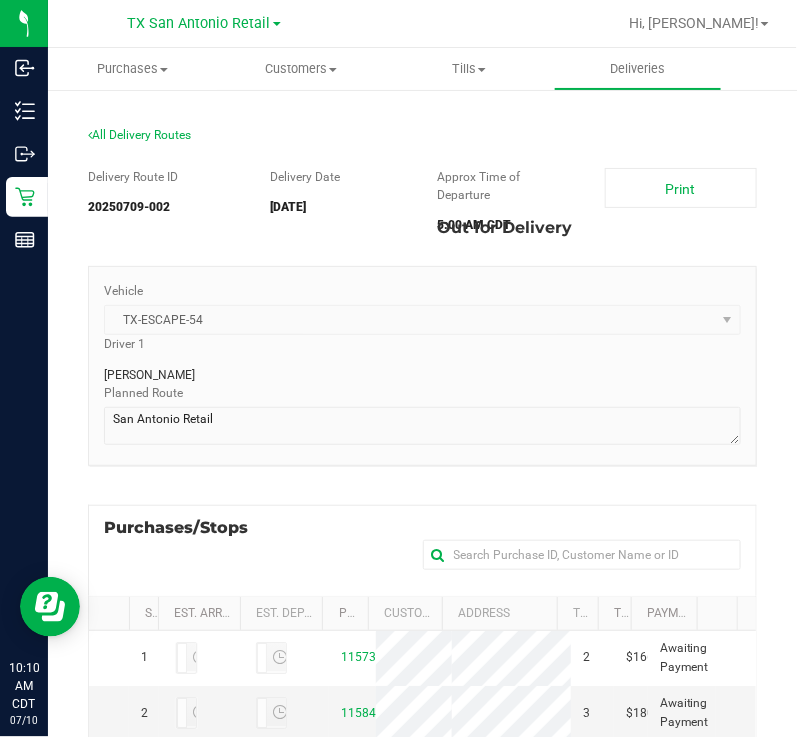 scroll, scrollTop: 465, scrollLeft: 0, axis: vertical 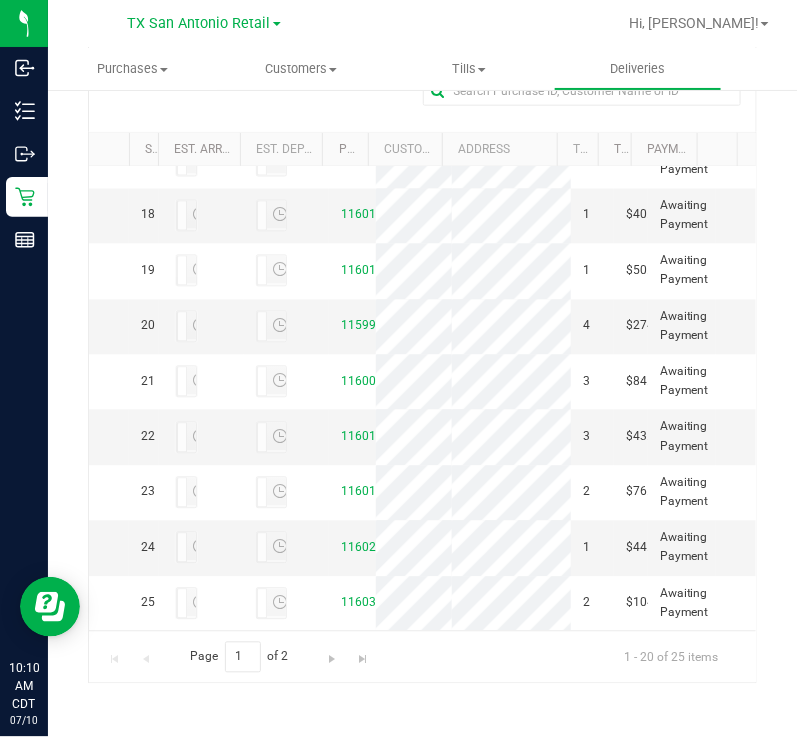 click on "11600413" at bounding box center (369, -6) 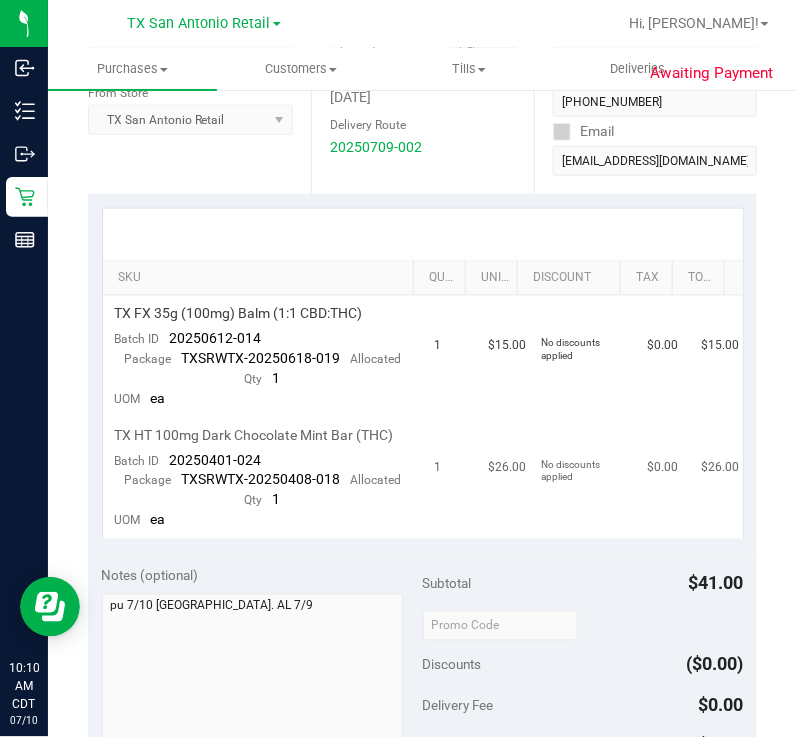 scroll, scrollTop: 375, scrollLeft: 0, axis: vertical 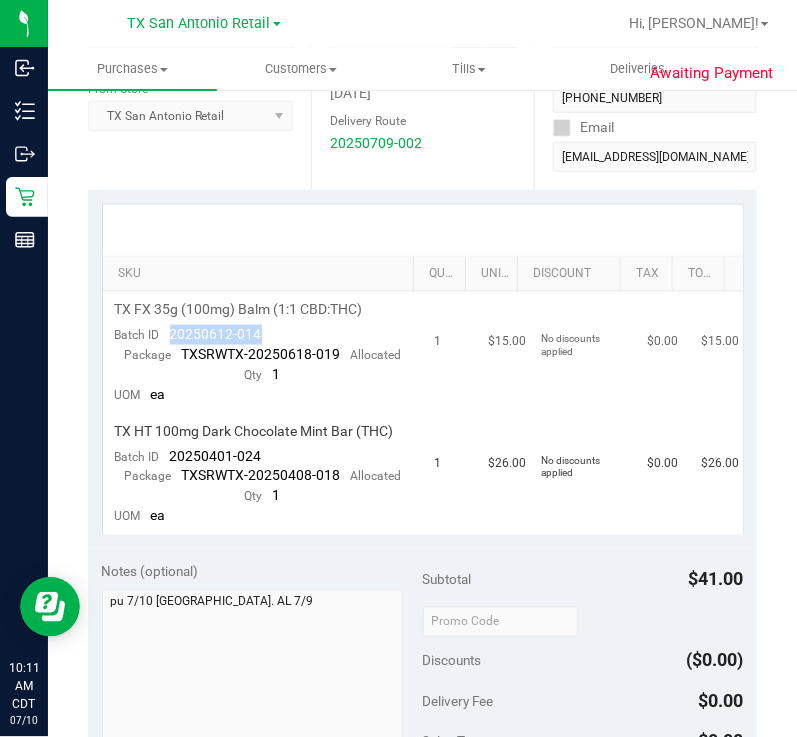 drag, startPoint x: 264, startPoint y: 337, endPoint x: 167, endPoint y: 335, distance: 97.020615 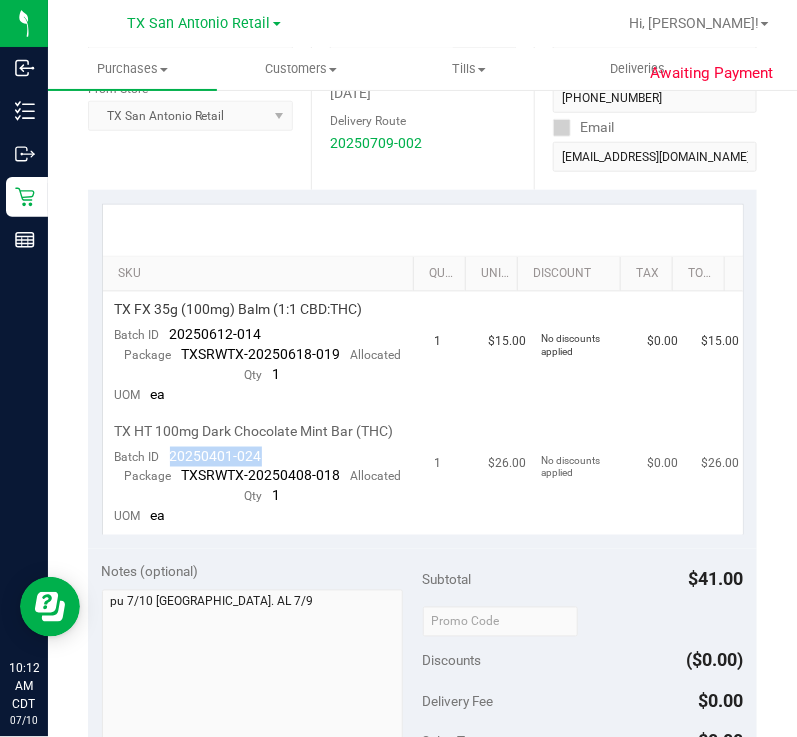 drag, startPoint x: 267, startPoint y: 470, endPoint x: 167, endPoint y: 471, distance: 100.005 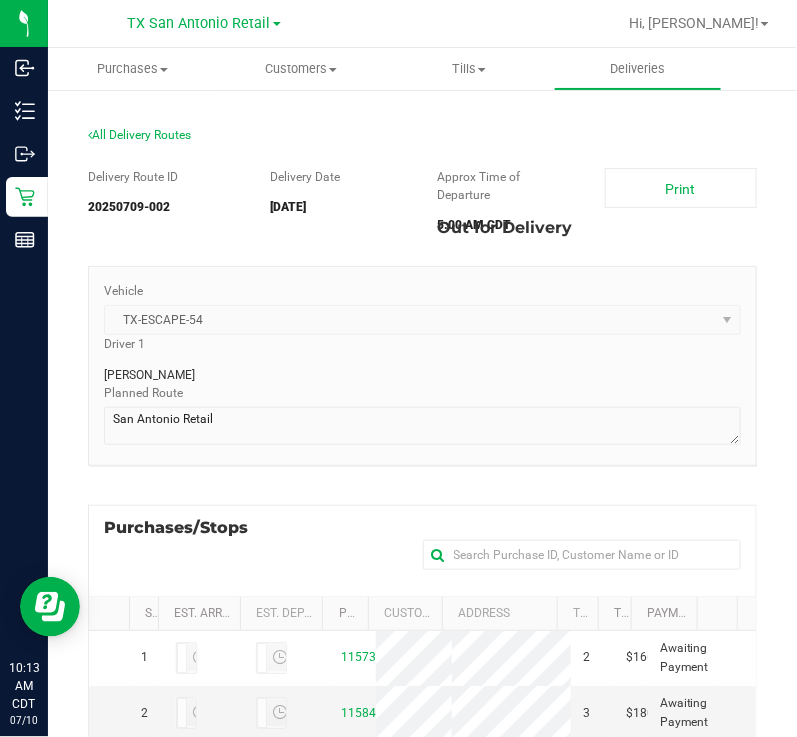 scroll, scrollTop: 465, scrollLeft: 0, axis: vertical 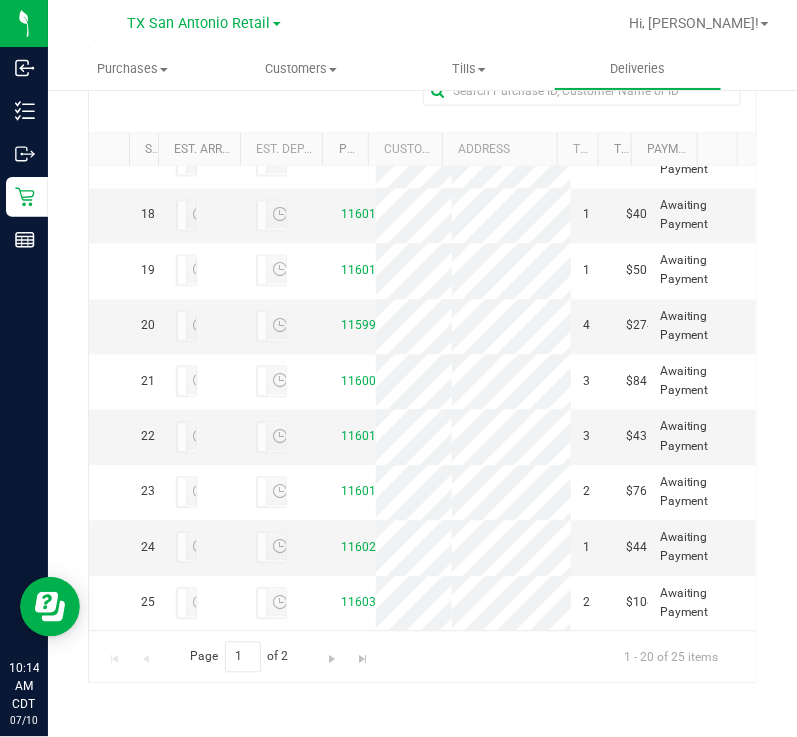 click on "11600413" at bounding box center (369, -6) 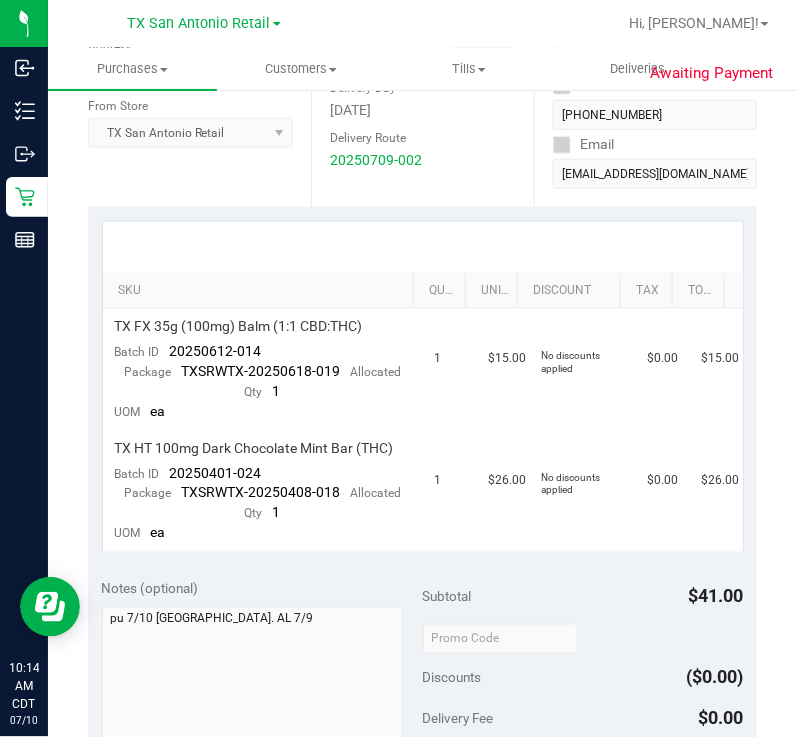 scroll, scrollTop: 340, scrollLeft: 0, axis: vertical 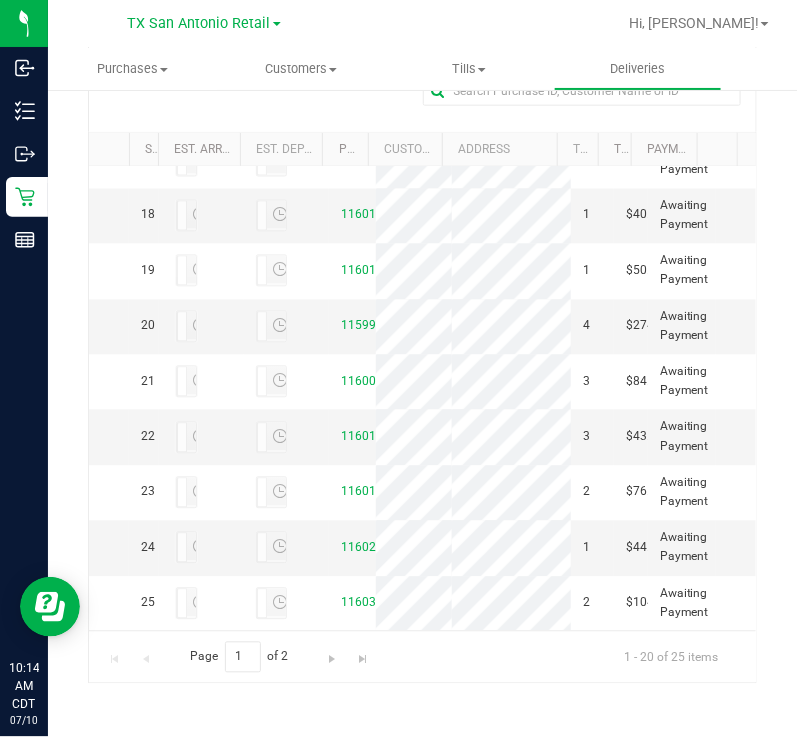click on "11601120" at bounding box center [369, 49] 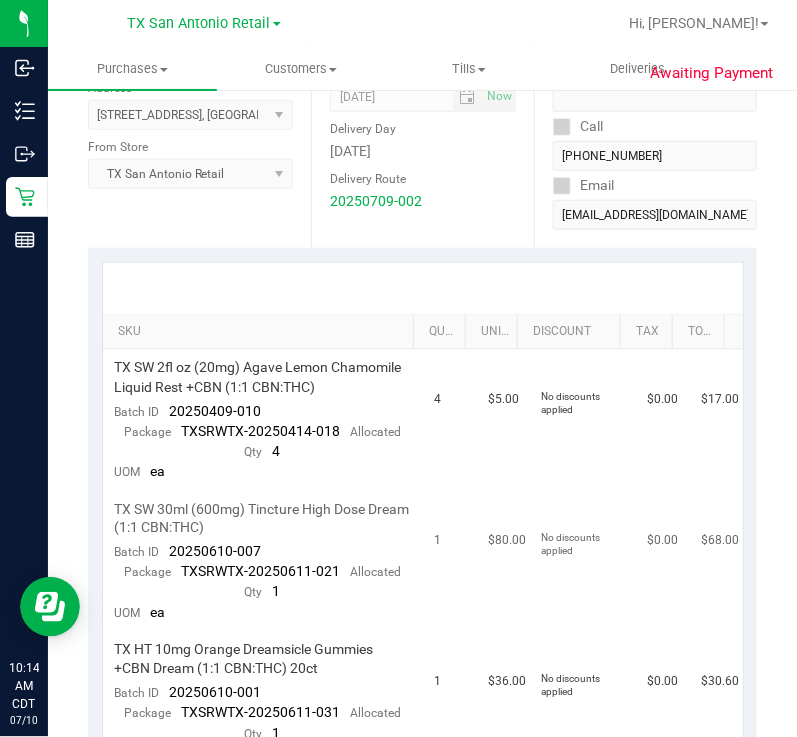 scroll, scrollTop: 375, scrollLeft: 0, axis: vertical 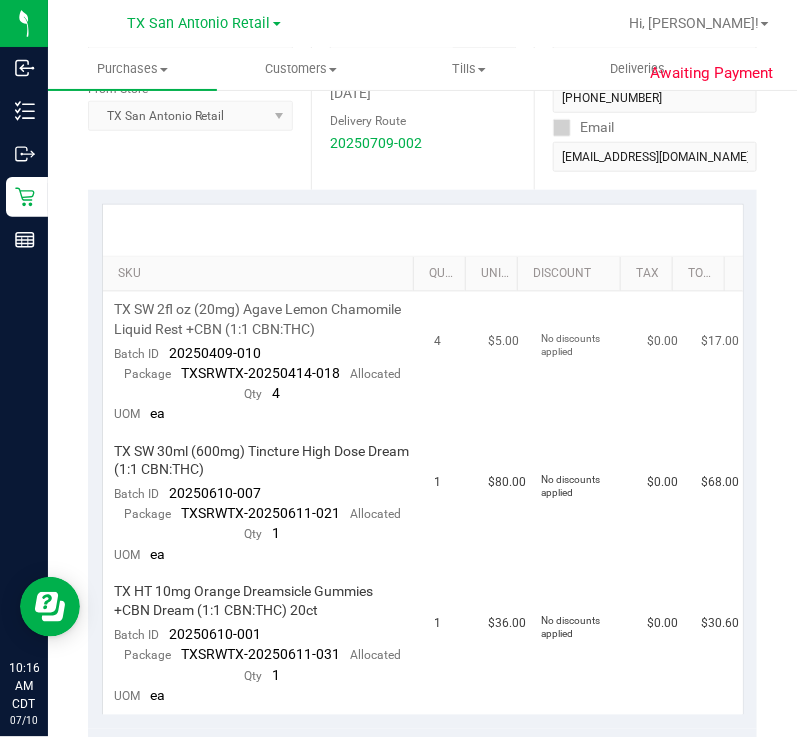 click on "TX SW 2fl oz (20mg) Agave Lemon Chamomile Liquid Rest +CBN (1:1 CBN:THC)" at bounding box center (263, 319) 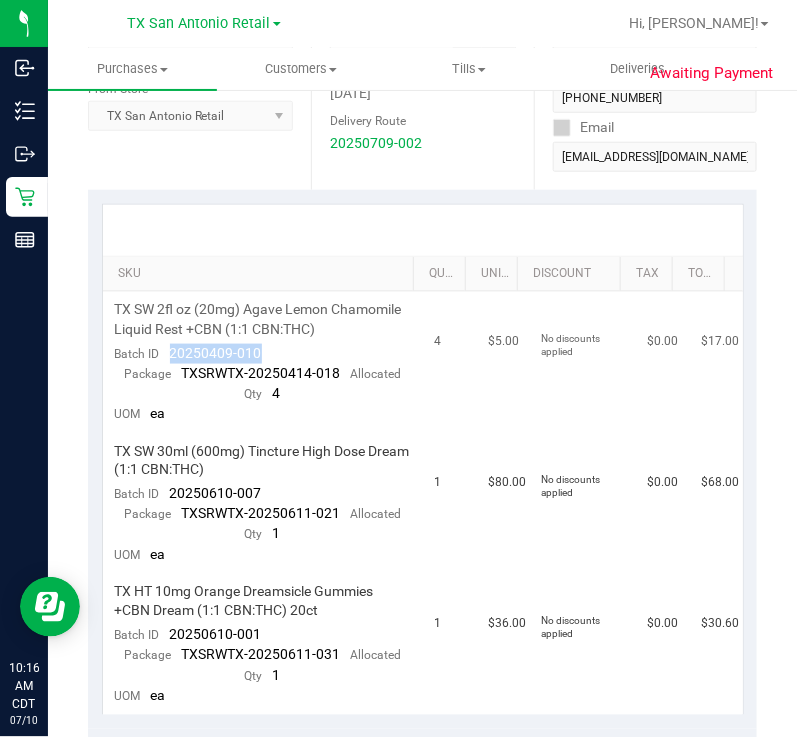 drag, startPoint x: 268, startPoint y: 370, endPoint x: 164, endPoint y: 371, distance: 104.00481 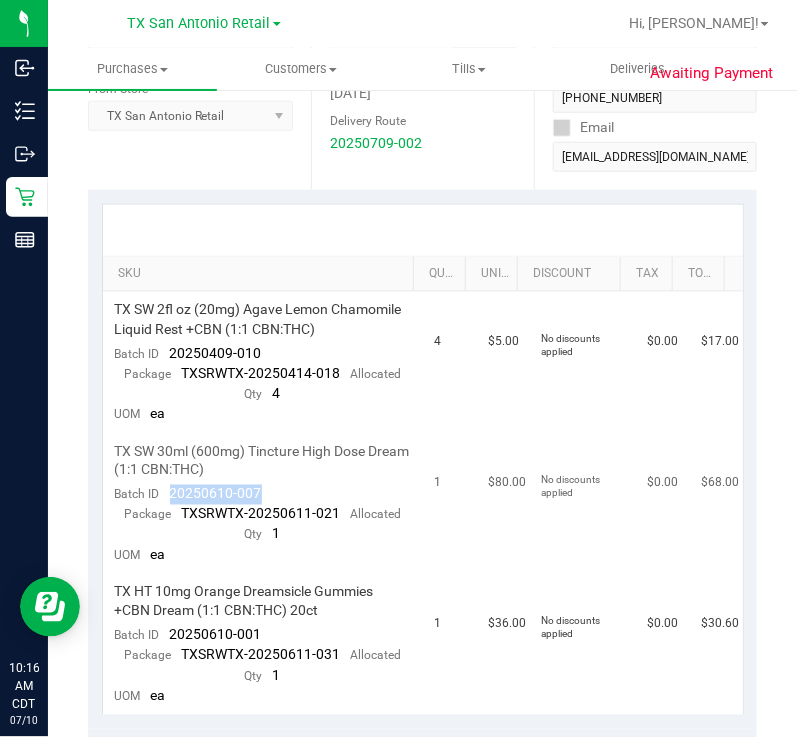 drag, startPoint x: 276, startPoint y: 502, endPoint x: 169, endPoint y: 506, distance: 107.07474 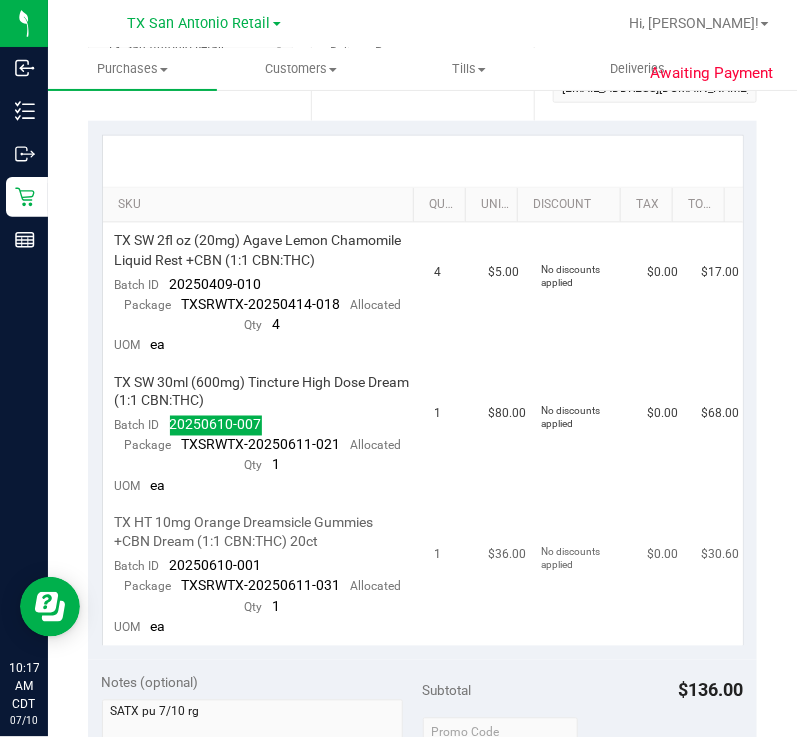 scroll, scrollTop: 499, scrollLeft: 0, axis: vertical 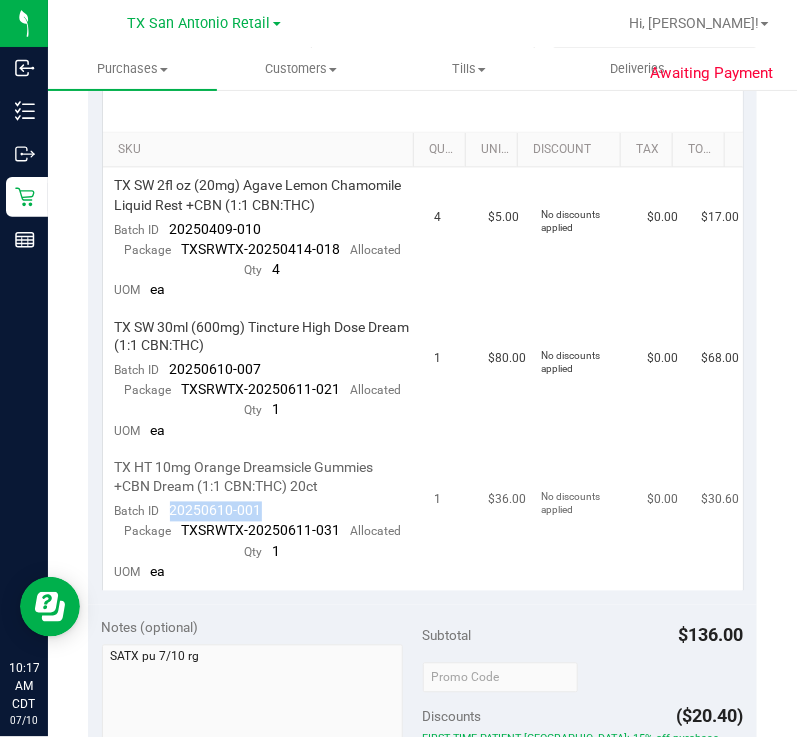 drag, startPoint x: 262, startPoint y: 520, endPoint x: 158, endPoint y: 527, distance: 104.23531 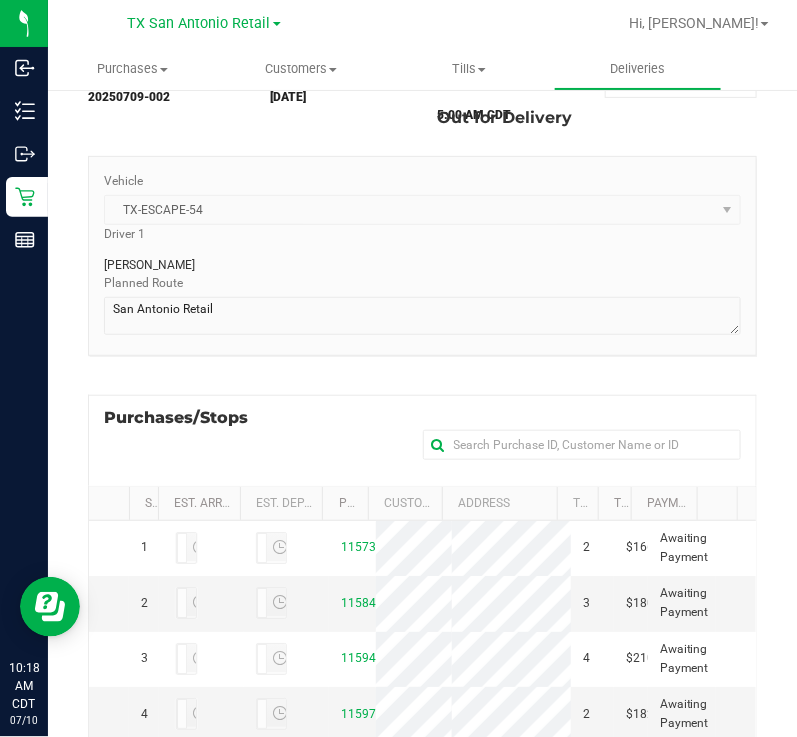 scroll, scrollTop: 465, scrollLeft: 0, axis: vertical 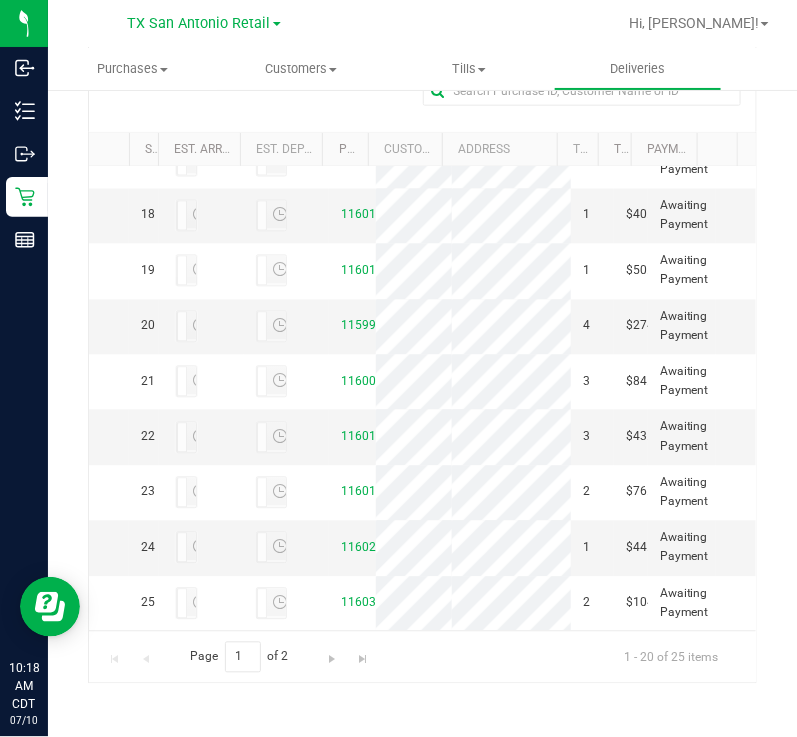 click on "11601137" at bounding box center (369, 105) 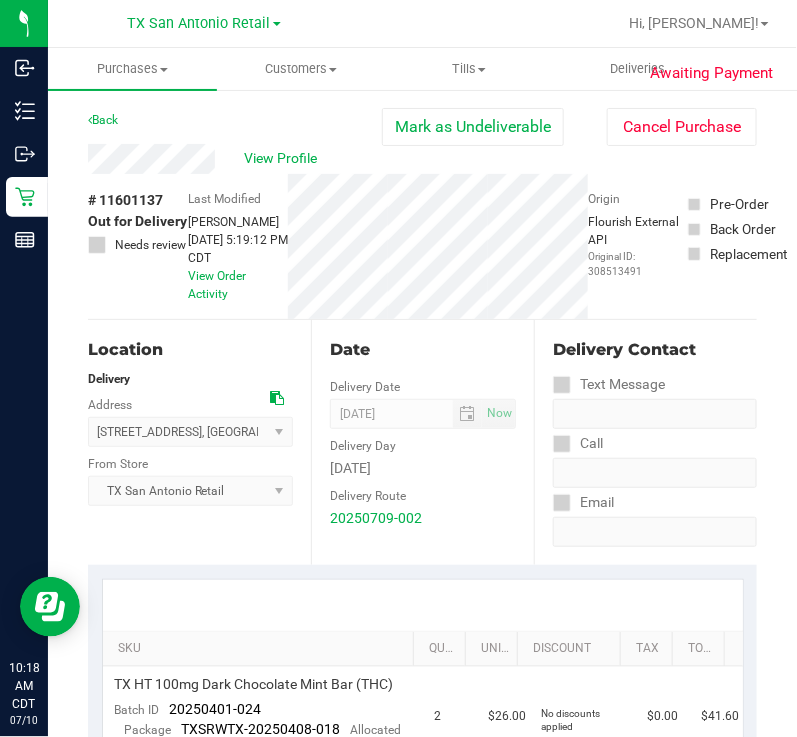 scroll, scrollTop: 499, scrollLeft: 0, axis: vertical 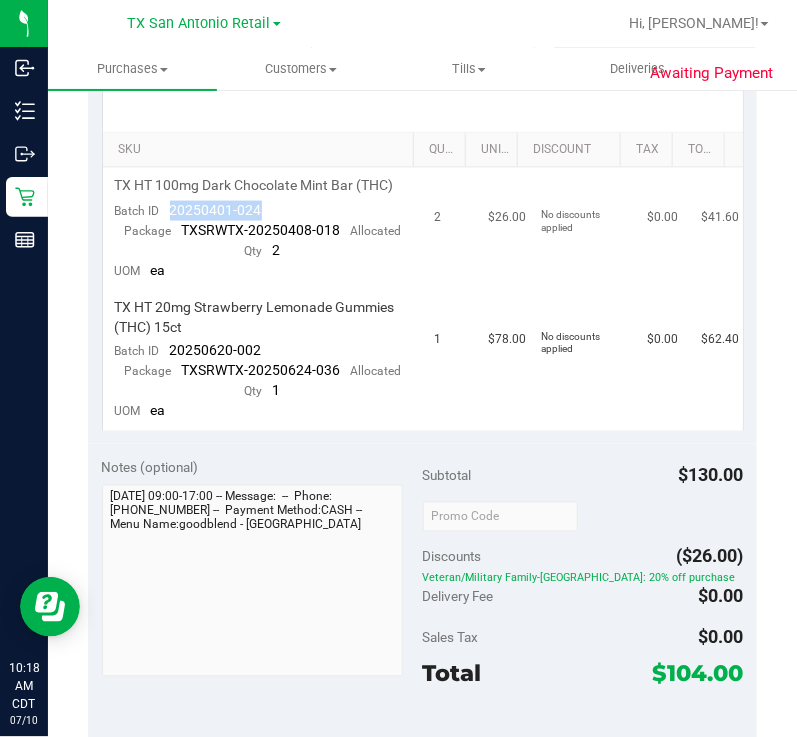 drag, startPoint x: 262, startPoint y: 223, endPoint x: 169, endPoint y: 225, distance: 93.0215 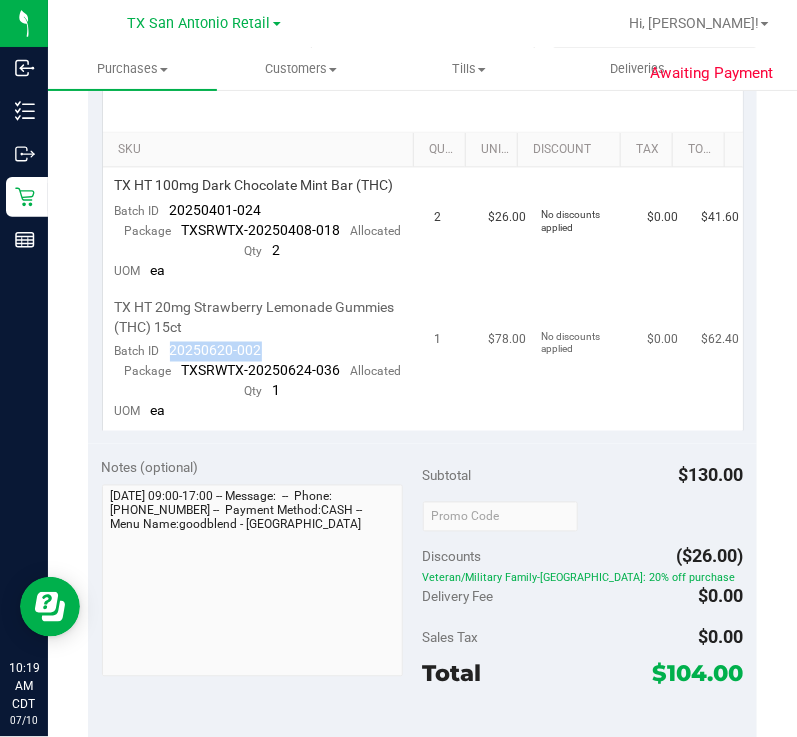 drag, startPoint x: 247, startPoint y: 371, endPoint x: 167, endPoint y: 368, distance: 80.05623 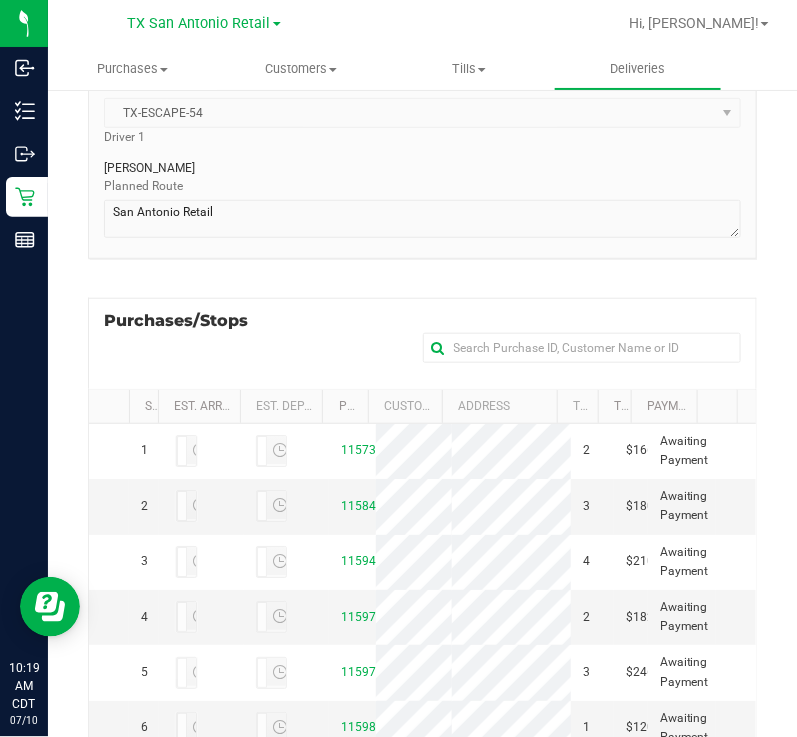 scroll, scrollTop: 465, scrollLeft: 0, axis: vertical 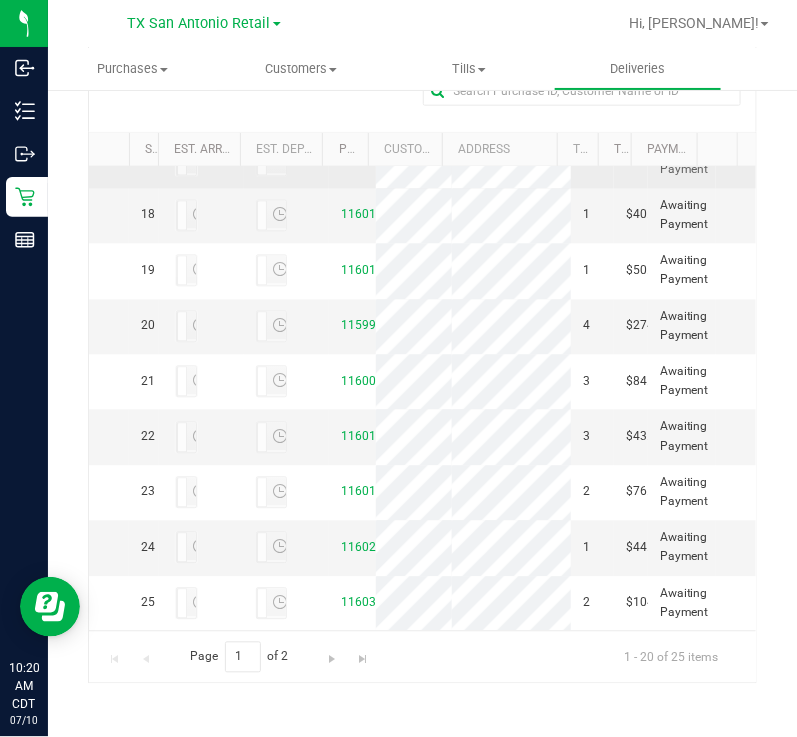 click on "11601475" at bounding box center [352, 160] 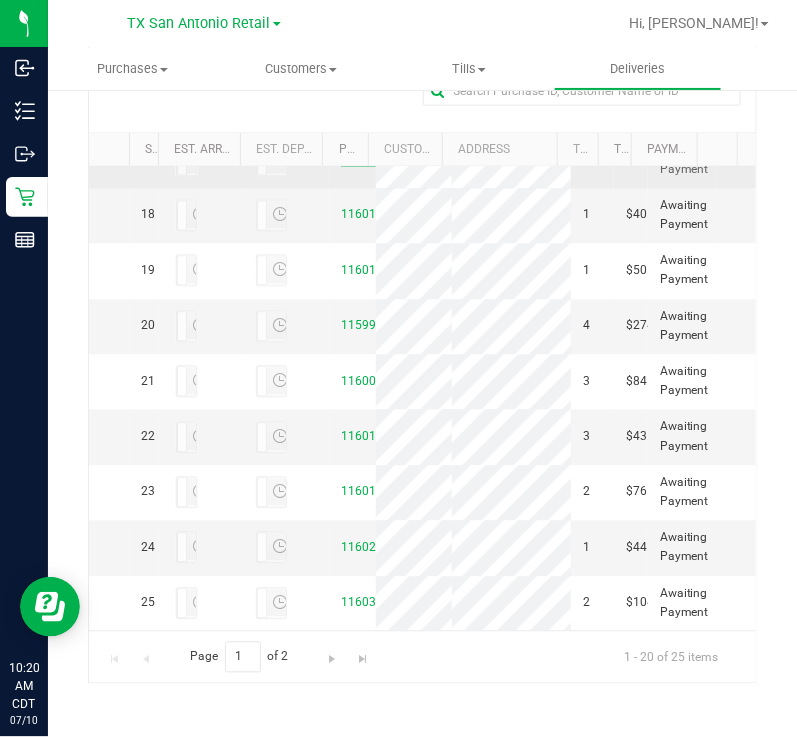 click on "11601475" at bounding box center (369, 160) 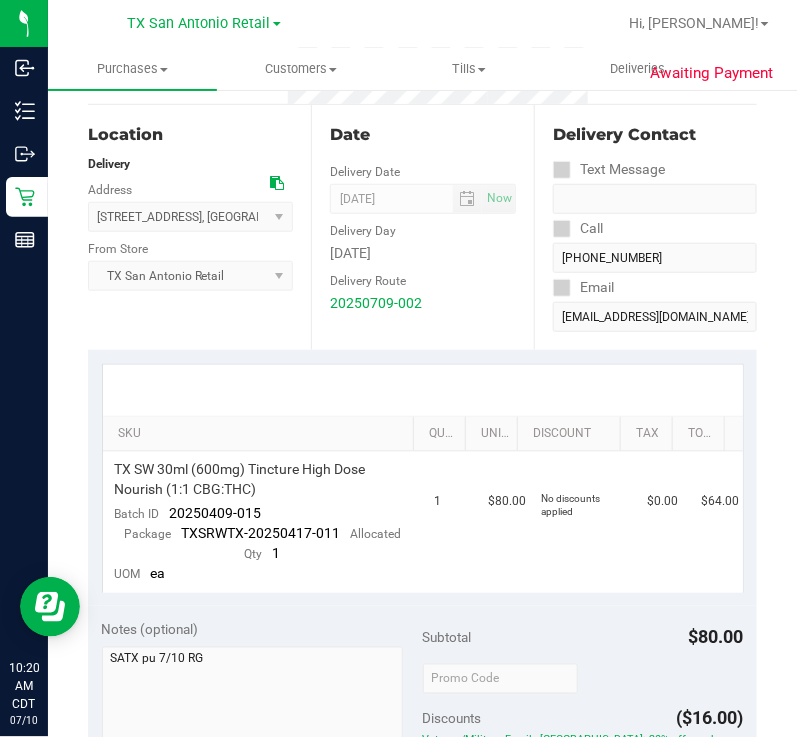 scroll, scrollTop: 249, scrollLeft: 0, axis: vertical 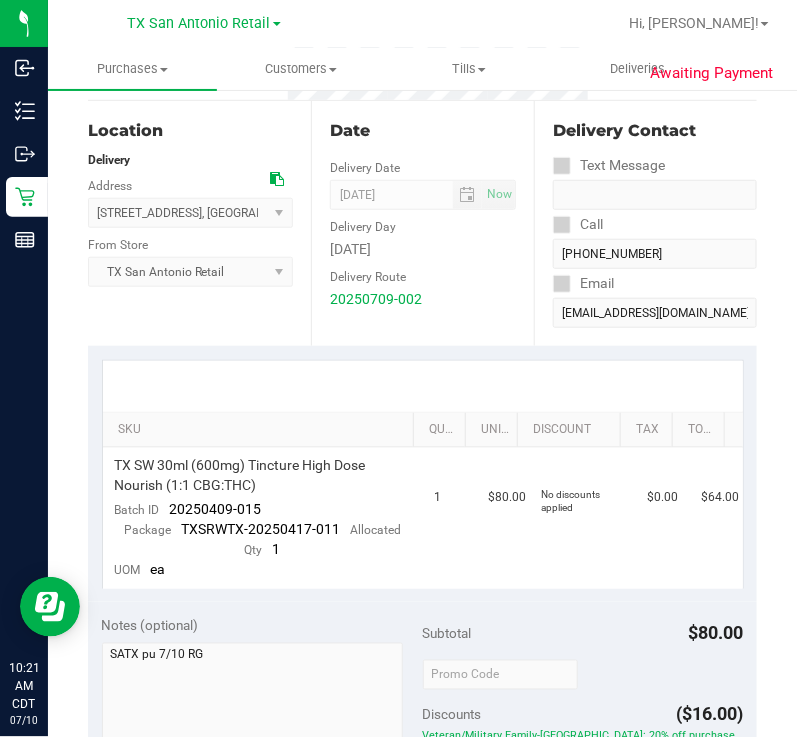 click at bounding box center (487, 23) 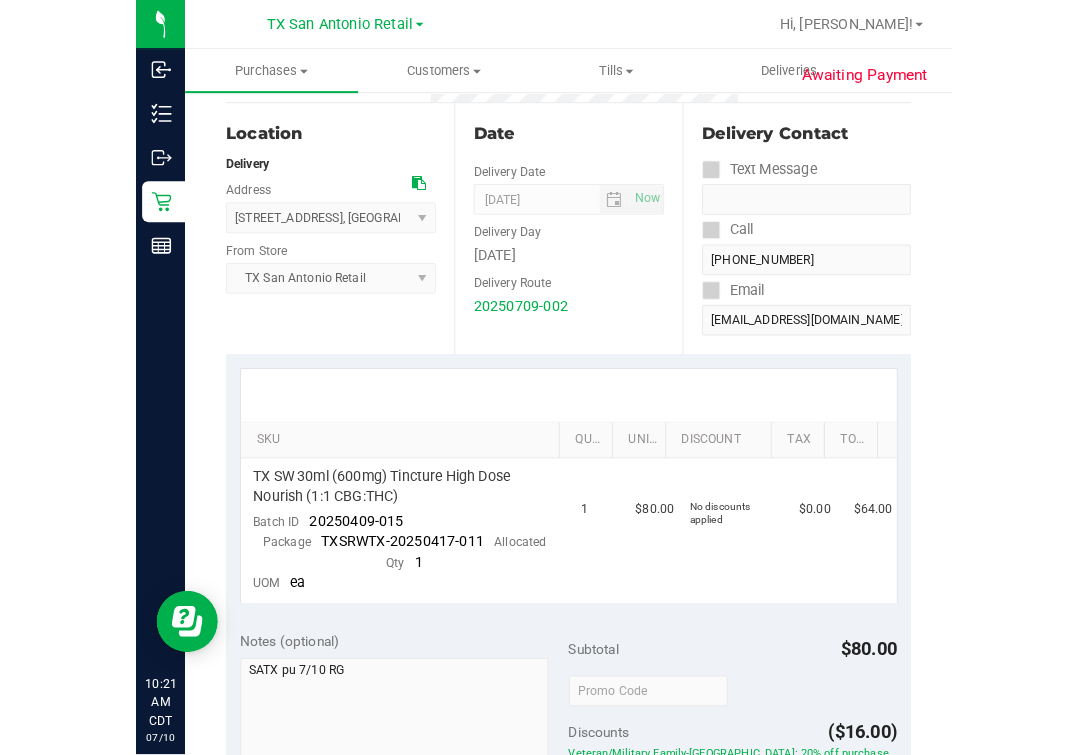 scroll, scrollTop: 0, scrollLeft: 0, axis: both 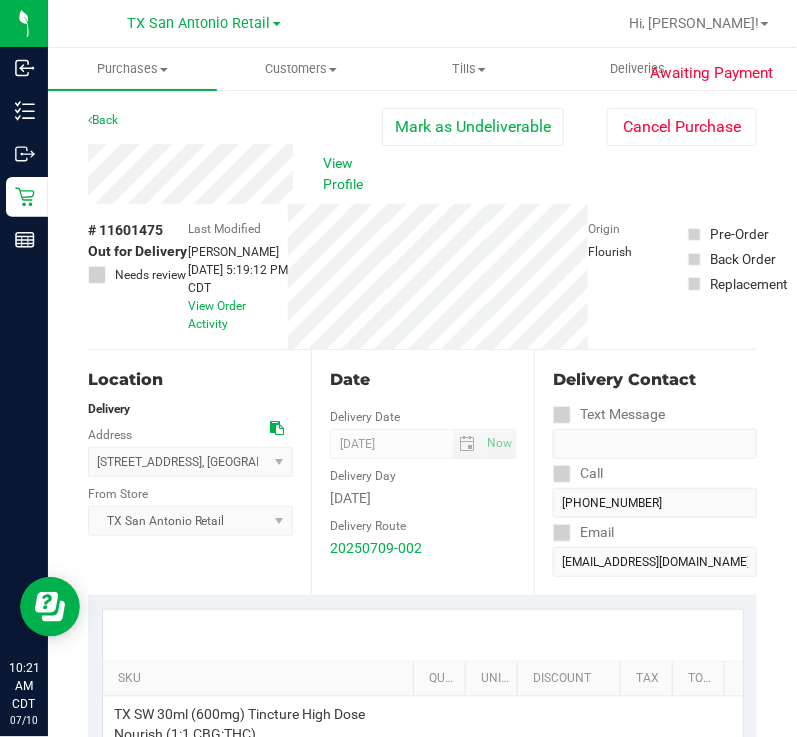 click on "Location
Delivery
Address
[STREET_ADDRESS]
, [GEOGRAPHIC_DATA]
, [GEOGRAPHIC_DATA]
78258
Select address [STREET_ADDRESS]
From Store
[GEOGRAPHIC_DATA] [GEOGRAPHIC_DATA] Retail Select Store [PERSON_NAME][GEOGRAPHIC_DATA] [GEOGRAPHIC_DATA][PERSON_NAME][GEOGRAPHIC_DATA] [GEOGRAPHIC_DATA] [GEOGRAPHIC_DATA] [PERSON_NAME][GEOGRAPHIC_DATA] WC [GEOGRAPHIC_DATA] WC Call Center [PERSON_NAME] [GEOGRAPHIC_DATA] WC [GEOGRAPHIC_DATA] WC [GEOGRAPHIC_DATA] WC [GEOGRAPHIC_DATA] WC [GEOGRAPHIC_DATA][PERSON_NAME] WC Ft. Lauderdale WC Ft. [PERSON_NAME] [GEOGRAPHIC_DATA] WC Jax Atlantic WC JAX DC REP Jax WC [GEOGRAPHIC_DATA][PERSON_NAME] WC [GEOGRAPHIC_DATA][PERSON_NAME][GEOGRAPHIC_DATA] [GEOGRAPHIC_DATA] REP [PERSON_NAME][GEOGRAPHIC_DATA] WC [GEOGRAPHIC_DATA] 72nd WC [GEOGRAPHIC_DATA] WC [GEOGRAPHIC_DATA] [GEOGRAPHIC_DATA] [GEOGRAPHIC_DATA] [GEOGRAPHIC_DATA] [GEOGRAPHIC_DATA] [GEOGRAPHIC_DATA] Ocala WC" at bounding box center [199, 472] 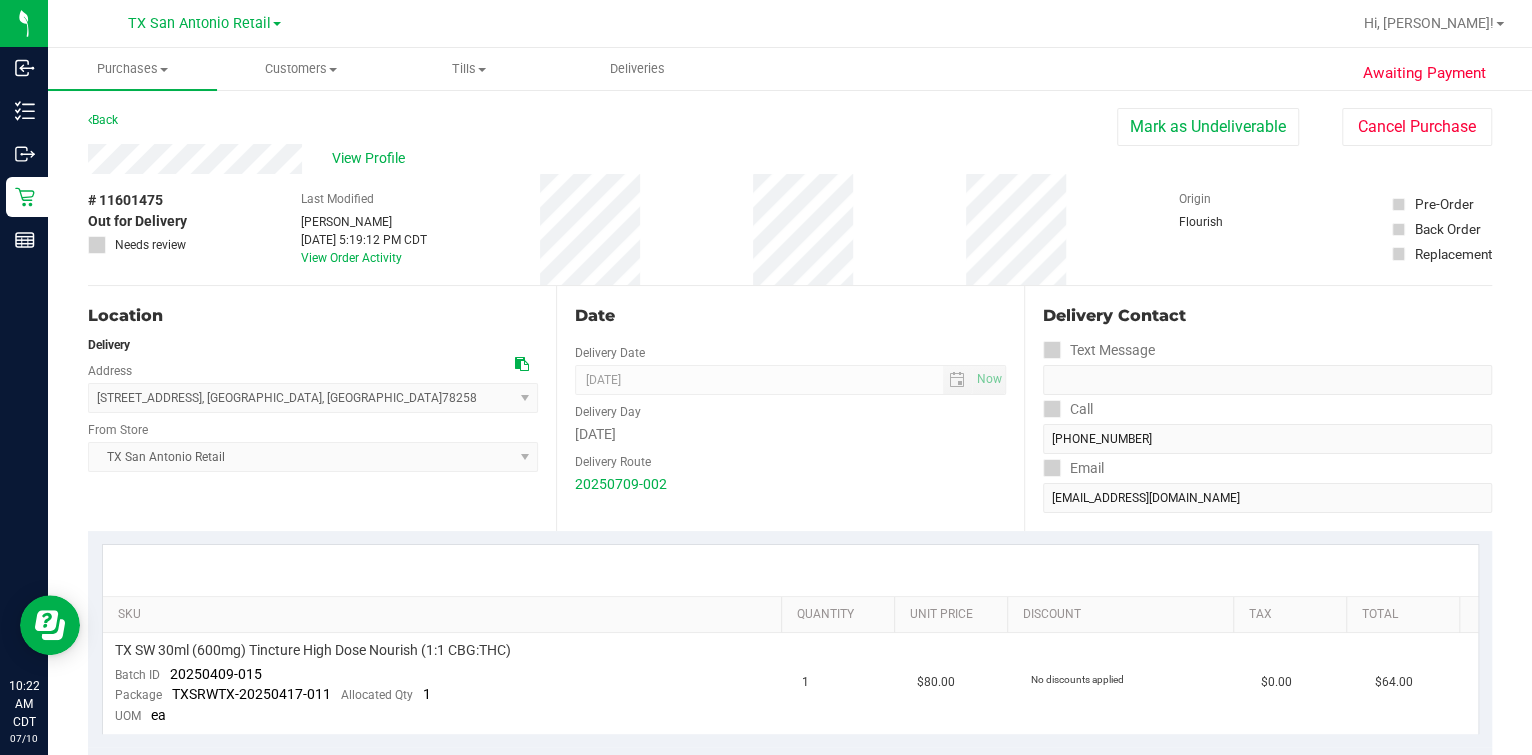 drag, startPoint x: 1323, startPoint y: 0, endPoint x: 761, endPoint y: 11, distance: 562.10767 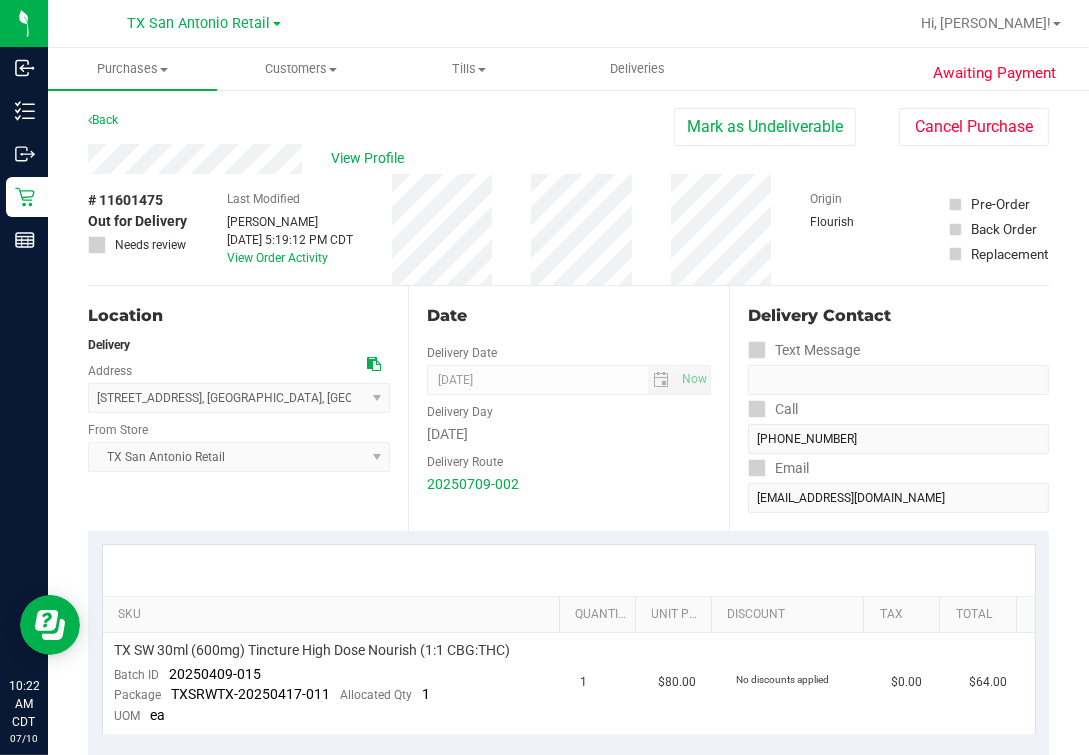 click on "Date" at bounding box center [568, 316] 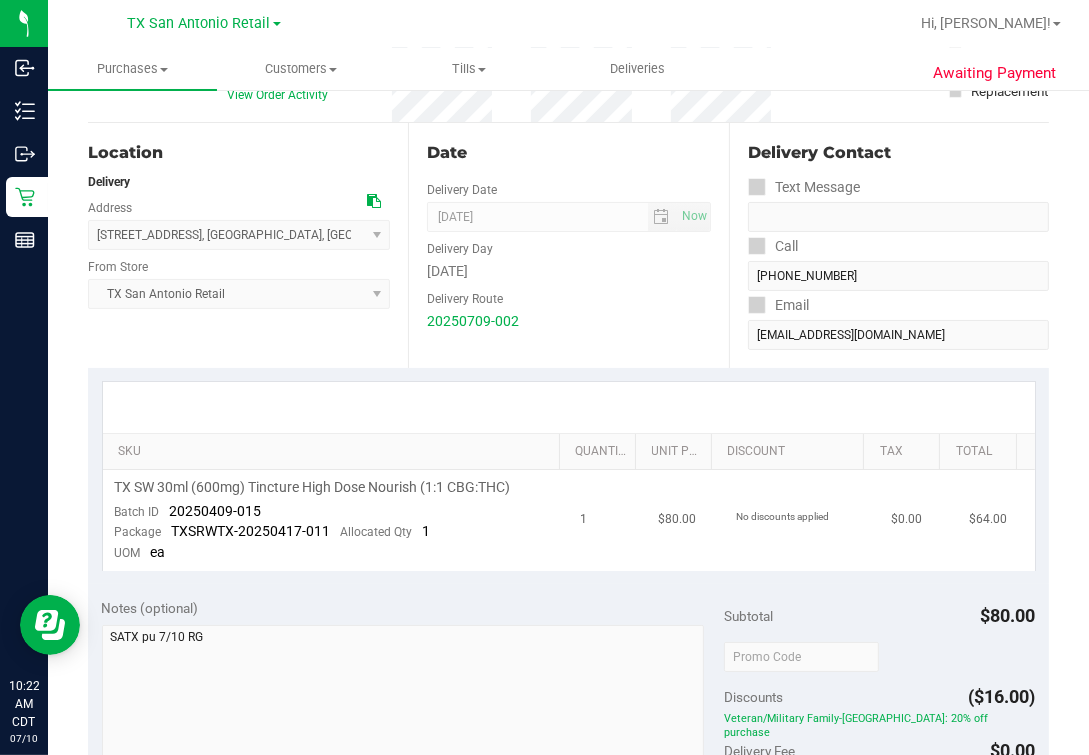 scroll, scrollTop: 124, scrollLeft: 0, axis: vertical 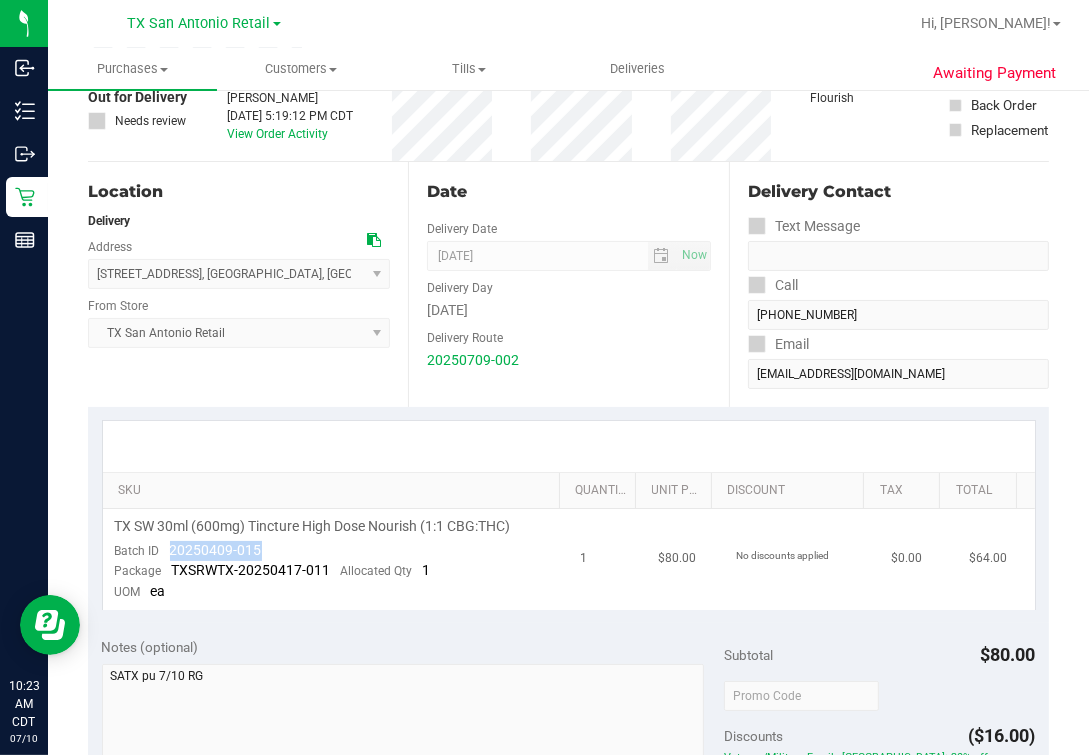 drag, startPoint x: 170, startPoint y: 545, endPoint x: 268, endPoint y: 545, distance: 98 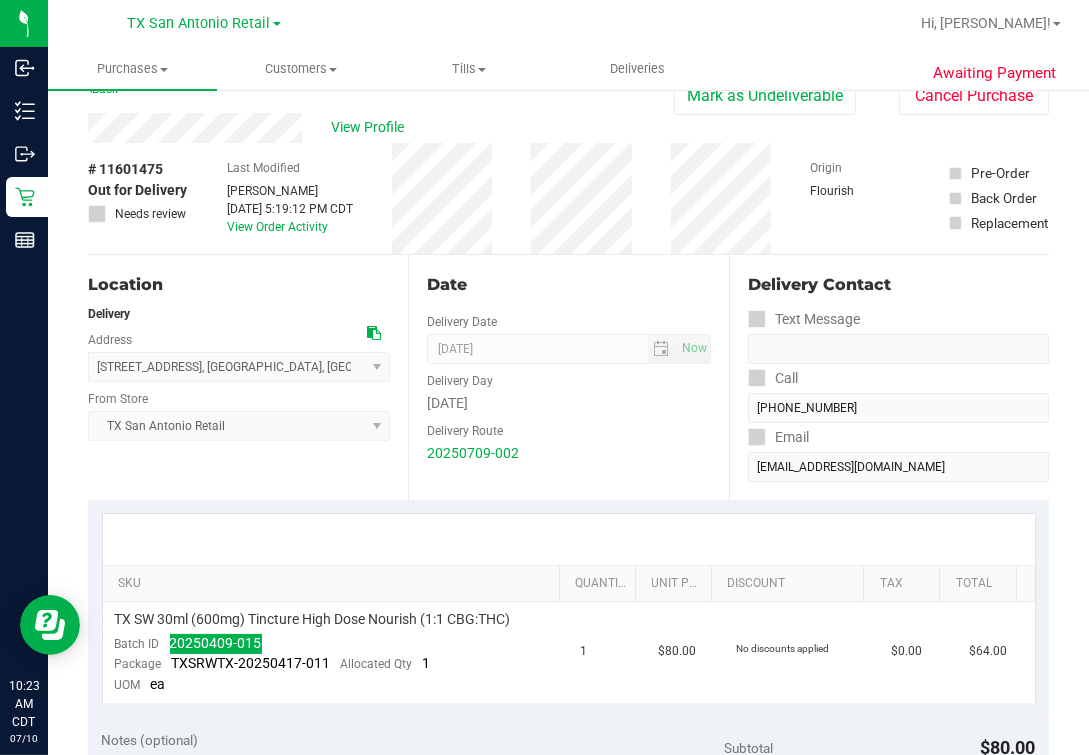 scroll, scrollTop: 0, scrollLeft: 0, axis: both 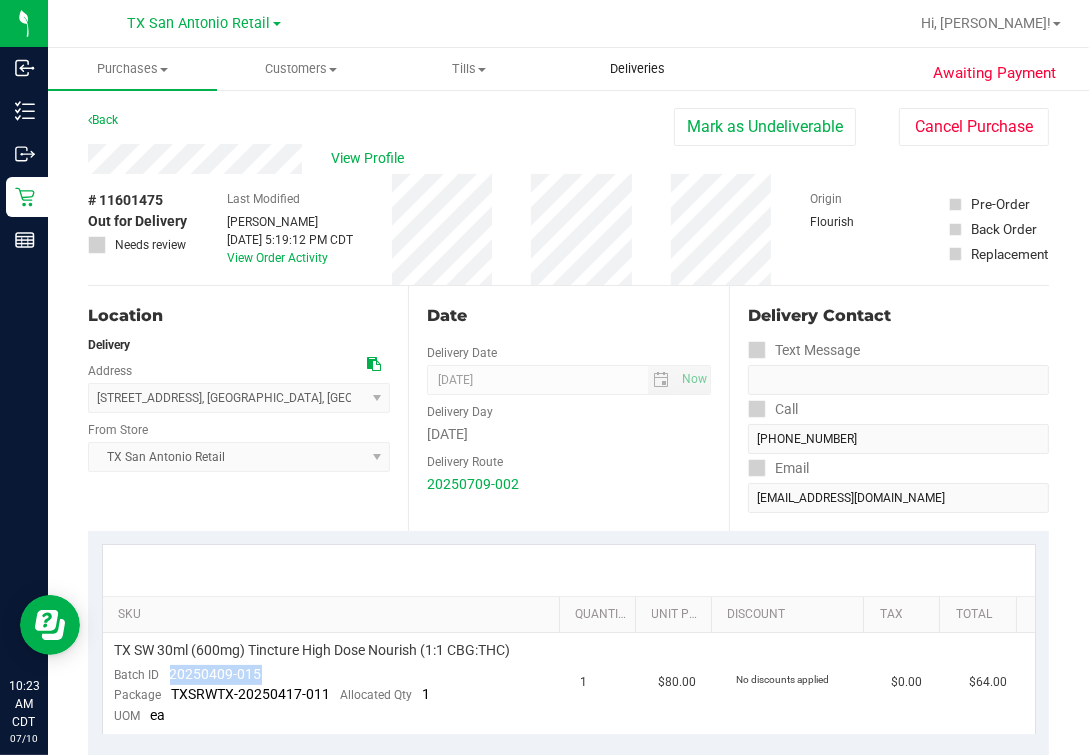 click on "Deliveries" at bounding box center (638, 69) 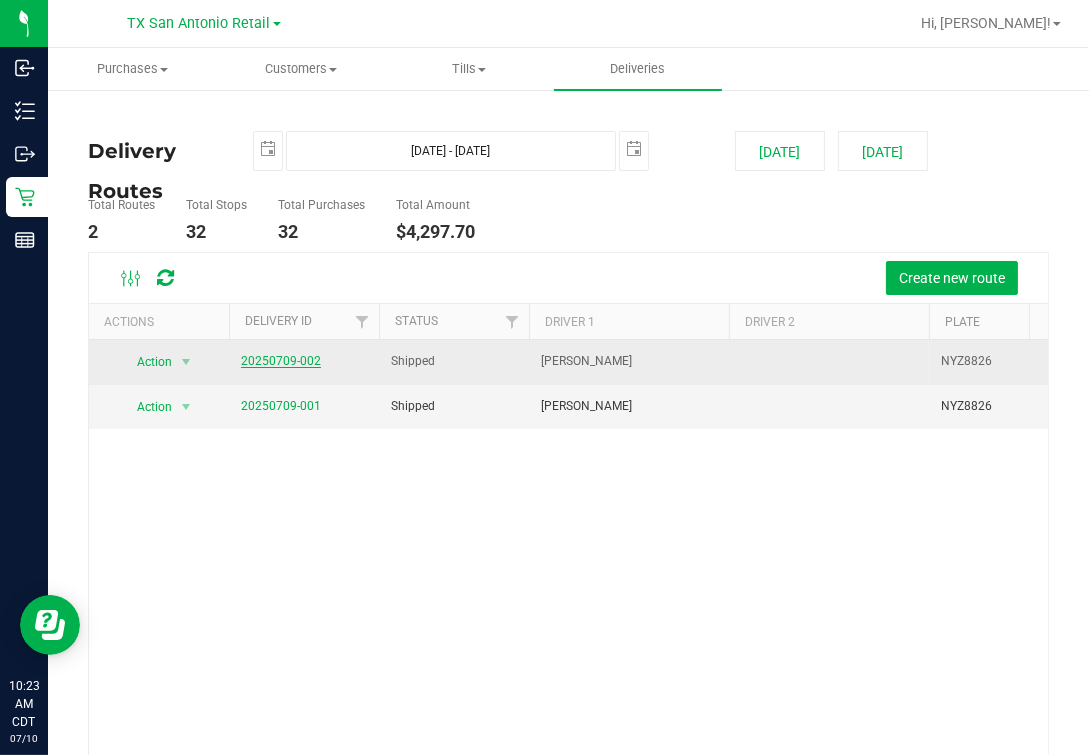 click on "20250709-002" at bounding box center [281, 361] 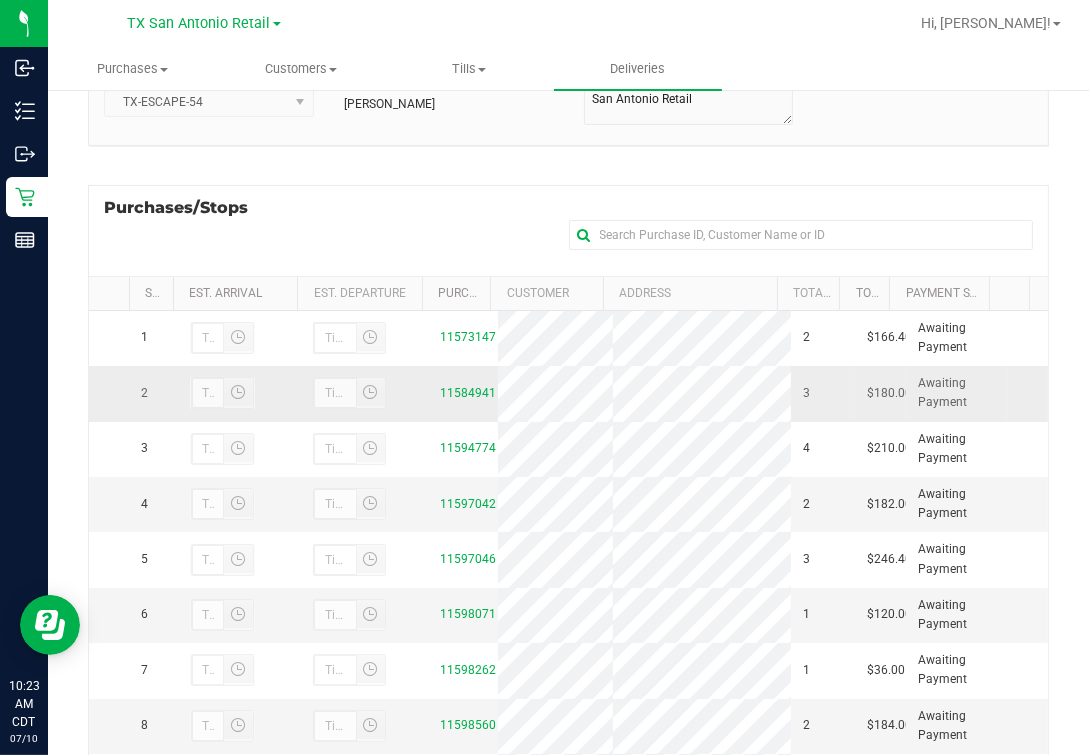 scroll, scrollTop: 357, scrollLeft: 0, axis: vertical 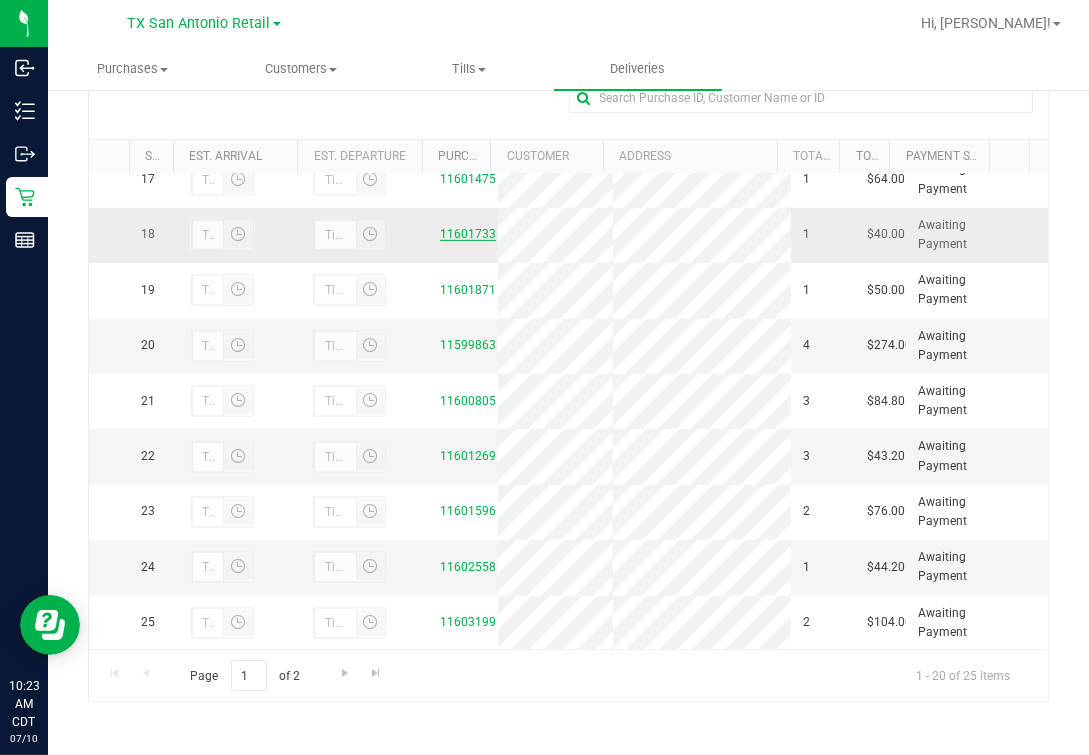 click on "11601733" at bounding box center [468, 234] 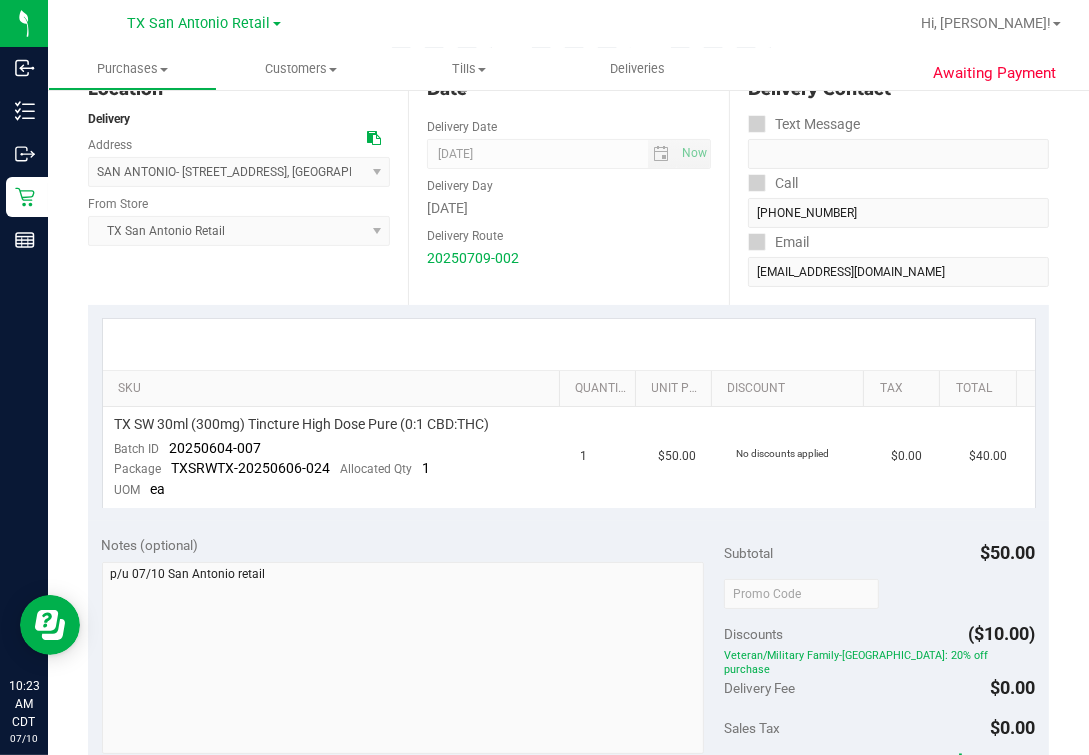 scroll, scrollTop: 249, scrollLeft: 0, axis: vertical 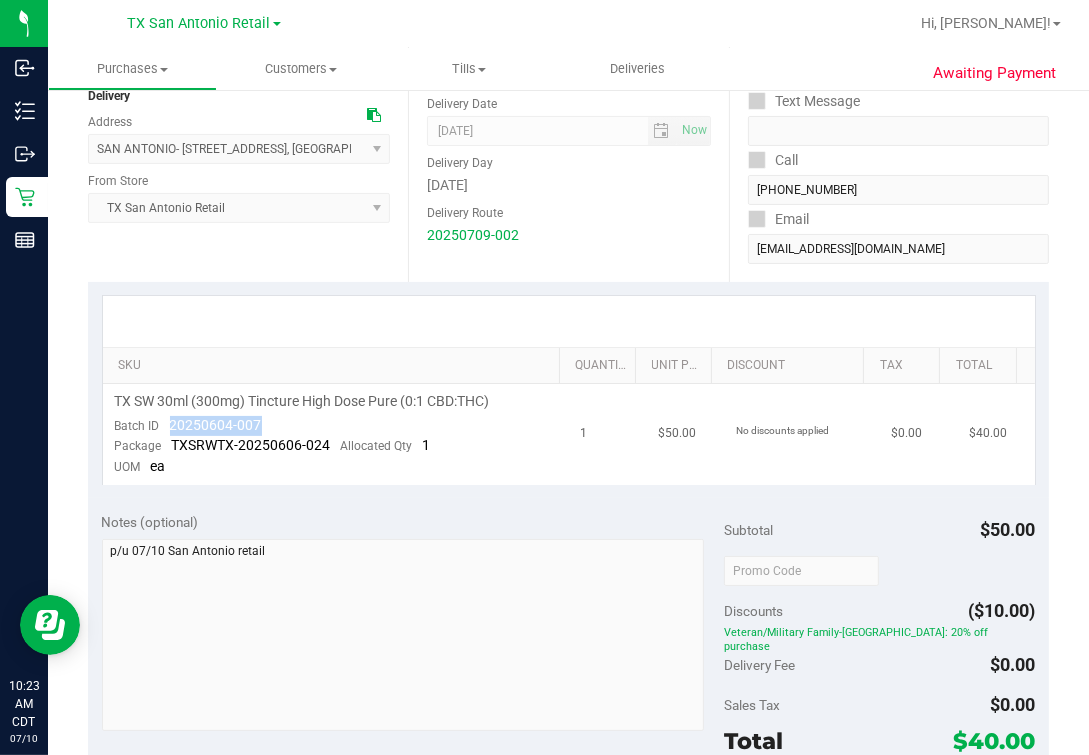 drag, startPoint x: 162, startPoint y: 428, endPoint x: 284, endPoint y: 425, distance: 122.03688 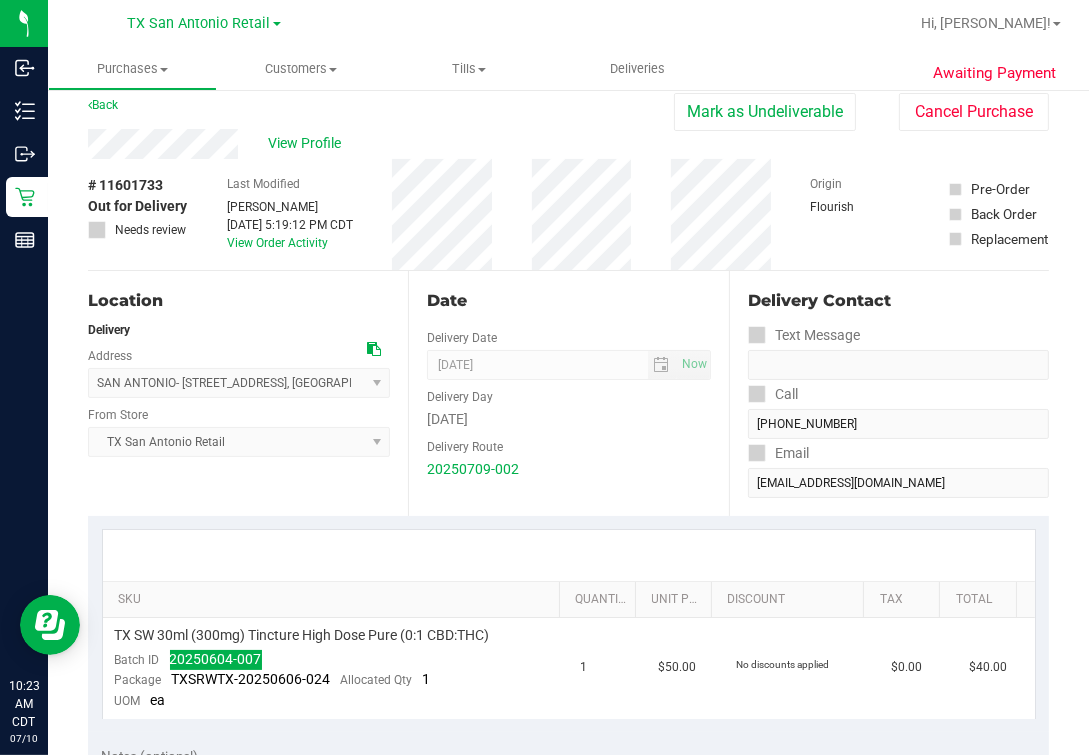 scroll, scrollTop: 0, scrollLeft: 0, axis: both 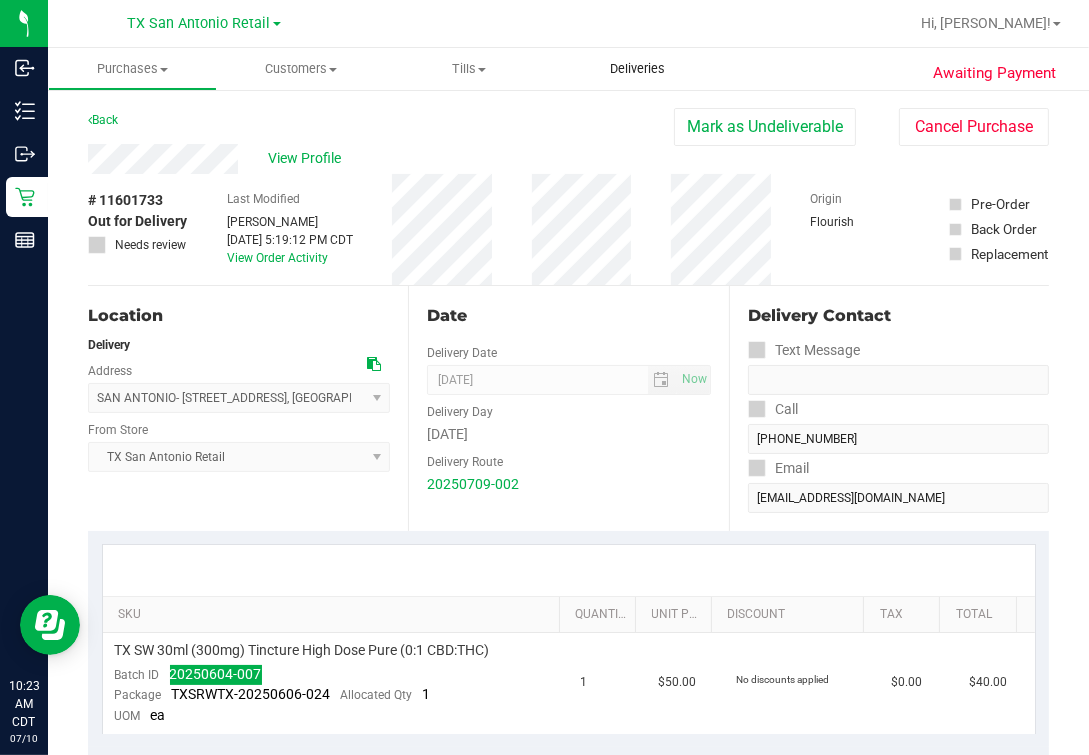 click on "Deliveries" at bounding box center (638, 69) 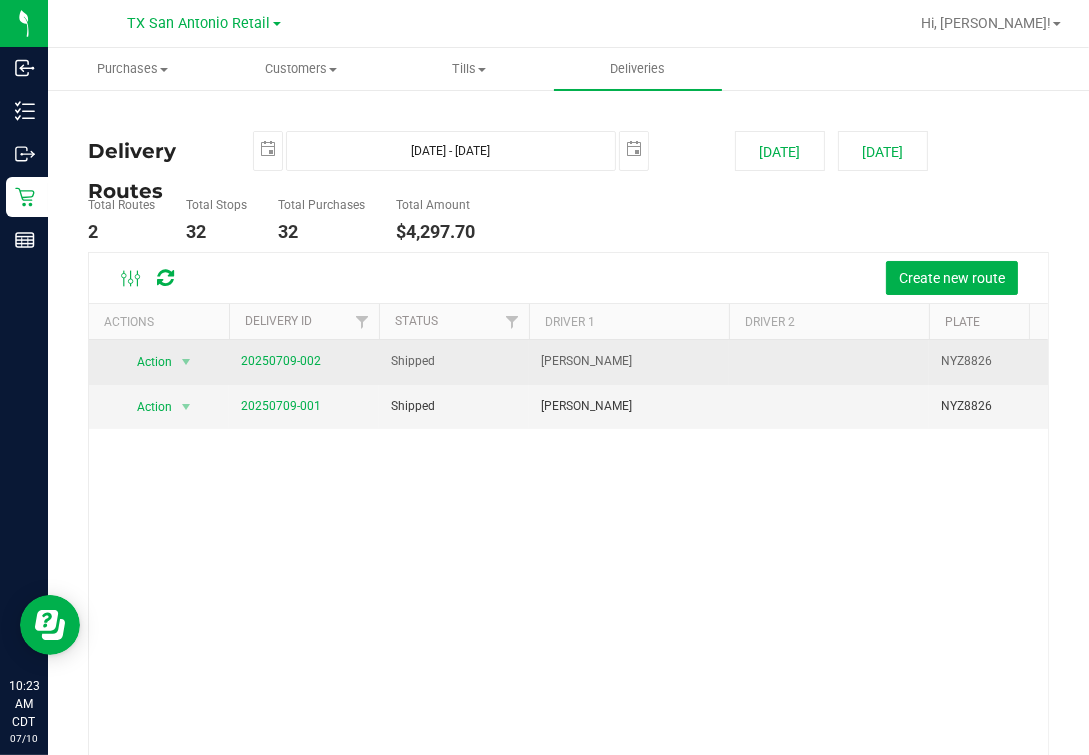 click on "20250709-002" at bounding box center (304, 362) 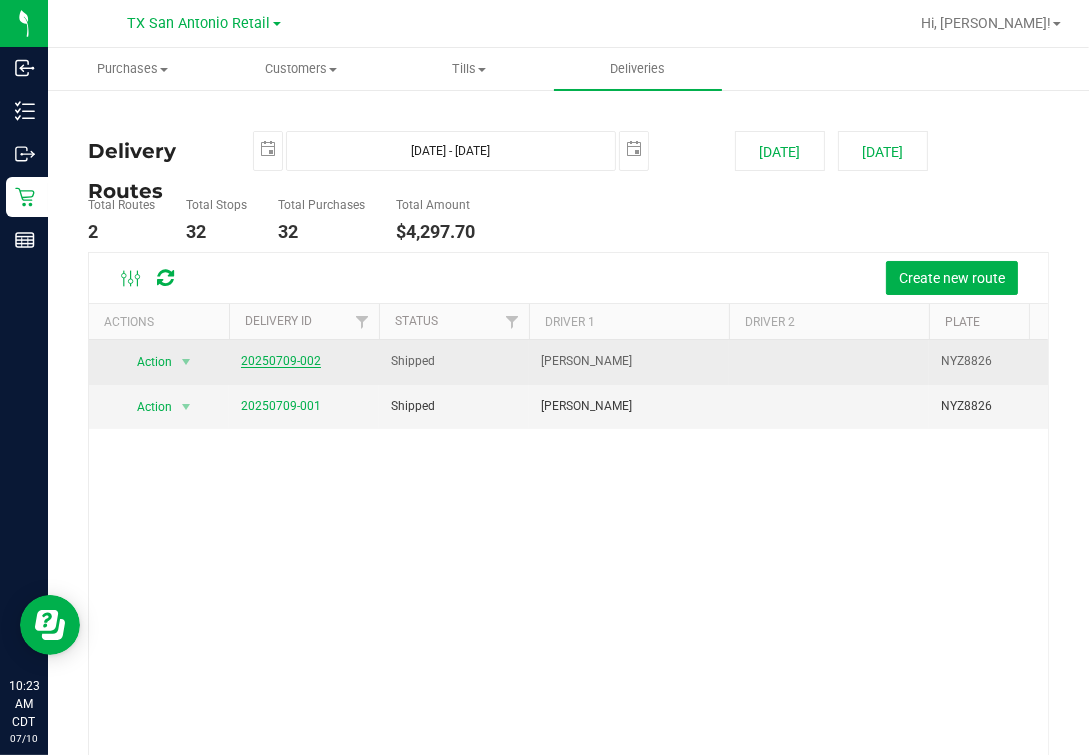 click on "20250709-002" at bounding box center [281, 361] 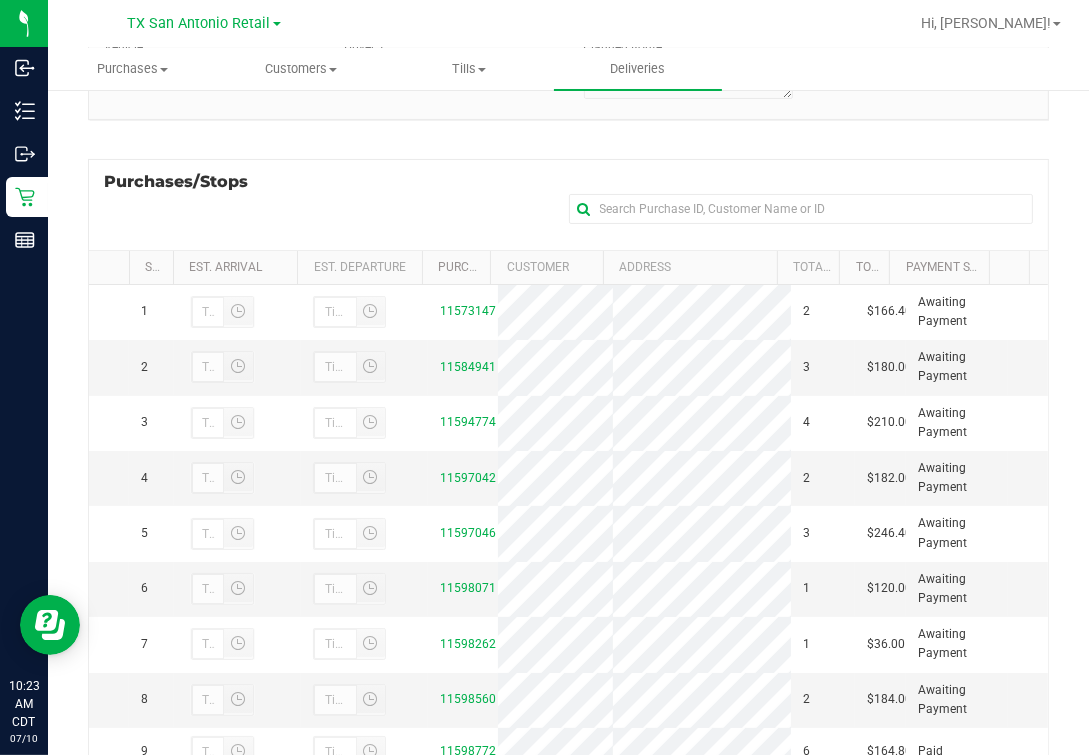 scroll, scrollTop: 249, scrollLeft: 0, axis: vertical 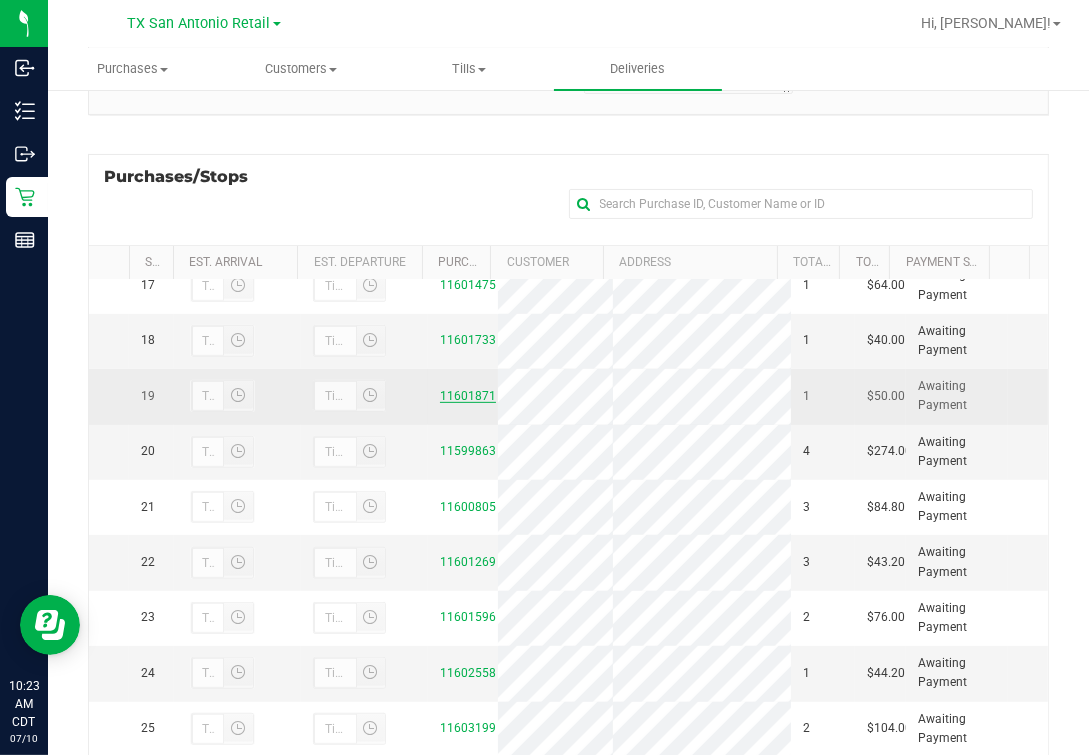 click on "11601871" at bounding box center [468, 396] 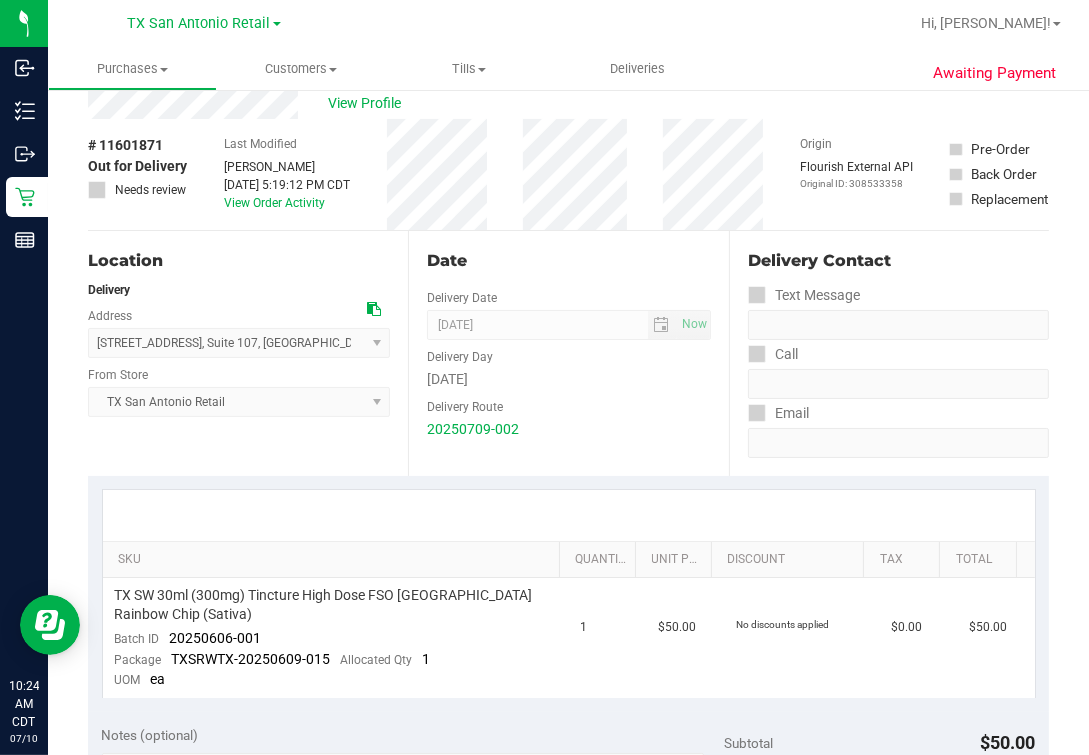 scroll, scrollTop: 0, scrollLeft: 0, axis: both 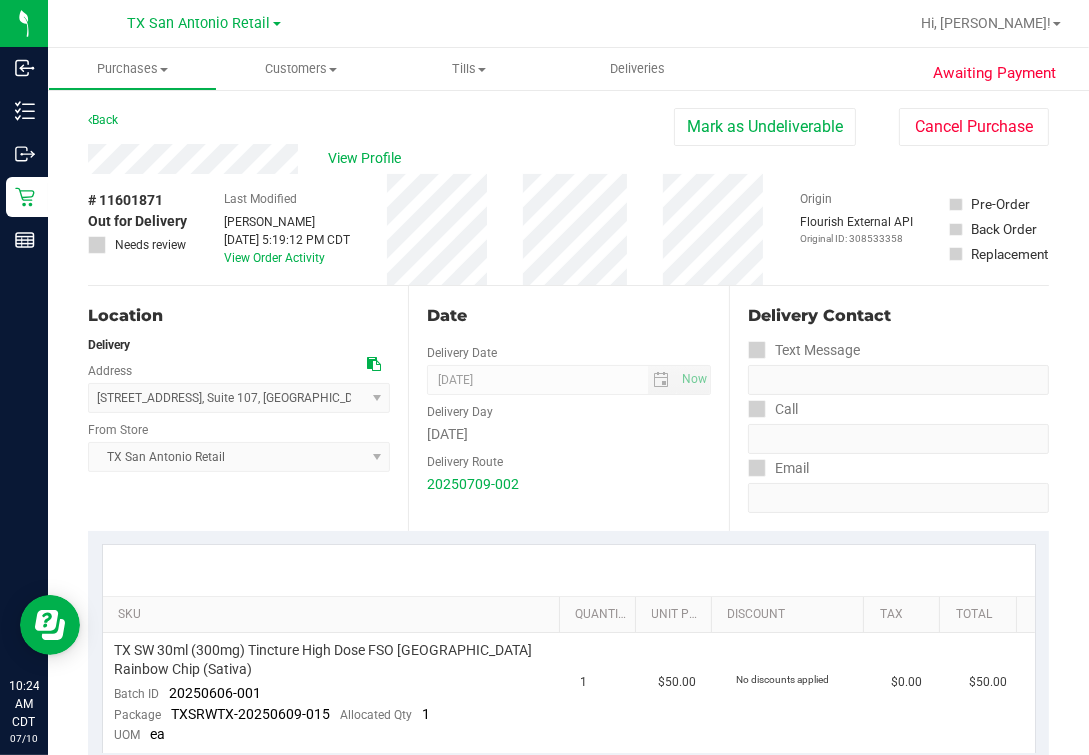 click on "Last Modified
[PERSON_NAME]
[DATE] 5:19:12 PM CDT
View Order Activity" at bounding box center [287, 229] 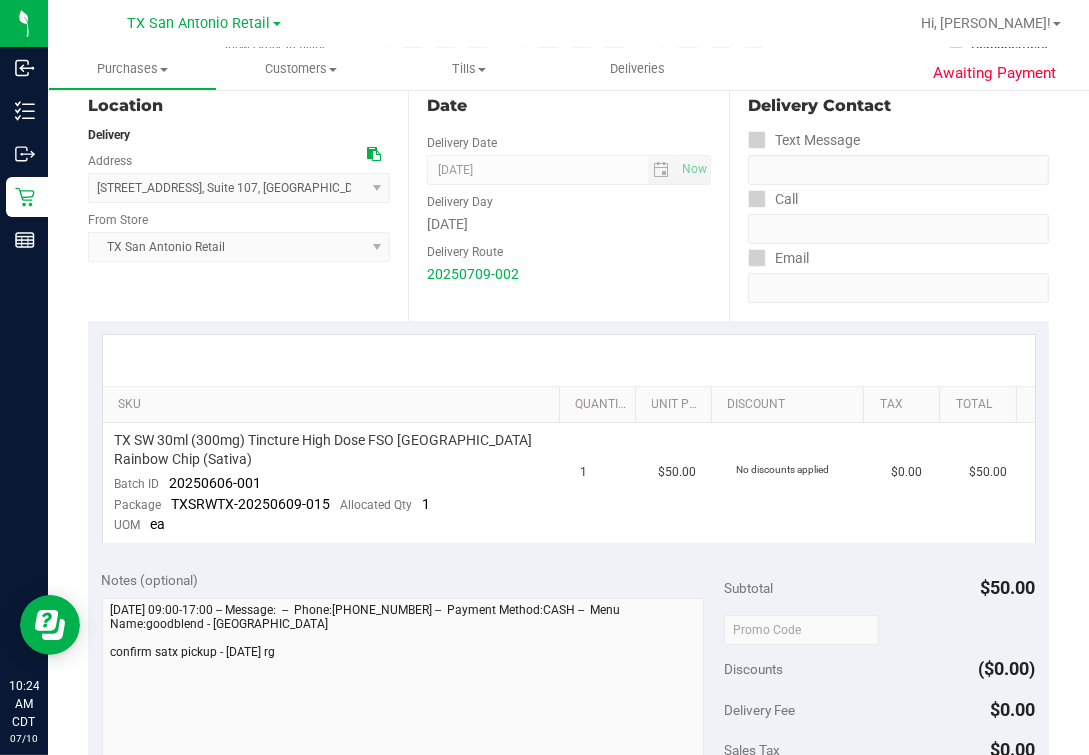 scroll, scrollTop: 249, scrollLeft: 0, axis: vertical 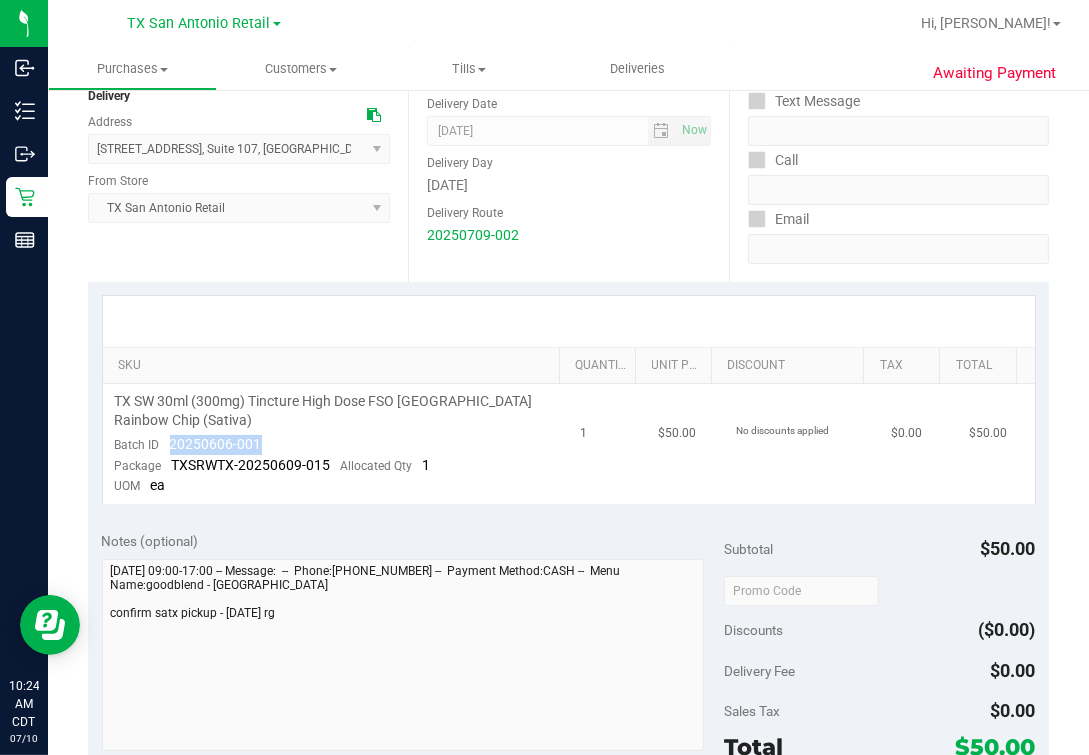 drag, startPoint x: 165, startPoint y: 442, endPoint x: 303, endPoint y: 442, distance: 138 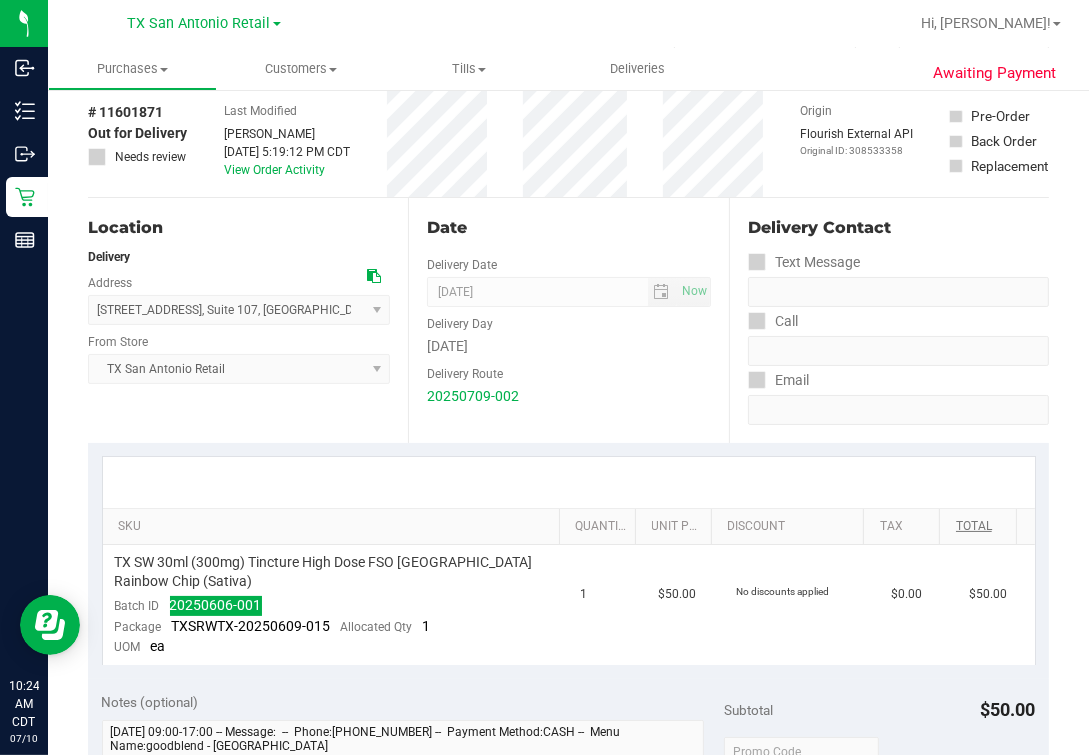 scroll, scrollTop: 0, scrollLeft: 0, axis: both 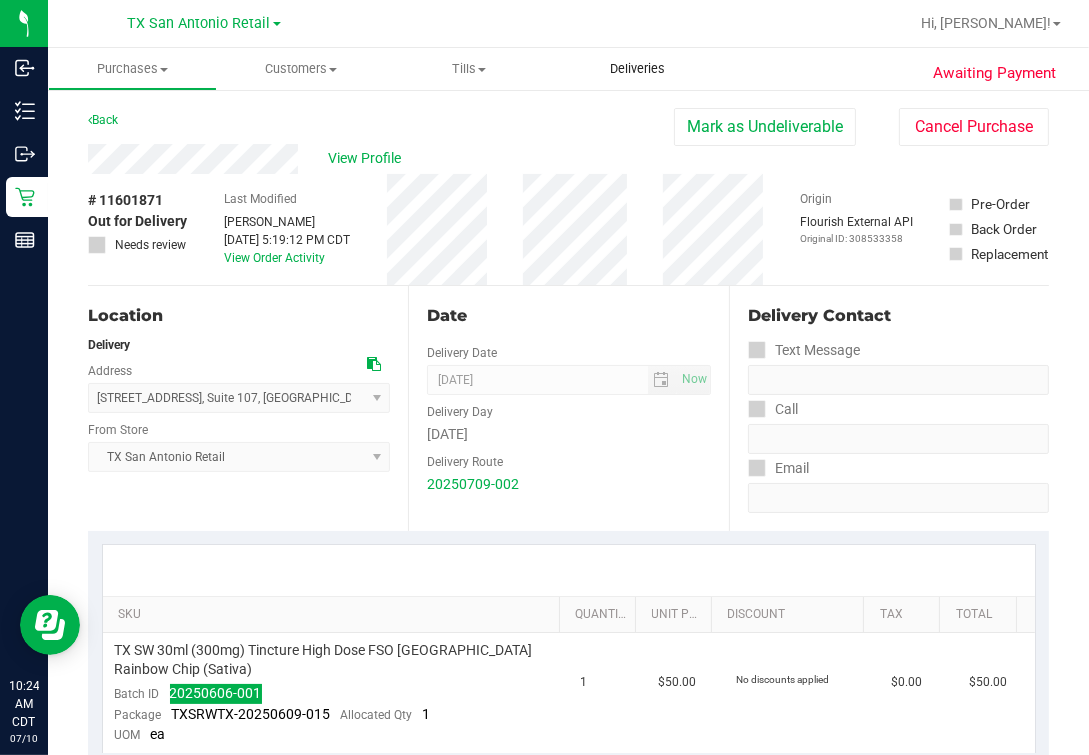 click on "Deliveries" at bounding box center (637, 69) 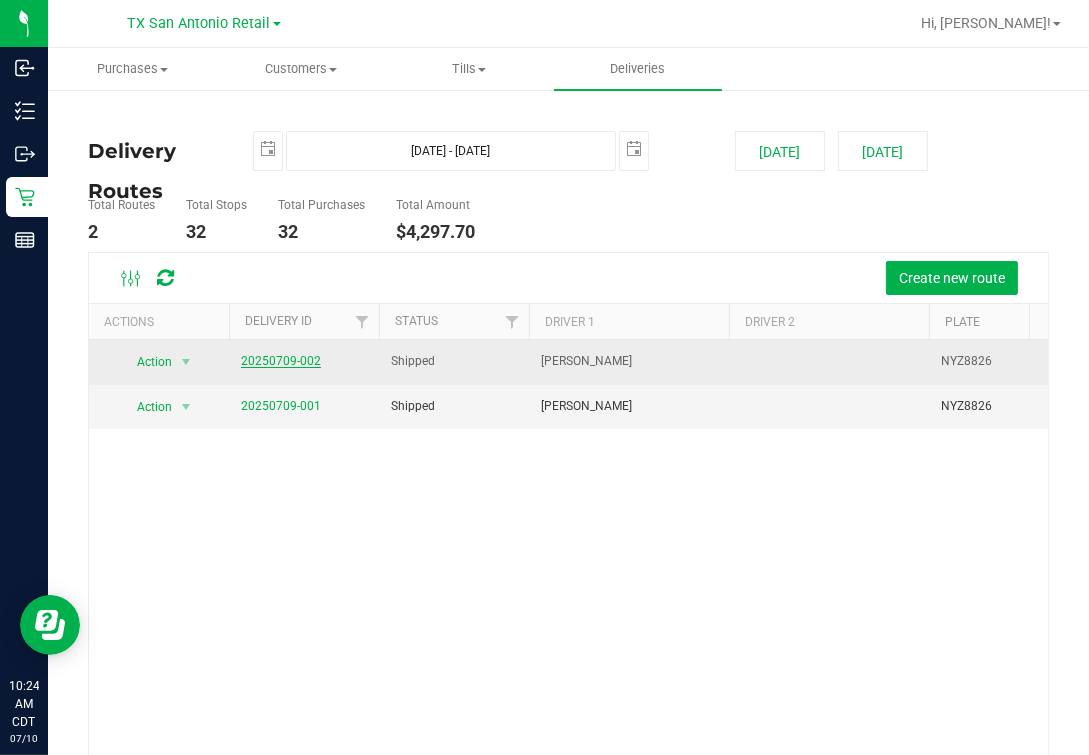 click on "20250709-002" at bounding box center [281, 361] 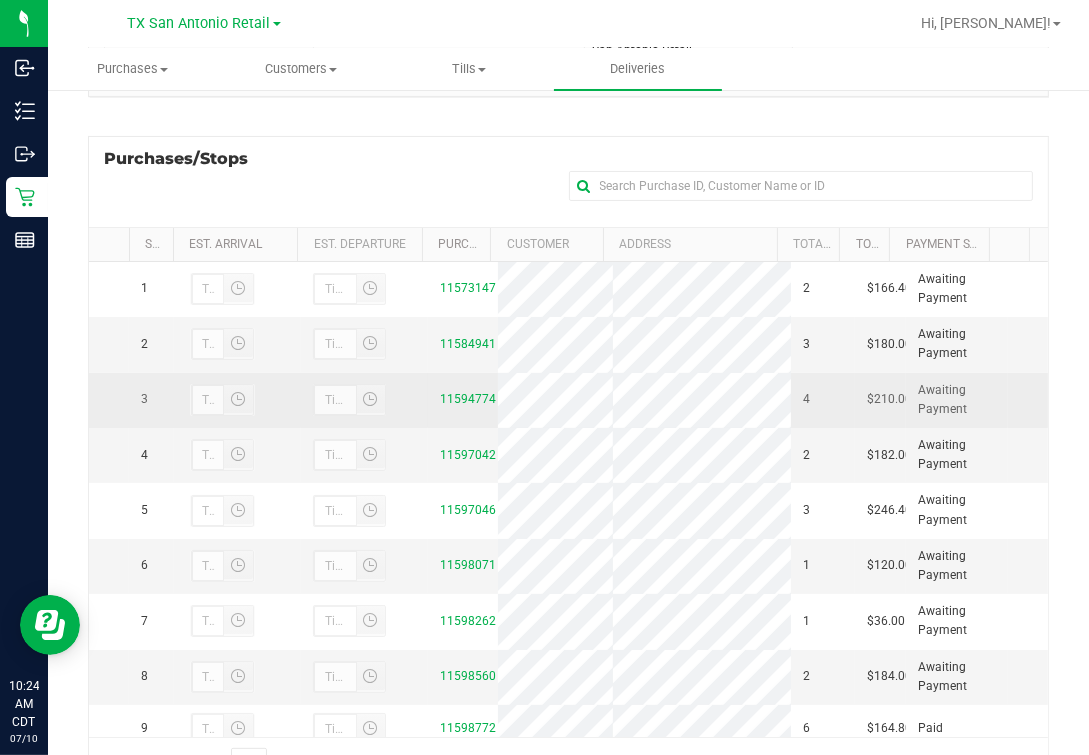 scroll, scrollTop: 357, scrollLeft: 0, axis: vertical 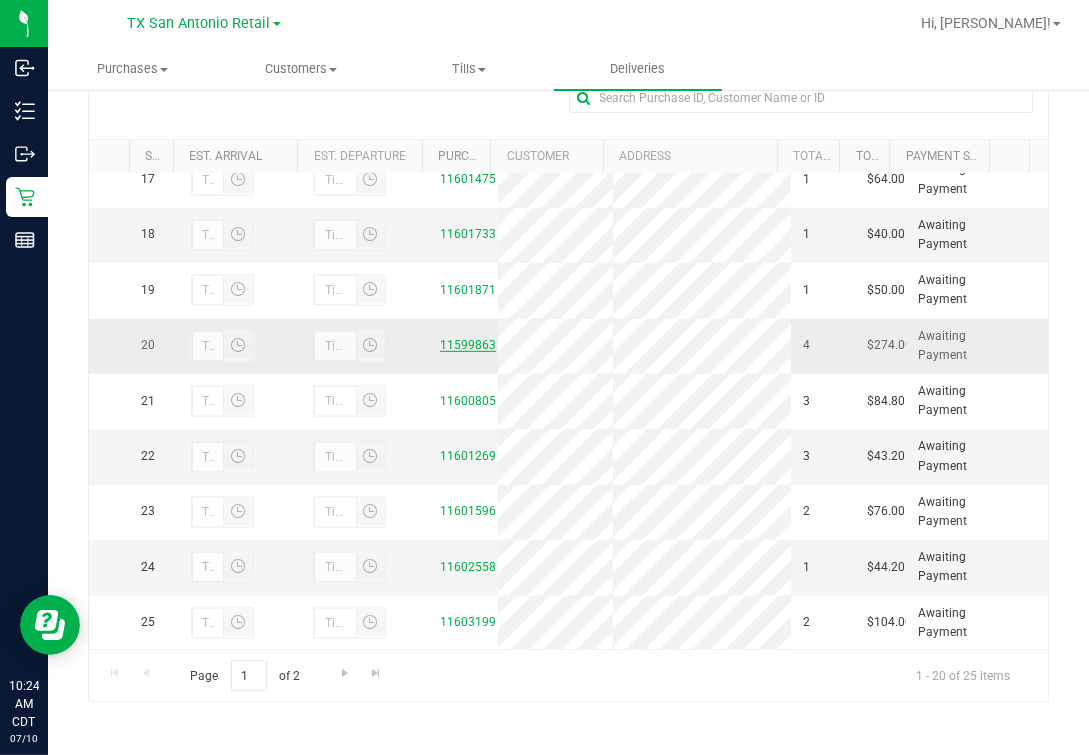 click on "11599863" at bounding box center (468, 345) 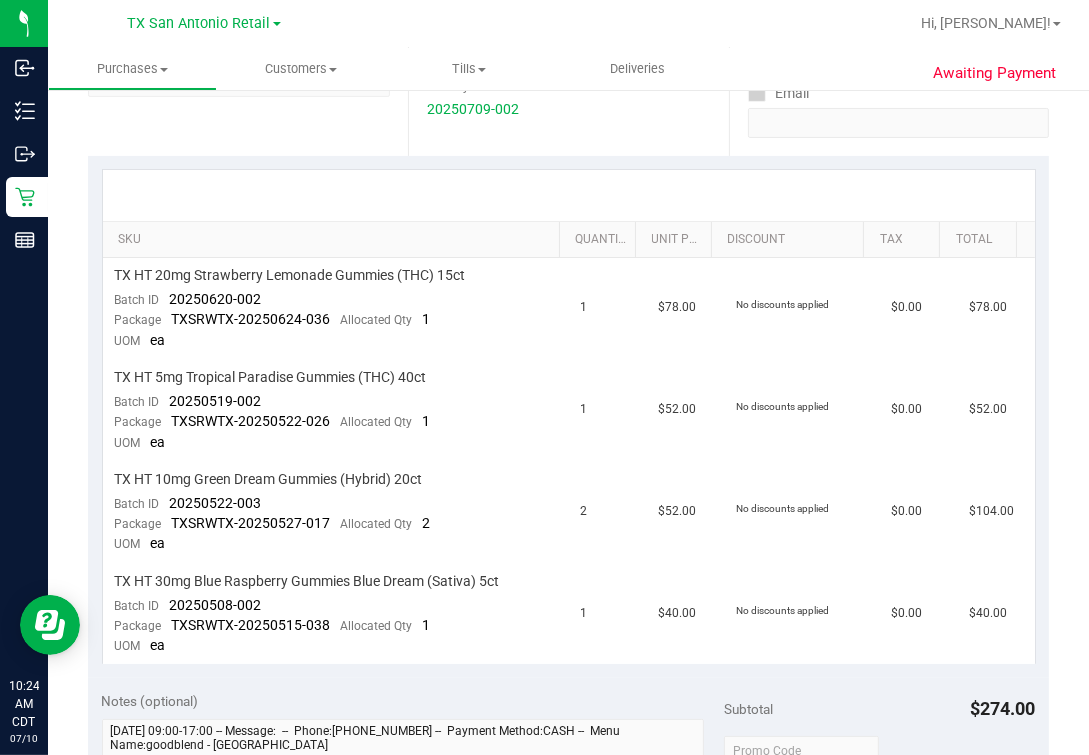scroll, scrollTop: 0, scrollLeft: 0, axis: both 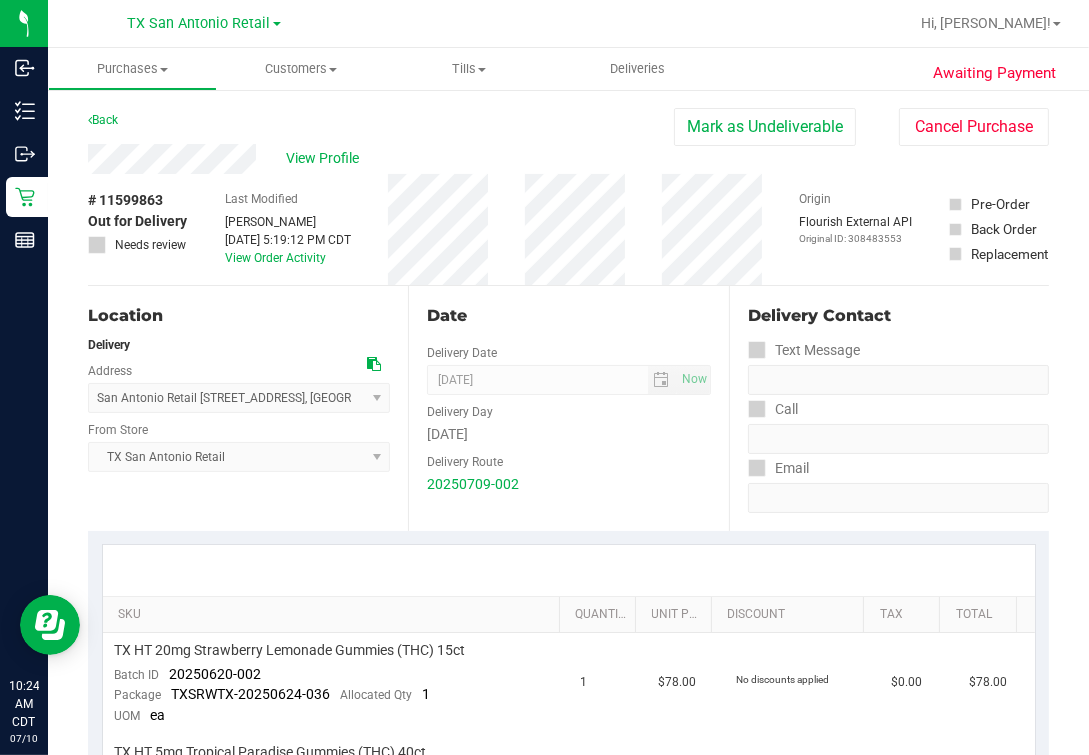 click on "View Profile" at bounding box center [381, 159] 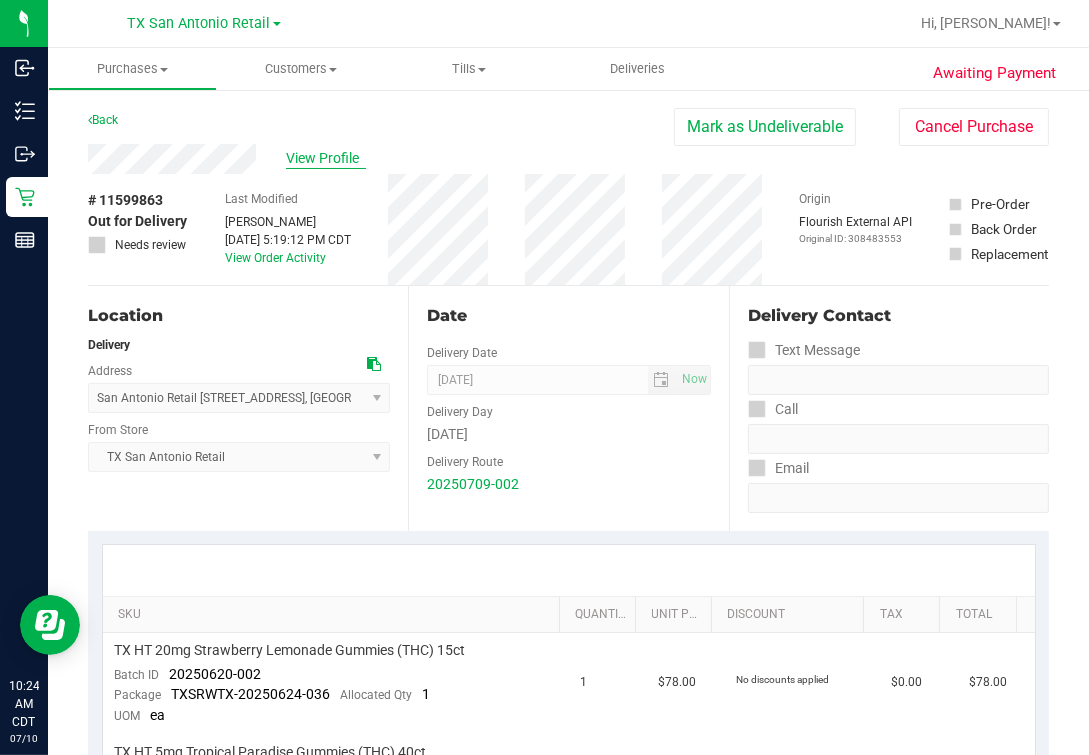click on "View Profile" at bounding box center [326, 158] 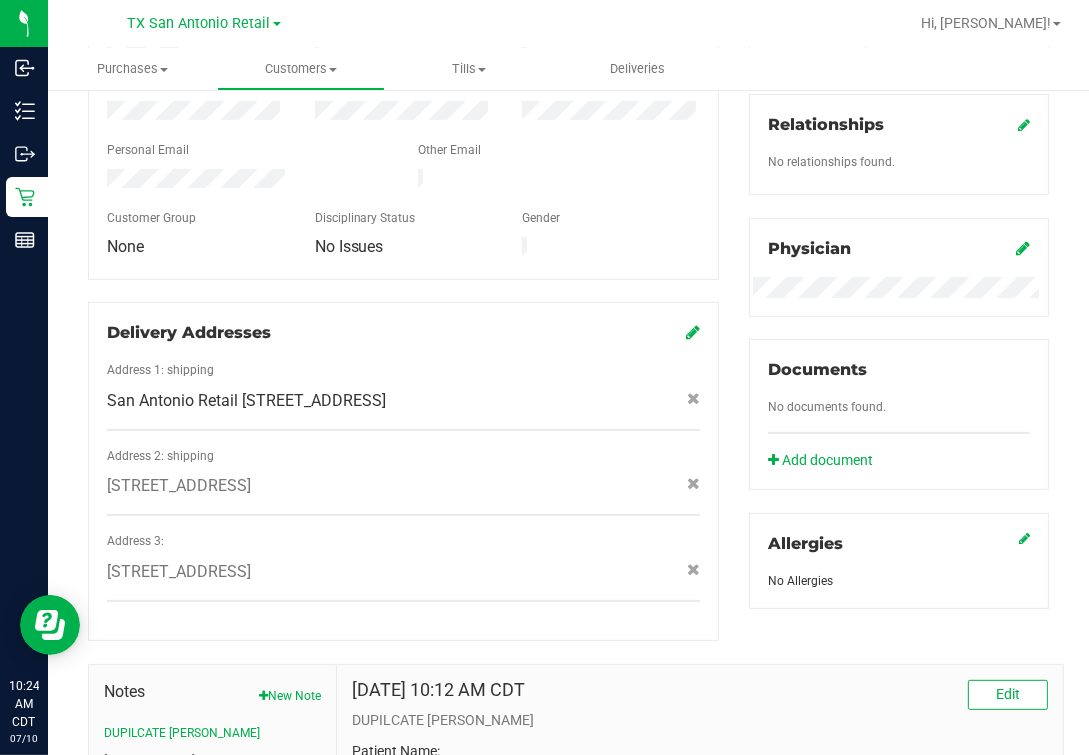 scroll, scrollTop: 782, scrollLeft: 0, axis: vertical 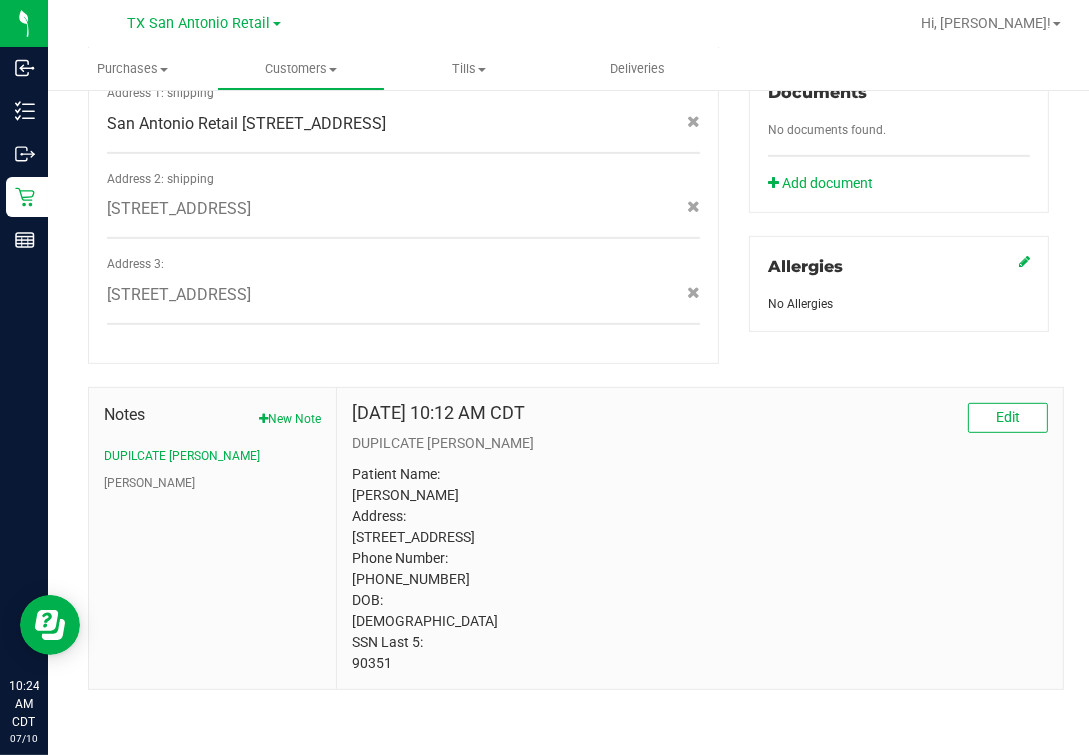 click on "Patient Name:
[PERSON_NAME]
Address:
[STREET_ADDRESS]
Phone Number:
[PHONE_NUMBER]
DOB:
[DEMOGRAPHIC_DATA]
SSN Last 5:
90351" at bounding box center (700, 569) 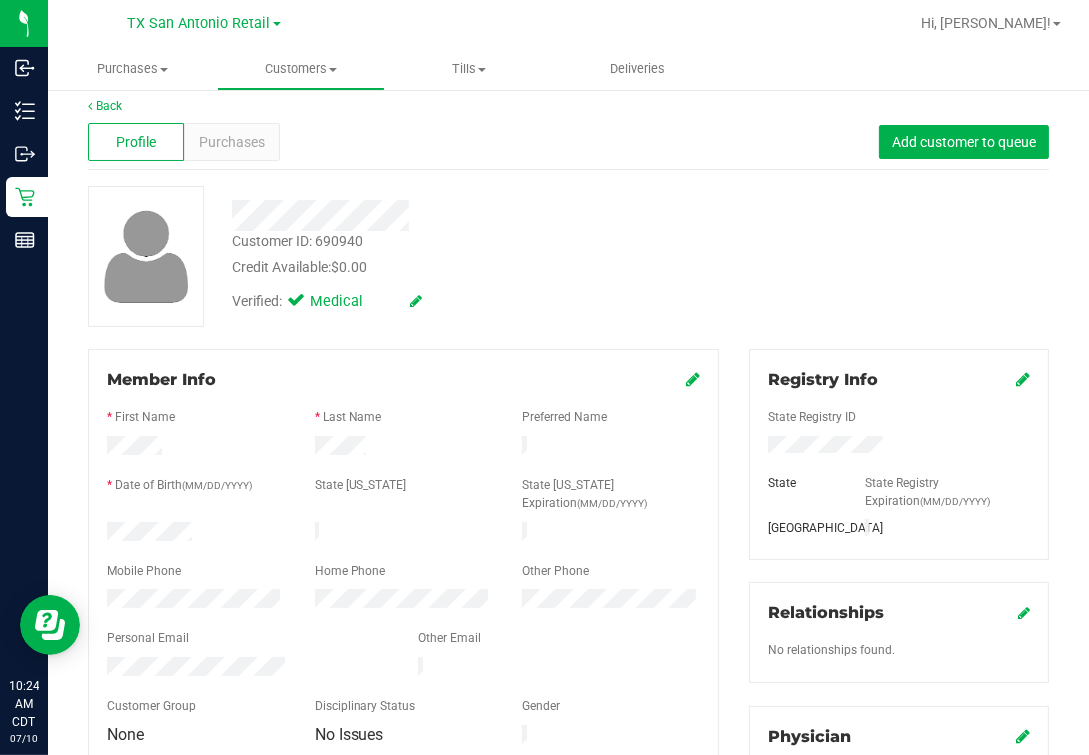 scroll, scrollTop: 0, scrollLeft: 0, axis: both 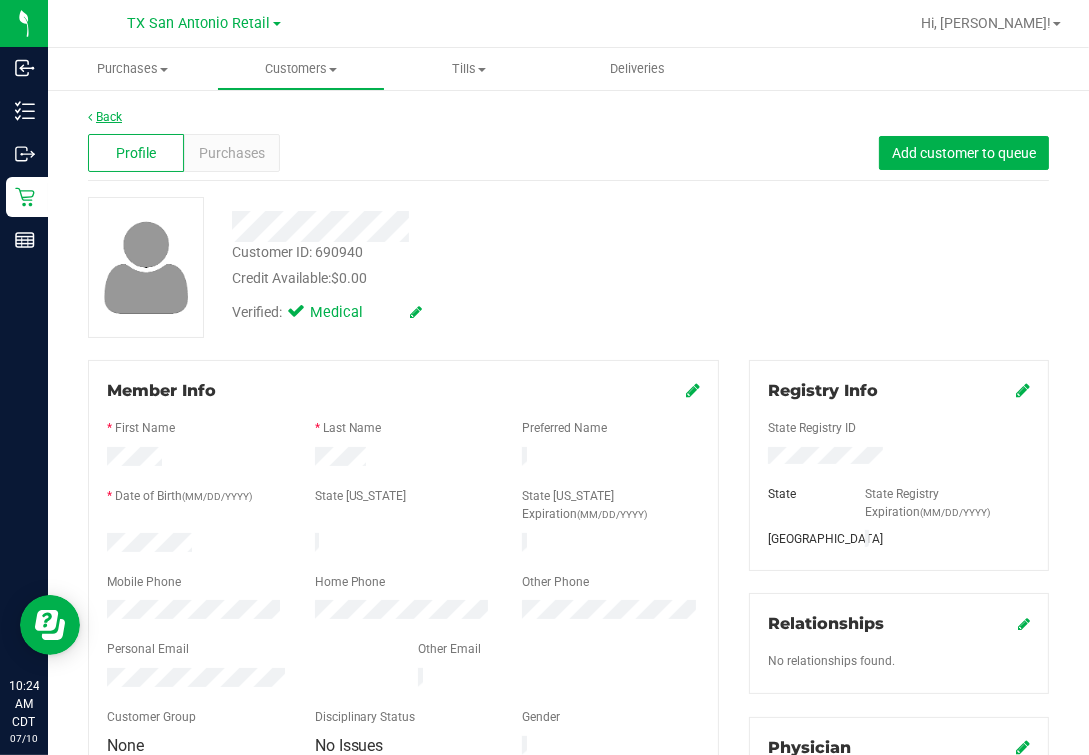 click on "Back" at bounding box center (105, 117) 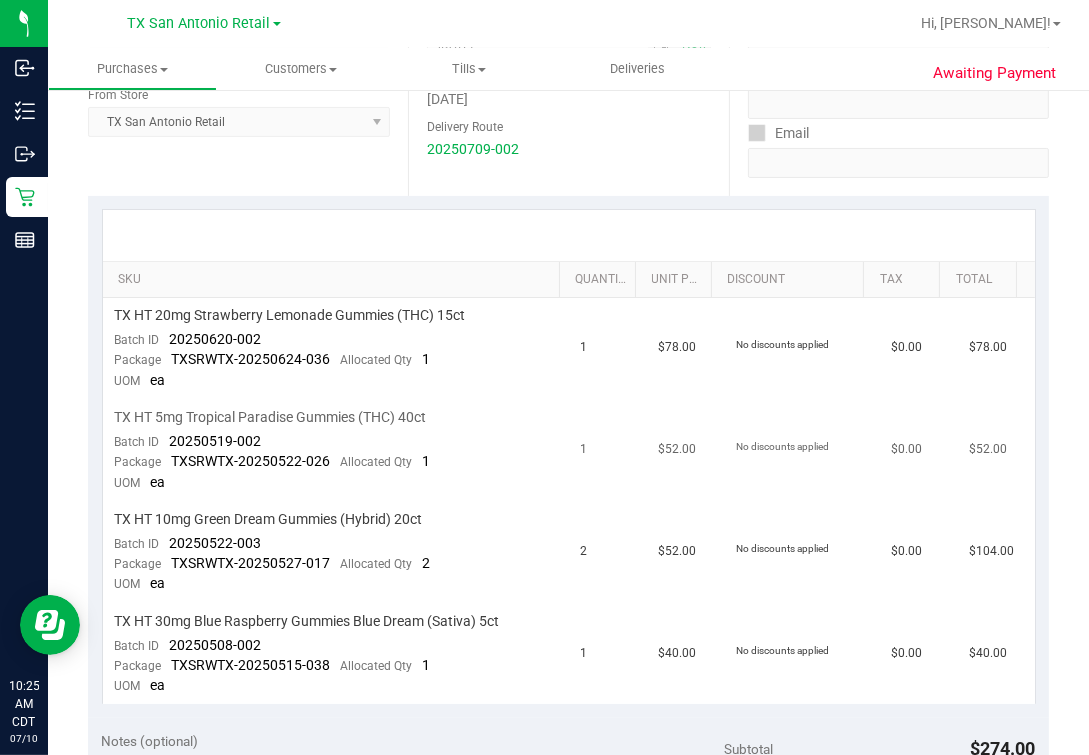 scroll, scrollTop: 375, scrollLeft: 0, axis: vertical 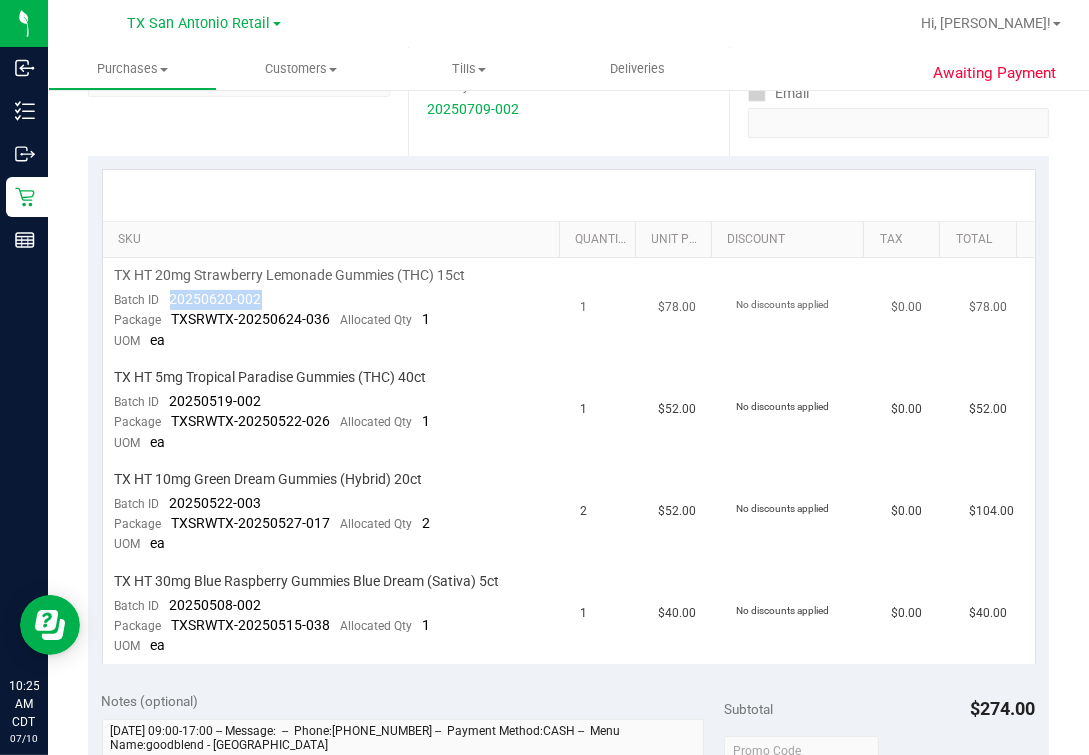 drag, startPoint x: 162, startPoint y: 299, endPoint x: 341, endPoint y: 297, distance: 179.01117 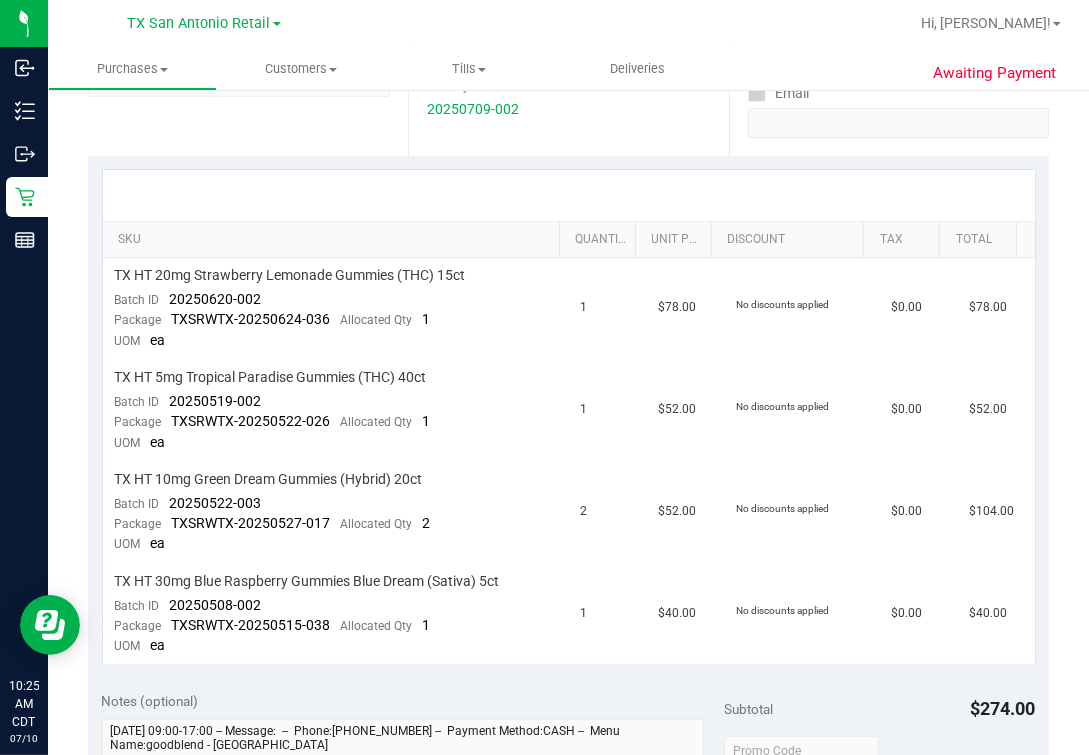 click on "SKU" at bounding box center [331, 240] 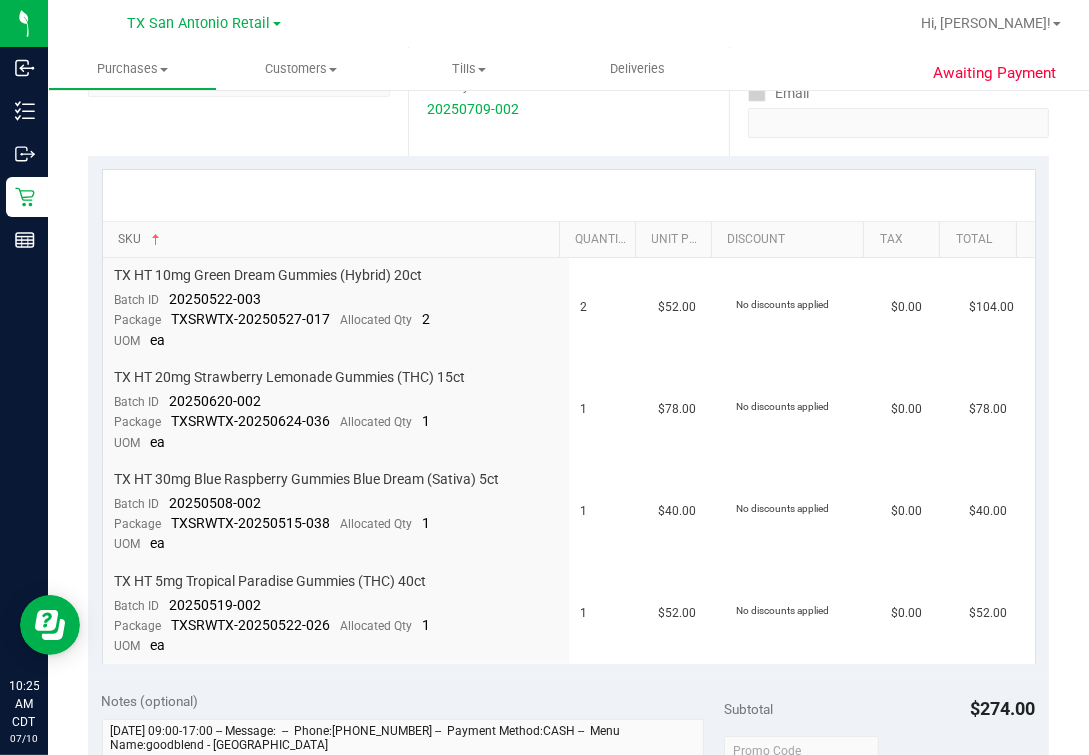 click at bounding box center (156, 240) 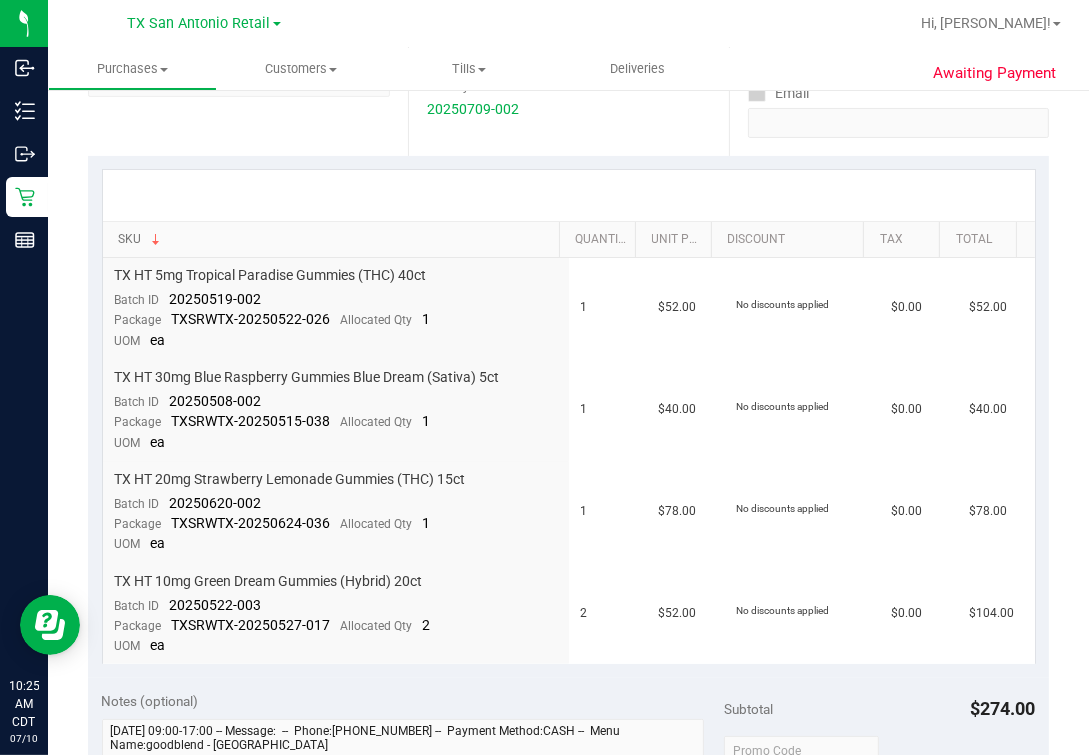 click at bounding box center [156, 240] 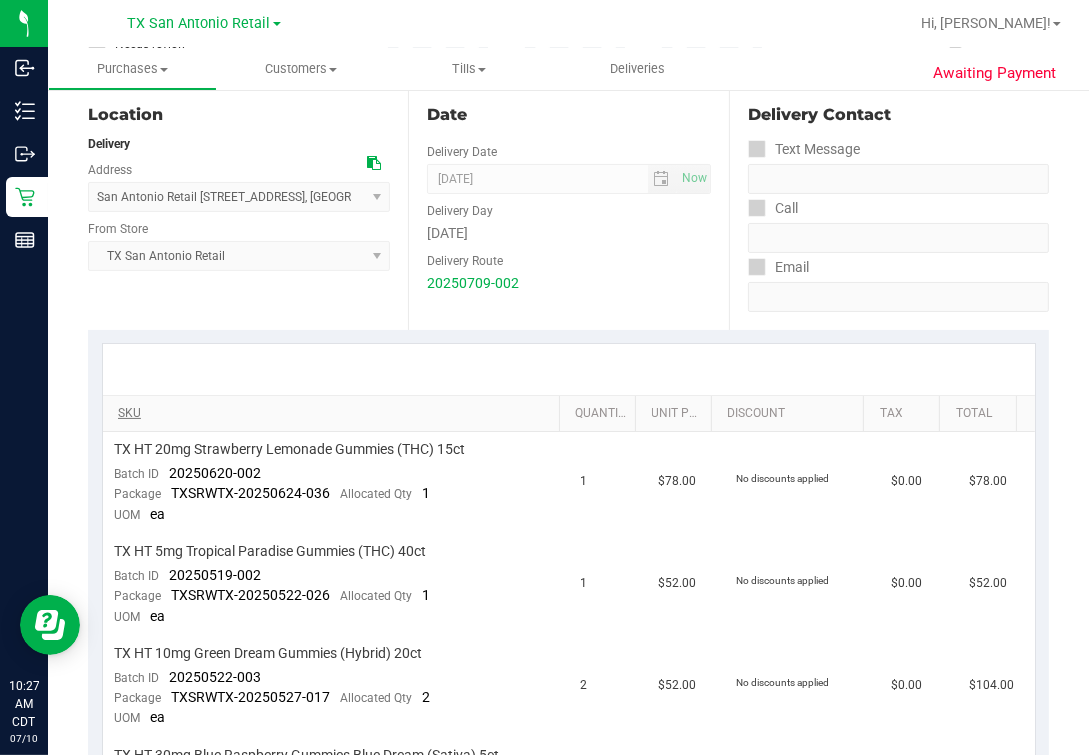 scroll, scrollTop: 499, scrollLeft: 0, axis: vertical 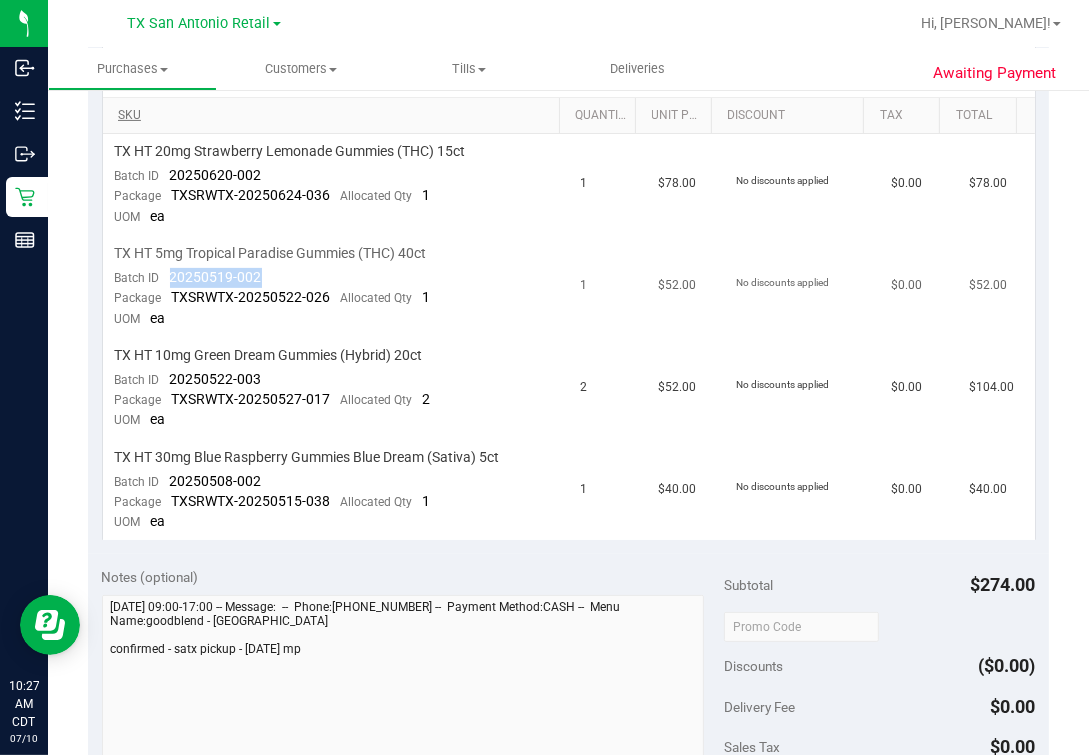drag, startPoint x: 168, startPoint y: 275, endPoint x: 360, endPoint y: 275, distance: 192 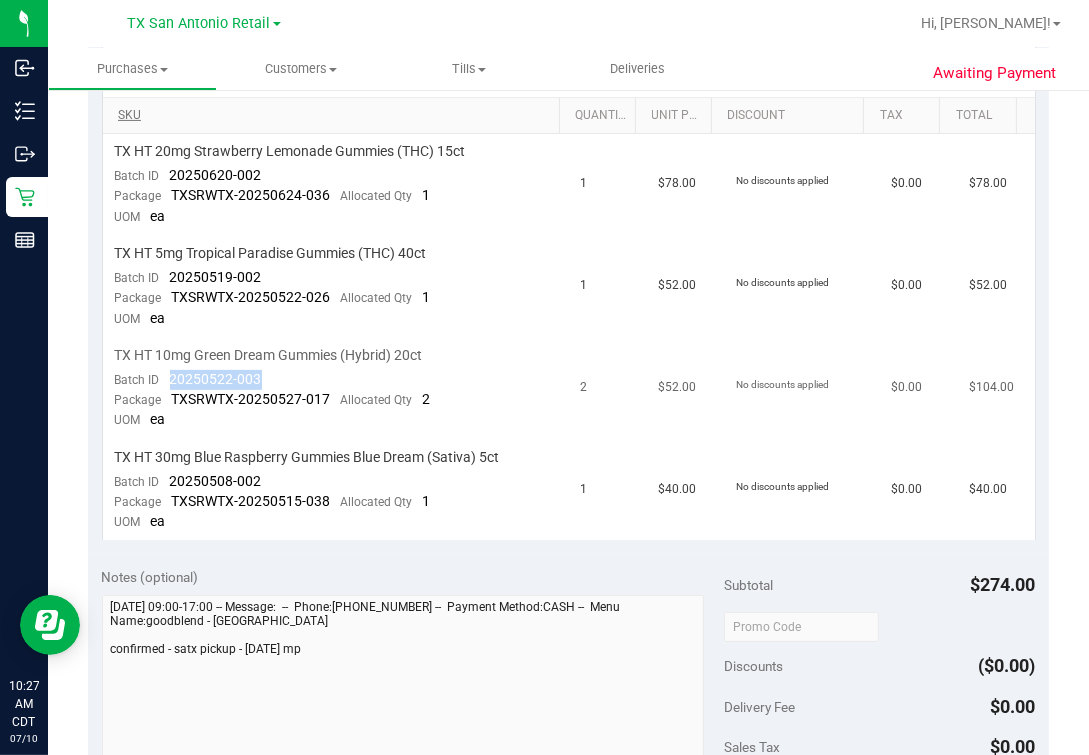 drag, startPoint x: 164, startPoint y: 372, endPoint x: 266, endPoint y: 377, distance: 102.122475 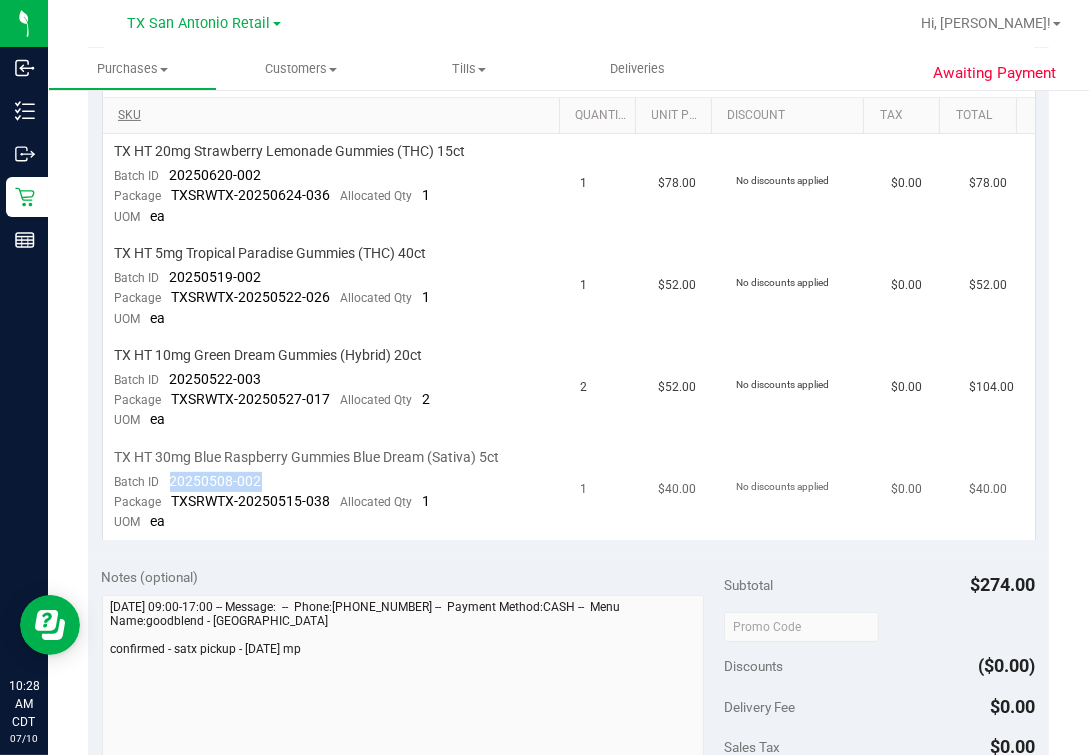 drag, startPoint x: 162, startPoint y: 478, endPoint x: 282, endPoint y: 473, distance: 120.10412 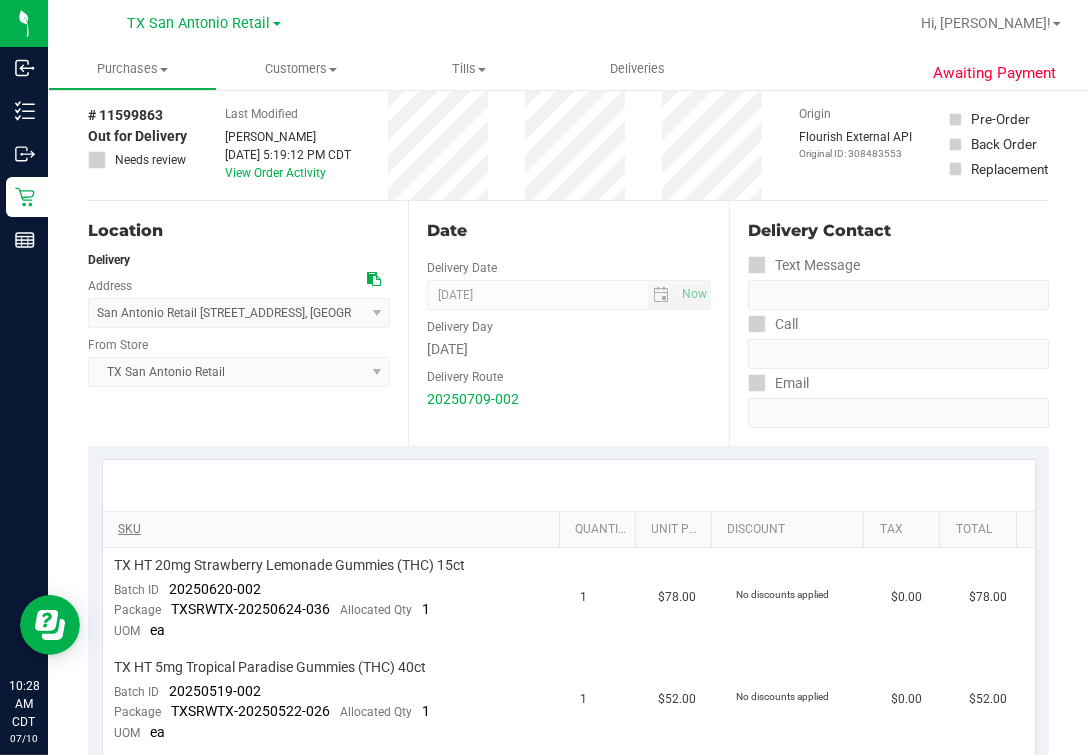 scroll, scrollTop: 0, scrollLeft: 0, axis: both 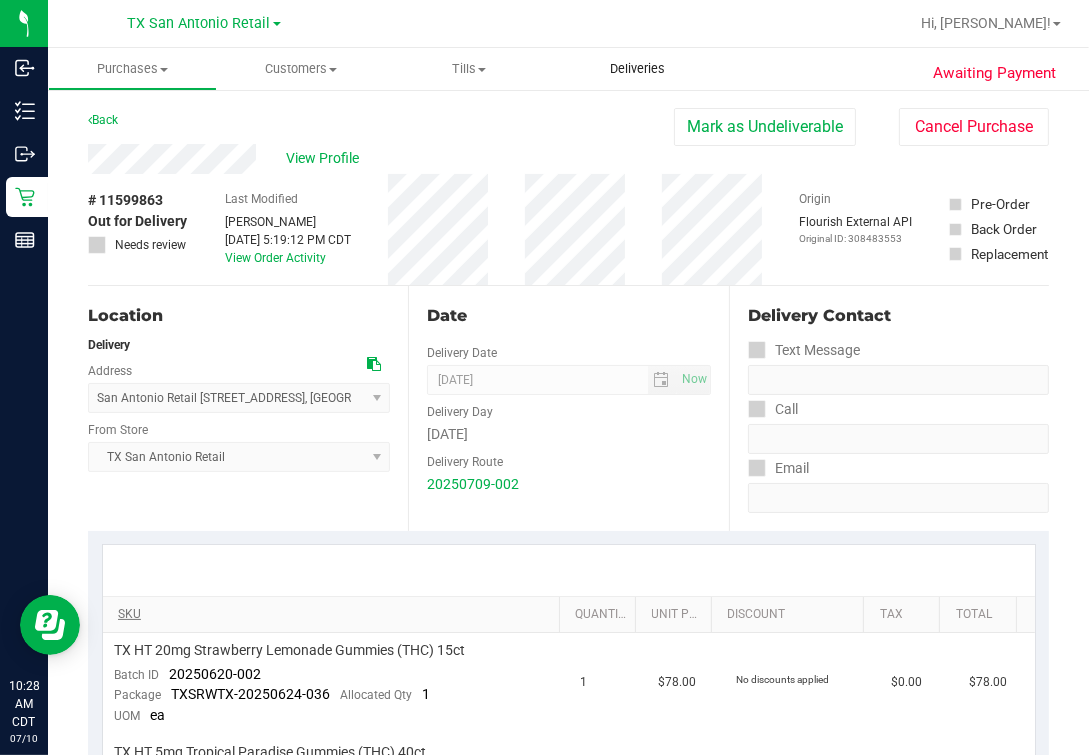 click on "Deliveries" at bounding box center (637, 69) 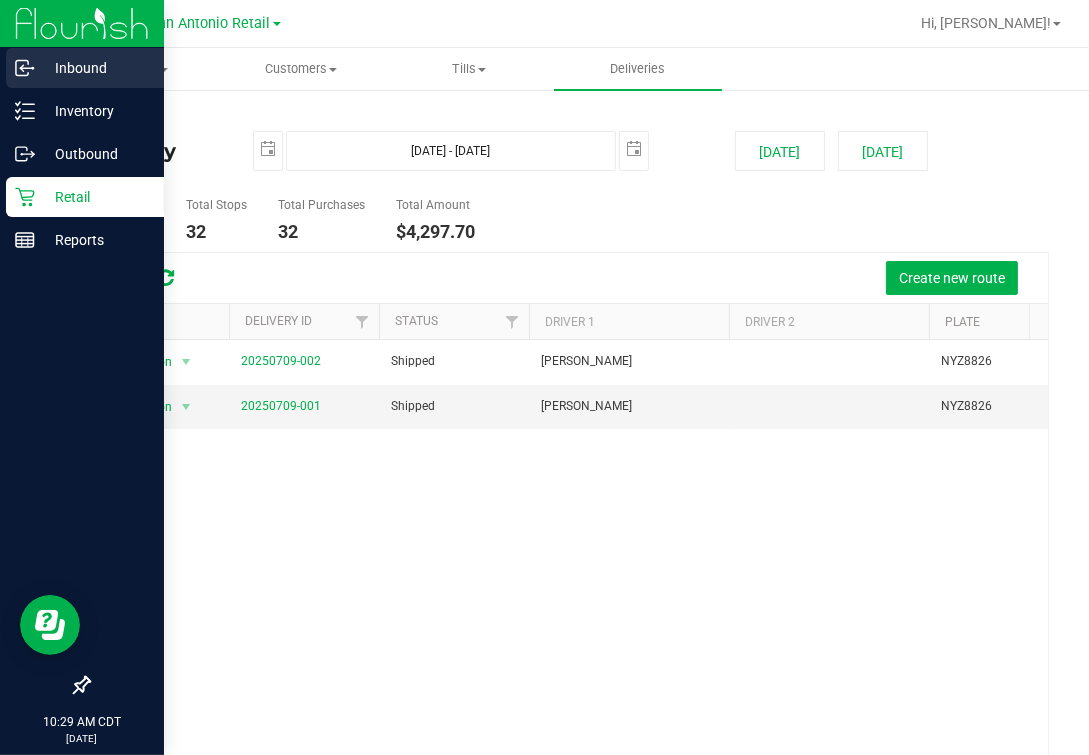 drag, startPoint x: 446, startPoint y: 632, endPoint x: 2, endPoint y: 63, distance: 721.73193 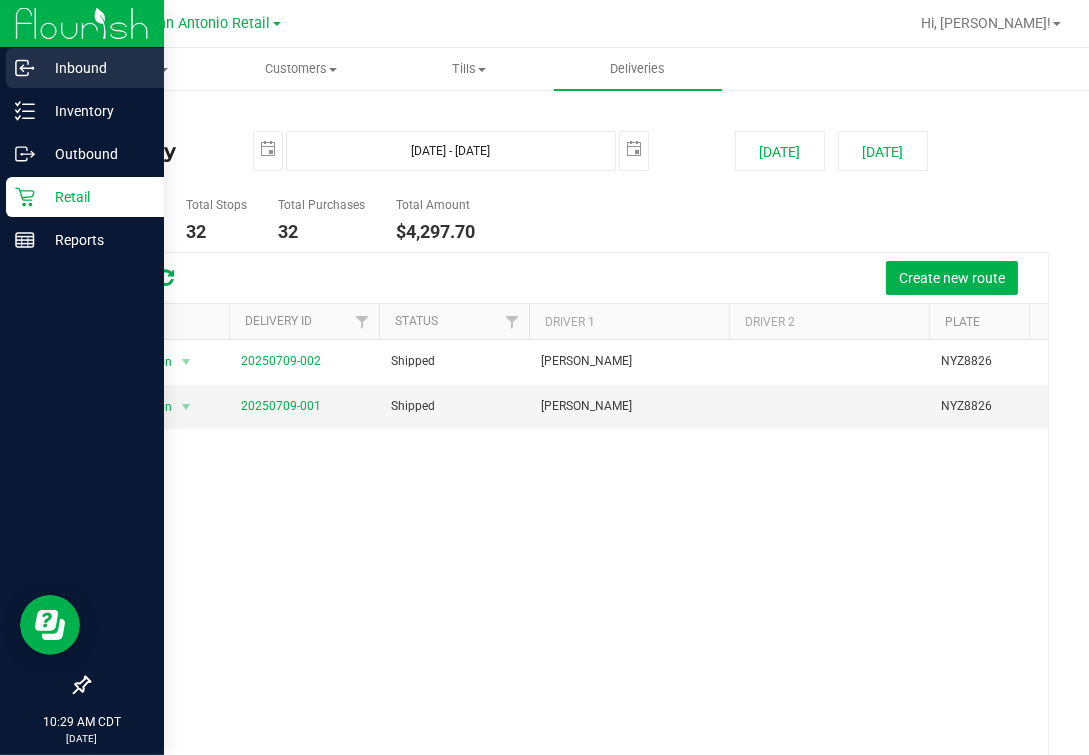 click on "Action Action View Delivery
20250709-002
Shipped [PERSON_NAME] NYZ8826 25 $2,795.30
Action Action View Delivery
20250709-001
Shipped [PERSON_NAME] NYZ8826 7 $1,502.40" at bounding box center [568, 578] 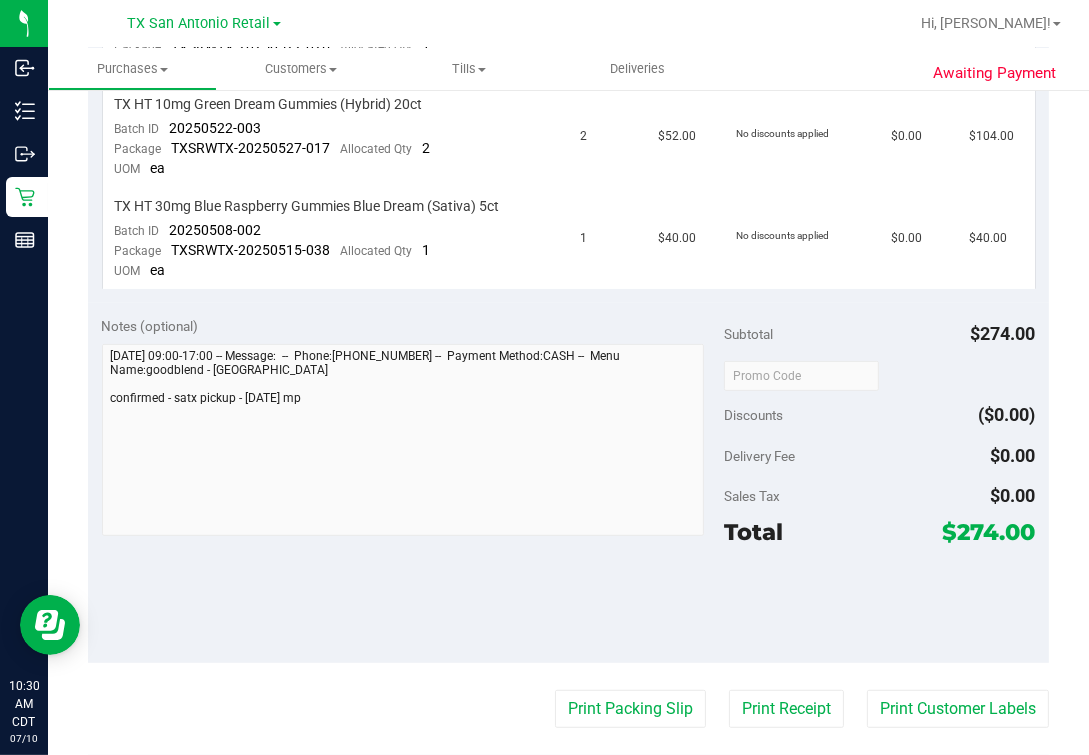 scroll, scrollTop: 0, scrollLeft: 0, axis: both 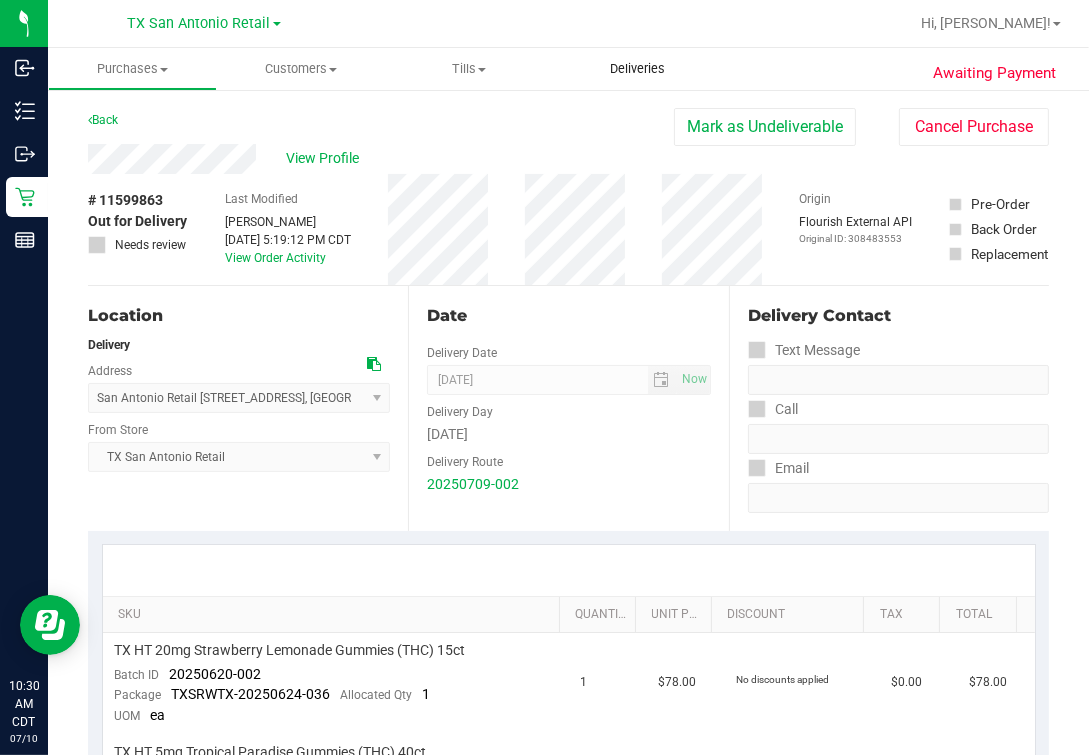 click on "Deliveries" at bounding box center [637, 69] 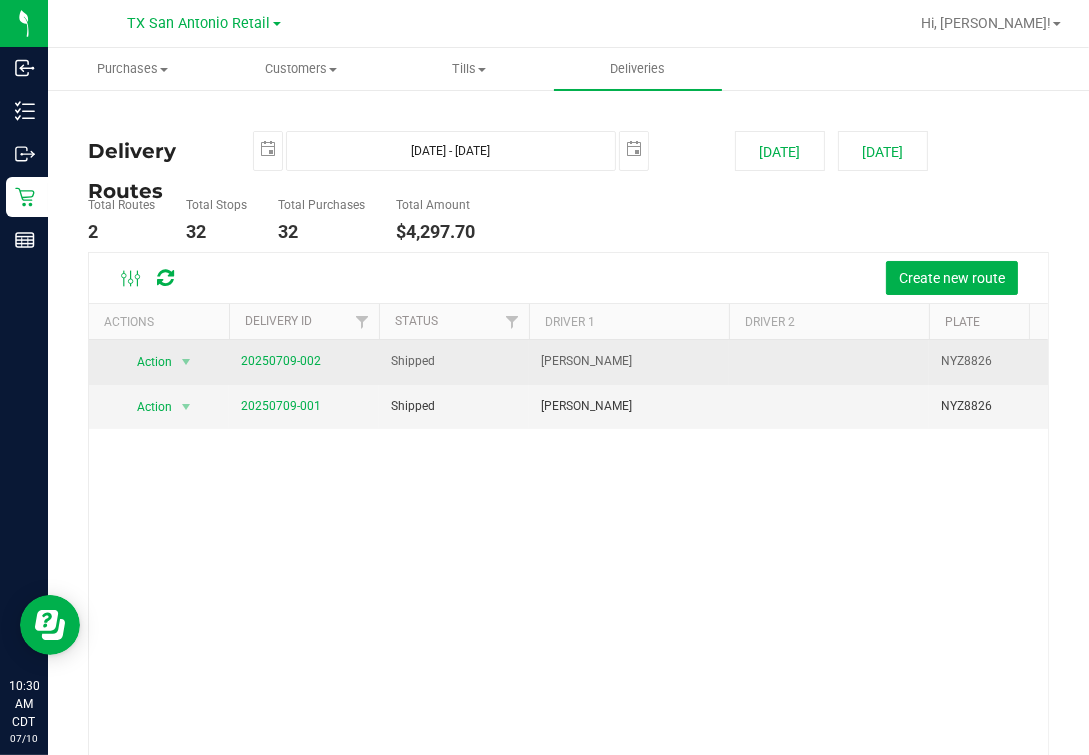 click on "20250709-002" at bounding box center (281, 361) 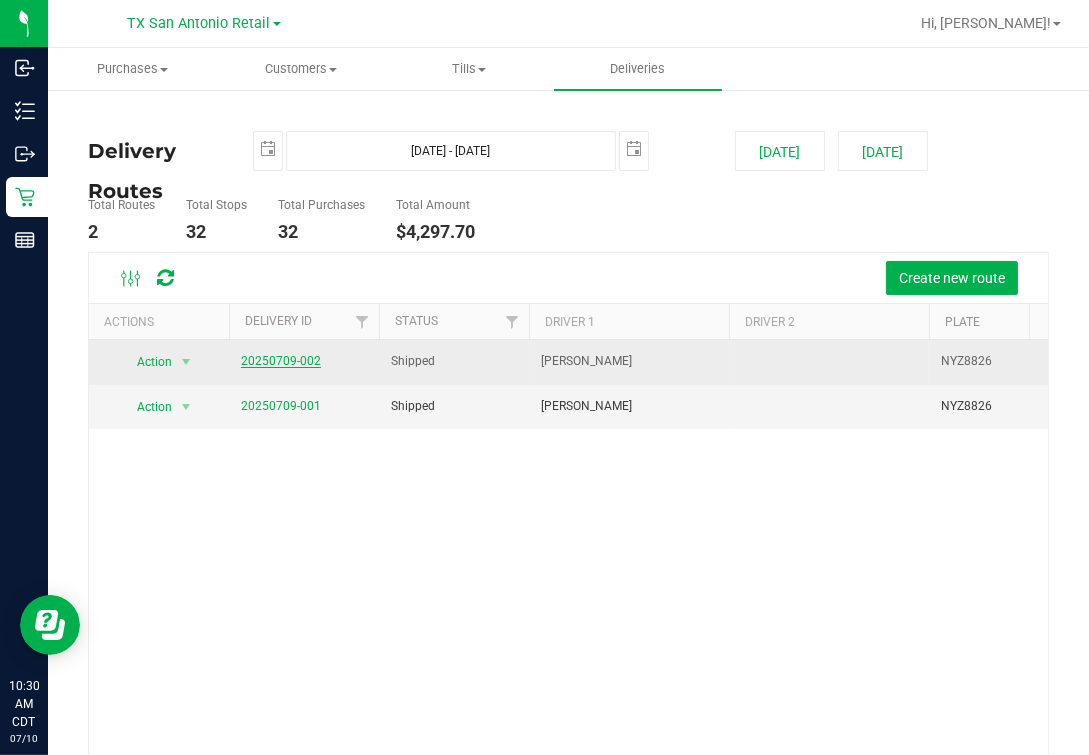 click on "20250709-002" at bounding box center [281, 361] 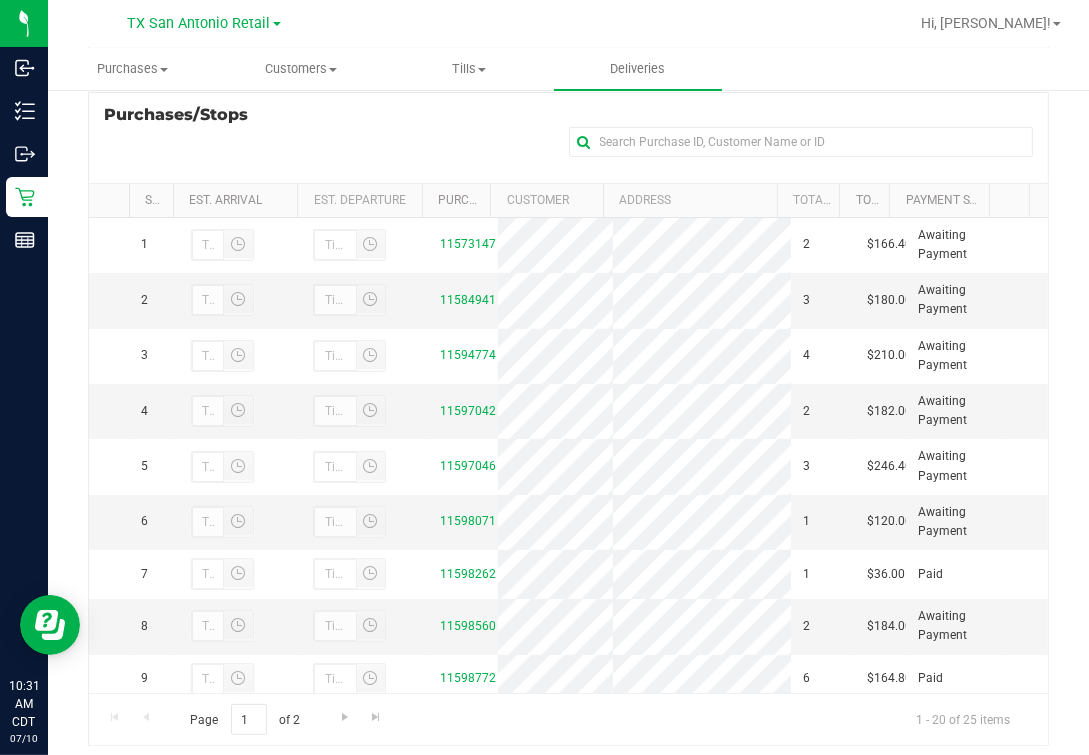 scroll, scrollTop: 357, scrollLeft: 0, axis: vertical 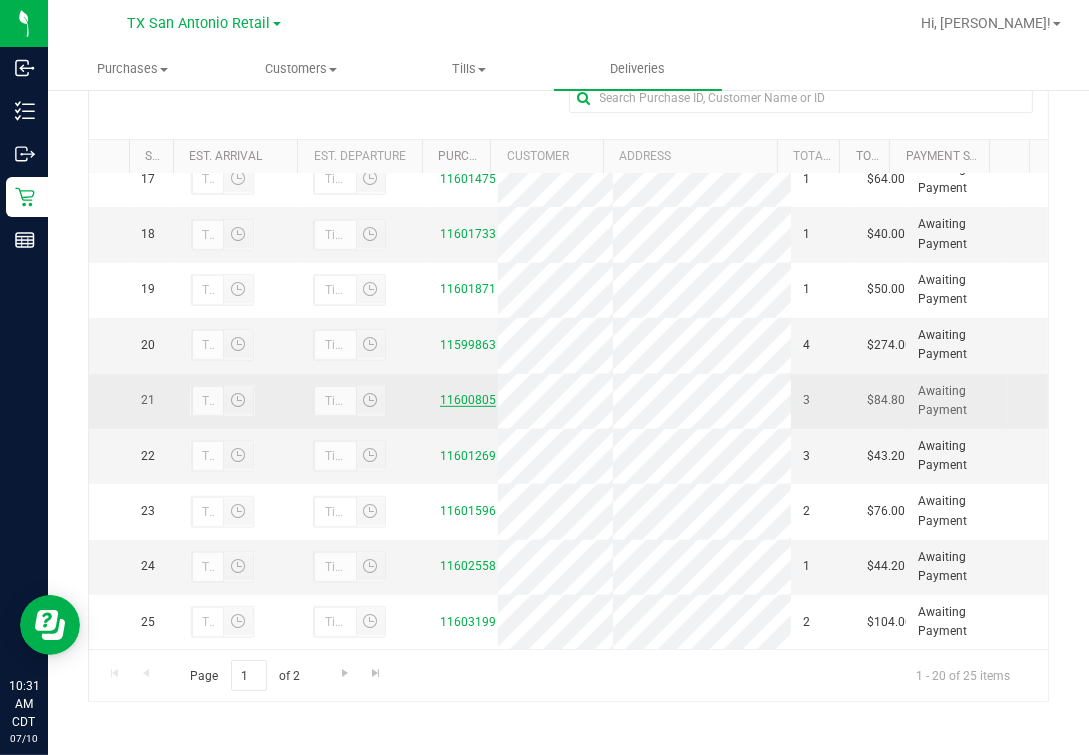click on "11600805" at bounding box center [468, 400] 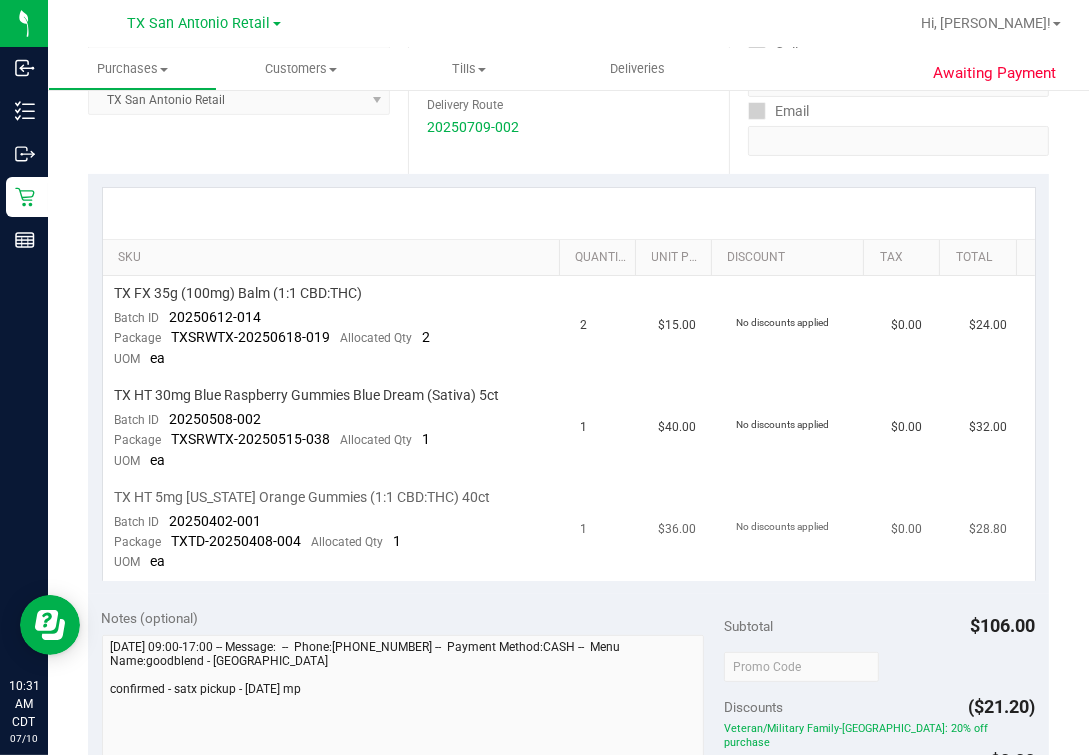scroll, scrollTop: 0, scrollLeft: 0, axis: both 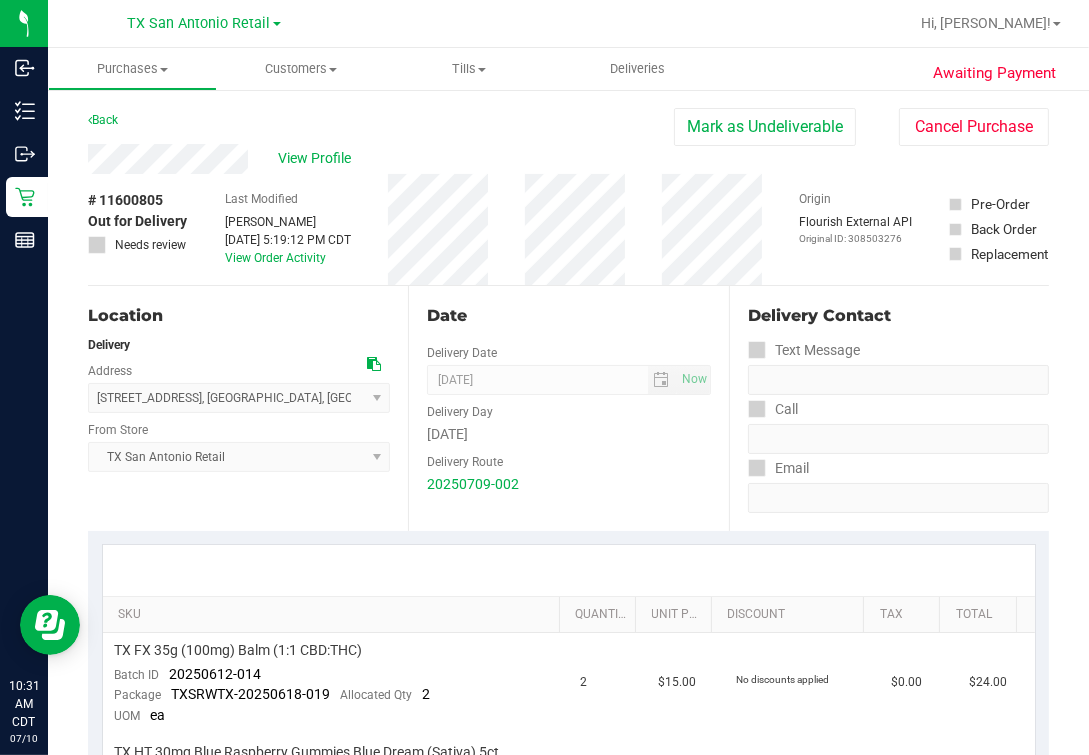click at bounding box center [569, 570] 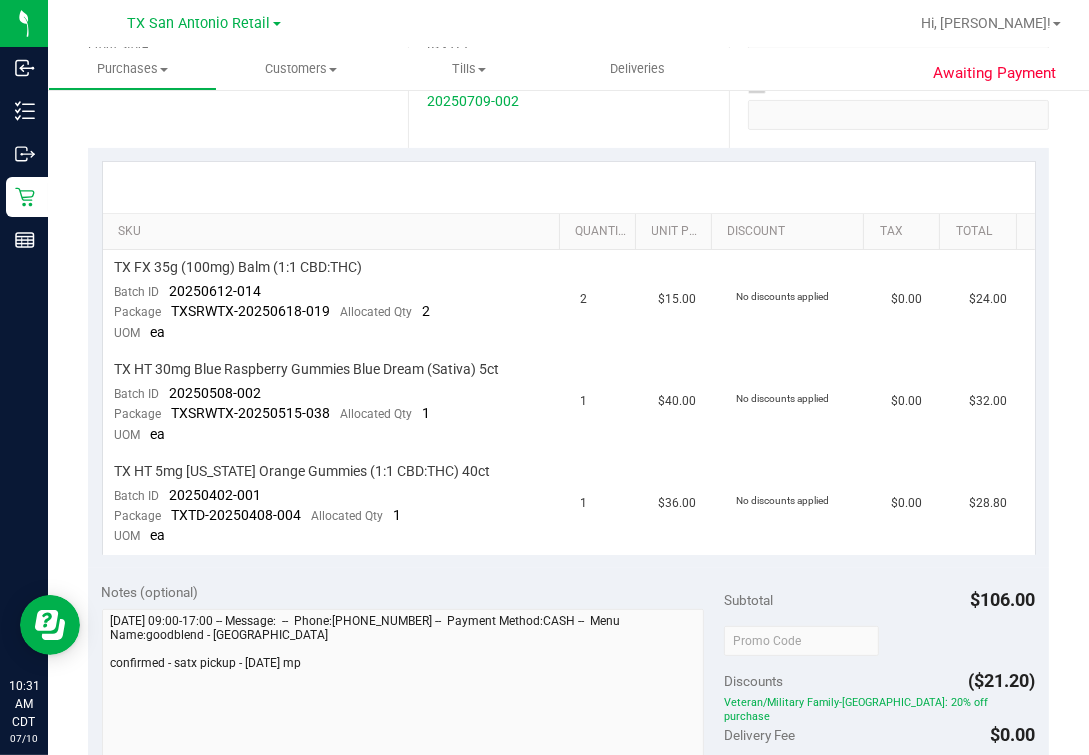 scroll, scrollTop: 375, scrollLeft: 0, axis: vertical 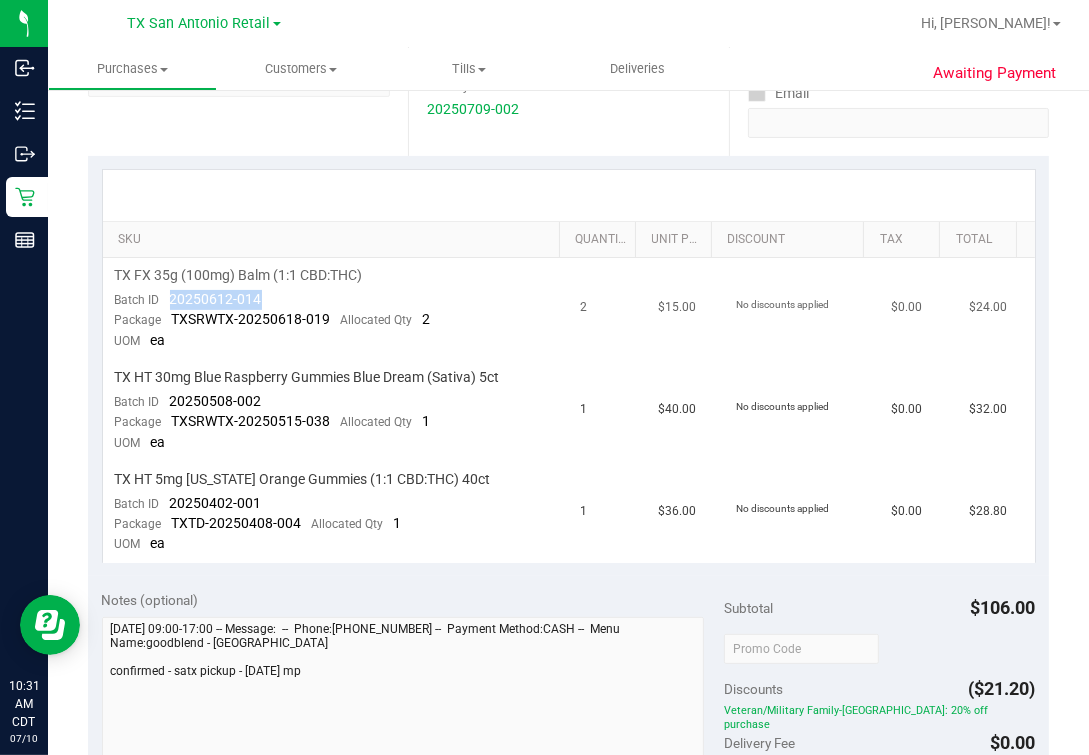 drag, startPoint x: 164, startPoint y: 300, endPoint x: 280, endPoint y: 300, distance: 116 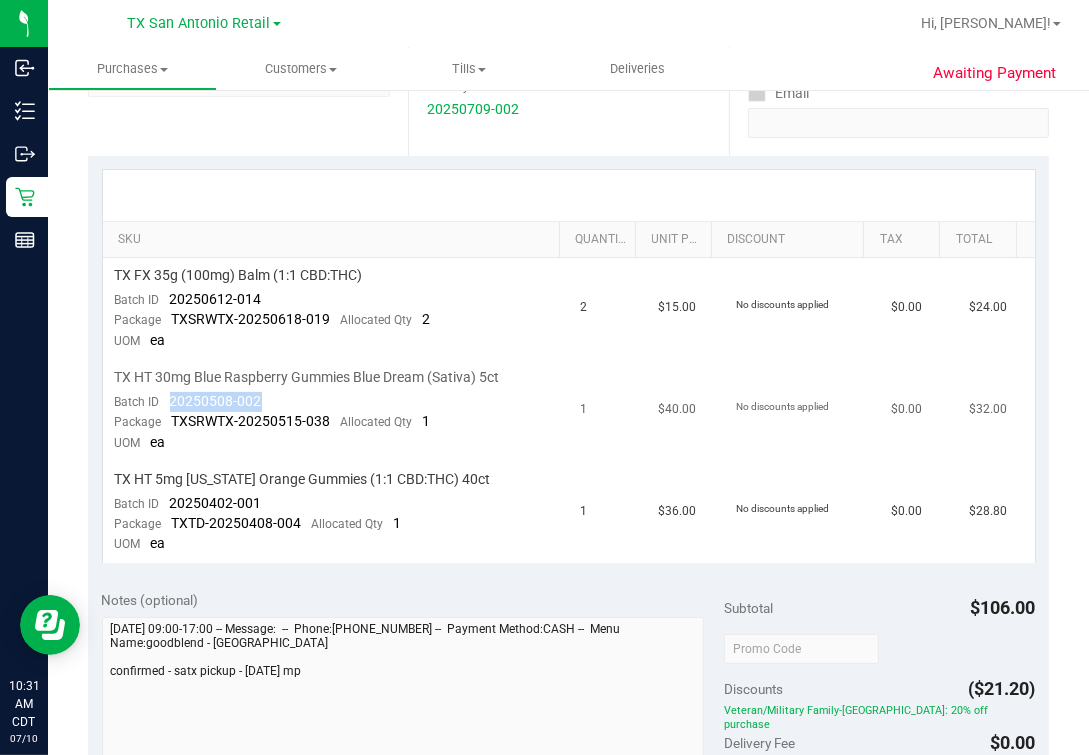 drag, startPoint x: 171, startPoint y: 405, endPoint x: 286, endPoint y: 404, distance: 115.00435 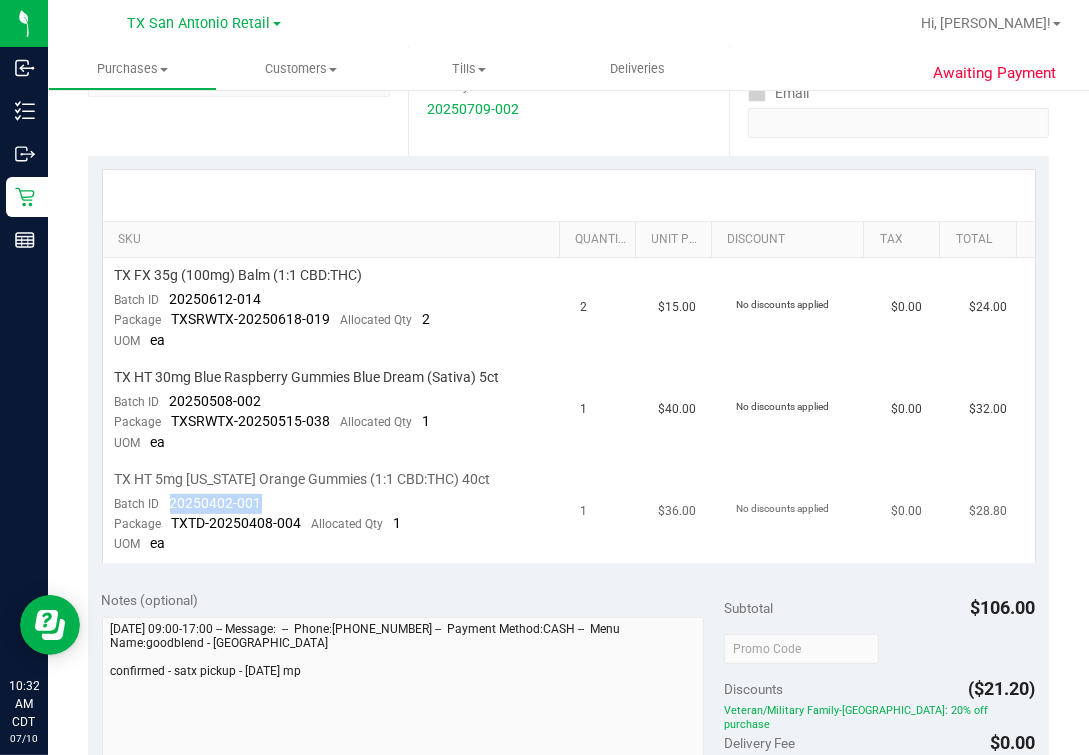 drag, startPoint x: 167, startPoint y: 496, endPoint x: 296, endPoint y: 486, distance: 129.38702 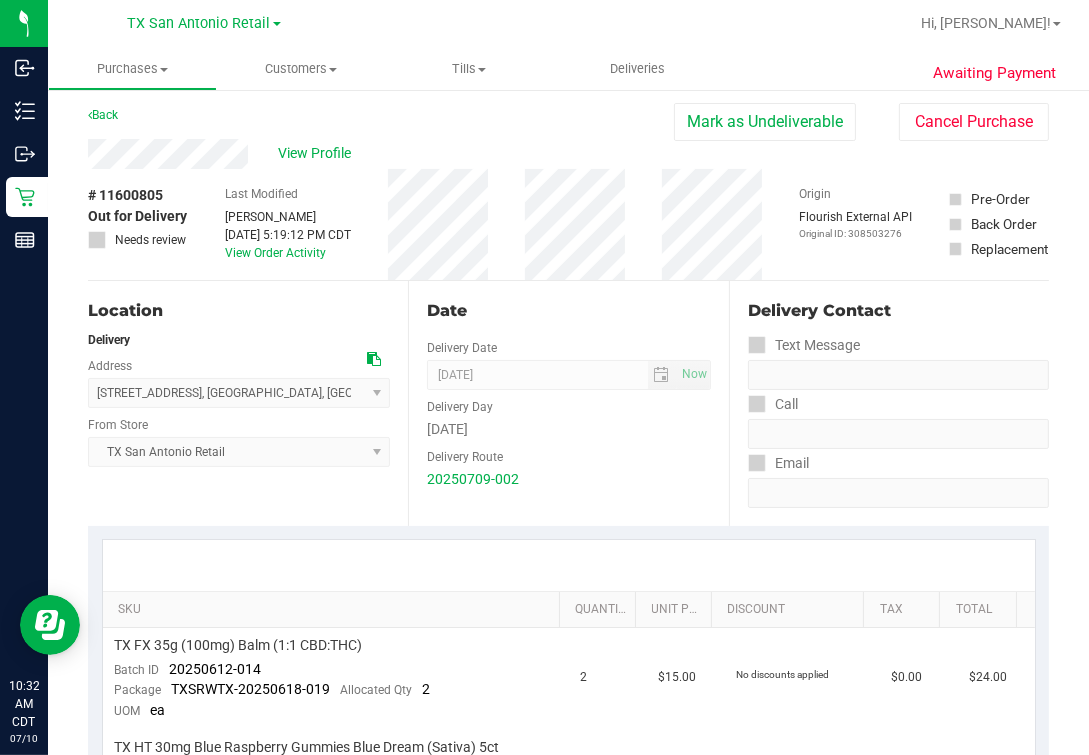 scroll, scrollTop: 0, scrollLeft: 0, axis: both 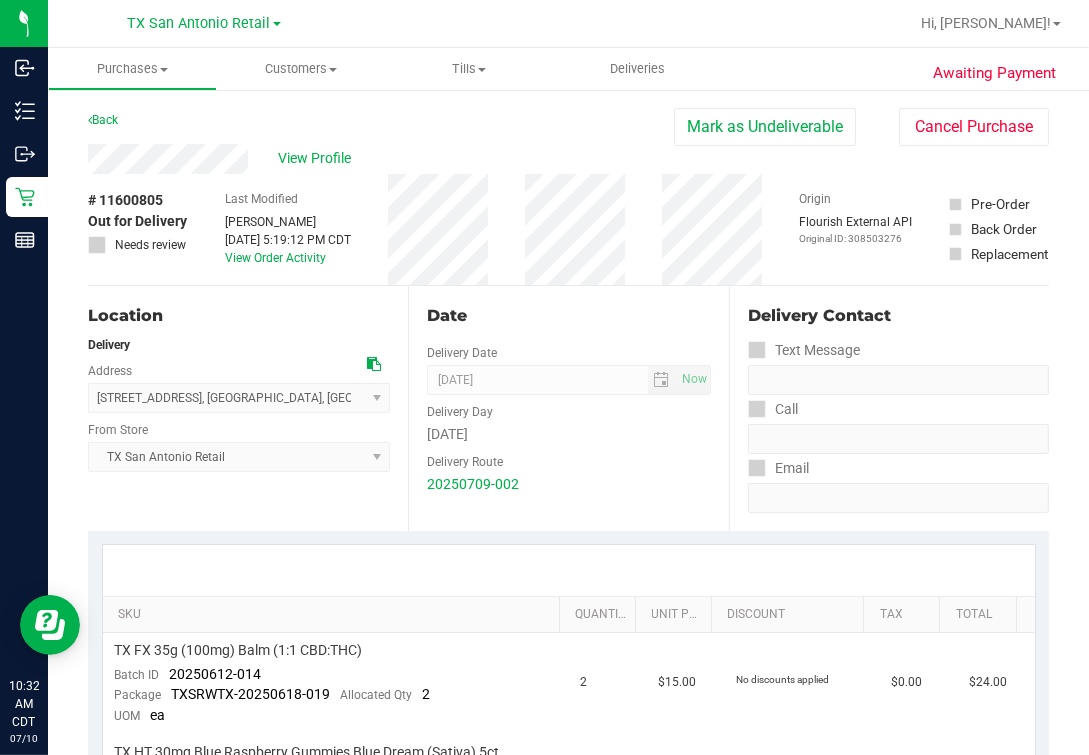 click on "Back
[PERSON_NAME] as Undeliverable
Cancel Purchase" at bounding box center (568, 126) 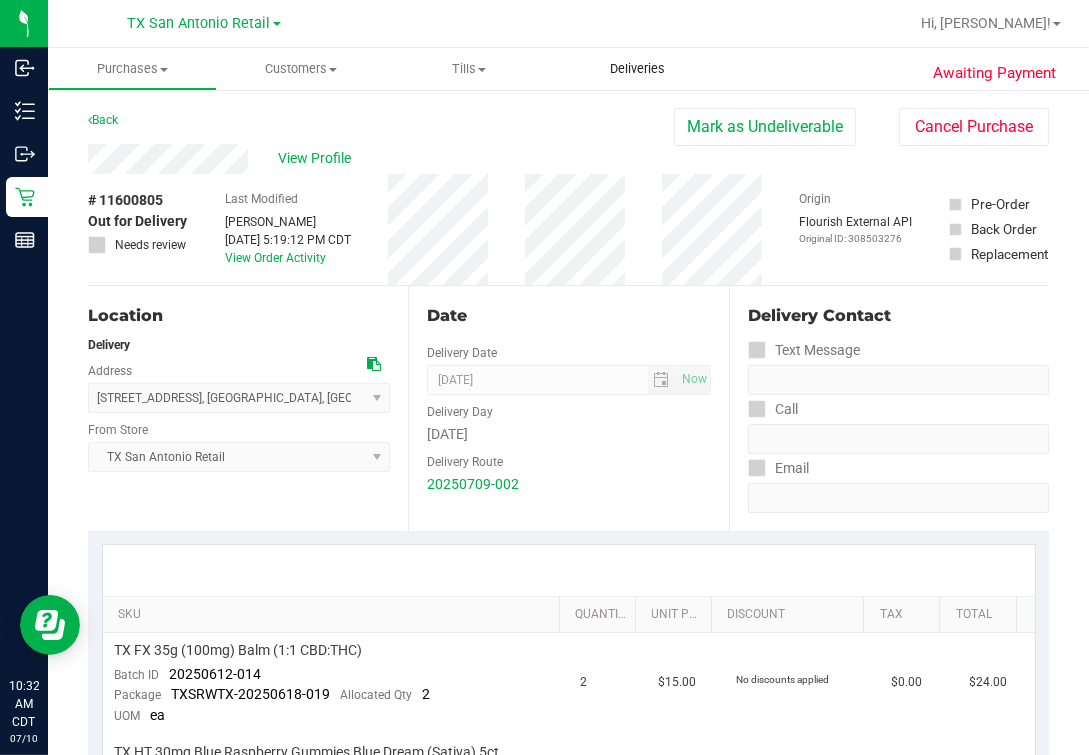 click on "Deliveries" at bounding box center [638, 69] 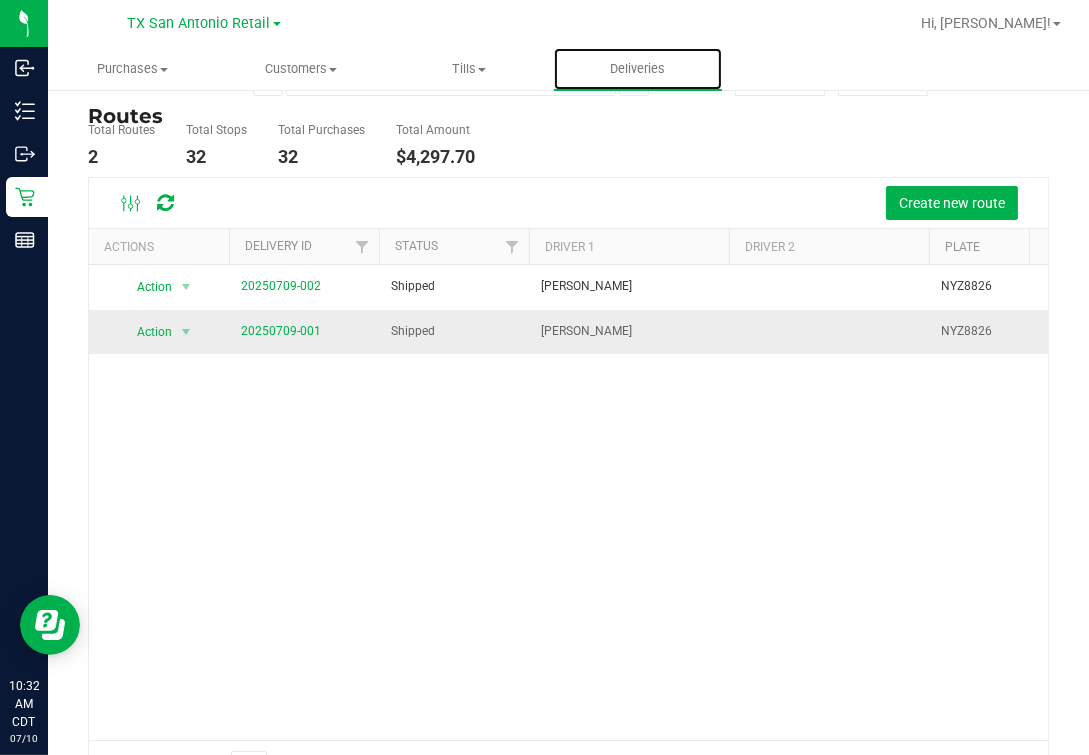 scroll, scrollTop: 132, scrollLeft: 0, axis: vertical 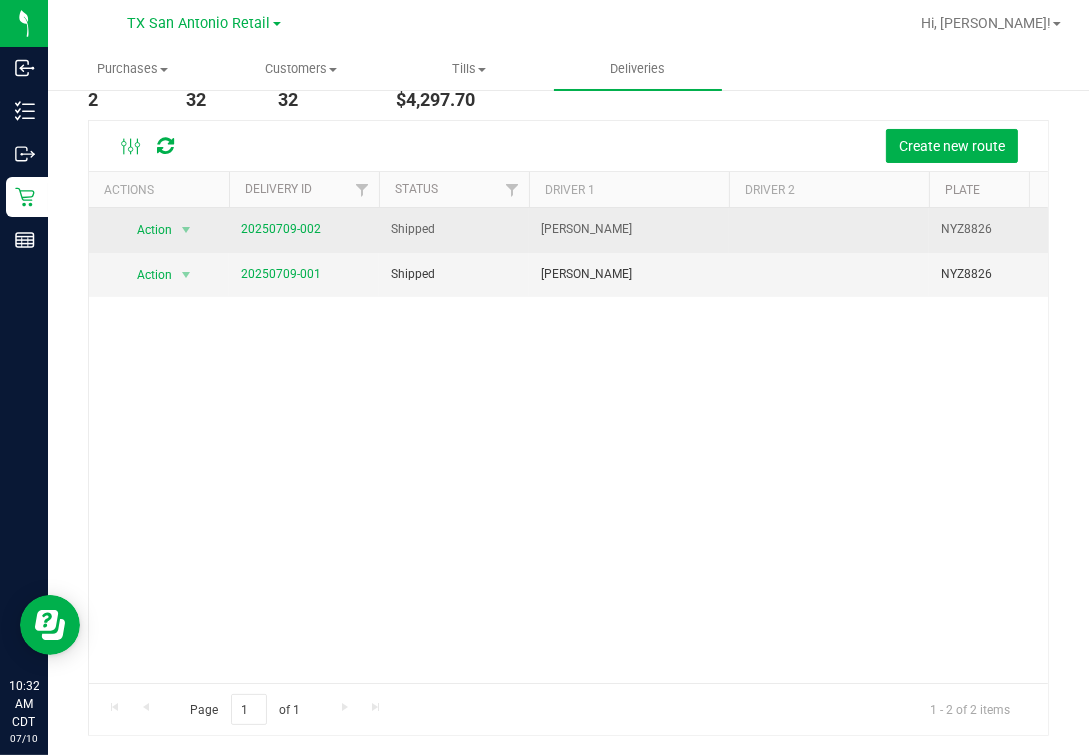 click on "20250709-002" at bounding box center [304, 230] 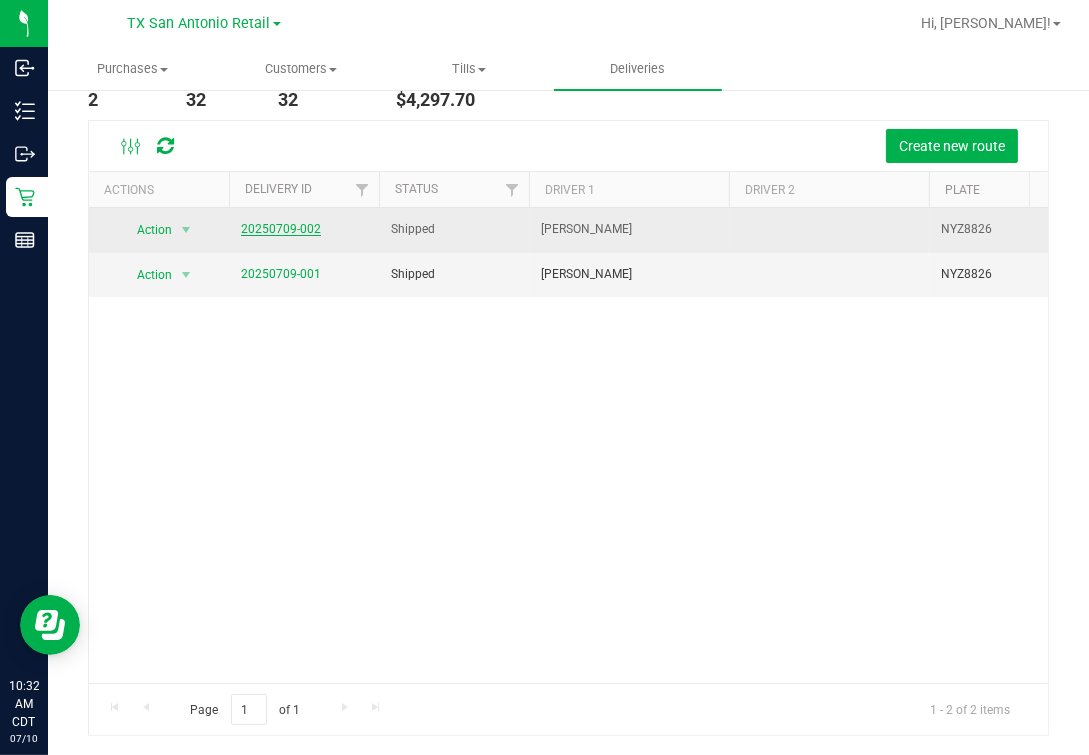 click on "20250709-002" at bounding box center (281, 229) 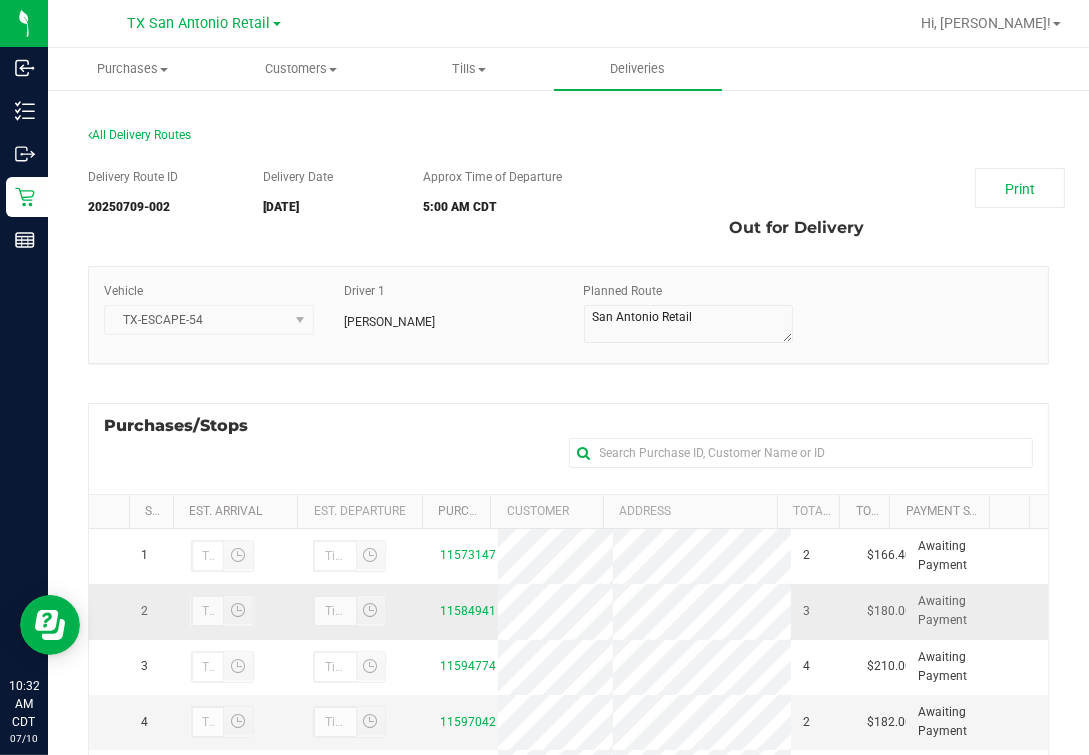 scroll, scrollTop: 357, scrollLeft: 0, axis: vertical 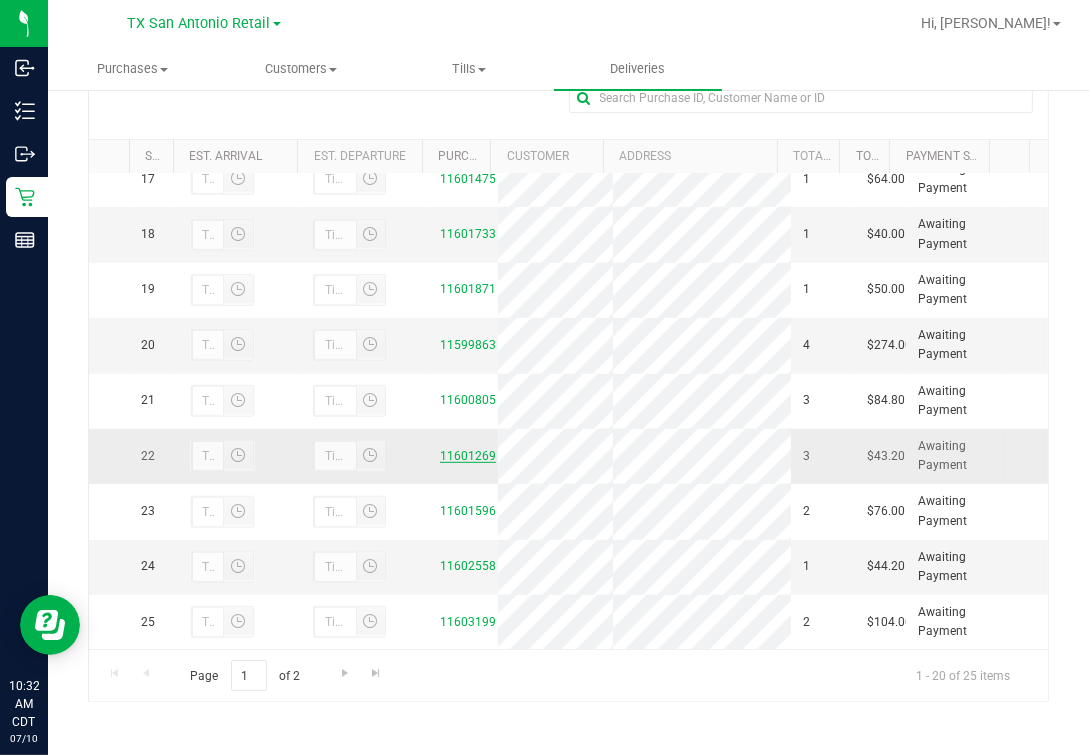 click on "11601269" at bounding box center (468, 456) 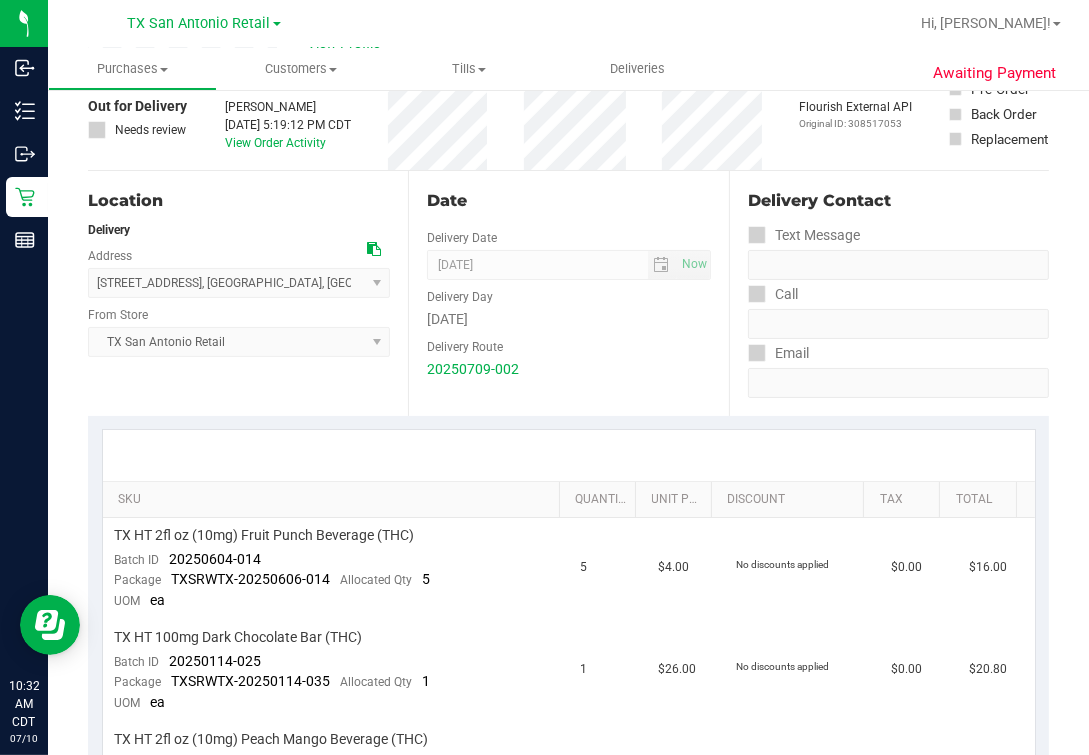 scroll, scrollTop: 0, scrollLeft: 0, axis: both 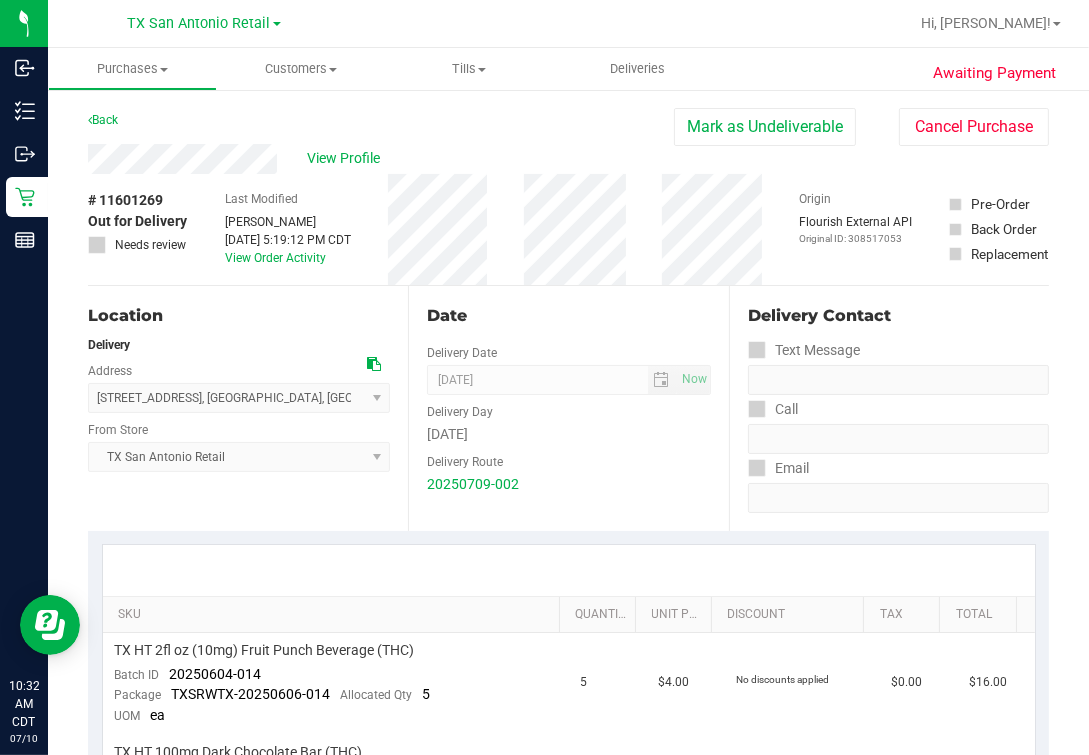 click on "Back
[PERSON_NAME] as Undeliverable
Cancel Purchase" at bounding box center (568, 126) 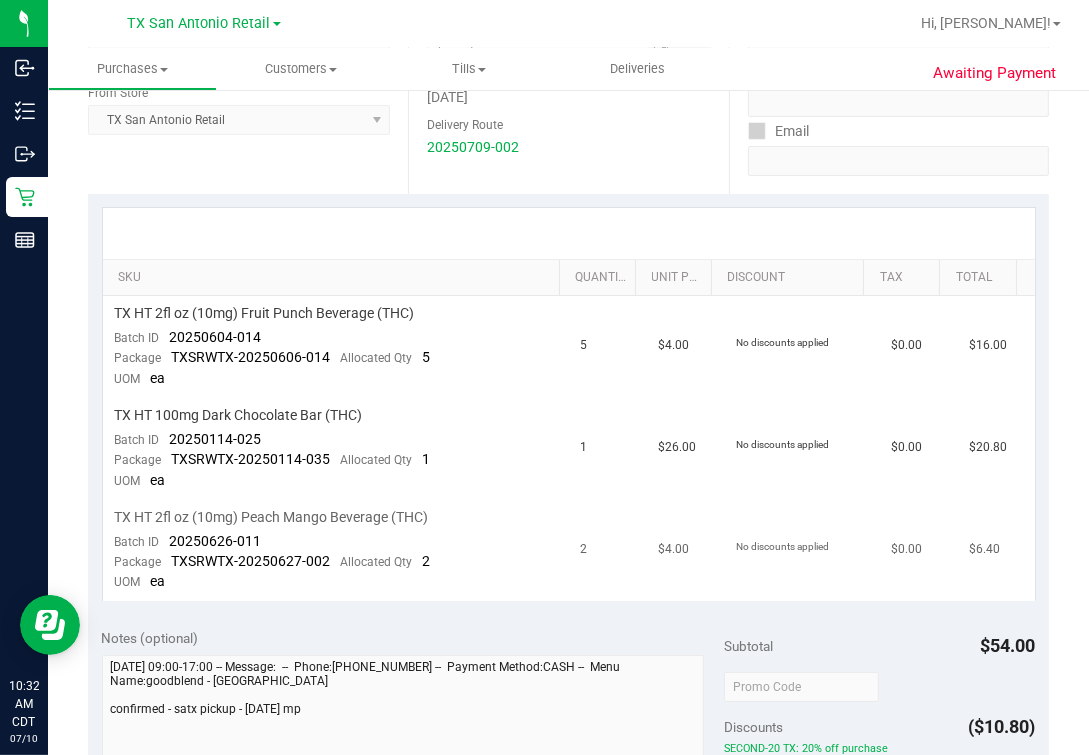scroll, scrollTop: 375, scrollLeft: 0, axis: vertical 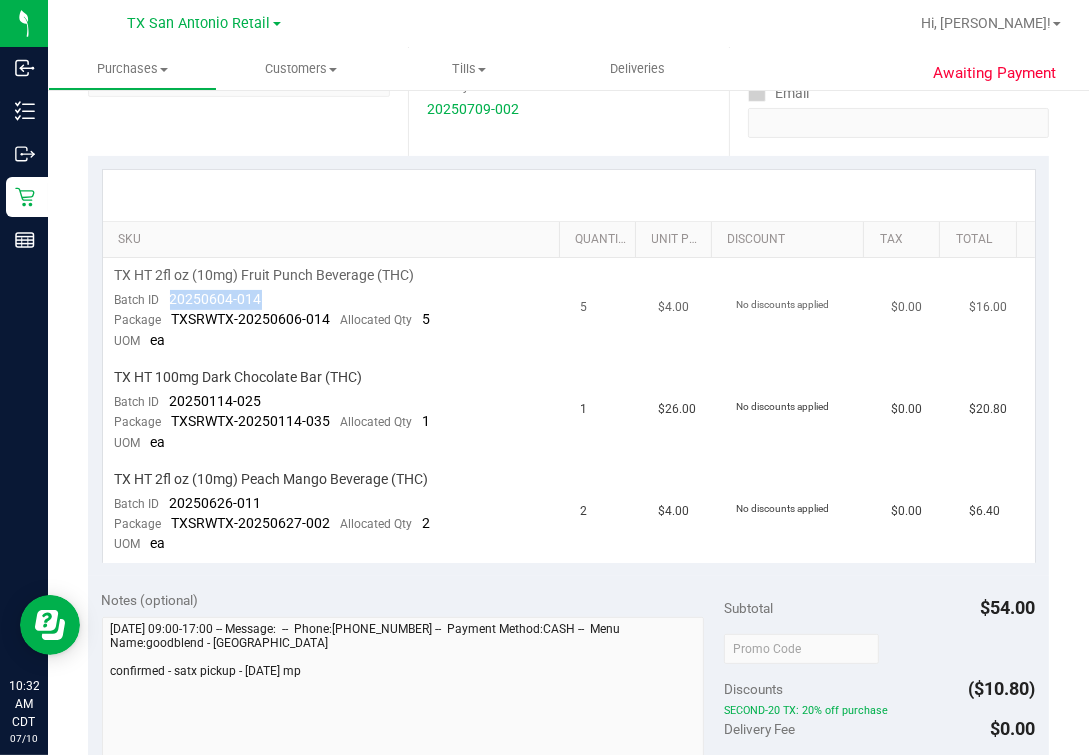 drag, startPoint x: 170, startPoint y: 302, endPoint x: 273, endPoint y: 302, distance: 103 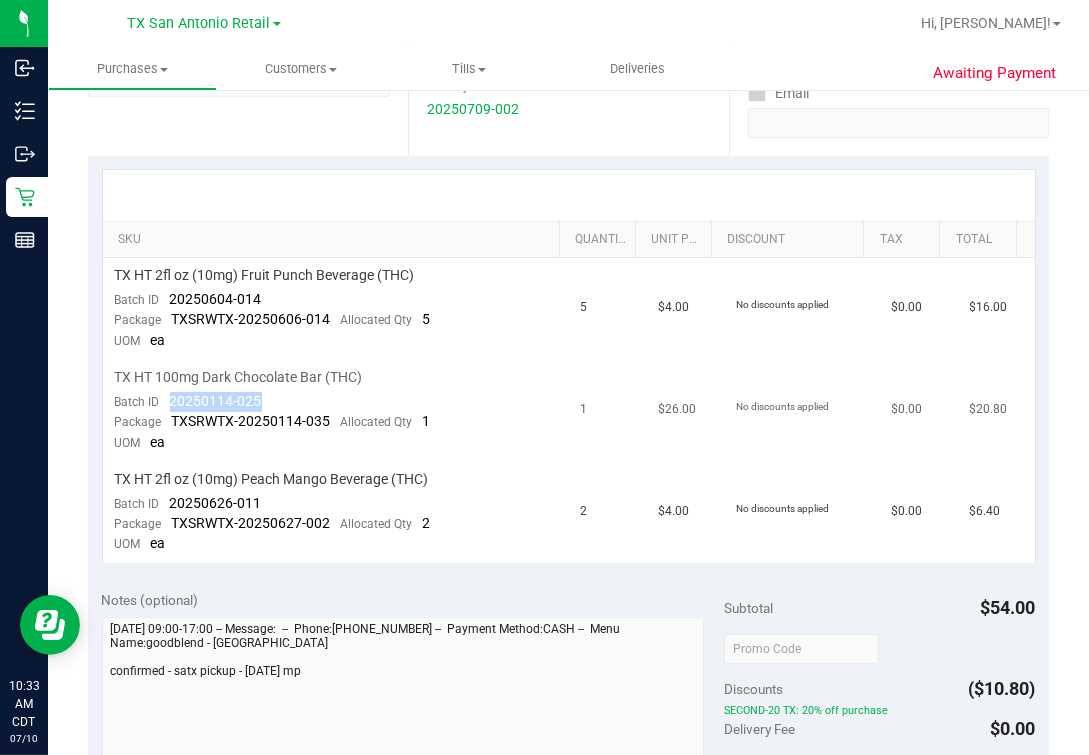 drag, startPoint x: 159, startPoint y: 396, endPoint x: 273, endPoint y: 396, distance: 114 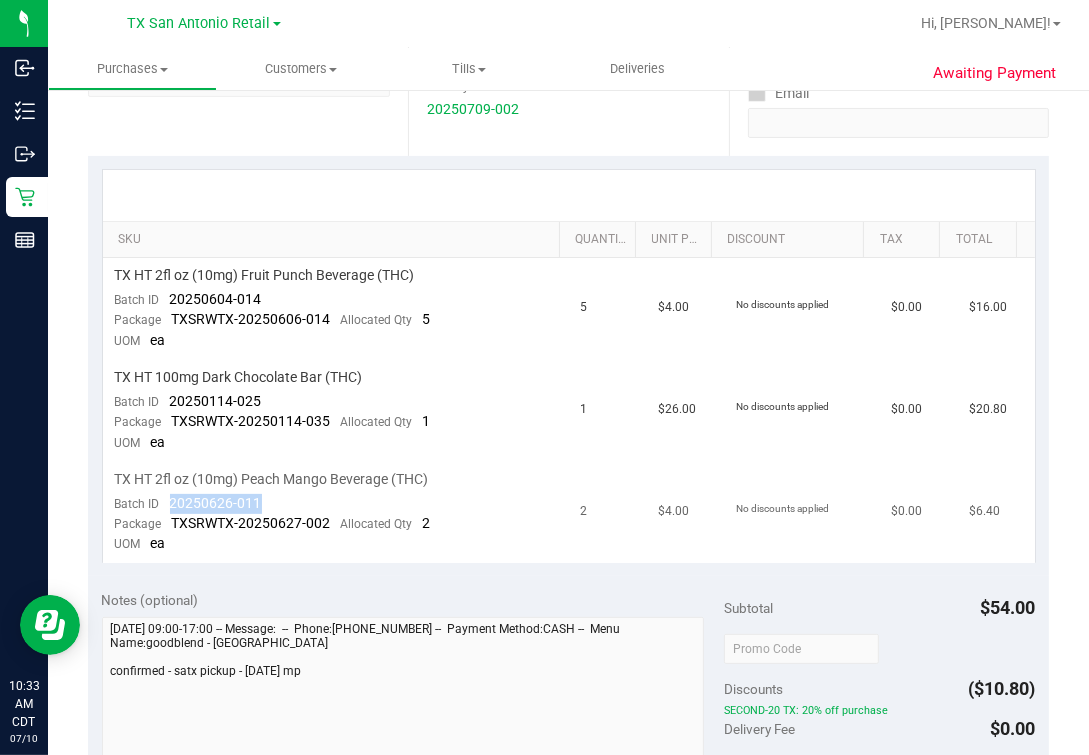 drag, startPoint x: 197, startPoint y: 500, endPoint x: 266, endPoint y: 500, distance: 69 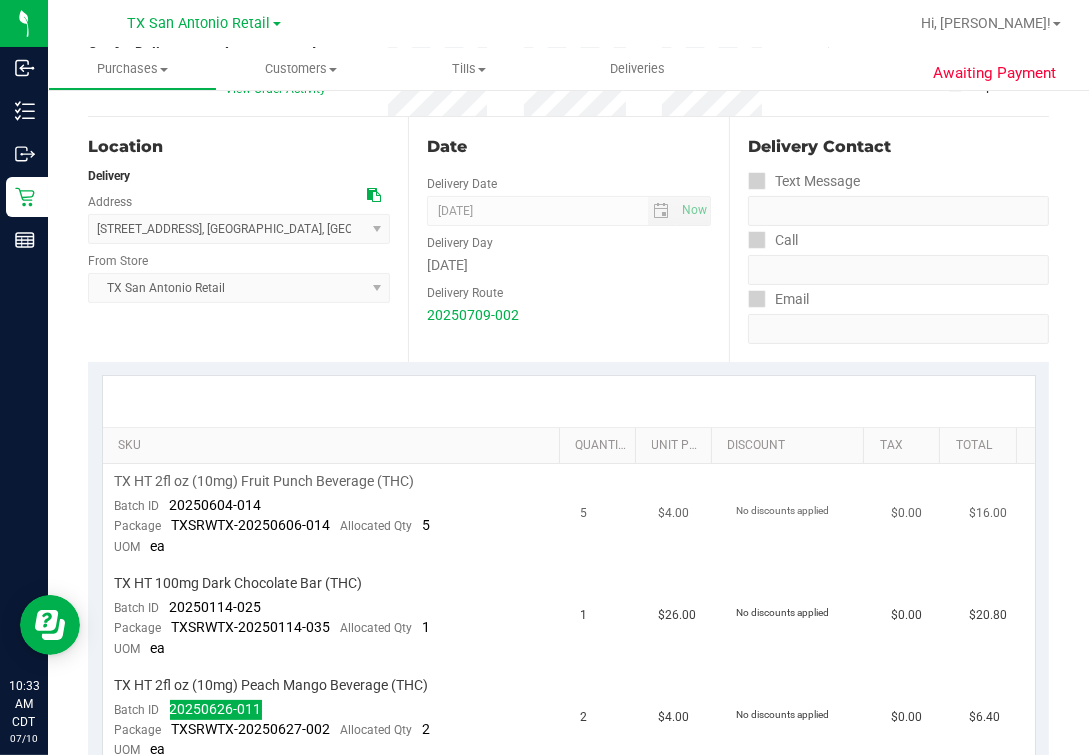 scroll, scrollTop: 0, scrollLeft: 0, axis: both 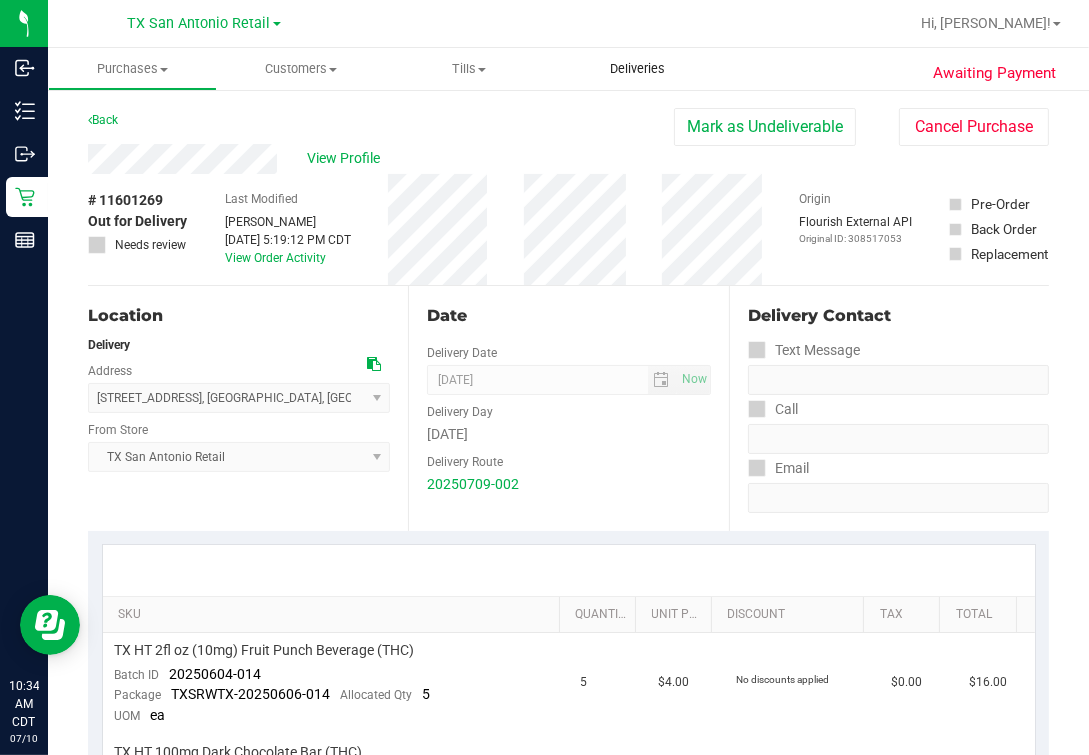 click on "Deliveries" at bounding box center (637, 69) 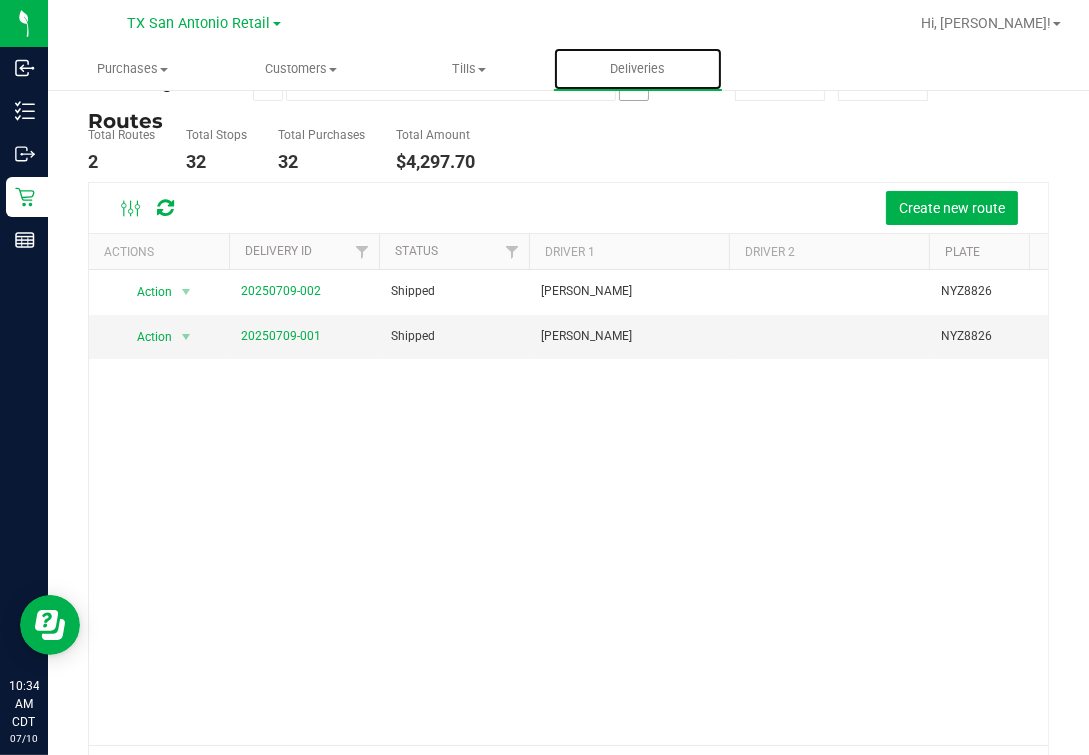 scroll, scrollTop: 124, scrollLeft: 0, axis: vertical 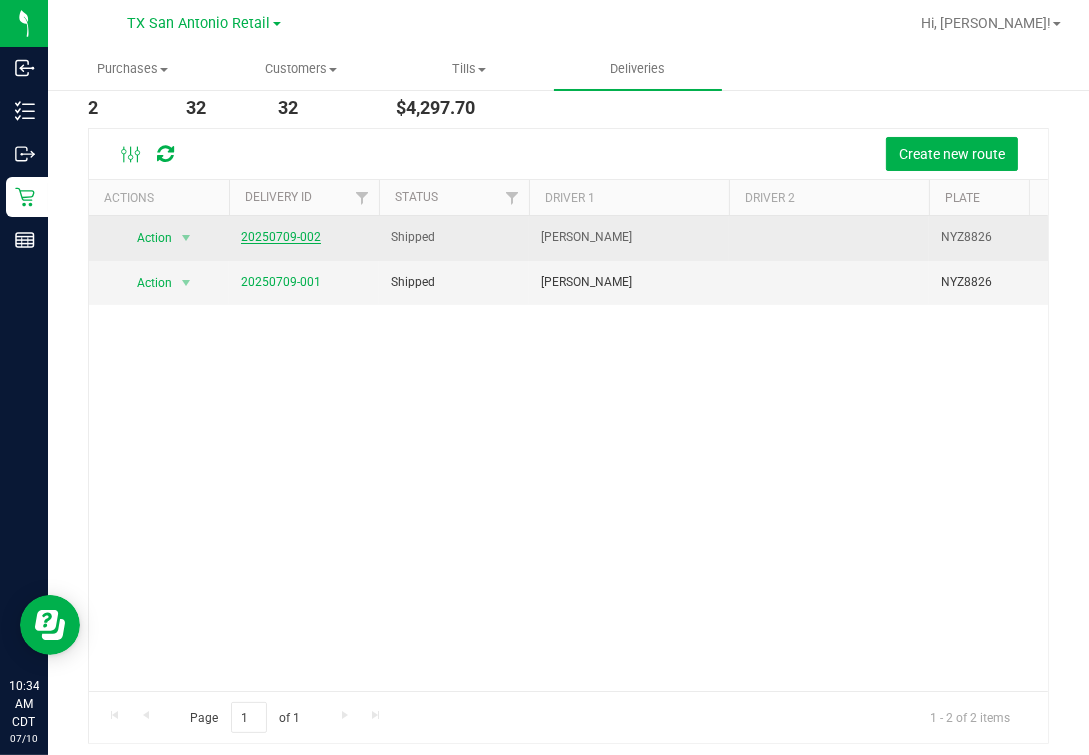 click on "20250709-002" at bounding box center (281, 237) 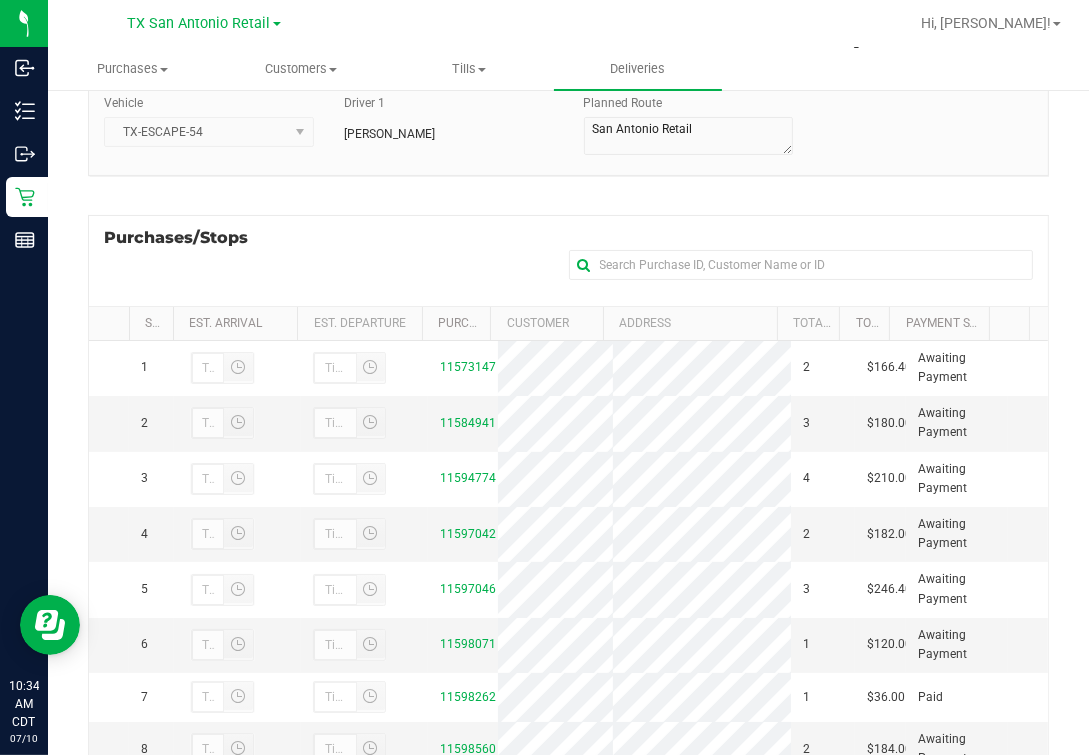 scroll, scrollTop: 357, scrollLeft: 0, axis: vertical 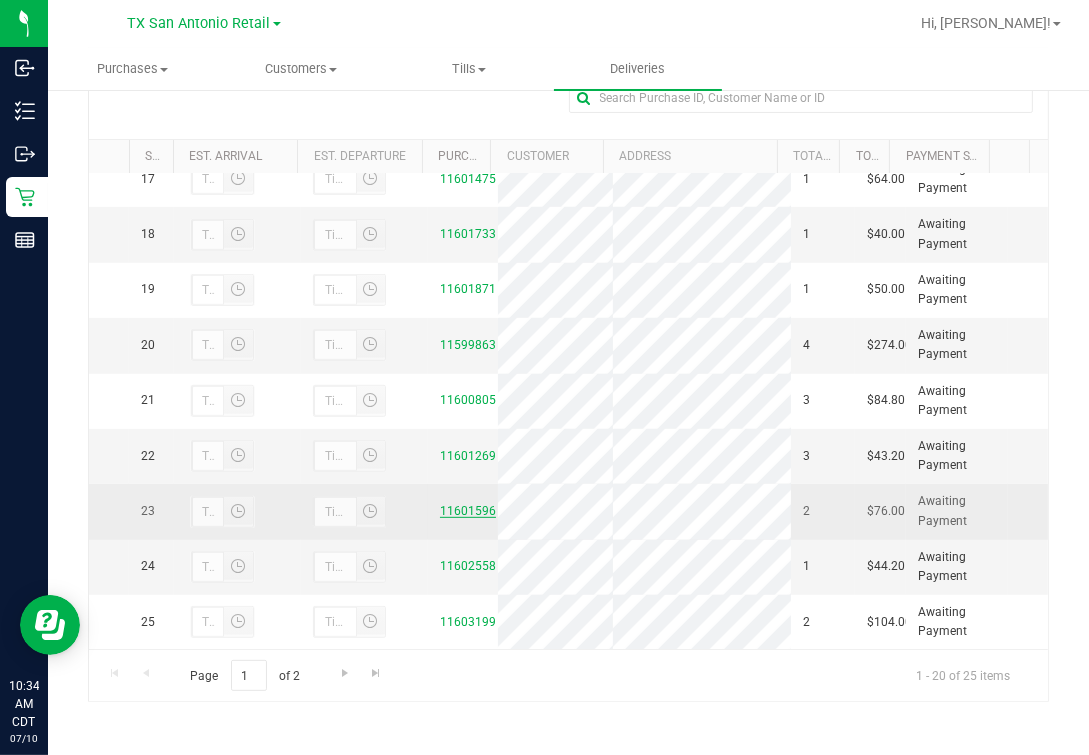 click on "11601596" at bounding box center (468, 511) 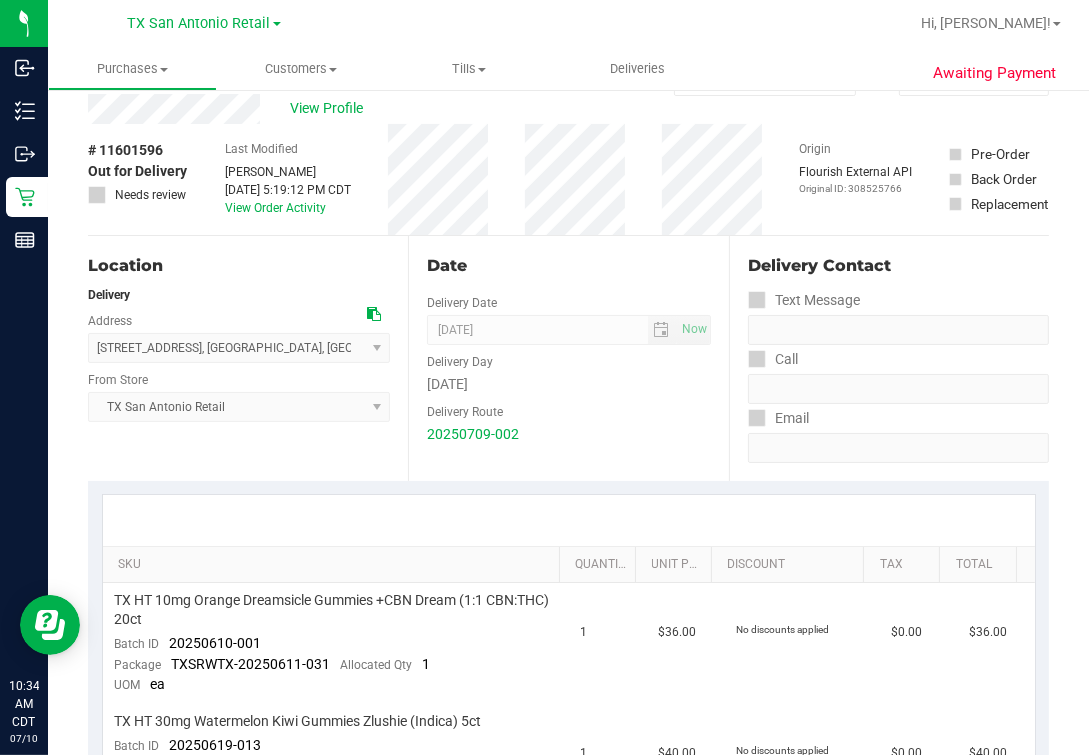 scroll, scrollTop: 0, scrollLeft: 0, axis: both 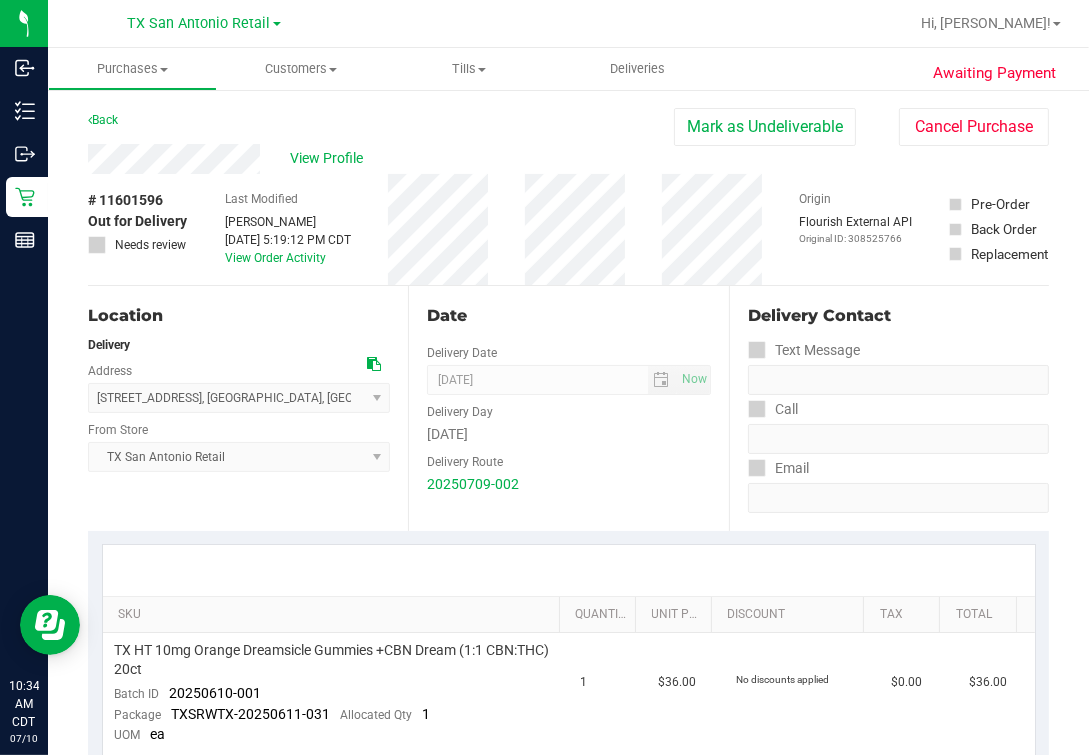 click on "Date
Delivery Date
[DATE]
Now
[DATE] 07:00 AM
Now
Delivery Day
[DATE]
Delivery Route
20250709-002" at bounding box center (568, 408) 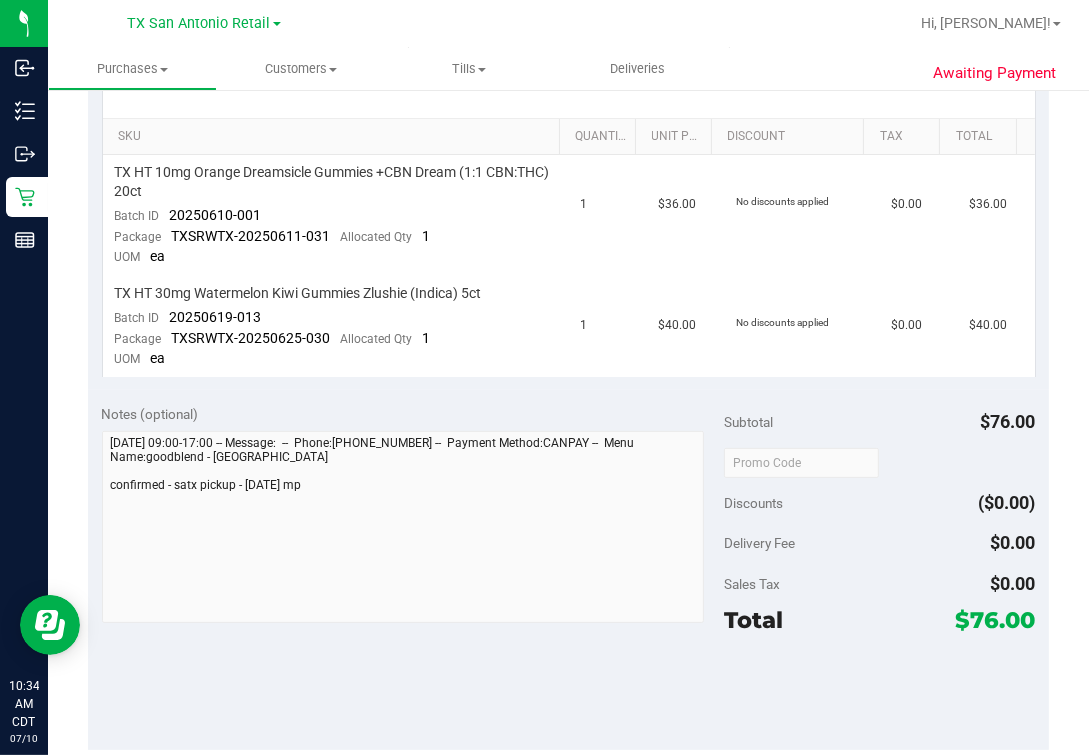 scroll, scrollTop: 499, scrollLeft: 0, axis: vertical 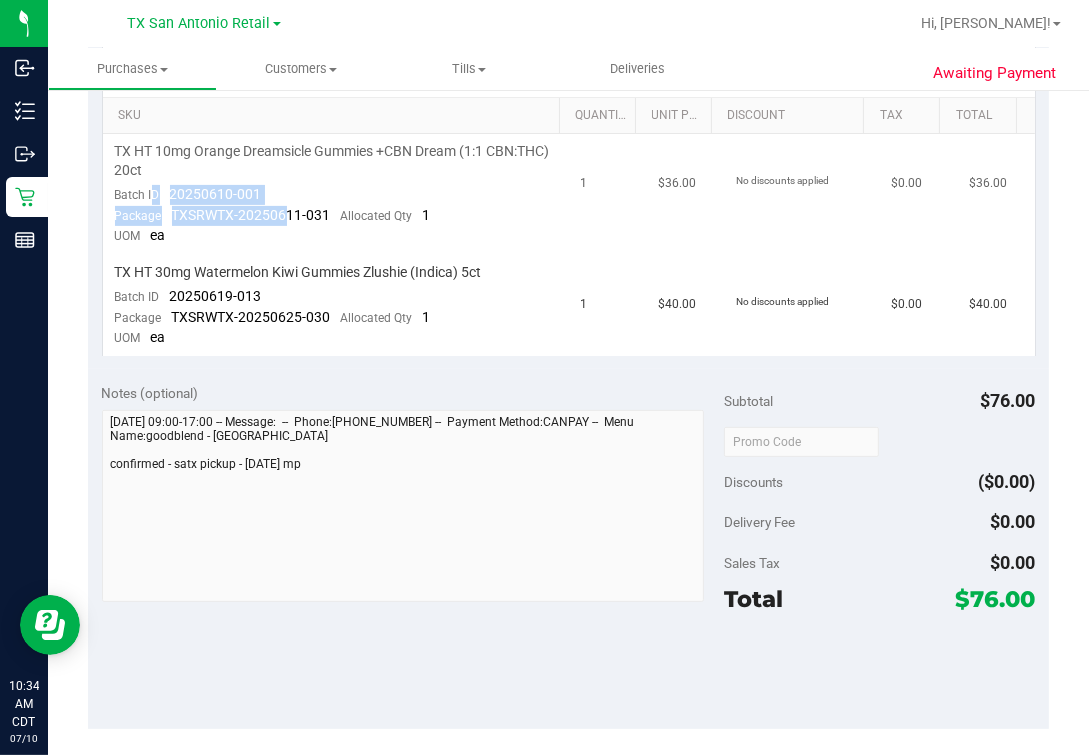 drag, startPoint x: 222, startPoint y: 205, endPoint x: 288, endPoint y: 206, distance: 66.007576 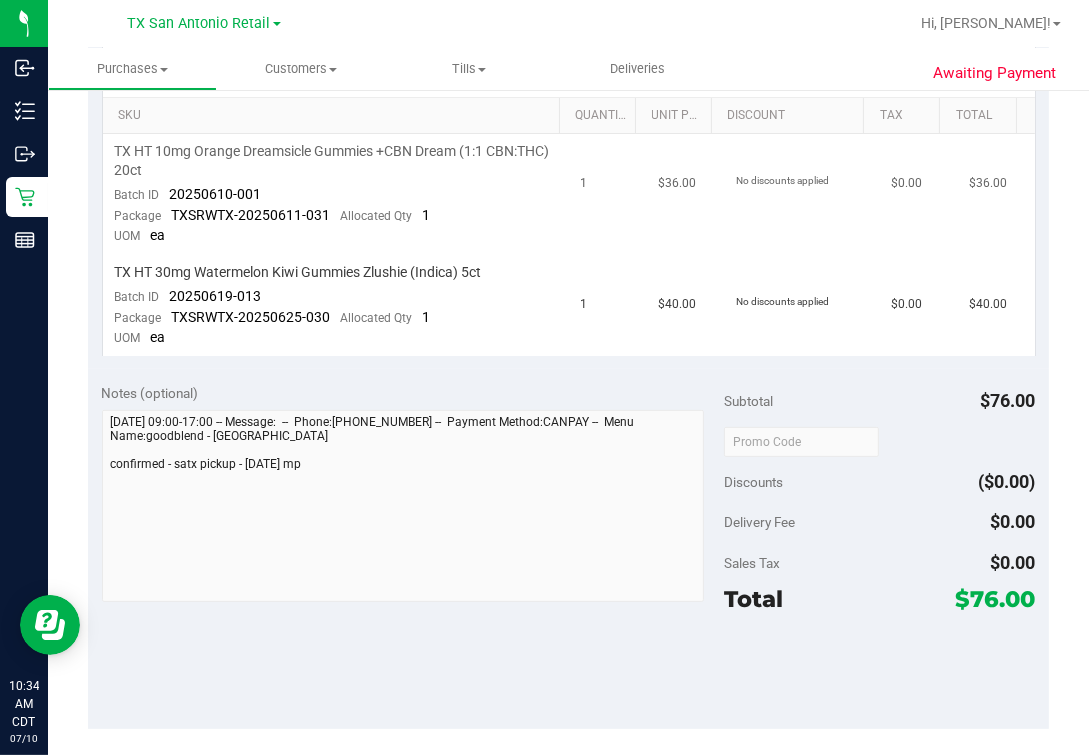 click on "Batch ID" at bounding box center (137, 195) 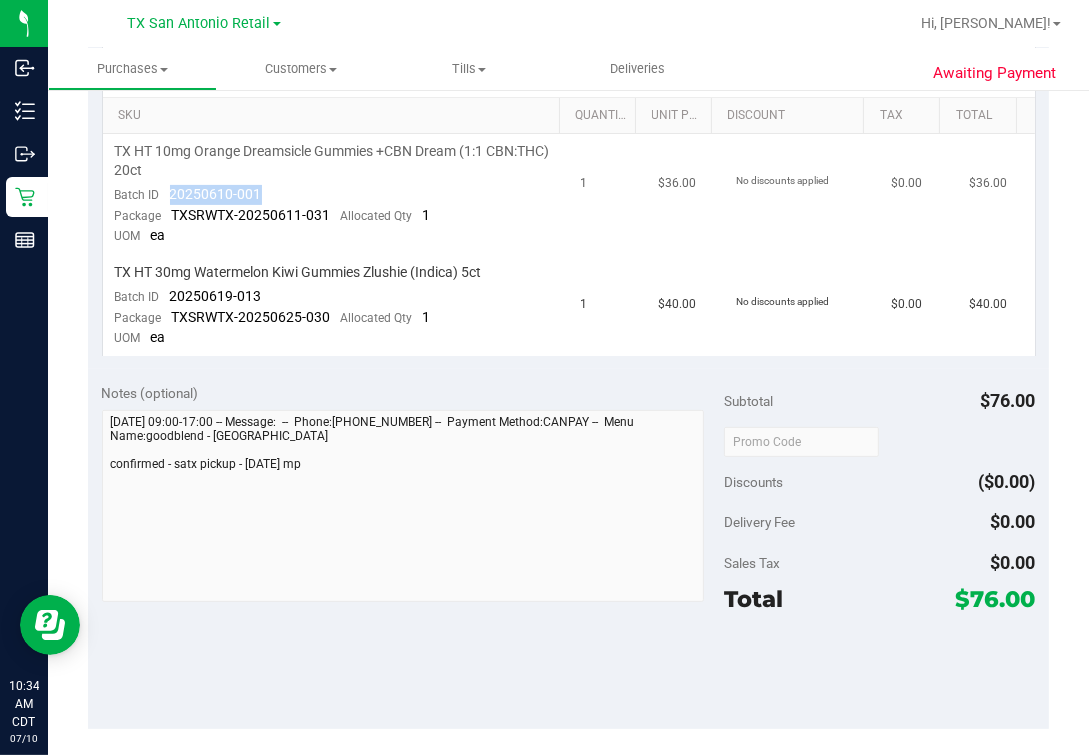 drag, startPoint x: 168, startPoint y: 191, endPoint x: 277, endPoint y: 191, distance: 109 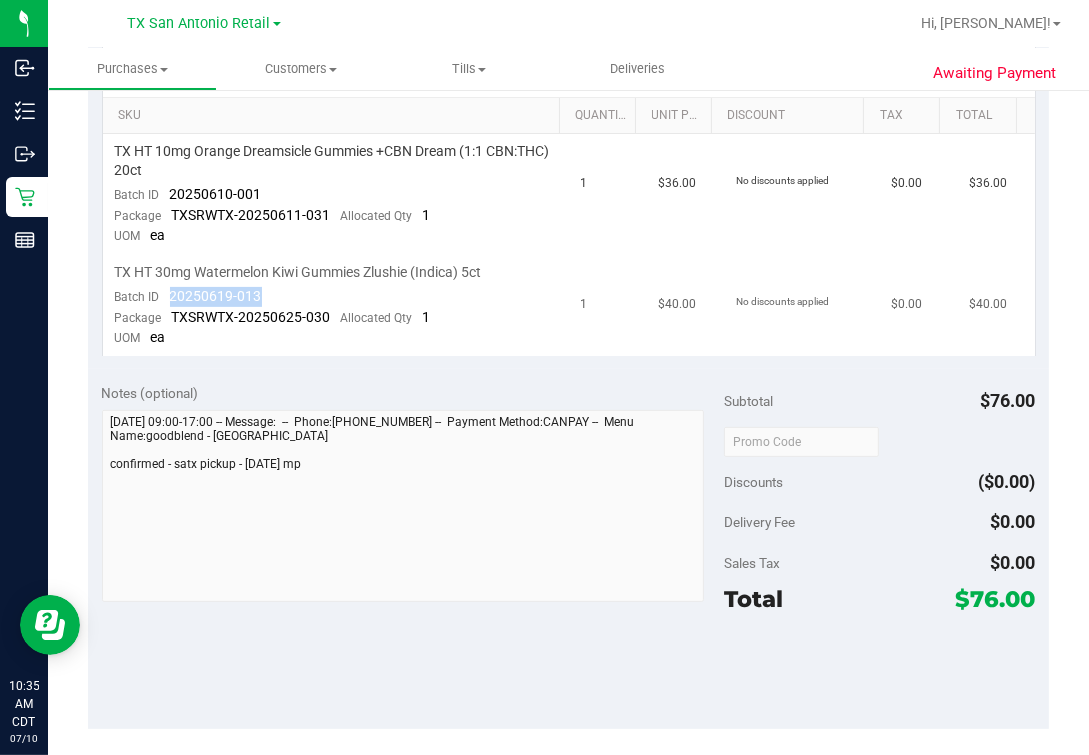drag, startPoint x: 162, startPoint y: 292, endPoint x: 278, endPoint y: 300, distance: 116.275536 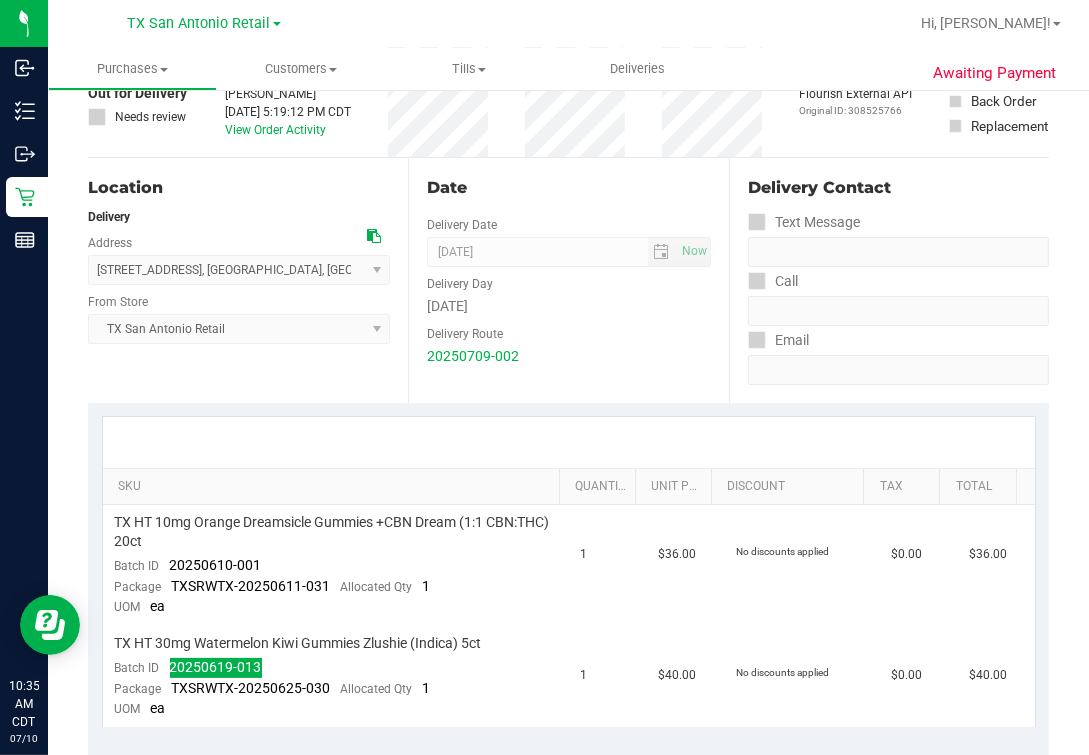 scroll, scrollTop: 0, scrollLeft: 0, axis: both 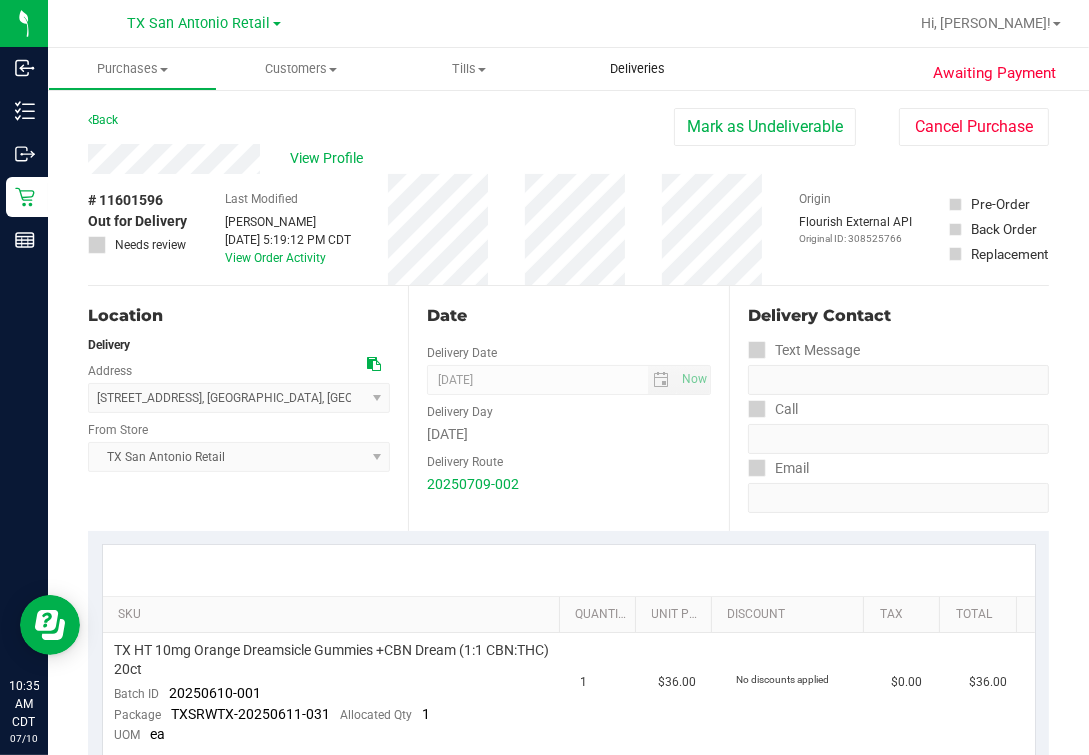 click on "Deliveries" at bounding box center (637, 69) 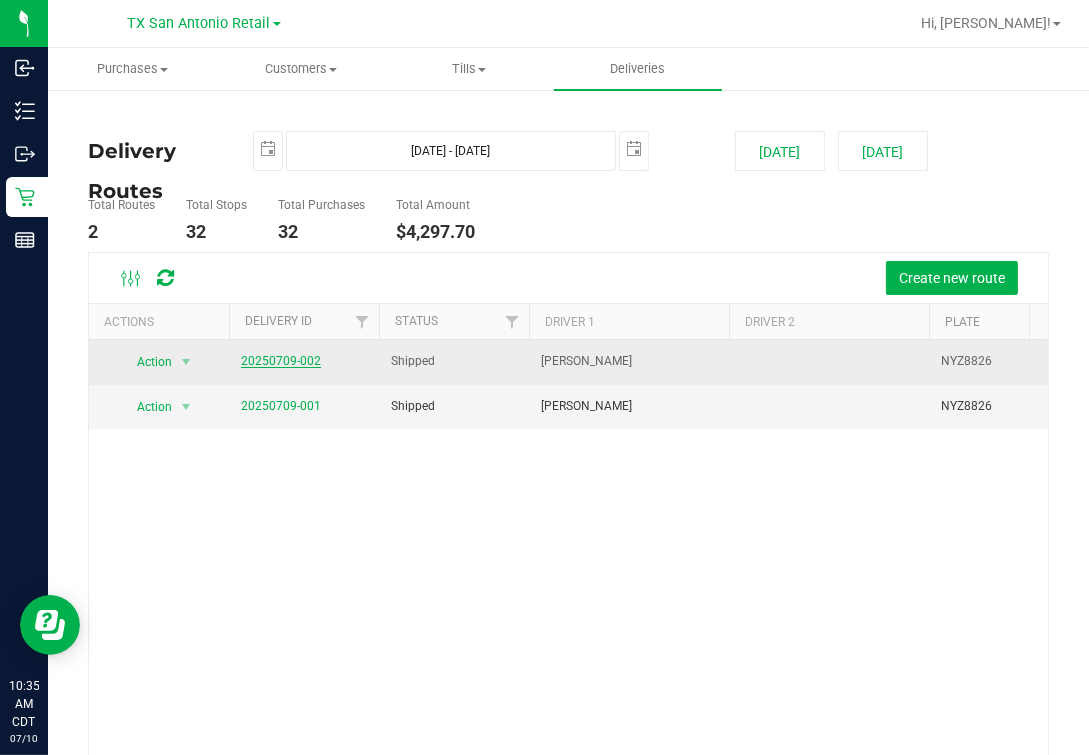 click on "20250709-002" at bounding box center (281, 361) 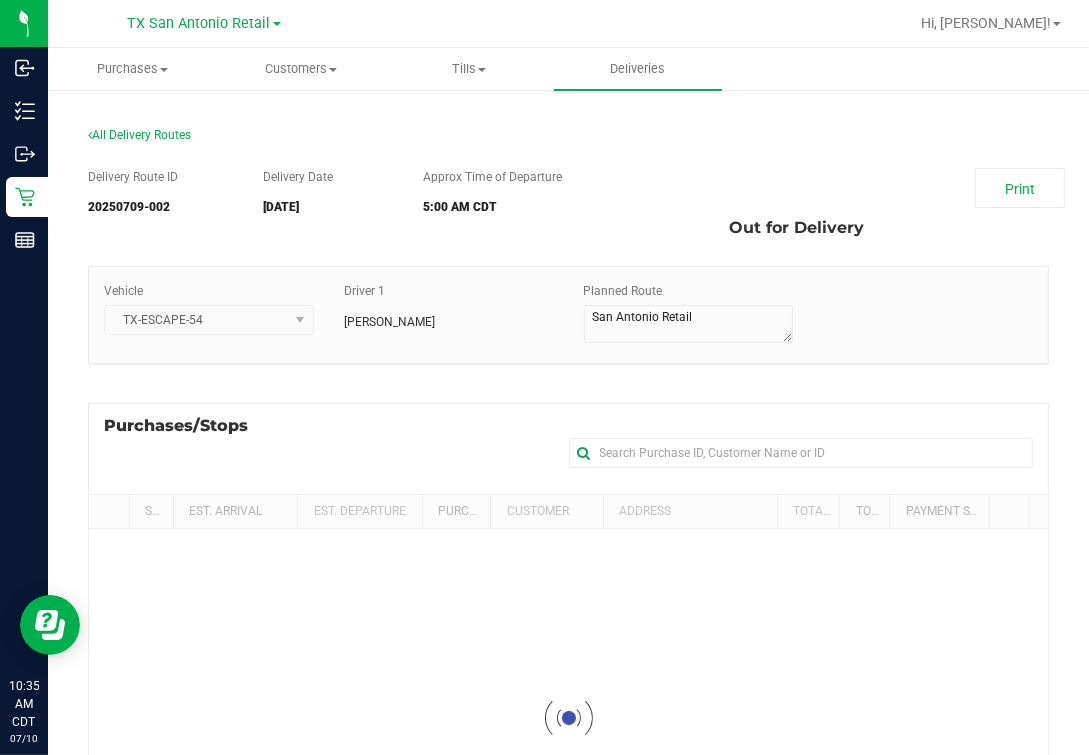 click on "Delivery Route ID
20250709-002
Delivery Date
[DATE]
Approx Time of Departure
5:00 AM CDT
Print
Out for Delivery
Vehicle
TX-ESCAPE-54" at bounding box center [568, 555] 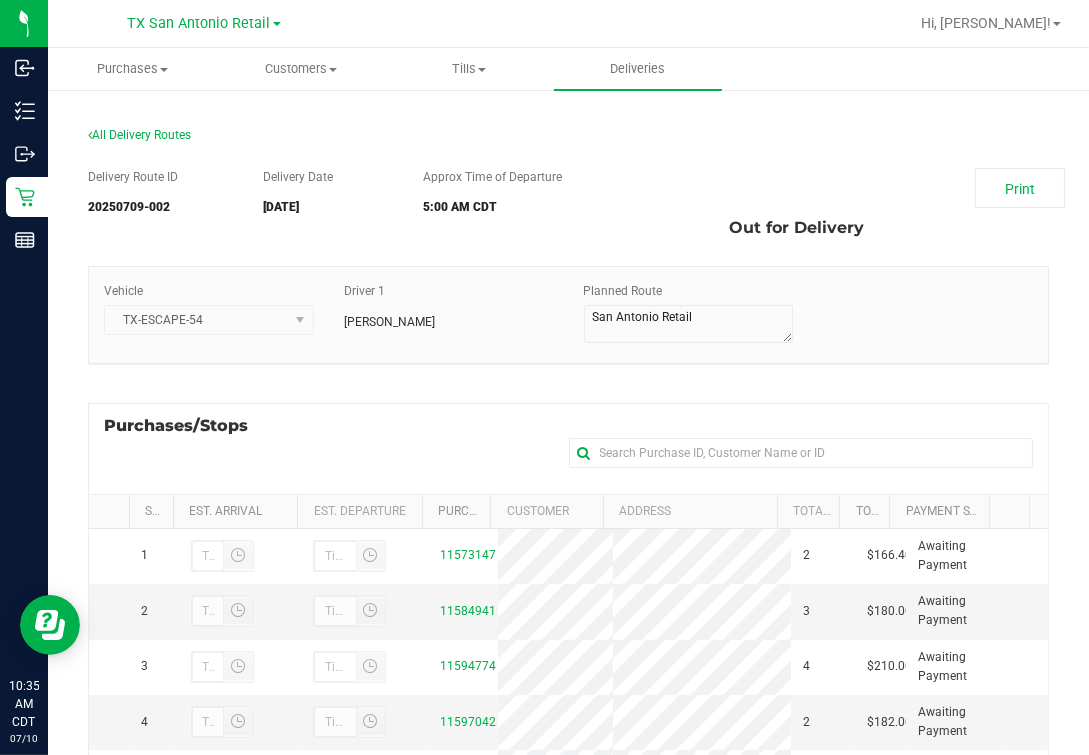 scroll, scrollTop: 357, scrollLeft: 0, axis: vertical 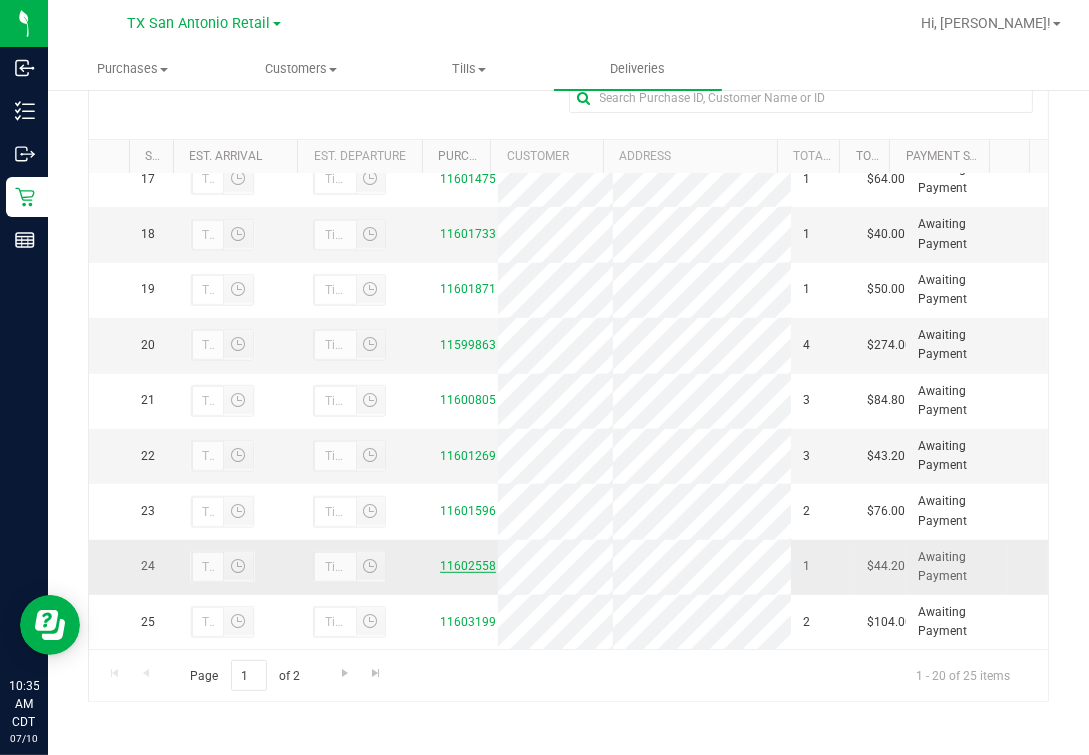 click on "11602558" at bounding box center (468, 566) 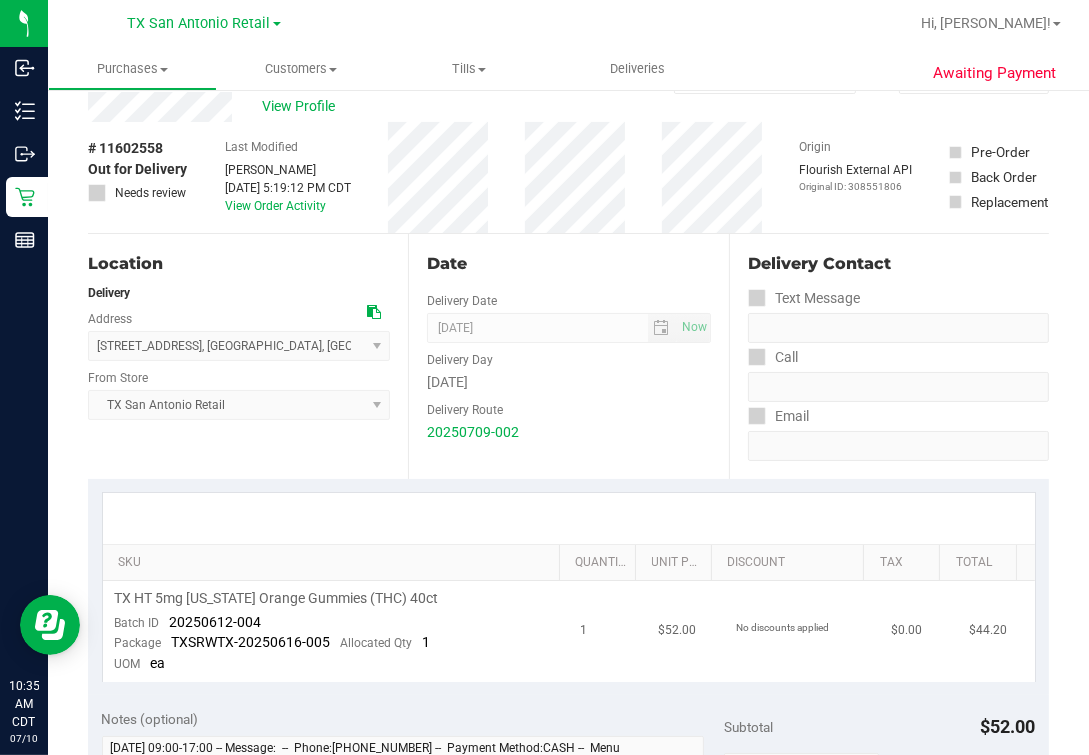 scroll, scrollTop: 0, scrollLeft: 0, axis: both 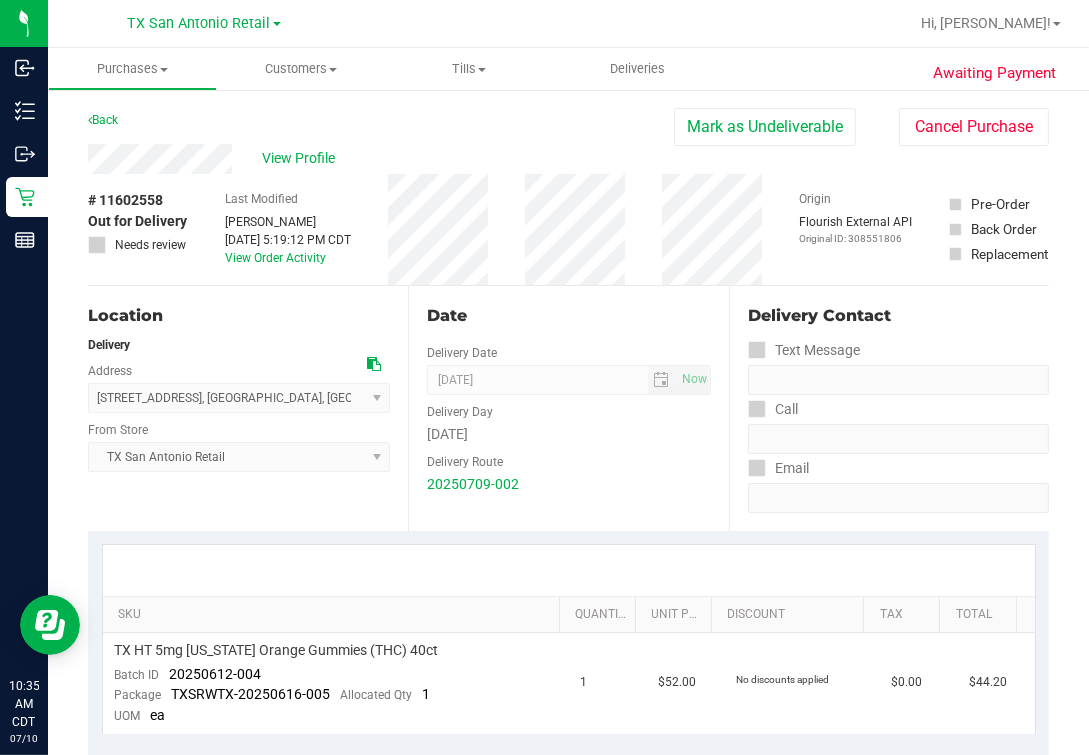 click on "# 11602558
Out for Delivery
Needs review
Last Modified
[PERSON_NAME]
[DATE] 5:19:12 PM CDT
View Order Activity
Origin
Flourish External API
Original ID: 308551806
Pre-Order
Back Order" at bounding box center (568, 229) 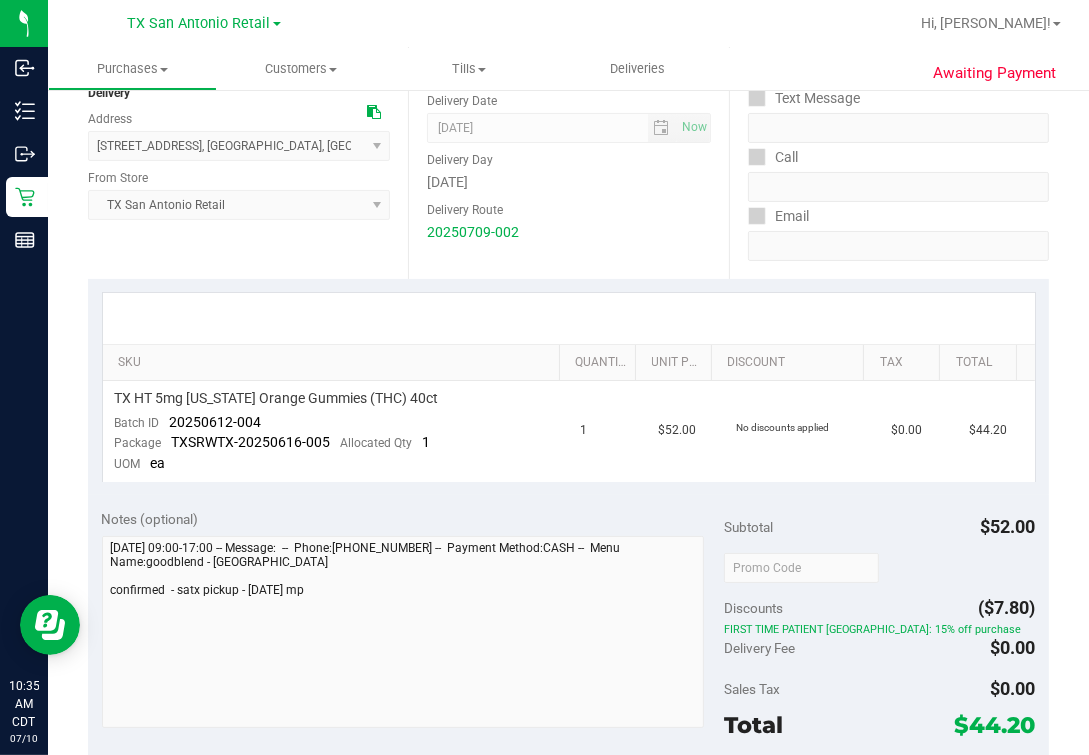 scroll, scrollTop: 249, scrollLeft: 0, axis: vertical 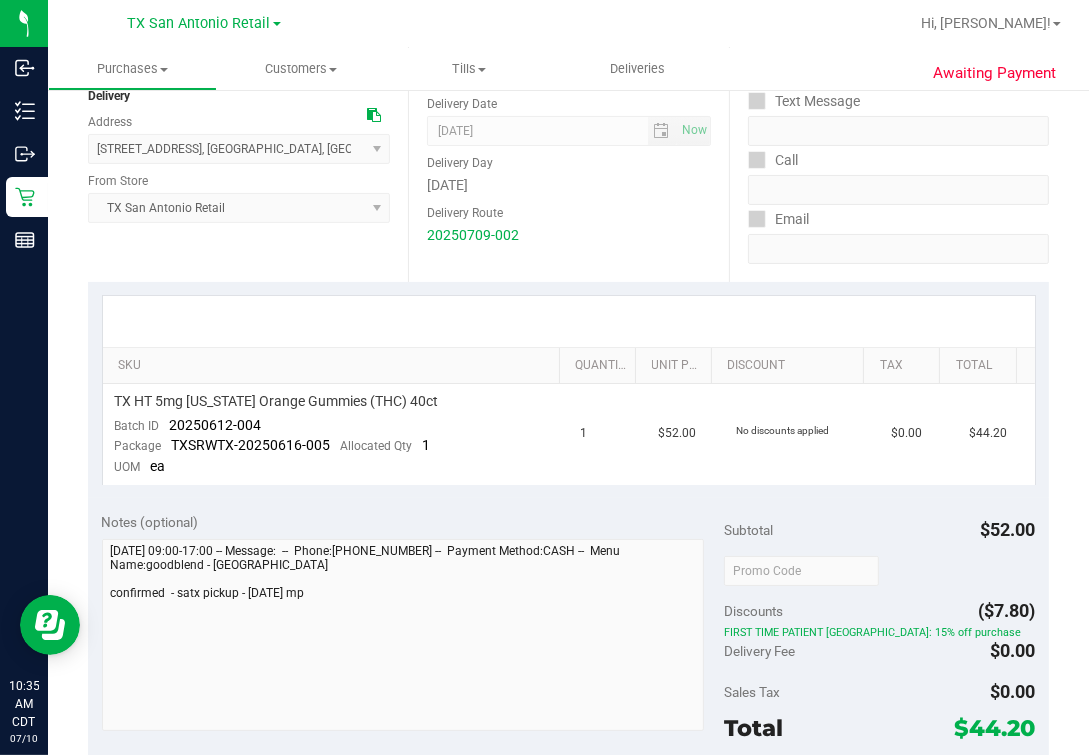 click at bounding box center [569, 321] 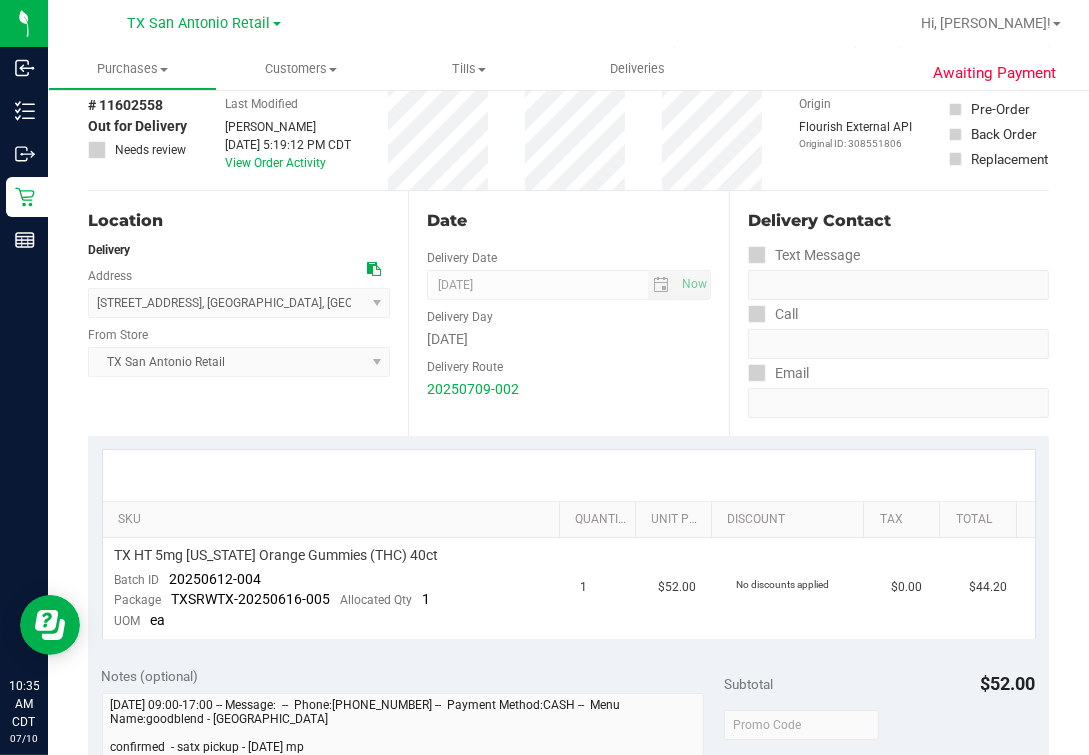 scroll, scrollTop: 0, scrollLeft: 0, axis: both 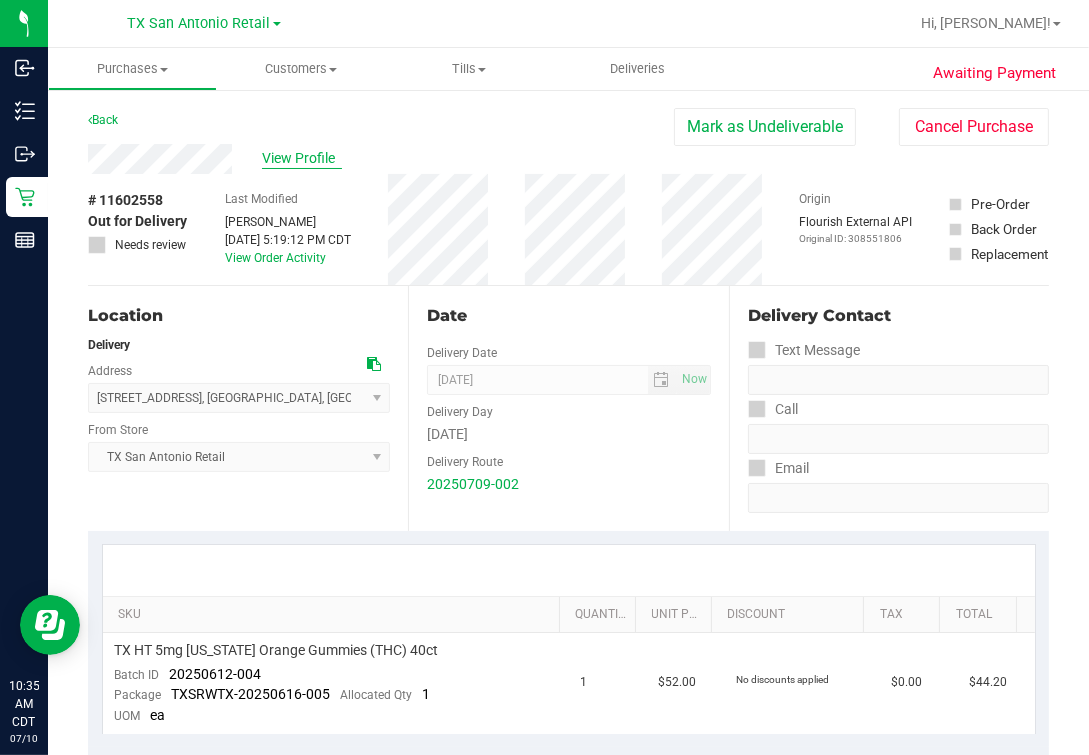 click on "View Profile" at bounding box center (302, 158) 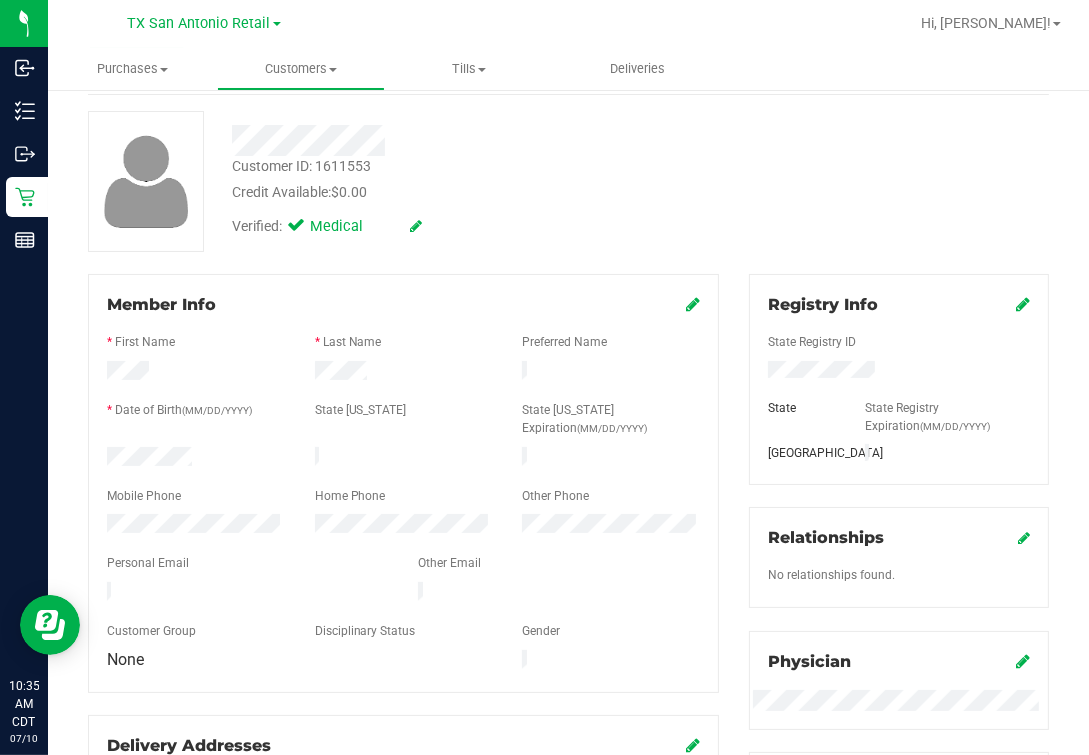 scroll, scrollTop: 249, scrollLeft: 0, axis: vertical 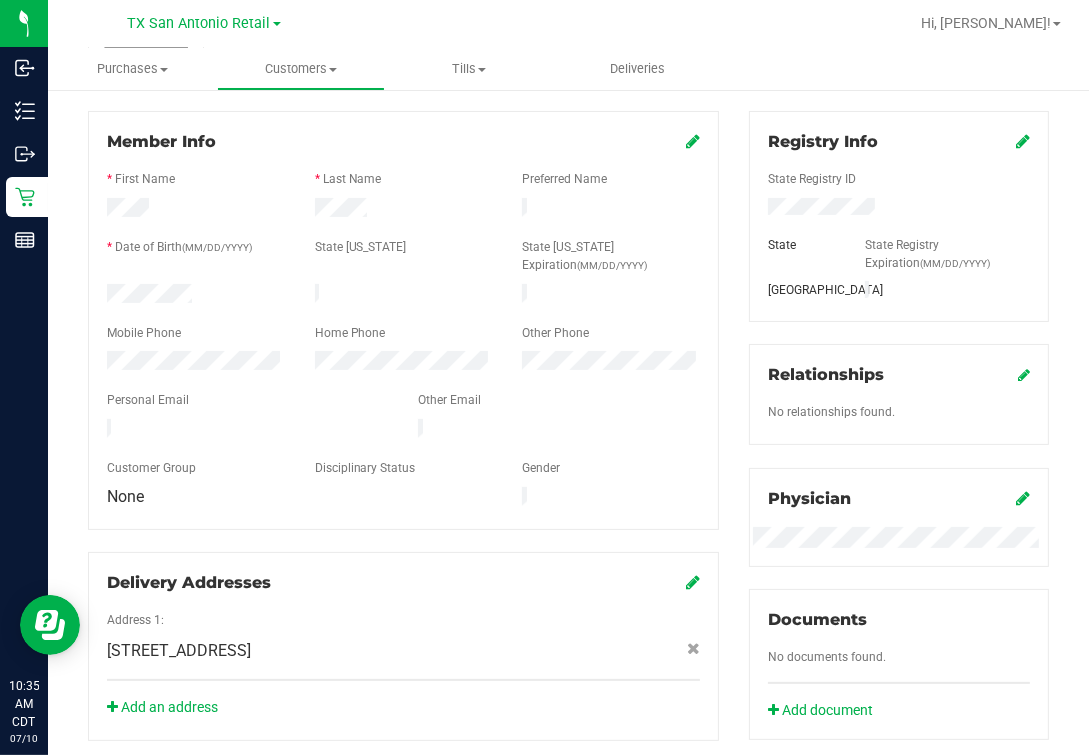 click on "Gender" at bounding box center [611, 470] 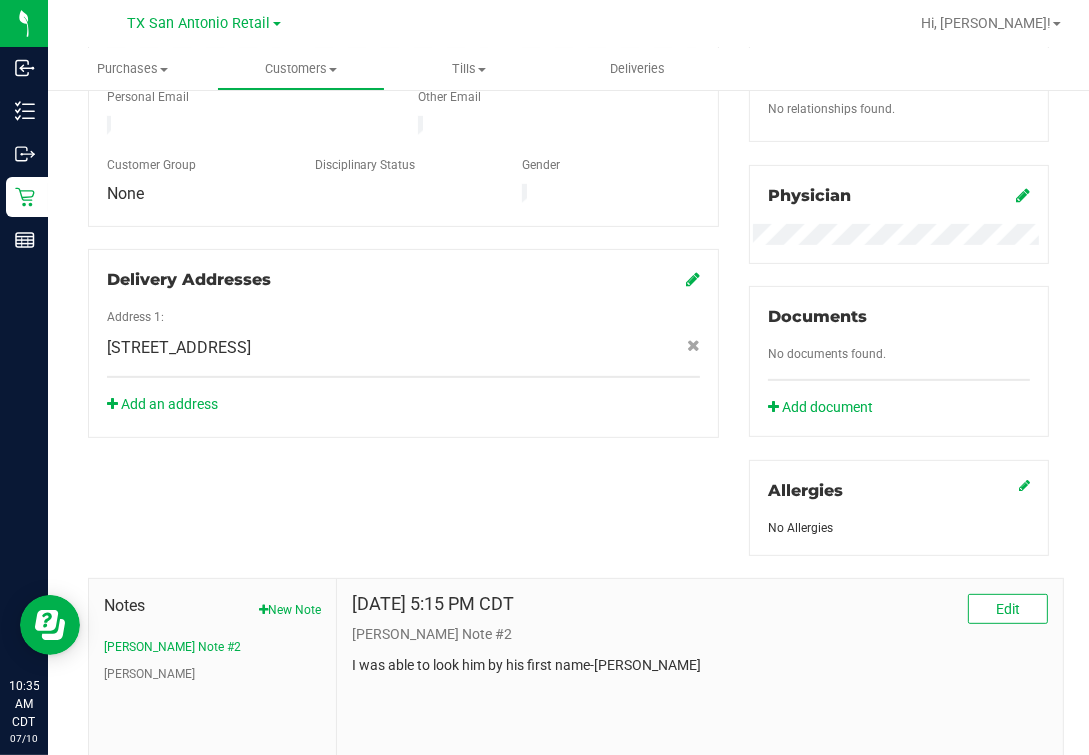 scroll, scrollTop: 706, scrollLeft: 0, axis: vertical 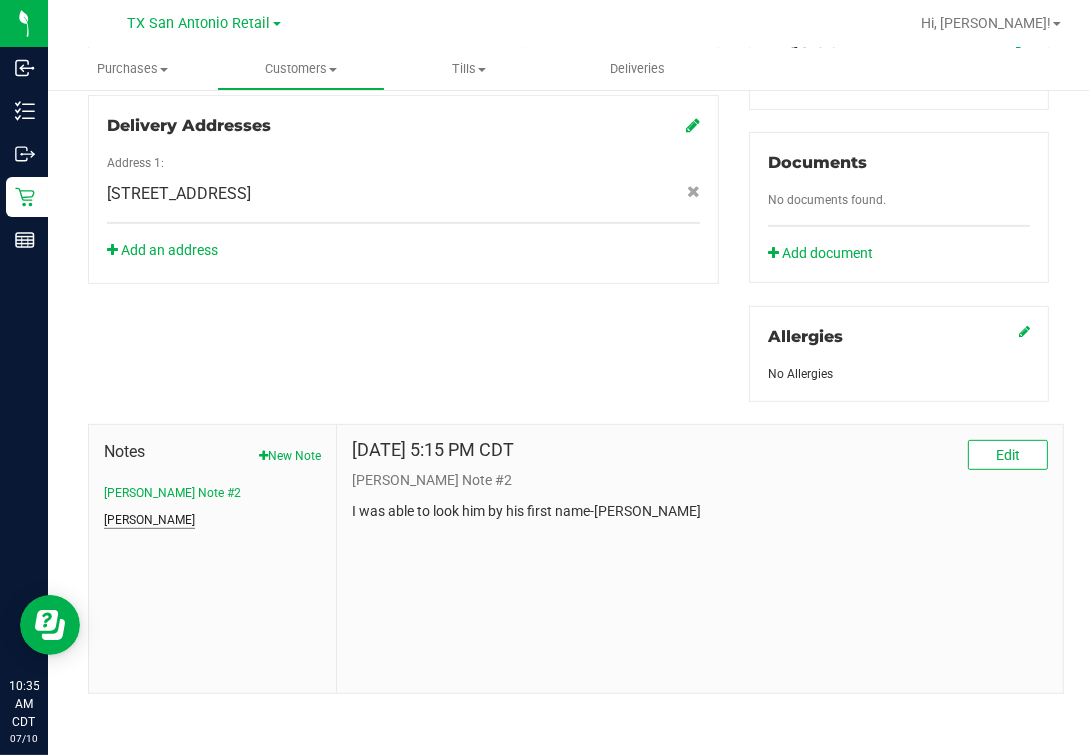 click on "[PERSON_NAME]" at bounding box center (149, 520) 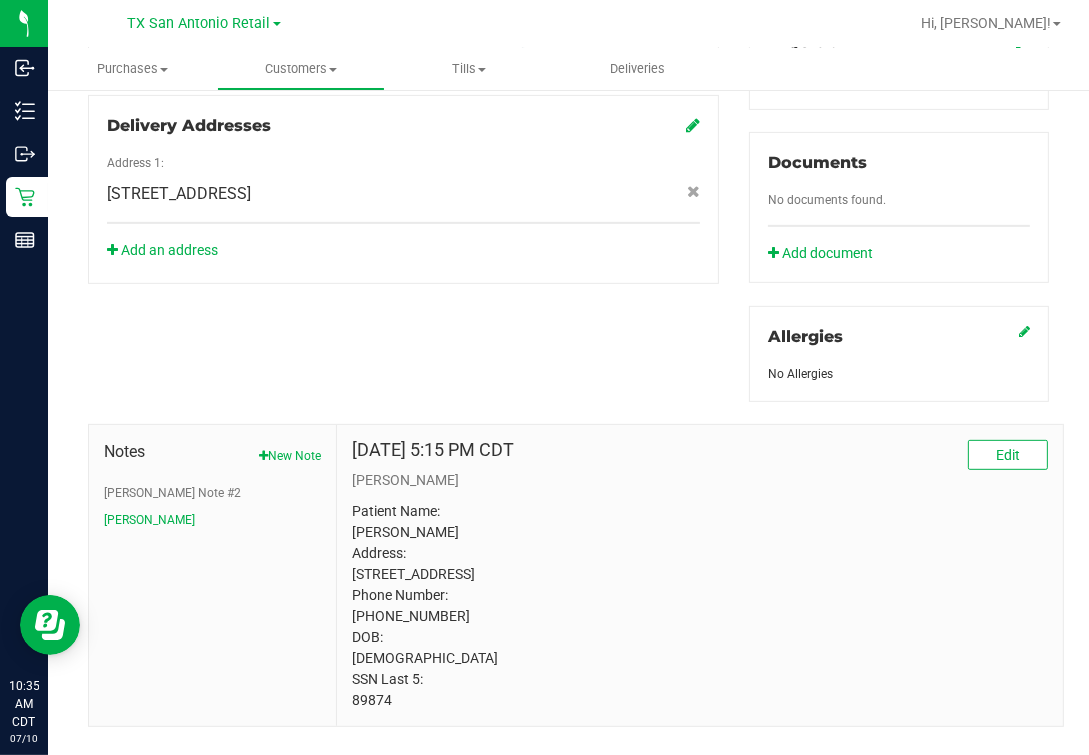 click on "Patient Name:
[PERSON_NAME]
Address:
[STREET_ADDRESS]
Phone Number:
[PHONE_NUMBER]
DOB:
[DEMOGRAPHIC_DATA]
SSN Last 5:
89874" at bounding box center [700, 606] 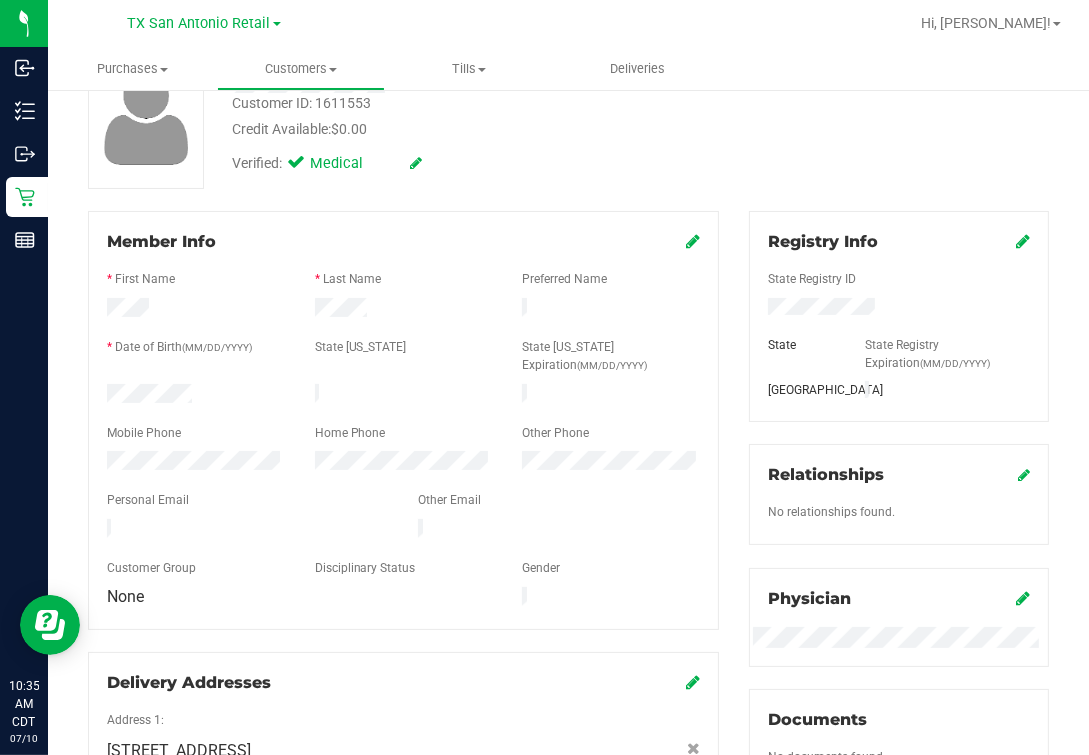 scroll, scrollTop: 0, scrollLeft: 0, axis: both 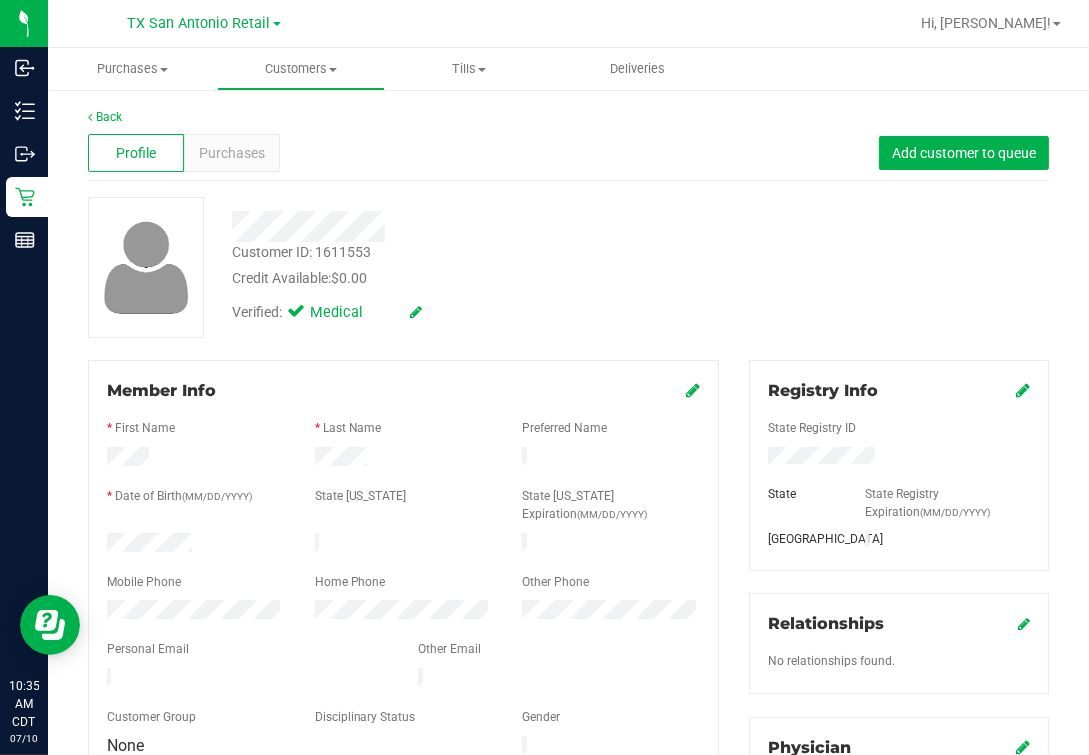click on "Customer ID: 1611553
Credit Available:
$0.00
Verified:
Medical" at bounding box center [568, 267] 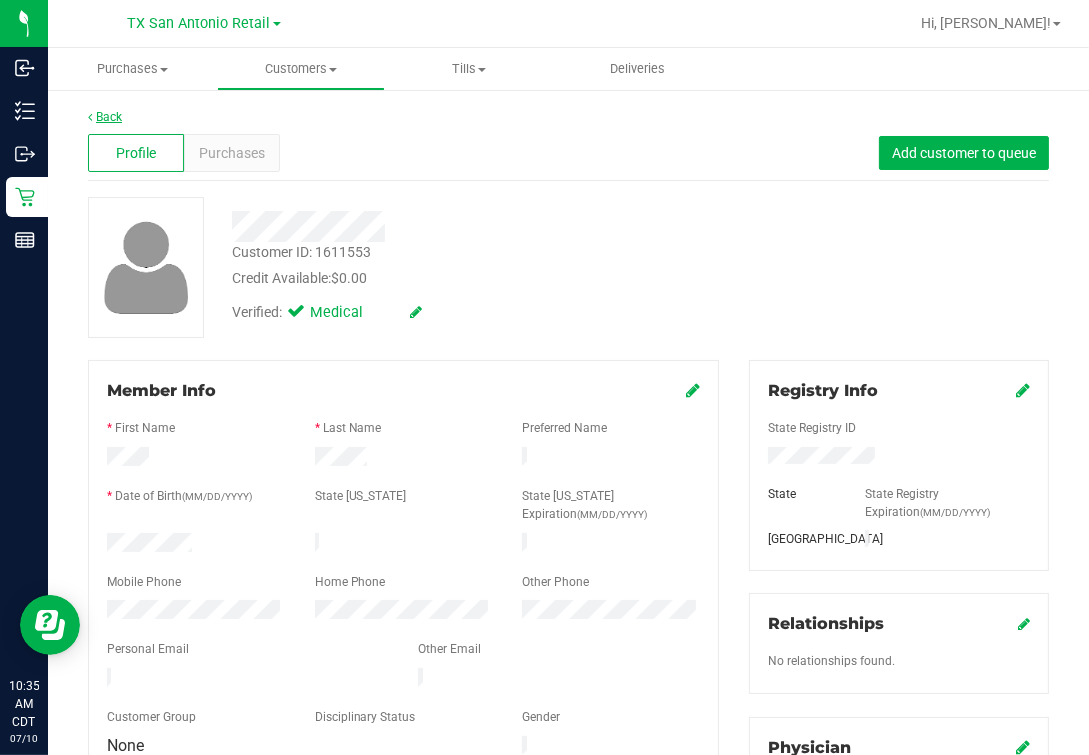 click on "Back" at bounding box center (105, 117) 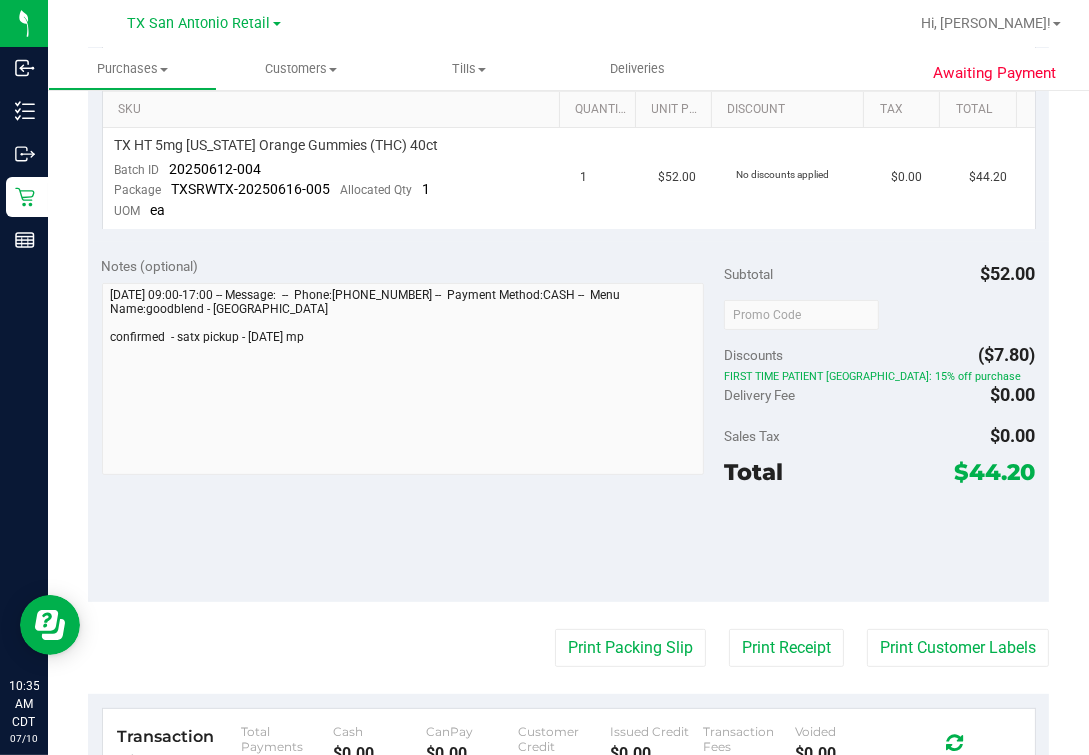 scroll, scrollTop: 249, scrollLeft: 0, axis: vertical 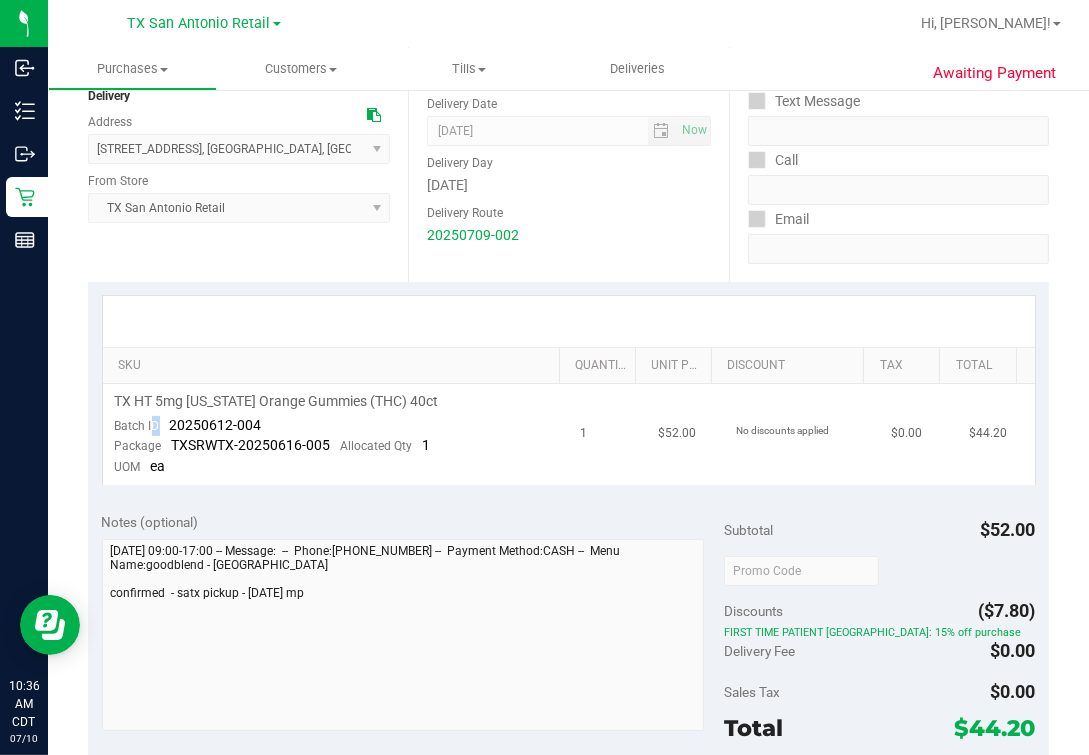 drag, startPoint x: 152, startPoint y: 420, endPoint x: 164, endPoint y: 423, distance: 12.369317 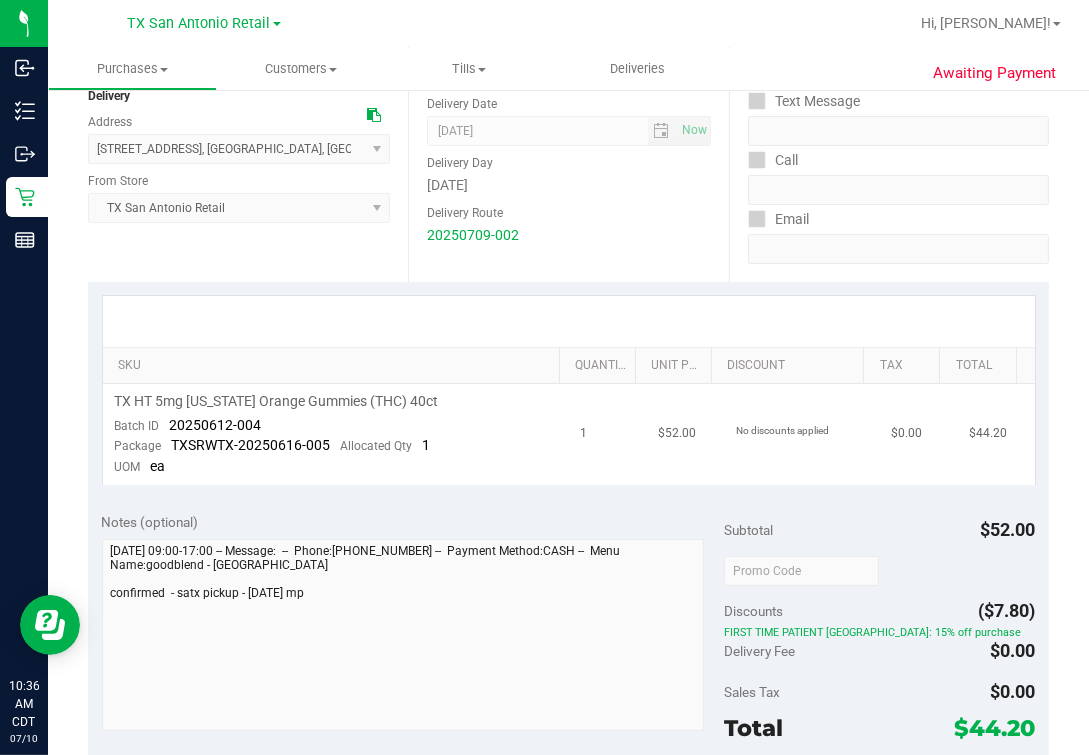 click on "20250612-004" at bounding box center (216, 425) 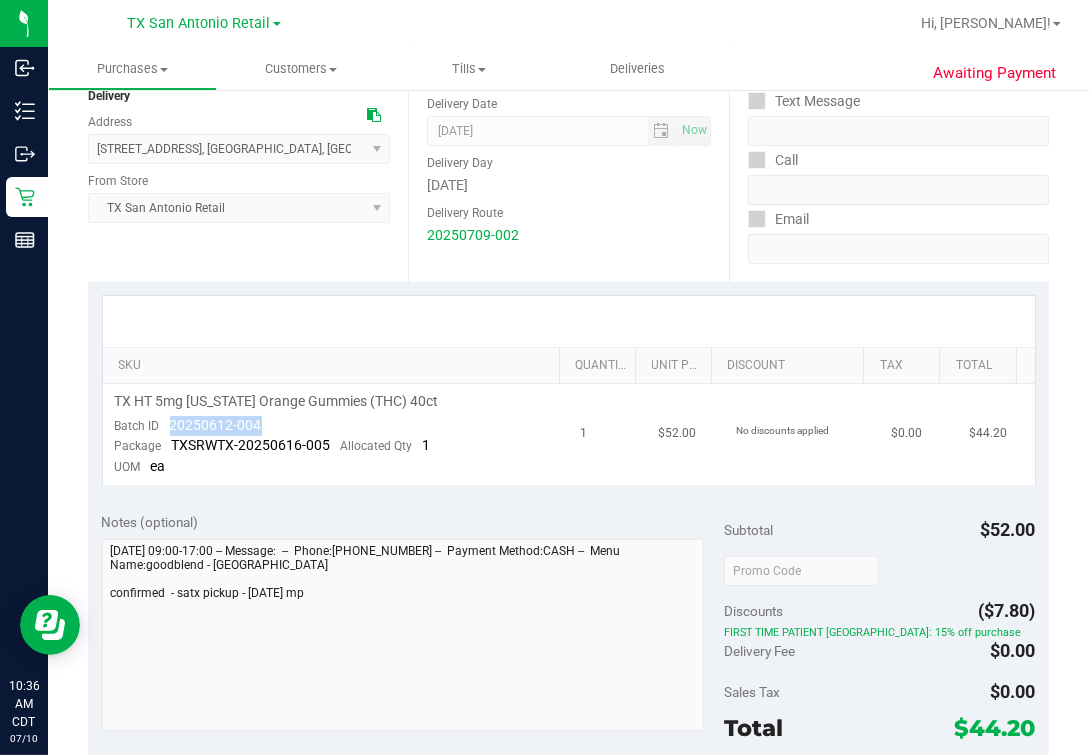 drag, startPoint x: 172, startPoint y: 425, endPoint x: 301, endPoint y: 425, distance: 129 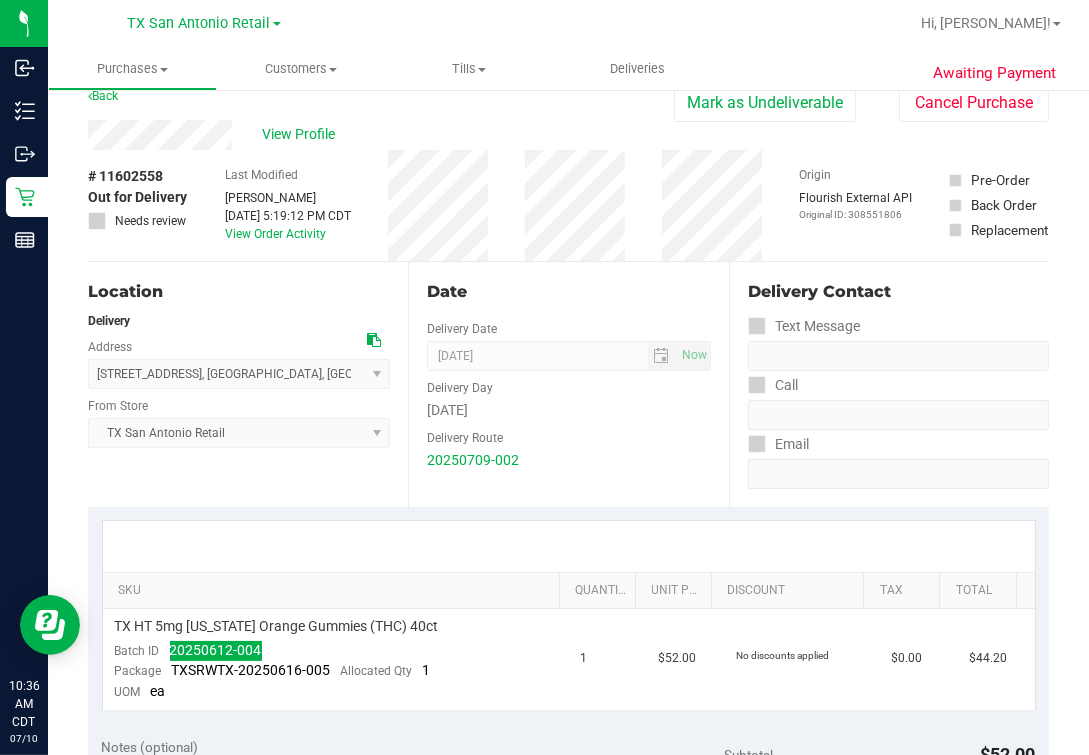 scroll, scrollTop: 0, scrollLeft: 0, axis: both 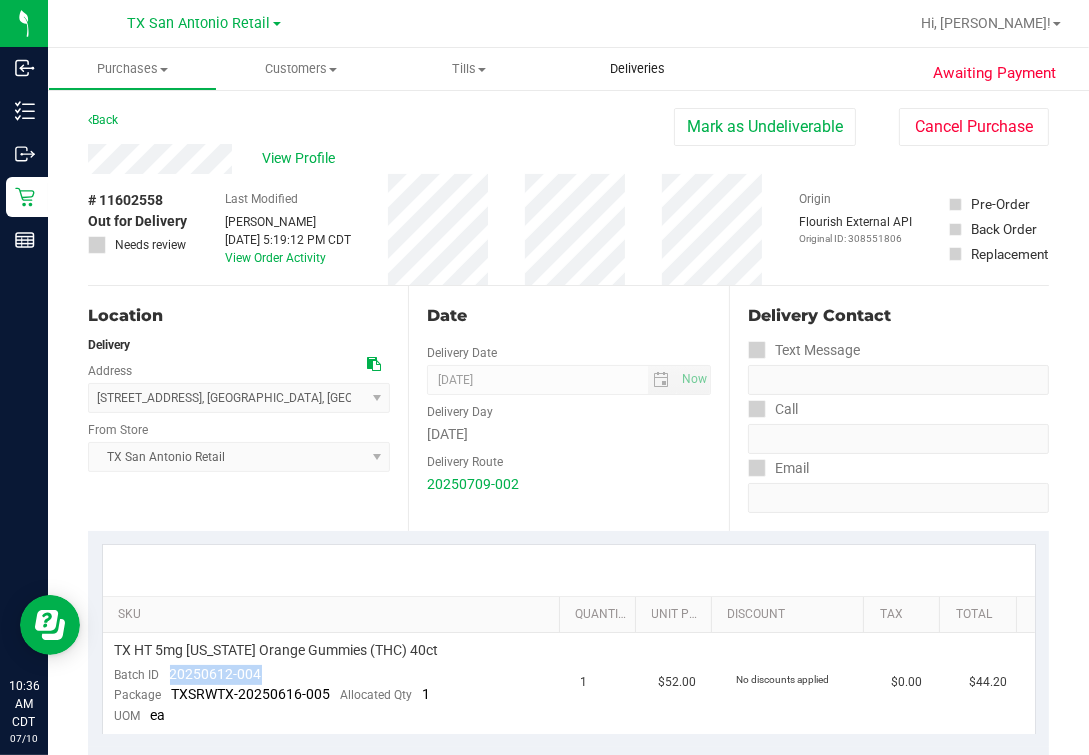 click on "Deliveries" at bounding box center (638, 69) 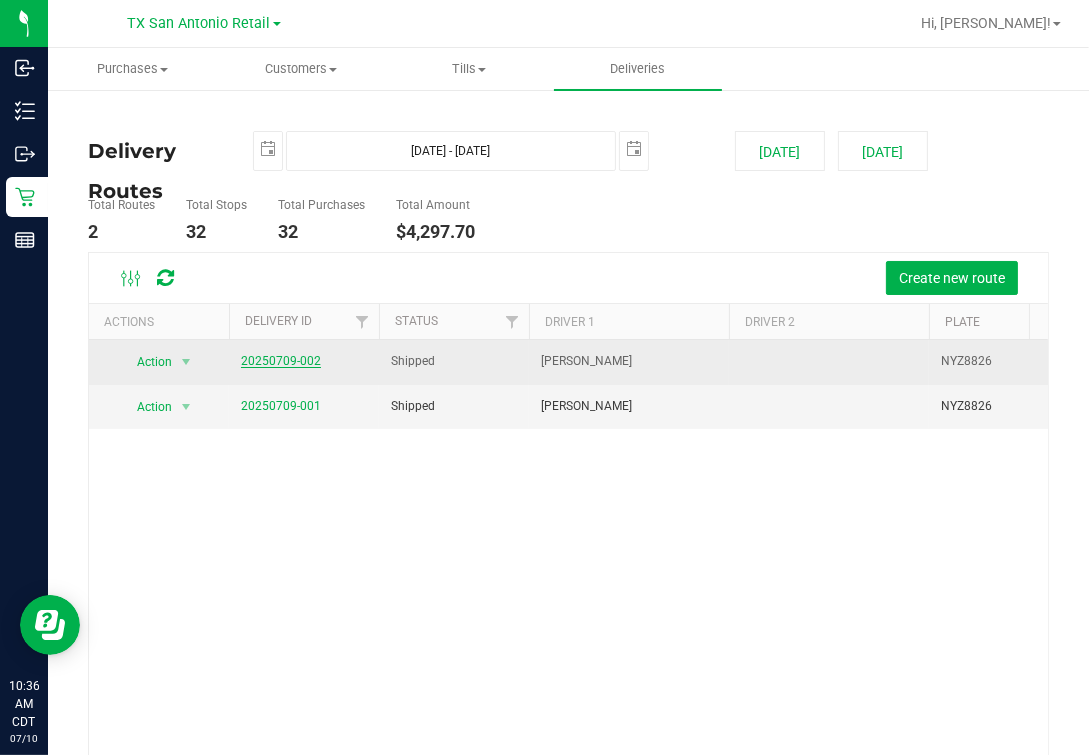click on "20250709-002" at bounding box center (281, 361) 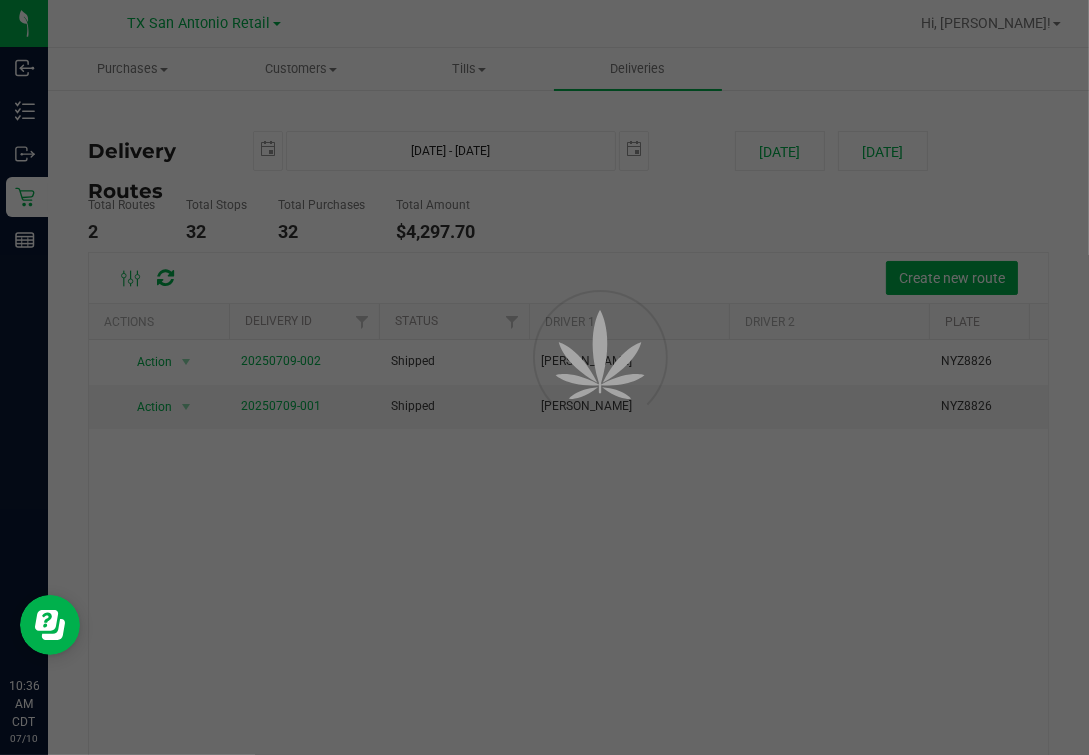 click at bounding box center (544, 377) 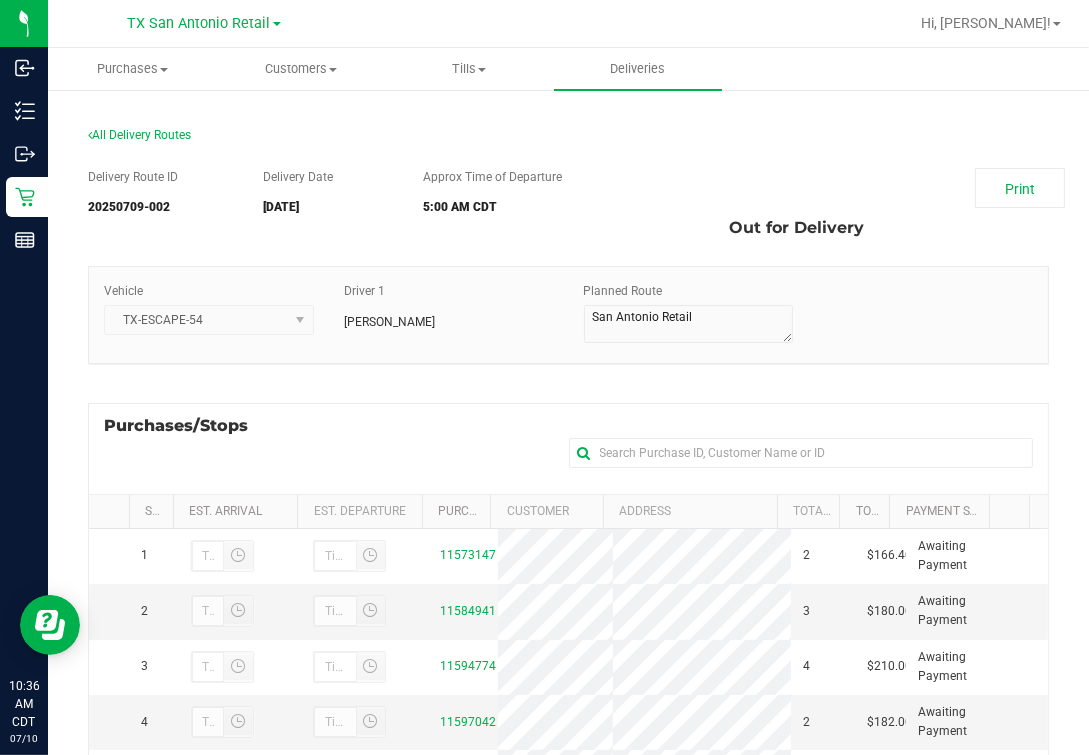 scroll, scrollTop: 357, scrollLeft: 0, axis: vertical 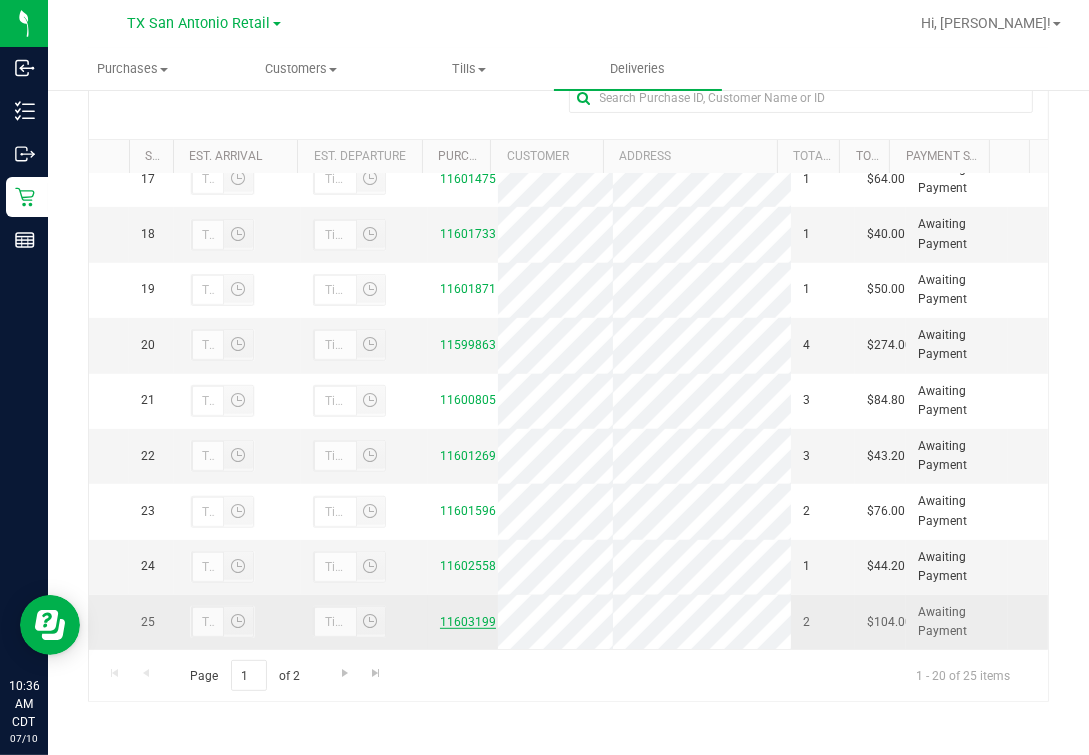 click on "11603199" at bounding box center (468, 622) 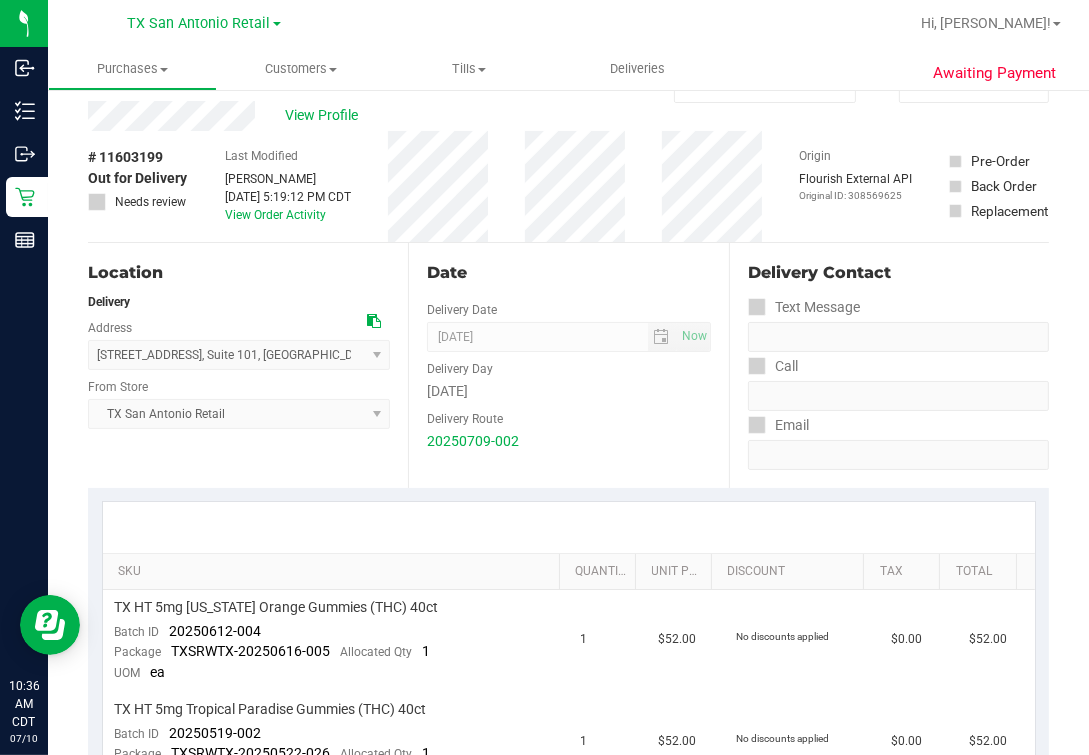 scroll, scrollTop: 0, scrollLeft: 0, axis: both 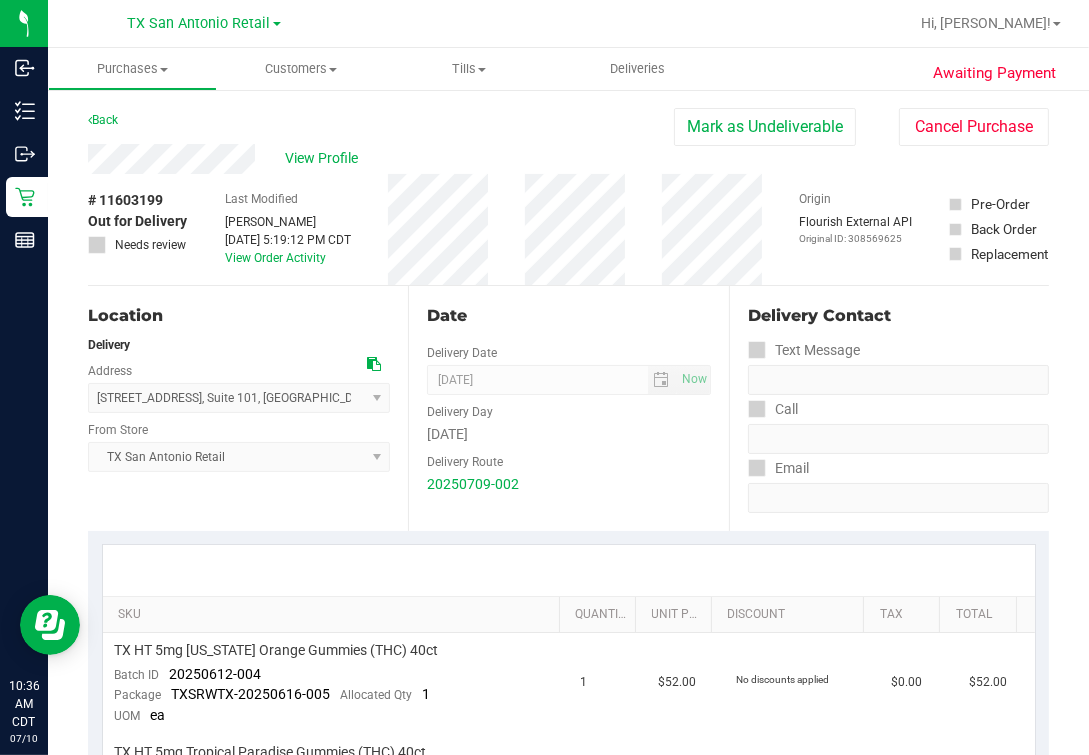click on "Date" at bounding box center (568, 316) 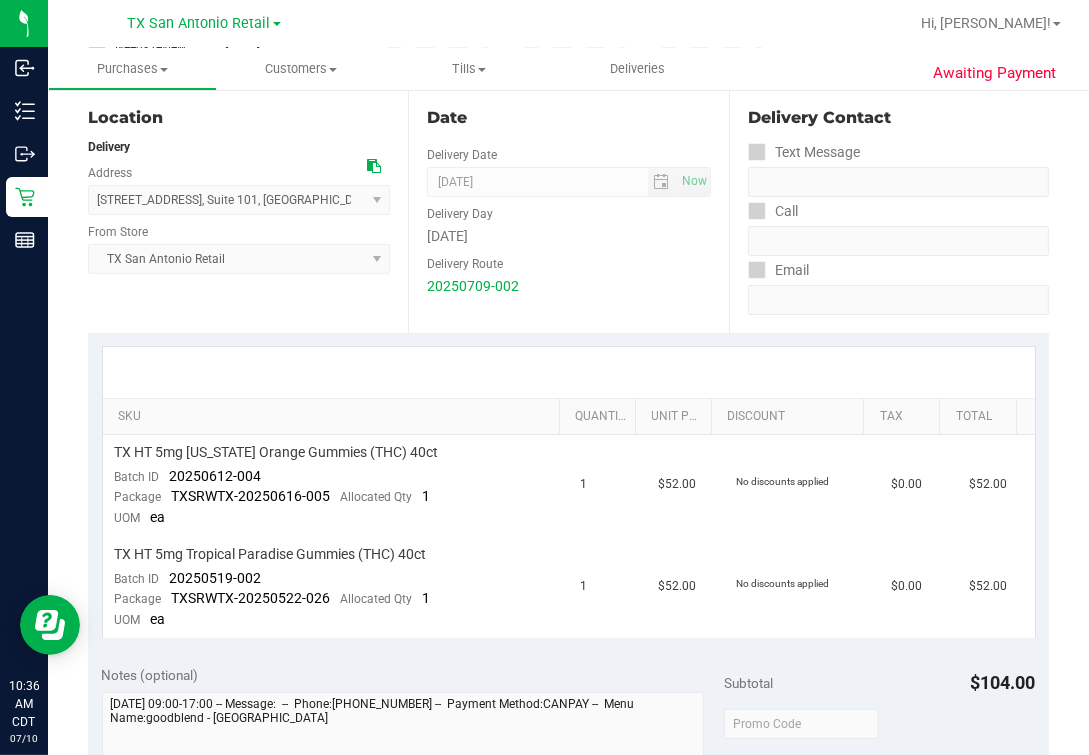 scroll, scrollTop: 375, scrollLeft: 0, axis: vertical 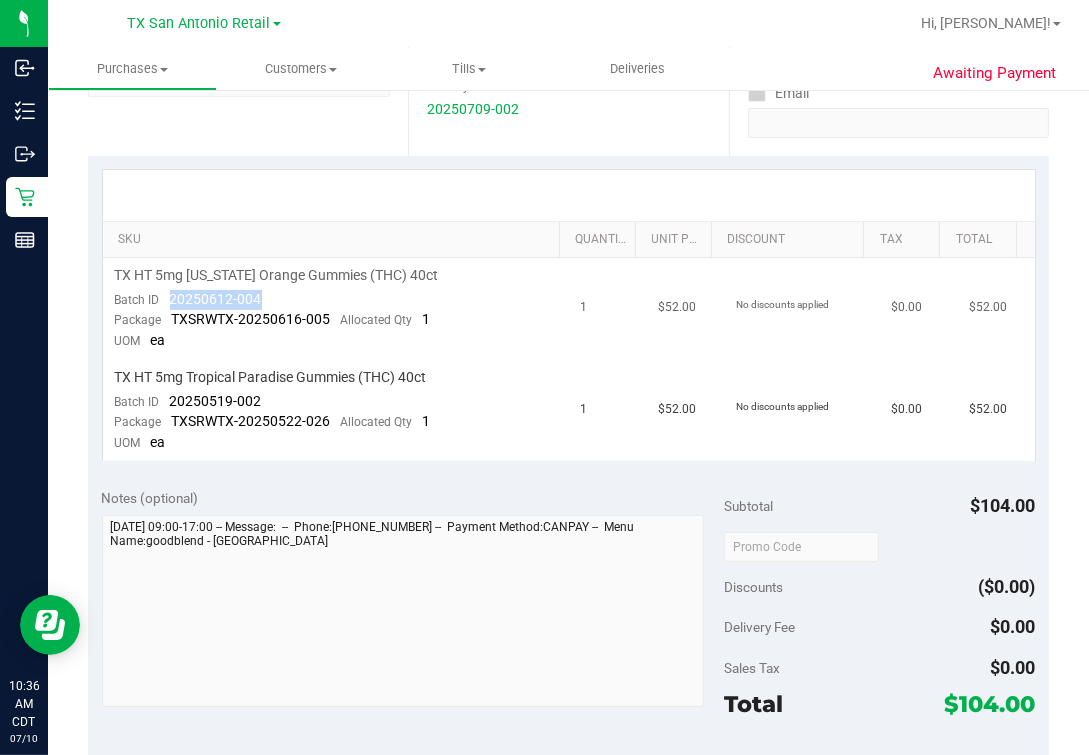 drag, startPoint x: 157, startPoint y: 304, endPoint x: 270, endPoint y: 304, distance: 113 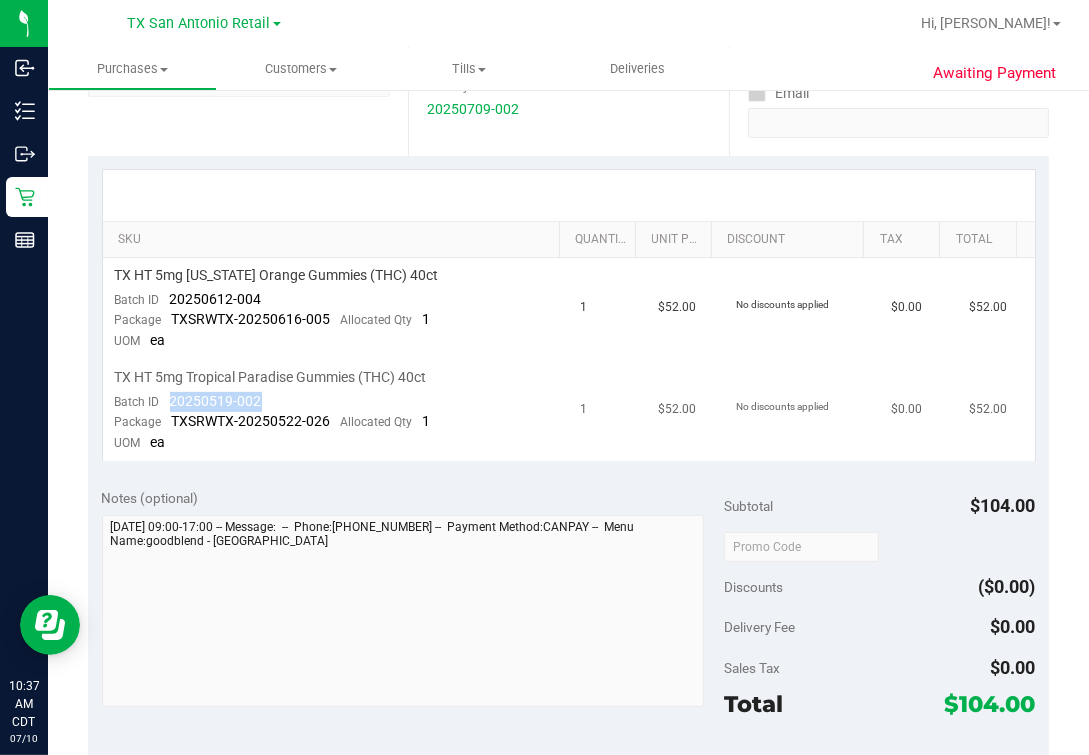 drag, startPoint x: 161, startPoint y: 401, endPoint x: 263, endPoint y: 400, distance: 102.0049 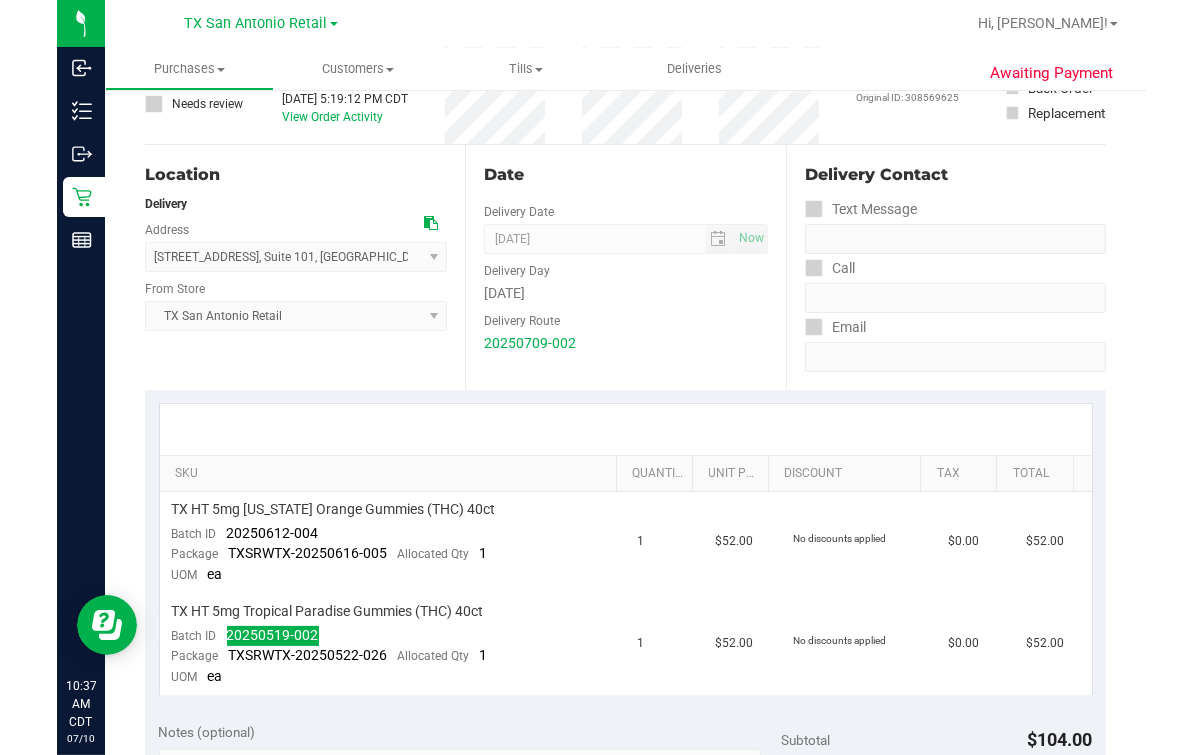 scroll, scrollTop: 0, scrollLeft: 0, axis: both 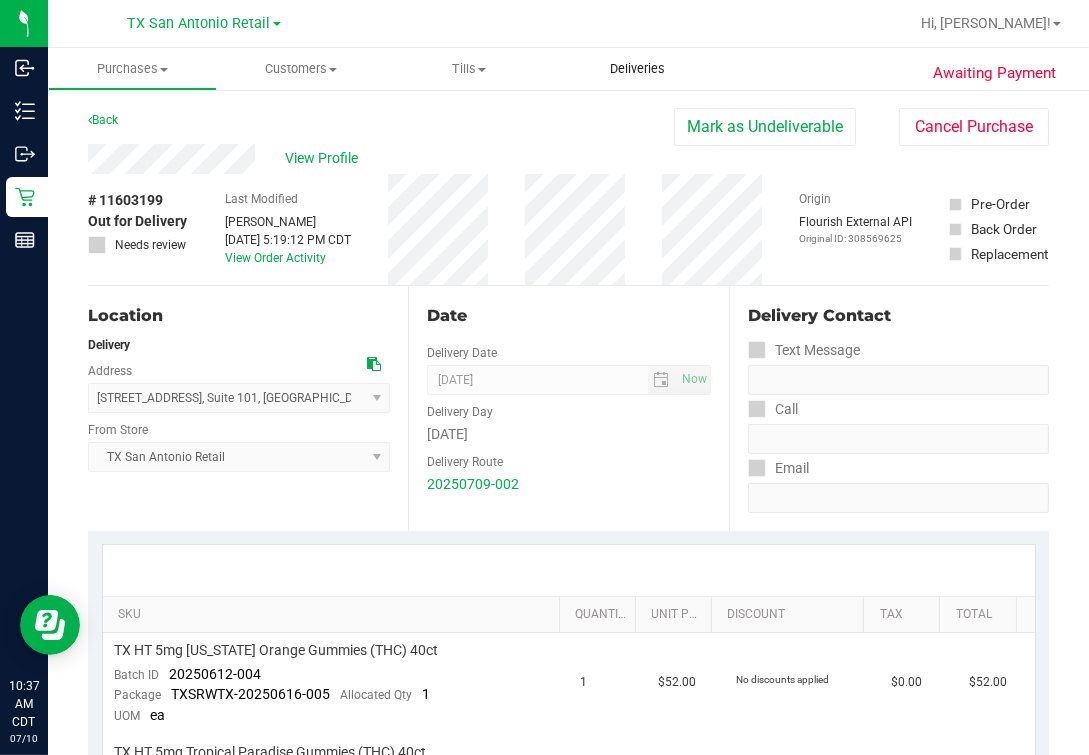 click on "Deliveries" at bounding box center [637, 69] 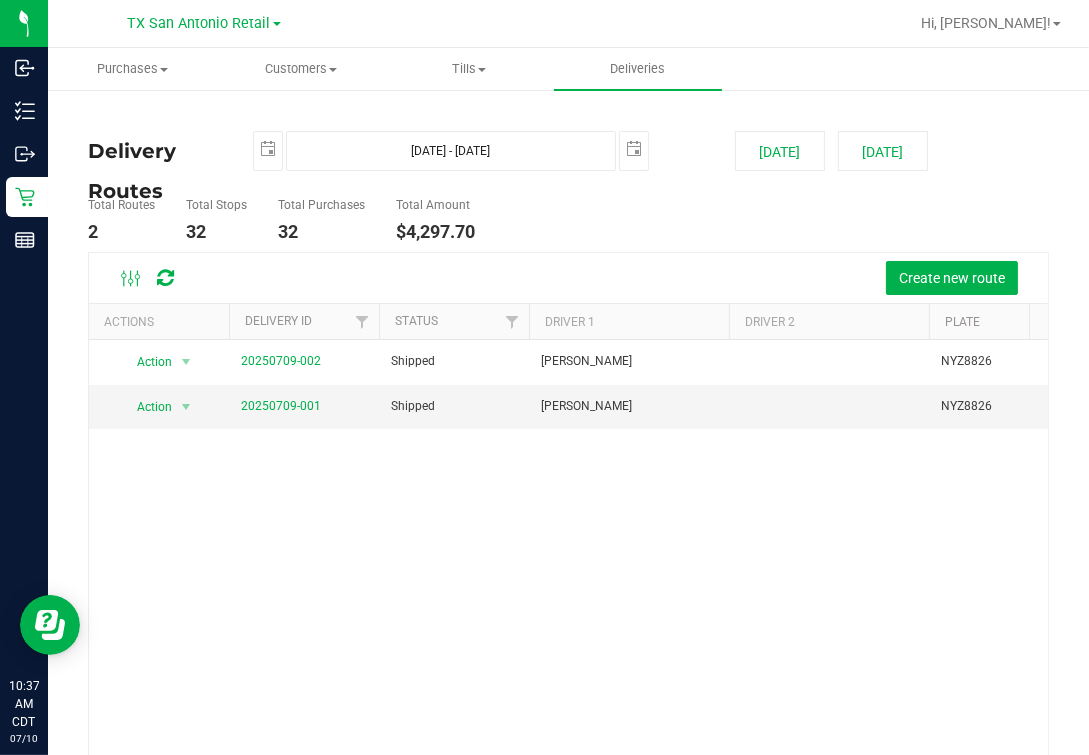 click on "Create new route" at bounding box center (614, 278) 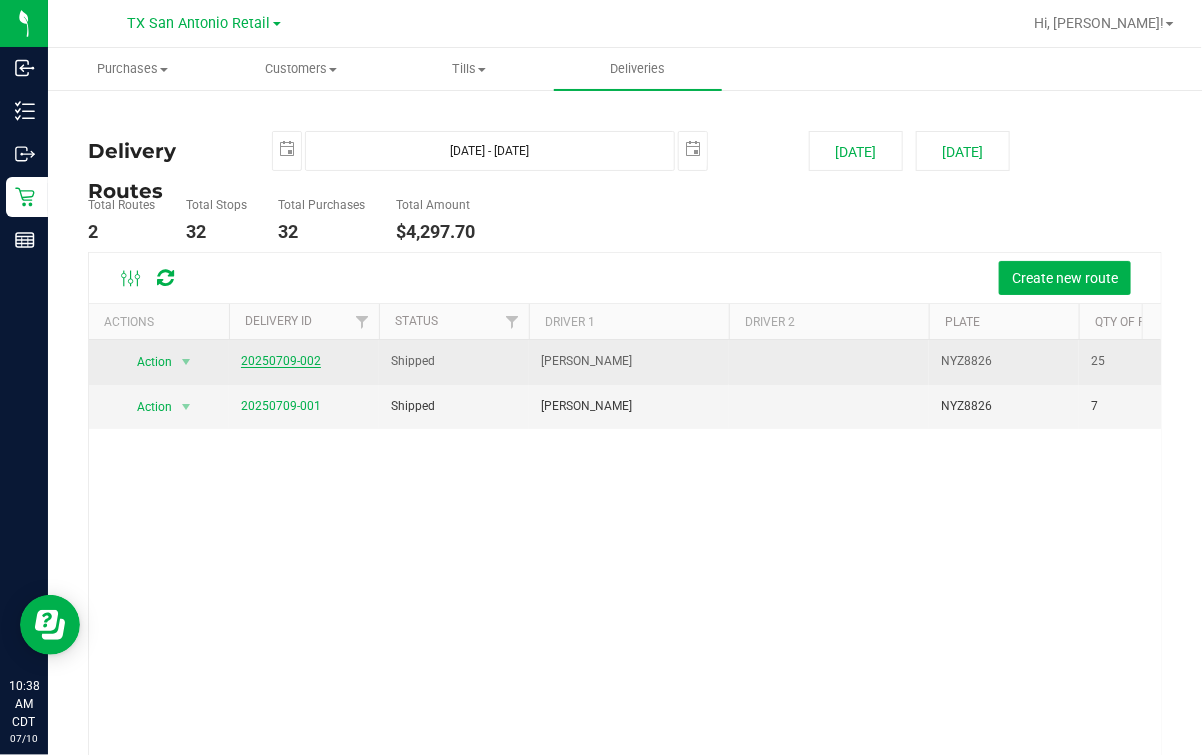 click on "20250709-002" at bounding box center [281, 361] 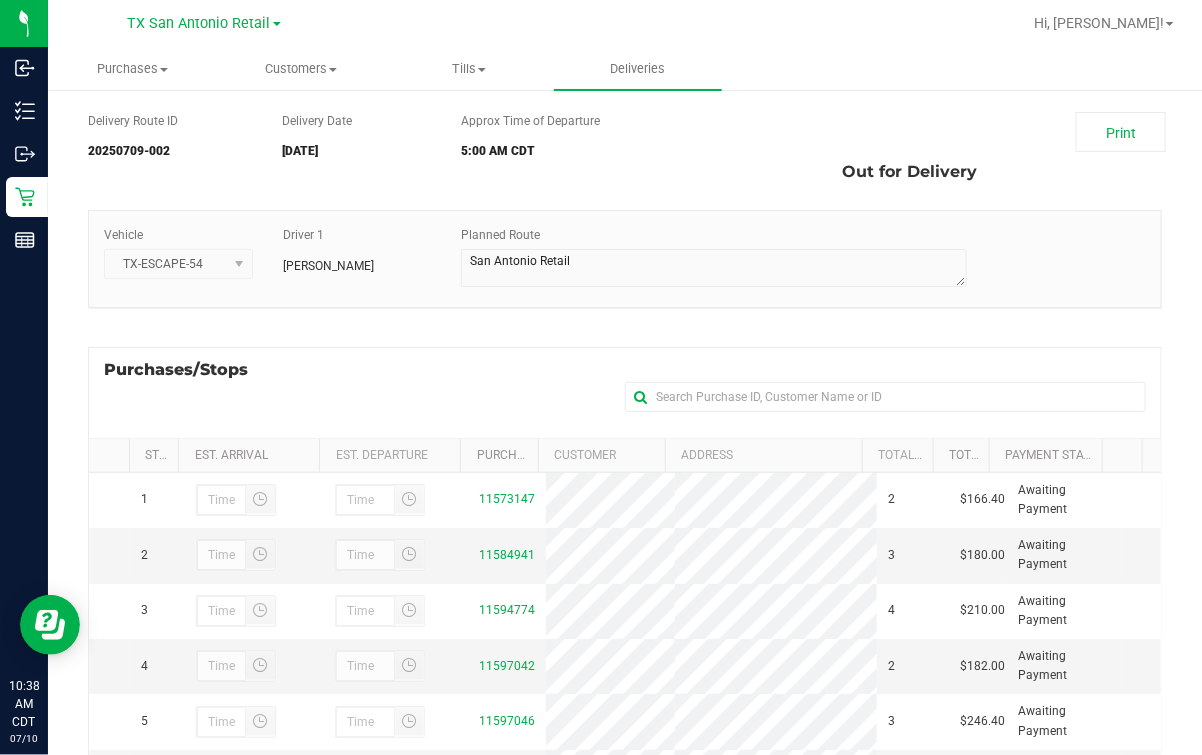 scroll, scrollTop: 0, scrollLeft: 0, axis: both 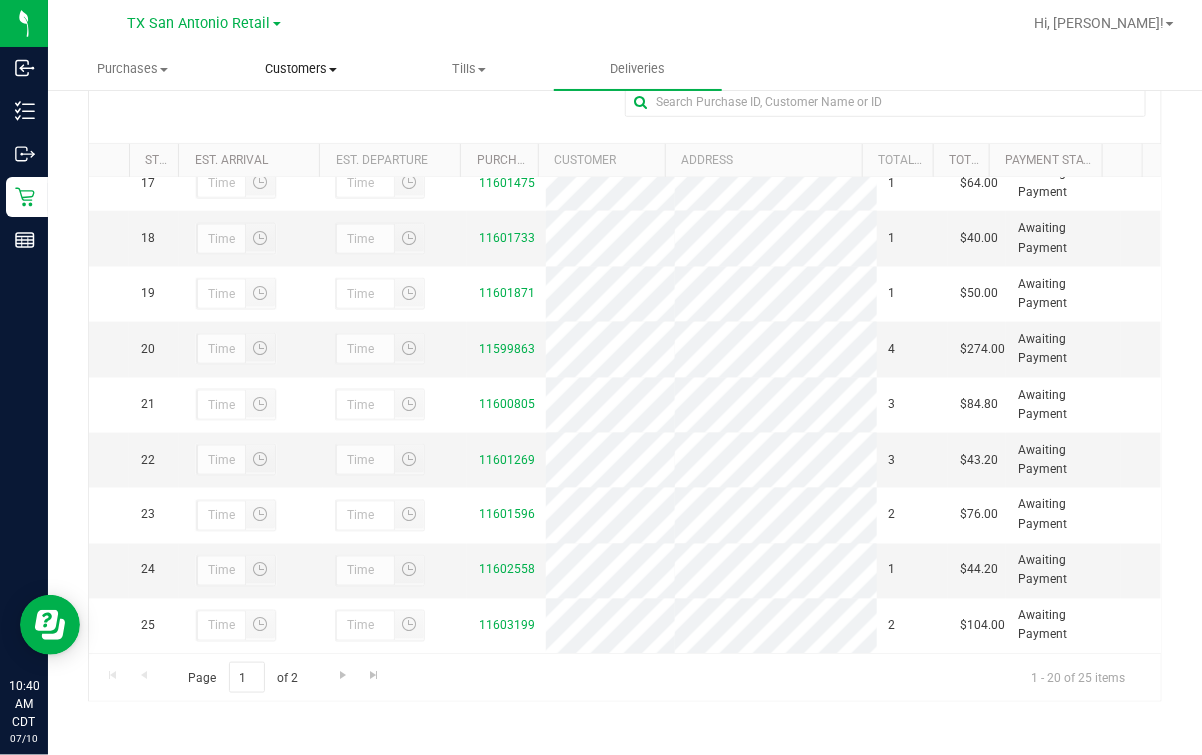 click on "Customers" at bounding box center [301, 69] 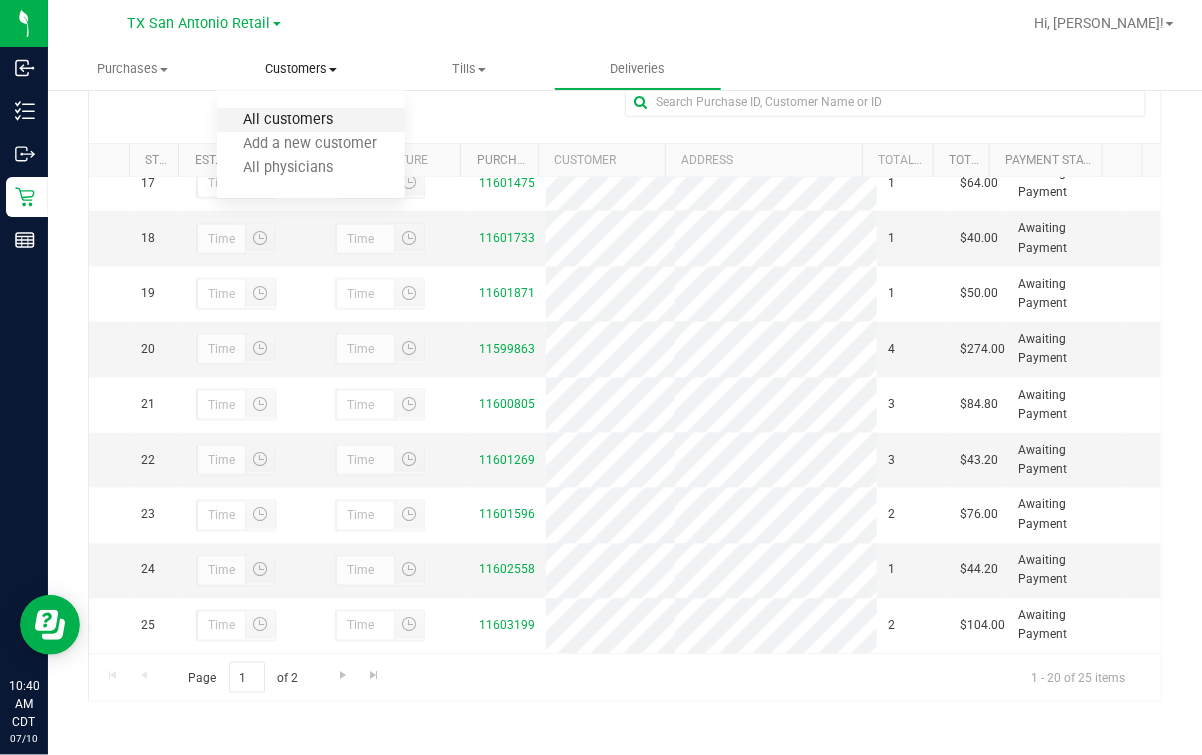 click on "All customers" at bounding box center (289, 120) 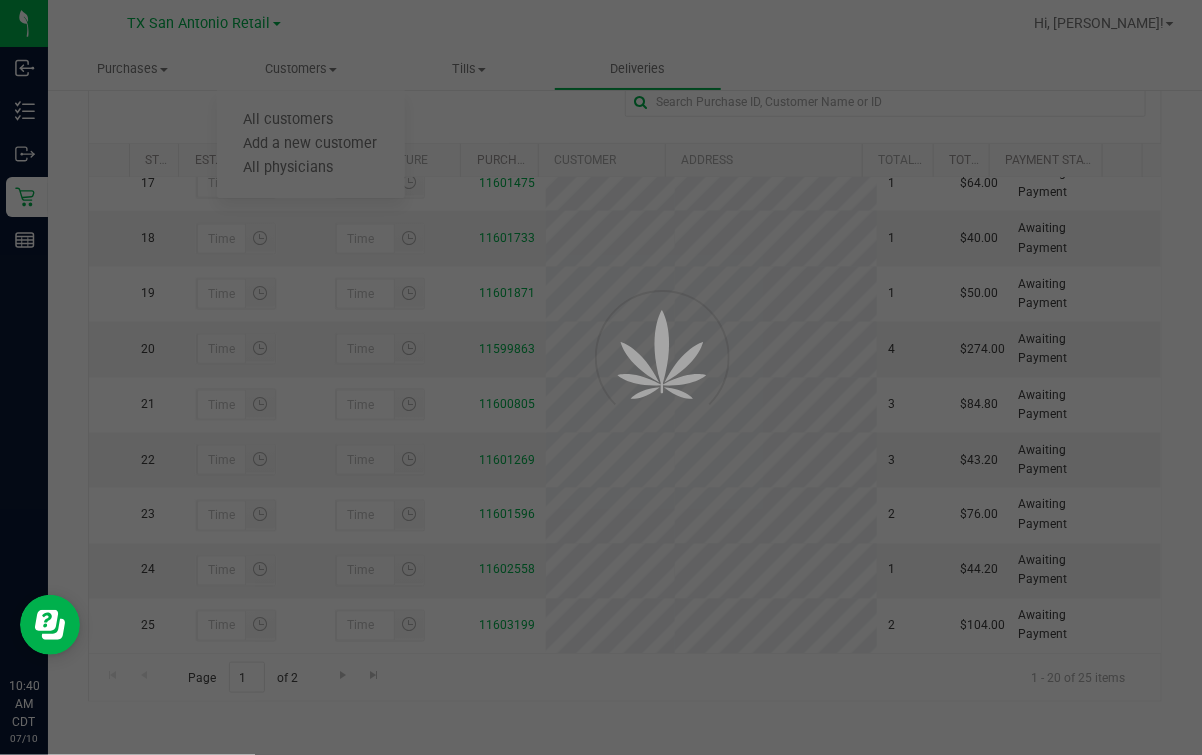 scroll, scrollTop: 0, scrollLeft: 0, axis: both 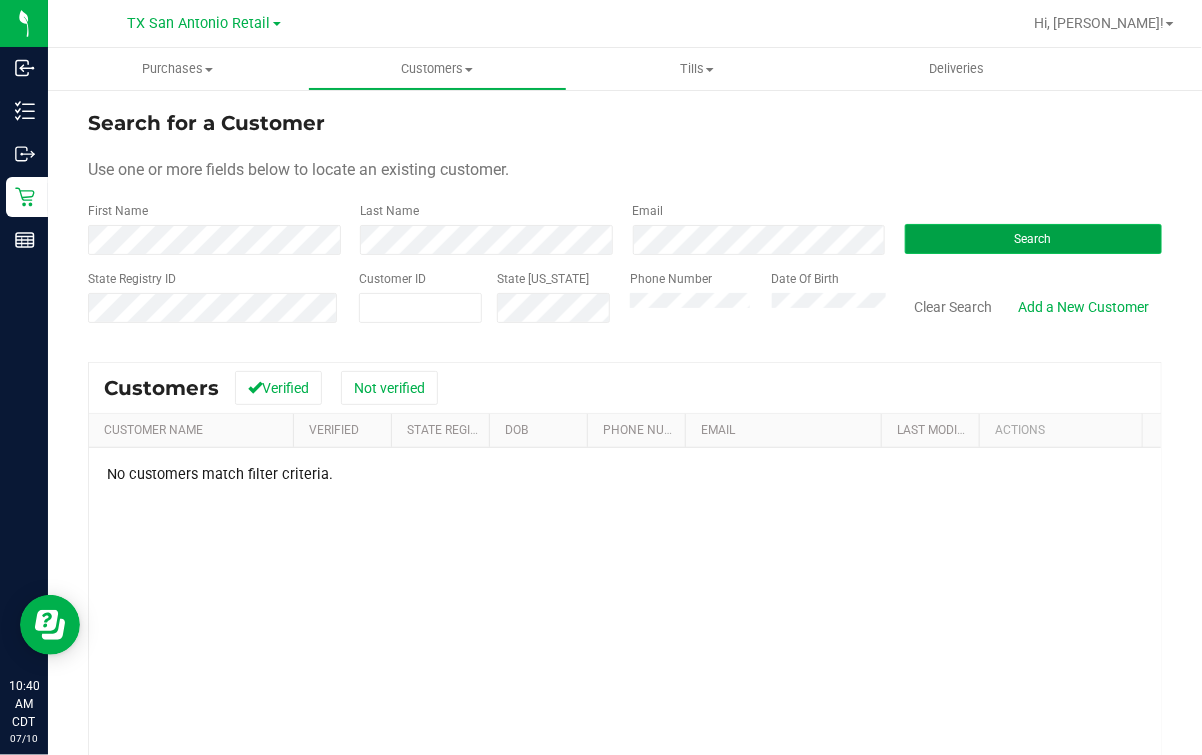 click on "Search" at bounding box center [1033, 239] 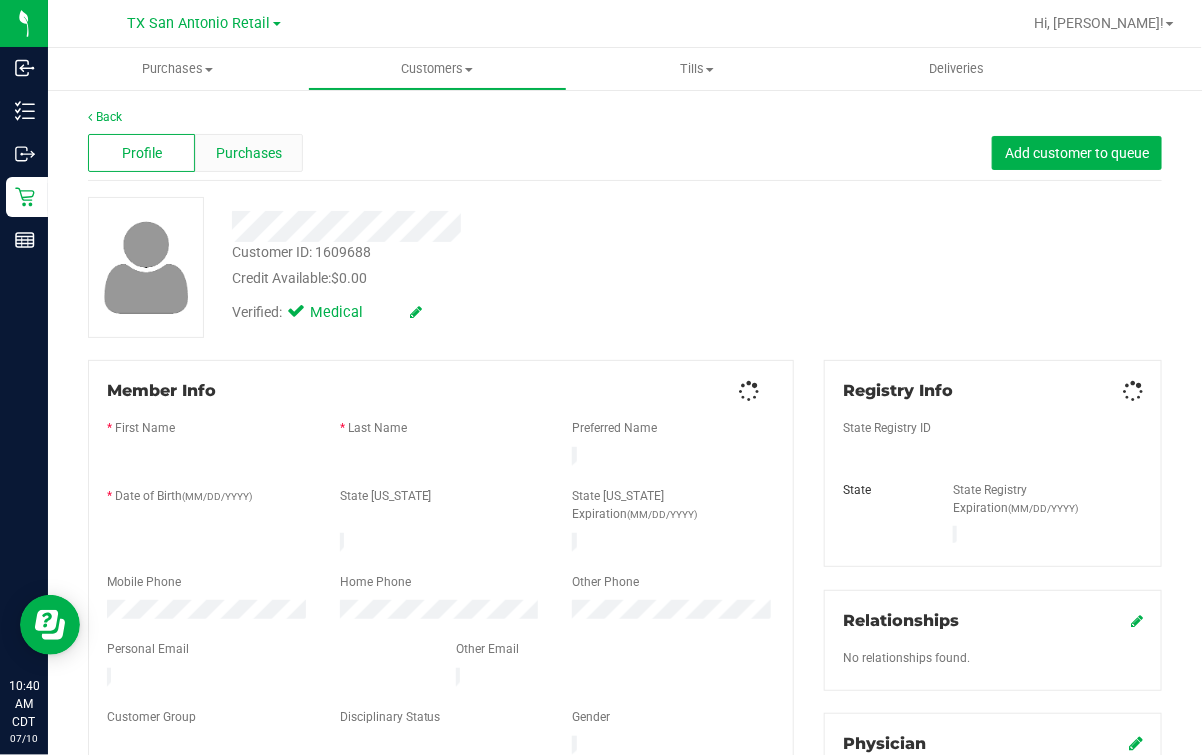 click on "Purchases" at bounding box center [249, 153] 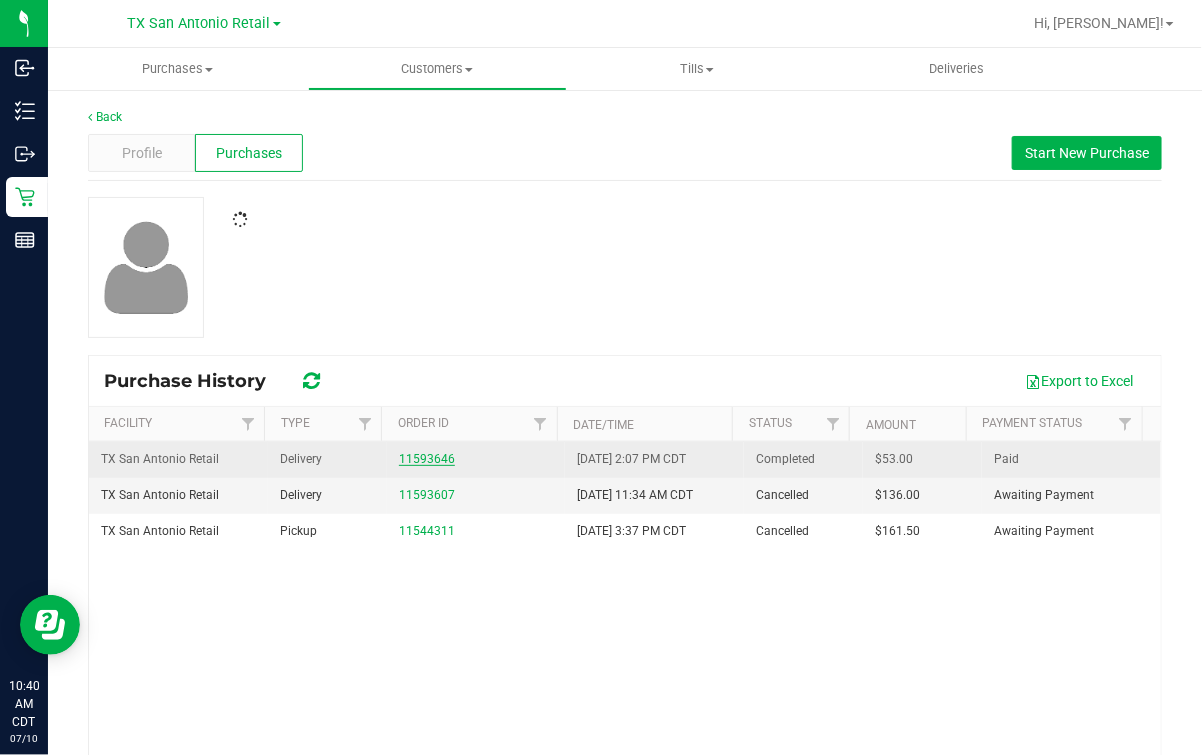 click on "11593646" at bounding box center [427, 459] 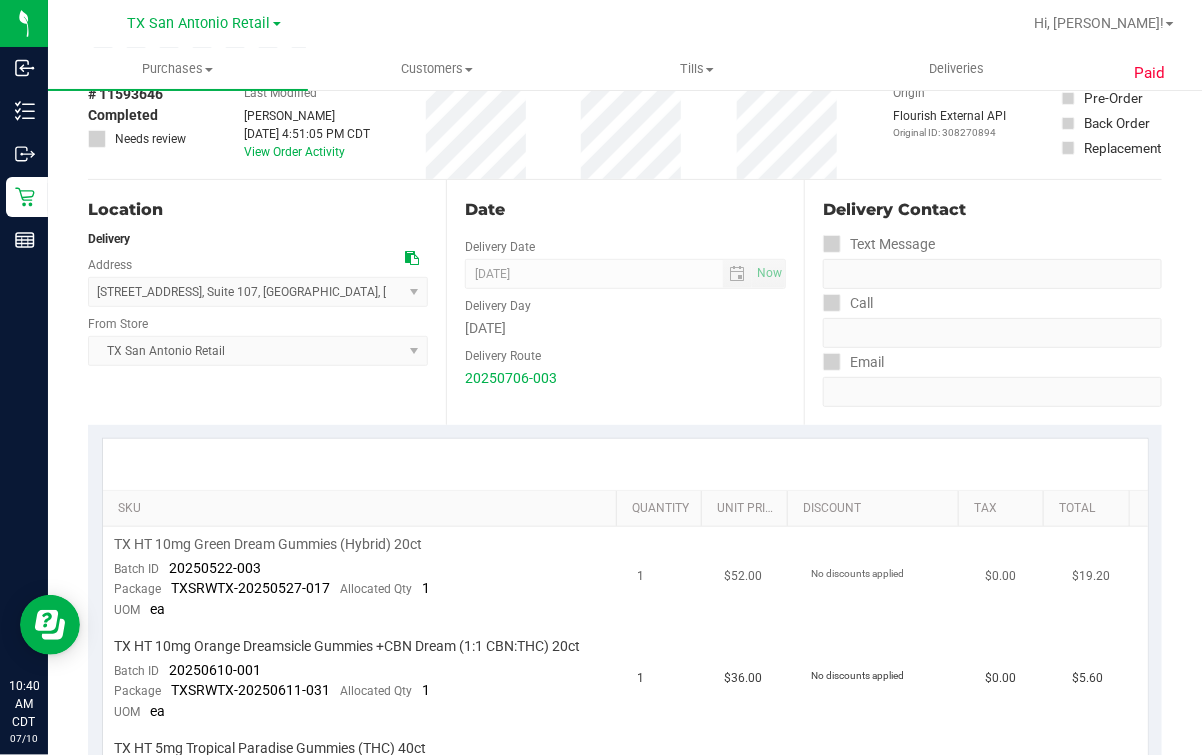 scroll, scrollTop: 0, scrollLeft: 0, axis: both 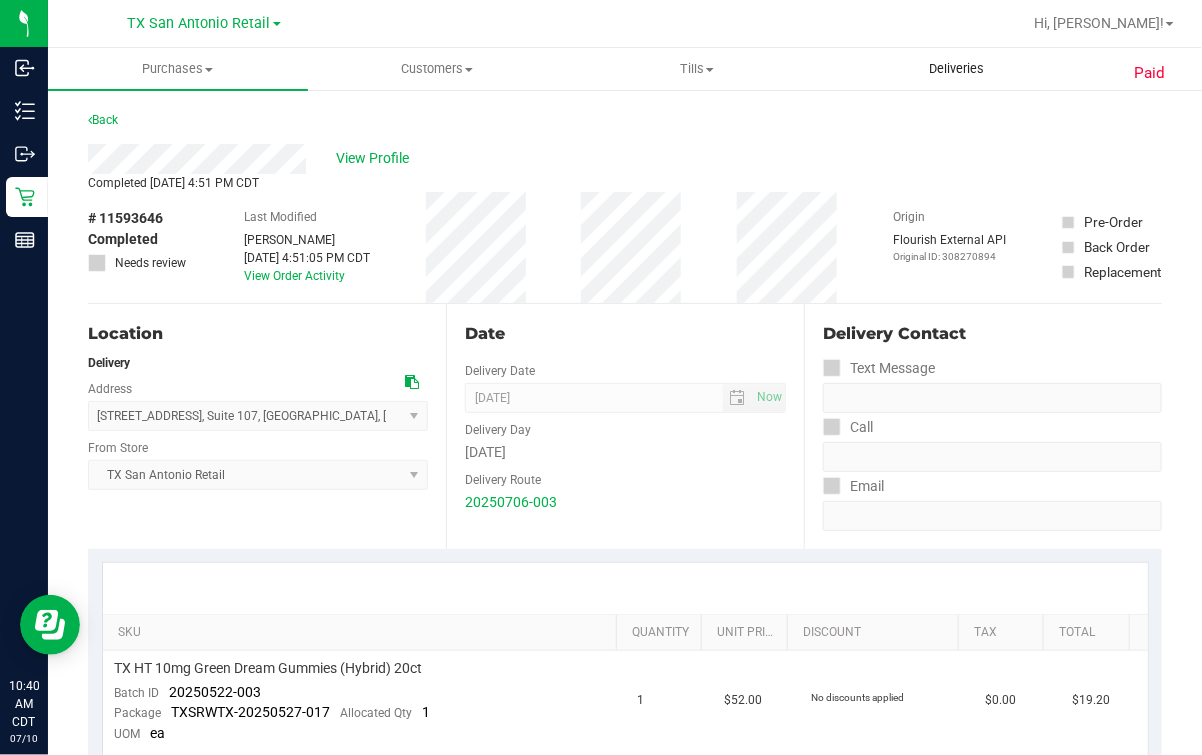 click on "Deliveries" at bounding box center (956, 69) 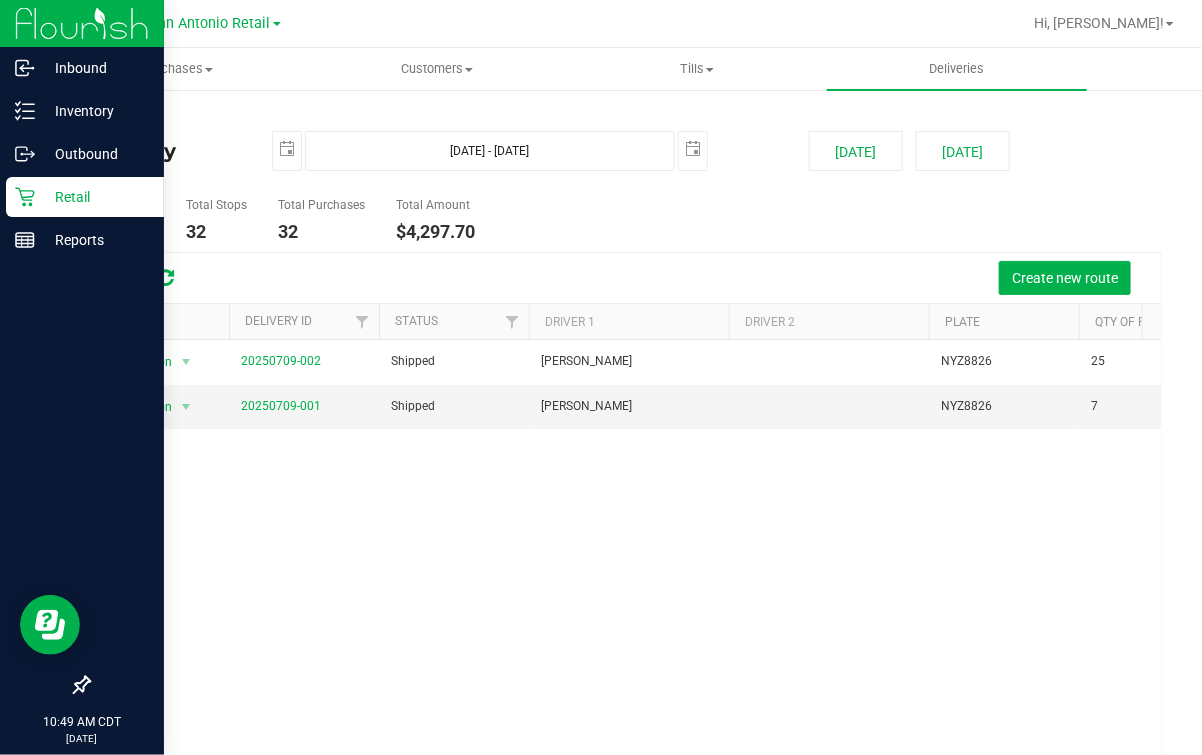 click 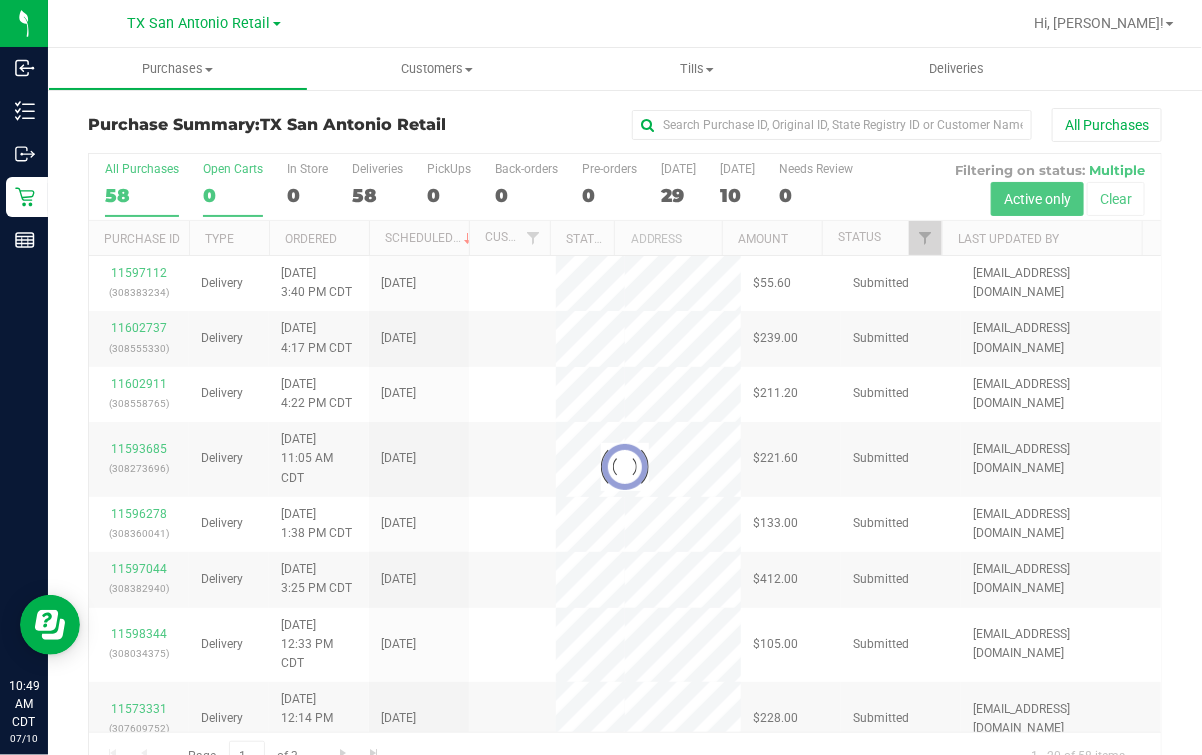 click on "Open Carts
0" at bounding box center (233, 189) 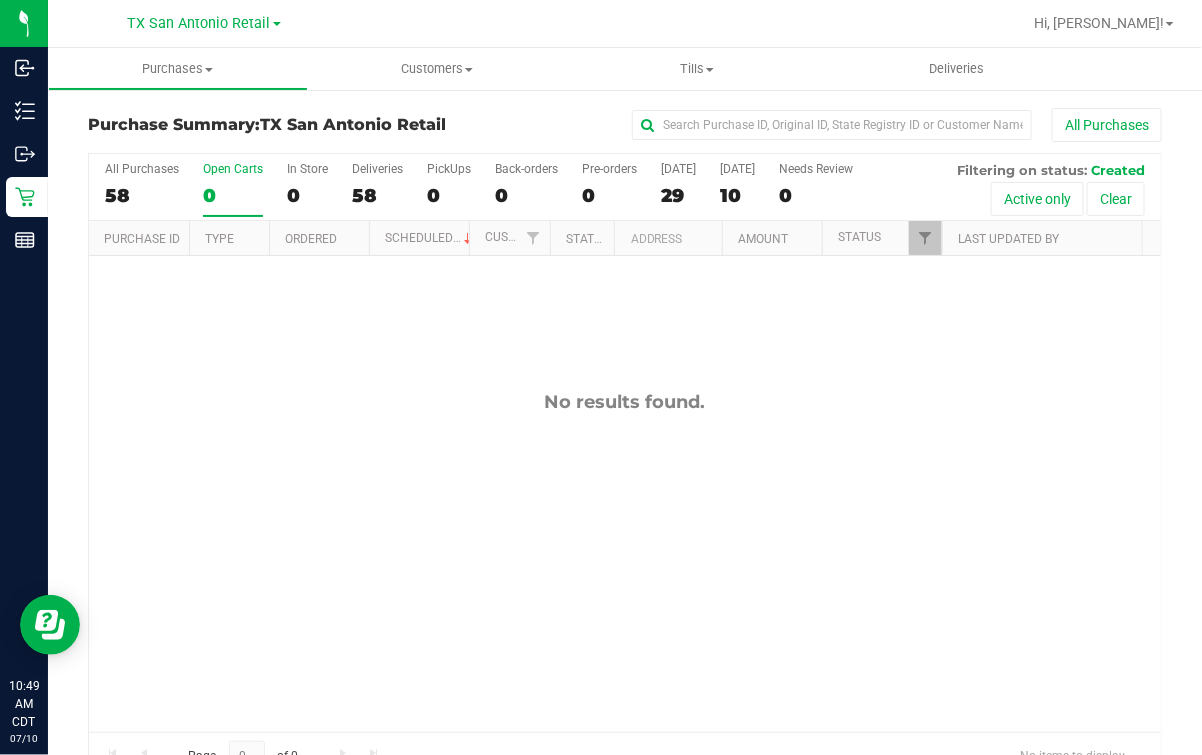 click on "No results found." at bounding box center (625, 561) 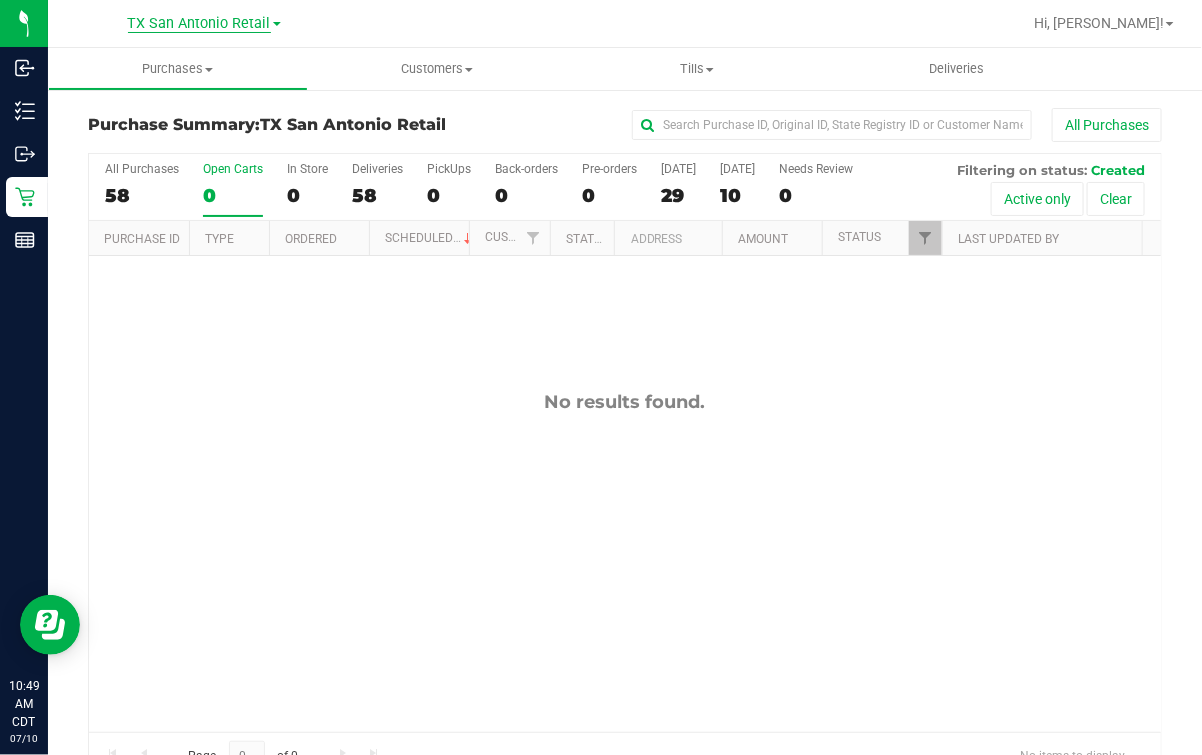 click on "TX San Antonio Retail" at bounding box center (199, 24) 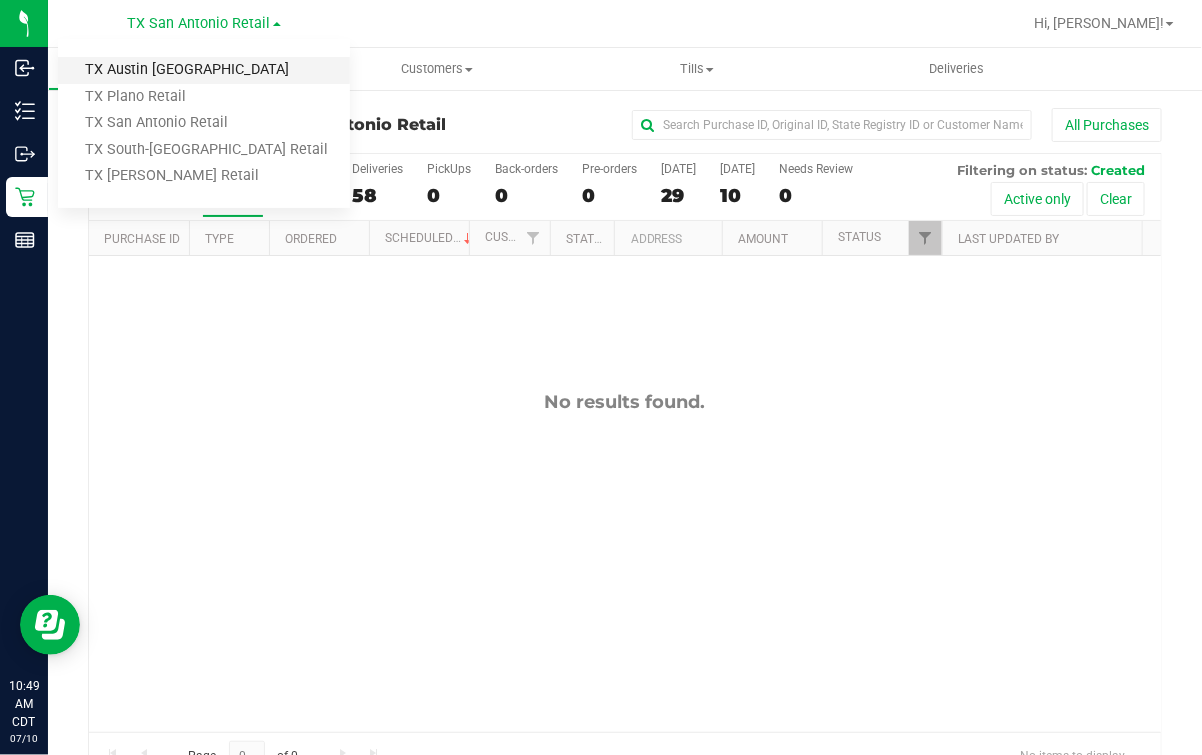 click on "TX Austin [GEOGRAPHIC_DATA]" at bounding box center [204, 70] 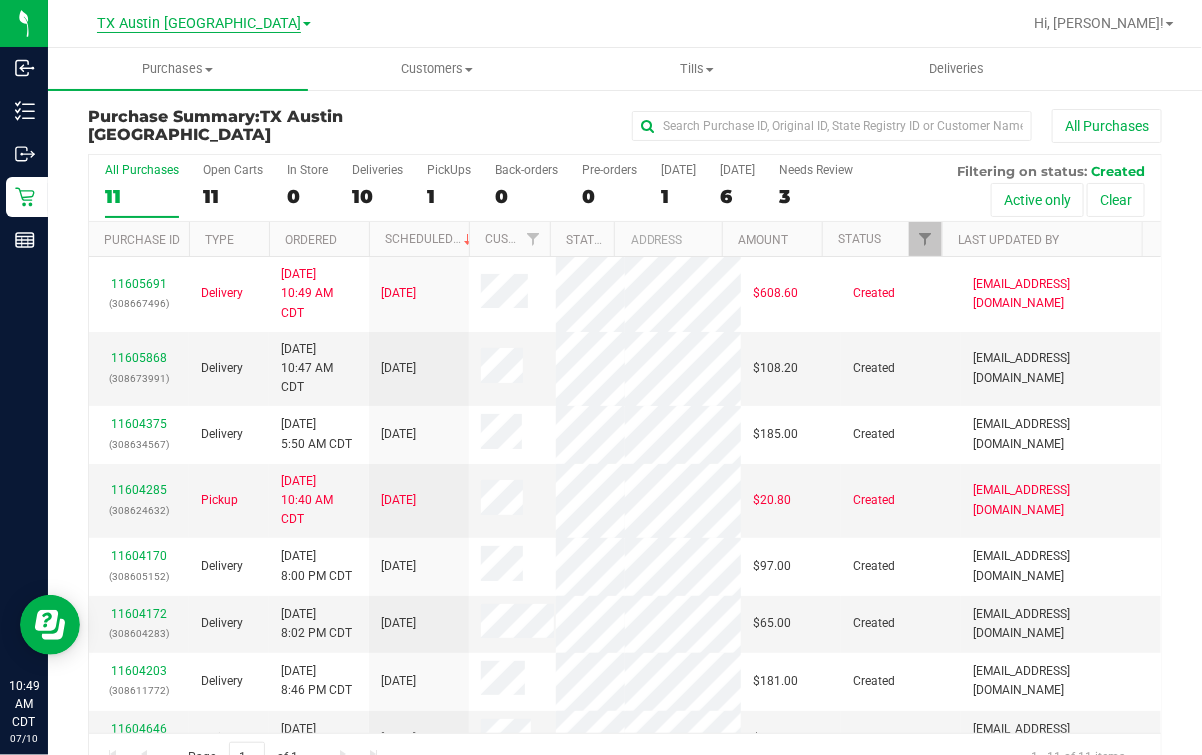 click on "TX Austin [GEOGRAPHIC_DATA]" at bounding box center [199, 24] 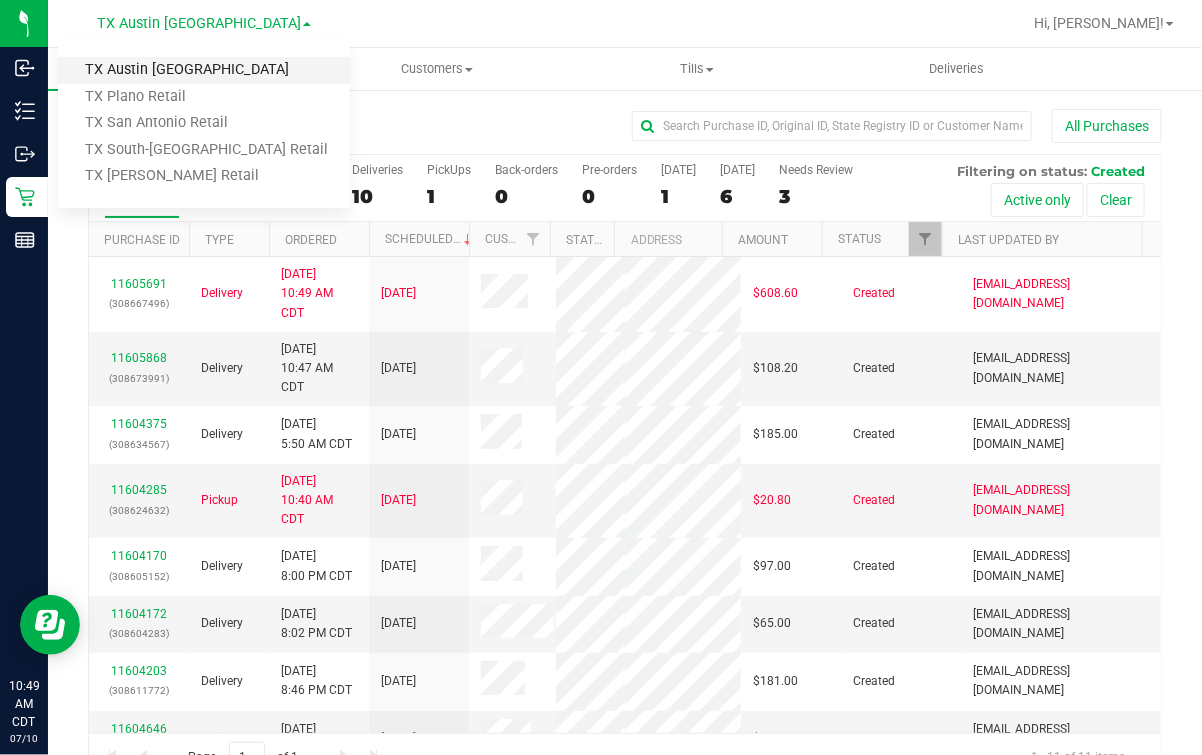 click on "TX Austin [GEOGRAPHIC_DATA]" at bounding box center [204, 70] 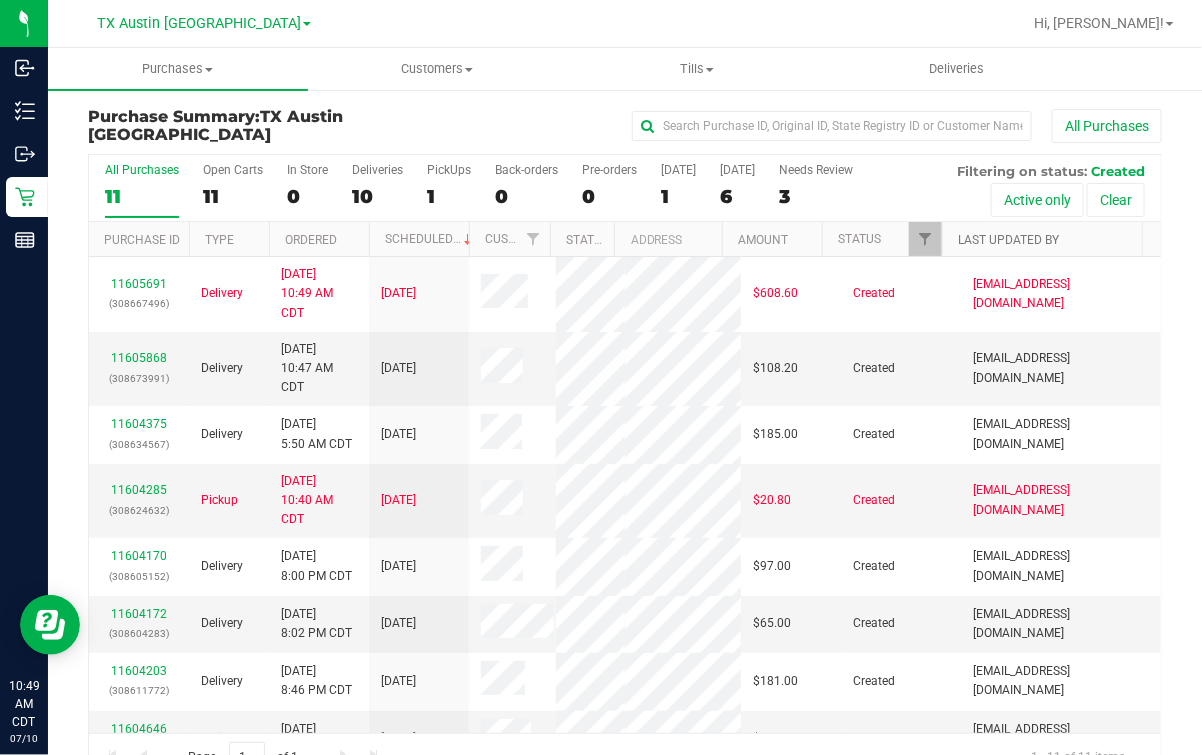 click on "Last Updated By" at bounding box center [1008, 240] 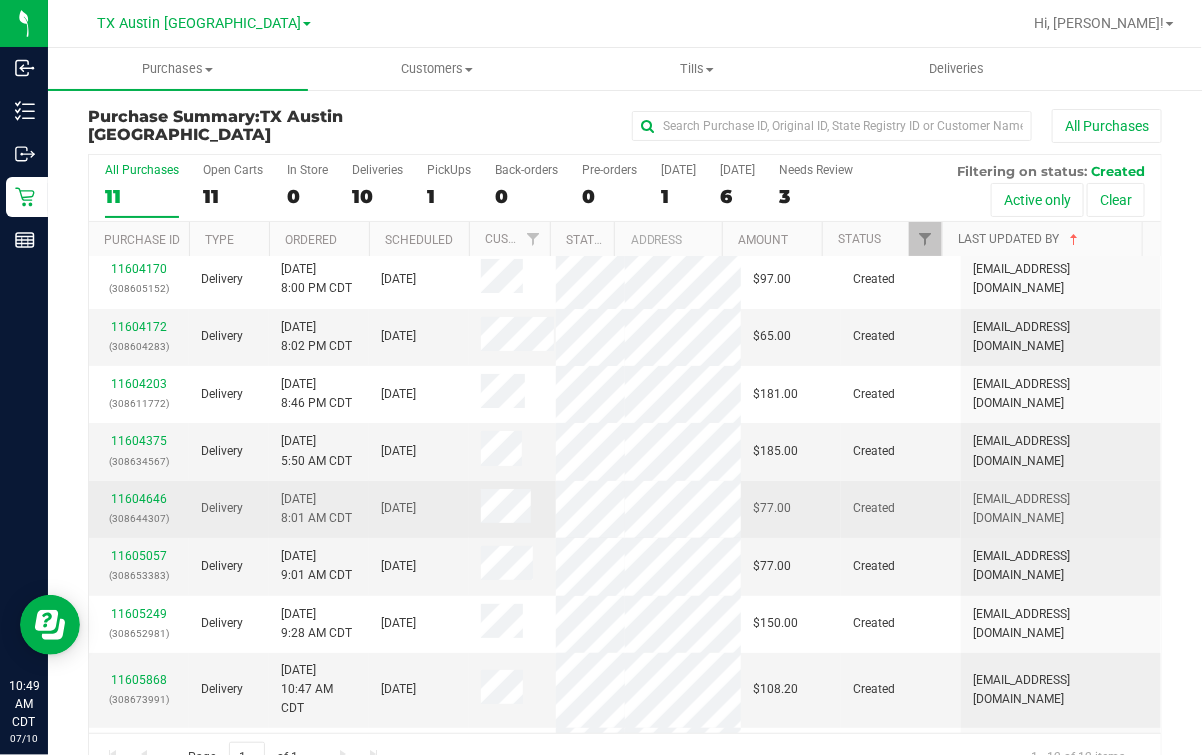 scroll, scrollTop: 0, scrollLeft: 0, axis: both 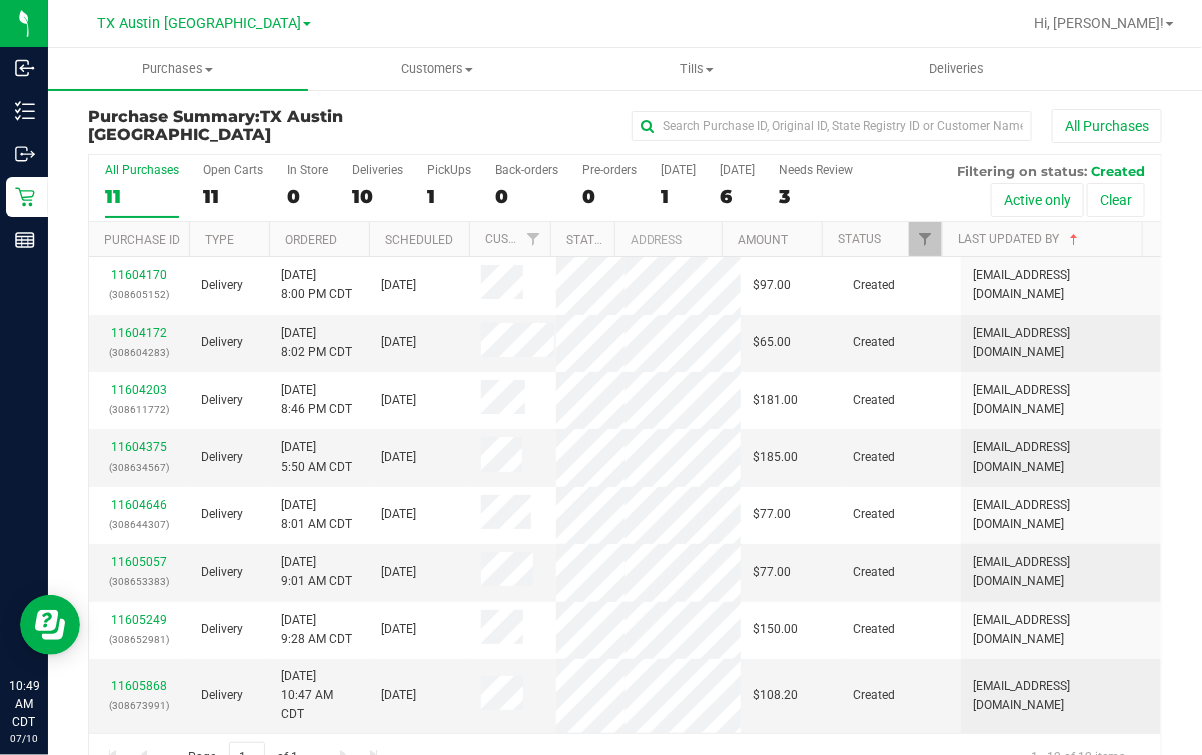 click at bounding box center [689, 23] 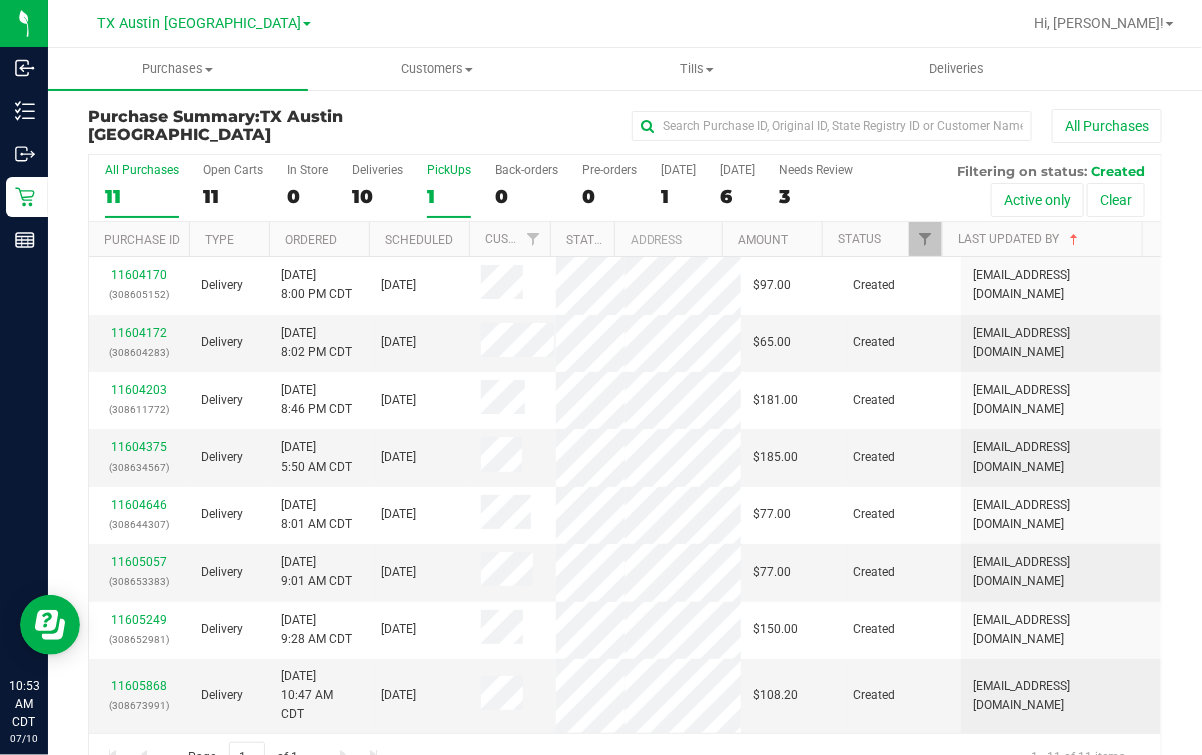 click on "PickUps
1" at bounding box center [449, 190] 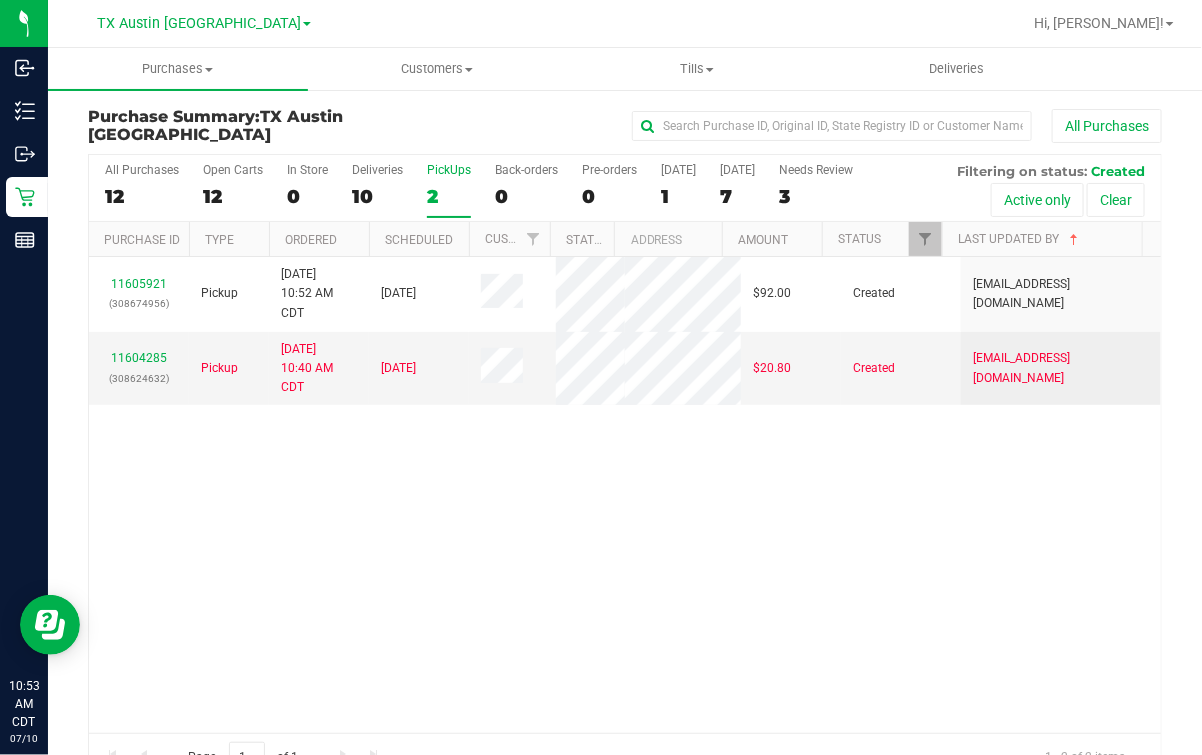 click on "11605921
(308674956)
Pickup [DATE] 10:52 AM CDT 7/11/2025
$92.00
Created [EMAIL_ADDRESS][DOMAIN_NAME]
11604285
(308624632)
Pickup [DATE] 10:40 AM CDT 7/14/2025
$20.80
Created [EMAIL_ADDRESS][DOMAIN_NAME]" at bounding box center (625, 495) 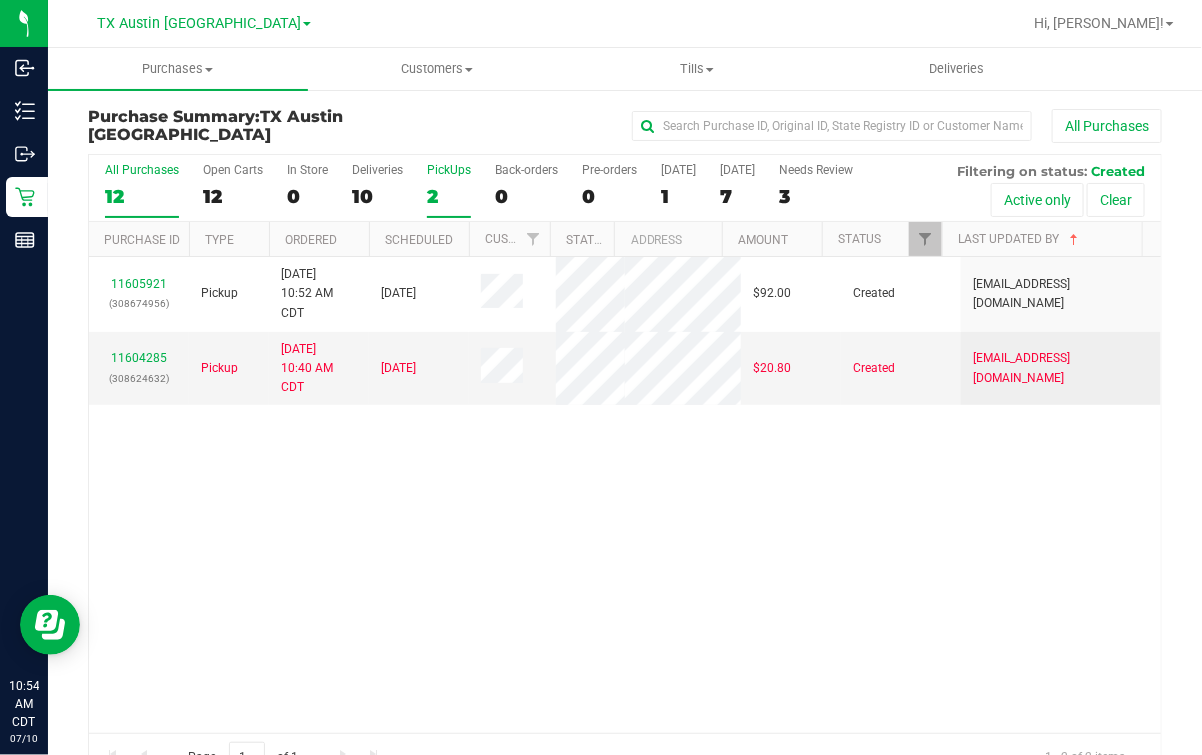 click on "All Purchases
12" at bounding box center [142, 190] 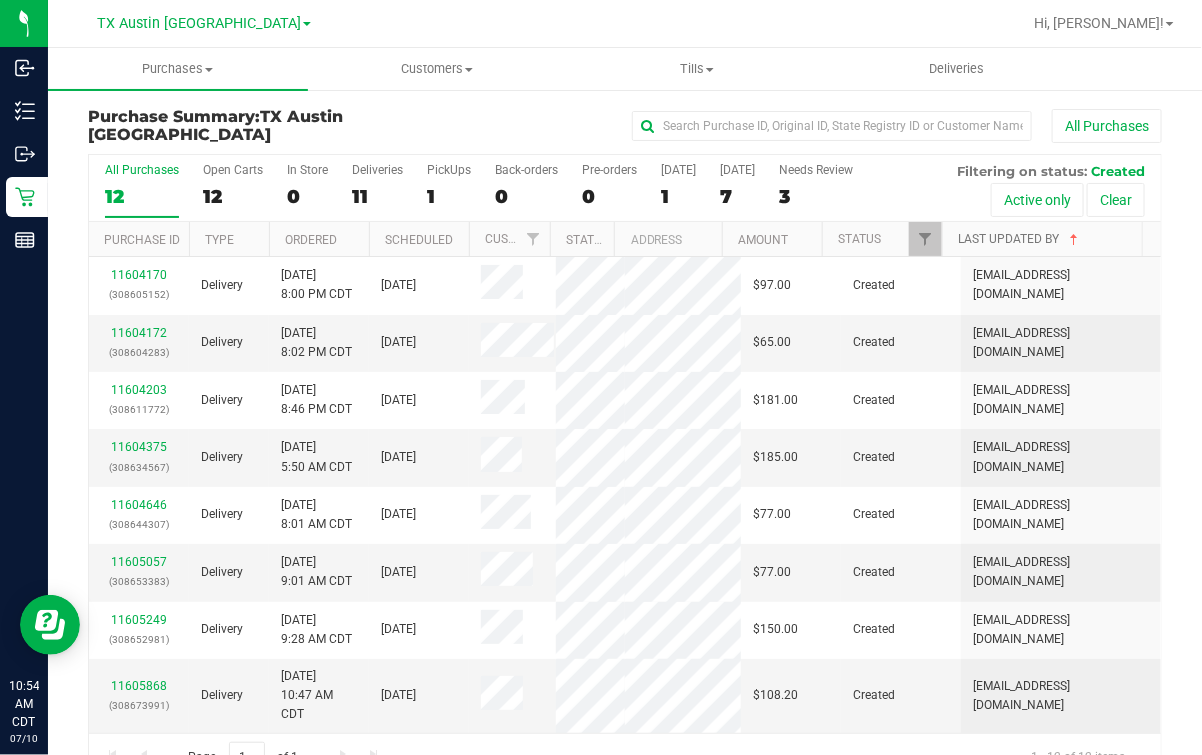 click on "Last Updated By" at bounding box center [1020, 239] 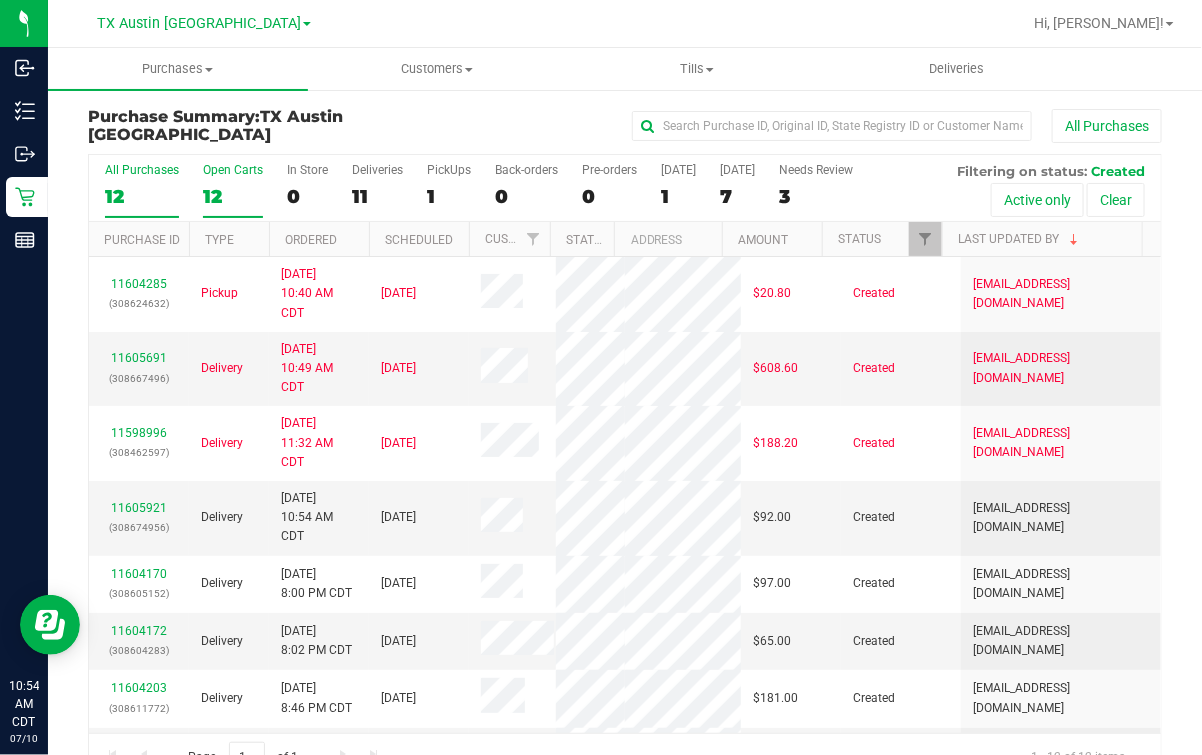 click on "12" at bounding box center [233, 196] 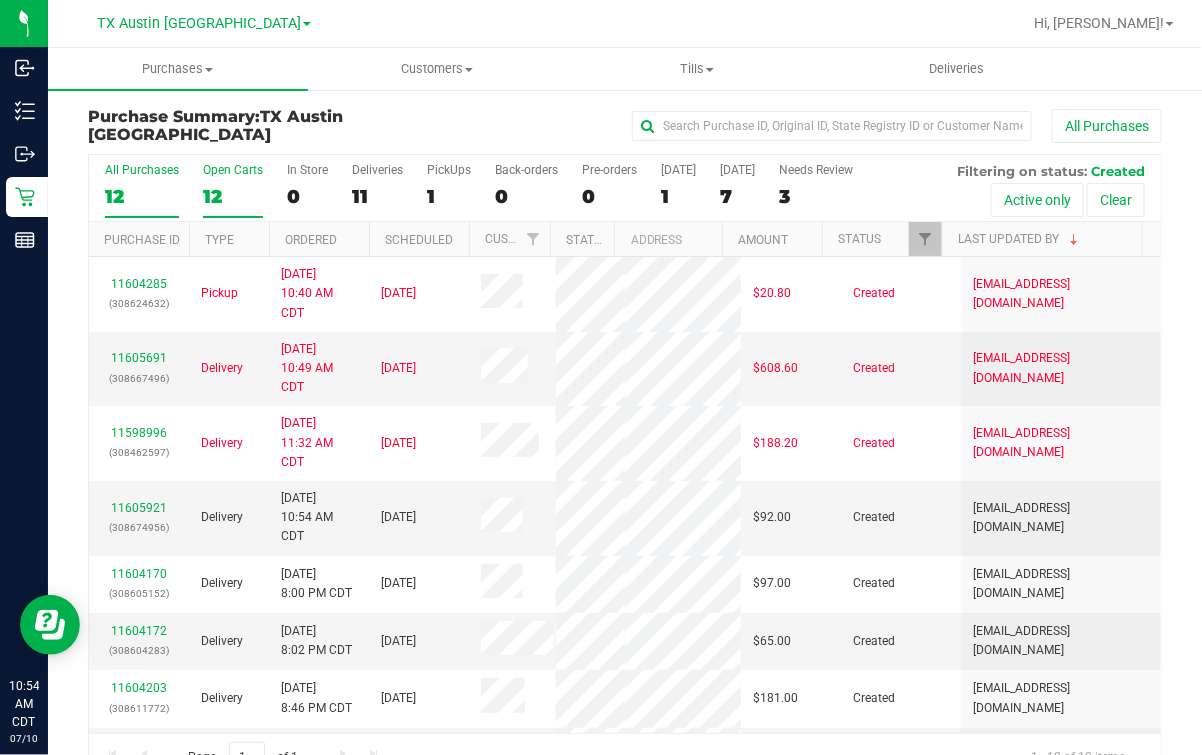 click on "12" at bounding box center [142, 196] 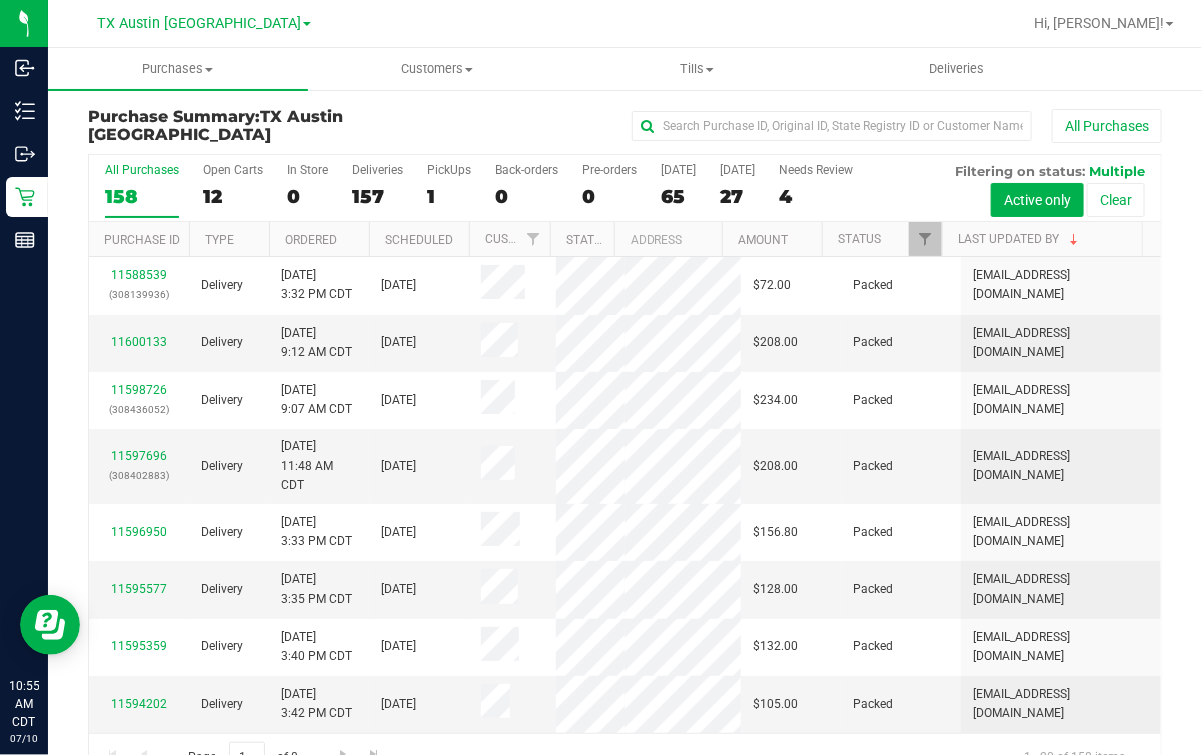 click on "Last Updated By" at bounding box center (1042, 239) 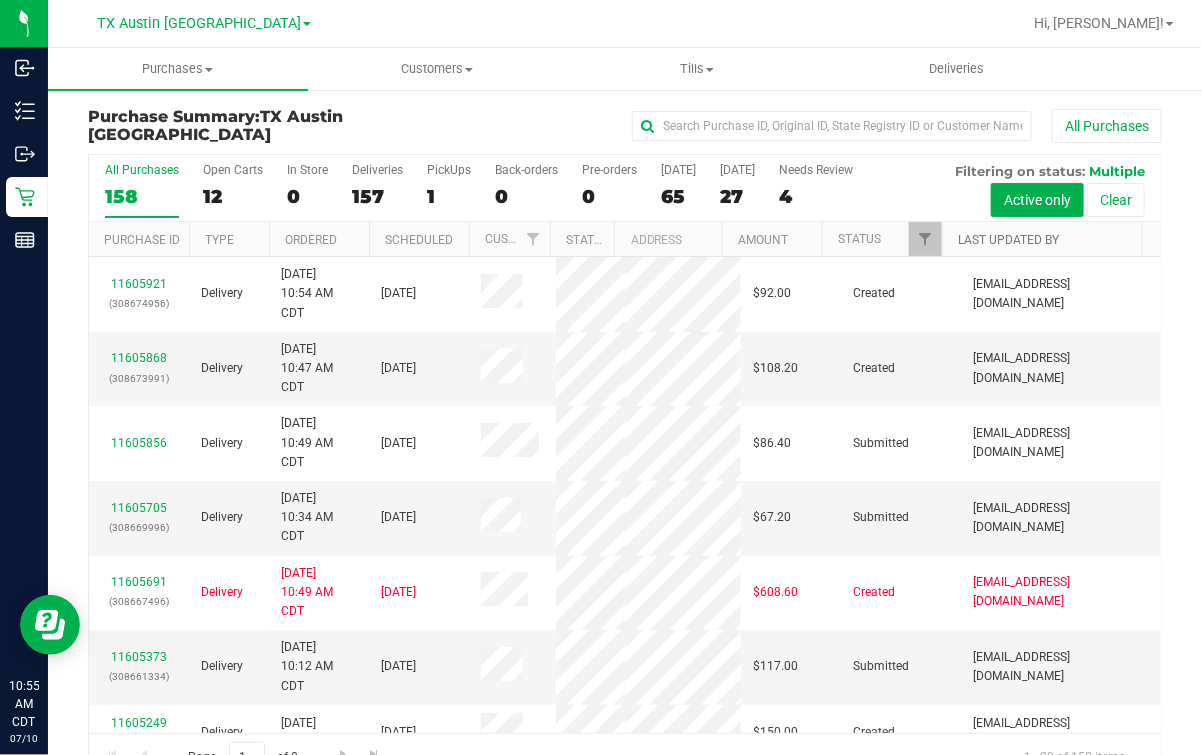 click on "Last Updated By" at bounding box center [1008, 240] 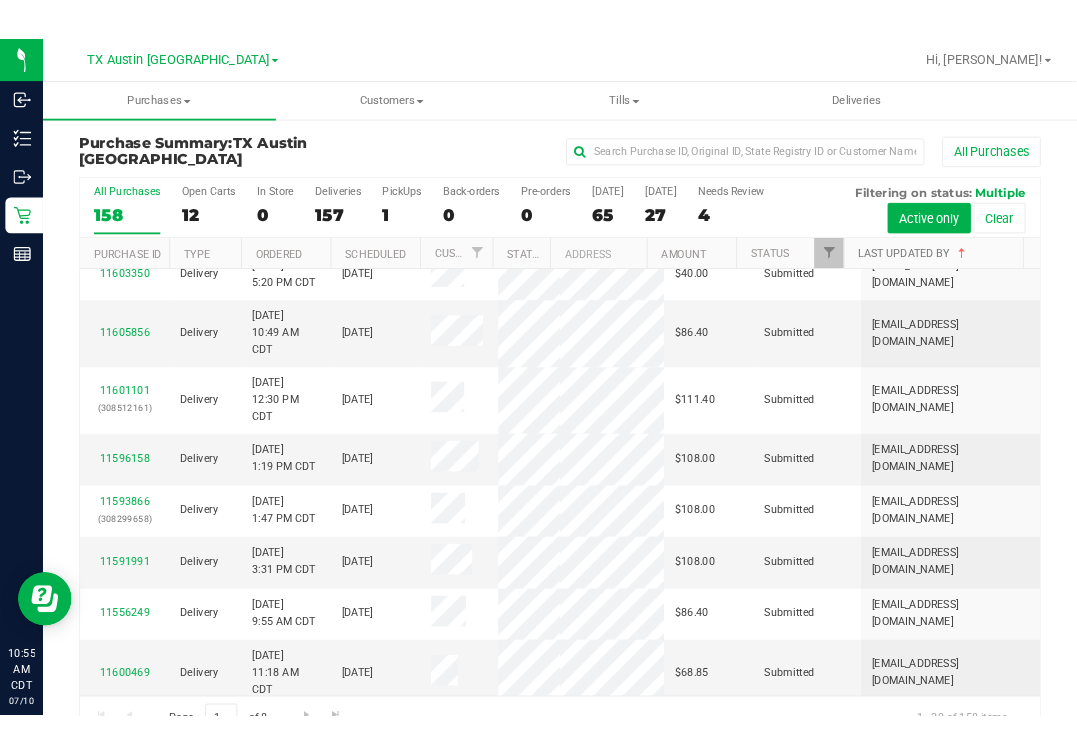 scroll, scrollTop: 0, scrollLeft: 0, axis: both 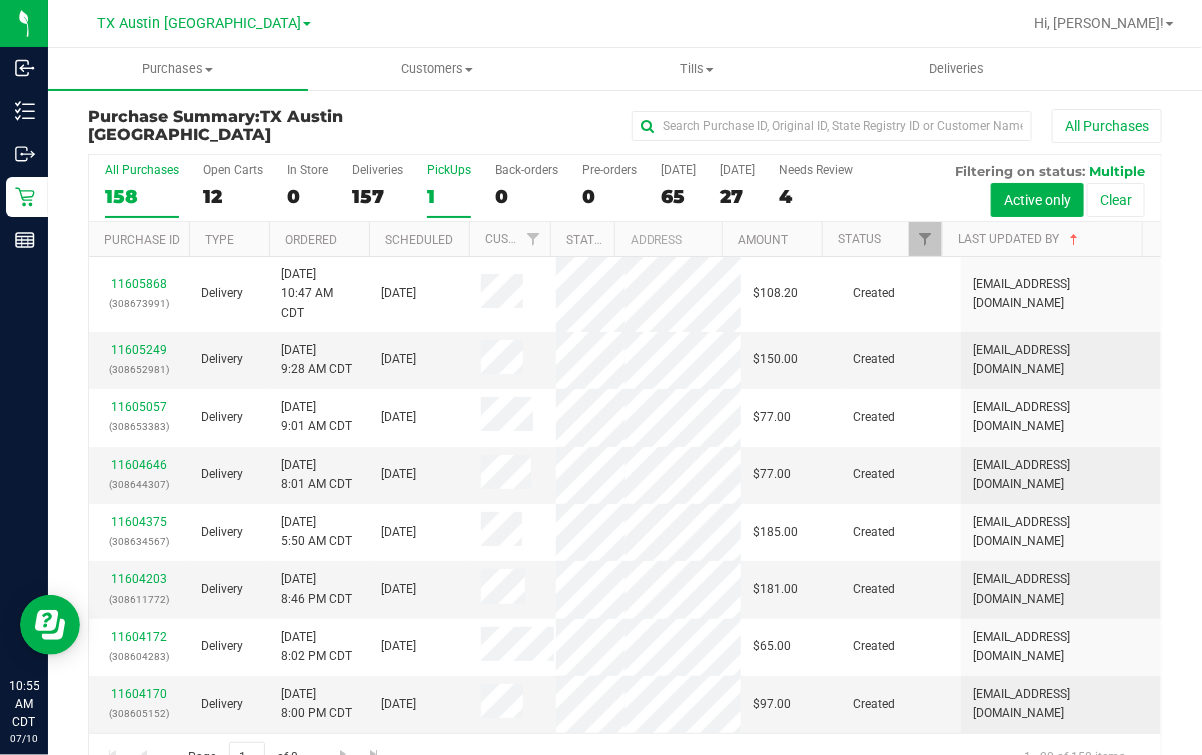 click on "PickUps
1" at bounding box center (449, 190) 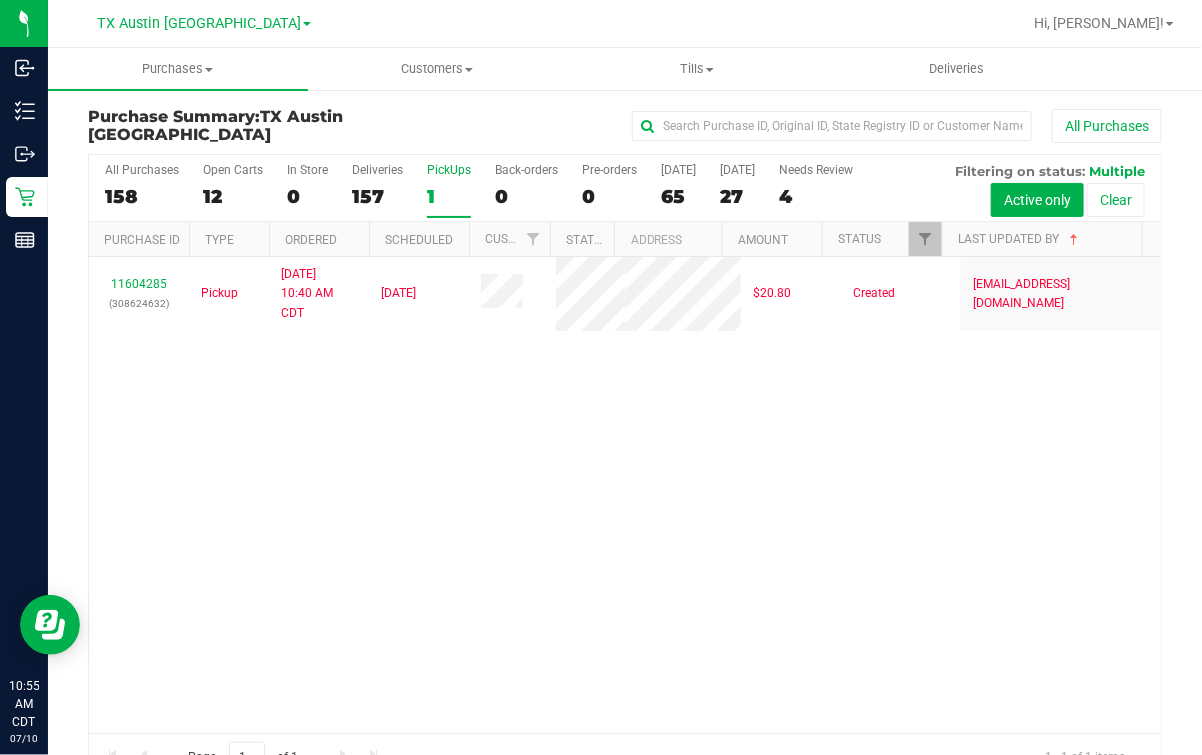 click on "11604285
(308624632)
Pickup [DATE] 10:40 AM CDT 7/14/2025
$20.80
Created [EMAIL_ADDRESS][DOMAIN_NAME]" at bounding box center [625, 495] 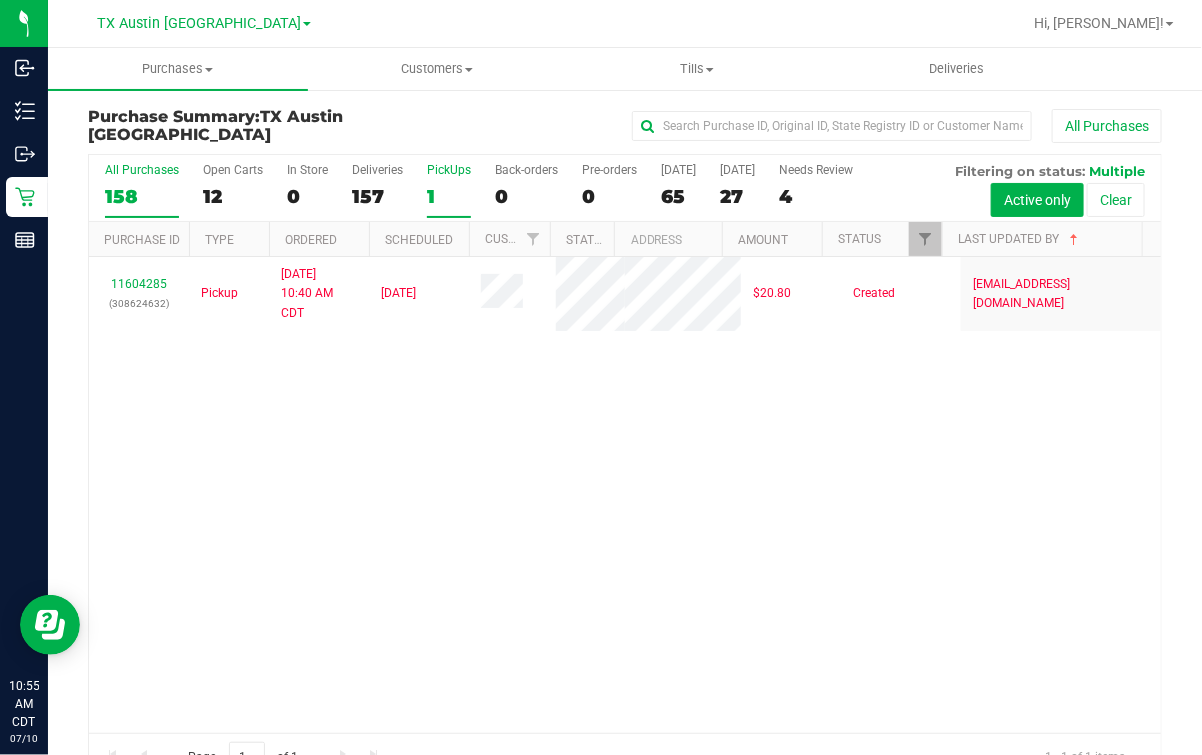 click on "All Purchases
158" at bounding box center (142, 190) 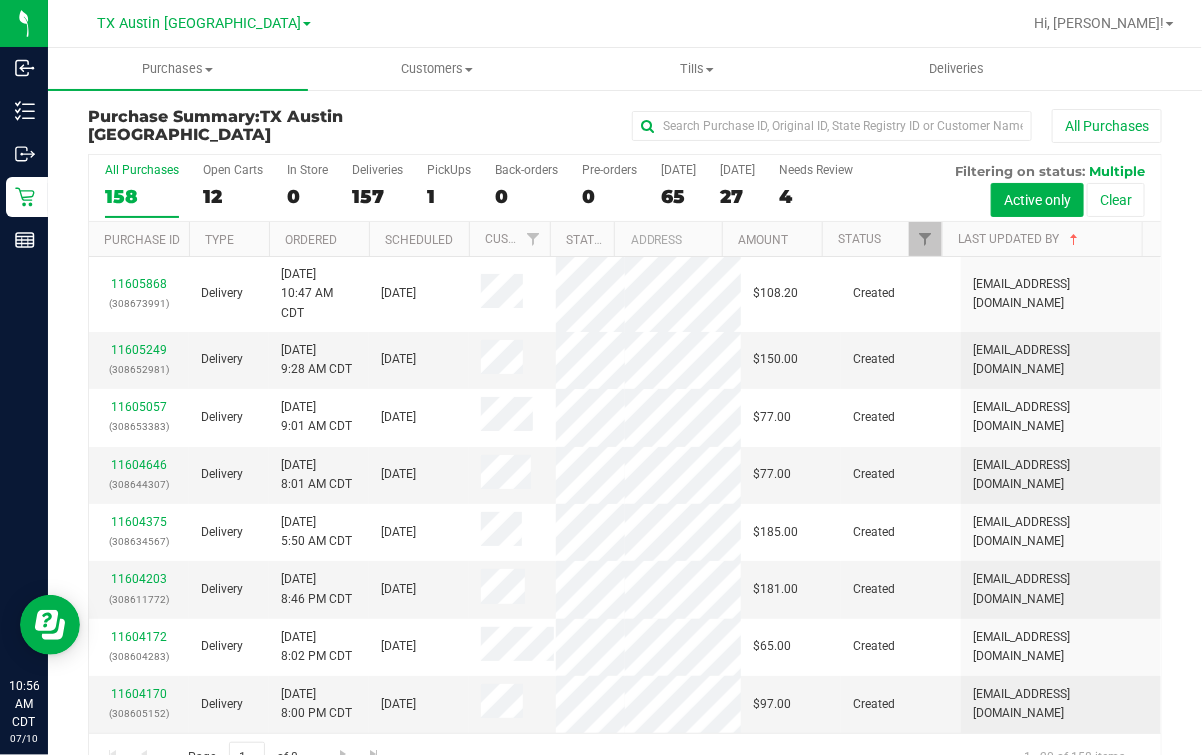 click on "All Purchases" at bounding box center [804, 126] 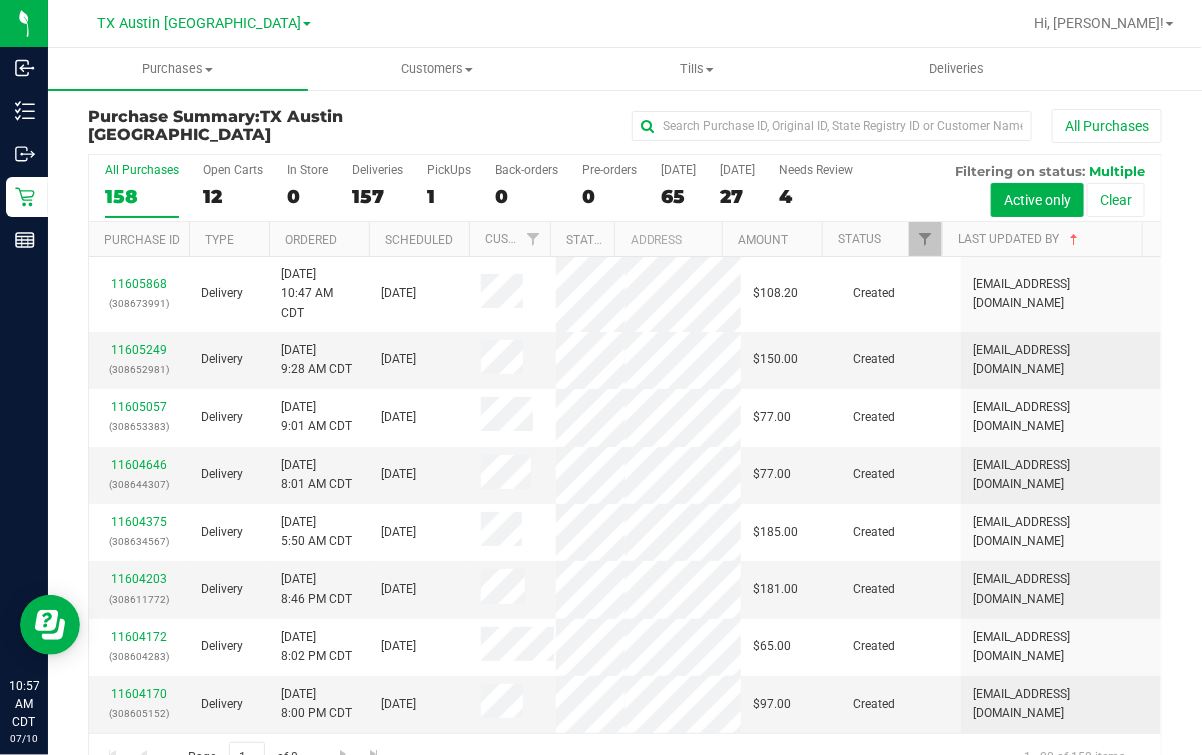 click on "Purchase Summary:
TX Austin DC
All Purchases
All Purchases
158
Open Carts
12
In Store
0
Deliveries
157
PickUps
1
Back-orders
0" at bounding box center [625, 445] 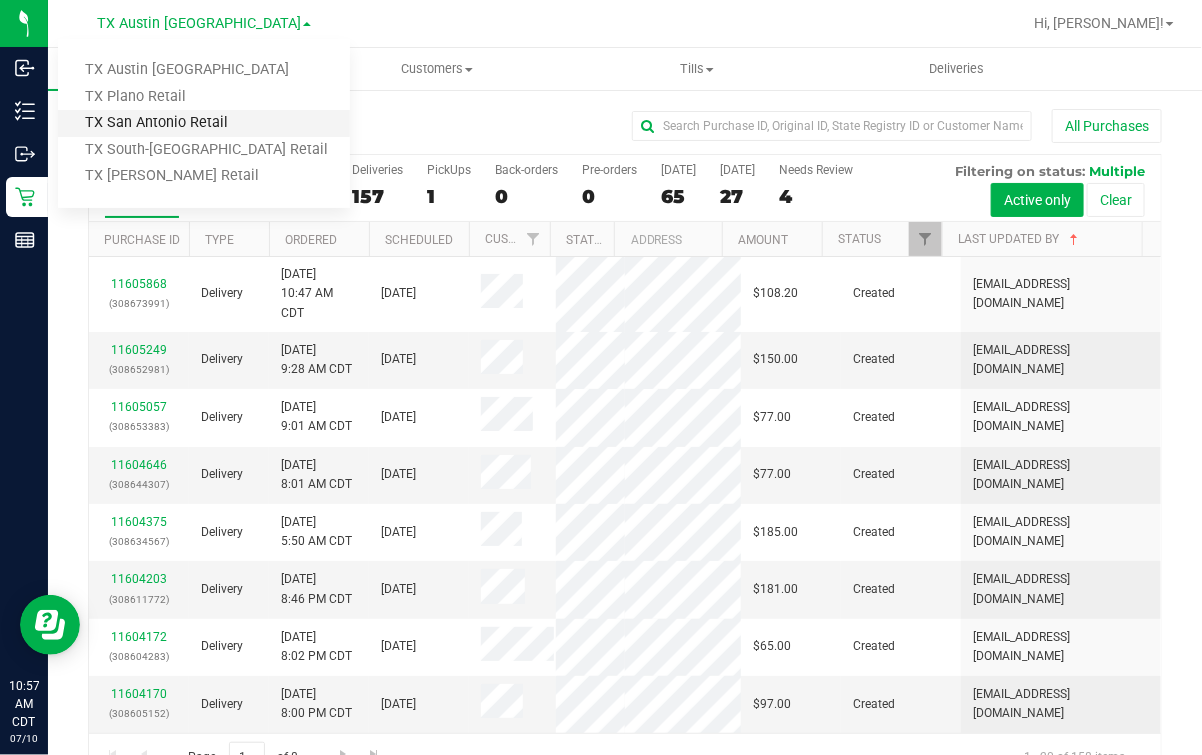click on "TX San Antonio Retail" at bounding box center [204, 123] 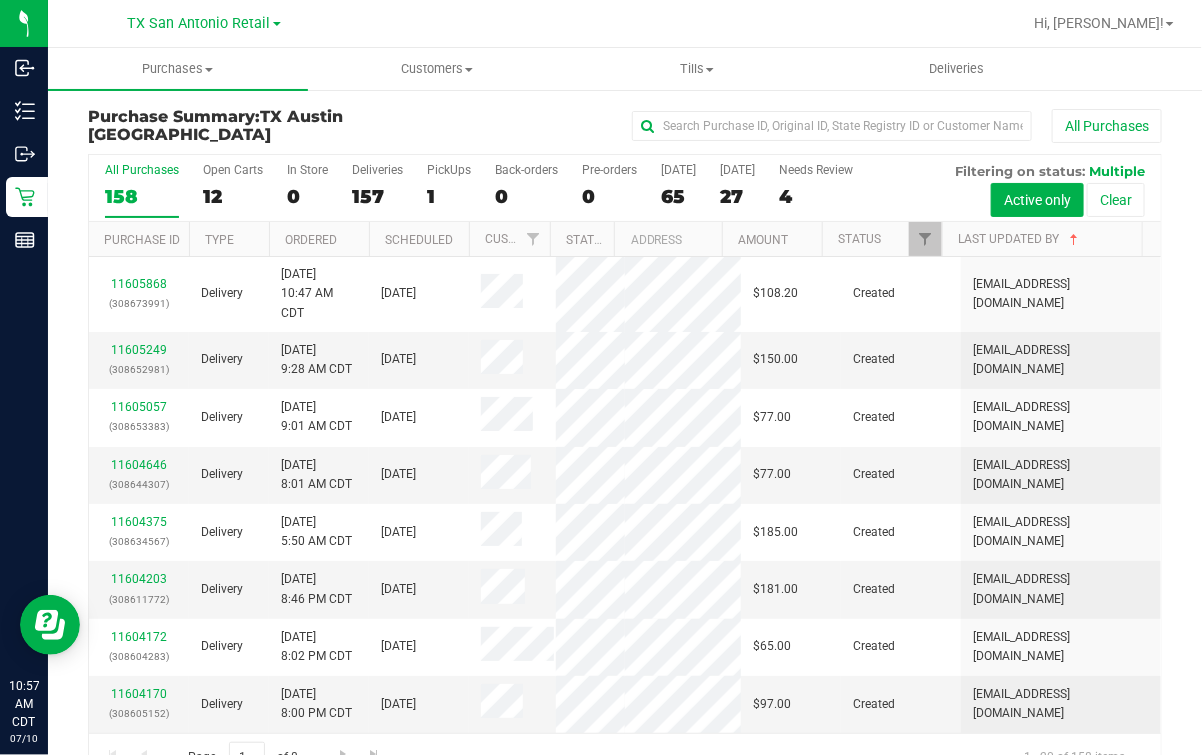 click on "[GEOGRAPHIC_DATA] [GEOGRAPHIC_DATA] Retail    [GEOGRAPHIC_DATA] [GEOGRAPHIC_DATA] [GEOGRAPHIC_DATA]   [GEOGRAPHIC_DATA] Plano Retail   [GEOGRAPHIC_DATA] [GEOGRAPHIC_DATA] [GEOGRAPHIC_DATA]    [GEOGRAPHIC_DATA] [GEOGRAPHIC_DATA] [GEOGRAPHIC_DATA]   [GEOGRAPHIC_DATA] [GEOGRAPHIC_DATA] Retail   Hi, [PERSON_NAME]!
Purchases
Summary of purchases
Fulfillment
All purchases
Customers
All customers" at bounding box center (625, 377) 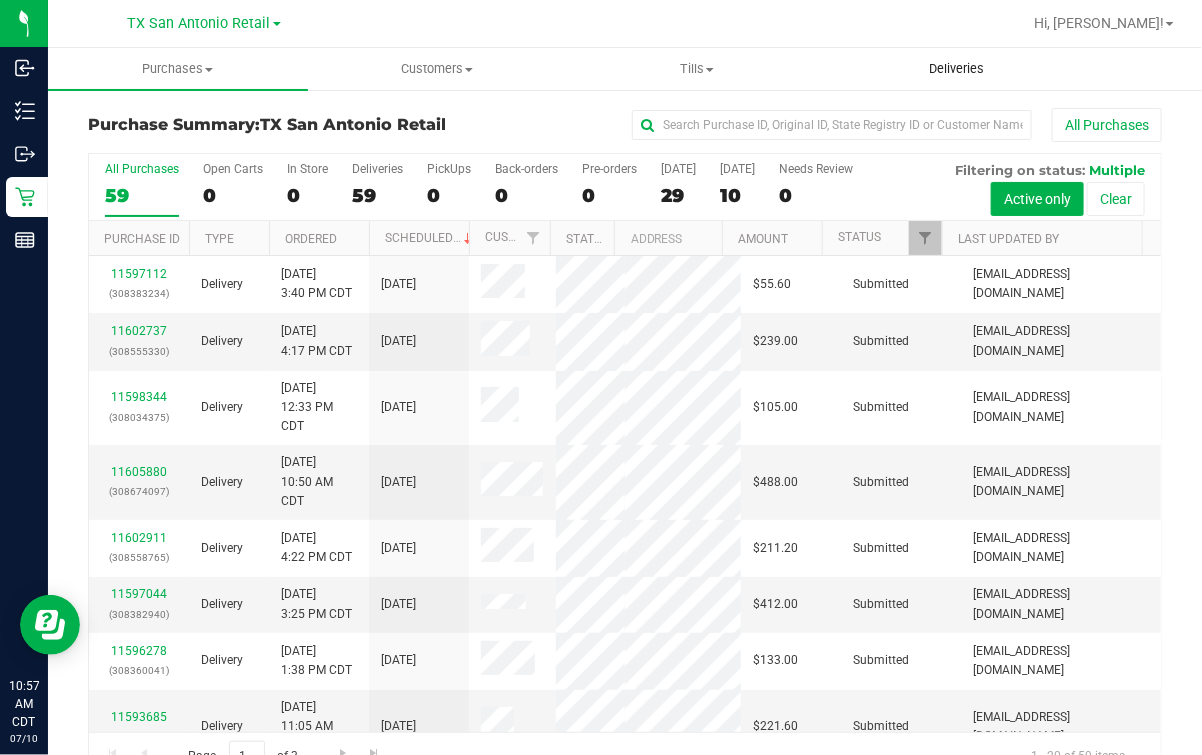 click on "Deliveries" at bounding box center (956, 69) 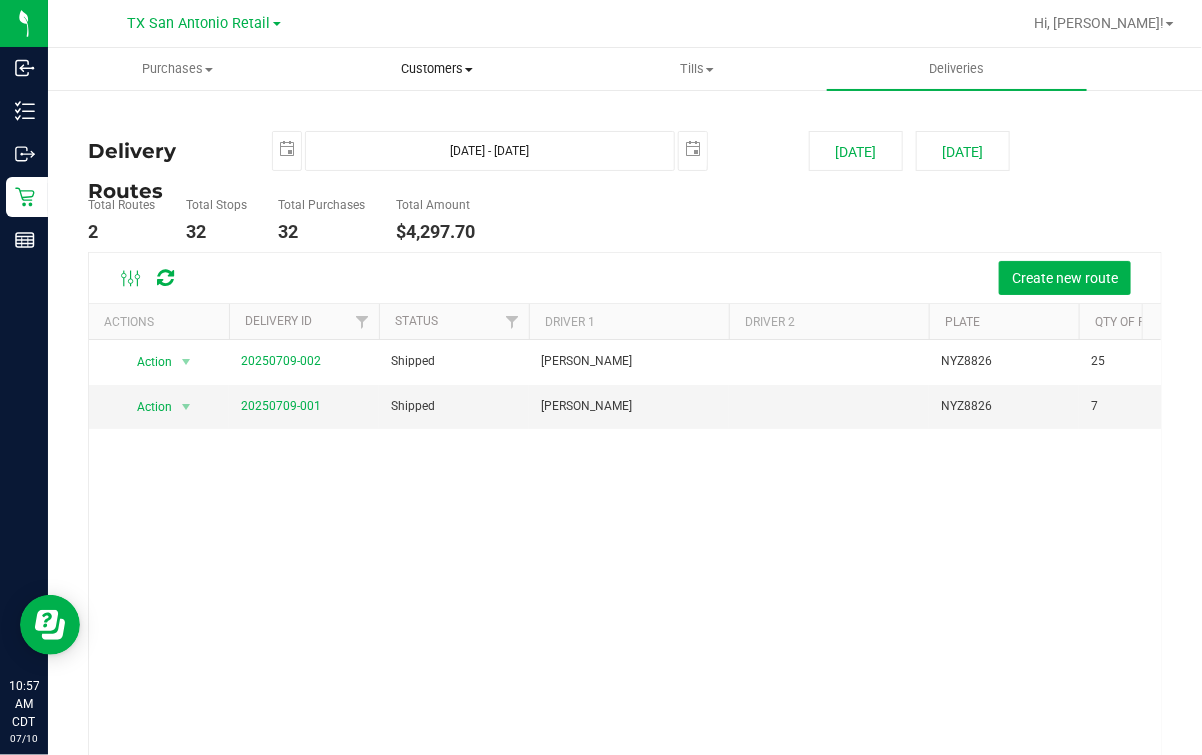 click on "Customers" at bounding box center [438, 69] 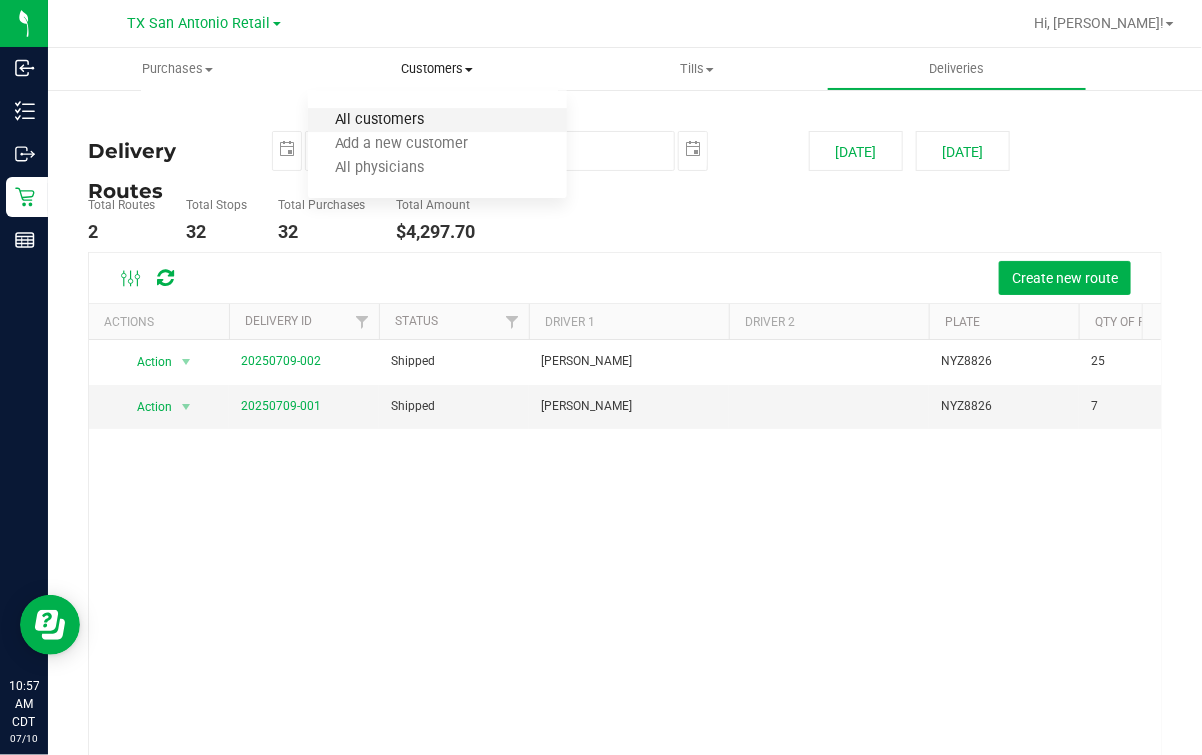 click on "All customers" at bounding box center [380, 120] 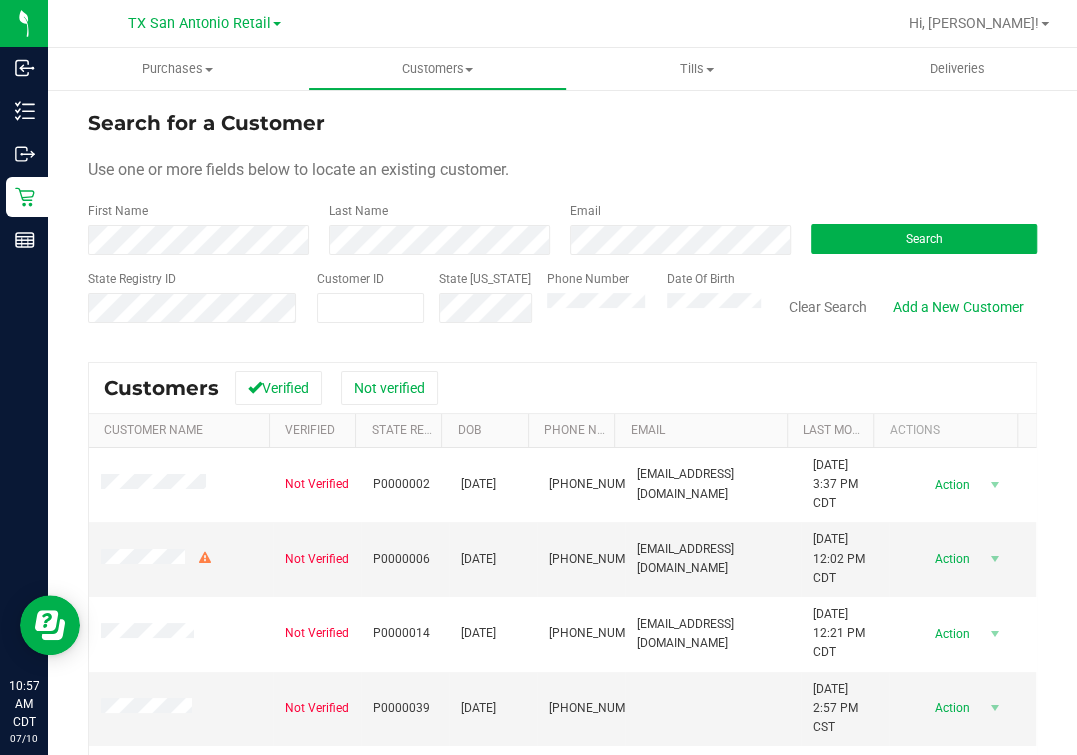 click on "Search for a Customer
Use one or more fields below to locate an existing customer.
First Name
Last Name
Email
Search
State Registry ID
Customer ID
State [US_STATE]
Phone Number
Date Of Birth" at bounding box center (562, 224) 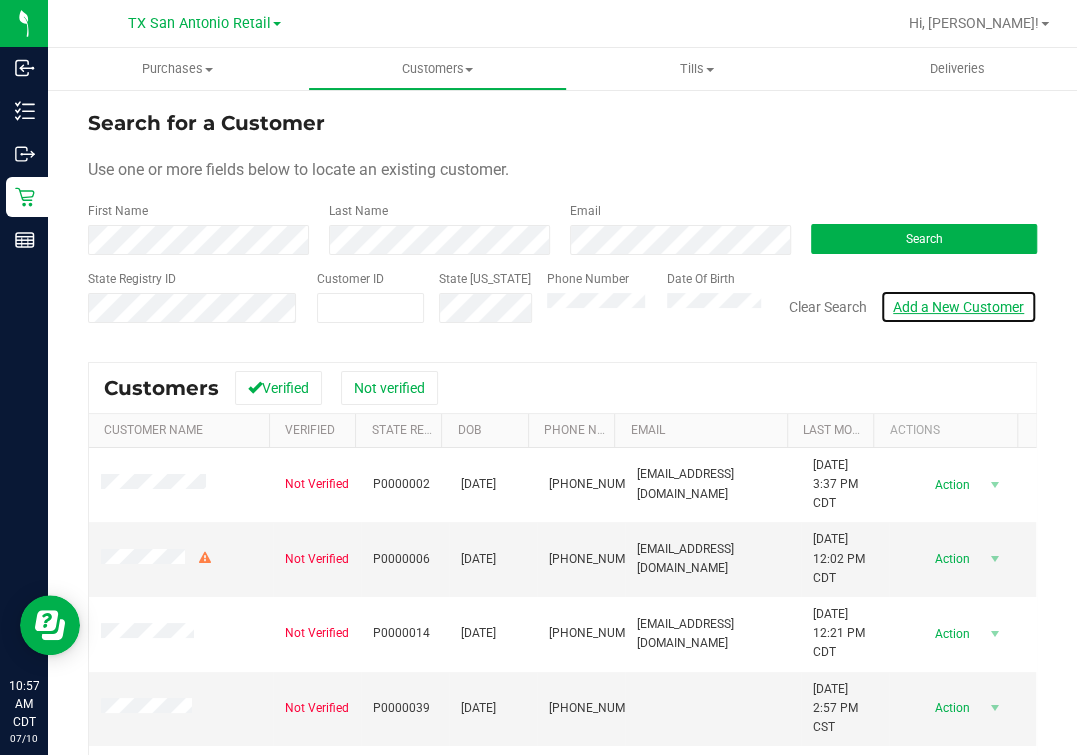 click on "Add a New Customer" at bounding box center (958, 307) 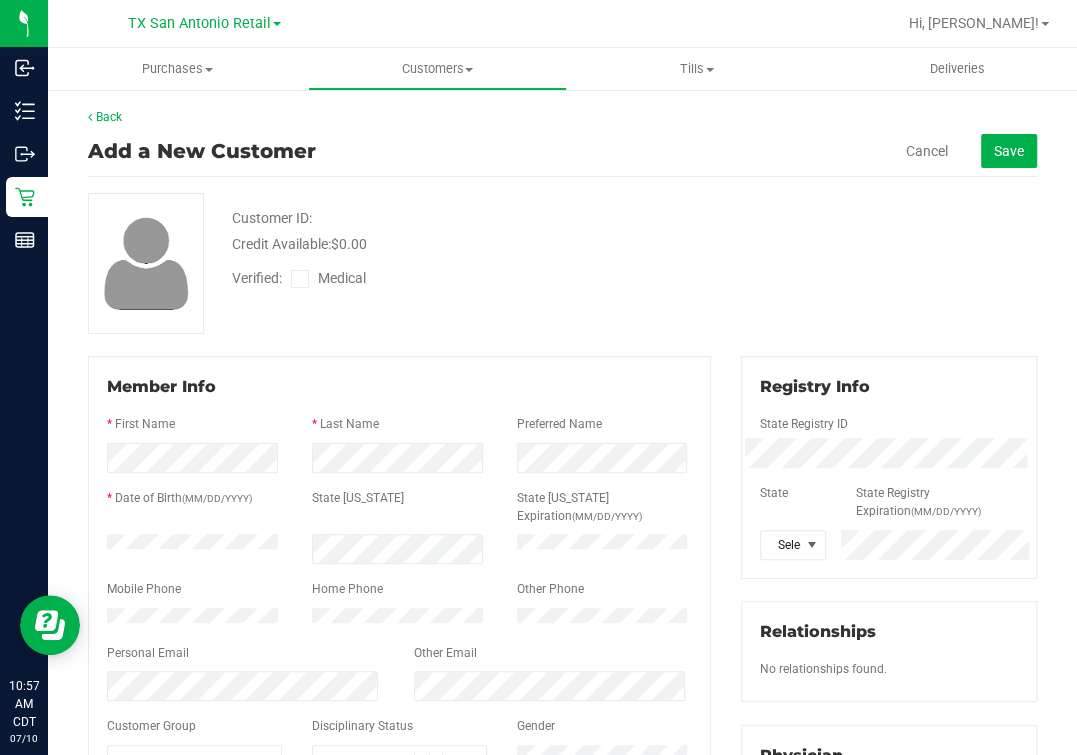 click on "Verified:
Medical" at bounding box center (462, 277) 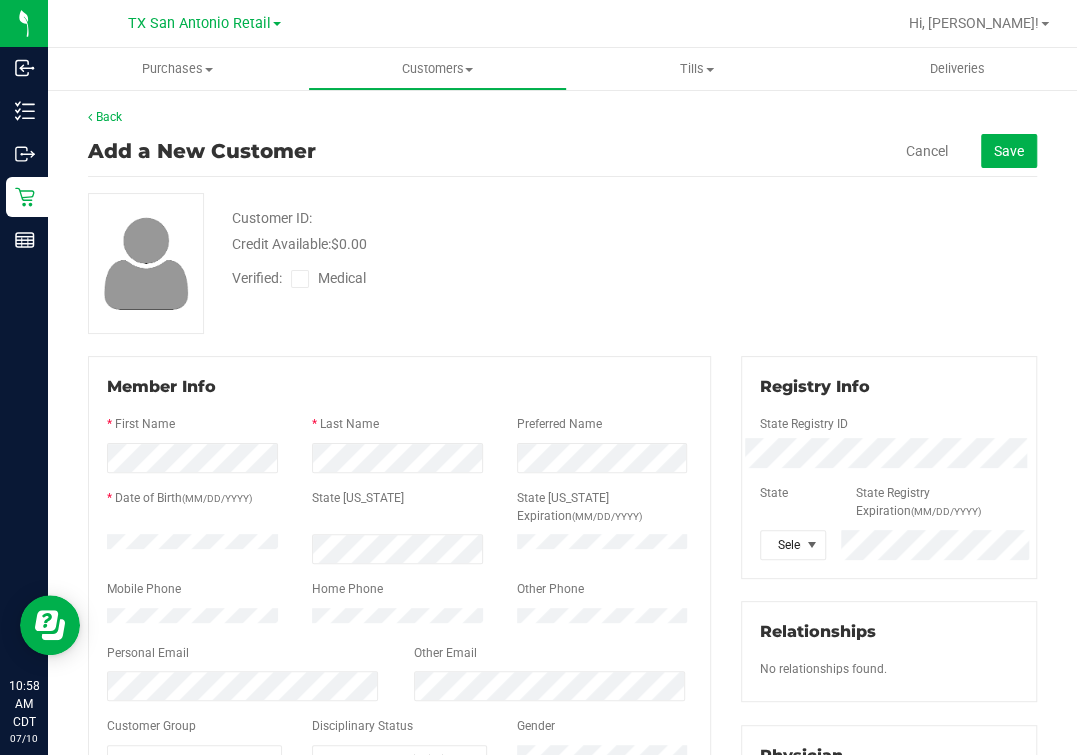 click on "Customer ID:
Credit Available:
$0.00
Verified:
Medical" at bounding box center (562, 263) 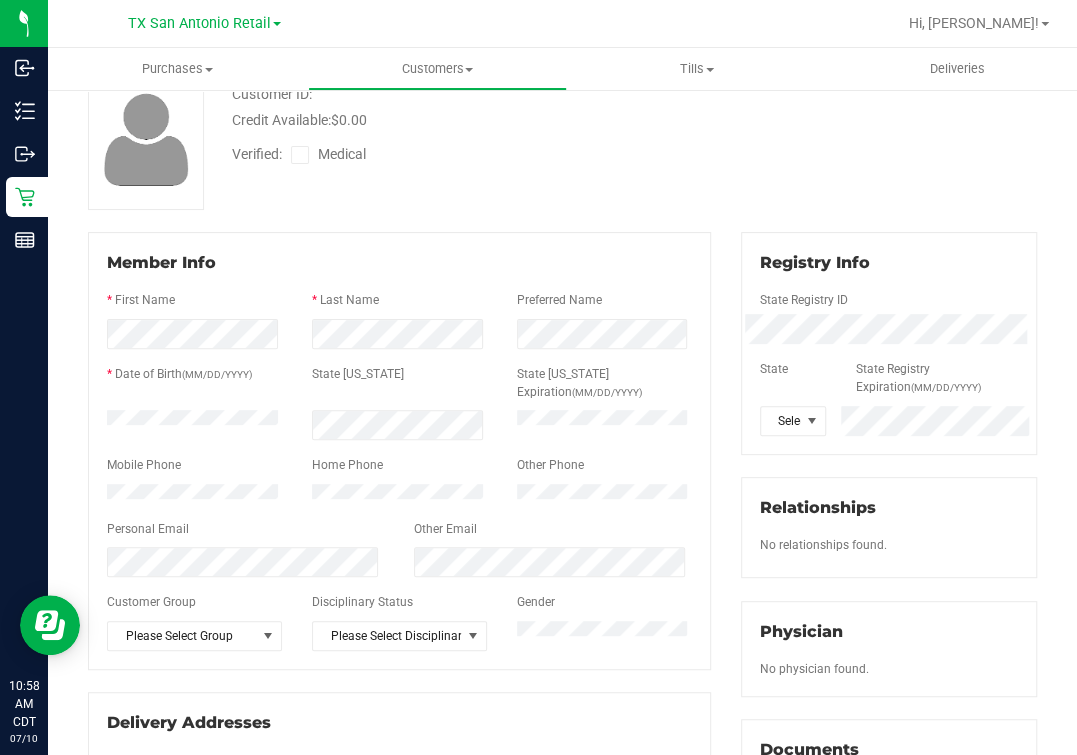 click on "Personal Email" at bounding box center (148, 529) 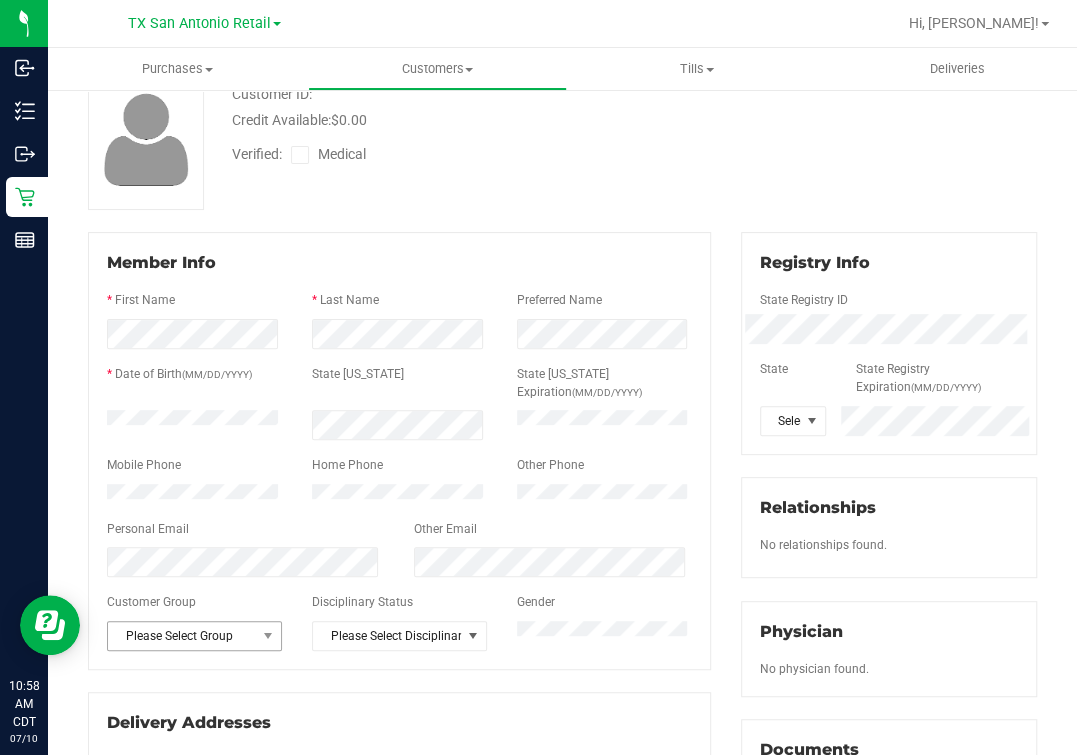 click on "Please Select Group" at bounding box center (182, 636) 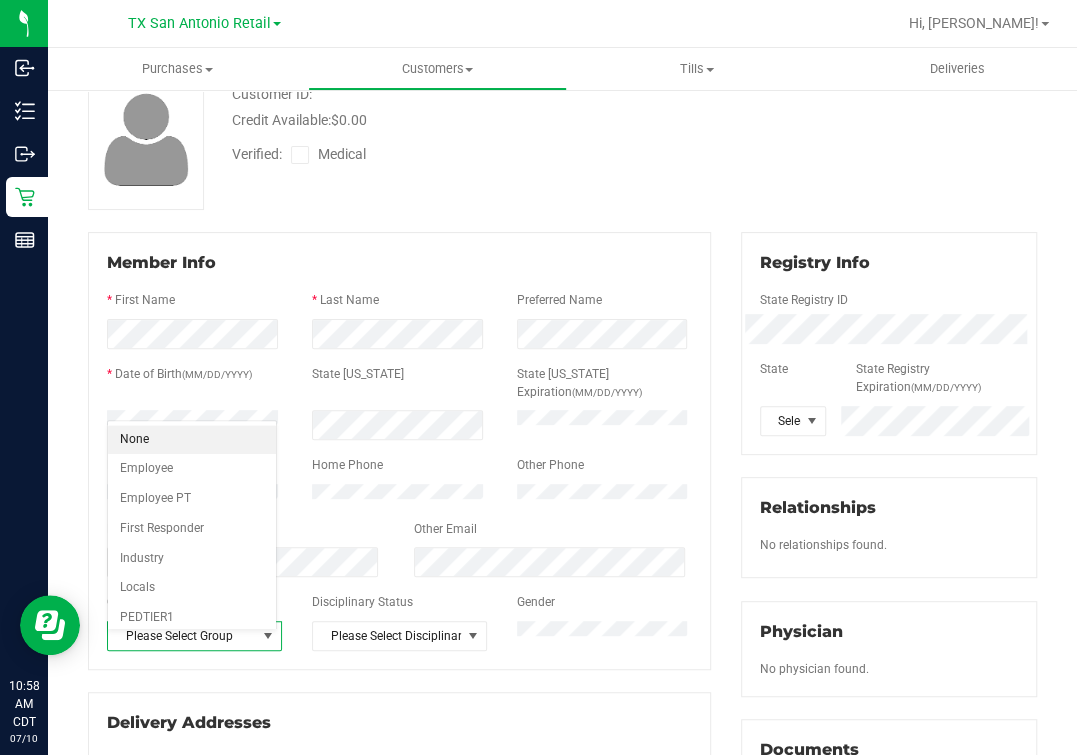 click on "None" at bounding box center (192, 440) 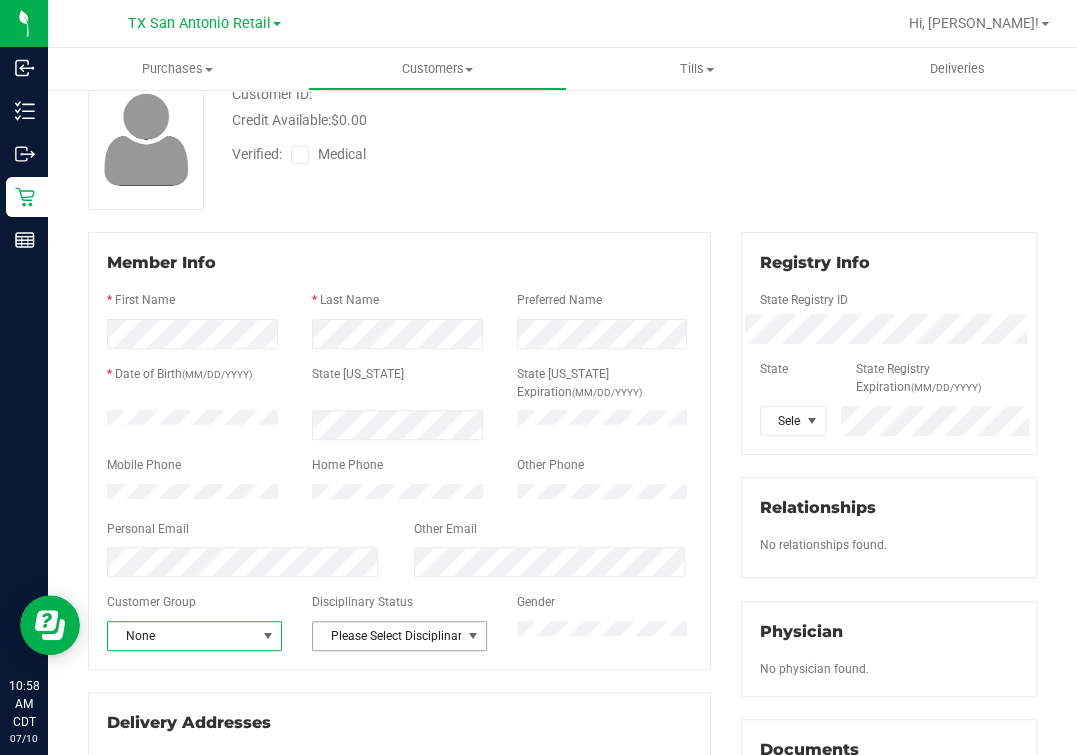 click on "Please Select Disciplinary status" at bounding box center (387, 636) 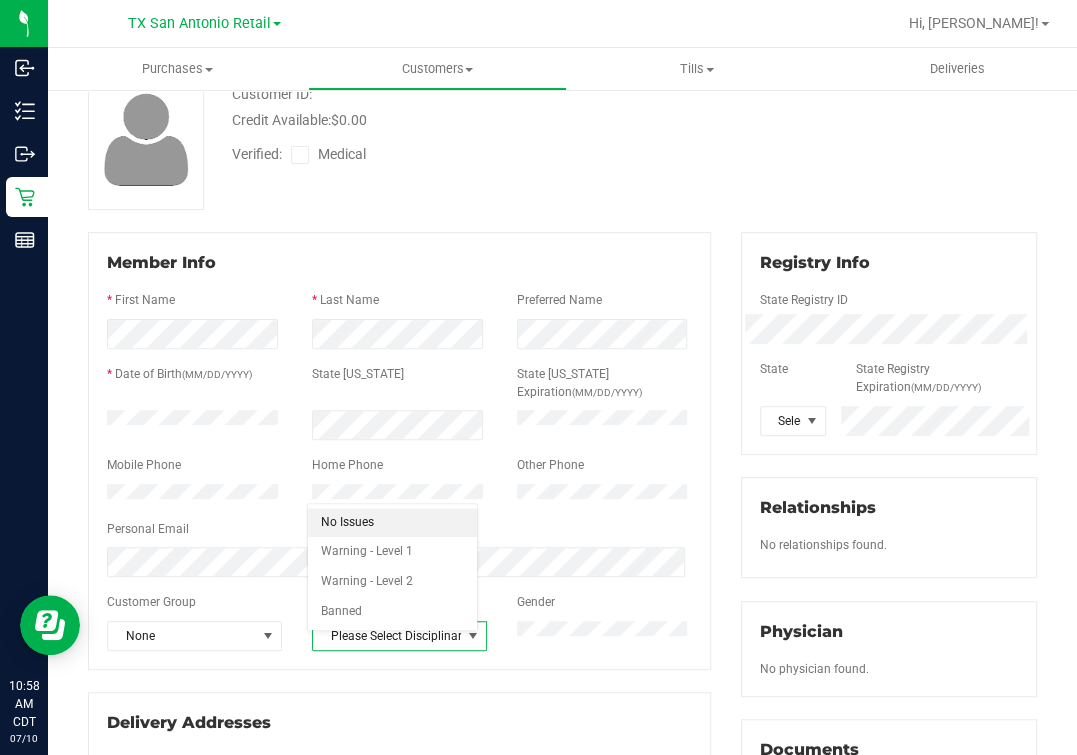 click on "No Issues" at bounding box center (392, 523) 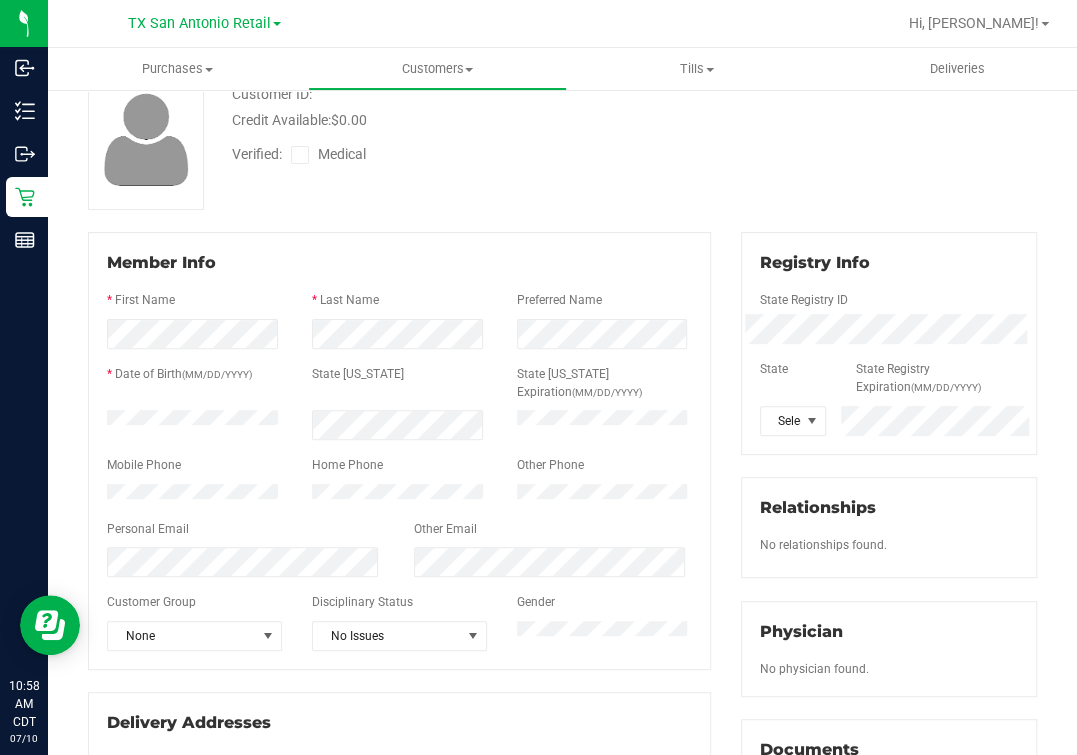 click on "Member Info
*
First Name
*
Last Name
Preferred Name
*
Date of Birth
(MM/DD/YYYY)
State [US_STATE]
State [US_STATE] Expiration
(MM/DD/YYYY)" at bounding box center [399, 451] 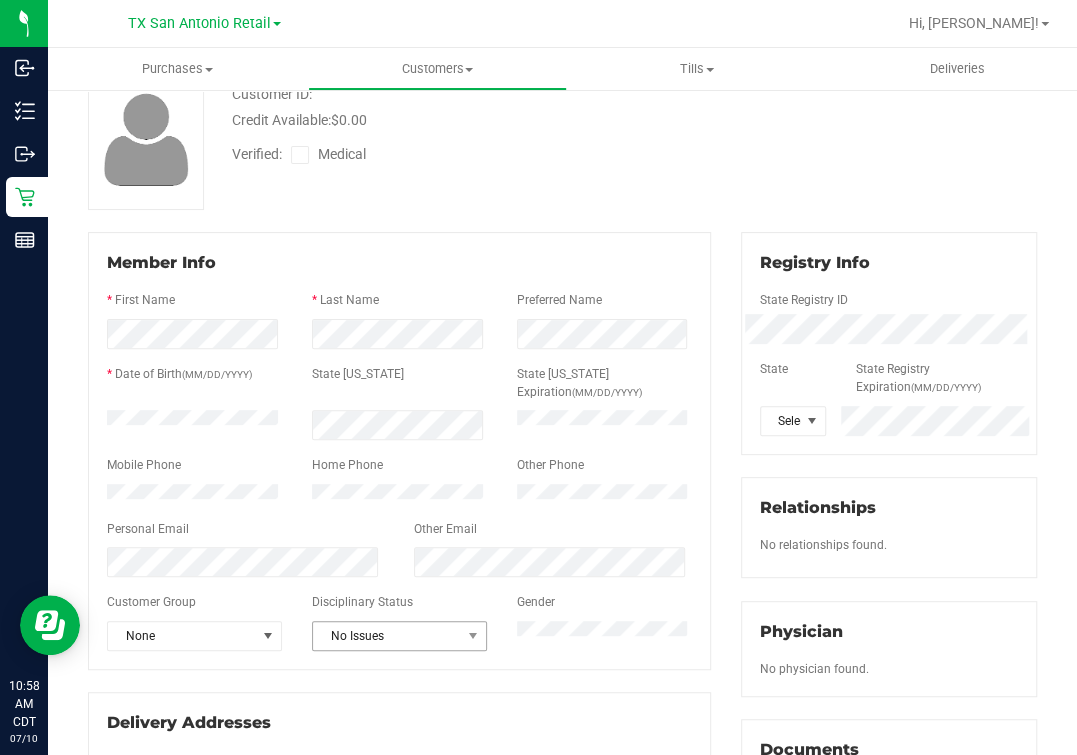 drag, startPoint x: 523, startPoint y: 659, endPoint x: 381, endPoint y: 646, distance: 142.59383 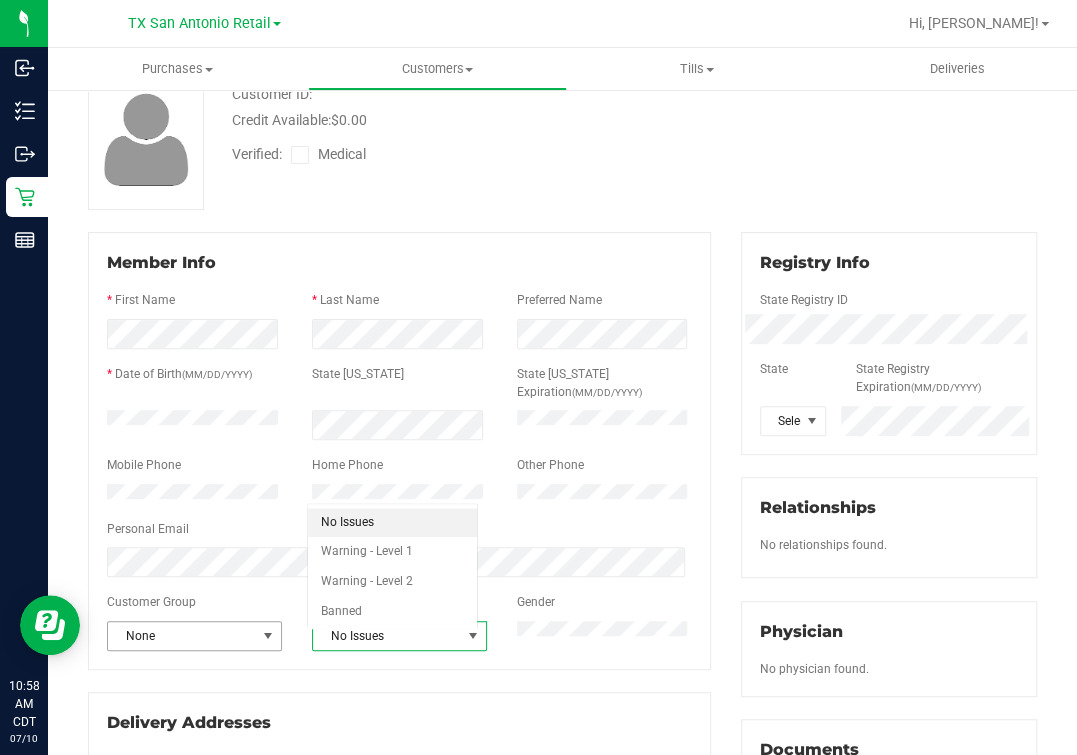 click on "None" at bounding box center (182, 636) 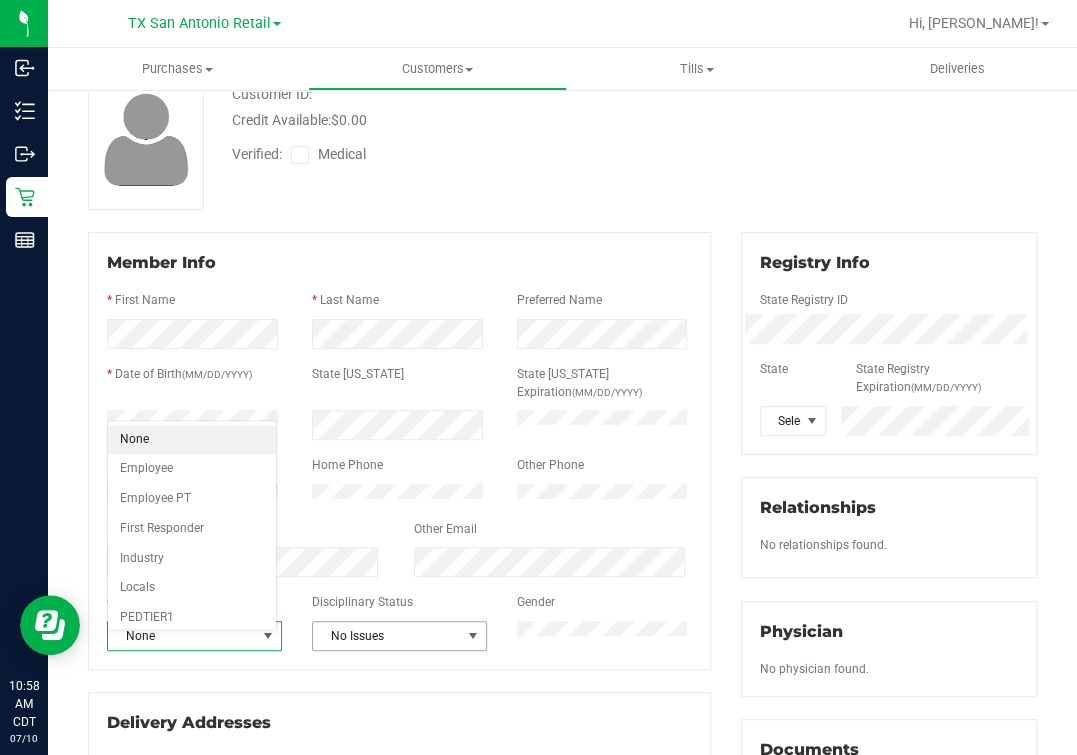 click on "No Issues" at bounding box center [387, 636] 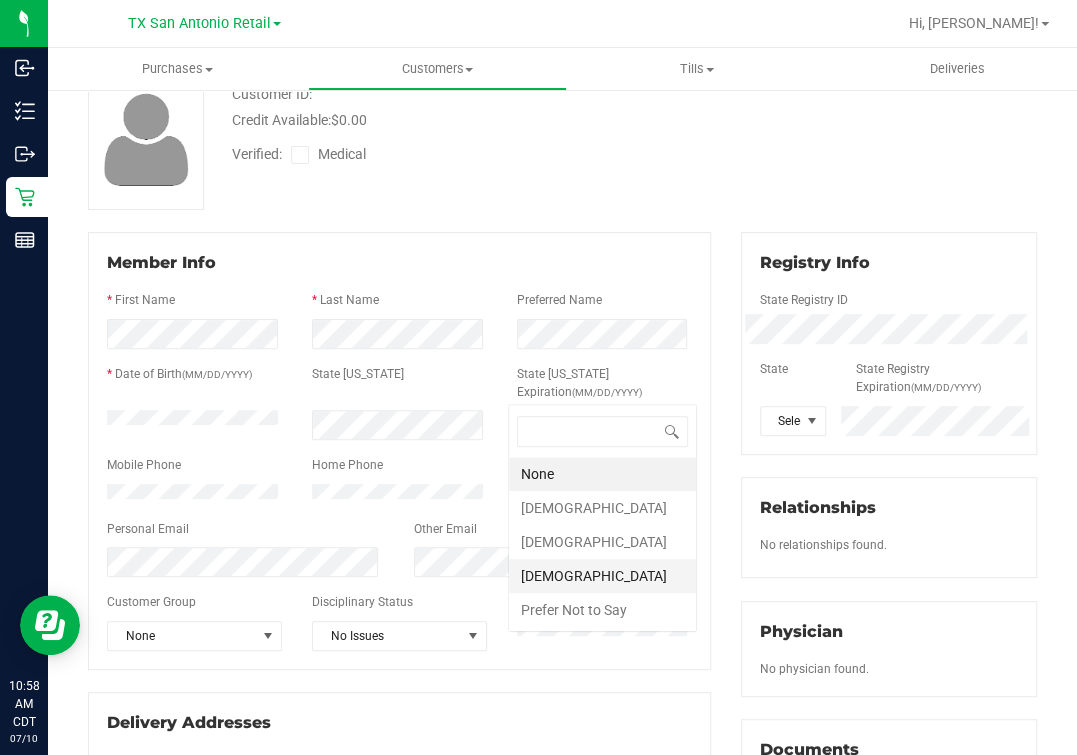 scroll, scrollTop: 0, scrollLeft: 0, axis: both 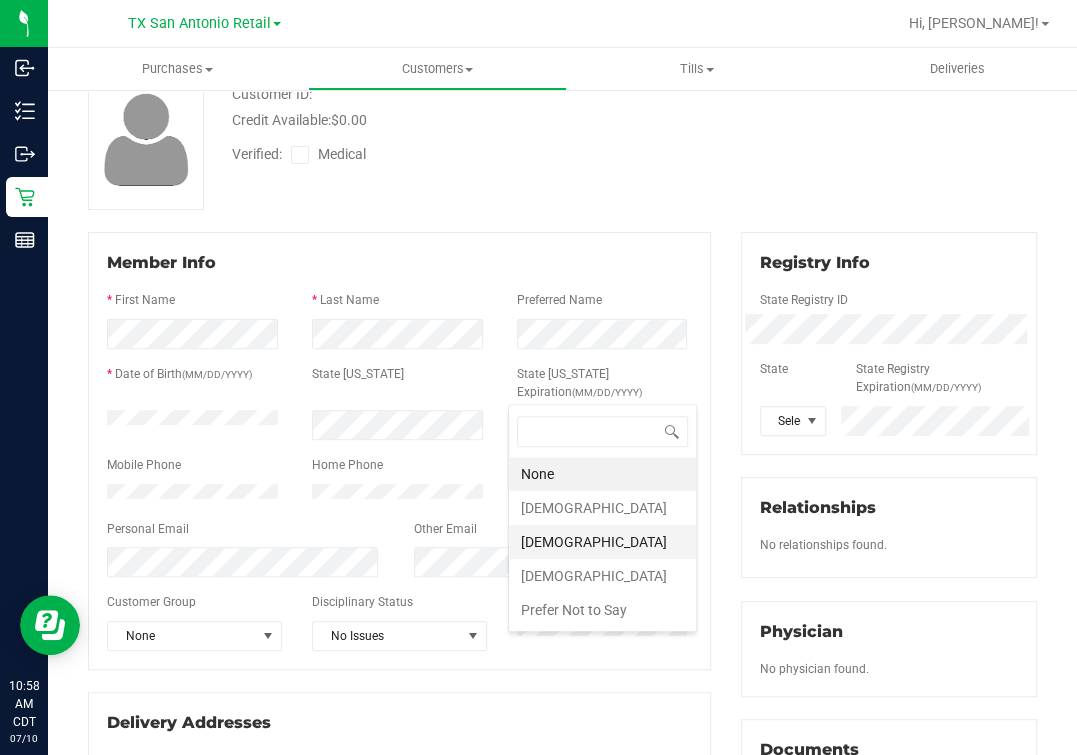 click on "[DEMOGRAPHIC_DATA]" at bounding box center (602, 542) 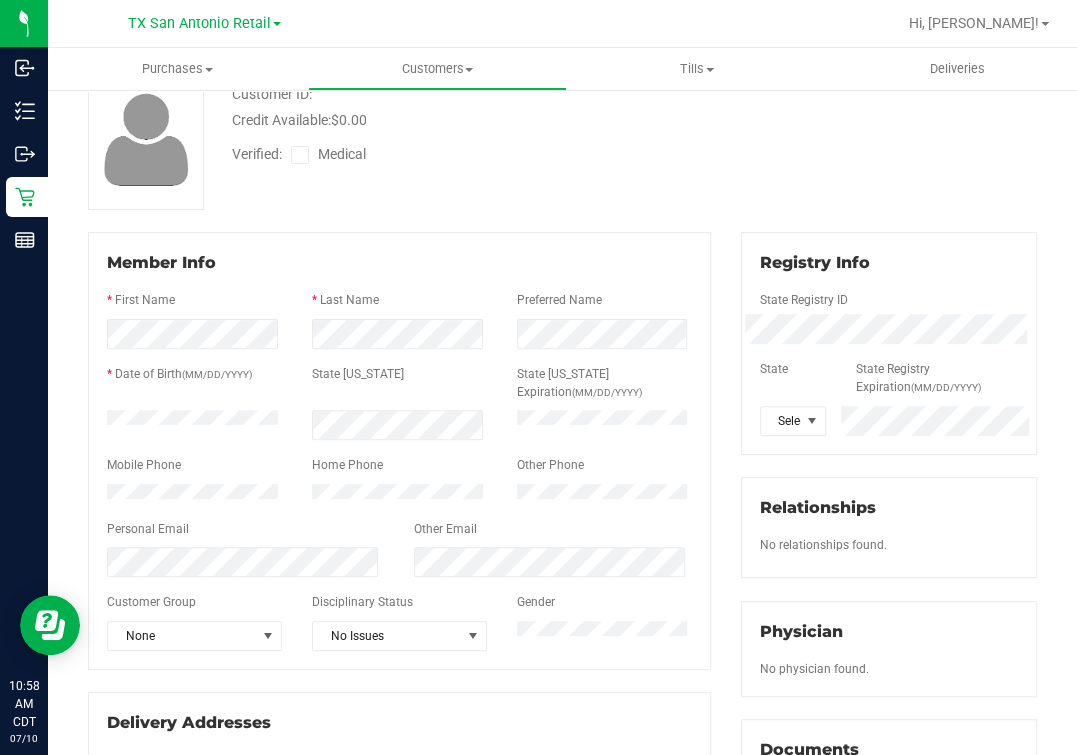 click on "Disciplinary Status" at bounding box center [399, 604] 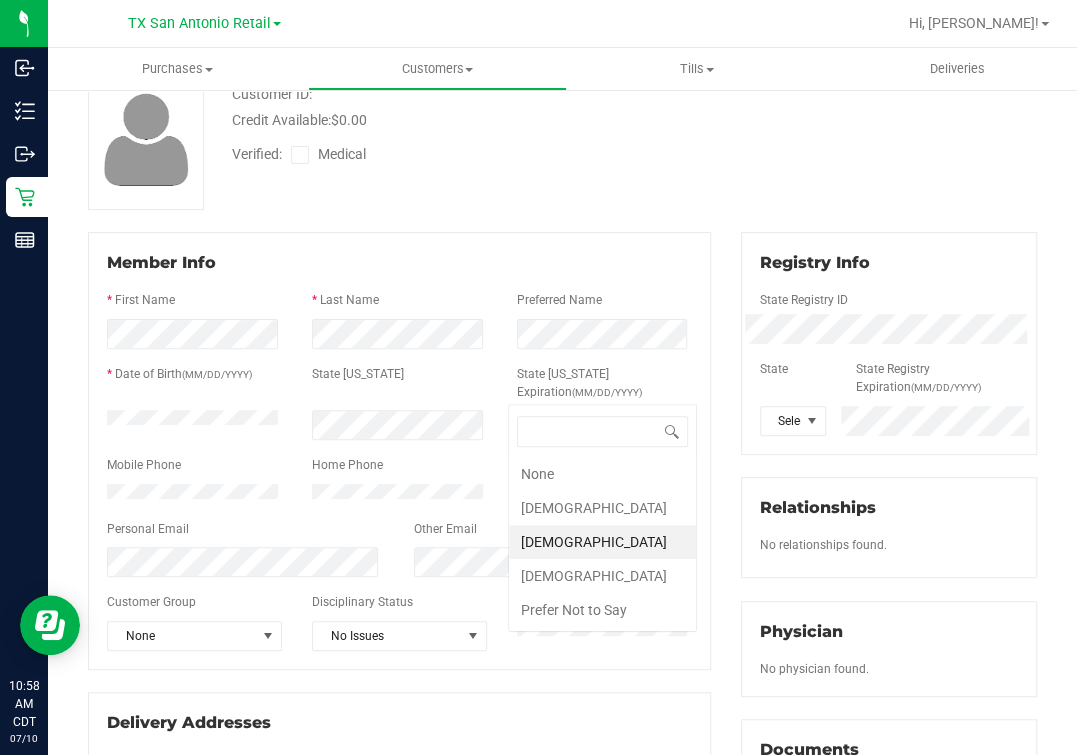 scroll, scrollTop: 0, scrollLeft: 0, axis: both 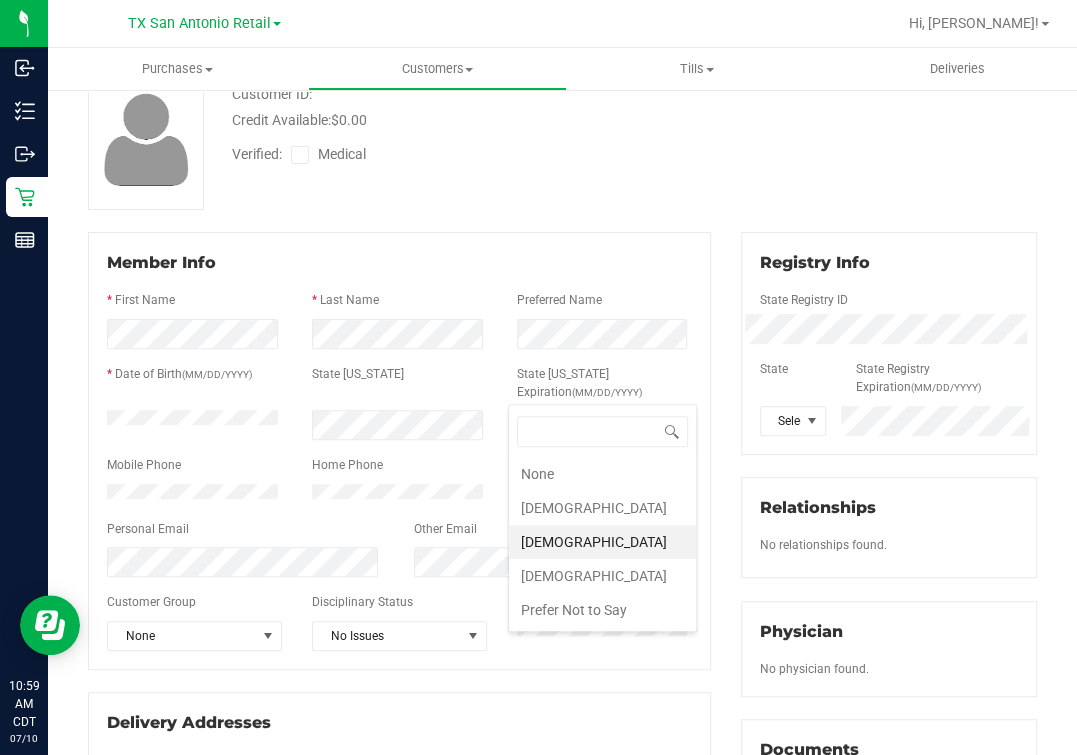 click on "[DEMOGRAPHIC_DATA]" at bounding box center [602, 542] 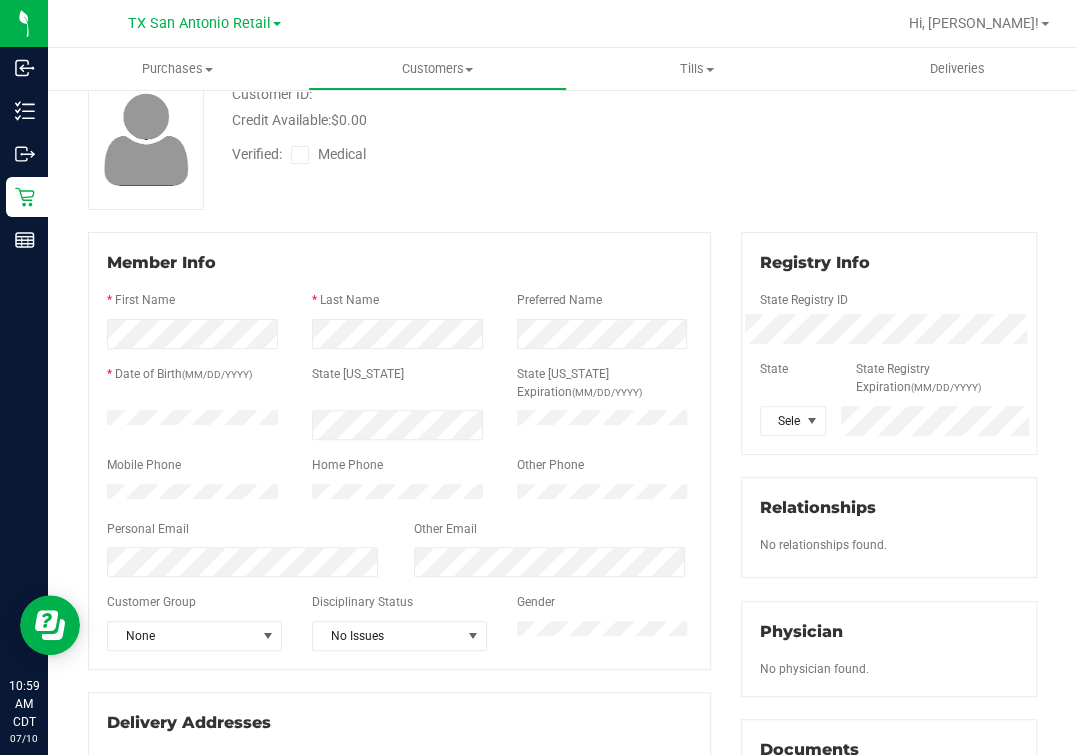 click on "Disciplinary Status" at bounding box center (399, 604) 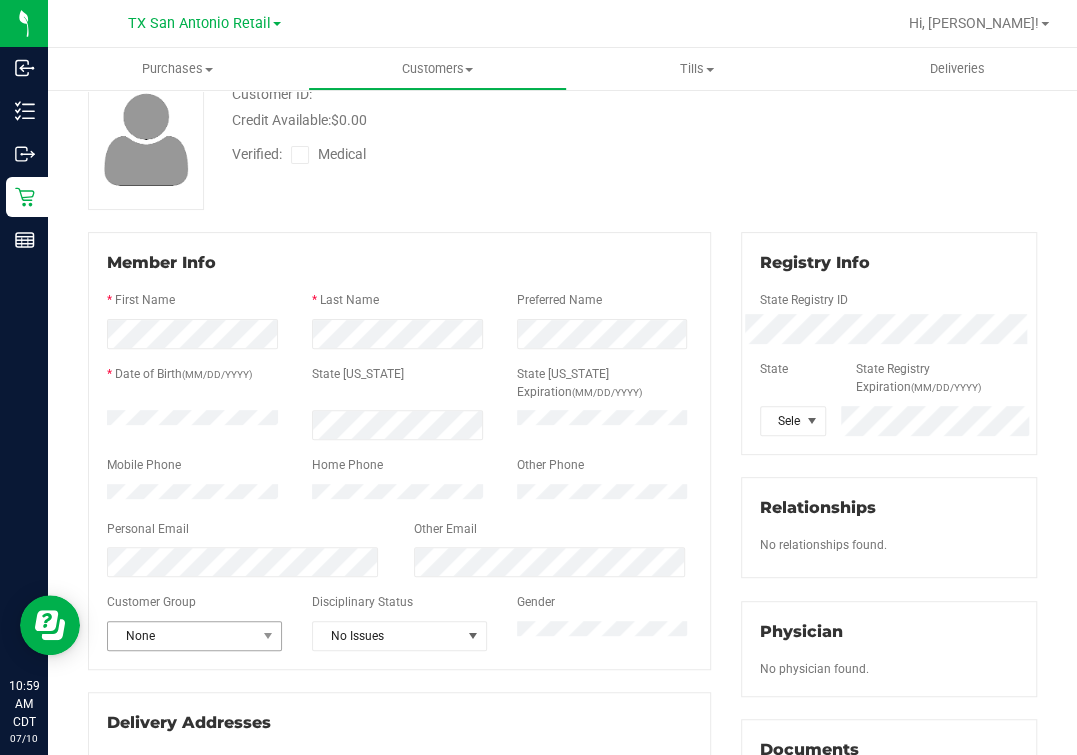 click on "None" at bounding box center [182, 636] 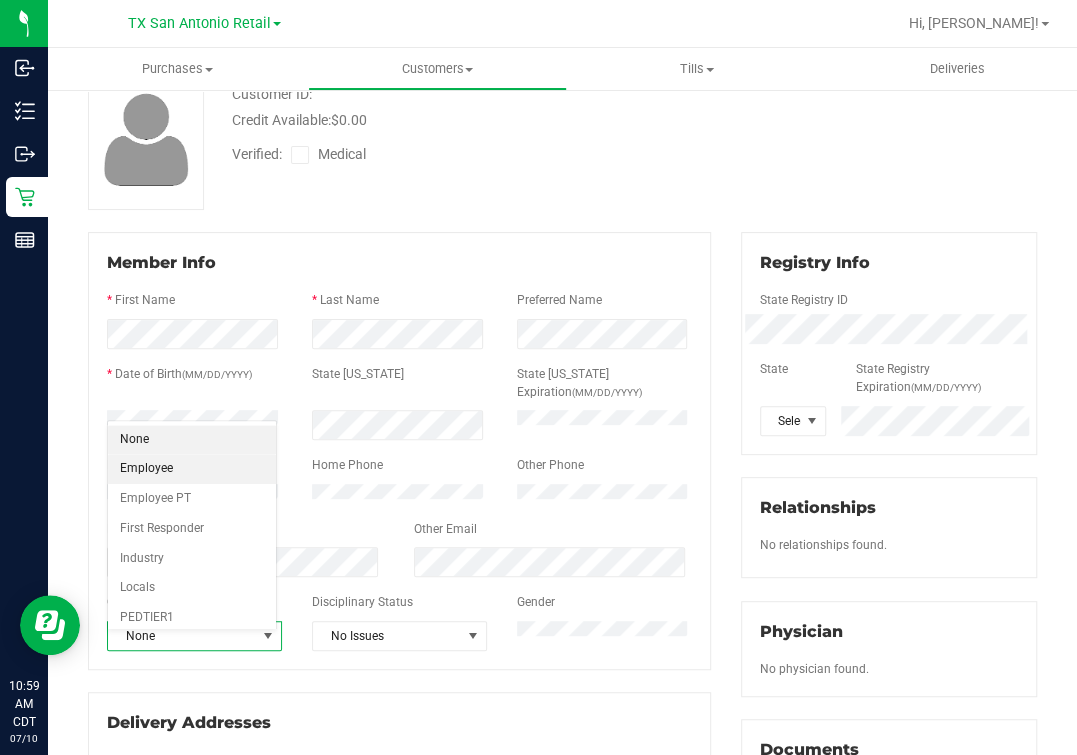 click on "Employee" at bounding box center [192, 469] 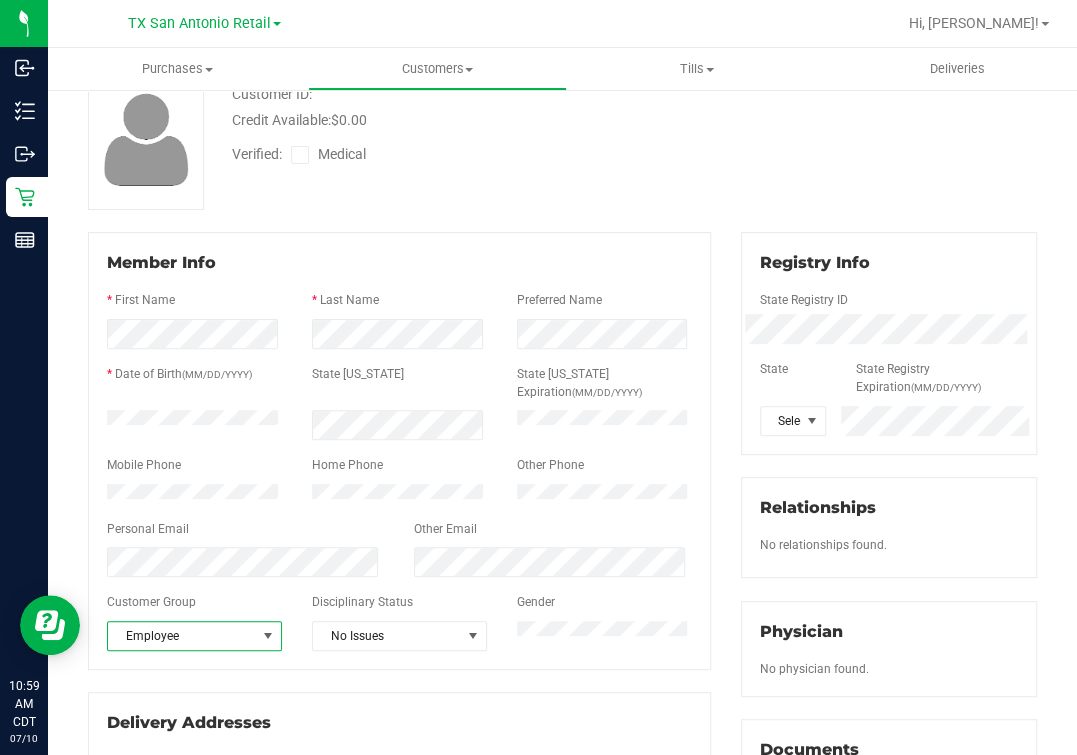 click on "Member Info
*
First Name
*
Last Name
Preferred Name
*
Date of Birth
(MM/DD/YYYY)
State [US_STATE]
State [US_STATE] Expiration
(MM/DD/YYYY)" at bounding box center (399, 451) 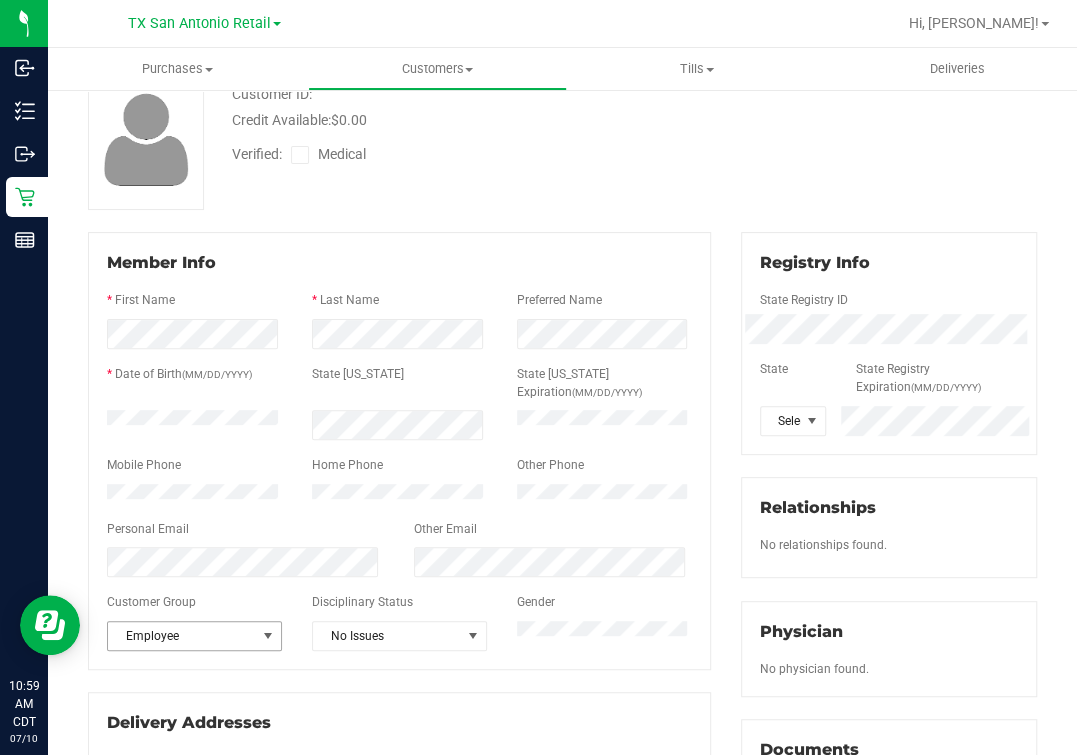drag, startPoint x: 221, startPoint y: 644, endPoint x: 226, endPoint y: 635, distance: 10.29563 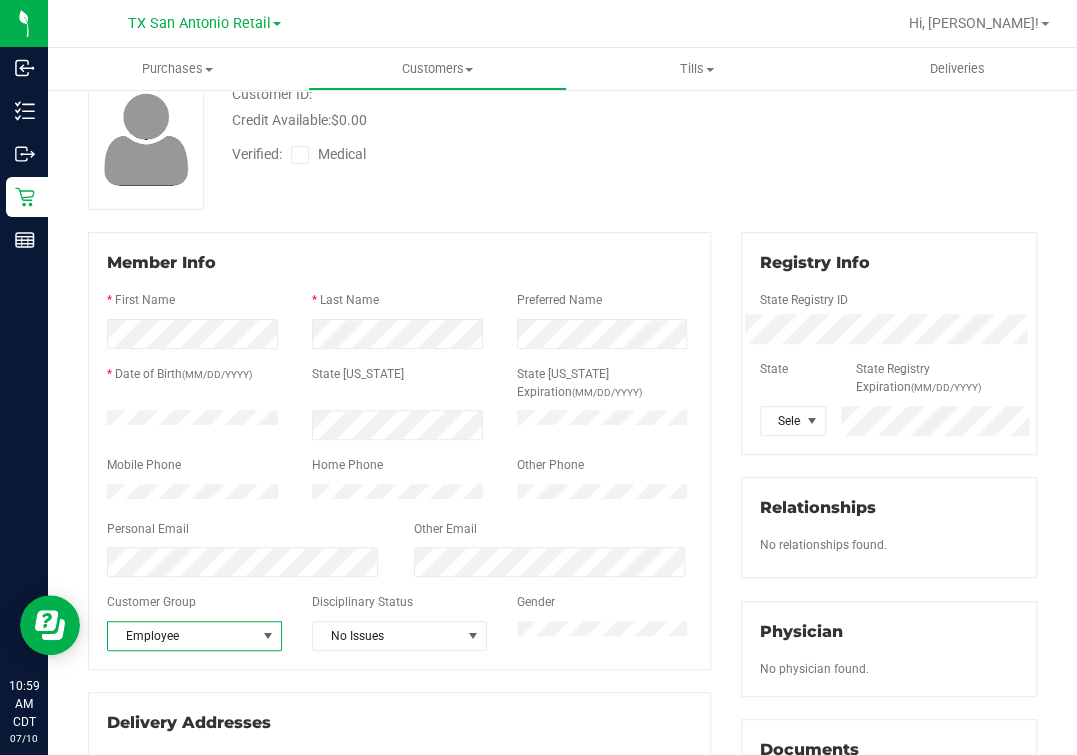 click on "Customer Group" at bounding box center (194, 604) 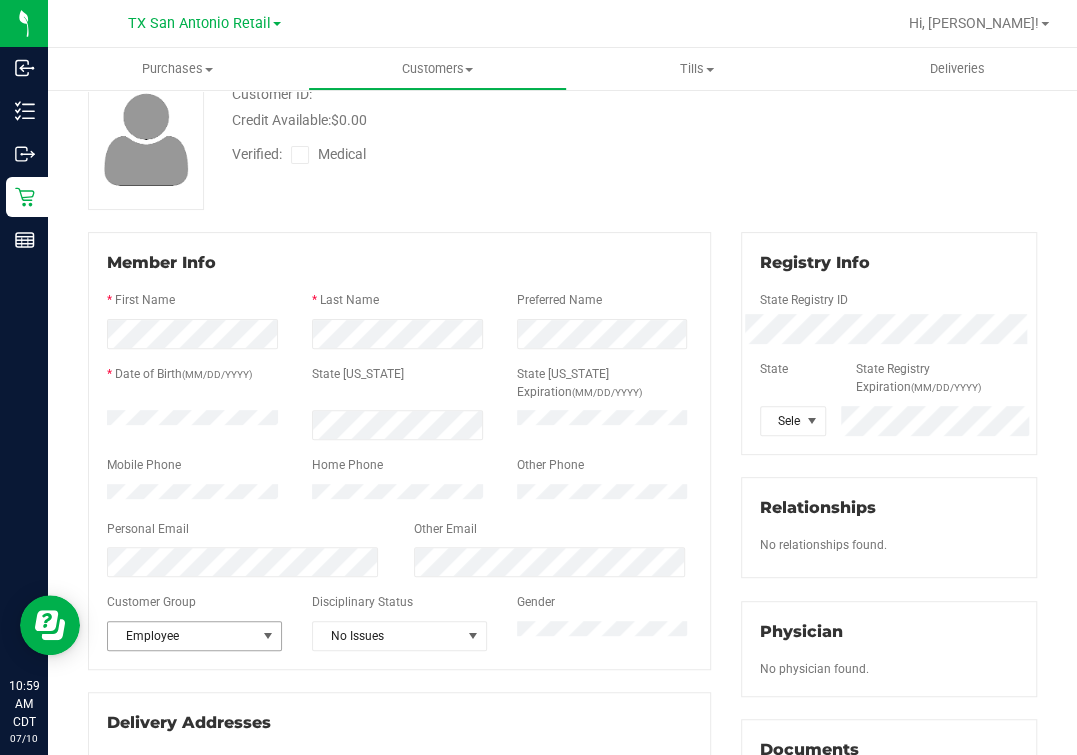 click on "Employee" at bounding box center (182, 636) 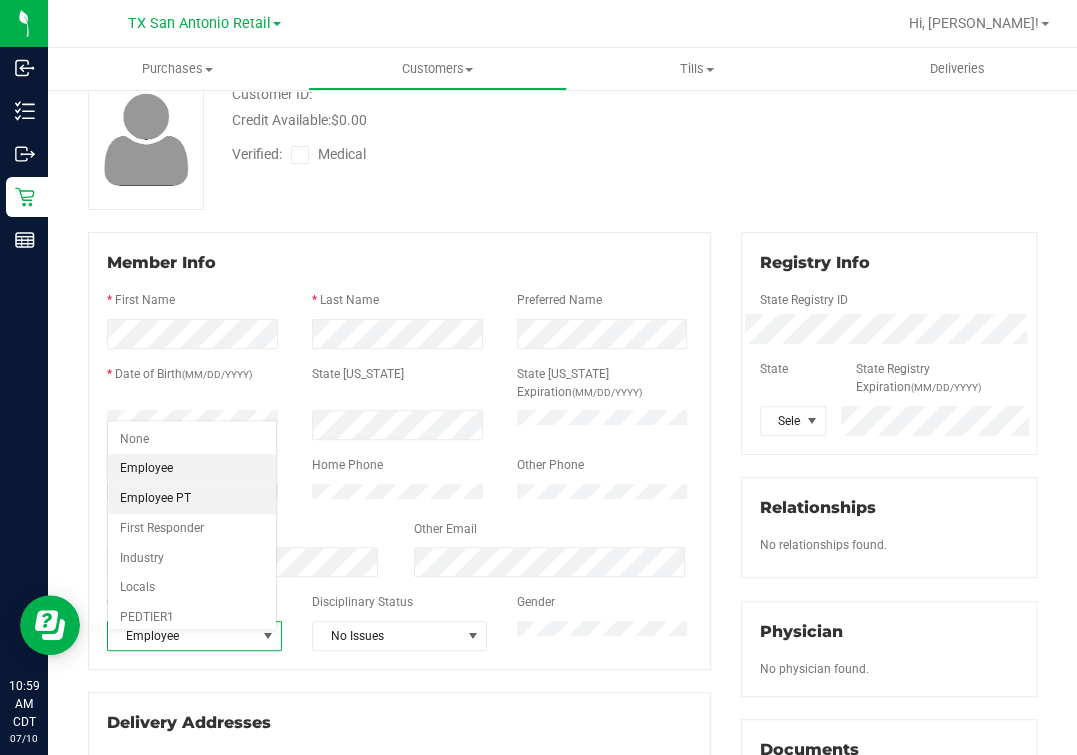 click on "Employee PT" at bounding box center [192, 499] 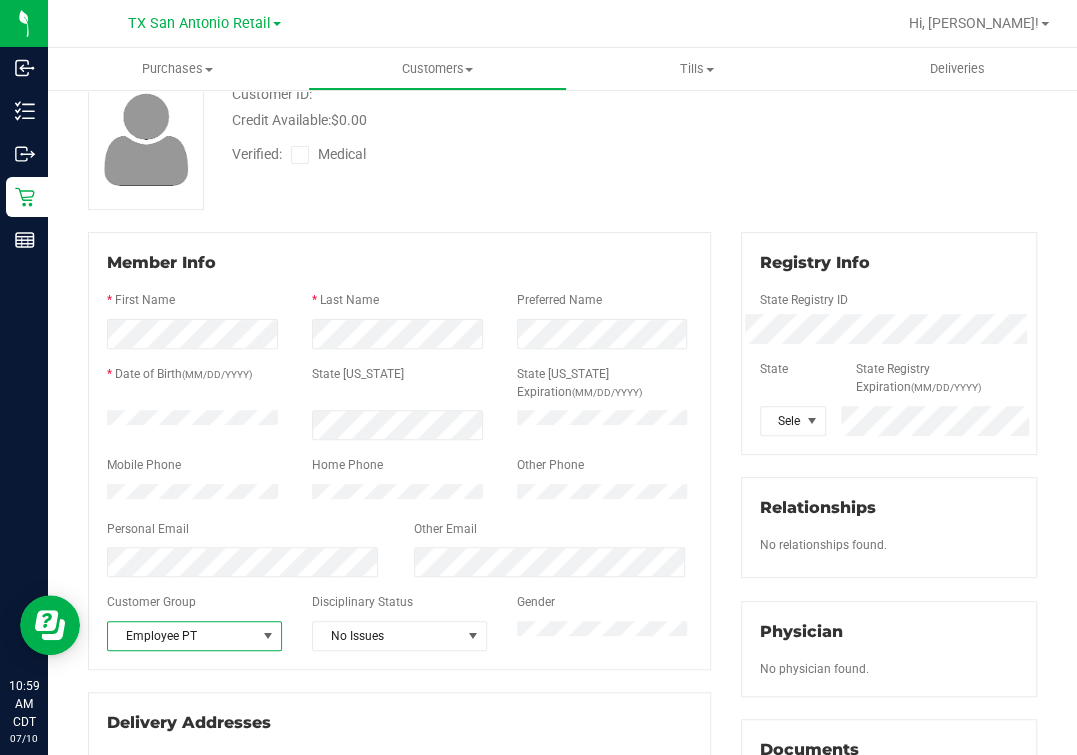 click at bounding box center (399, 585) 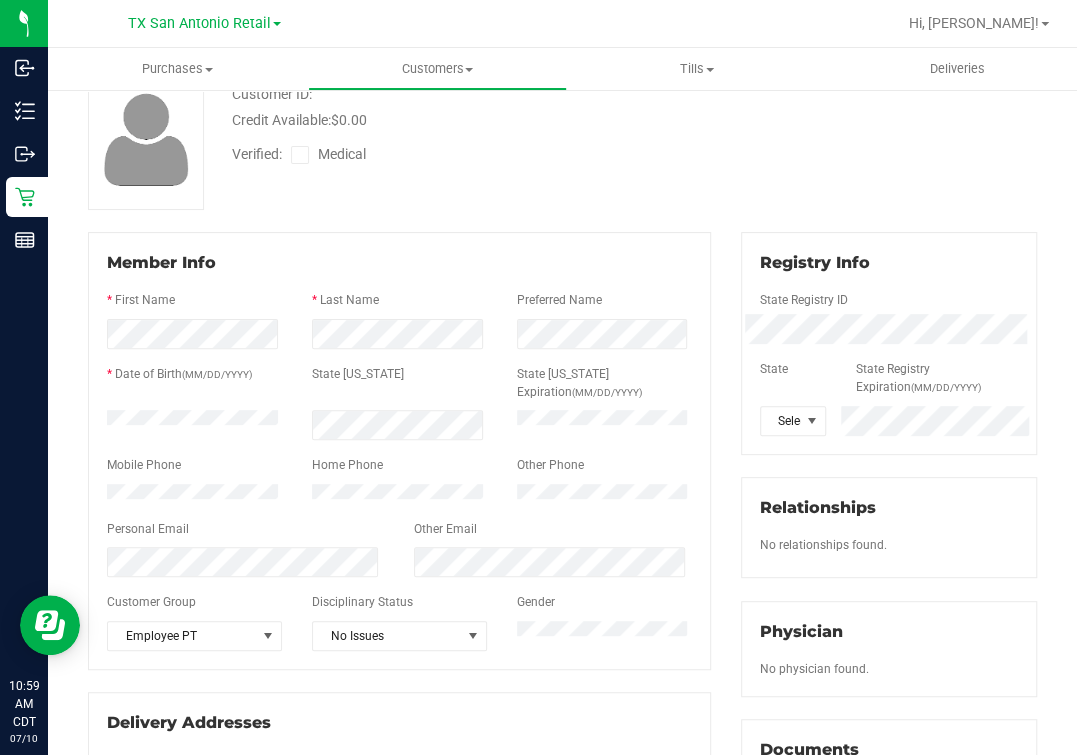 click on "Member Info" at bounding box center [399, 263] 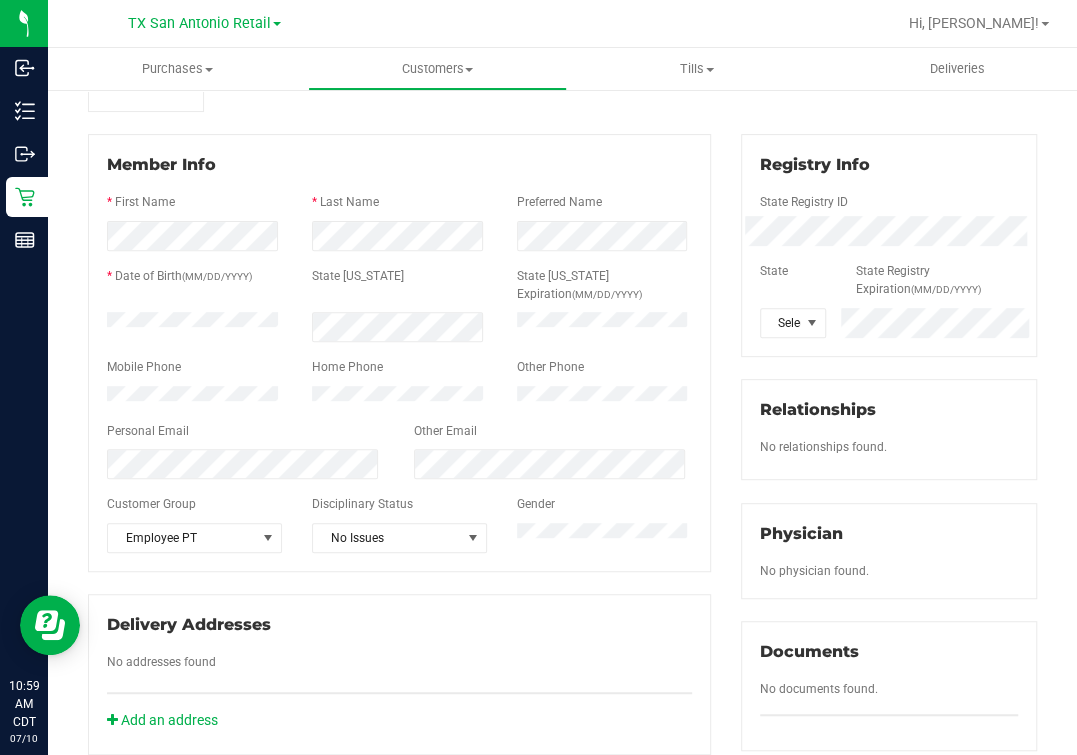scroll, scrollTop: 375, scrollLeft: 0, axis: vertical 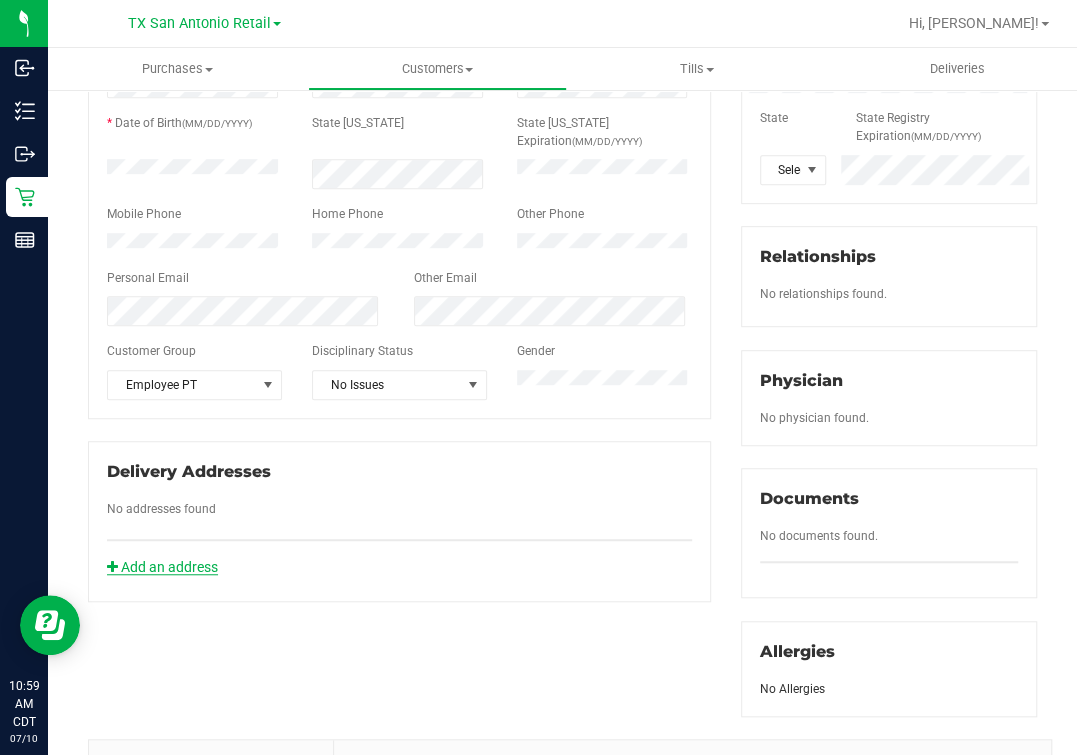 click on "Add an address" 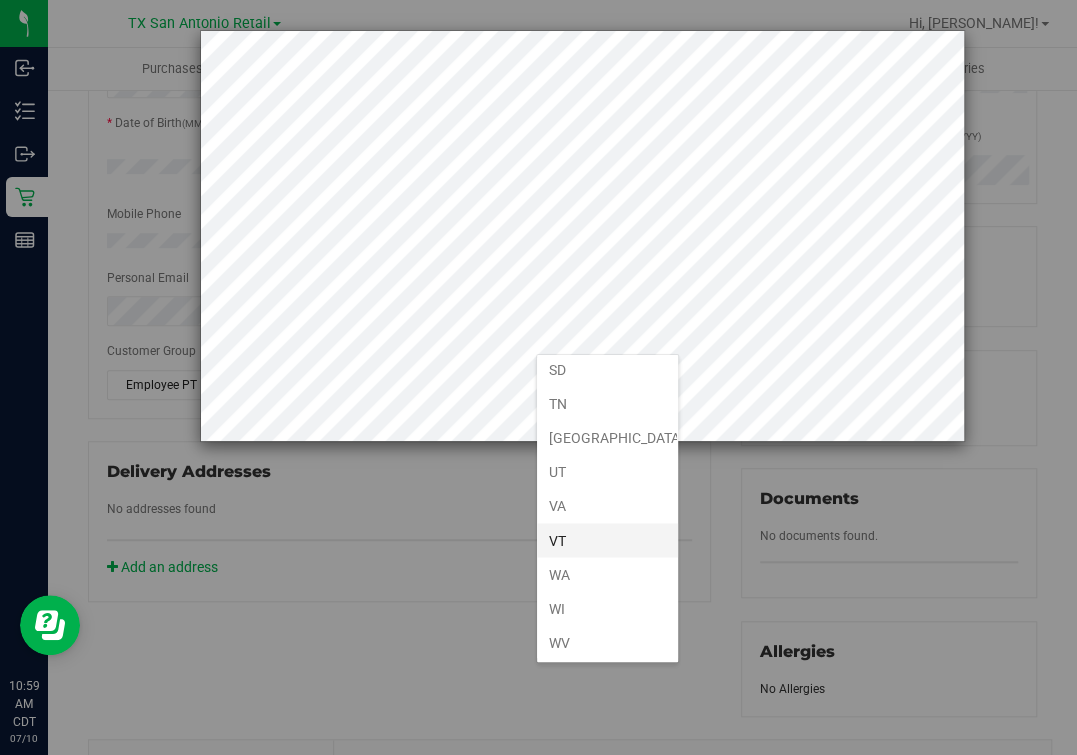 scroll, scrollTop: 1449, scrollLeft: 0, axis: vertical 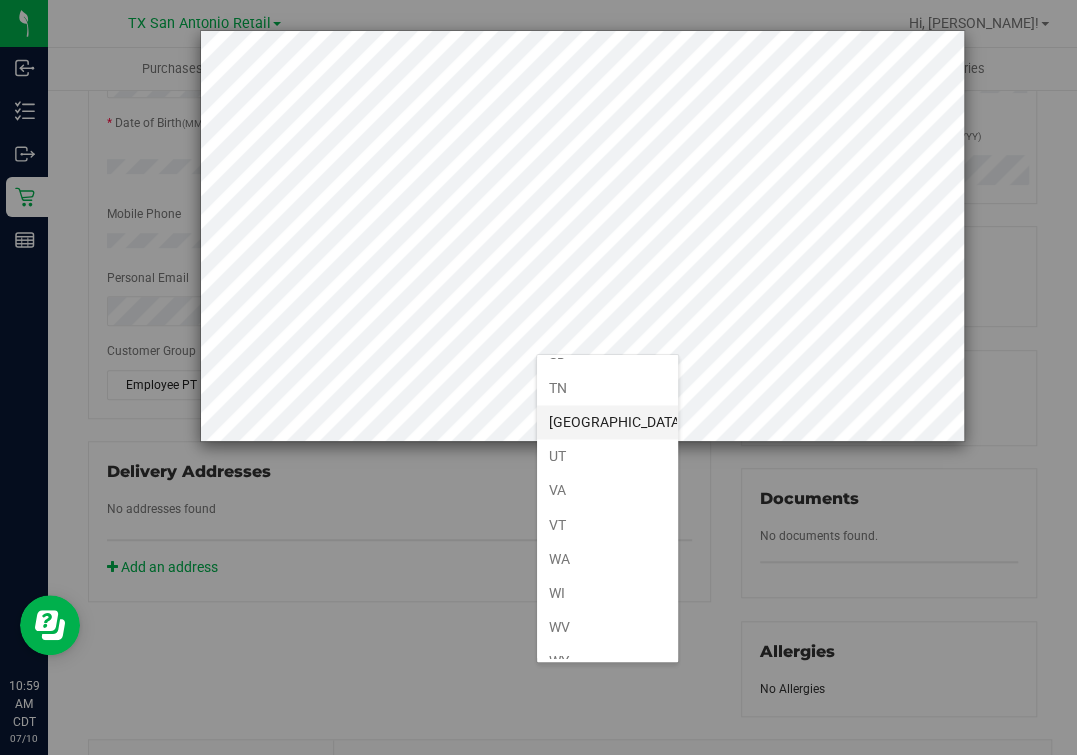 click on "[GEOGRAPHIC_DATA]" at bounding box center [607, 422] 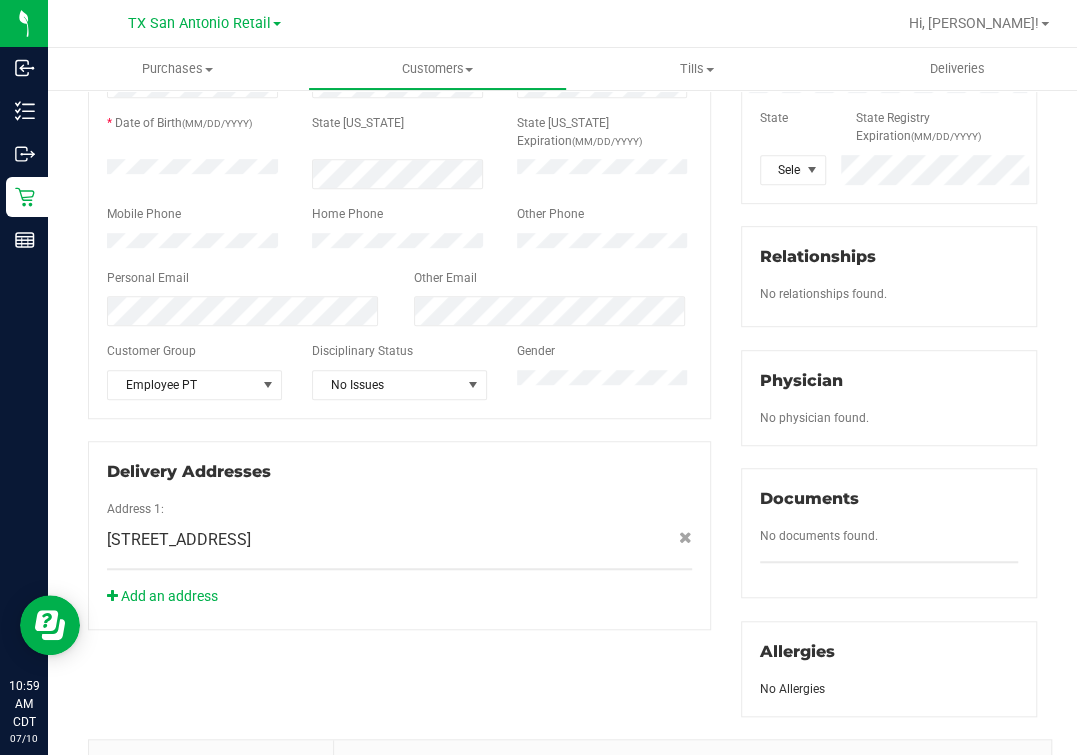 click 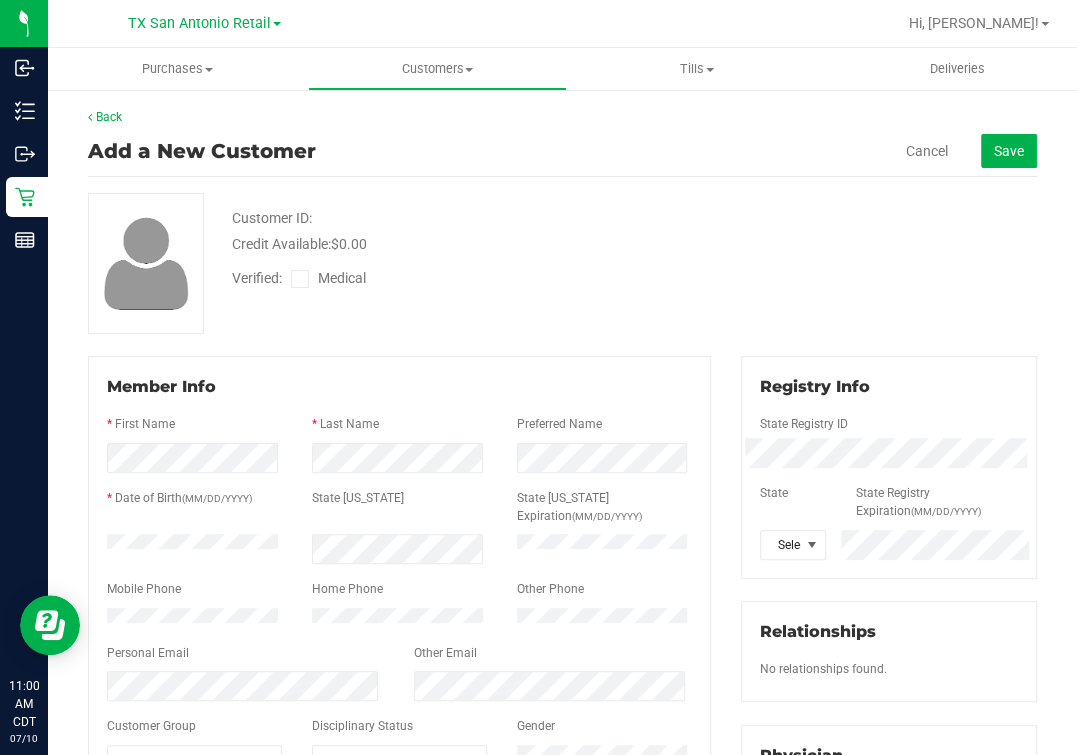 drag, startPoint x: 531, startPoint y: 360, endPoint x: 533, endPoint y: 338, distance: 22.090721 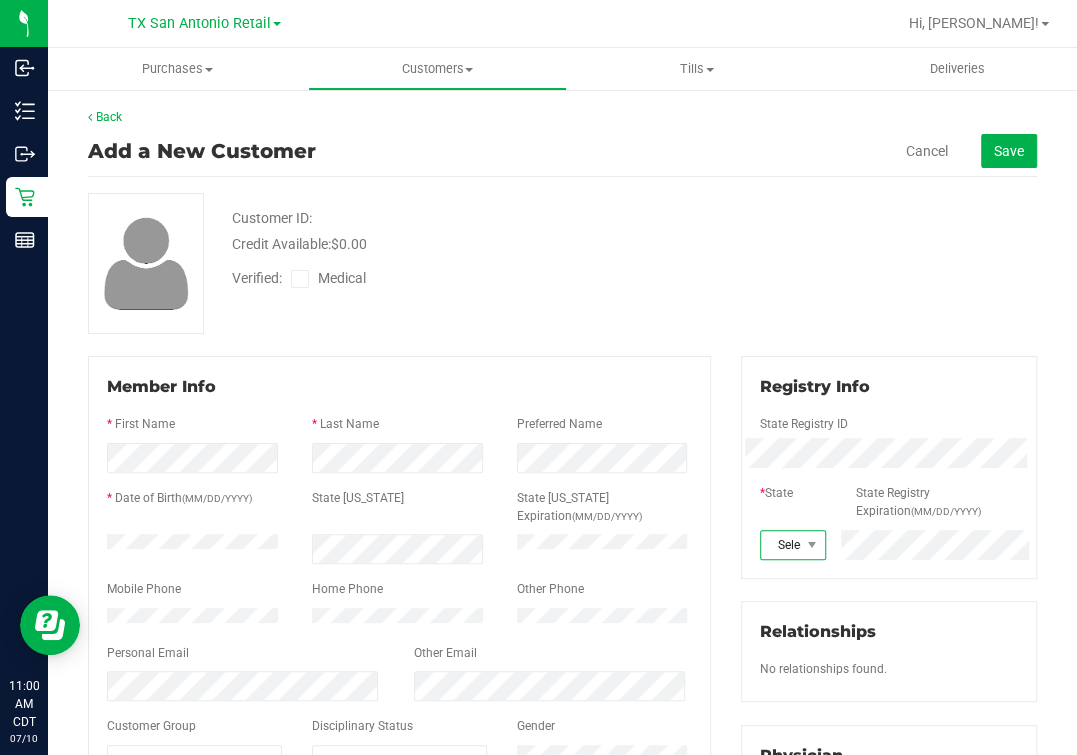 click on "Select state" at bounding box center [780, 545] 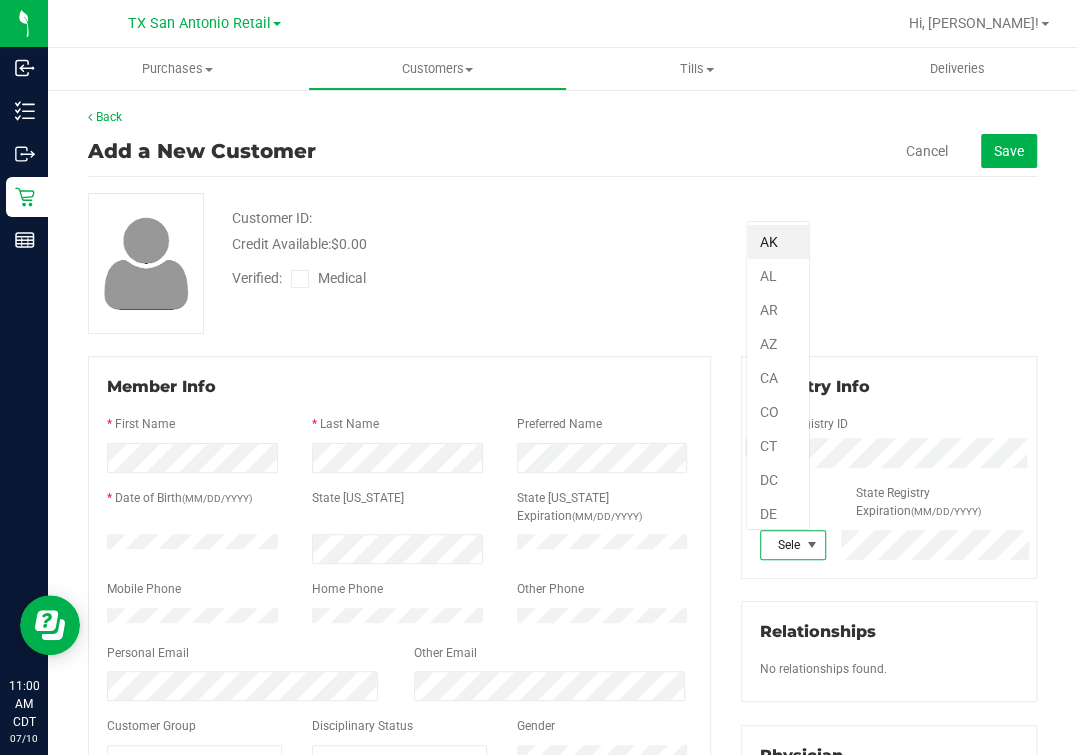 scroll, scrollTop: 99969, scrollLeft: 99935, axis: both 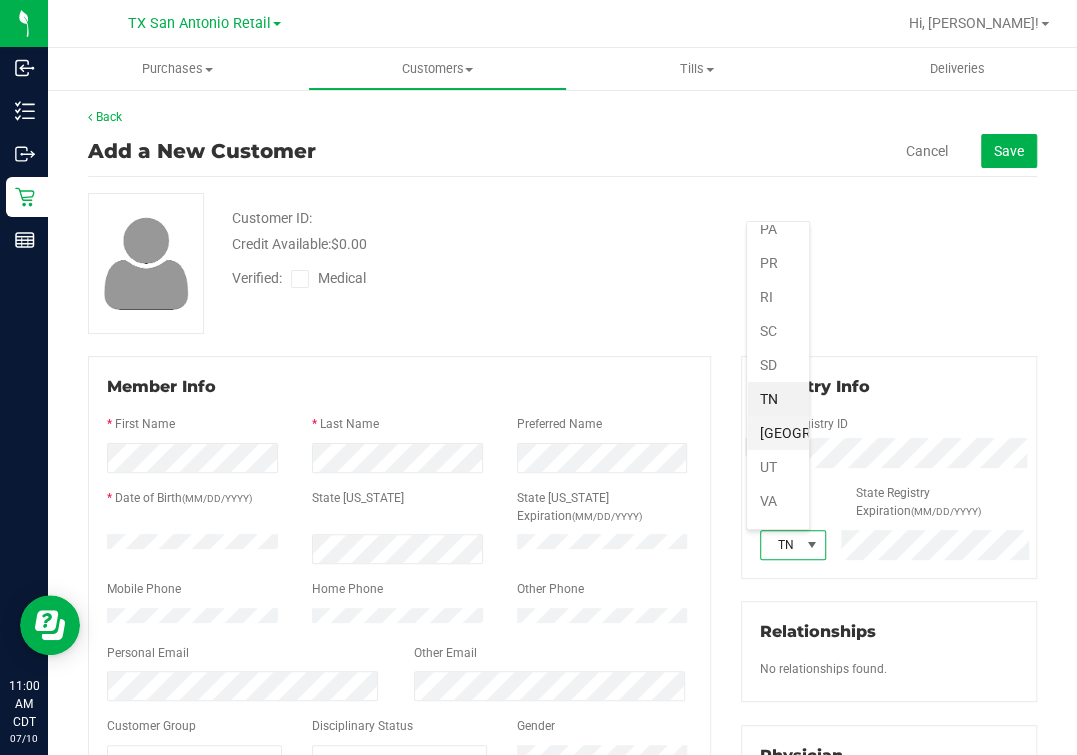 click on "[GEOGRAPHIC_DATA]" at bounding box center (778, 433) 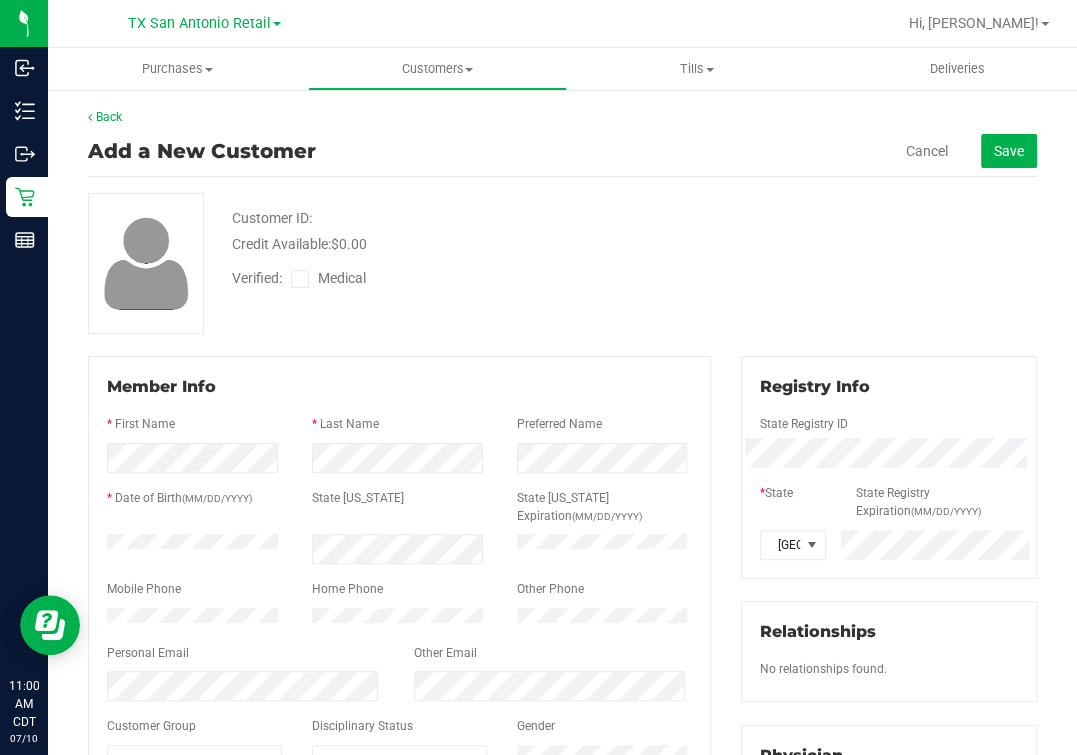 click on "Member Info
*
First Name
*
Last Name
Preferred Name
*
Date of Birth
(MM/DD/YYYY)
State [US_STATE]
State [US_STATE] Expiration
(MM/DD/YYYY)" at bounding box center [399, 575] 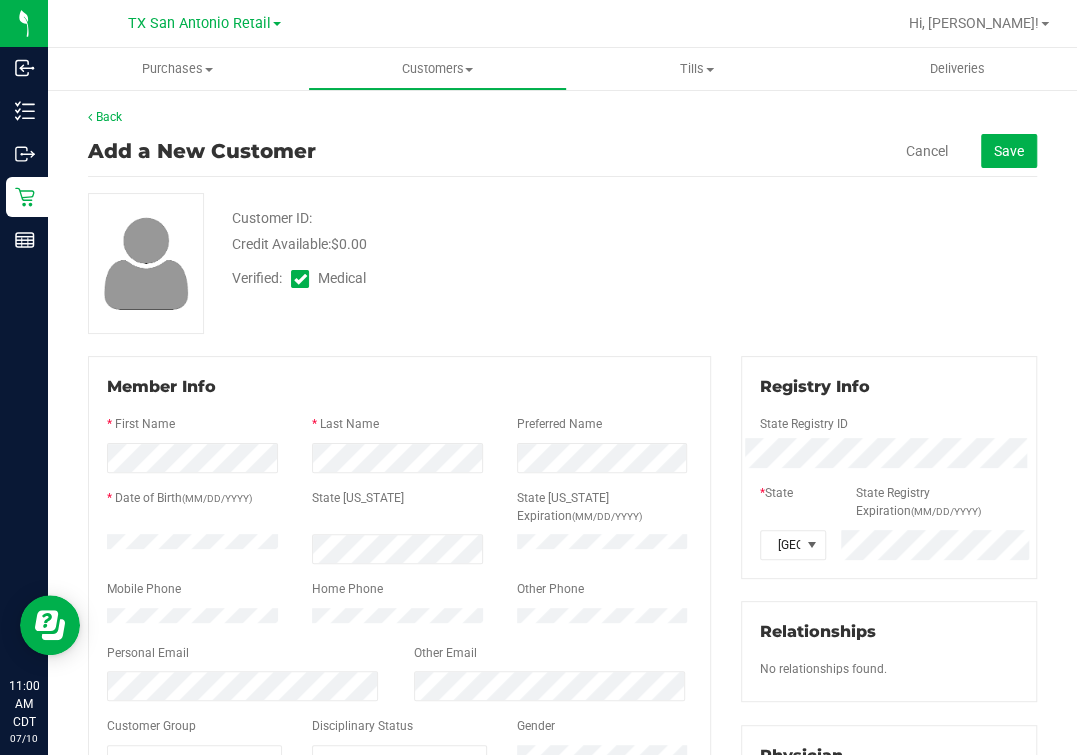 click on "Customer ID:
Credit Available:
$0.00
Verified:
Medical" at bounding box center (562, 263) 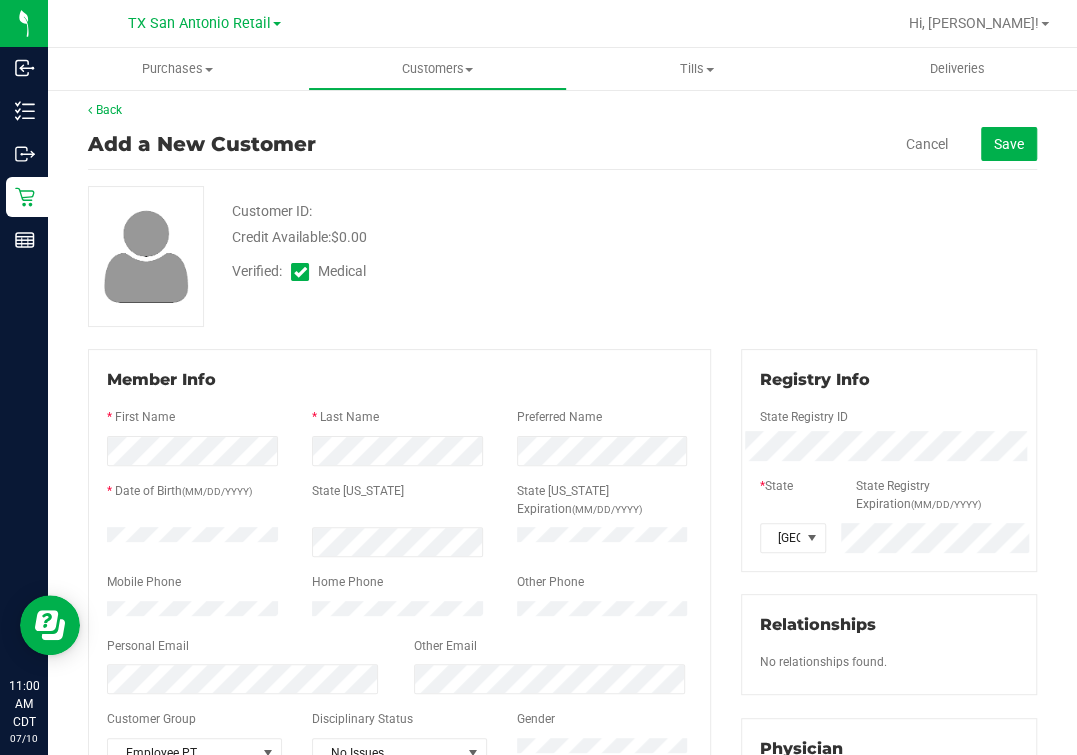 scroll, scrollTop: 0, scrollLeft: 0, axis: both 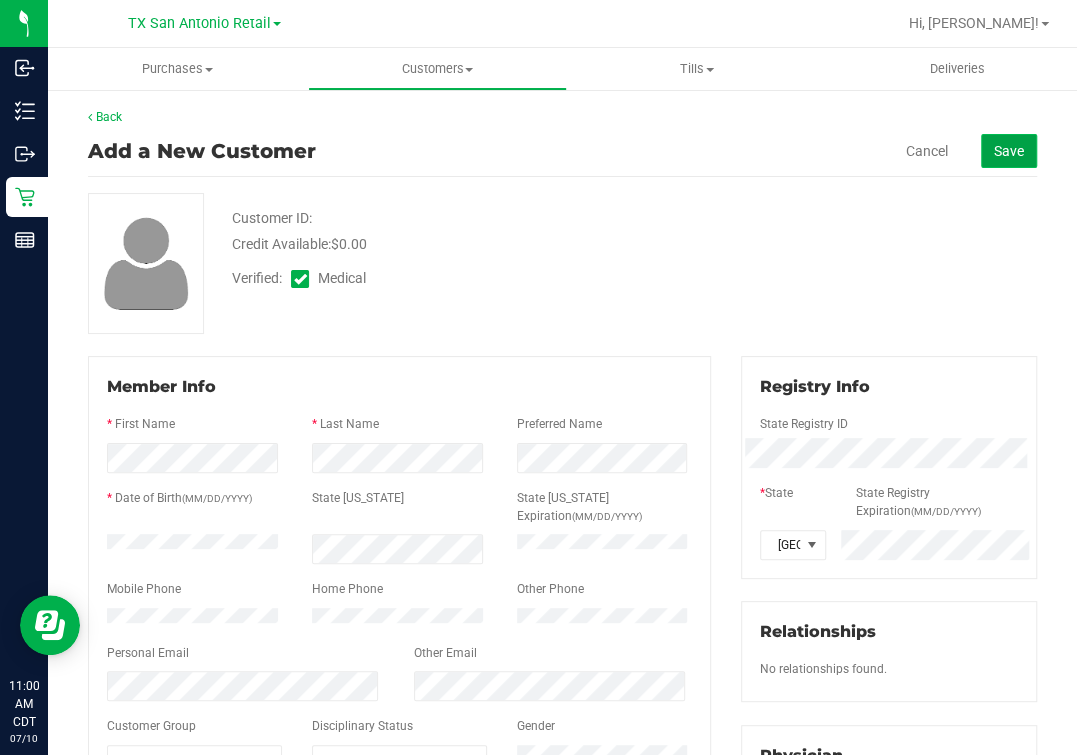 click on "Save" 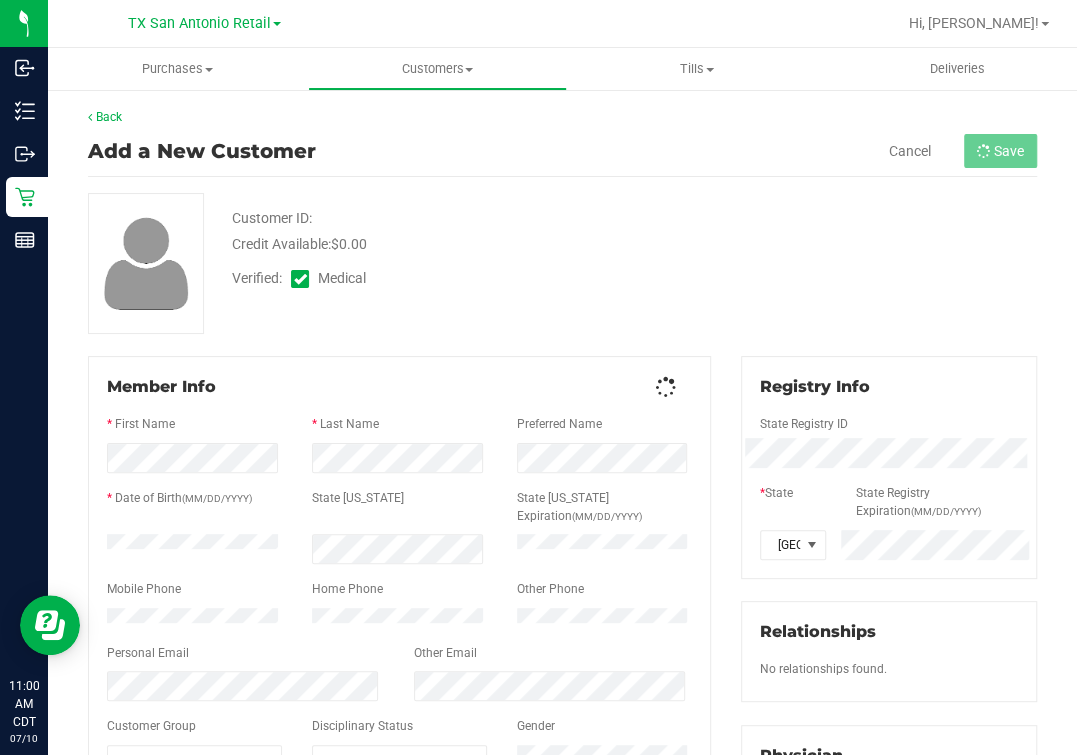 click on "Purchases
Summary of purchases
Fulfillment
All purchases
Customers
All customers
Add a new customer" at bounding box center [562, 401] 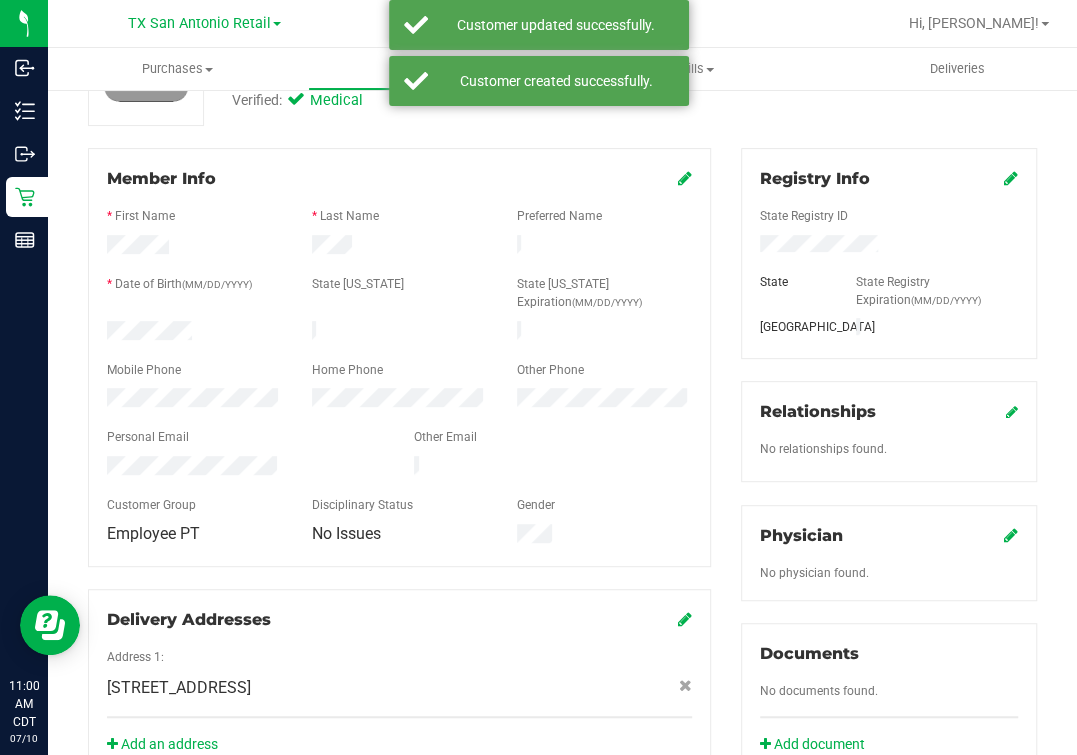 scroll, scrollTop: 249, scrollLeft: 0, axis: vertical 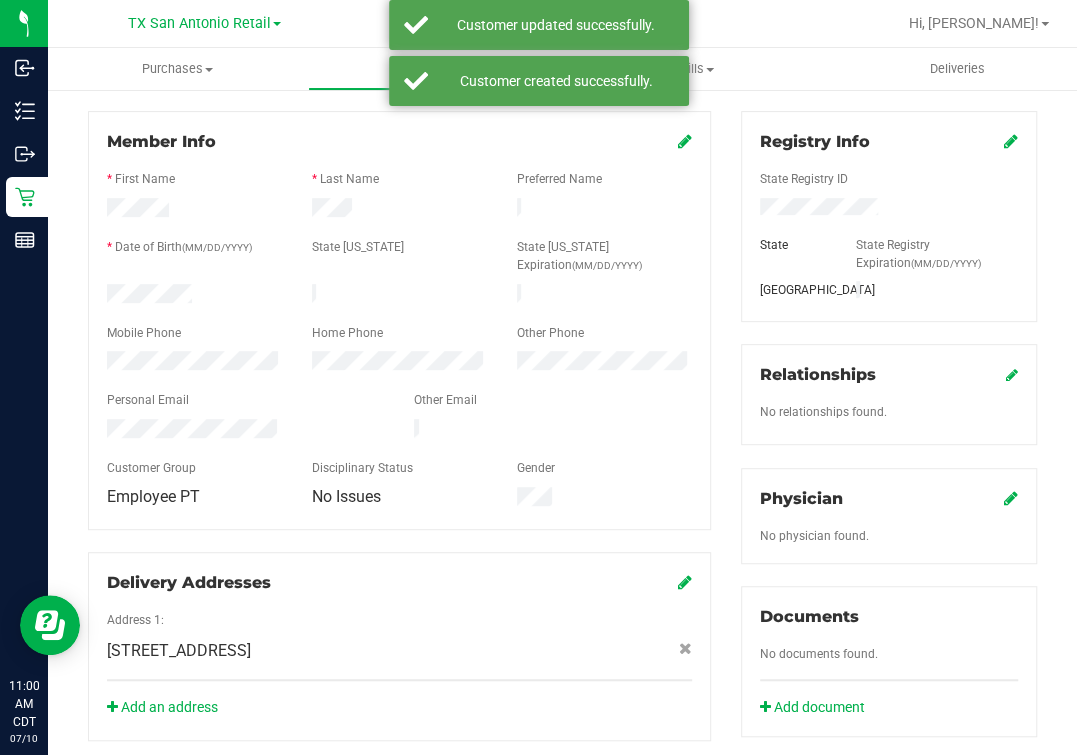 click 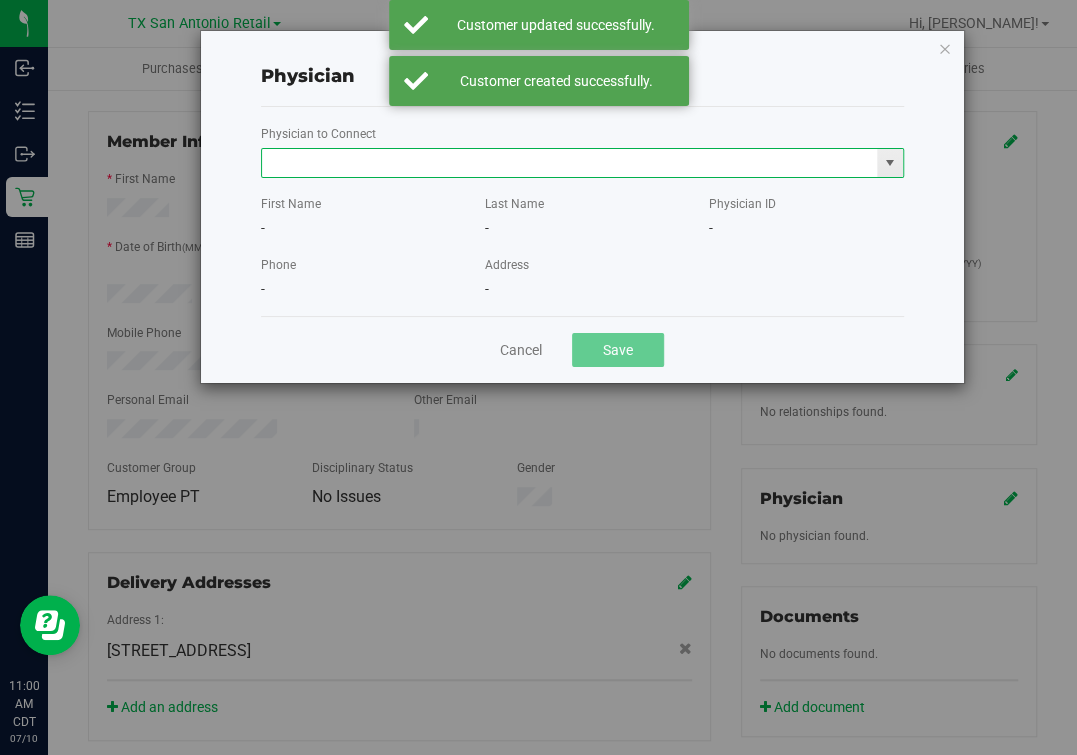 click at bounding box center (570, 163) 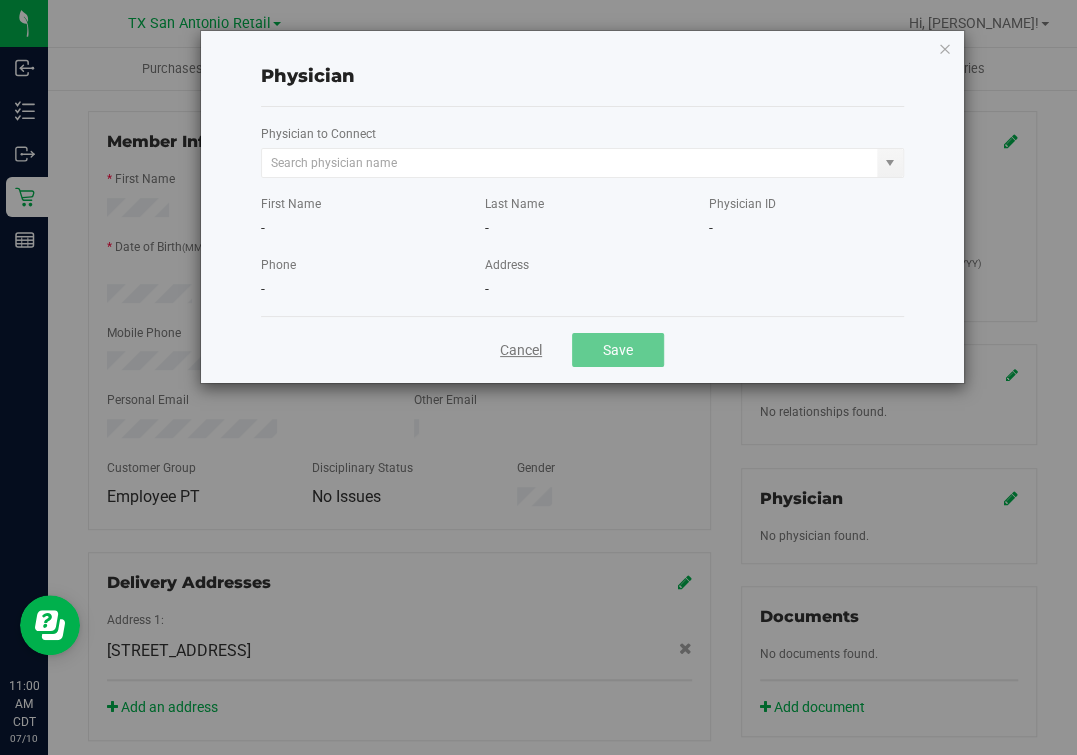 click on "Cancel" at bounding box center (521, 350) 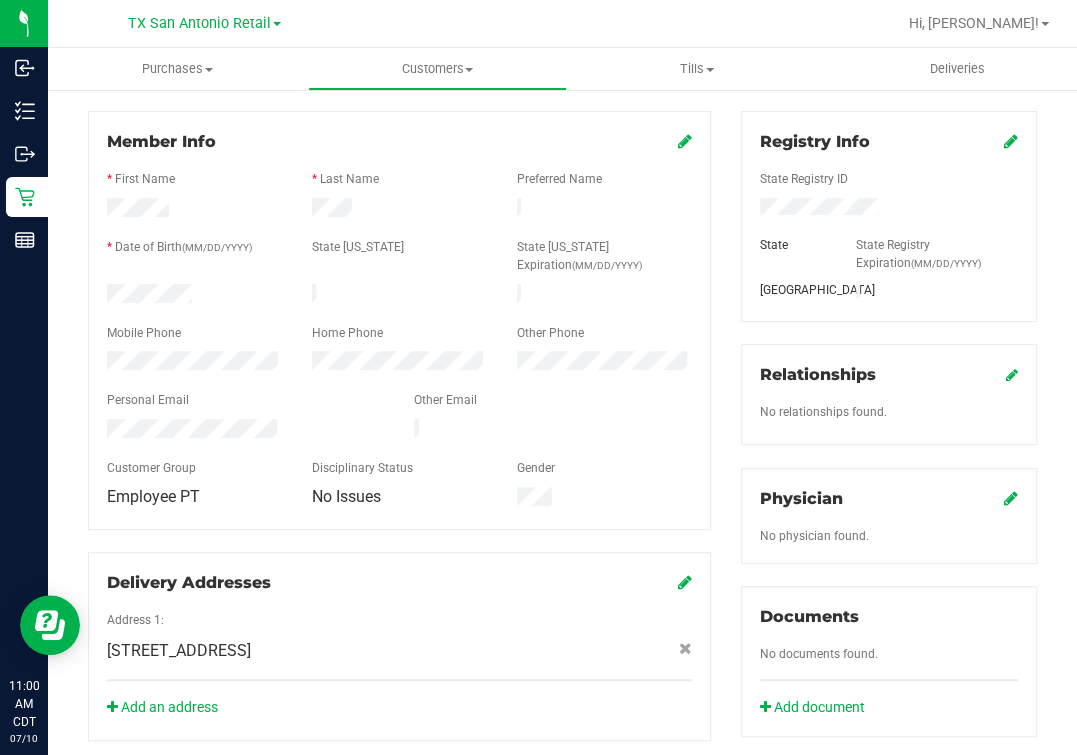click on "Physician
No physician found." 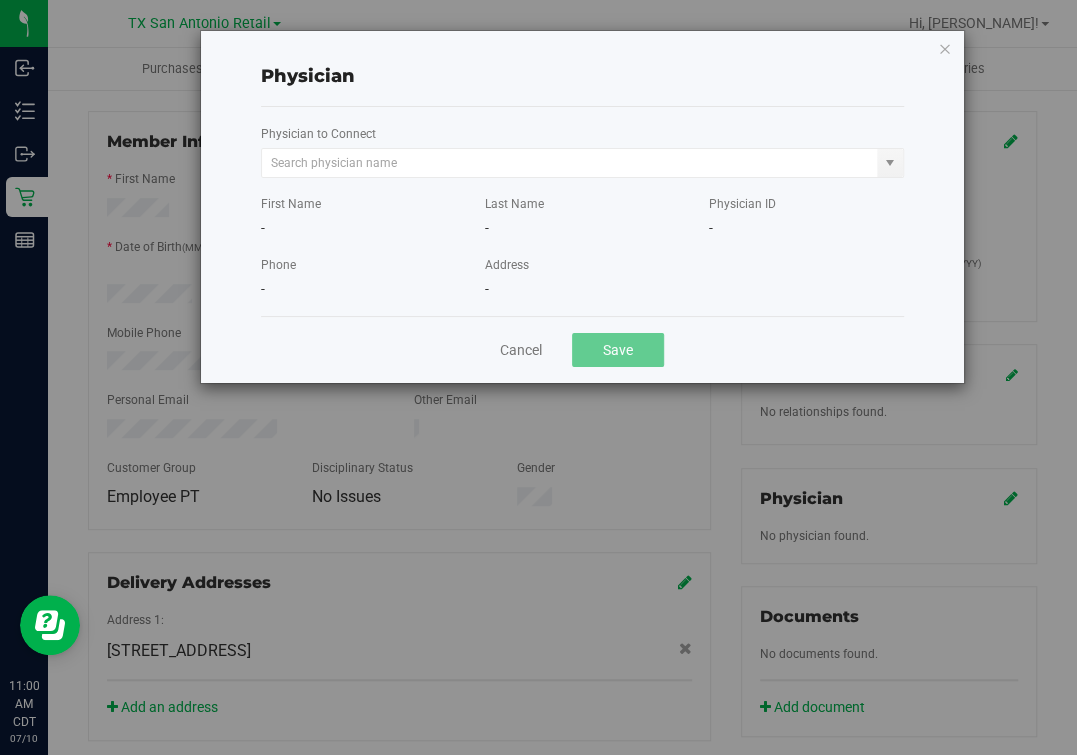 click on "Physician to Connect" at bounding box center [582, 150] 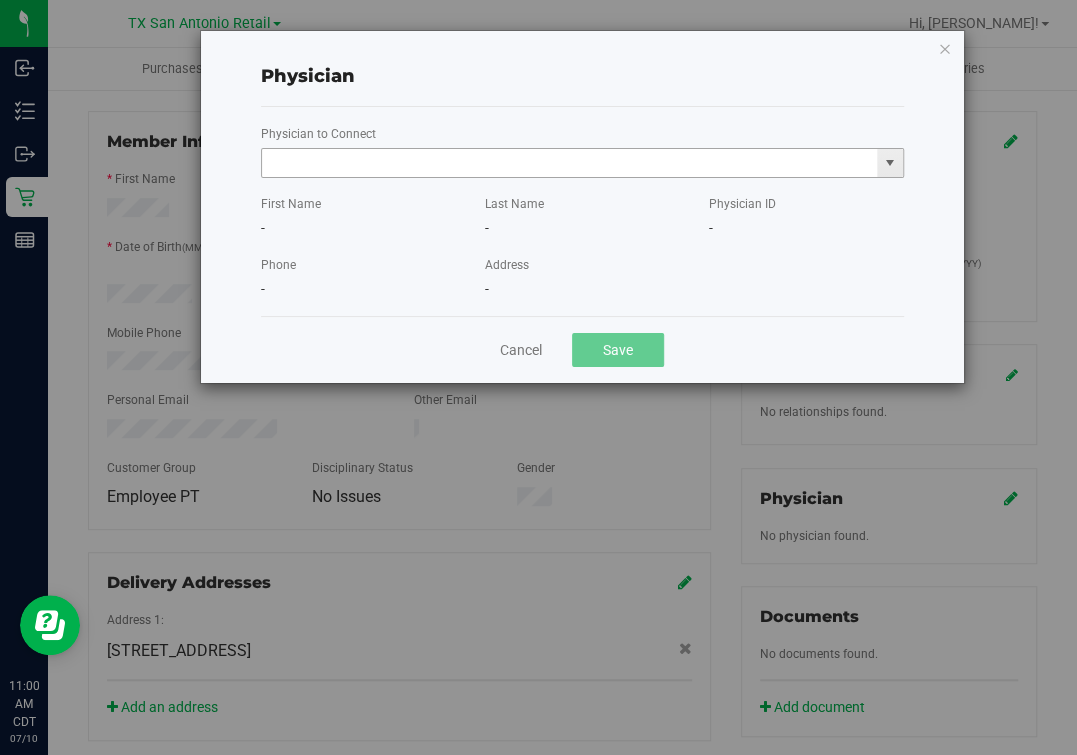 click at bounding box center [570, 163] 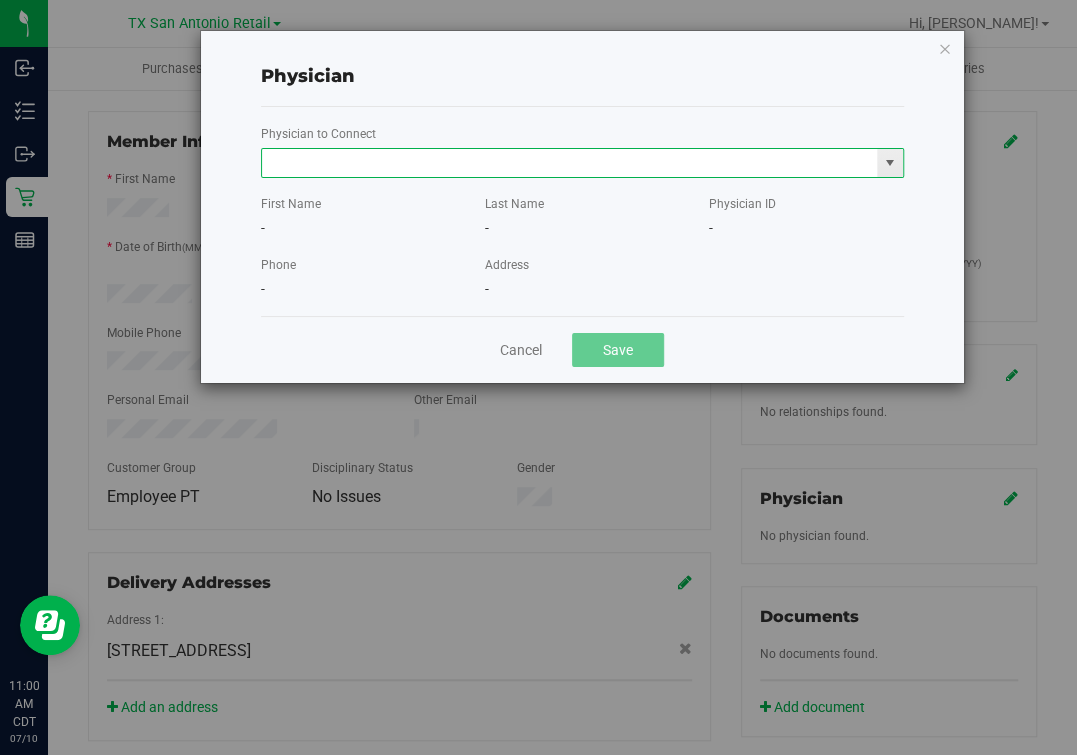 click at bounding box center [570, 163] 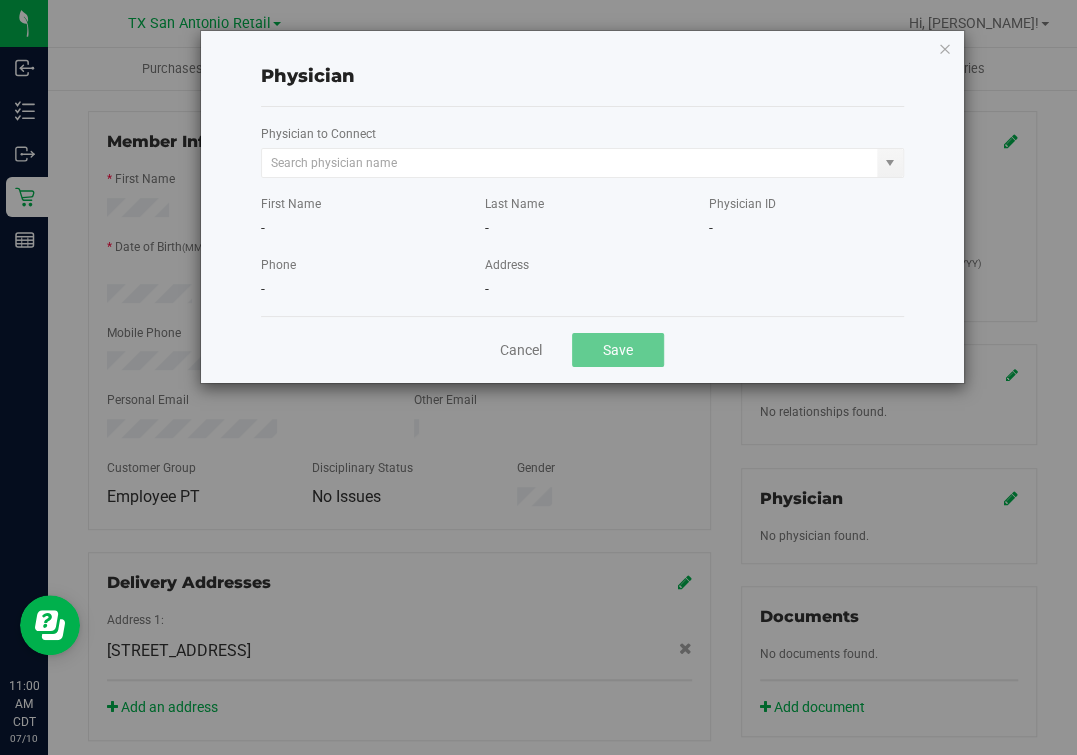 click on "Physician to Connect" at bounding box center [582, 150] 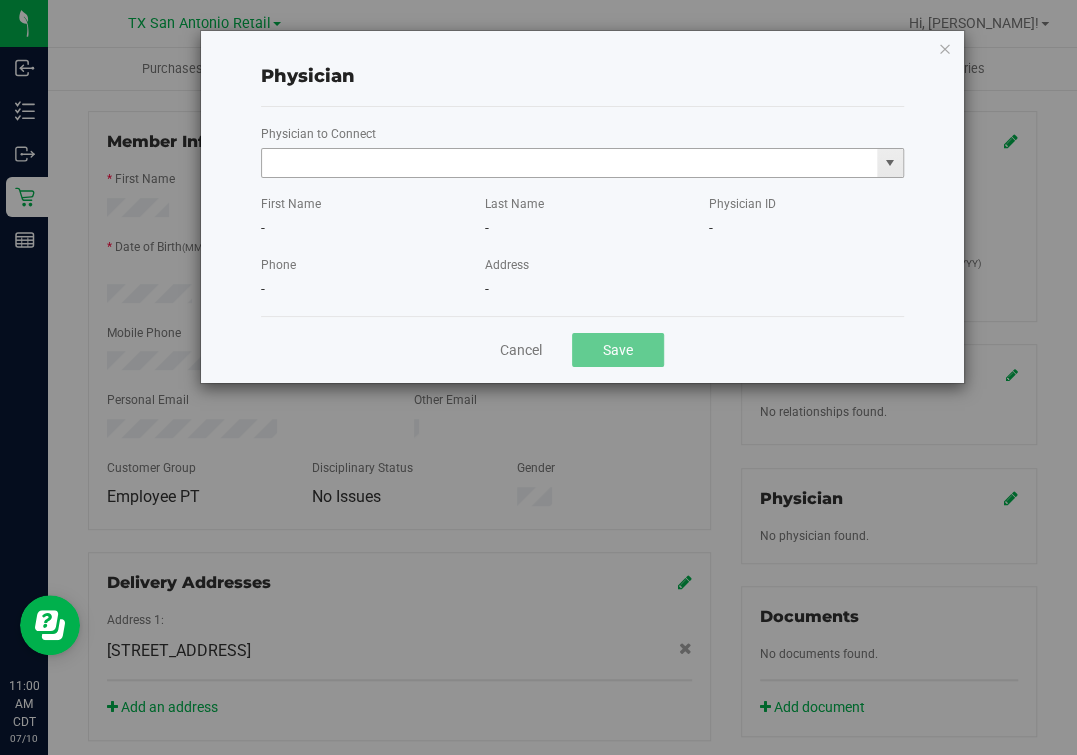 click at bounding box center (570, 163) 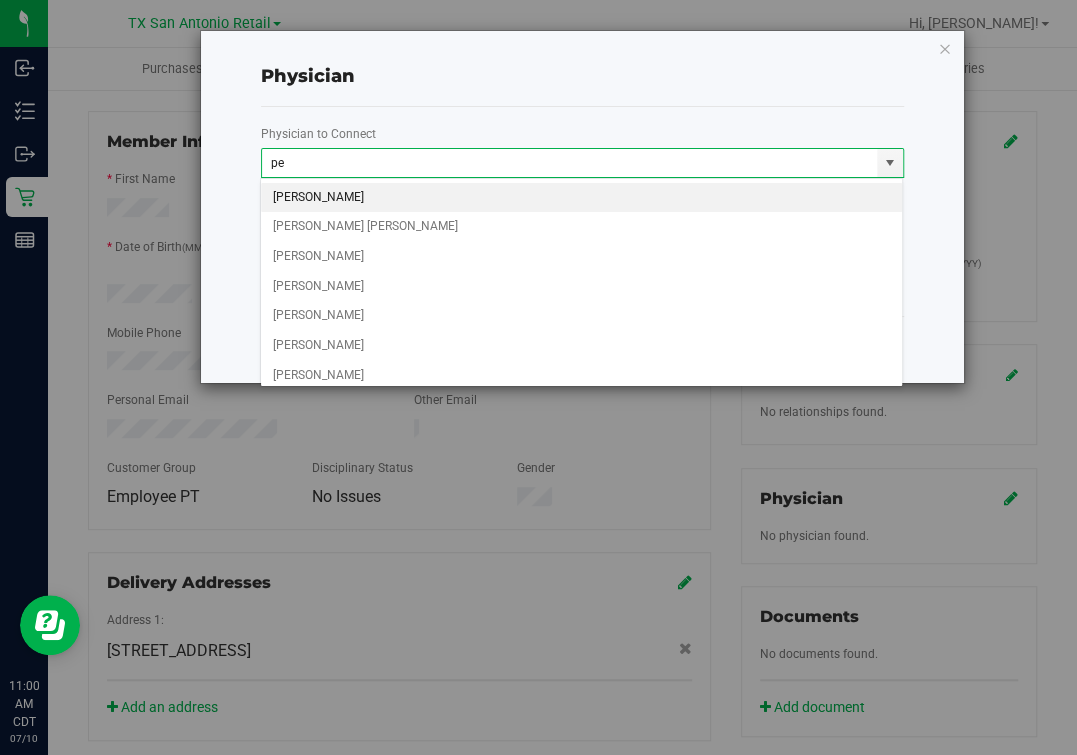 type on "p" 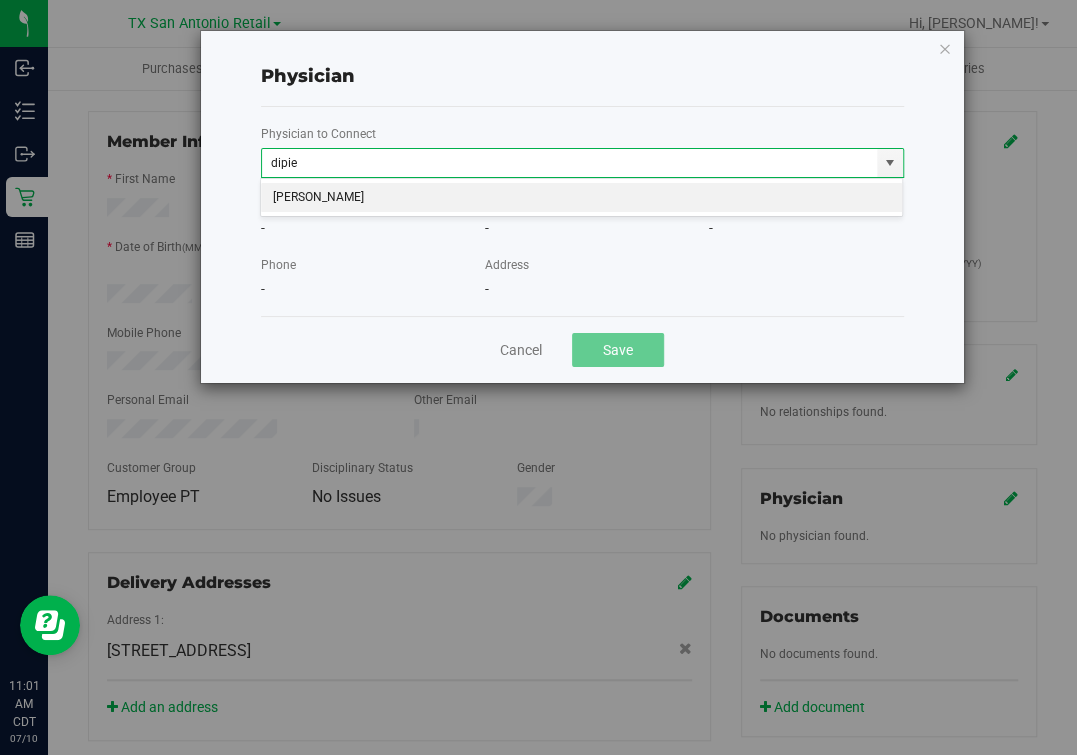 click on "[PERSON_NAME]" at bounding box center (581, 198) 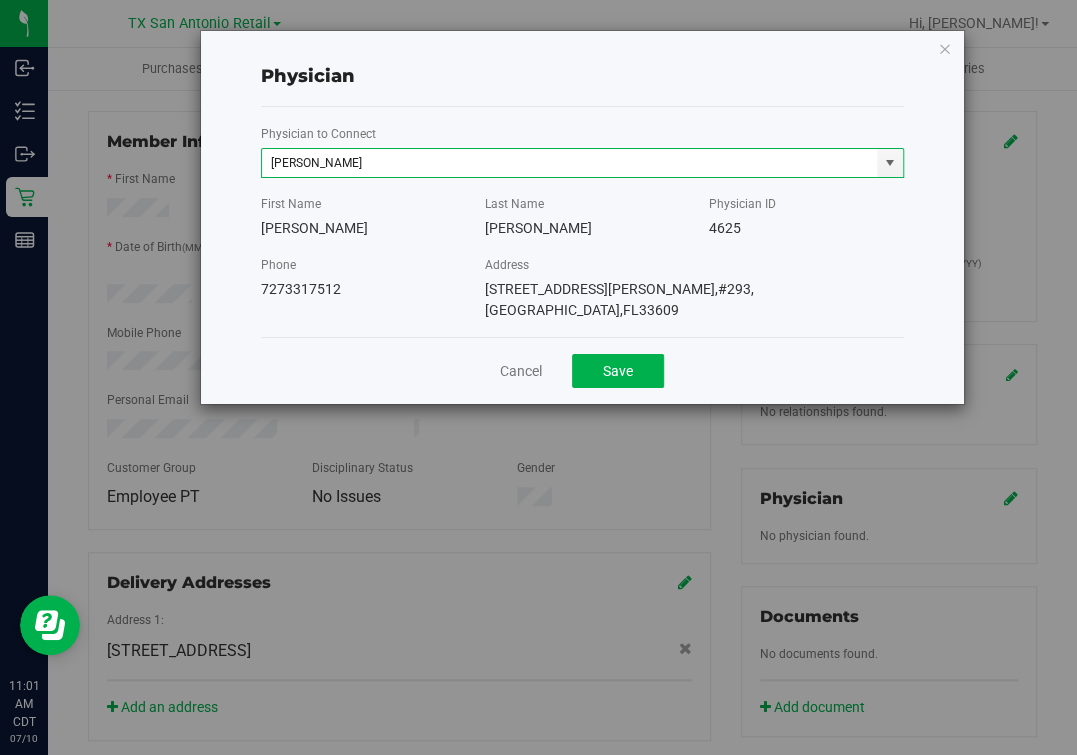 type on "[PERSON_NAME]" 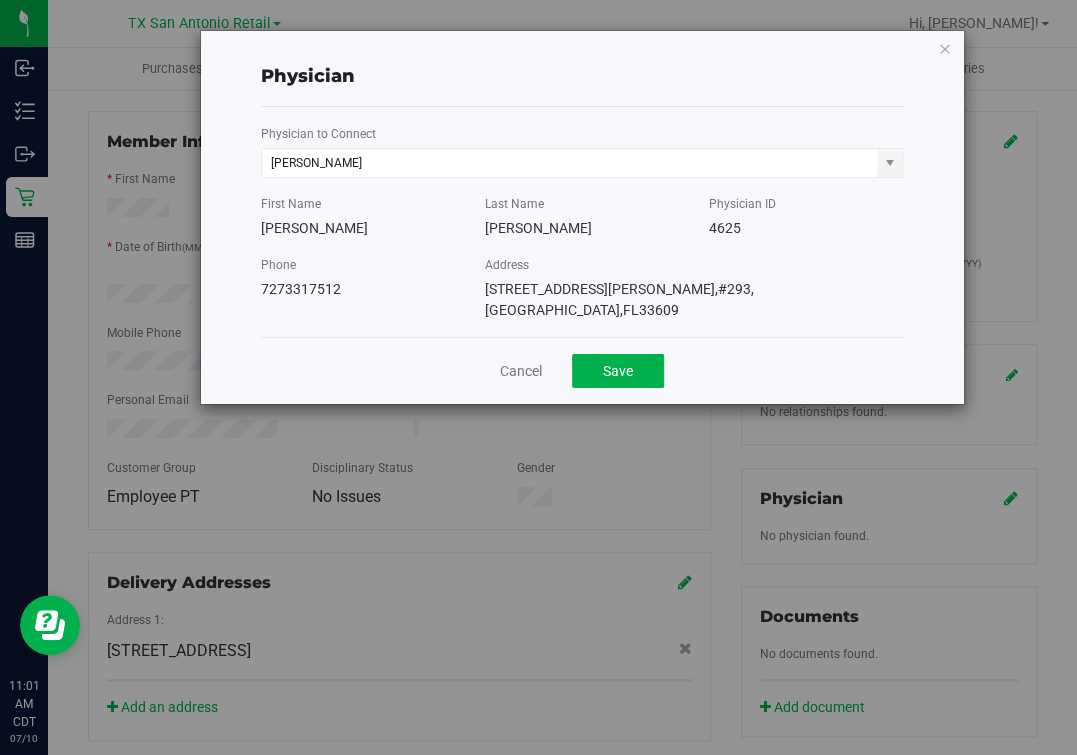 click on "Physician" at bounding box center (582, 76) 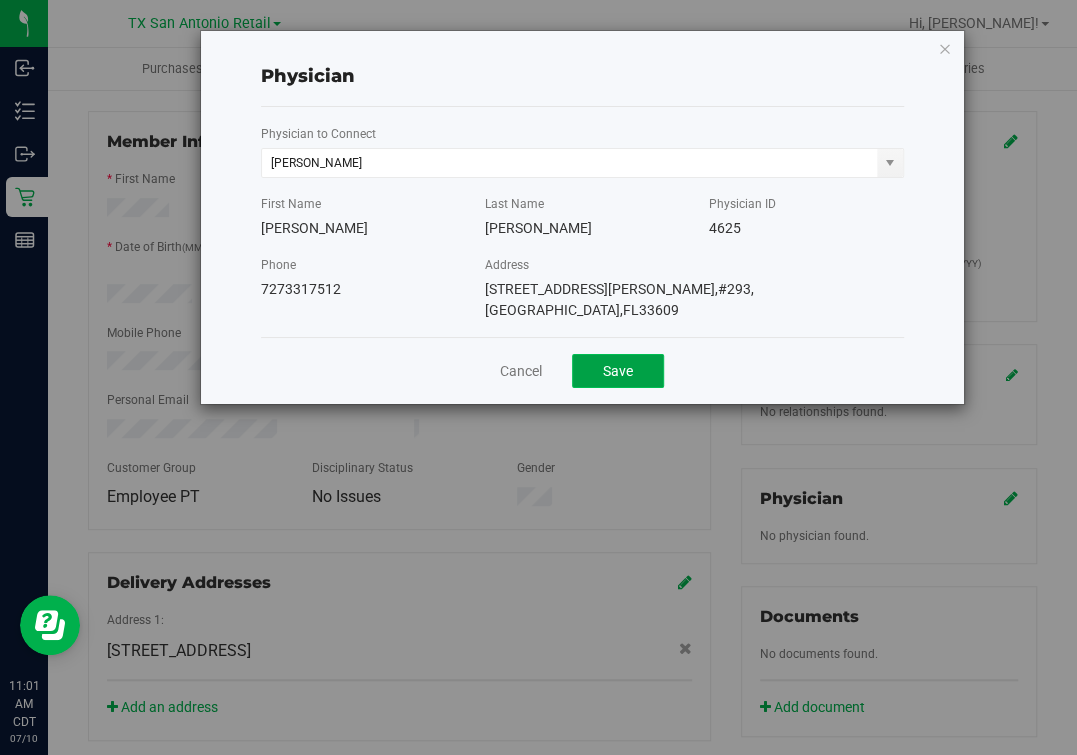 click on "Save" at bounding box center (618, 371) 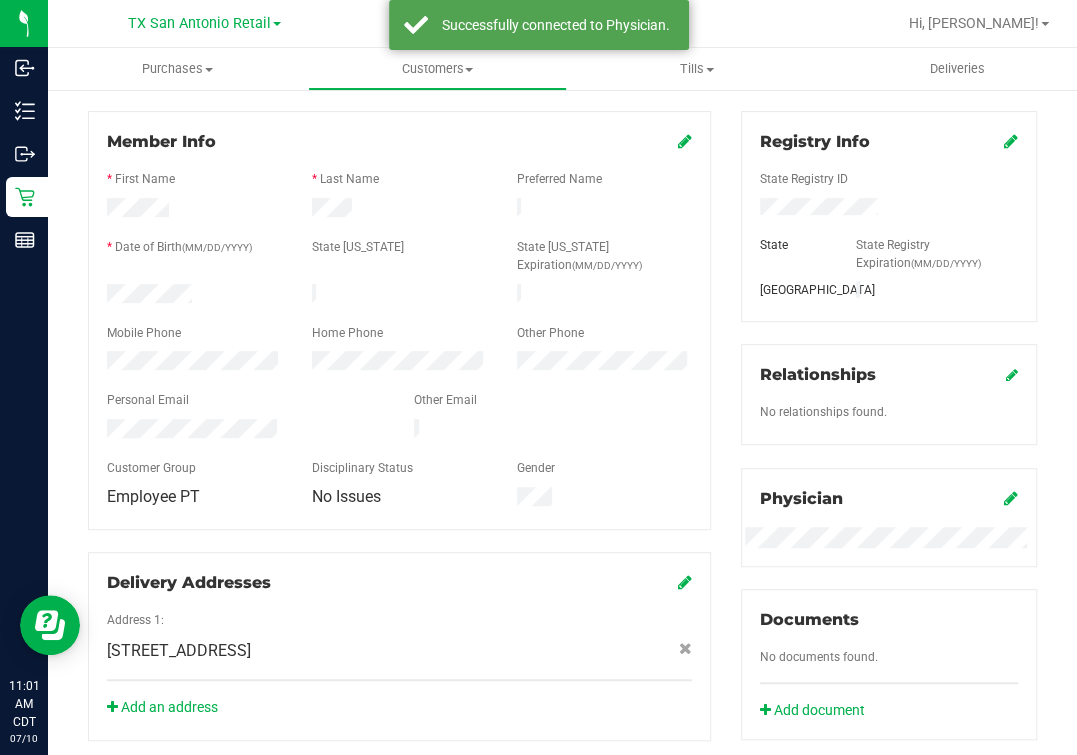 drag, startPoint x: 569, startPoint y: 536, endPoint x: 552, endPoint y: 523, distance: 21.400934 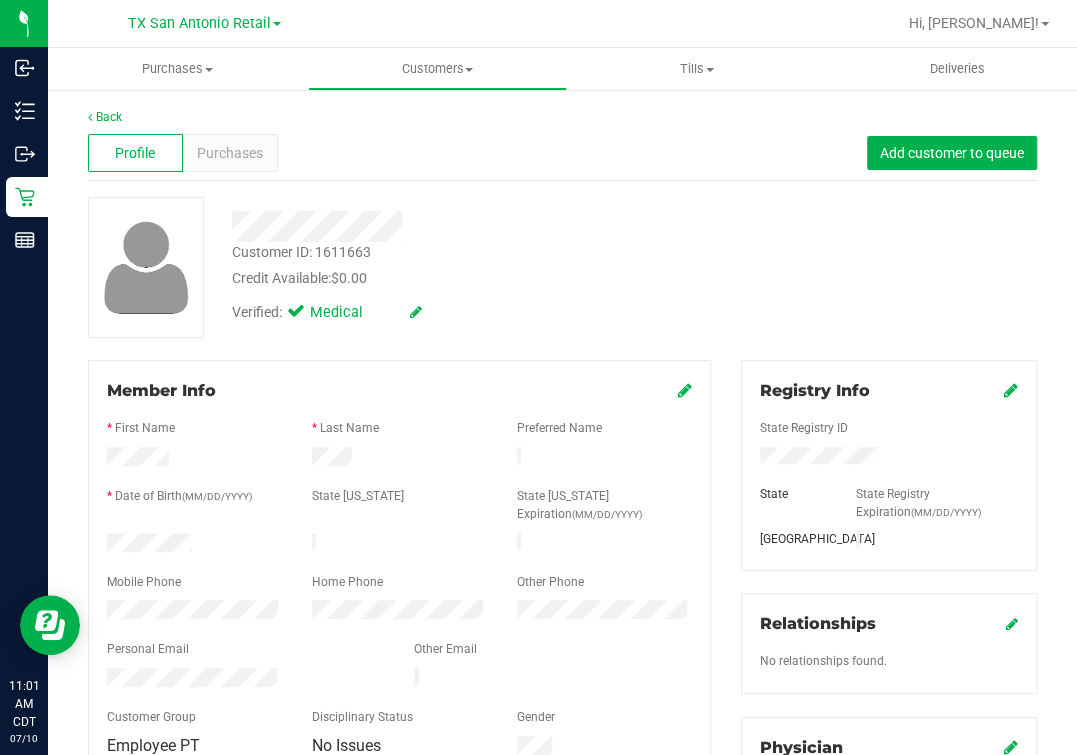 scroll, scrollTop: 249, scrollLeft: 0, axis: vertical 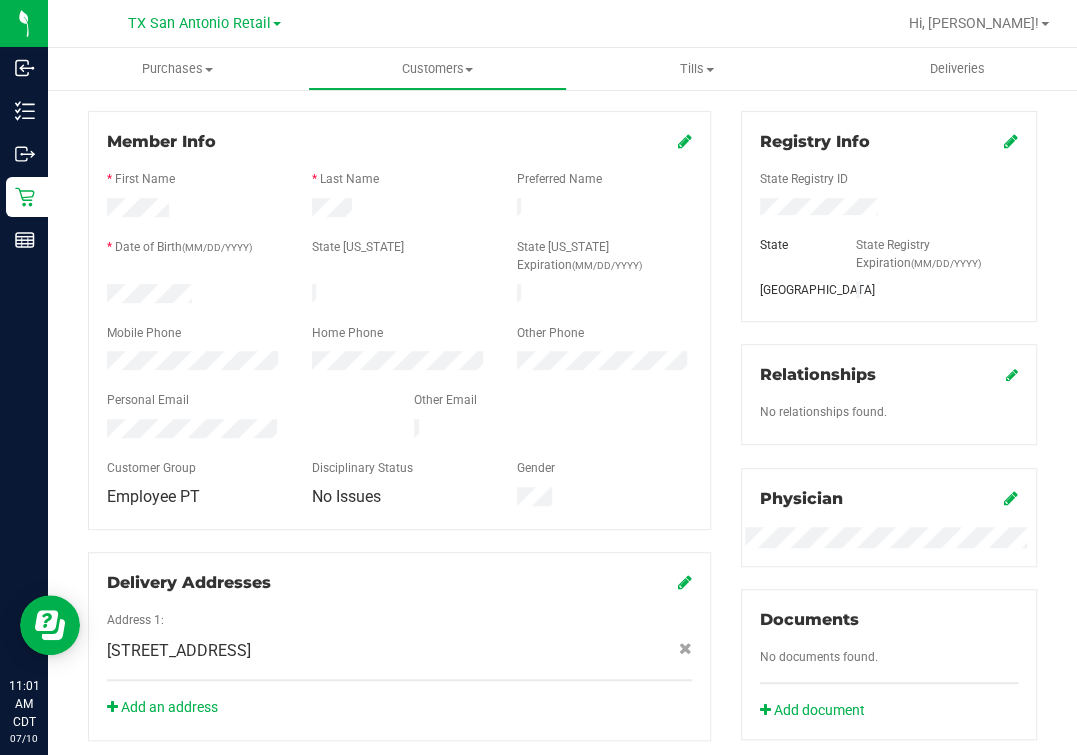 click on "Registry Info
State Registry ID
State
State Registry Expiration
(MM/DD/YYYY)
[GEOGRAPHIC_DATA]
Relationships
No relationships found.
Physician" at bounding box center (889, 484) 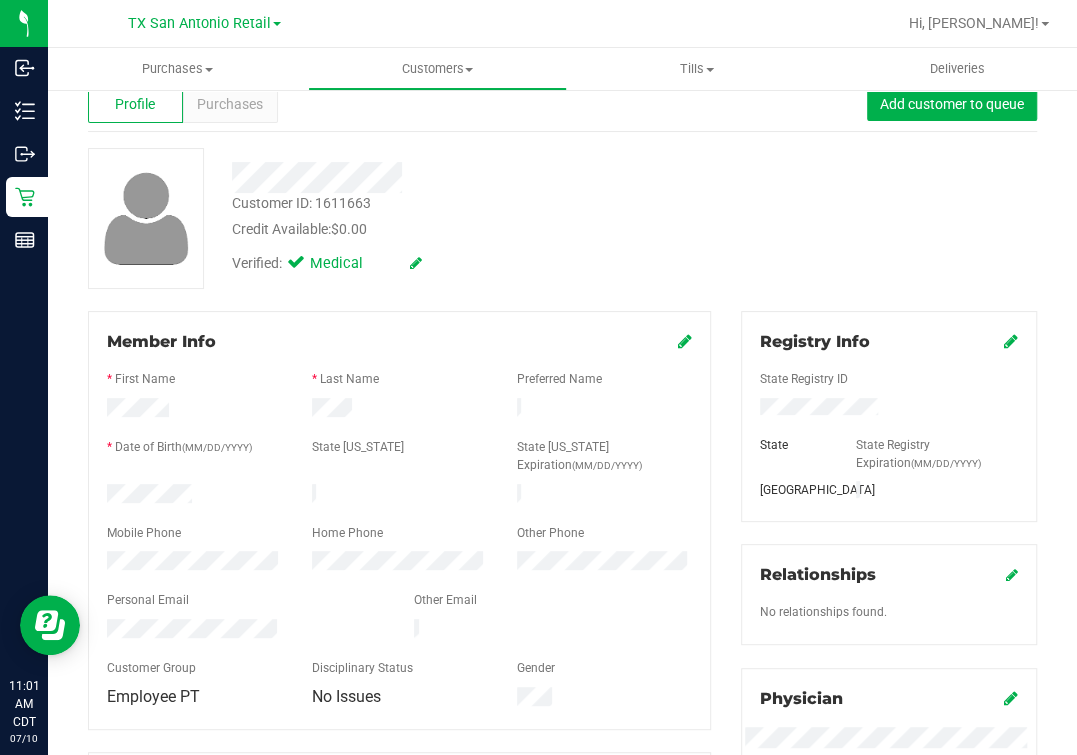 scroll, scrollTop: 0, scrollLeft: 0, axis: both 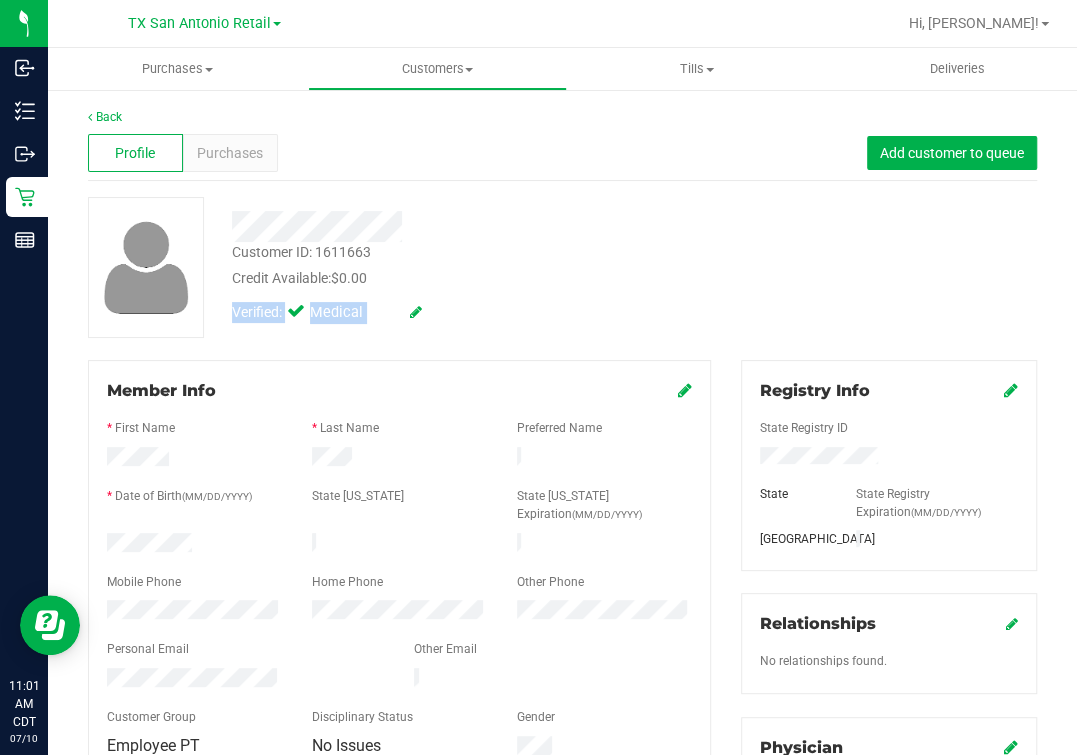 click on "Customer ID: 1611663
Credit Available:
$0.00
Verified:
Medical" at bounding box center (462, 265) 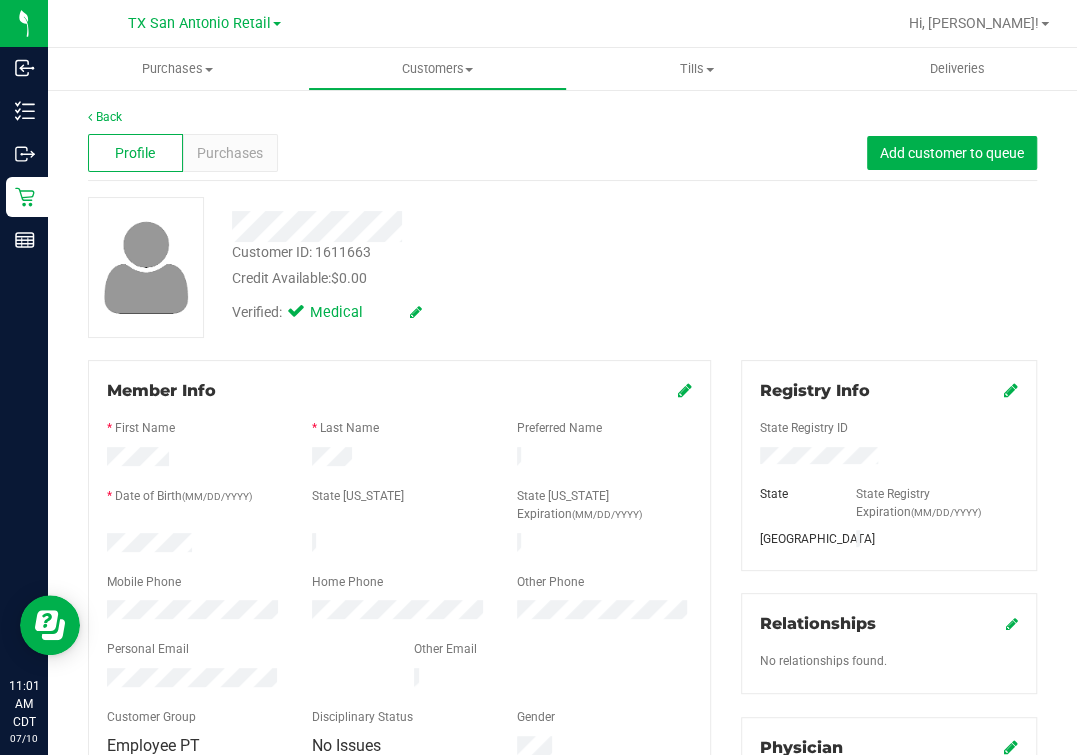 click on "Profile
Purchases
Add customer to queue" at bounding box center [562, 153] 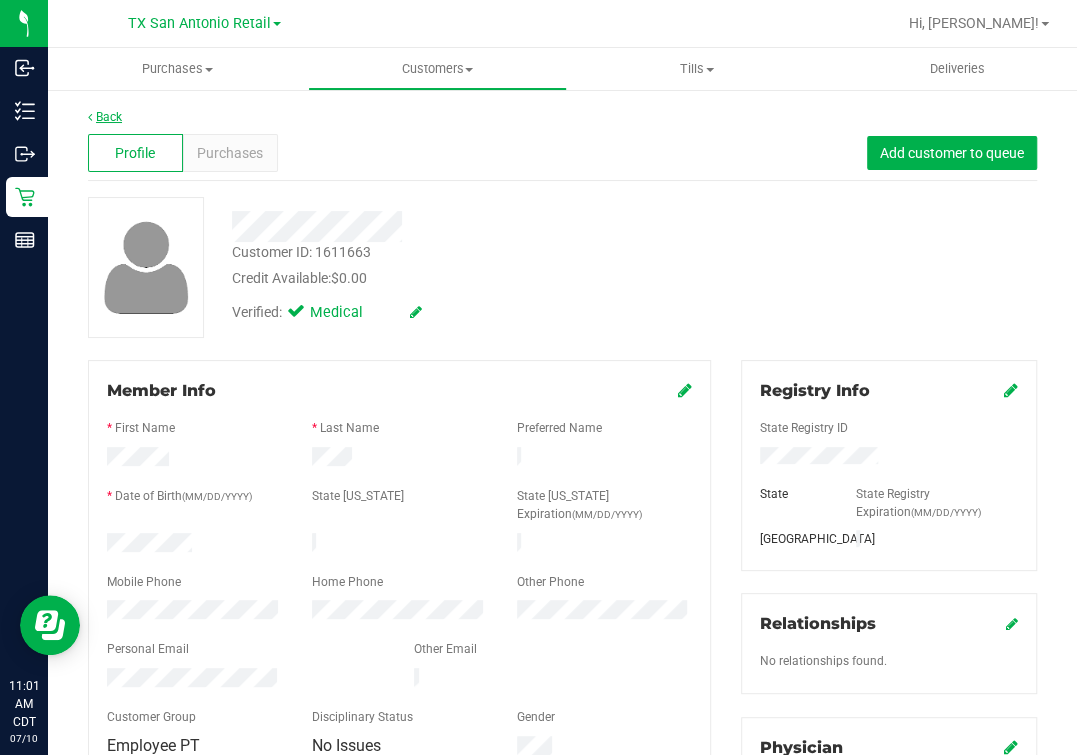 click on "Back" at bounding box center [105, 117] 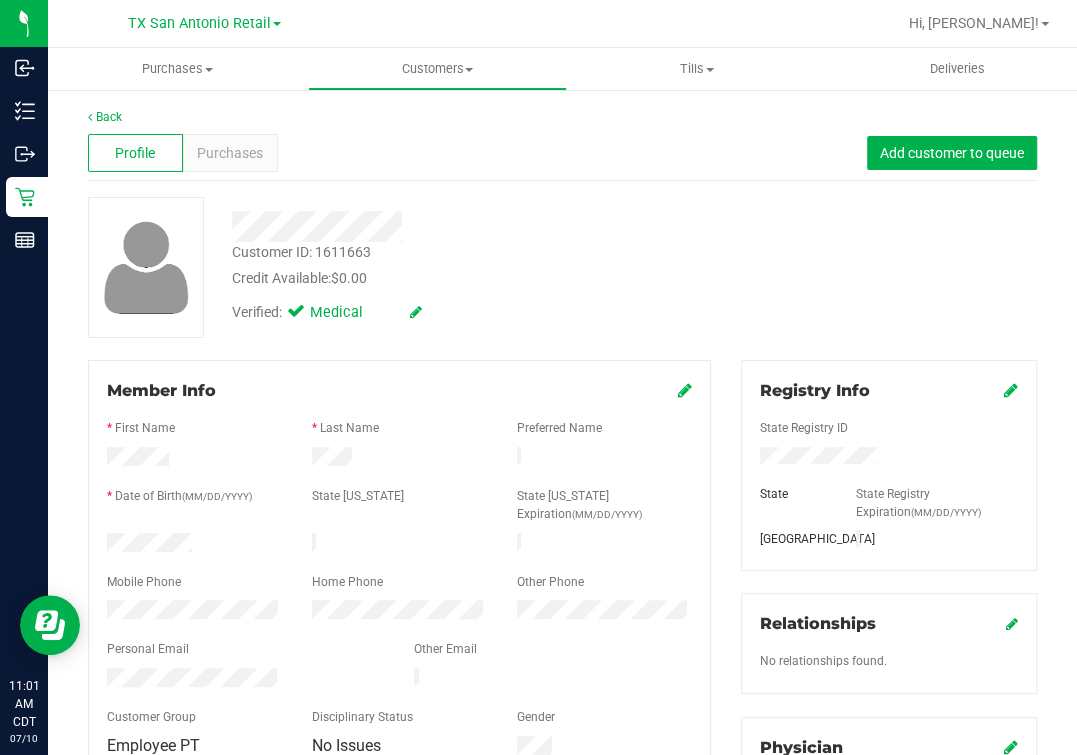 drag, startPoint x: 586, startPoint y: 209, endPoint x: 372, endPoint y: 182, distance: 215.69655 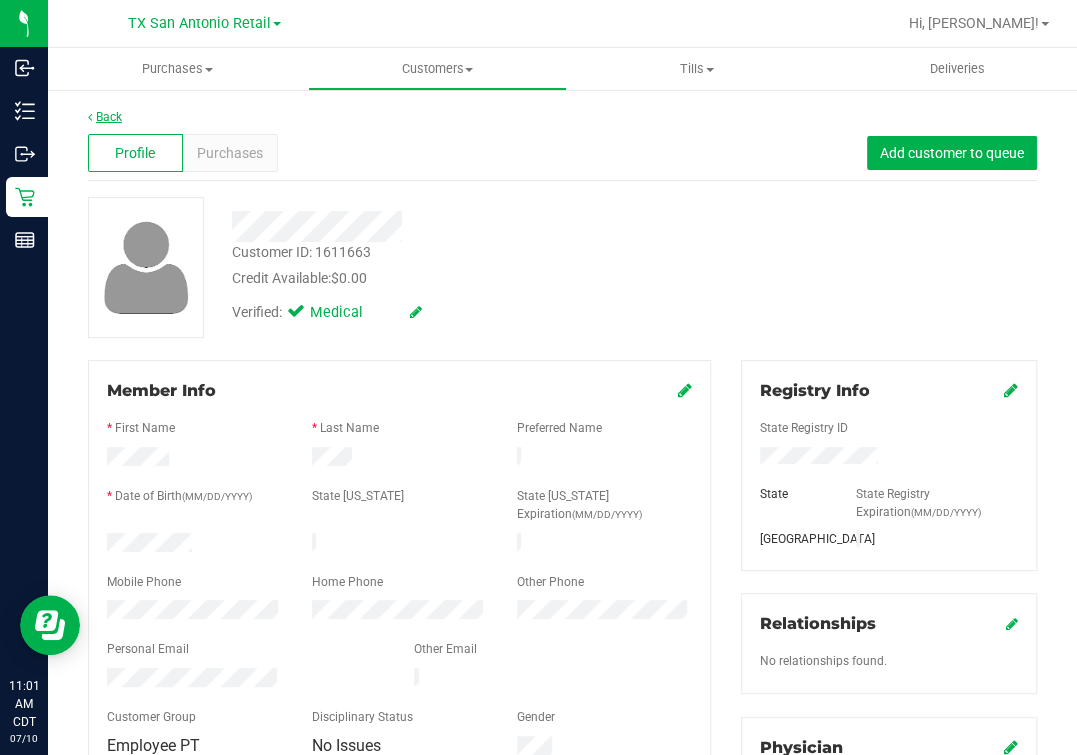 click on "Back" at bounding box center (105, 117) 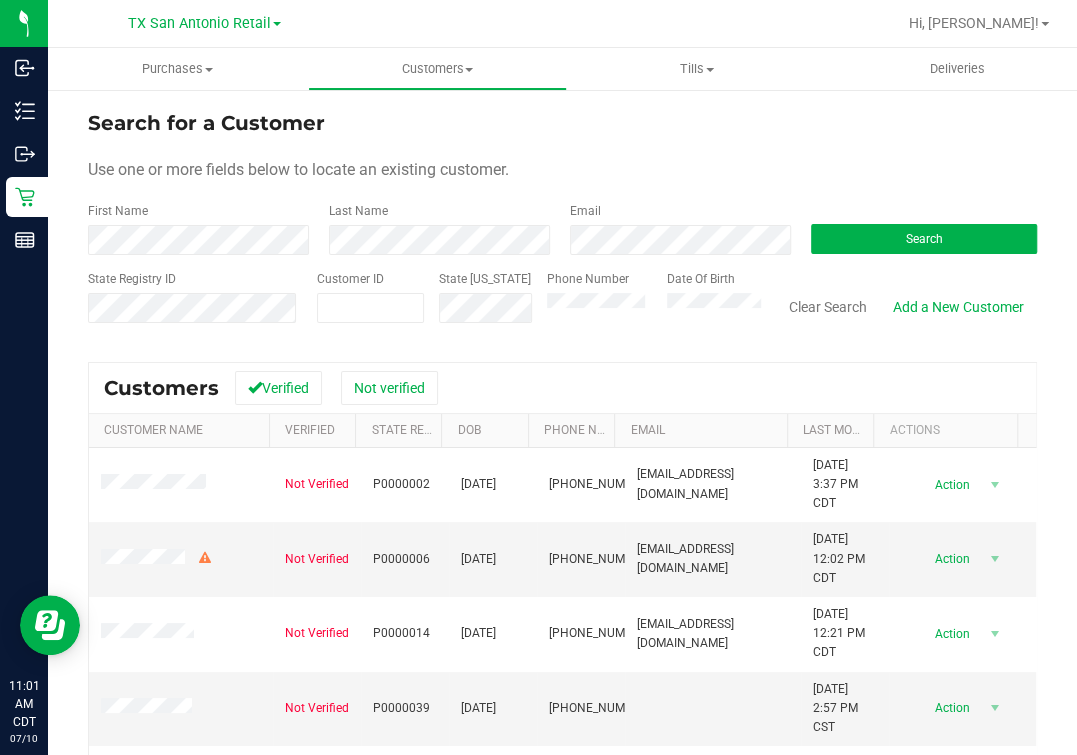 click on "Phone Number" at bounding box center (599, 305) 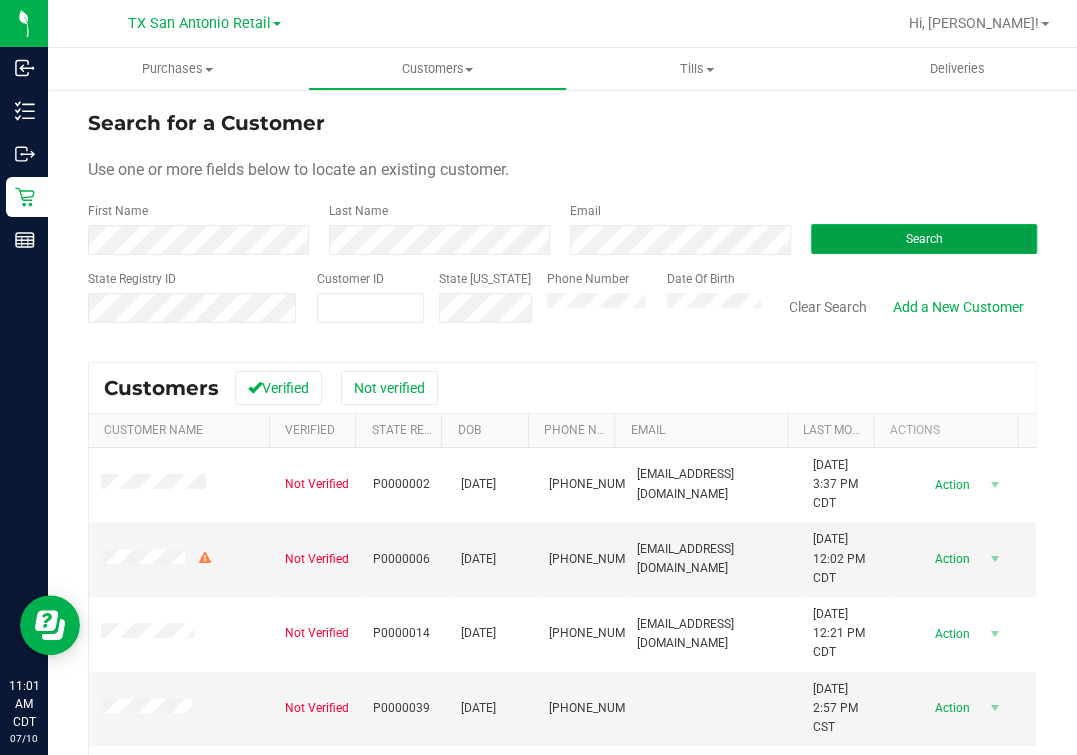 click on "Search" at bounding box center [924, 239] 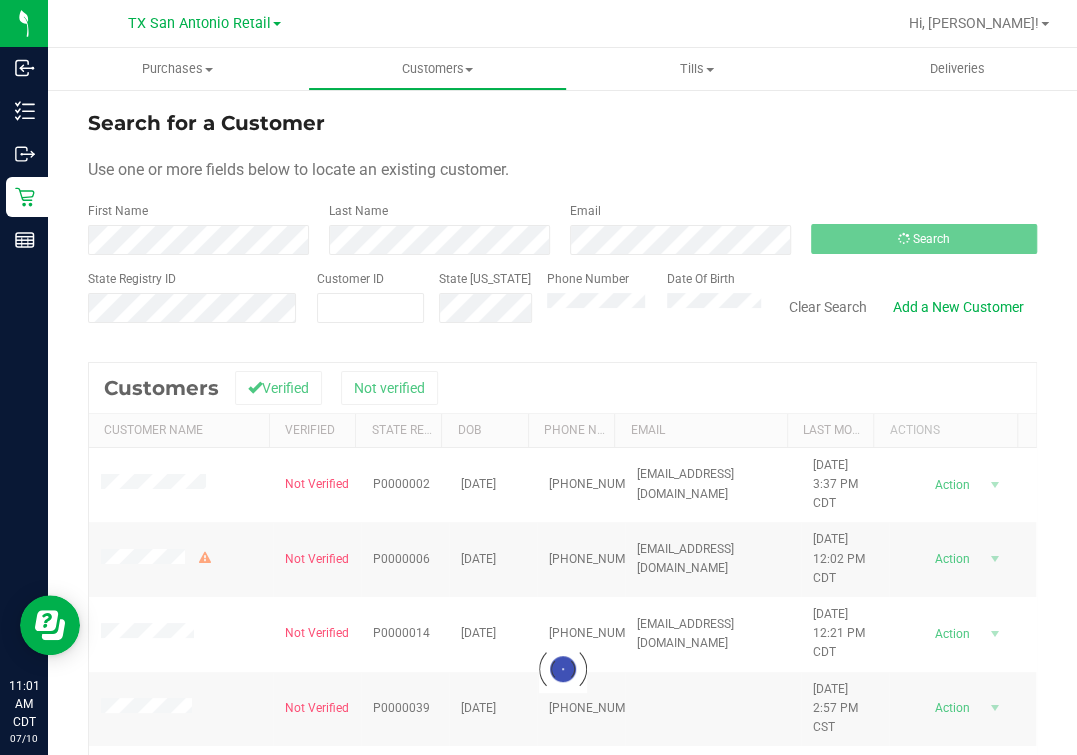 click on "Search for a Customer
Use one or more fields below to locate an existing customer.
First Name
Last Name
Email
Search
State Registry ID
Customer ID
State [US_STATE]
Phone Number
Date Of Birth" at bounding box center [562, 224] 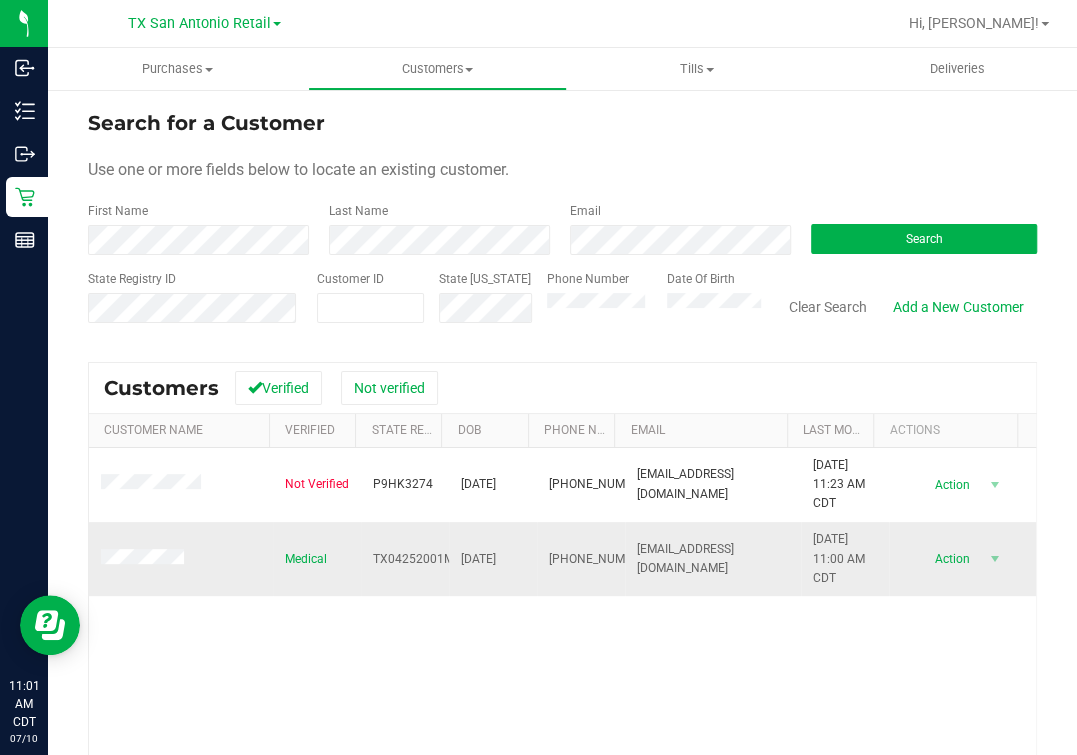 click on "Not Verified P9HK3274 [DATE] (813) 309-5289 [EMAIL_ADDRESS][DOMAIN_NAME] [DATE] 11:23 AM CDT
Delete Profile
Action Action Add to queue Create new purchase View profile View purchases
Medical TX04252001MAPE [DATE] (813) 309-5289 [EMAIL_ADDRESS][DOMAIN_NAME] [DATE] 11:00 AM CDT
Delete Profile" at bounding box center [562, 686] 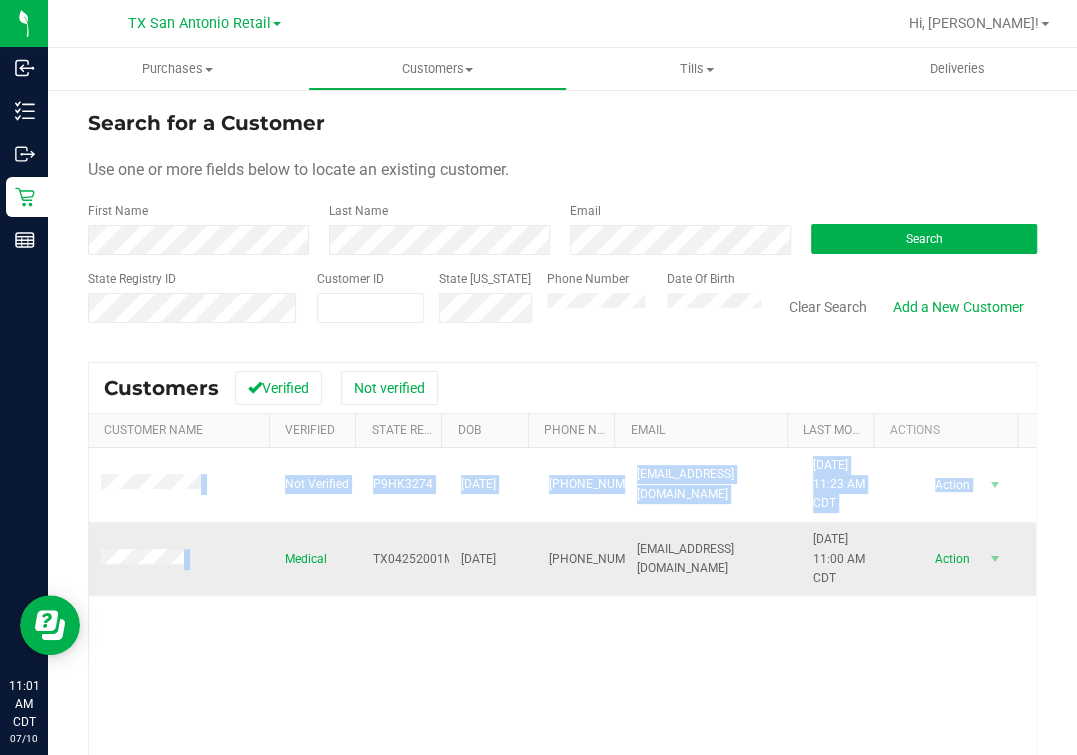 drag, startPoint x: 217, startPoint y: 590, endPoint x: 125, endPoint y: 570, distance: 94.14882 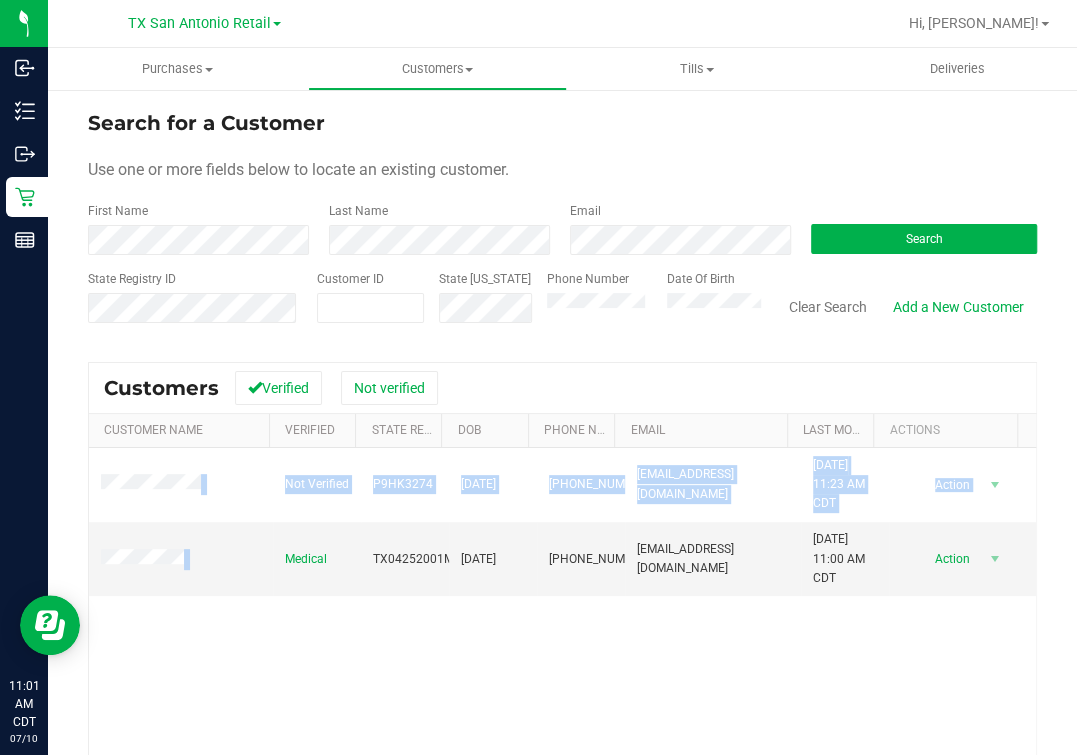 click on "Not Verified P9HK3274 [DATE] (813) 309-5289 [EMAIL_ADDRESS][DOMAIN_NAME] [DATE] 11:23 AM CDT
Delete Profile
Action Action Add to queue Create new purchase View profile View purchases
Medical TX04252001MAPE [DATE] (813) 309-5289 [EMAIL_ADDRESS][DOMAIN_NAME] [DATE] 11:00 AM CDT
Delete Profile" at bounding box center (562, 686) 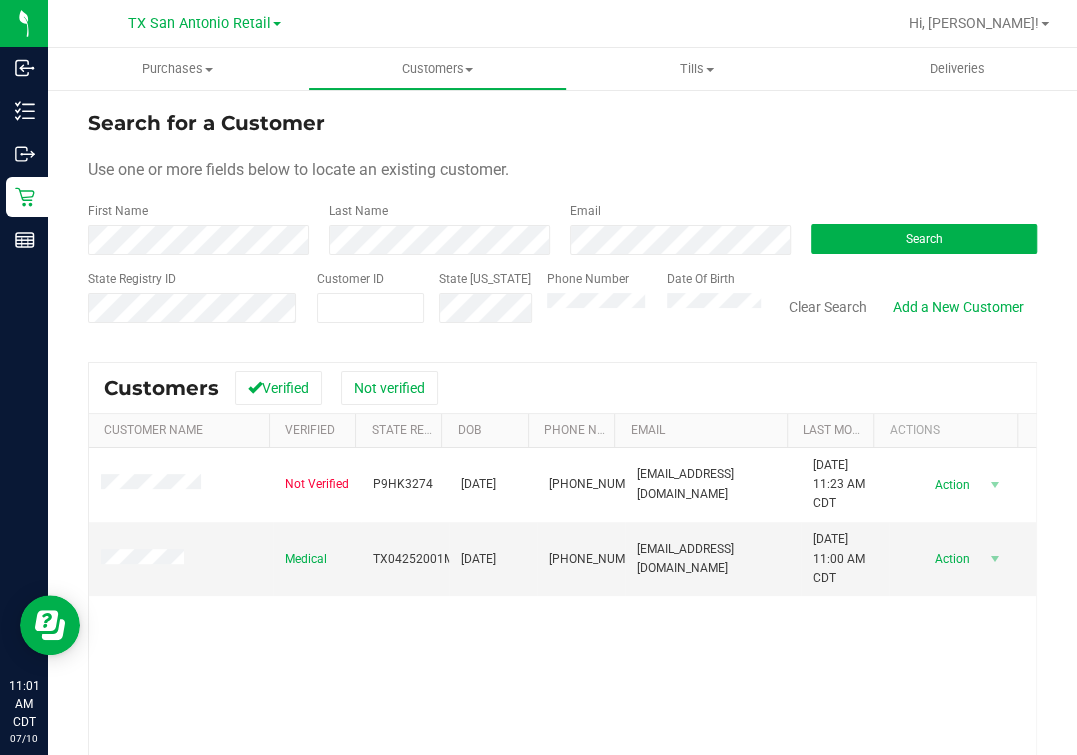 drag, startPoint x: 316, startPoint y: 636, endPoint x: 305, endPoint y: 636, distance: 11 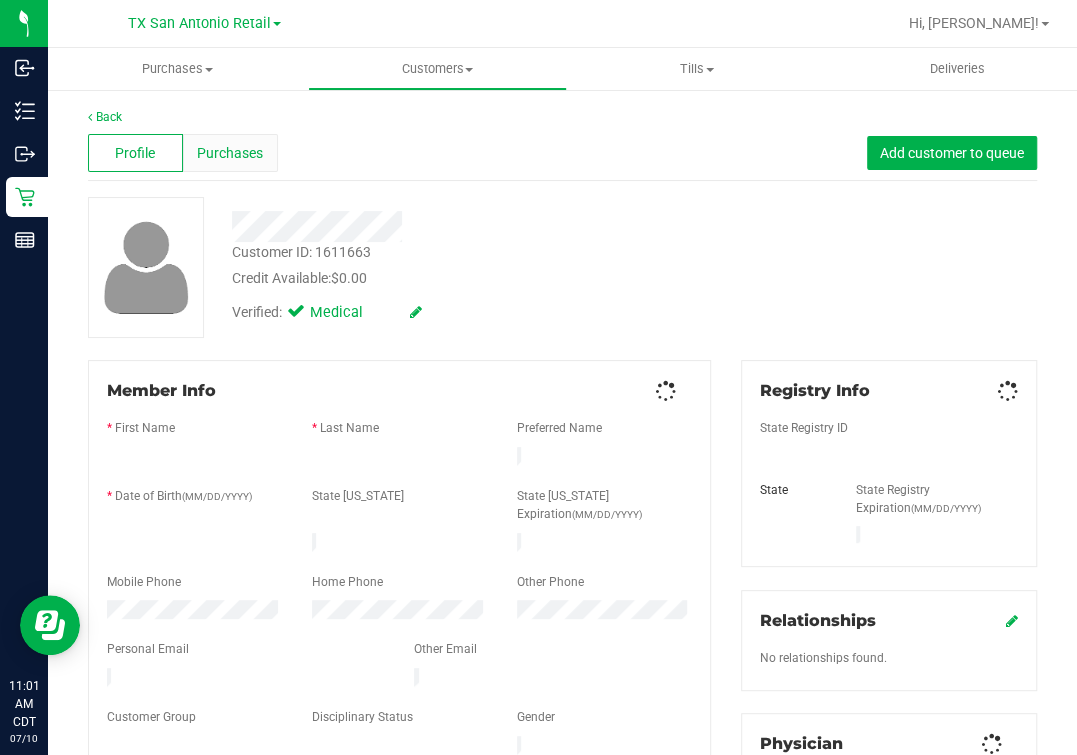 click on "Purchases" at bounding box center [230, 153] 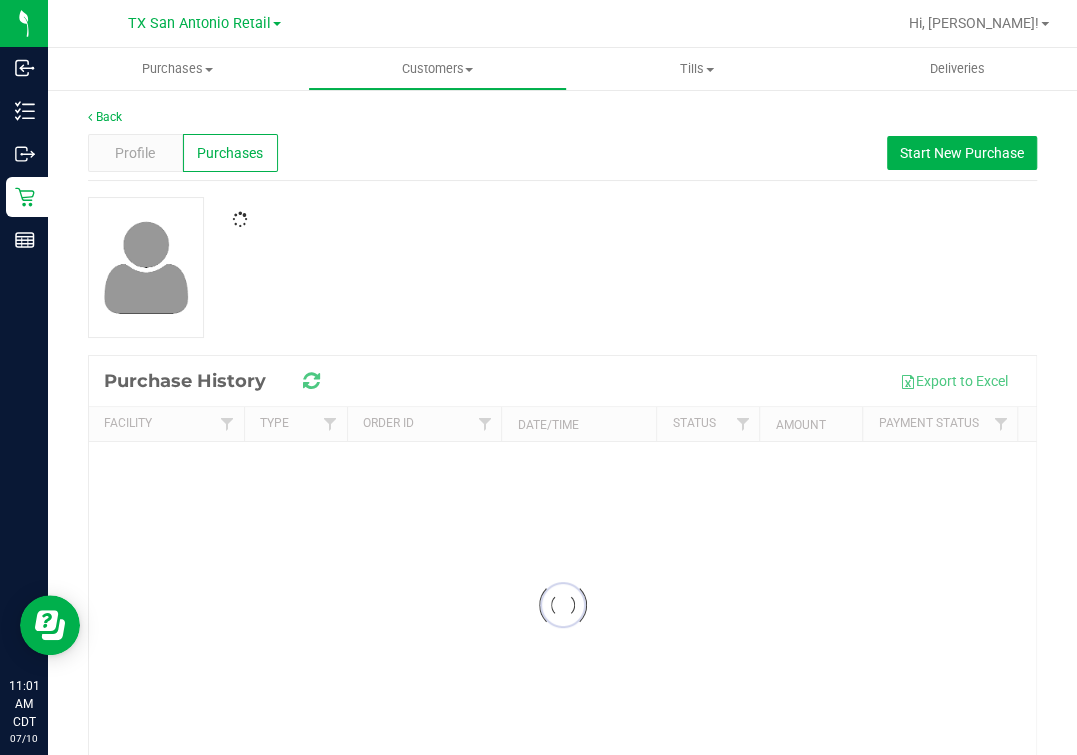 click at bounding box center [562, 267] 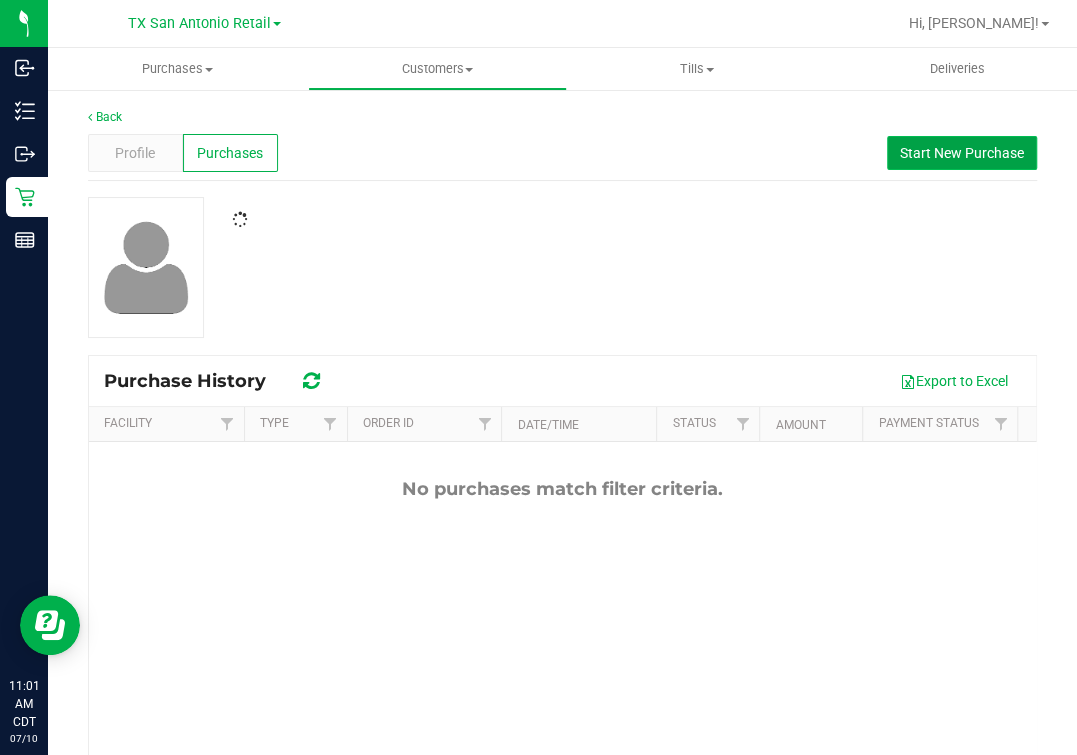 click on "Start New Purchase" at bounding box center (962, 153) 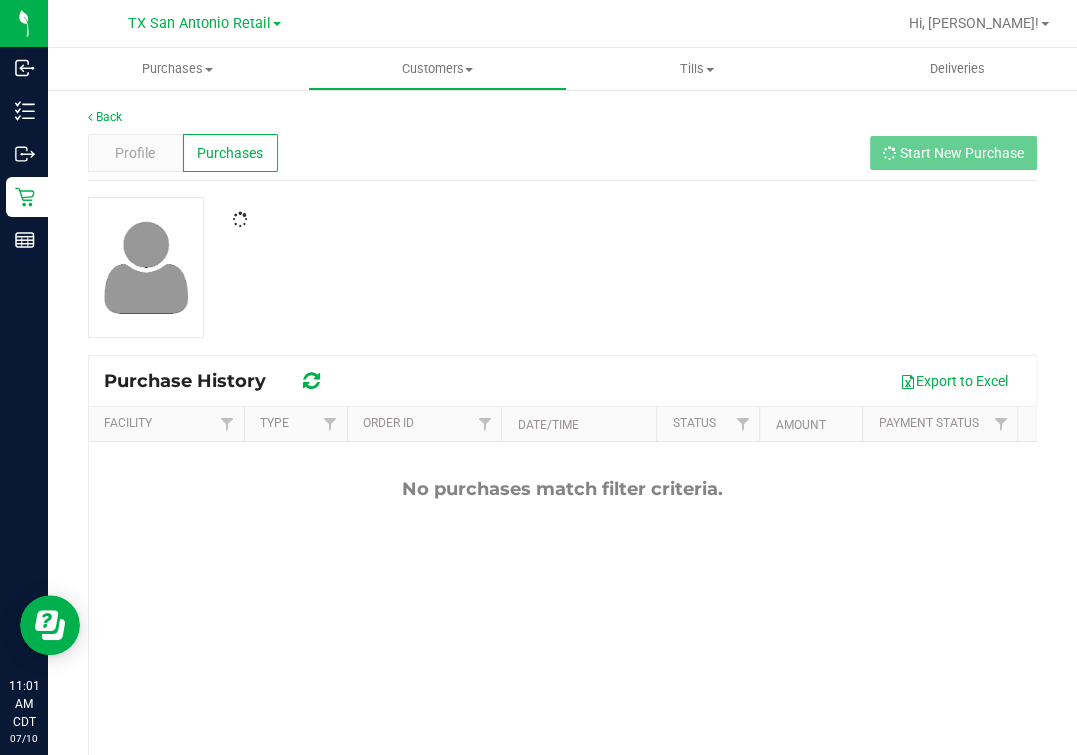 click at bounding box center (562, 267) 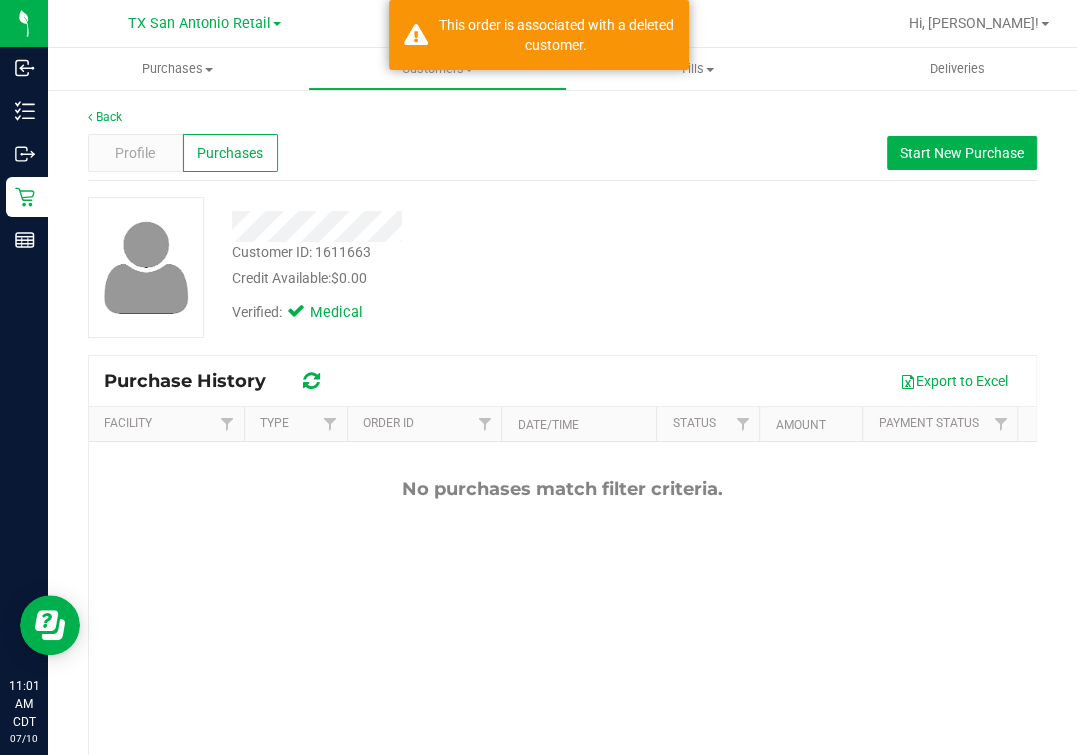 click on "Profile
Purchases
Start New Purchase" at bounding box center [562, 153] 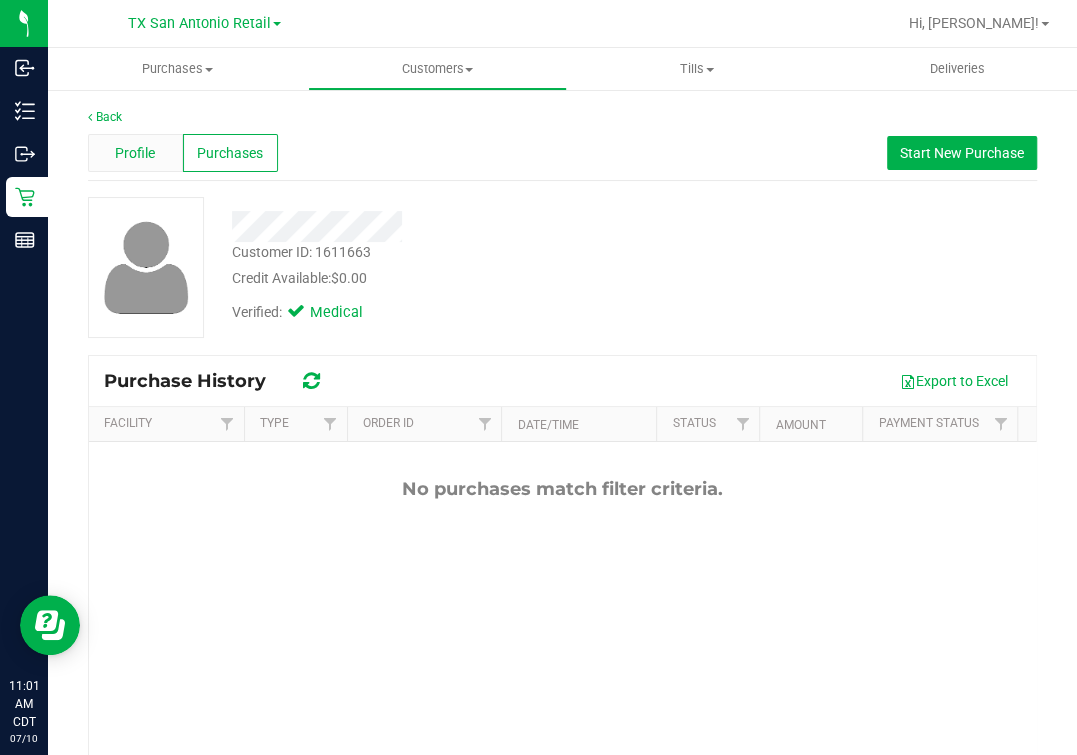 click on "Profile" at bounding box center [135, 153] 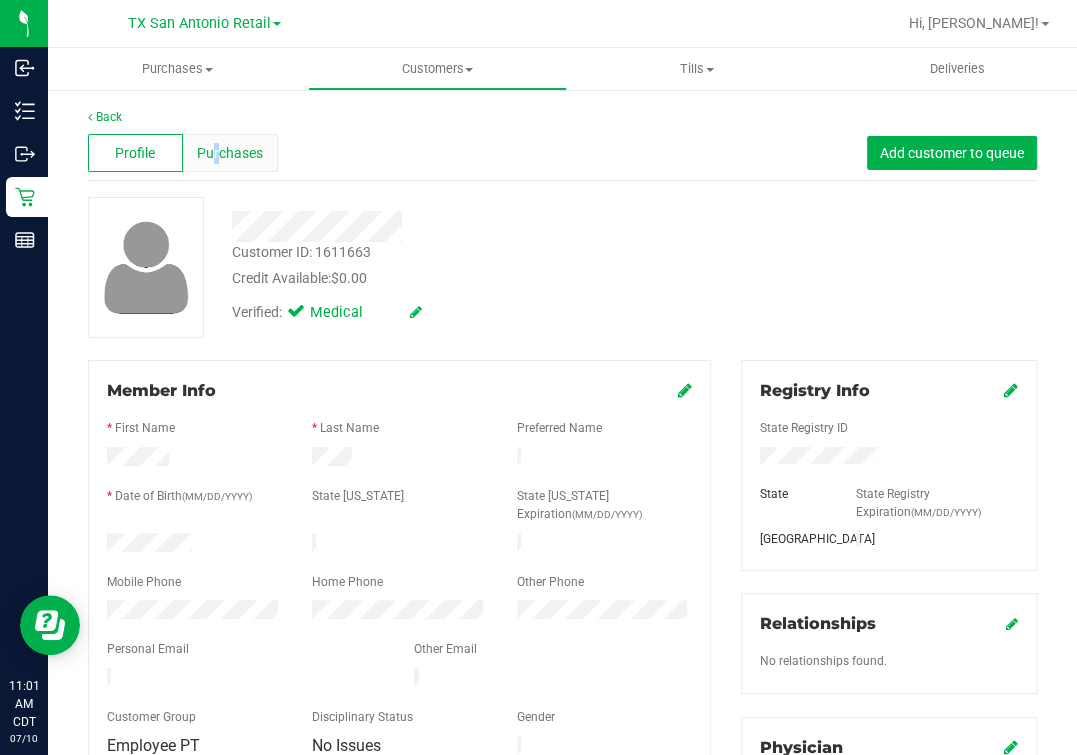 click on "Purchases" at bounding box center [230, 153] 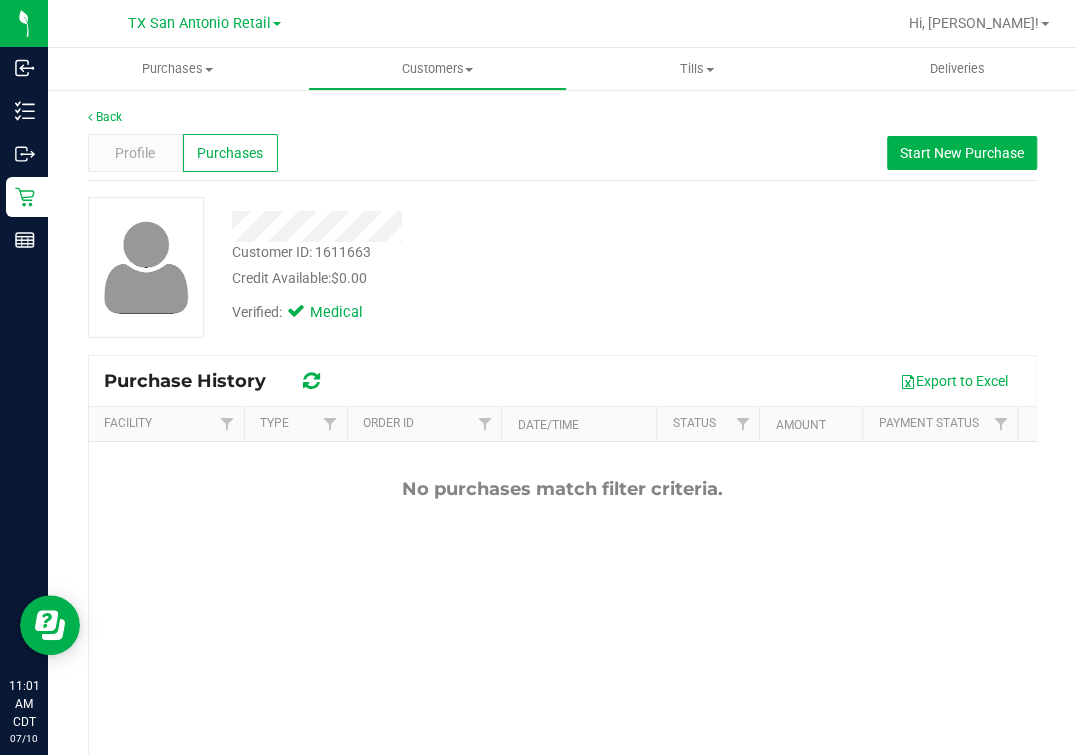 drag, startPoint x: 216, startPoint y: 150, endPoint x: 524, endPoint y: 191, distance: 310.71692 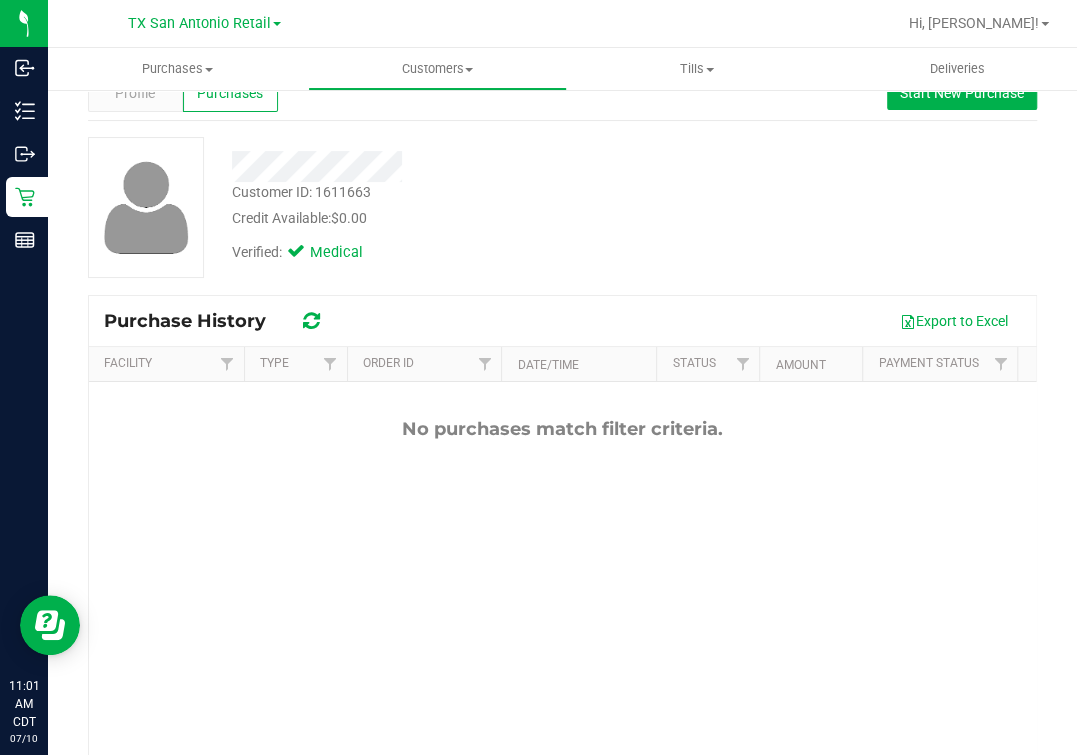 scroll, scrollTop: 0, scrollLeft: 0, axis: both 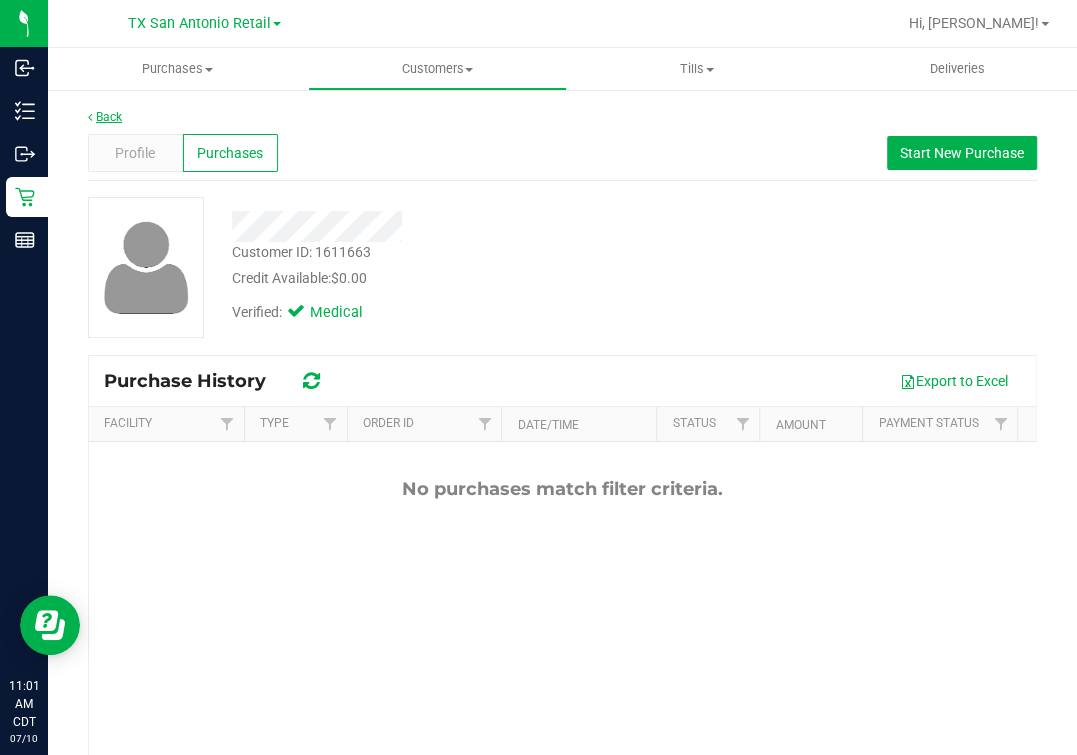 click on "Back" at bounding box center (105, 117) 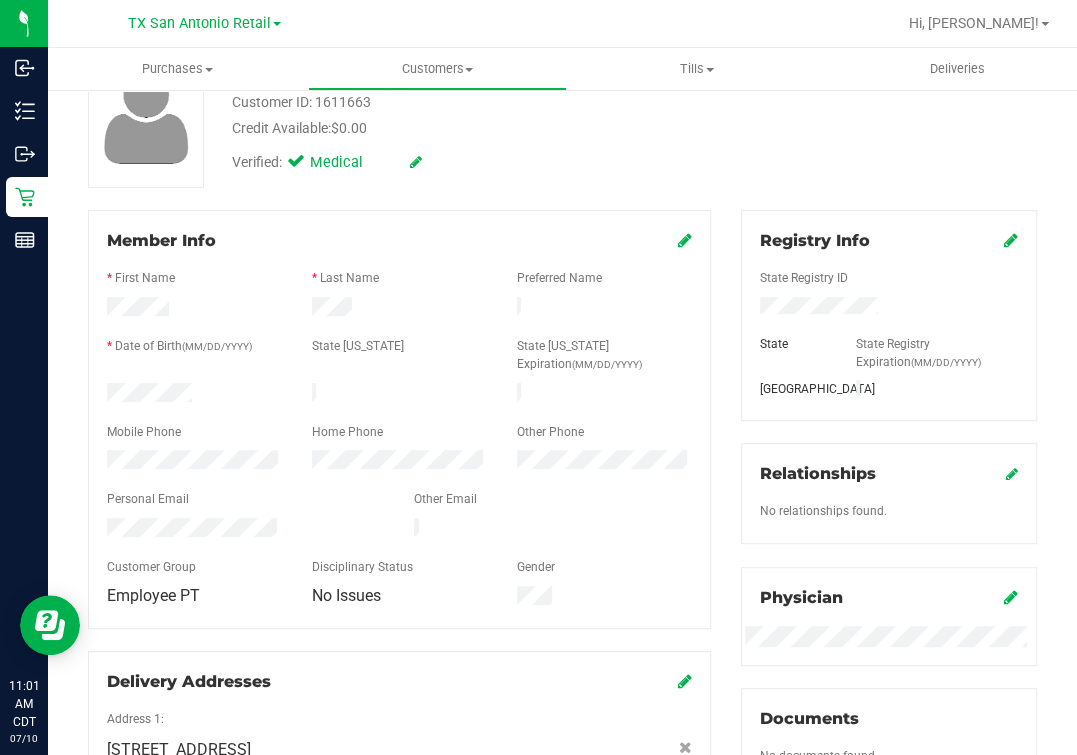 scroll, scrollTop: 0, scrollLeft: 0, axis: both 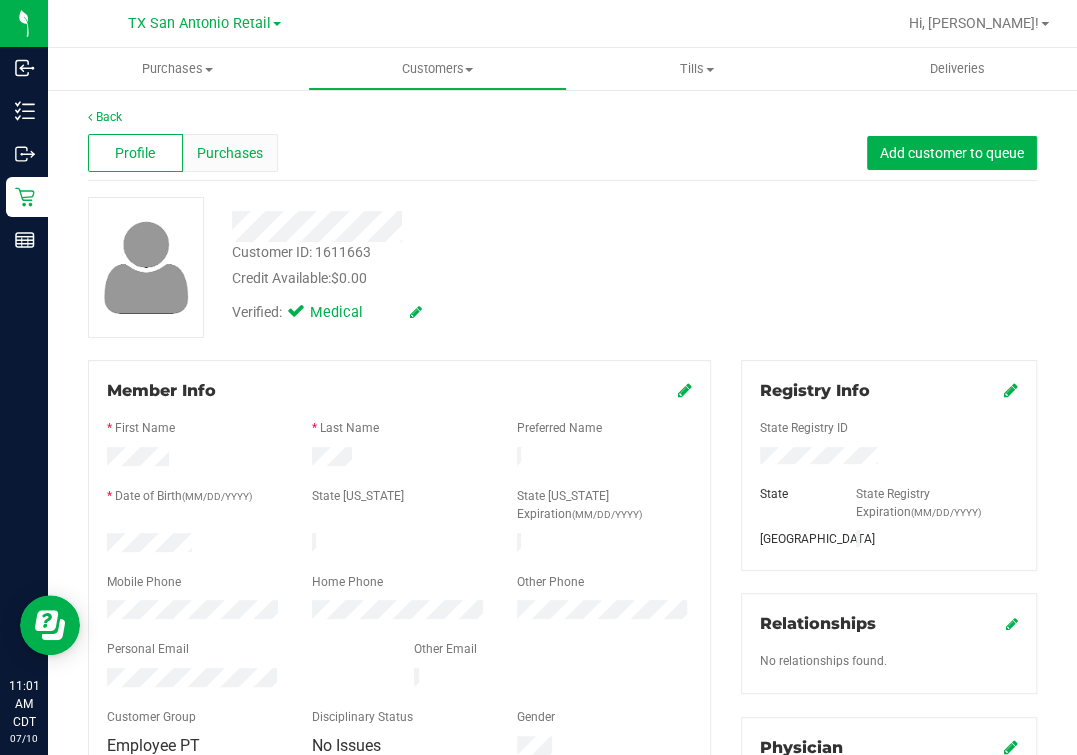 click on "Purchases" at bounding box center [230, 153] 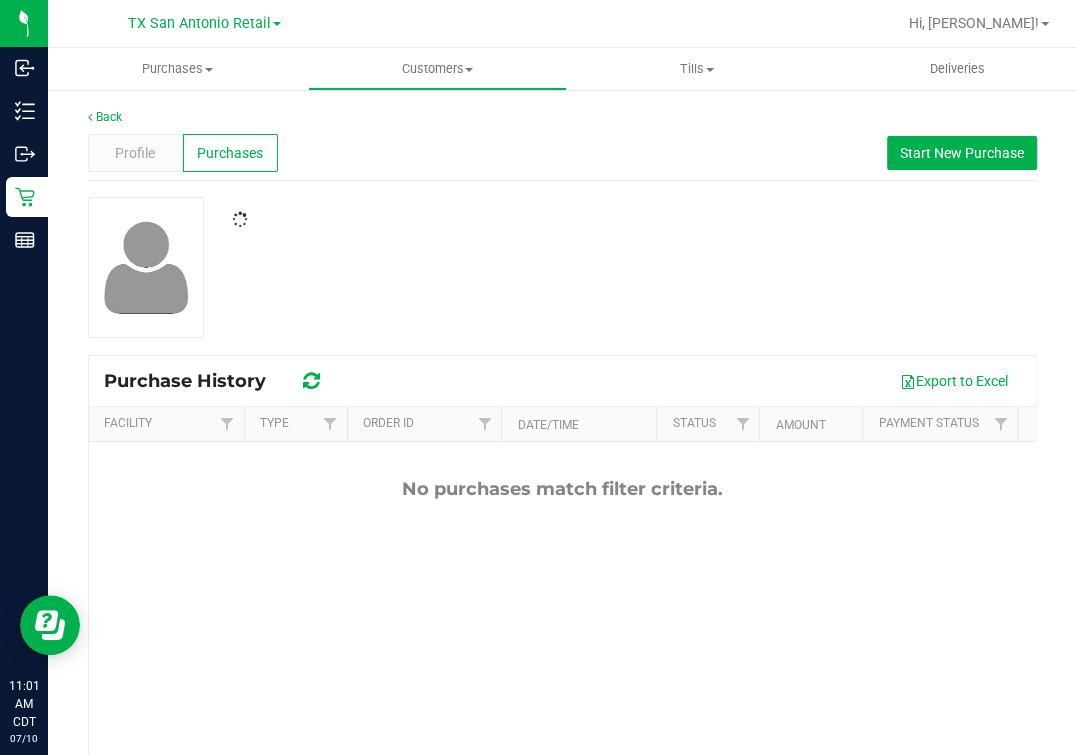 click at bounding box center (462, 213) 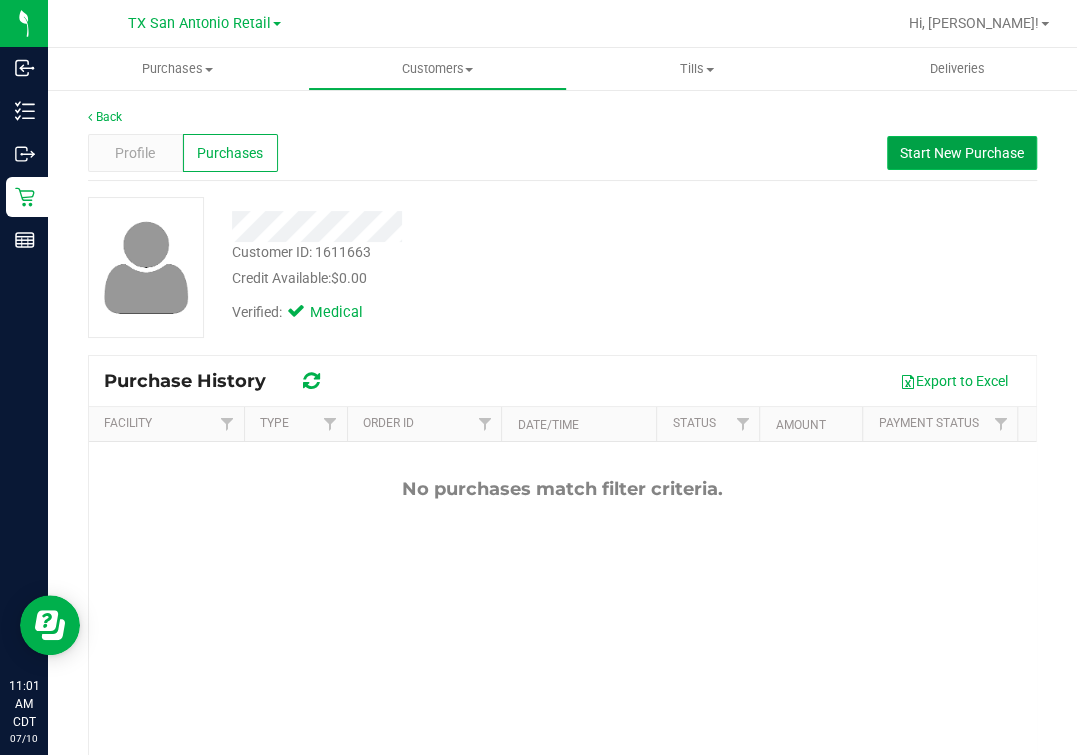 click on "Start New Purchase" at bounding box center (962, 153) 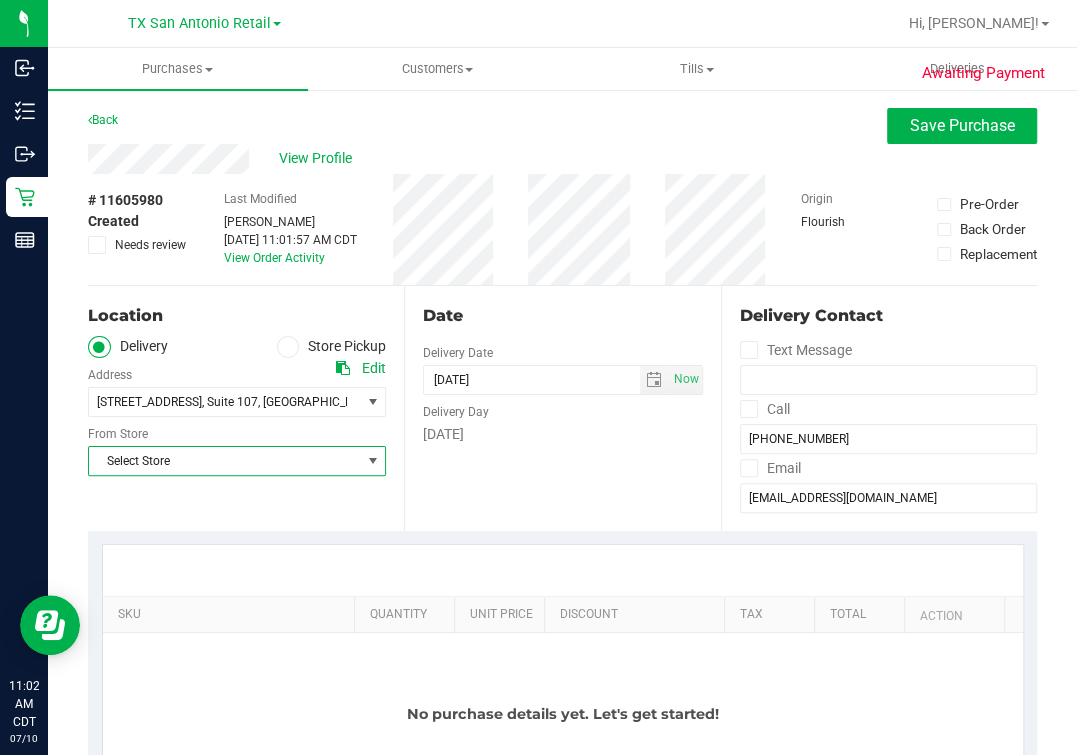 click on "Select Store" at bounding box center (224, 461) 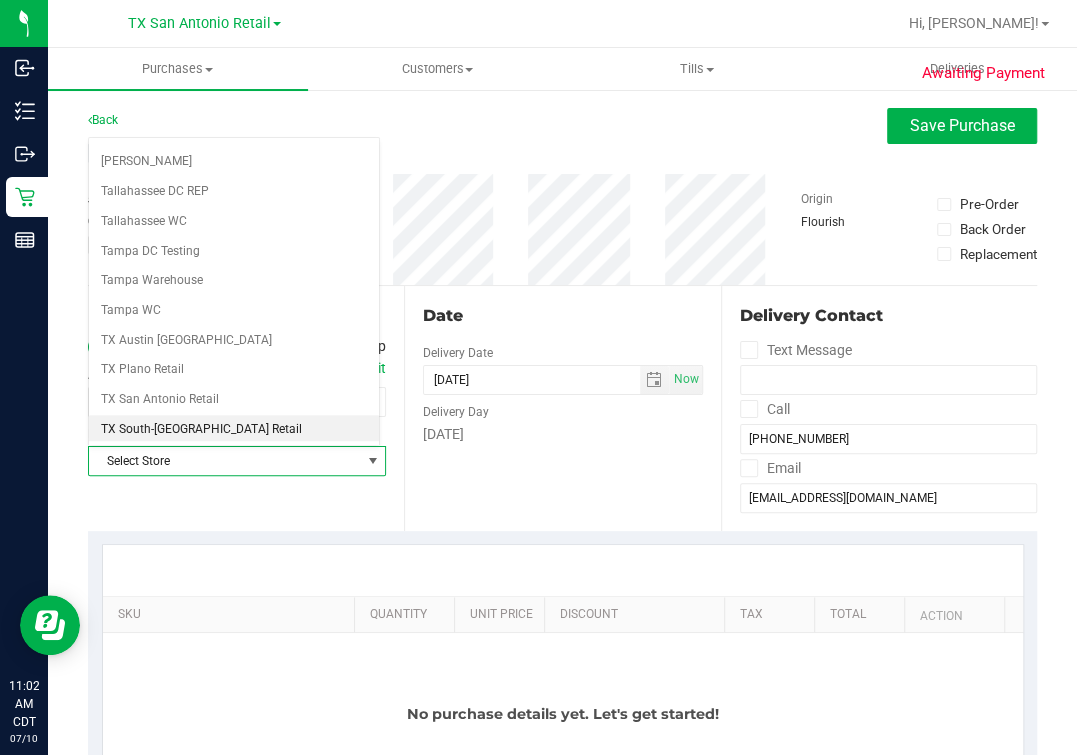 scroll, scrollTop: 1432, scrollLeft: 0, axis: vertical 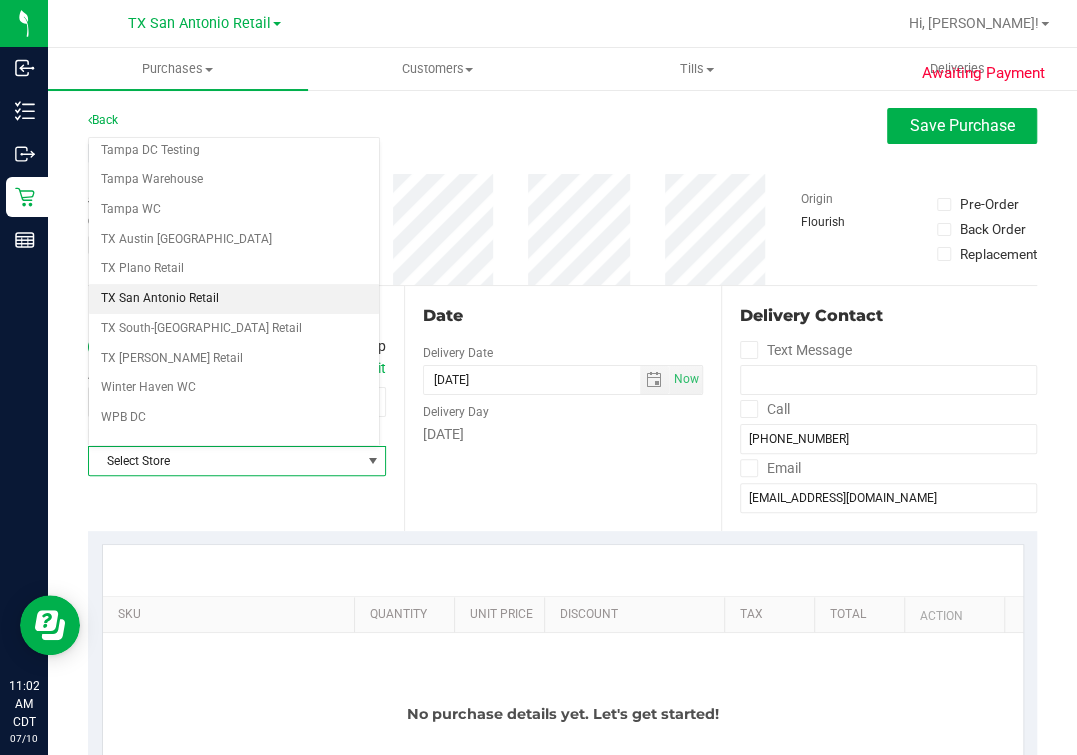 click on "TX San Antonio Retail" at bounding box center (234, 299) 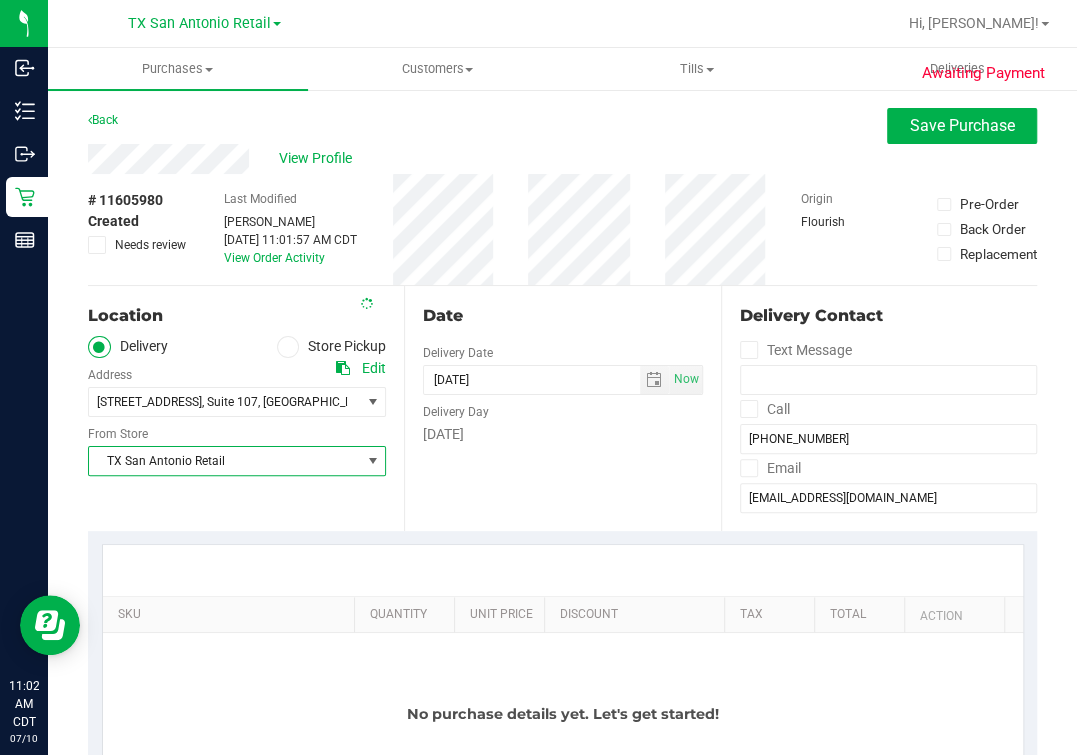 click on "Location
Delivery
Store Pickup
Address
Edit
[STREET_ADDRESS]
, Suite 107
, [GEOGRAPHIC_DATA]
, [GEOGRAPHIC_DATA]
78258
Select address [STREET_ADDRESS]
From Store
[GEOGRAPHIC_DATA] [GEOGRAPHIC_DATA] Retail Select Store [PERSON_NAME][GEOGRAPHIC_DATA] [GEOGRAPHIC_DATA][PERSON_NAME][GEOGRAPHIC_DATA] [GEOGRAPHIC_DATA] [GEOGRAPHIC_DATA] [PERSON_NAME][GEOGRAPHIC_DATA] WC [GEOGRAPHIC_DATA] WC Call Center [PERSON_NAME] [GEOGRAPHIC_DATA] WC [GEOGRAPHIC_DATA] WC [GEOGRAPHIC_DATA] WC Deltona WC" at bounding box center (562, 408) 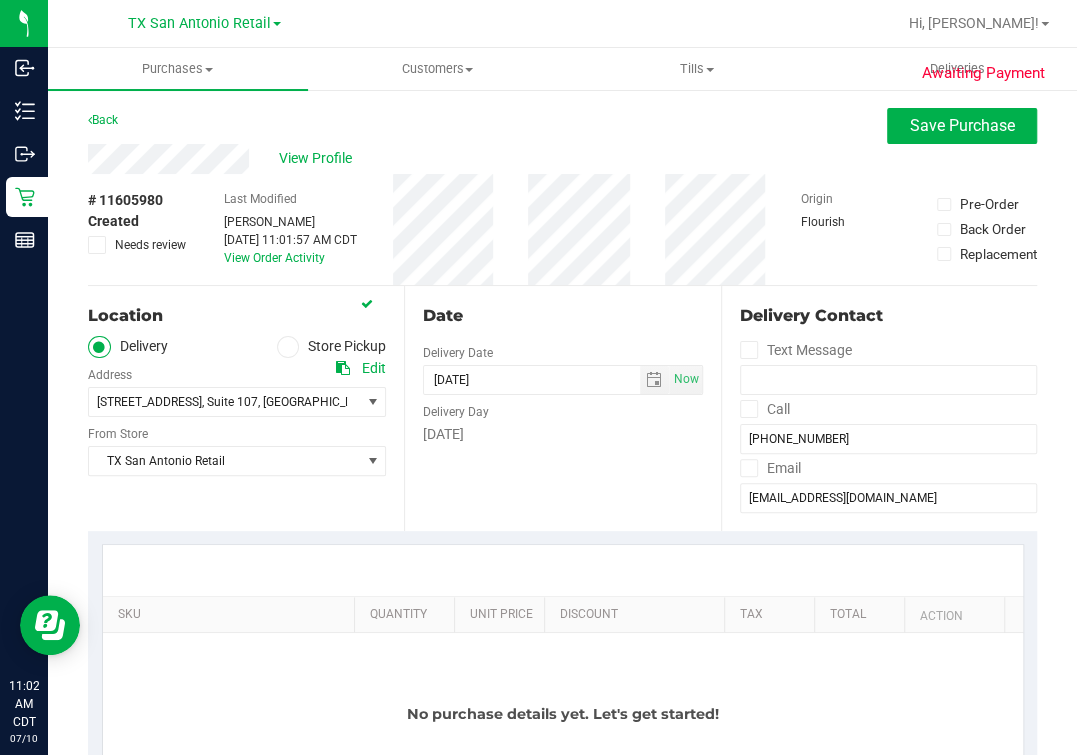 drag, startPoint x: 402, startPoint y: 323, endPoint x: 702, endPoint y: 509, distance: 352.9816 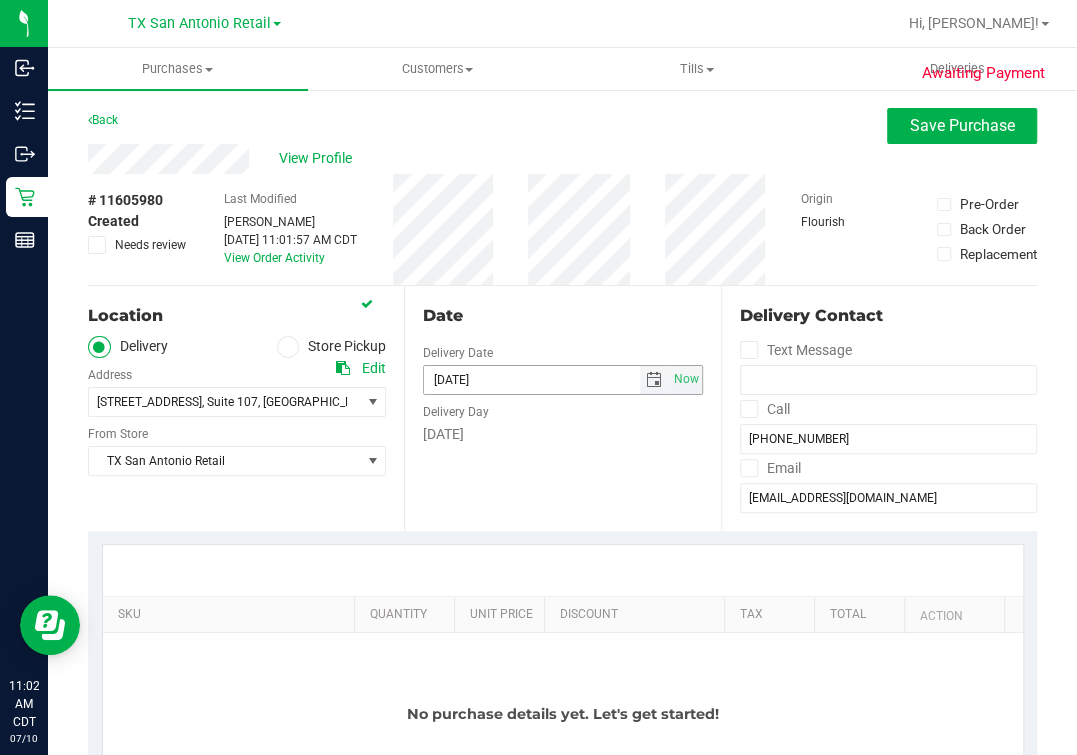 click at bounding box center (654, 380) 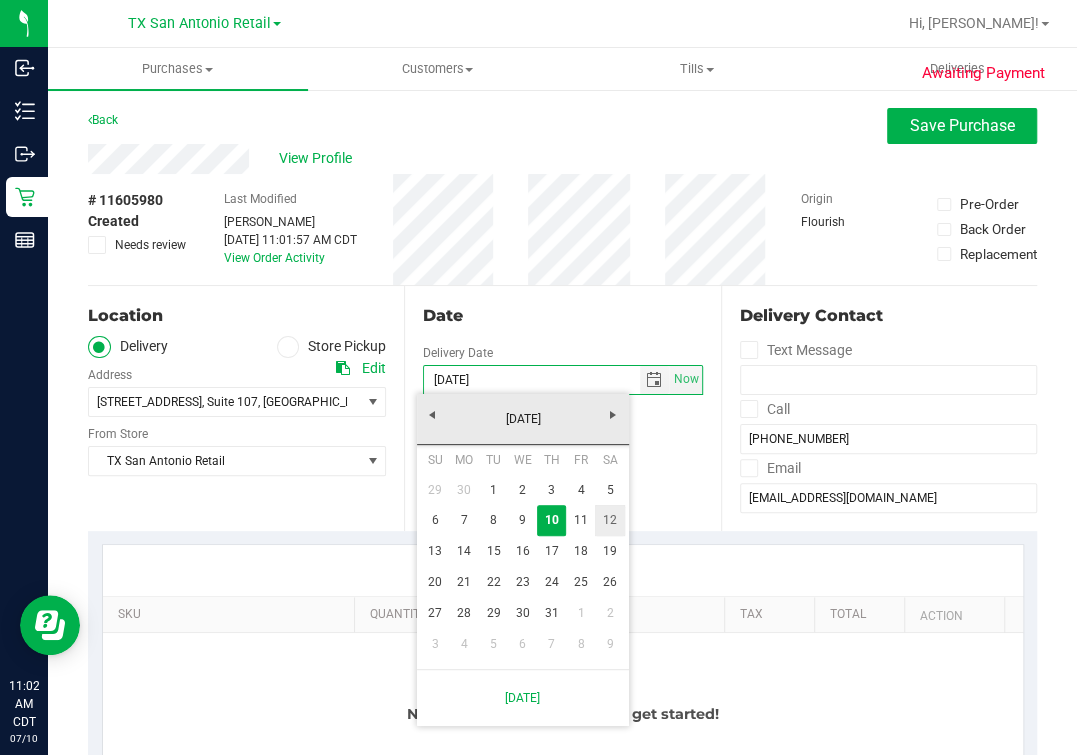 click on "12" at bounding box center (609, 520) 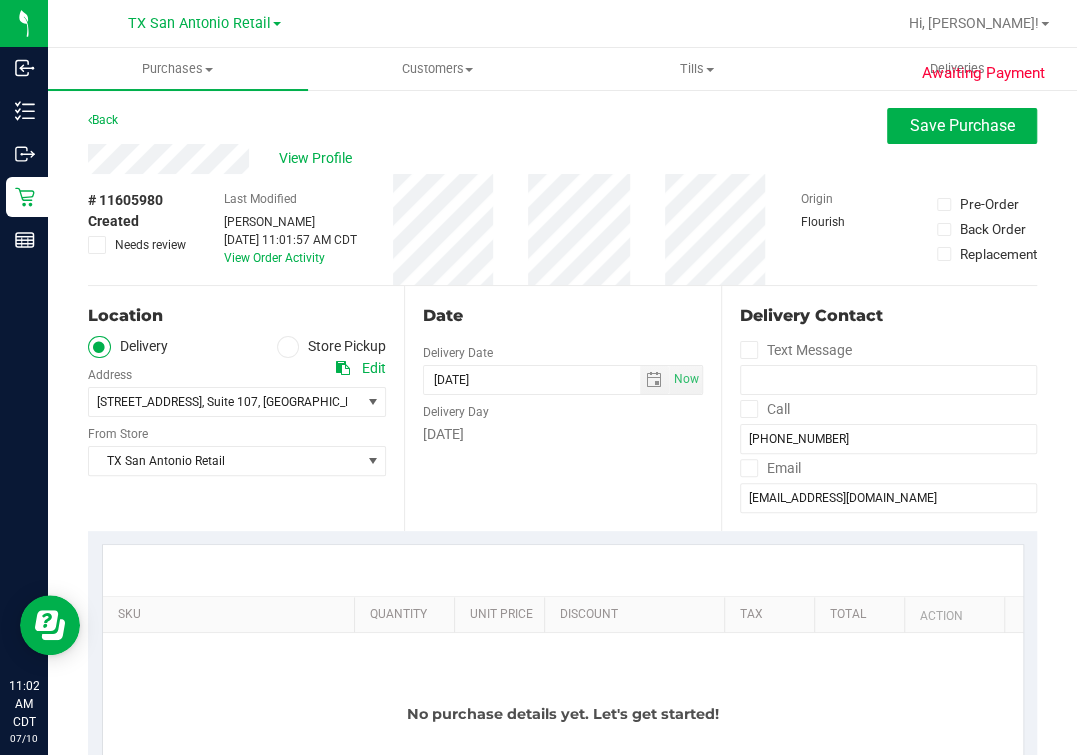 click on "Date" at bounding box center [562, 316] 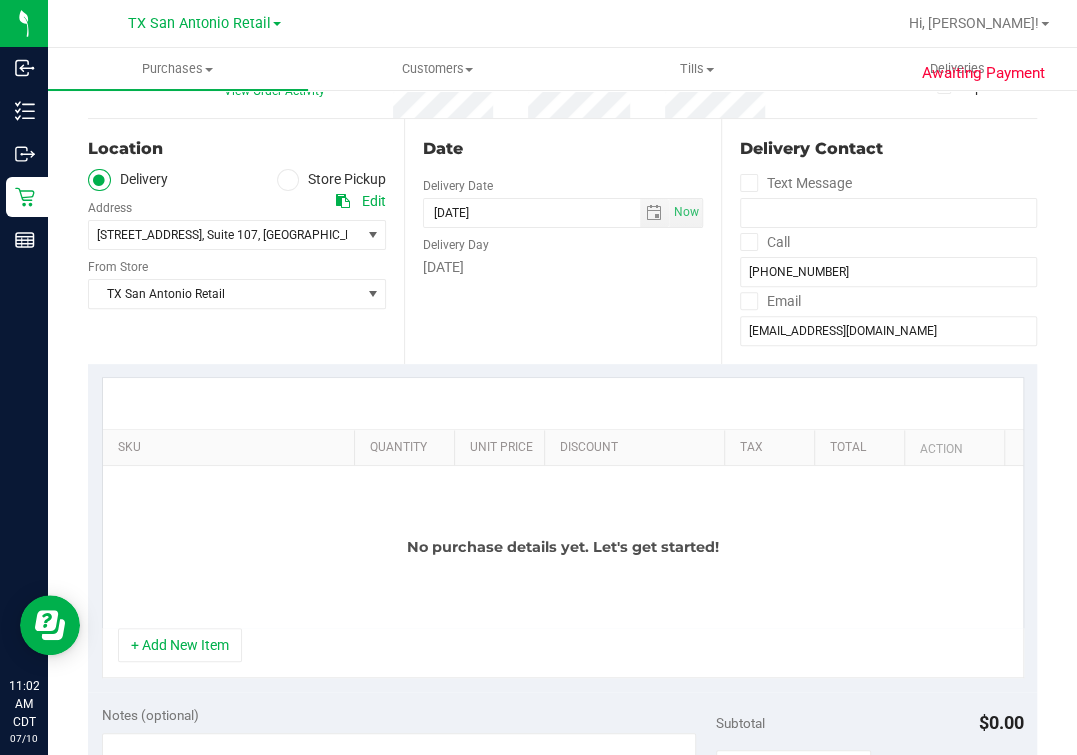 scroll, scrollTop: 0, scrollLeft: 0, axis: both 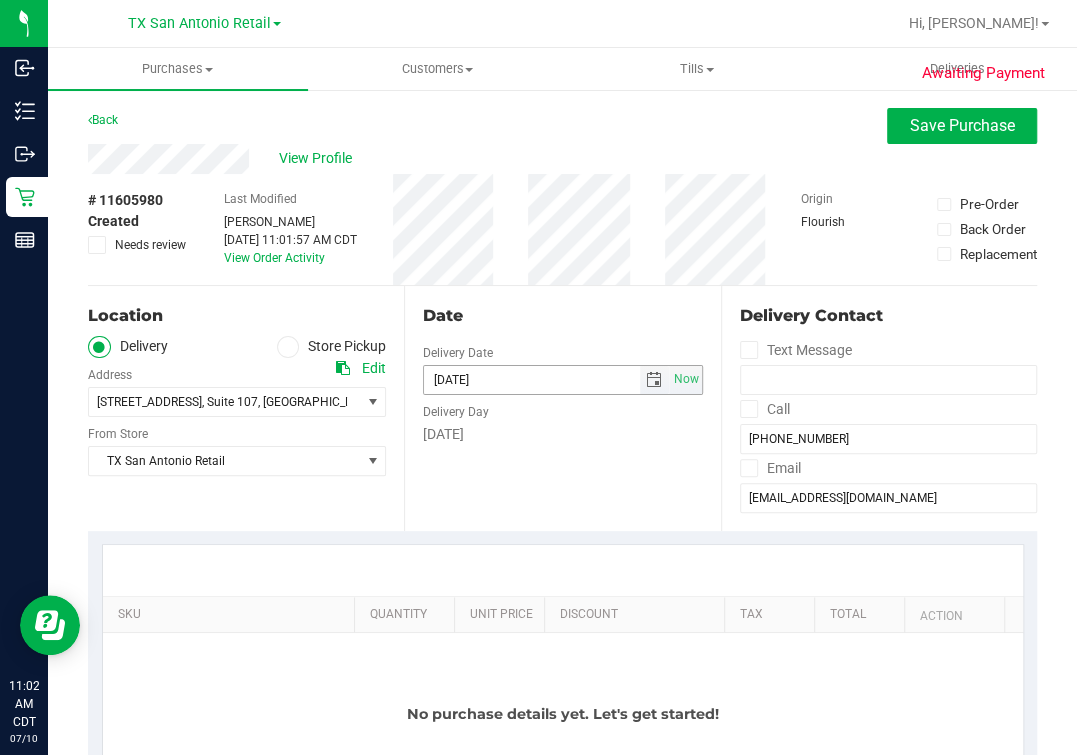 click on "Date
Delivery Date
[DATE]
Now
[DATE] 11:01 AM
Now
Delivery Day
[DATE]" at bounding box center (562, 408) 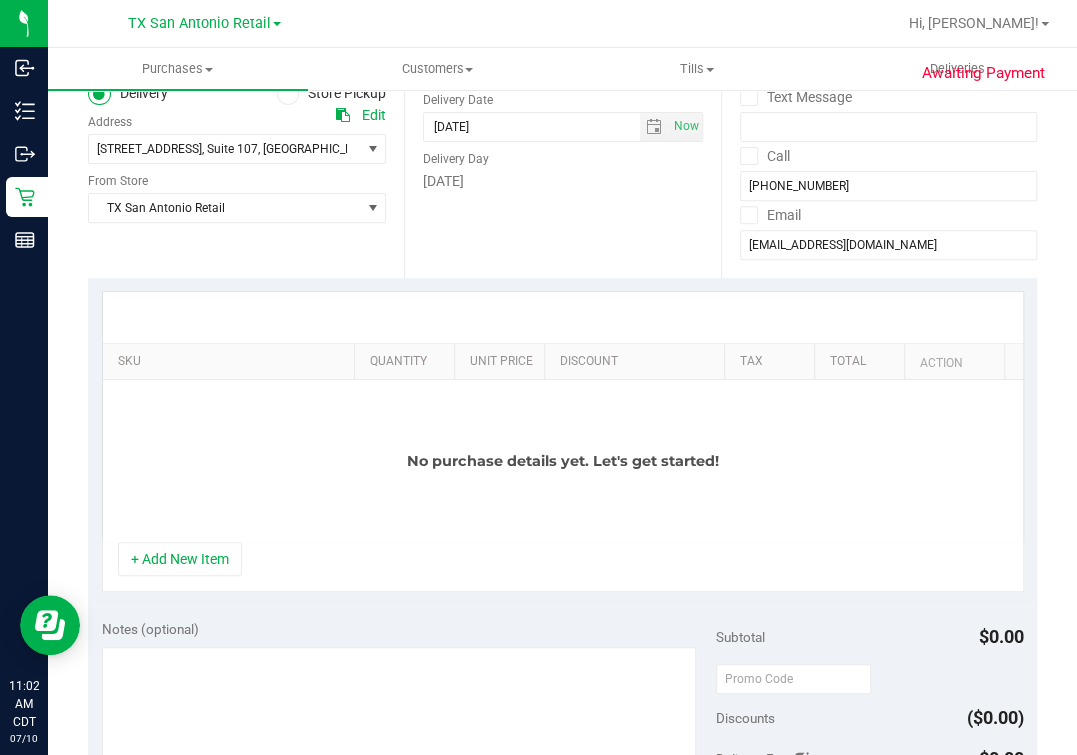 scroll, scrollTop: 375, scrollLeft: 0, axis: vertical 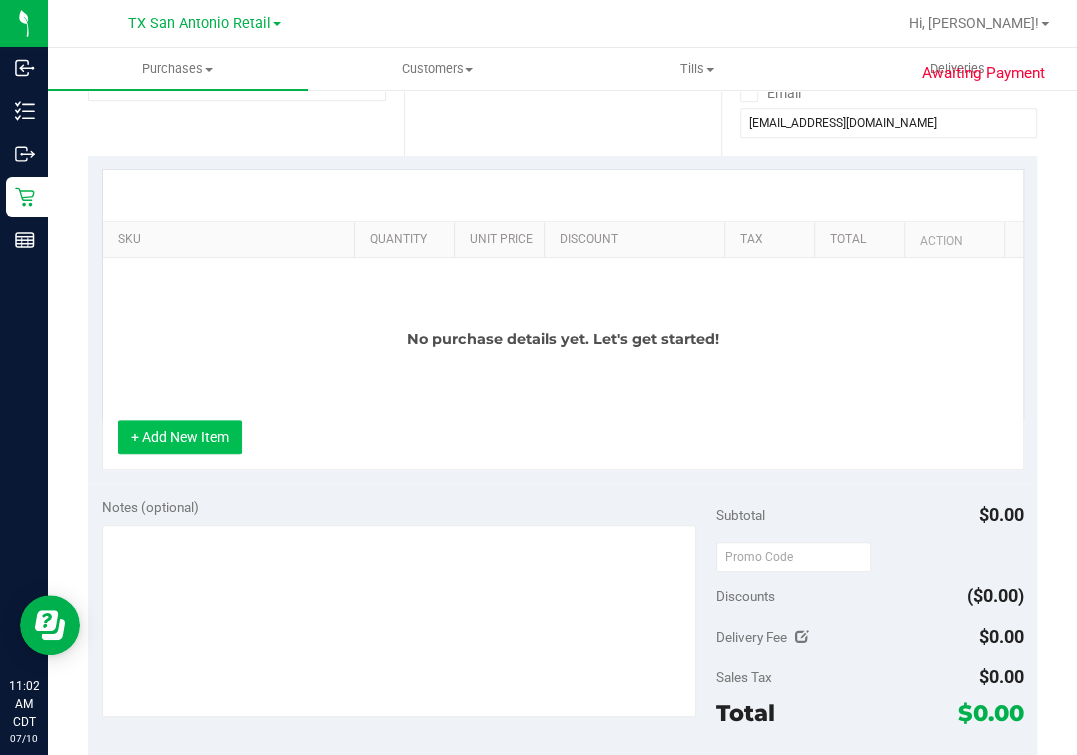 click on "+ Add New Item" at bounding box center [180, 437] 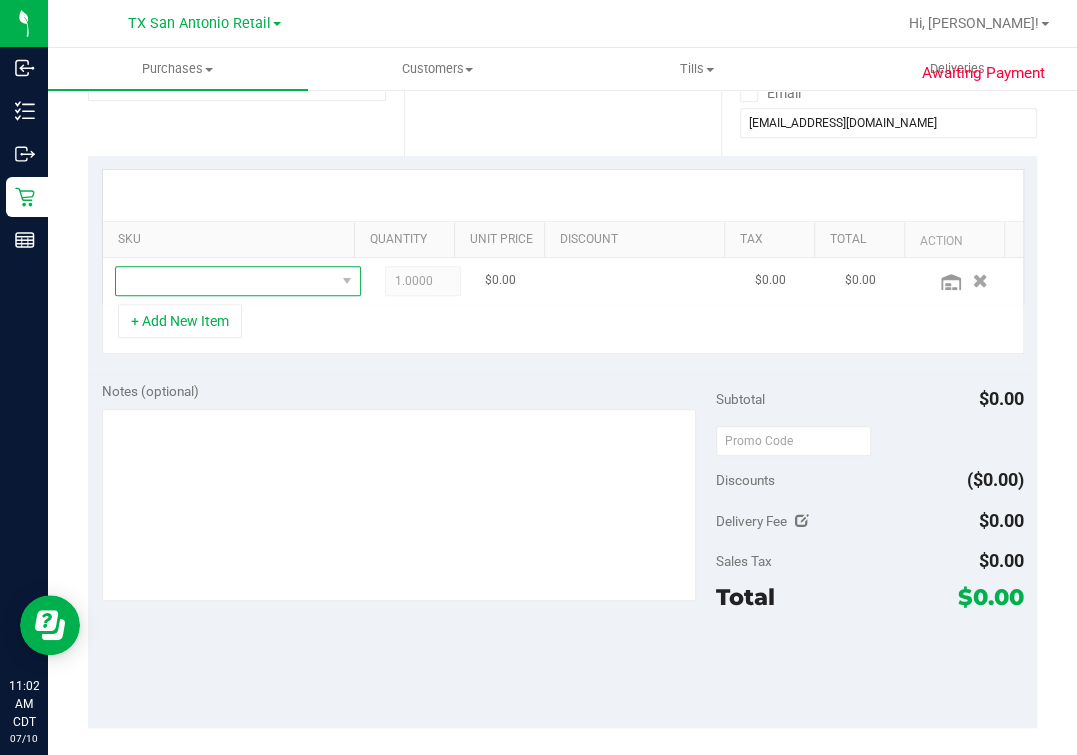 click at bounding box center (225, 281) 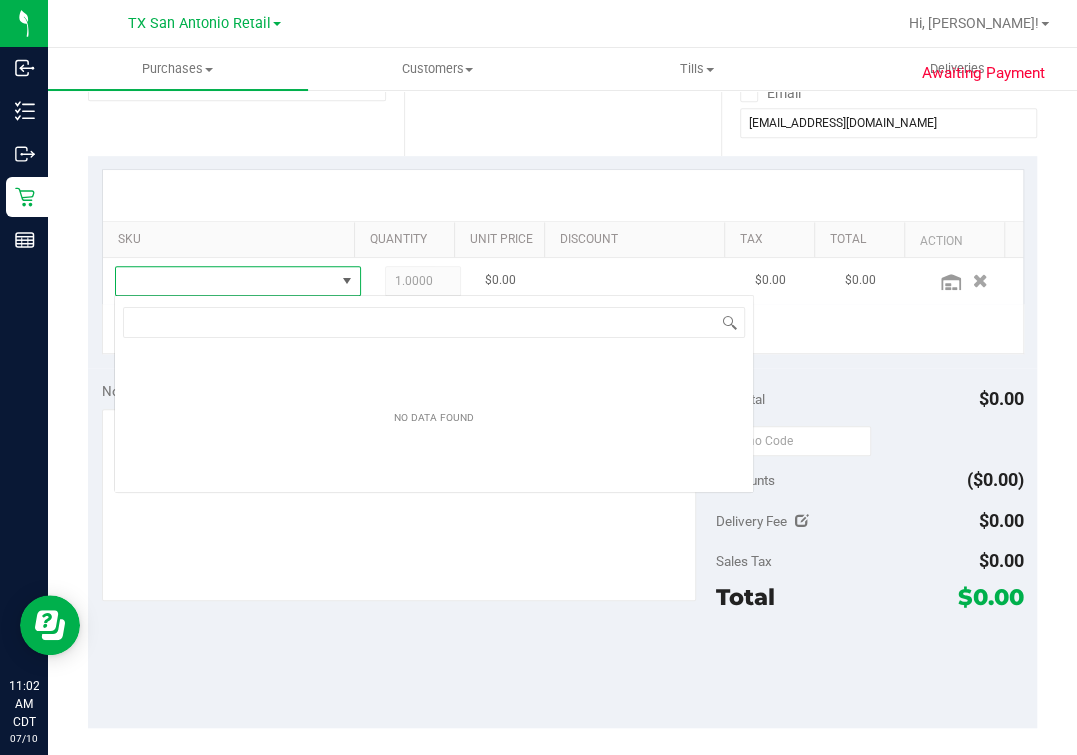 scroll, scrollTop: 99969, scrollLeft: 99792, axis: both 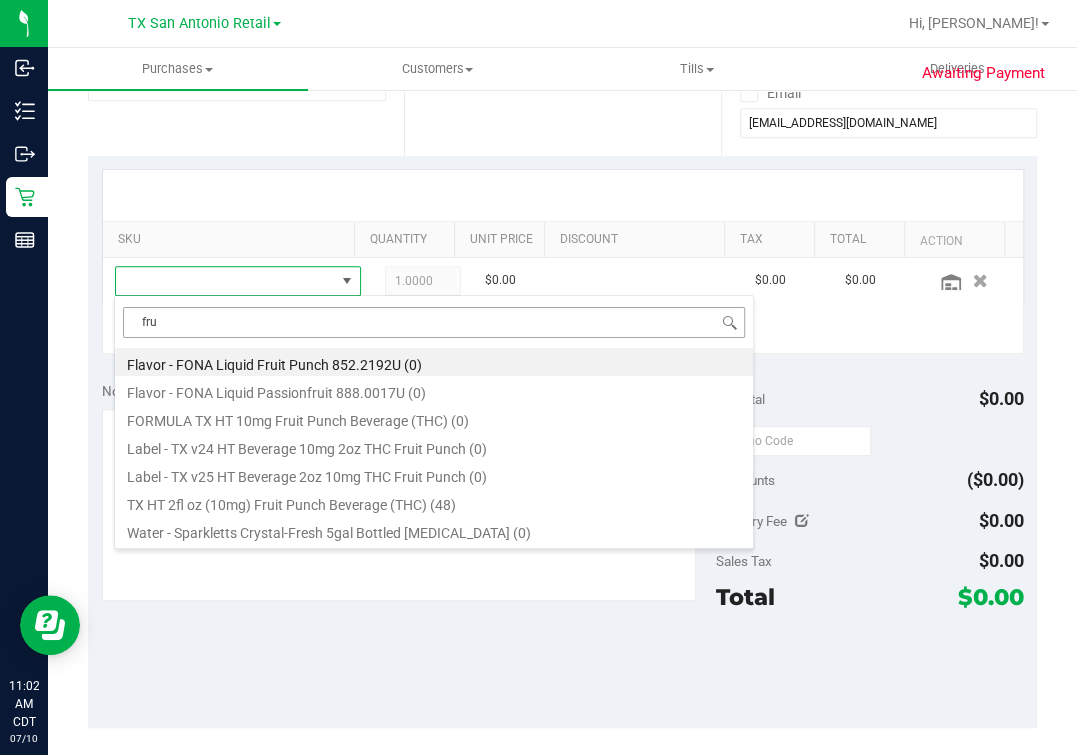 type on "frui" 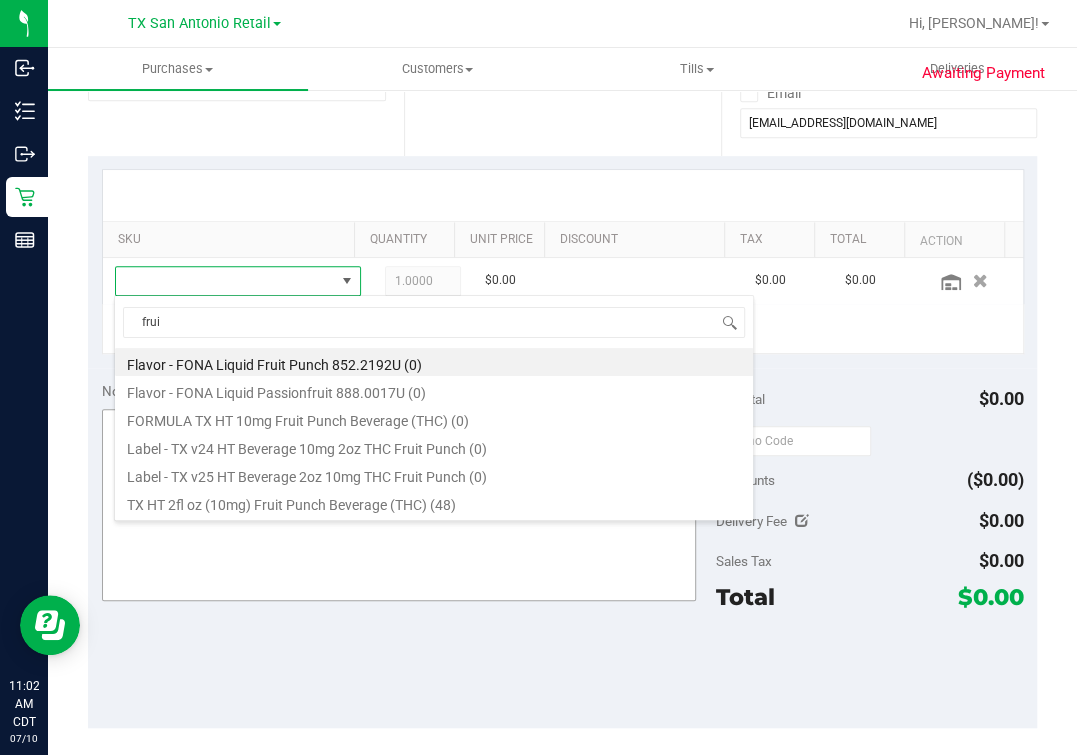 drag, startPoint x: 397, startPoint y: 507, endPoint x: 387, endPoint y: 510, distance: 10.440307 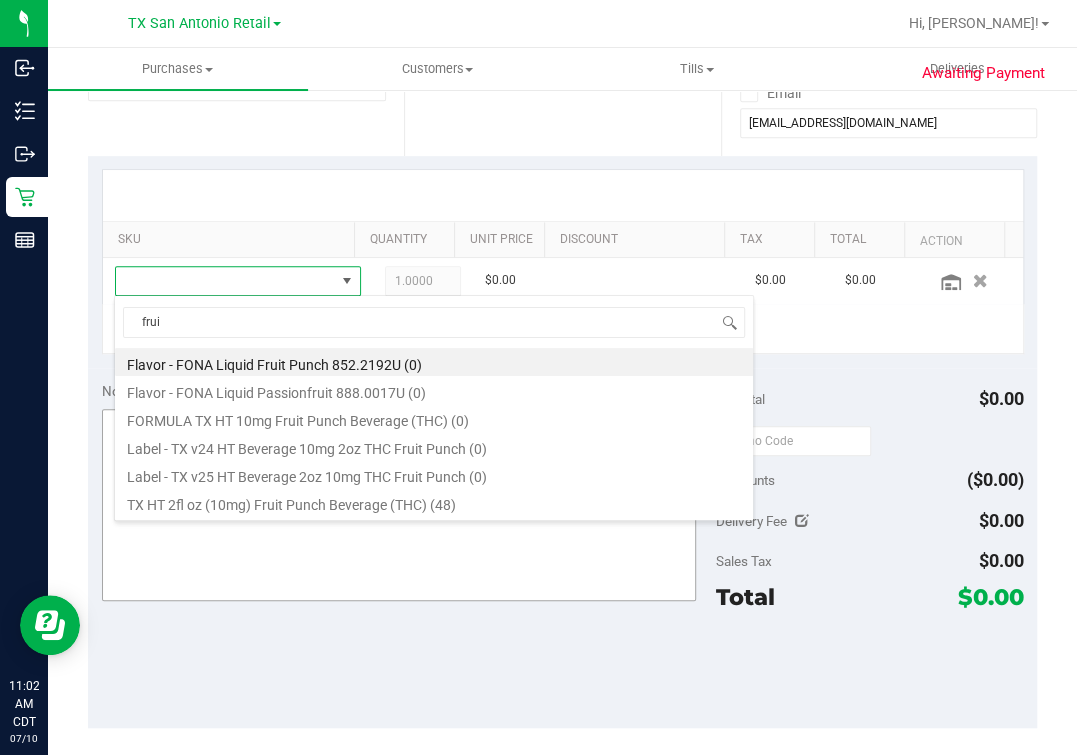 click on "TX HT 2fl oz (10mg) Fruit Punch Beverage (THC) (48)" at bounding box center (434, 502) 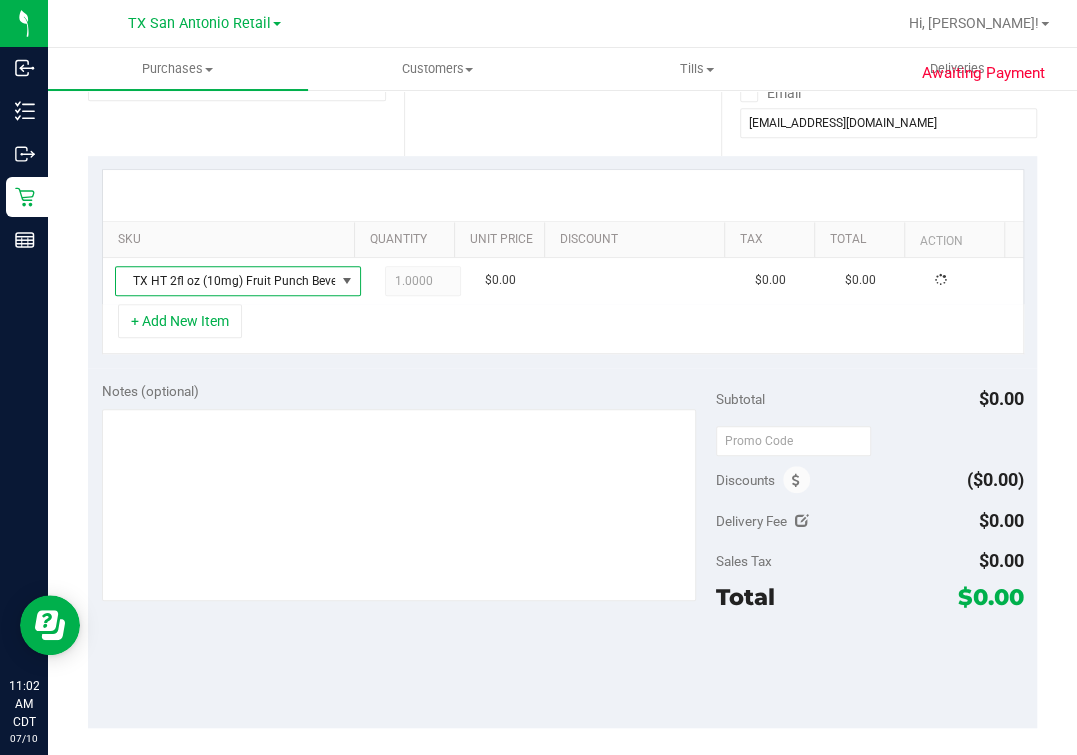 click on "+ Add New Item" at bounding box center [180, 321] 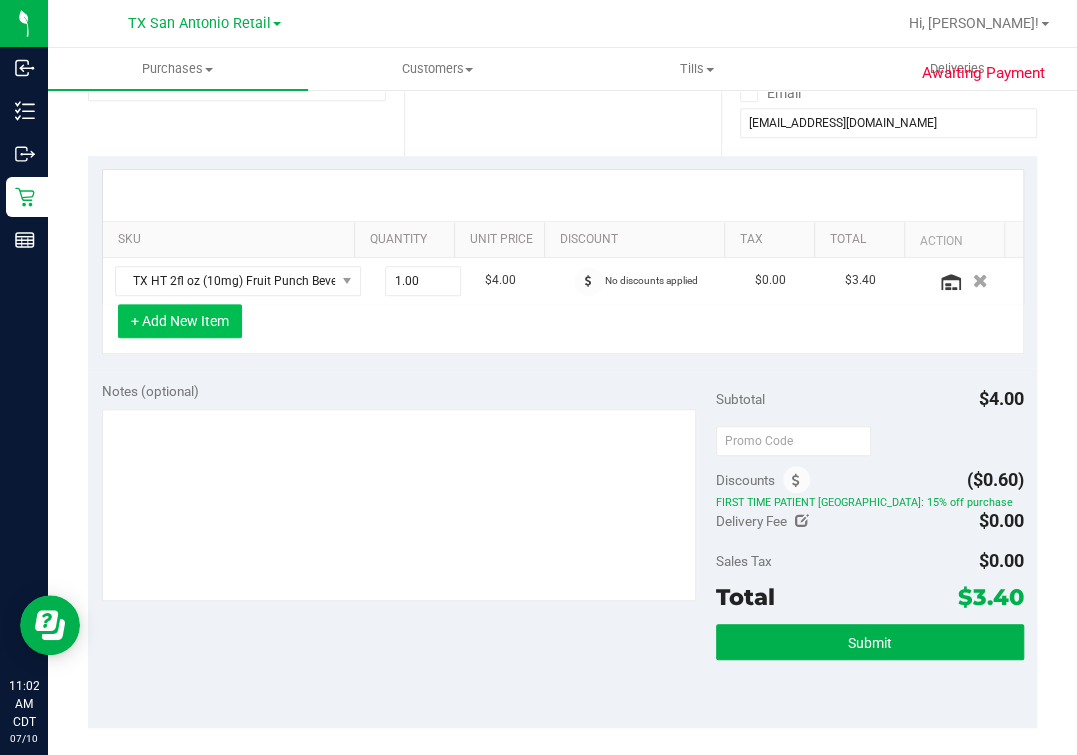 click on "+ Add New Item" at bounding box center [180, 321] 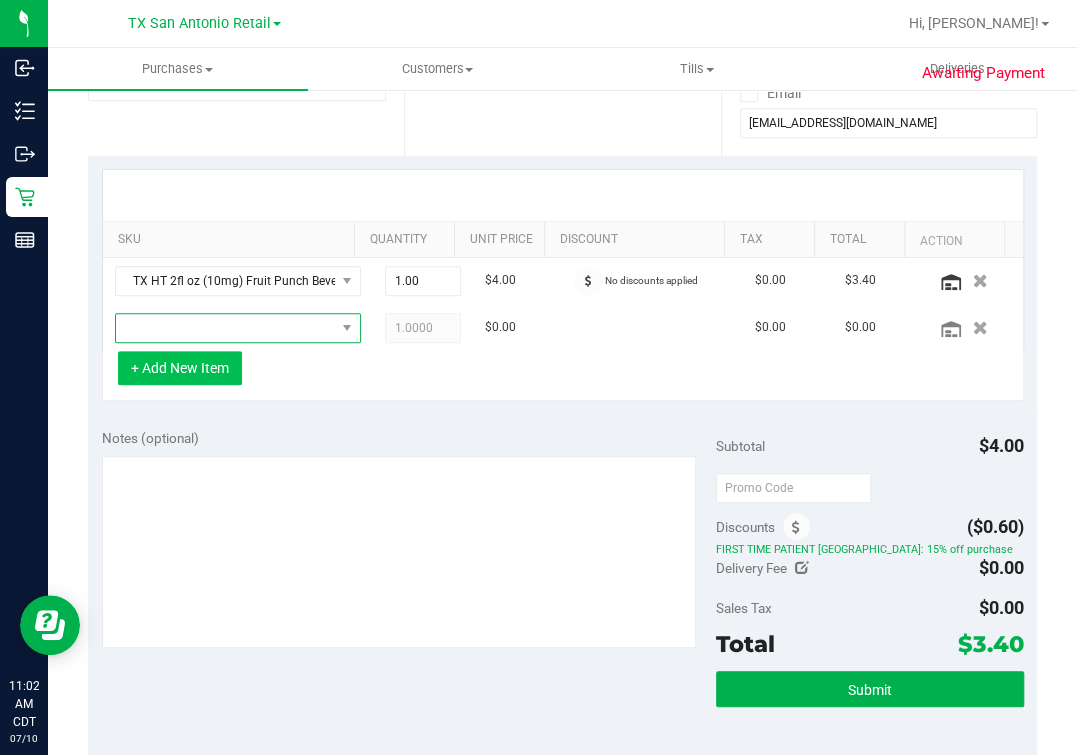 click at bounding box center [225, 328] 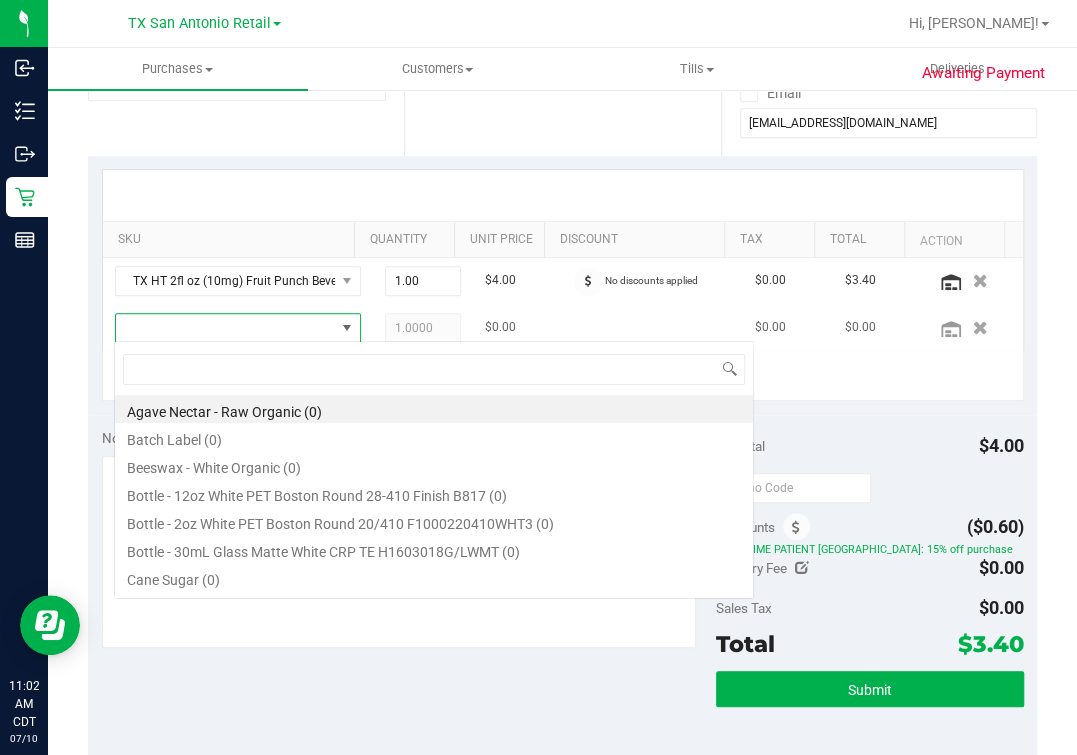 scroll, scrollTop: 99969, scrollLeft: 99792, axis: both 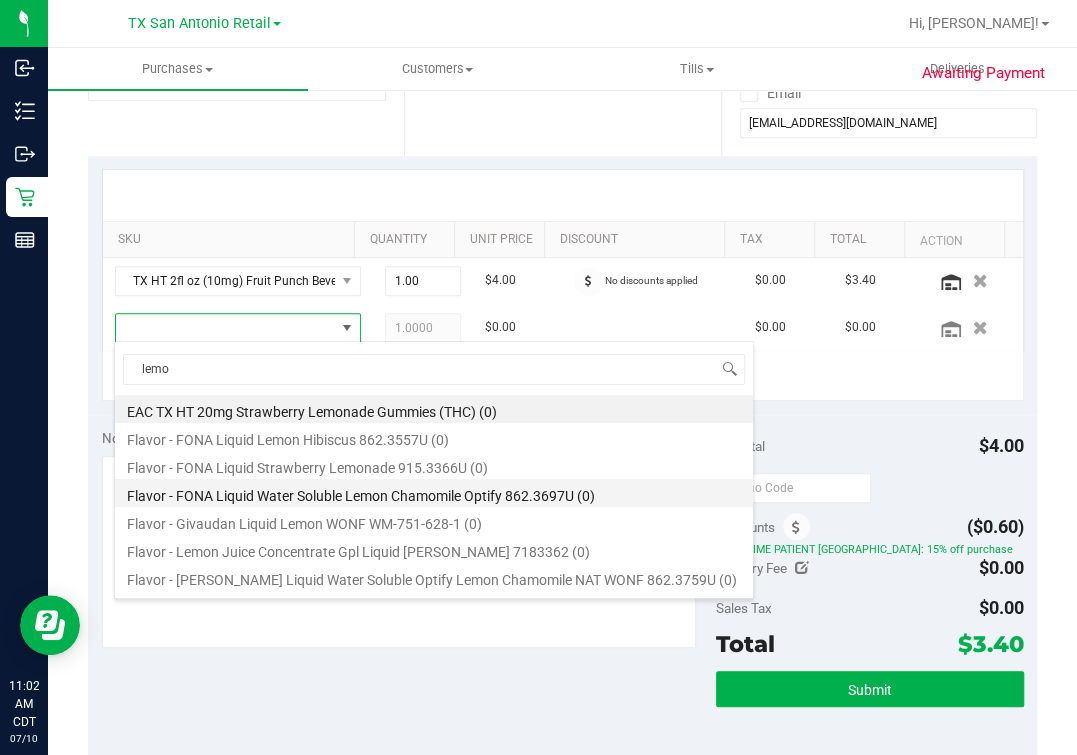 type on "lemon" 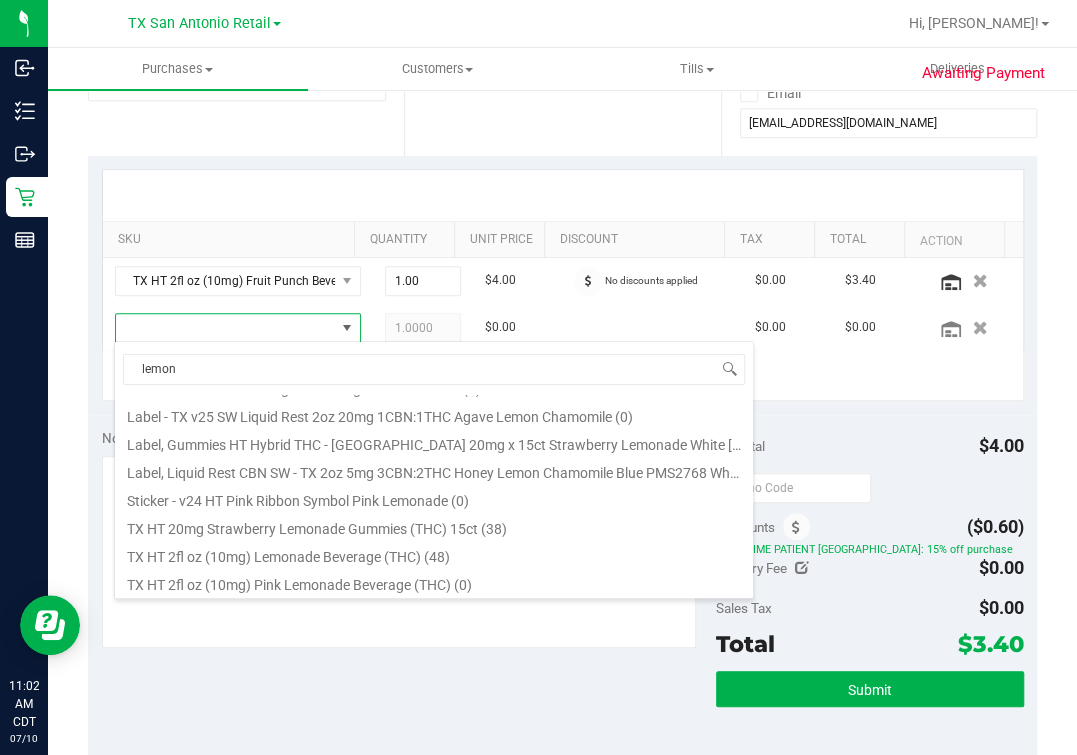 scroll, scrollTop: 640, scrollLeft: 0, axis: vertical 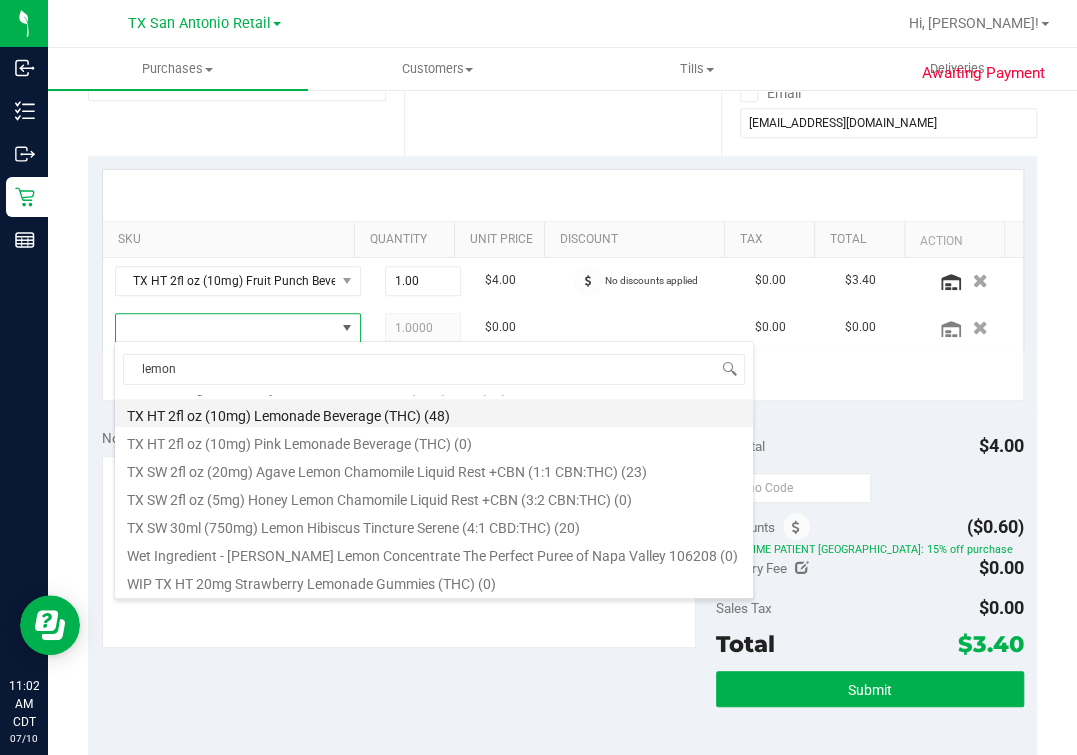 click on "TX HT 2fl oz (10mg) Lemonade Beverage (THC) (48)" at bounding box center (434, 413) 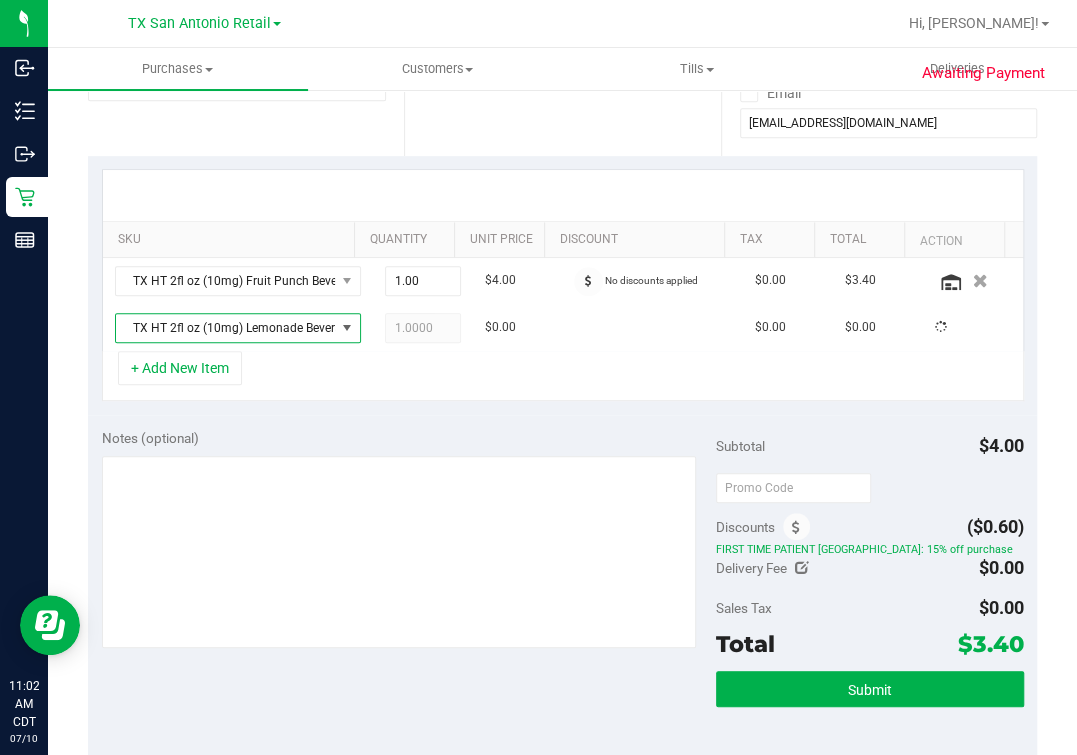 click on "+ Add New Item" at bounding box center (563, 376) 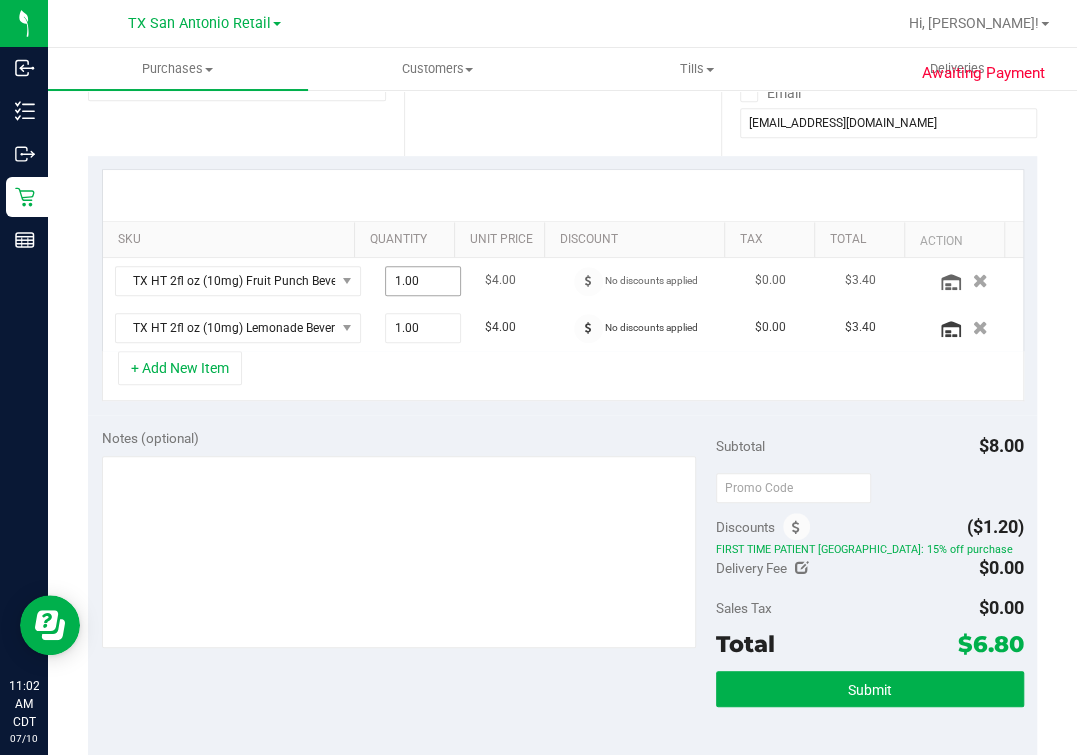 click on "1.00 1" at bounding box center (423, 281) 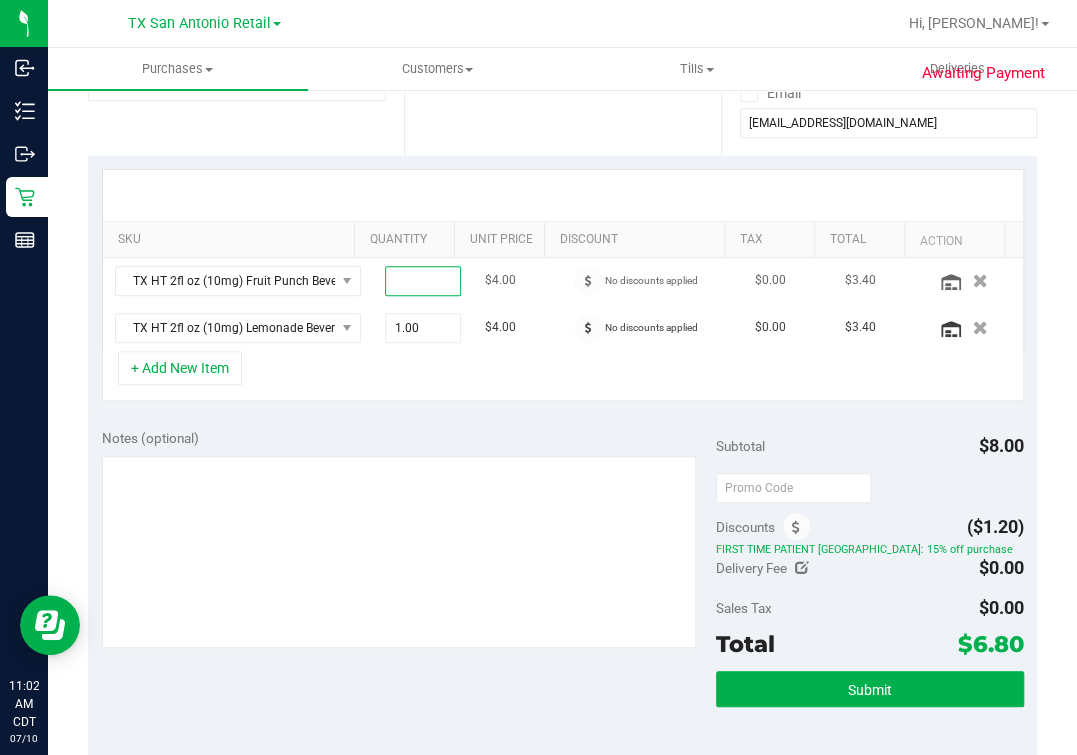 type on "4" 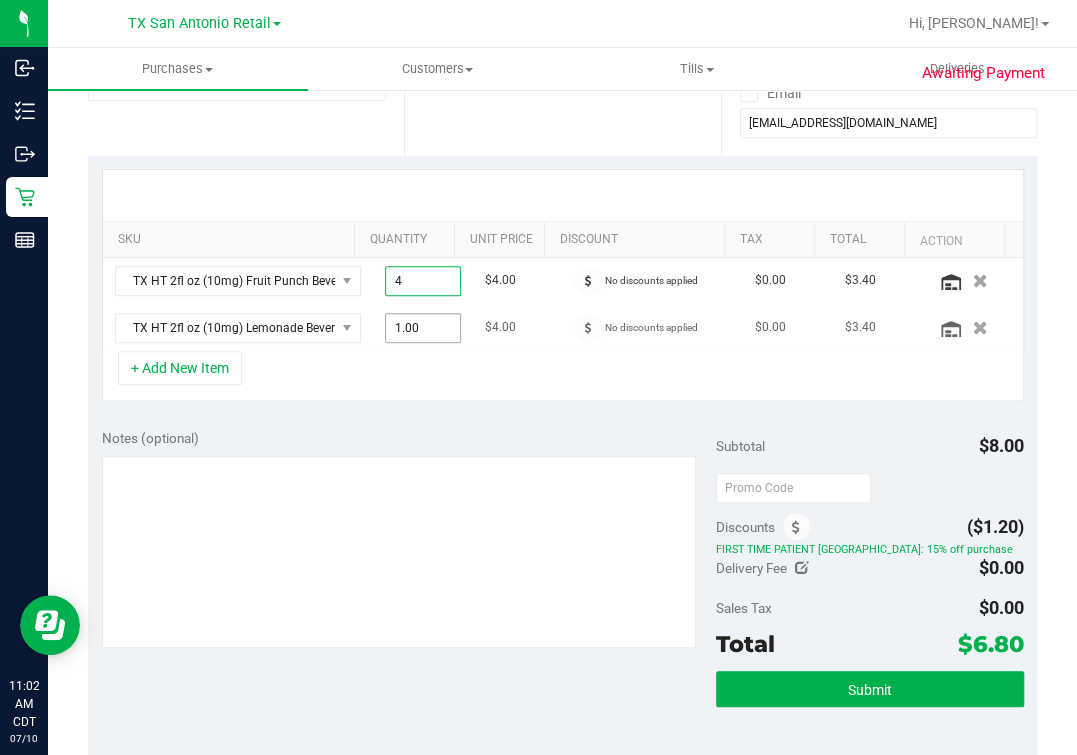 type on "4.00" 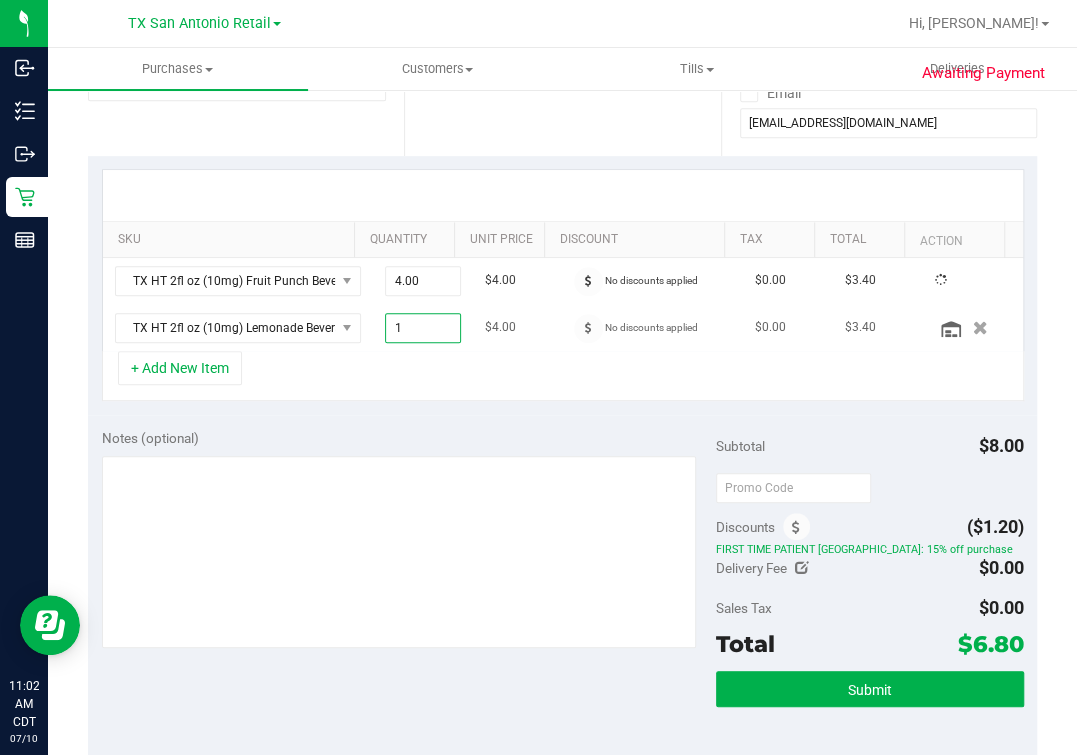 click on "1.00 1" at bounding box center [423, 328] 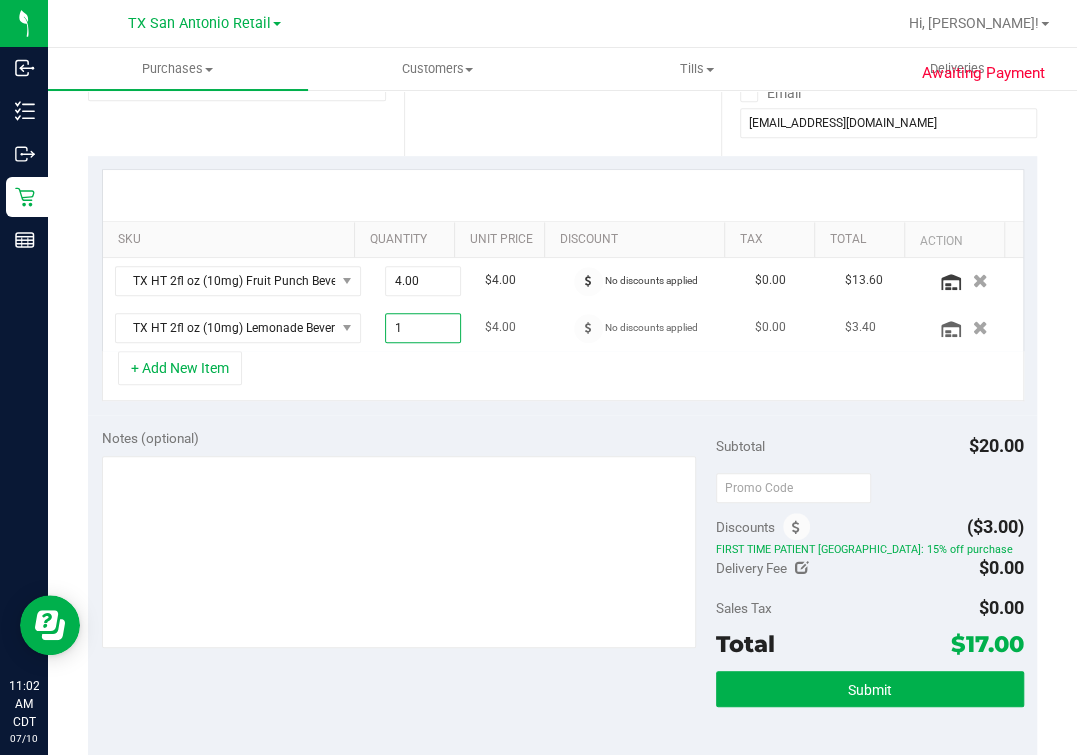 click on "1.00 1" at bounding box center (423, 328) 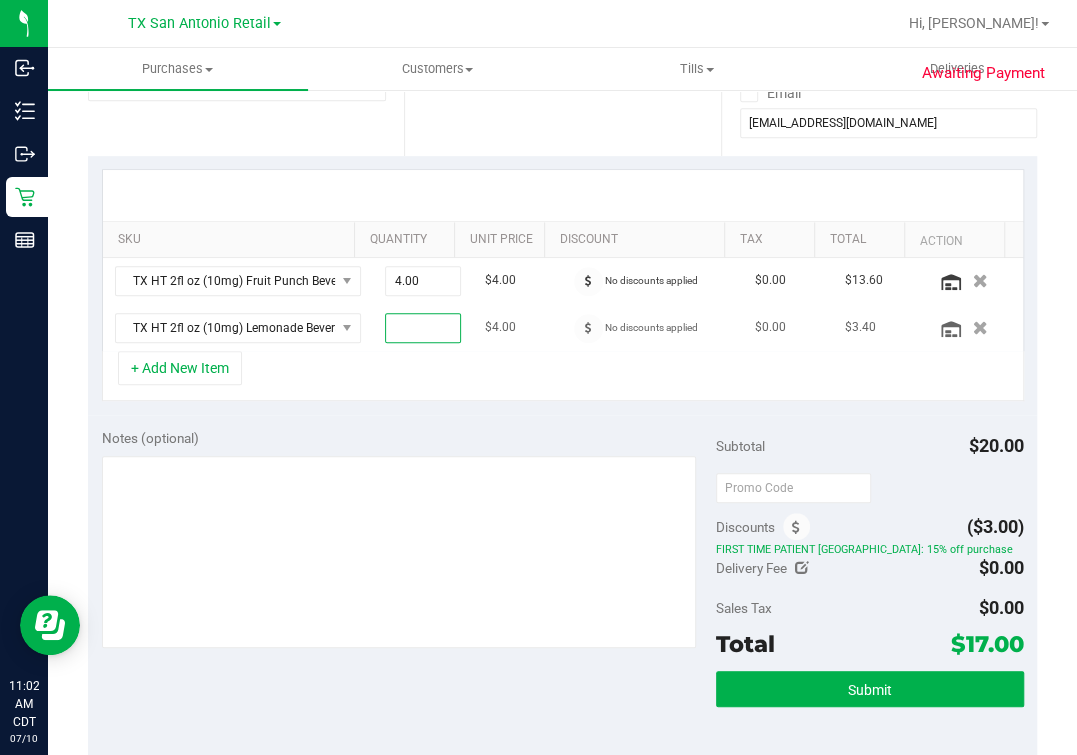 type on "4" 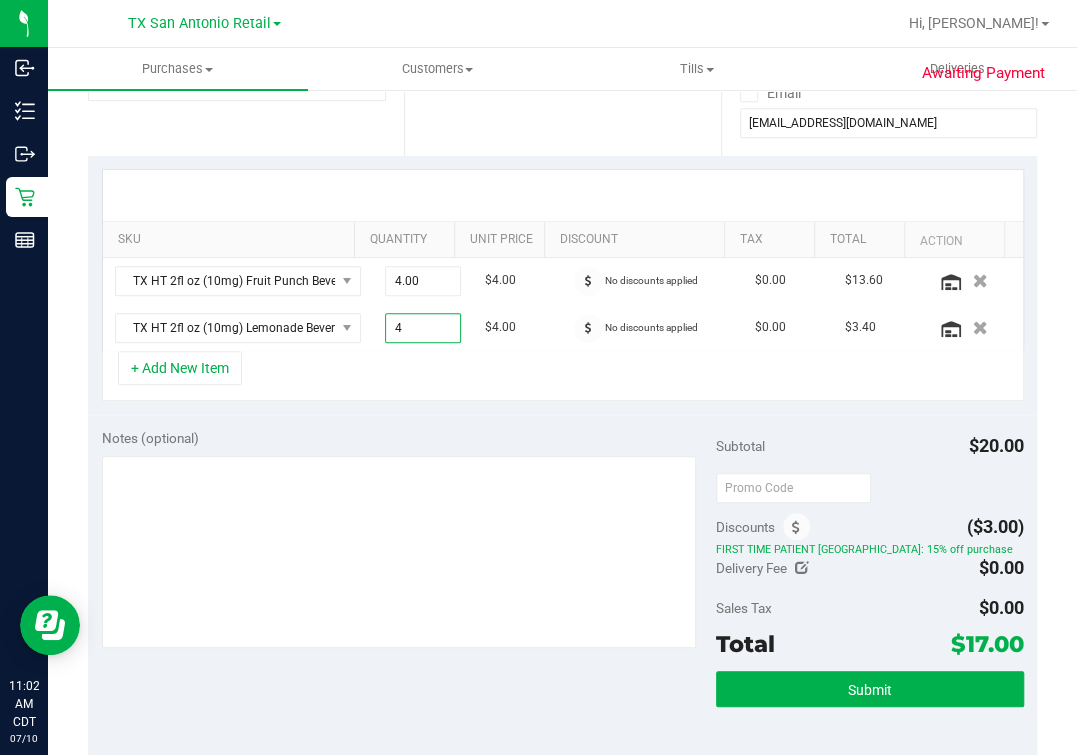 type on "4.00" 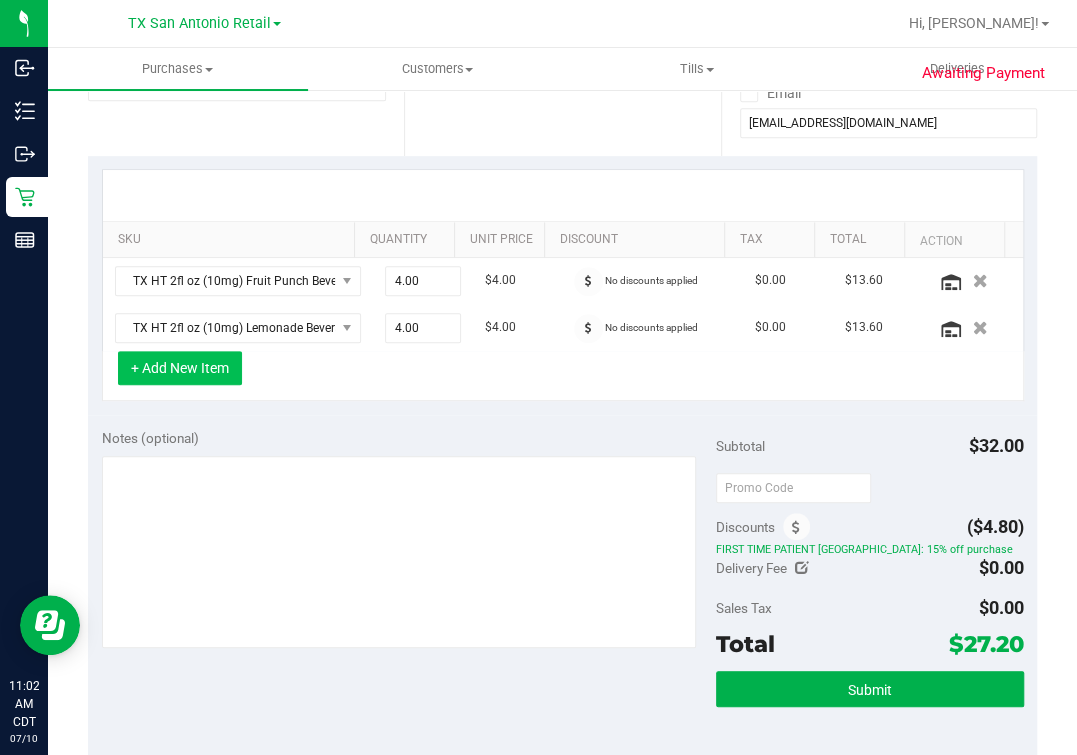 click on "+ Add New Item" at bounding box center [180, 368] 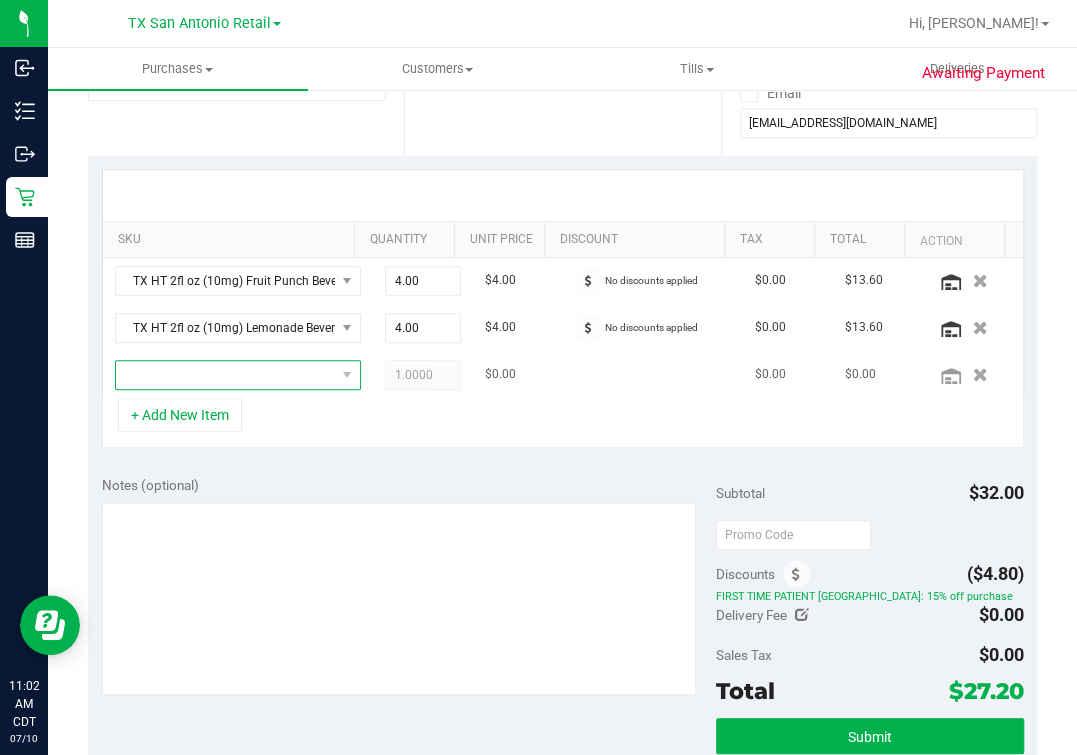 click at bounding box center (225, 375) 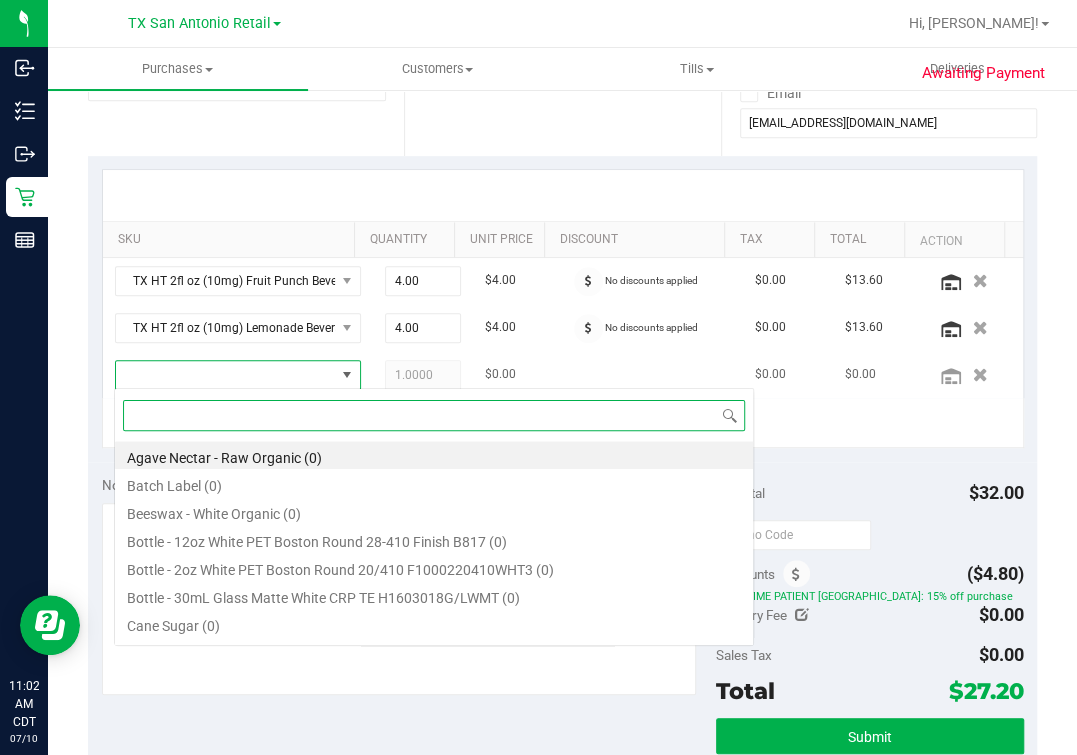 scroll, scrollTop: 99969, scrollLeft: 99792, axis: both 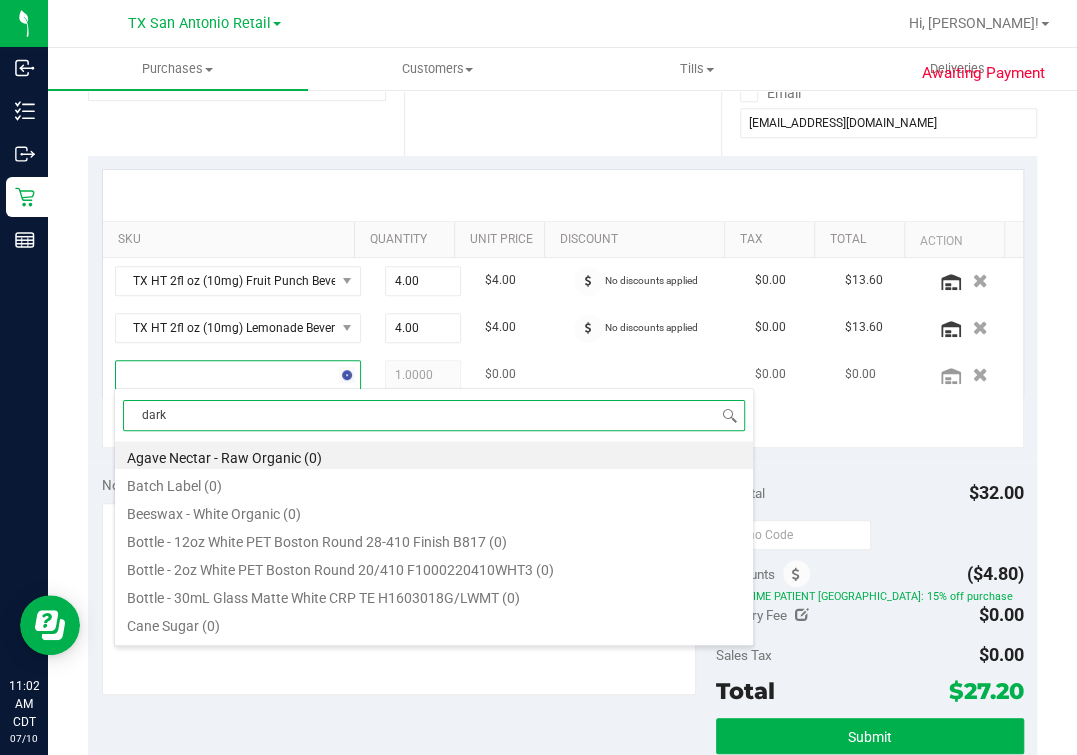 type on "dark" 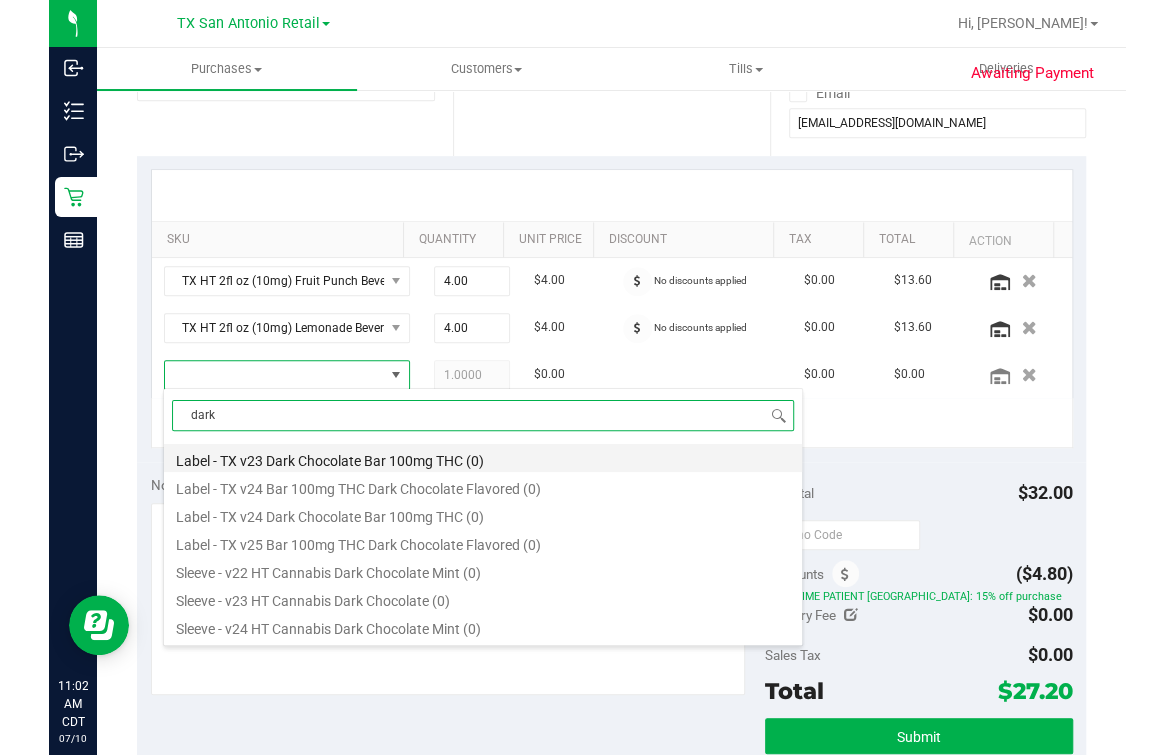 scroll, scrollTop: 375, scrollLeft: 0, axis: vertical 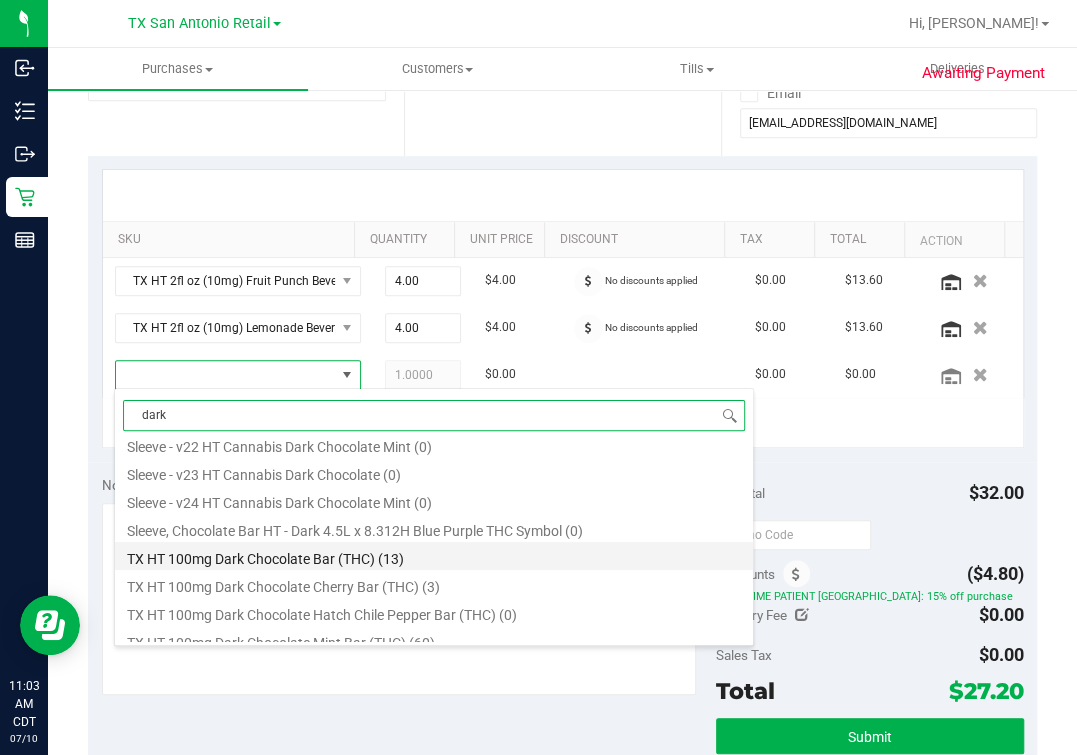 click on "TX HT 100mg Dark Chocolate Bar (THC) (13)" at bounding box center (434, 556) 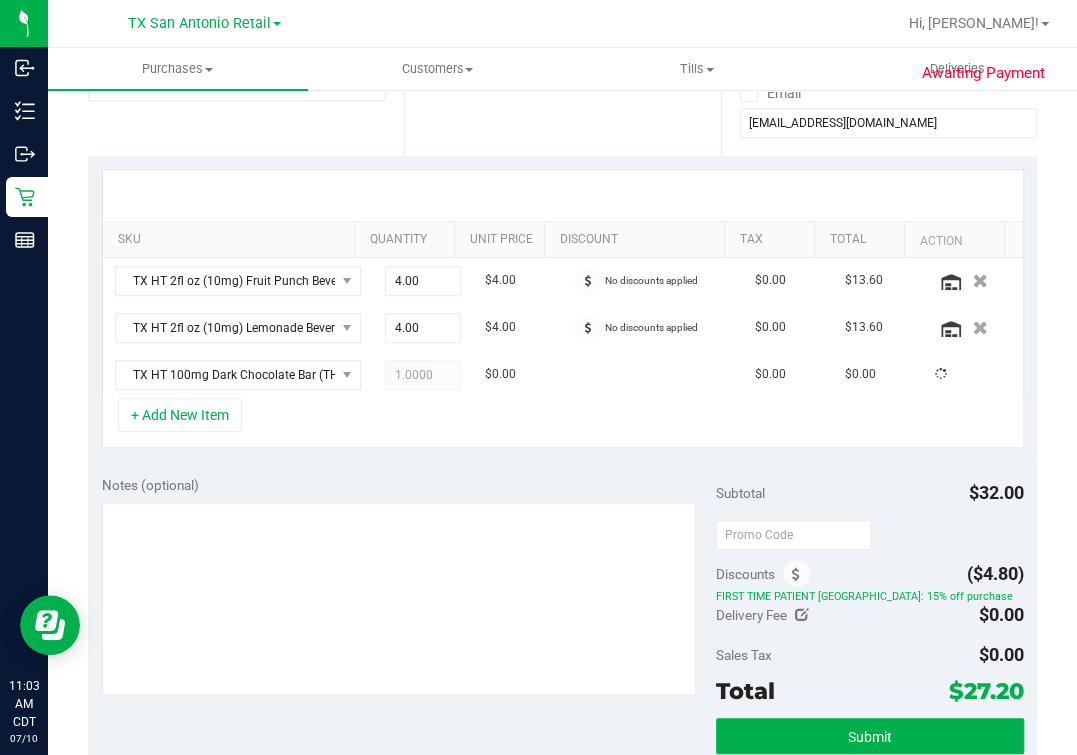 click on "+ Add New Item" at bounding box center (563, 423) 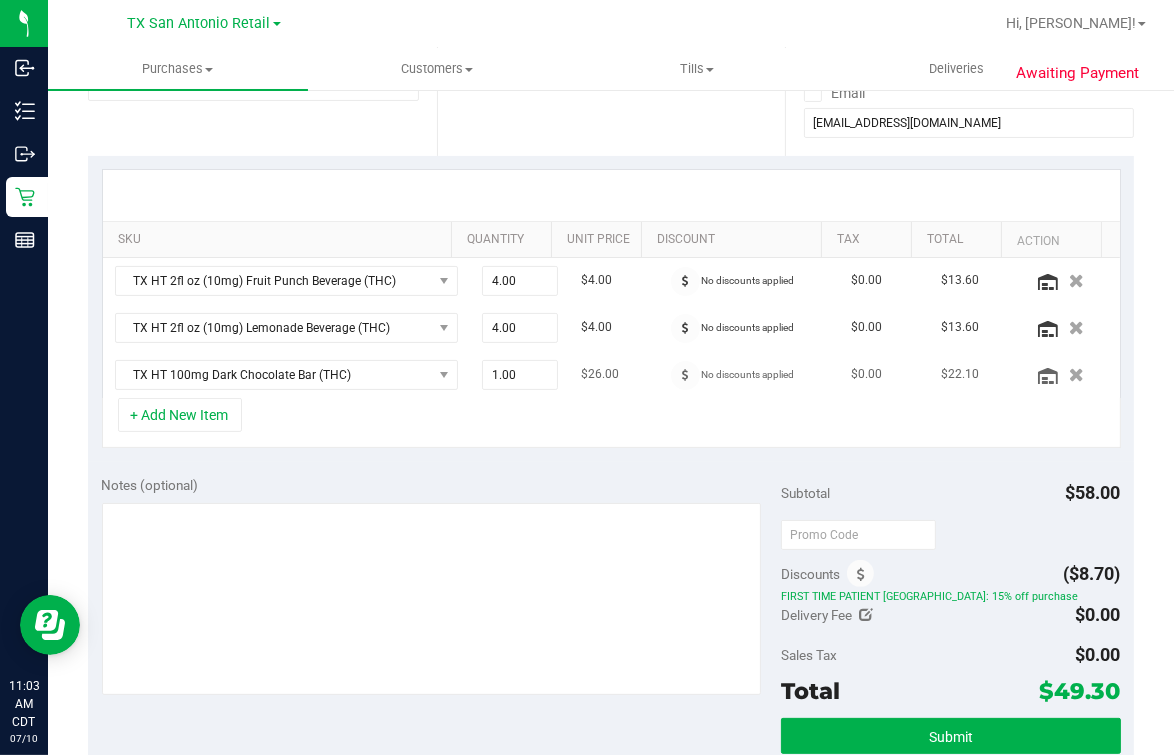 click on "1.00 1" at bounding box center [520, 375] 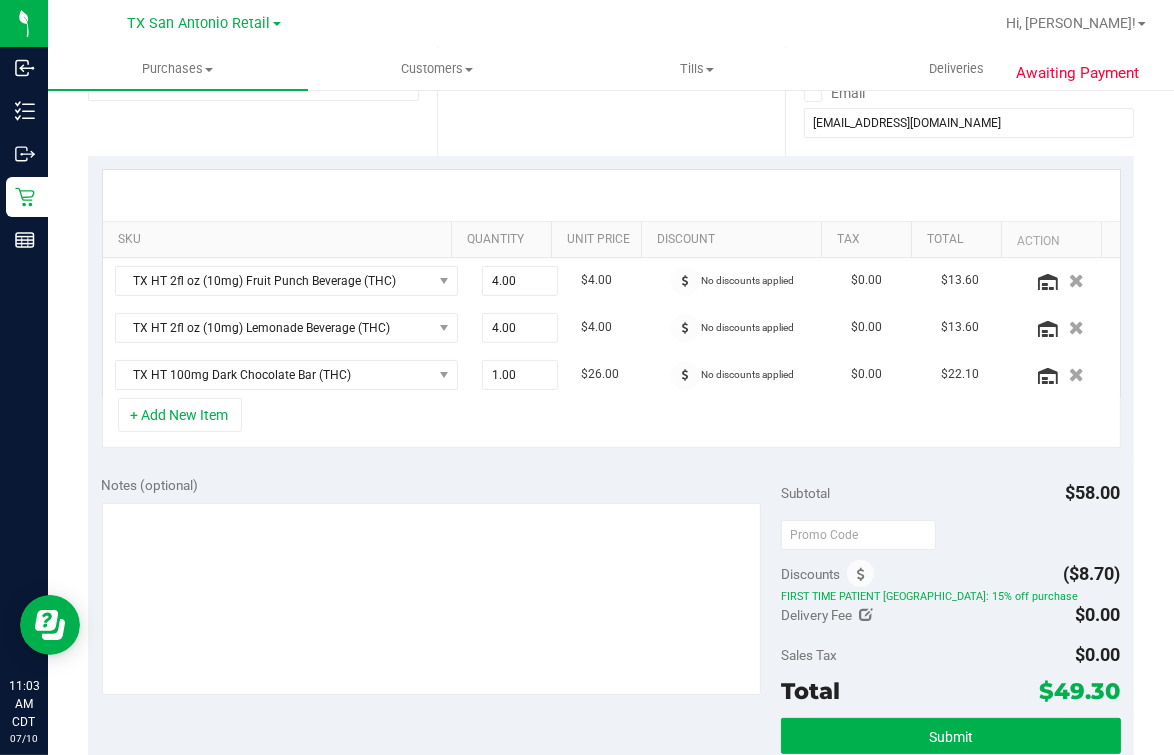 click on "+ Add New Item" at bounding box center (611, 423) 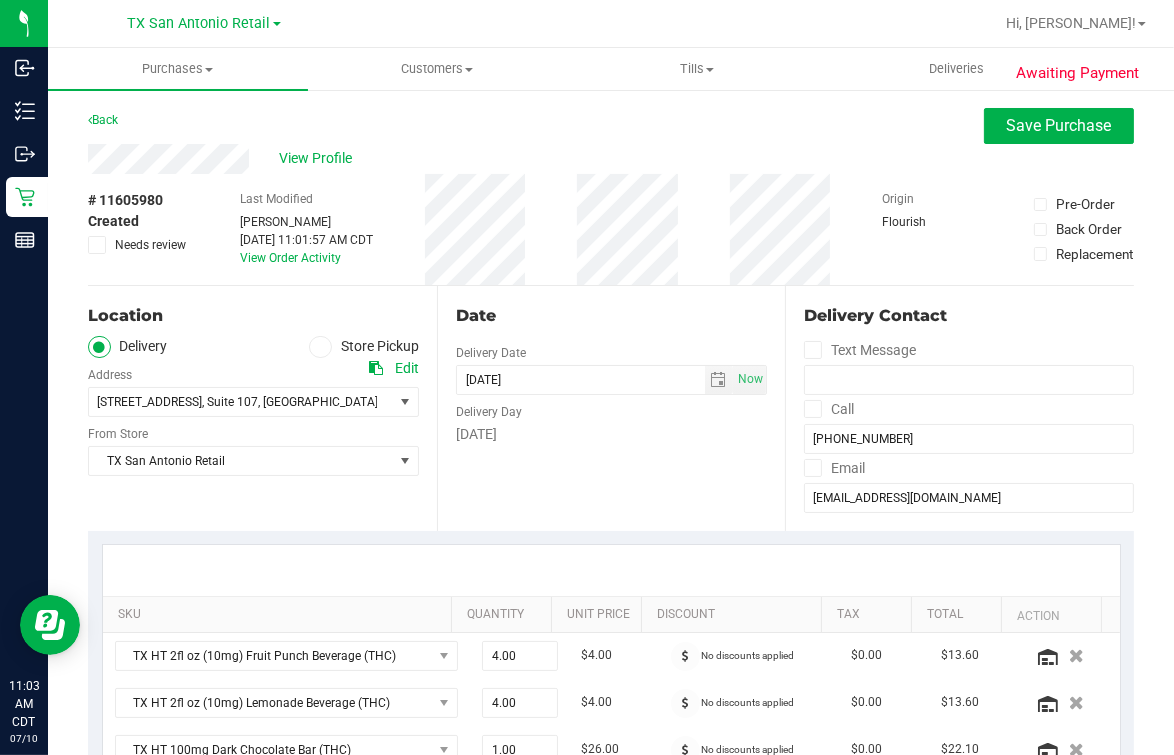 click on "Date
Delivery Date
[DATE]
Now
[DATE] 07:00 AM
Now
Delivery Day
[DATE]" at bounding box center [611, 408] 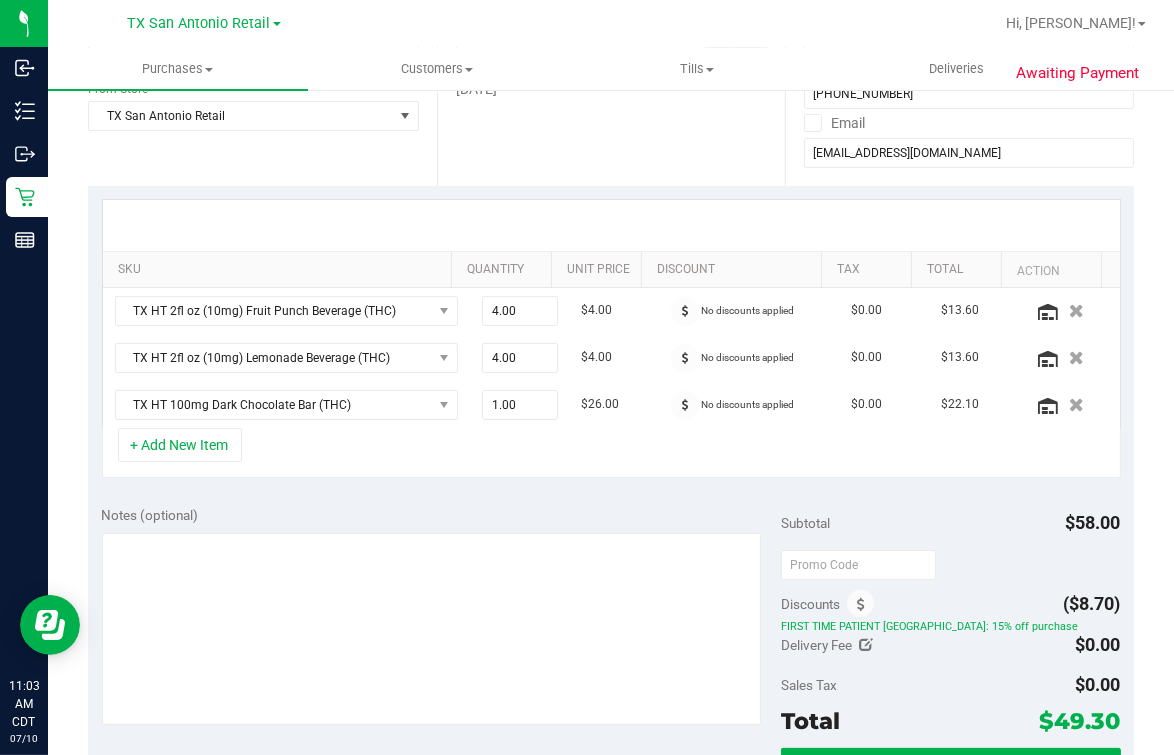 scroll, scrollTop: 625, scrollLeft: 0, axis: vertical 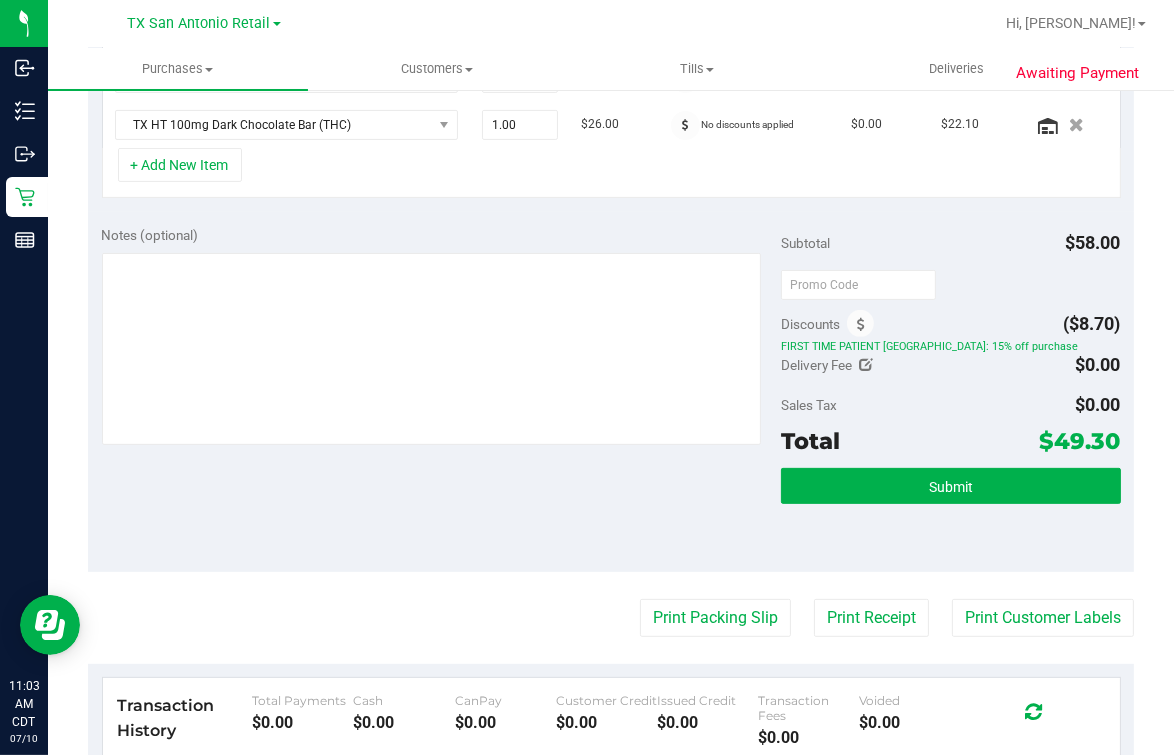 click on "Notes (optional)
Subtotal
$58.00
Discounts
($8.70)
FIRST TIME PATIENT TX:
15%
off
purchase
Delivery Fee
$0.00
Sales Tax
$0.00" at bounding box center (611, 392) 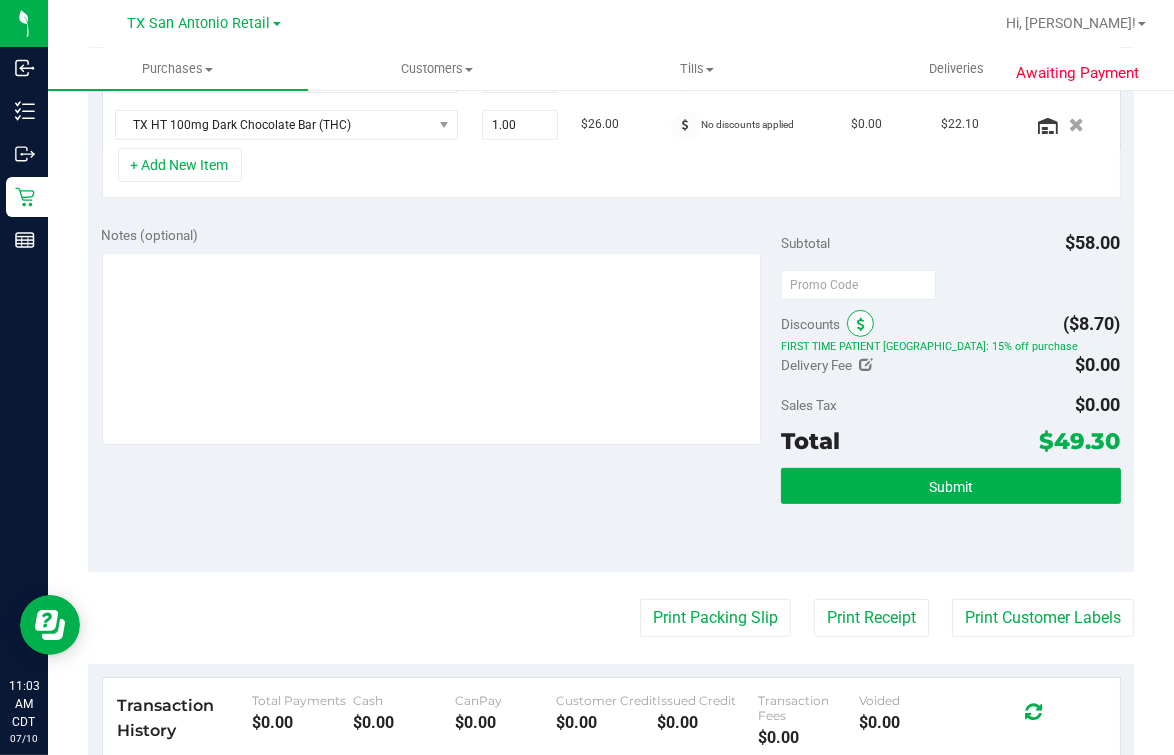 click at bounding box center (861, 325) 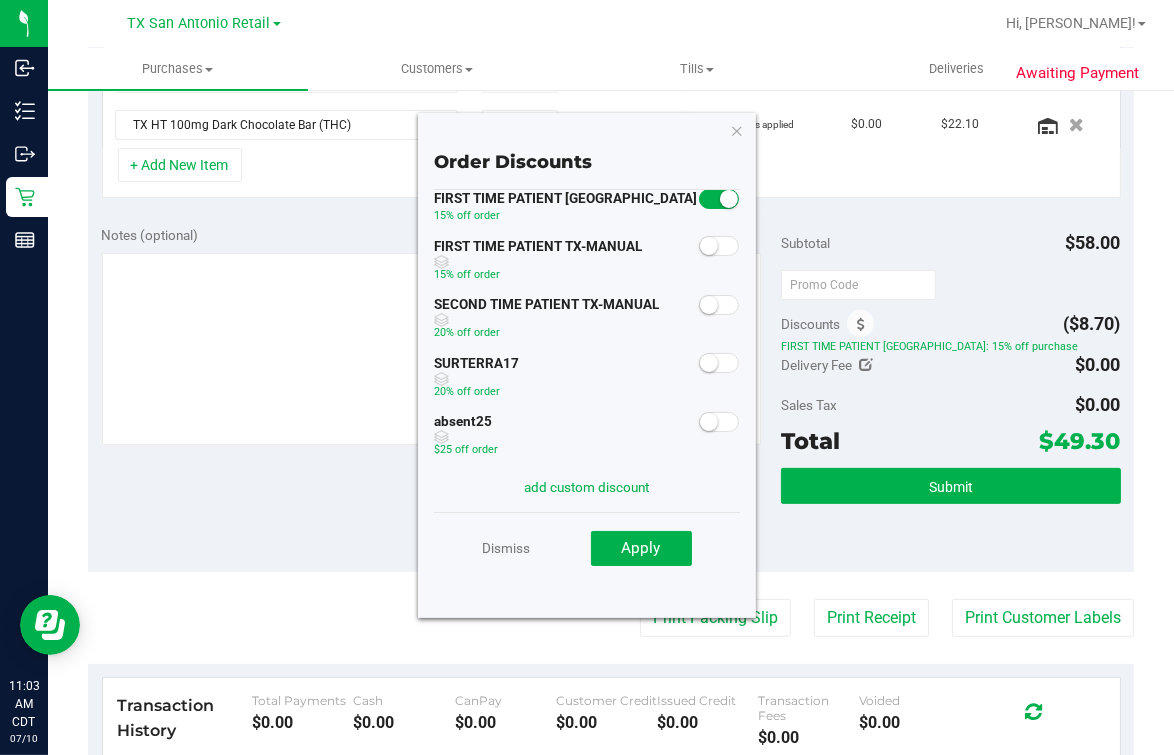 scroll, scrollTop: 0, scrollLeft: 0, axis: both 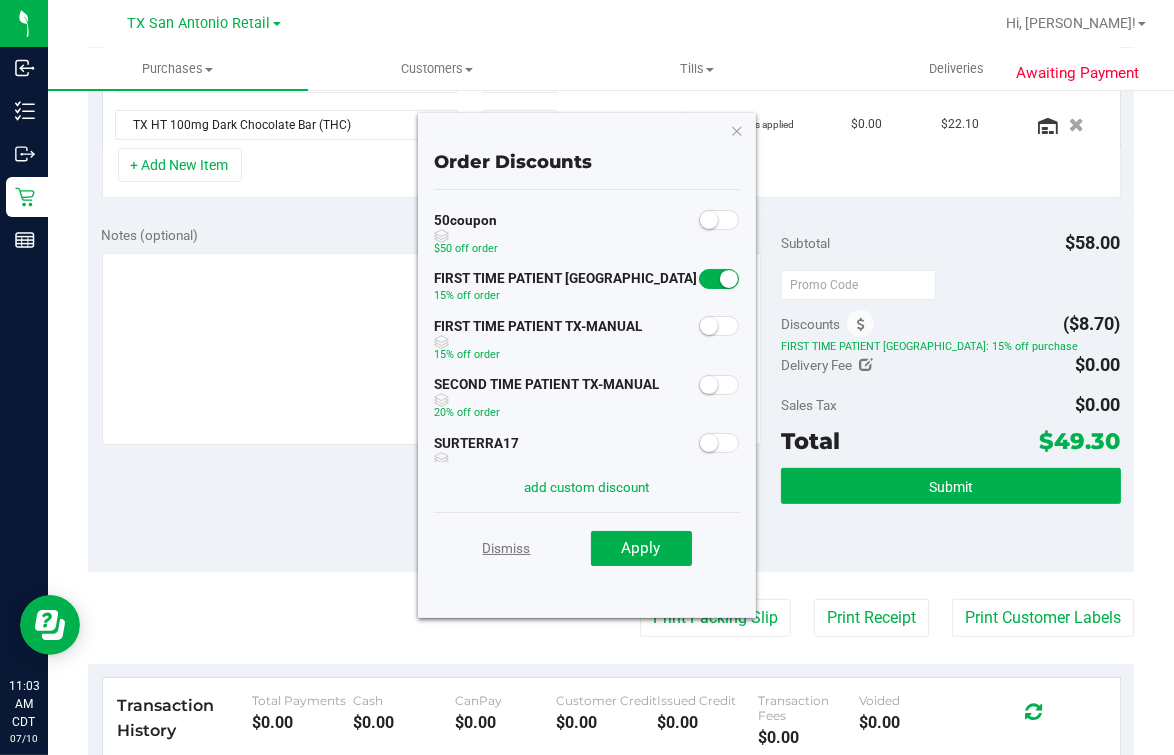click on "Dismiss" at bounding box center [507, 548] 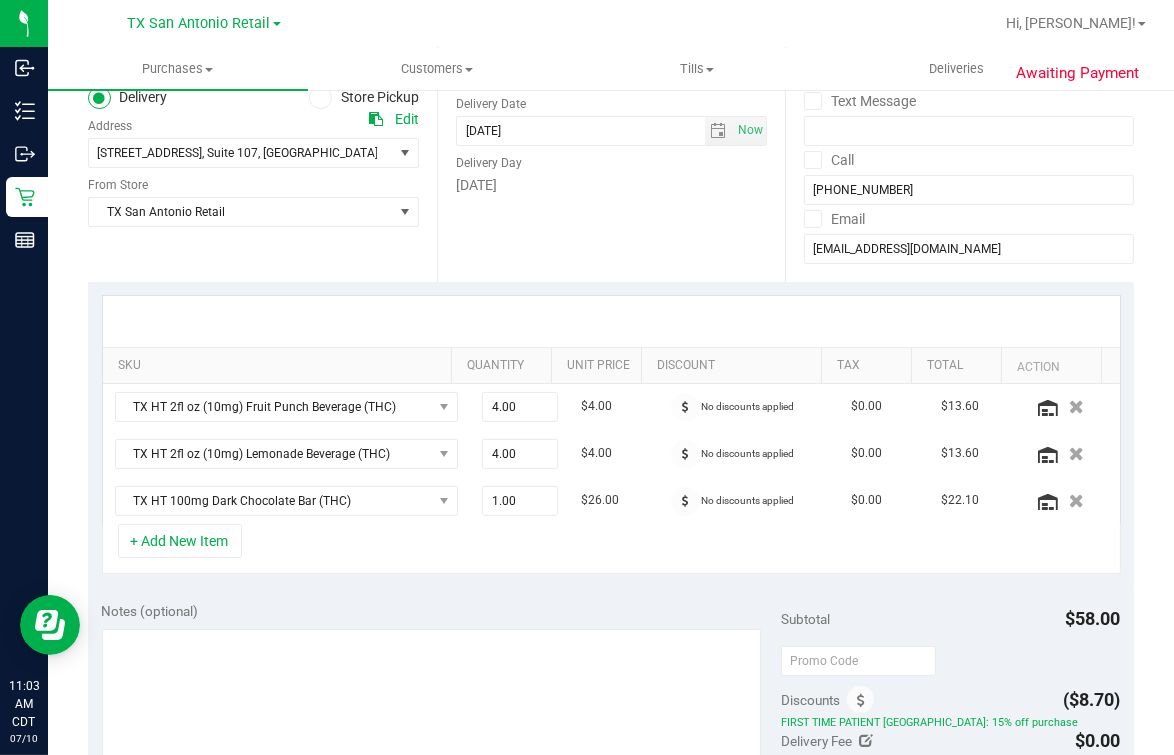 scroll, scrollTop: 0, scrollLeft: 0, axis: both 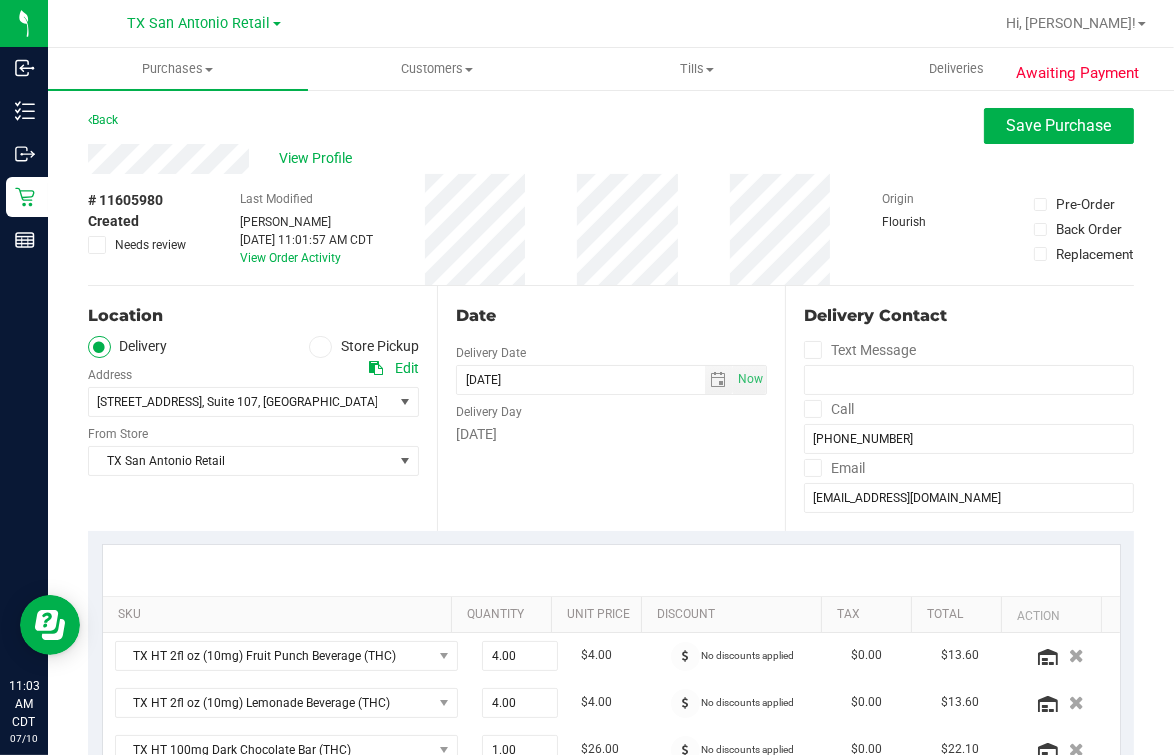 click on "Date
Delivery Date
[DATE]
Now
[DATE] 07:00 AM
Now
Delivery Day
[DATE]" at bounding box center (611, 408) 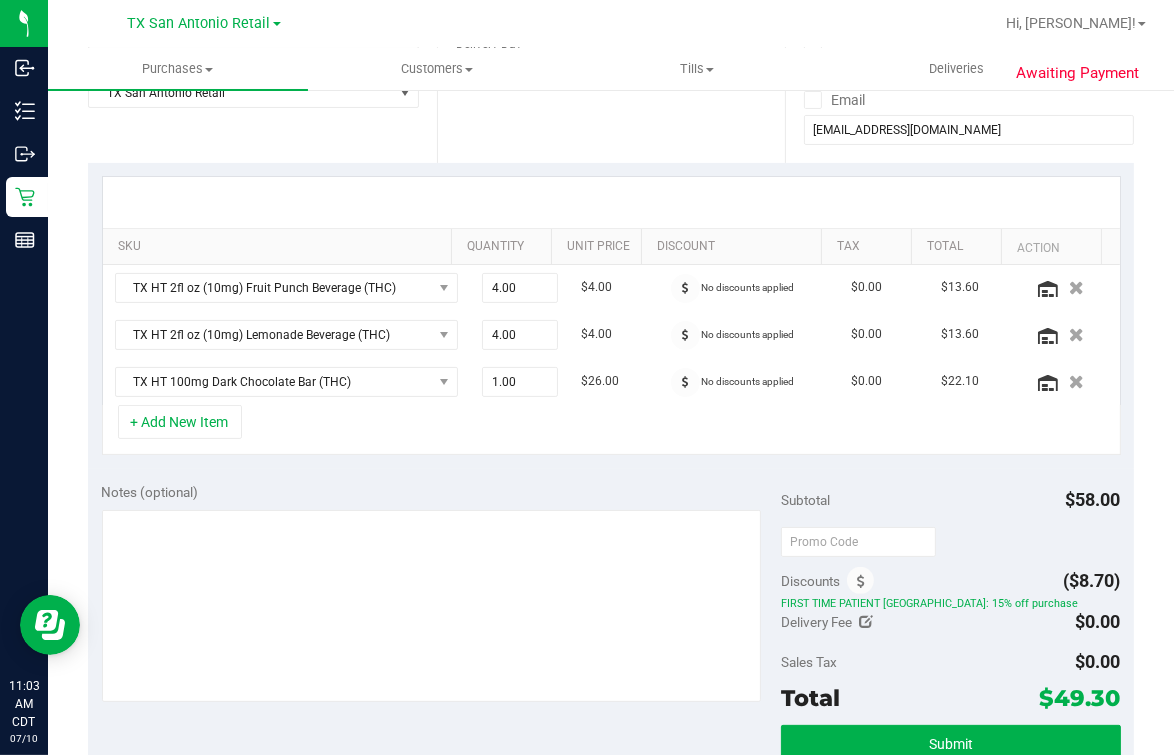 scroll, scrollTop: 499, scrollLeft: 0, axis: vertical 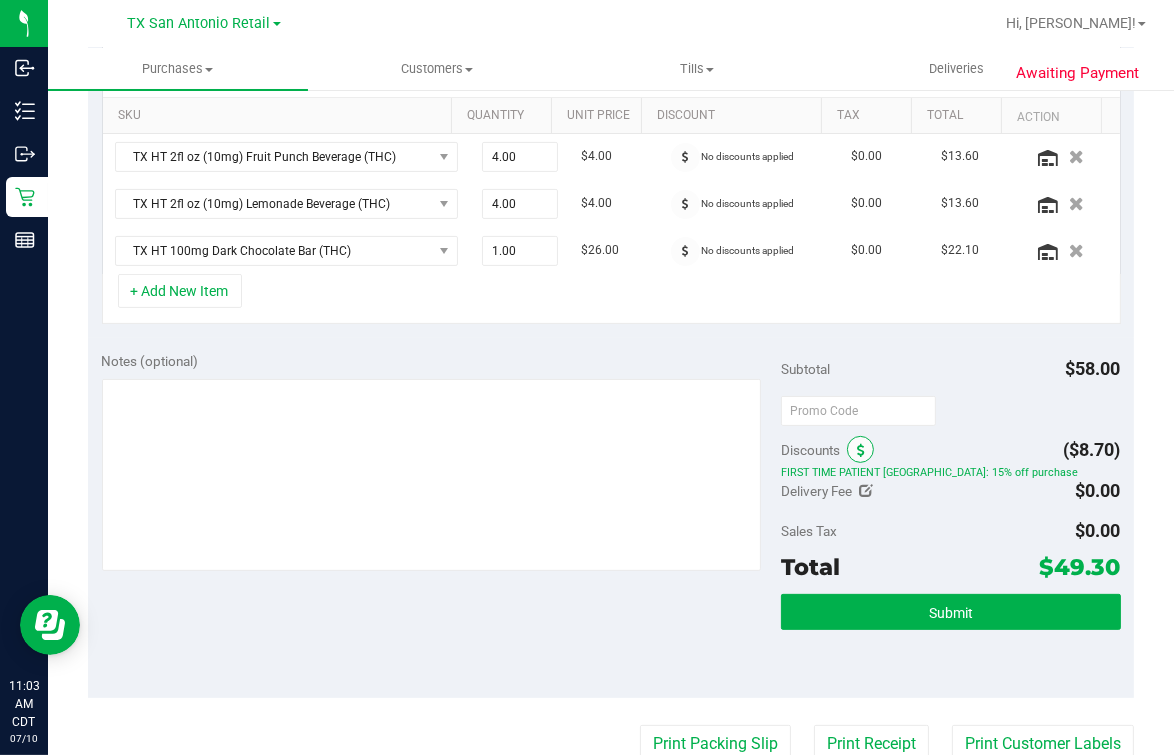 click at bounding box center [860, 449] 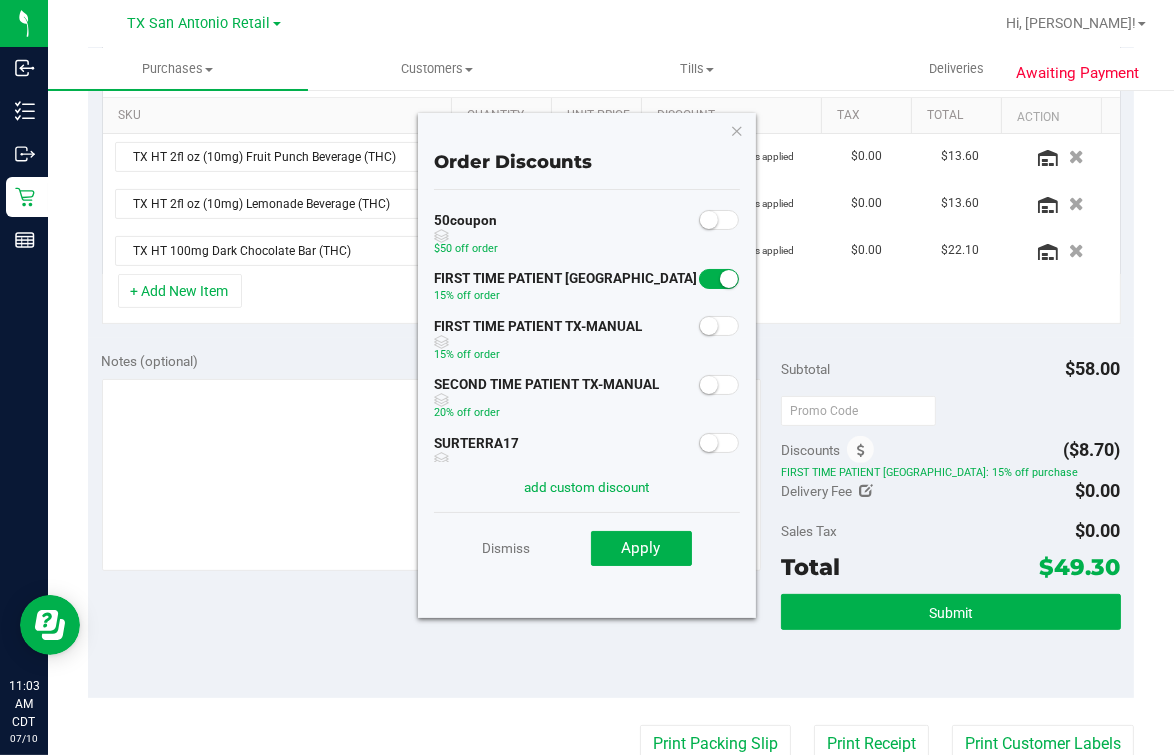 click at bounding box center (729, 279) 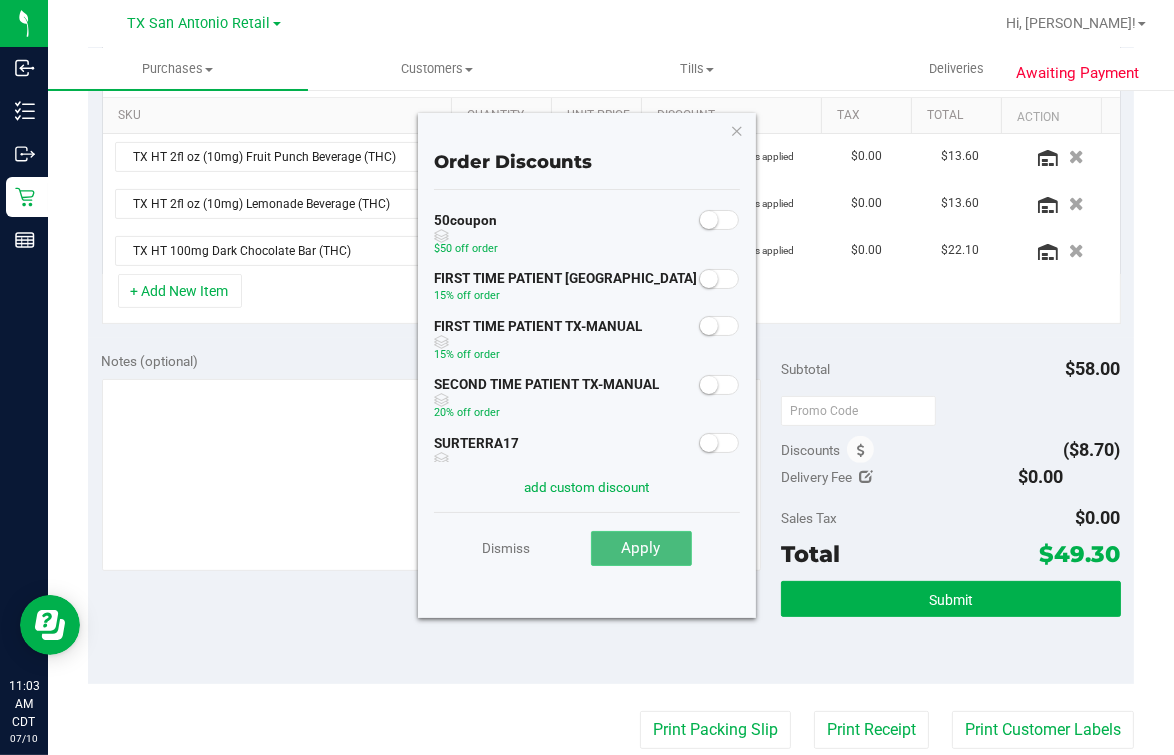 click on "Apply" at bounding box center (641, 548) 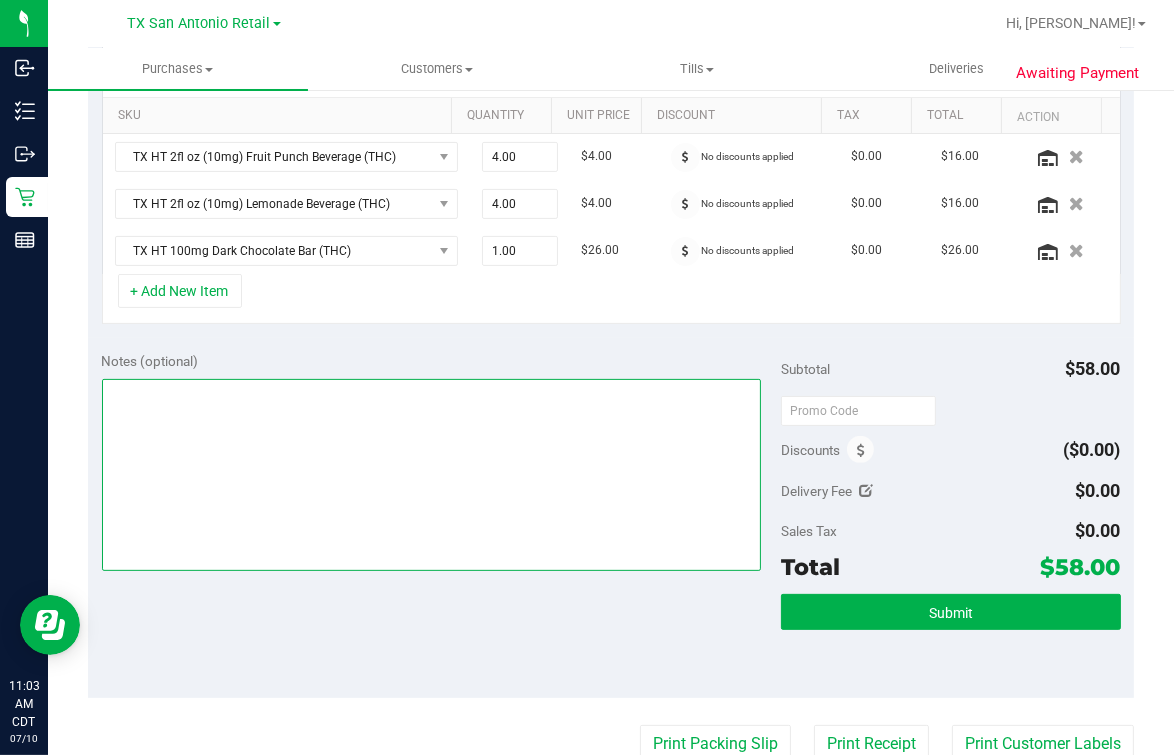 click at bounding box center (431, 475) 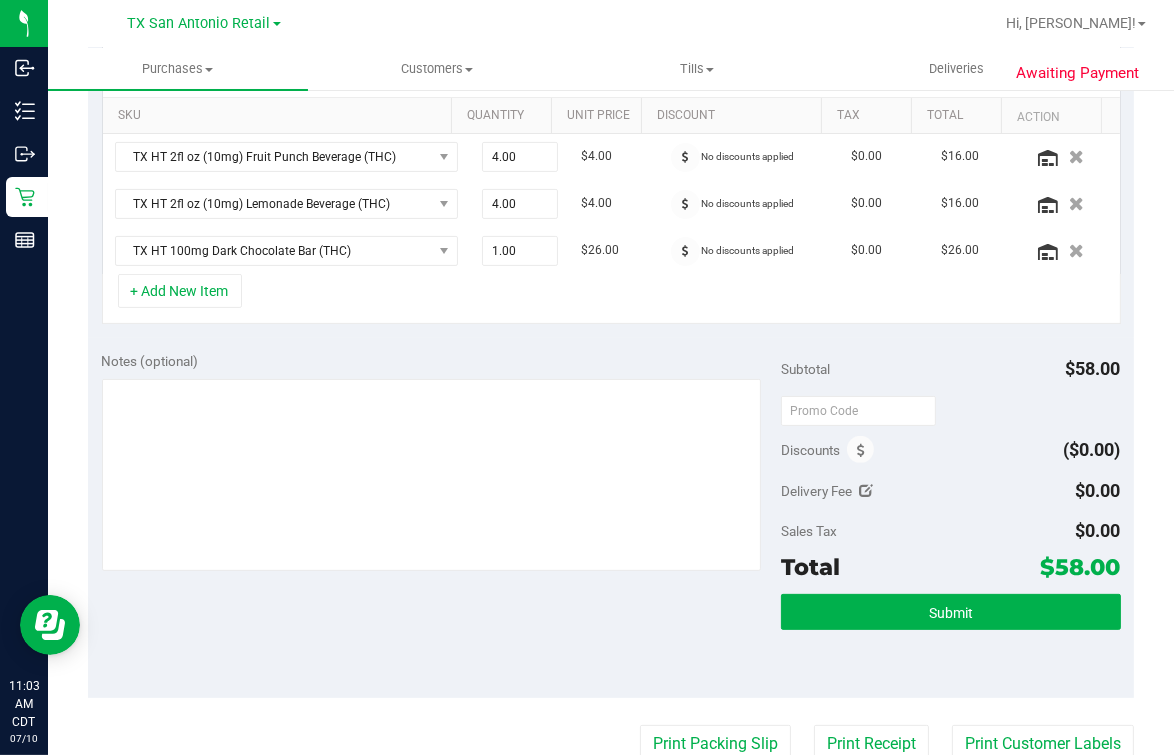click on "Notes (optional)" at bounding box center (441, 463) 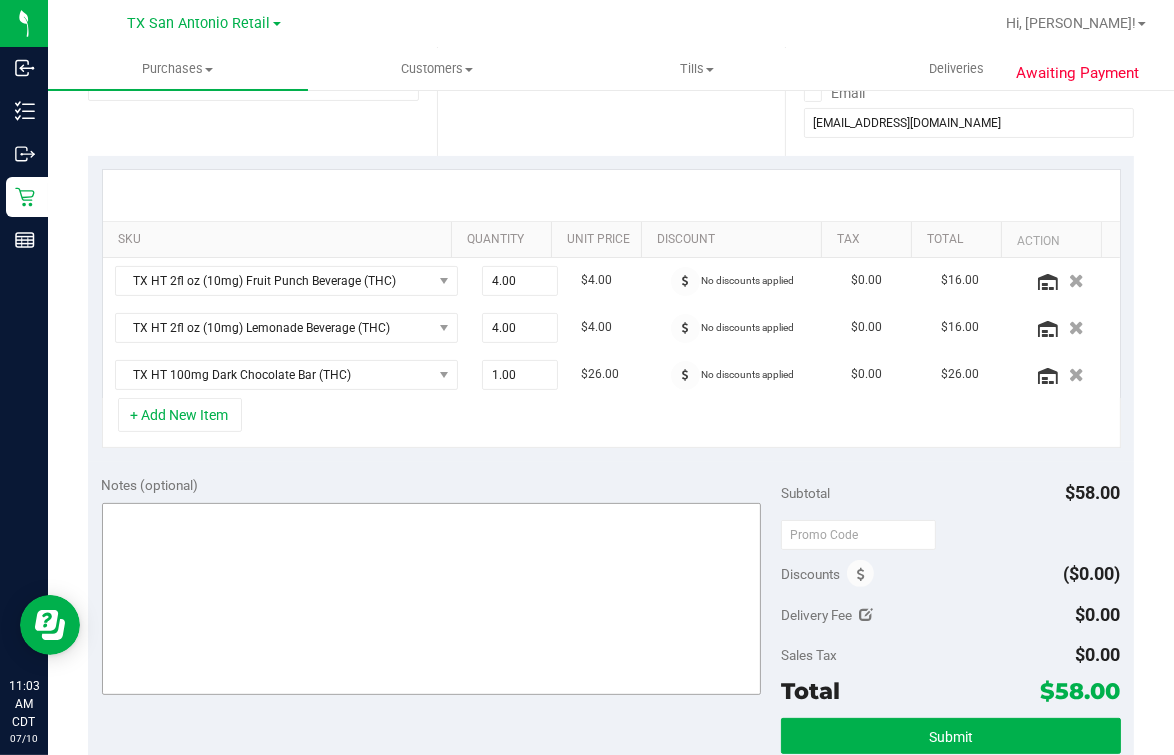 scroll, scrollTop: 0, scrollLeft: 0, axis: both 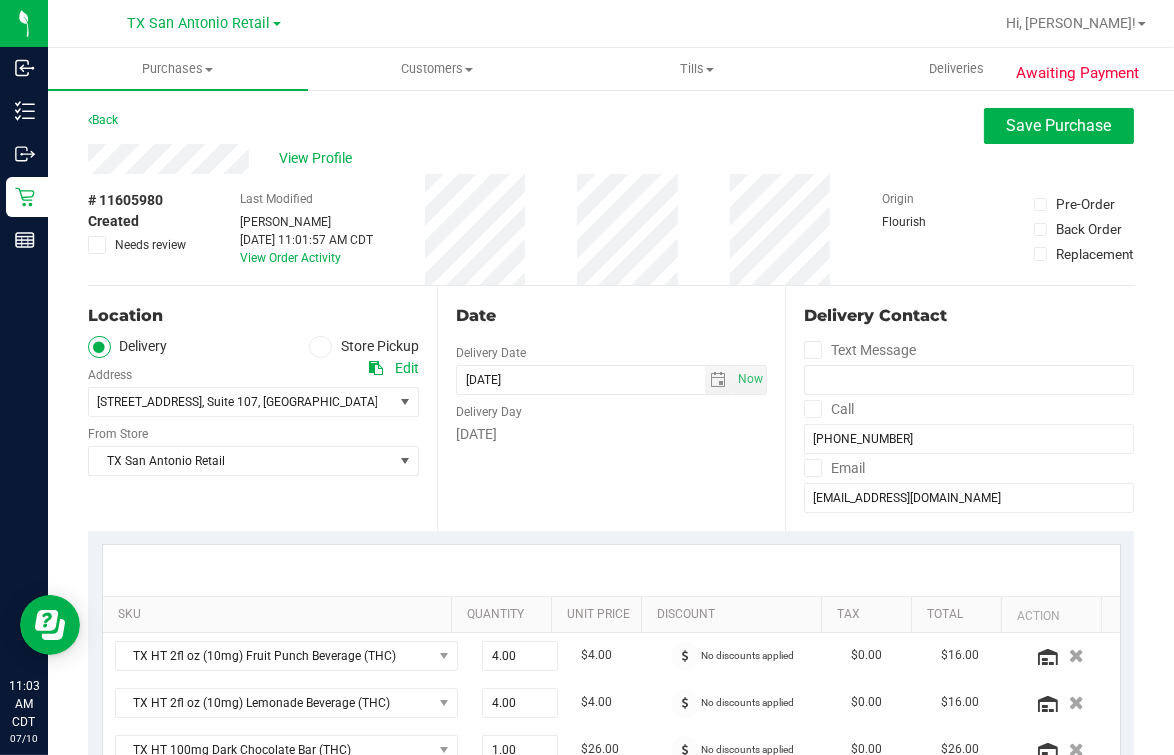 click on "Location
Delivery
Store Pickup
Address
Edit
[STREET_ADDRESS]
, Suite 107
, [GEOGRAPHIC_DATA]
, [GEOGRAPHIC_DATA]
78258
Select address [STREET_ADDRESS]
From Store
[GEOGRAPHIC_DATA] [GEOGRAPHIC_DATA] Retail Select Store [PERSON_NAME][GEOGRAPHIC_DATA] [GEOGRAPHIC_DATA][PERSON_NAME][GEOGRAPHIC_DATA] [GEOGRAPHIC_DATA] [GEOGRAPHIC_DATA] [PERSON_NAME][GEOGRAPHIC_DATA] WC [GEOGRAPHIC_DATA] WC Call Center [PERSON_NAME] [GEOGRAPHIC_DATA] WC [GEOGRAPHIC_DATA] WC [GEOGRAPHIC_DATA] WC Deltona WC" at bounding box center [262, 408] 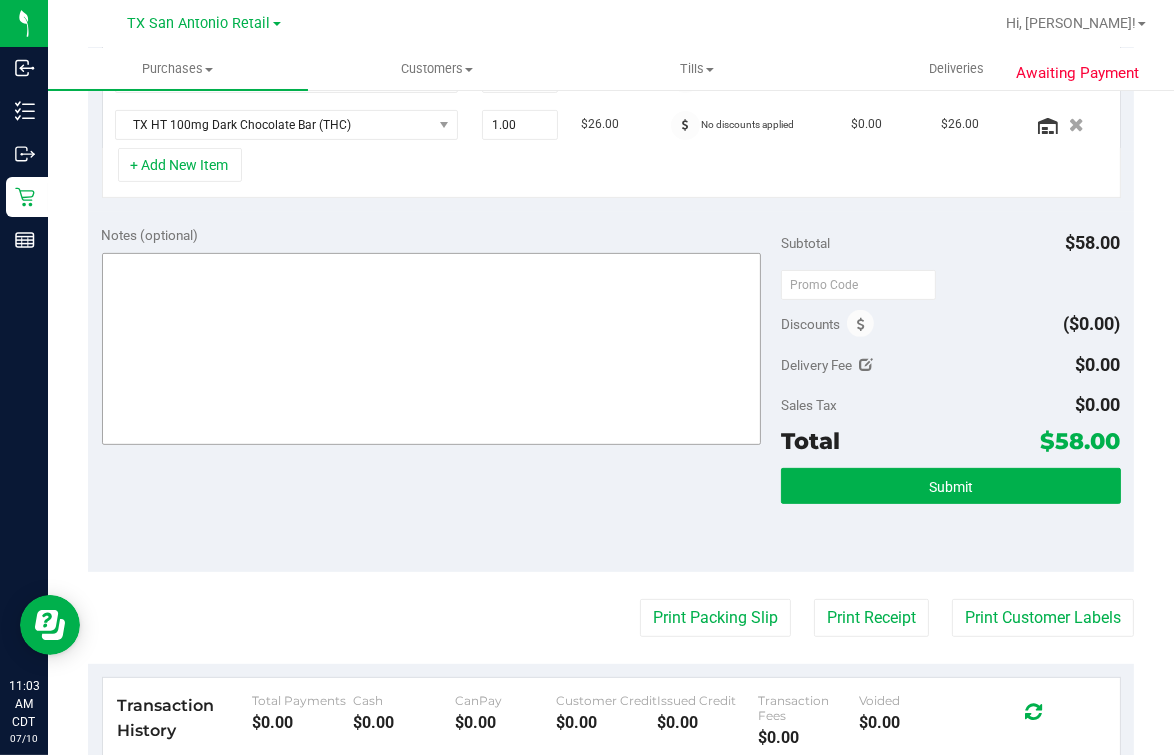 scroll, scrollTop: 0, scrollLeft: 0, axis: both 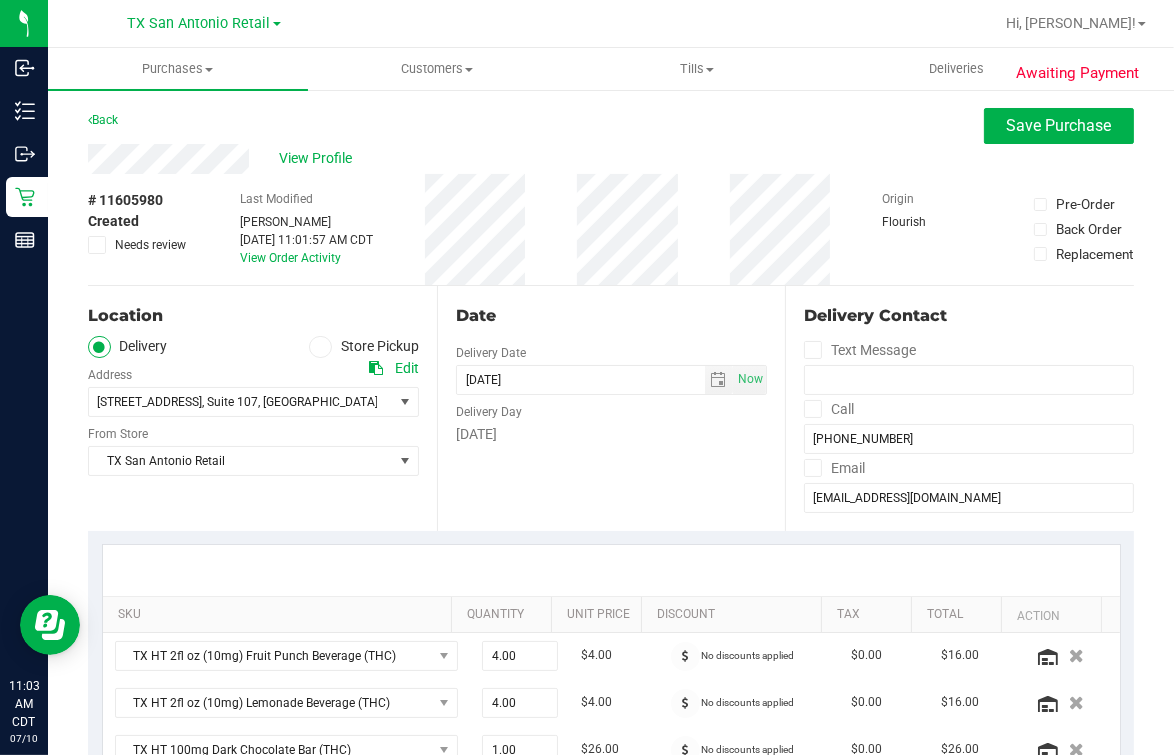 click on "Date" at bounding box center (612, 316) 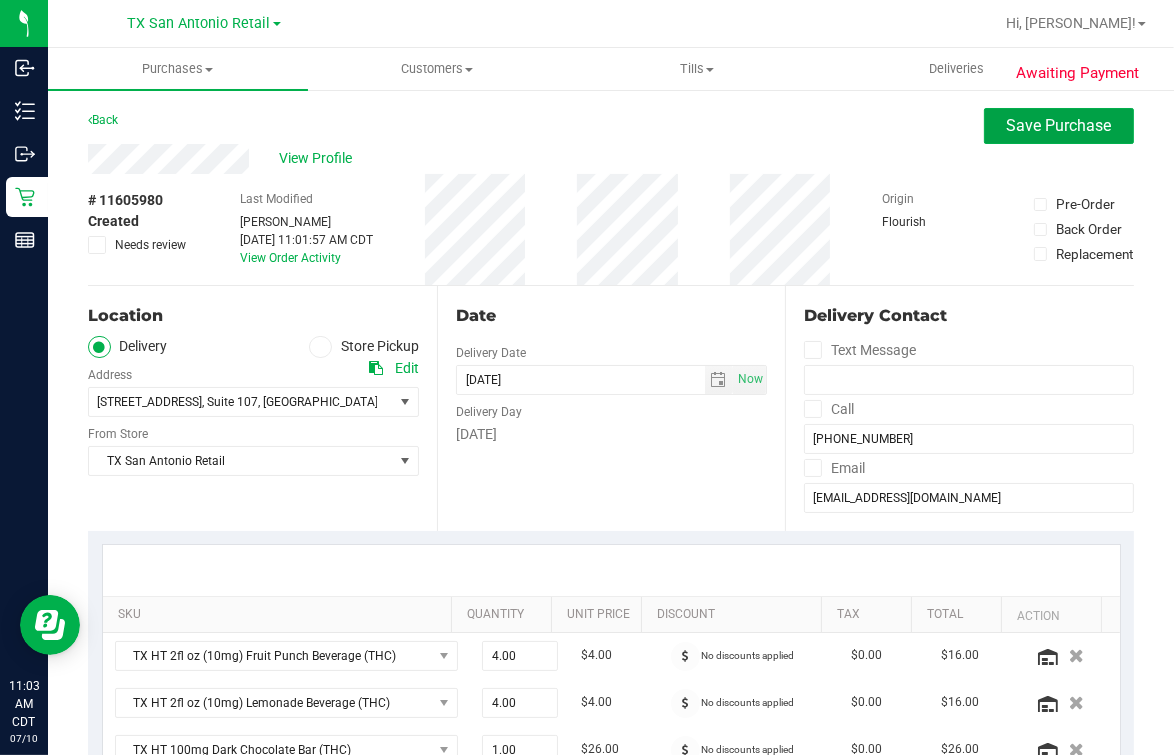 drag, startPoint x: 1010, startPoint y: 125, endPoint x: 812, endPoint y: 129, distance: 198.0404 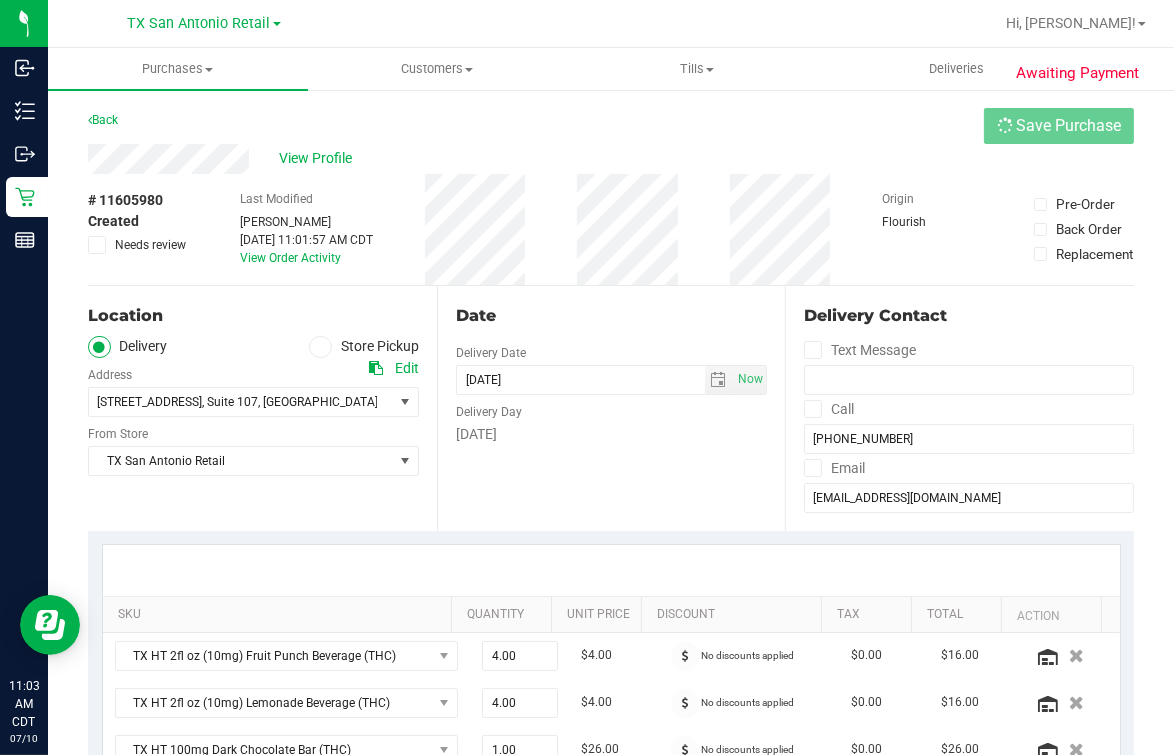 click on "Back
Save Purchase" at bounding box center (611, 126) 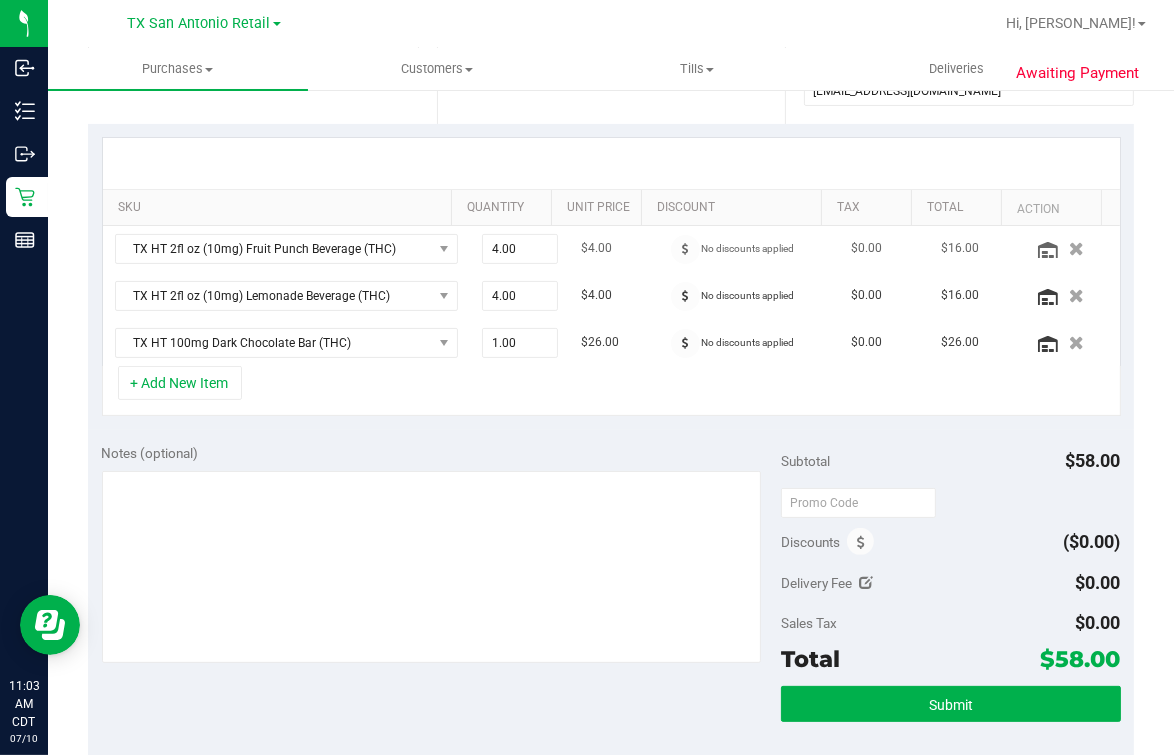 scroll, scrollTop: 499, scrollLeft: 0, axis: vertical 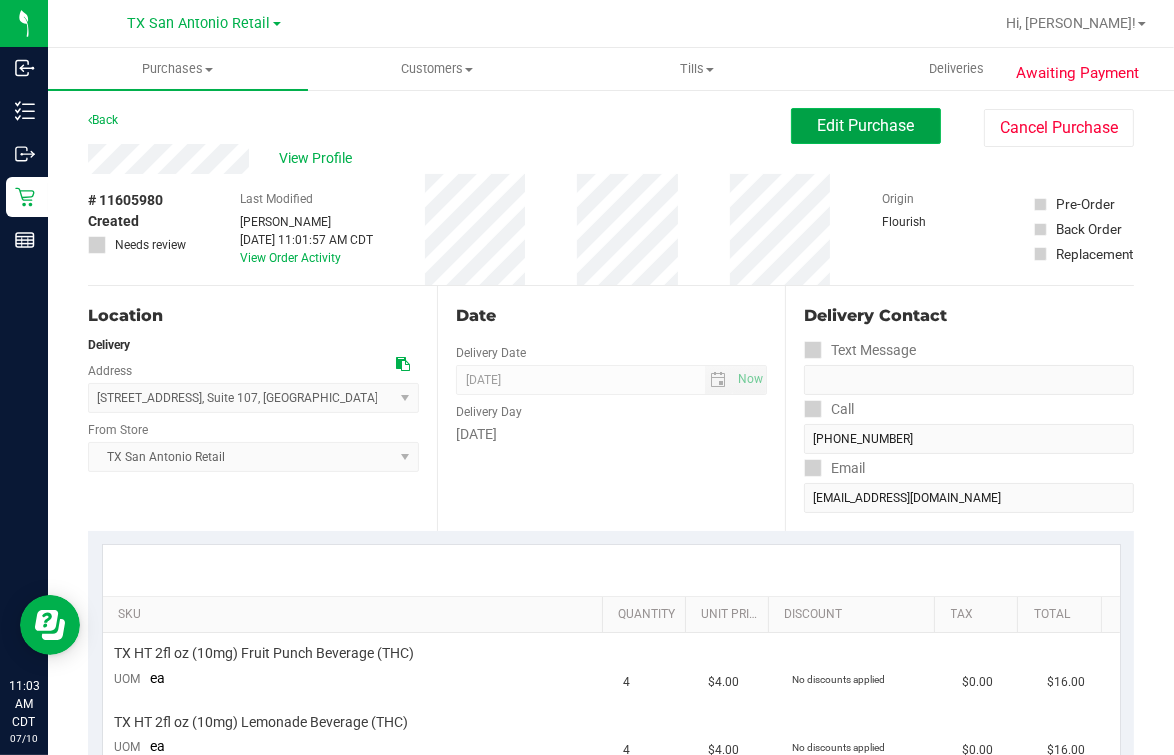 click on "Edit Purchase" at bounding box center [866, 125] 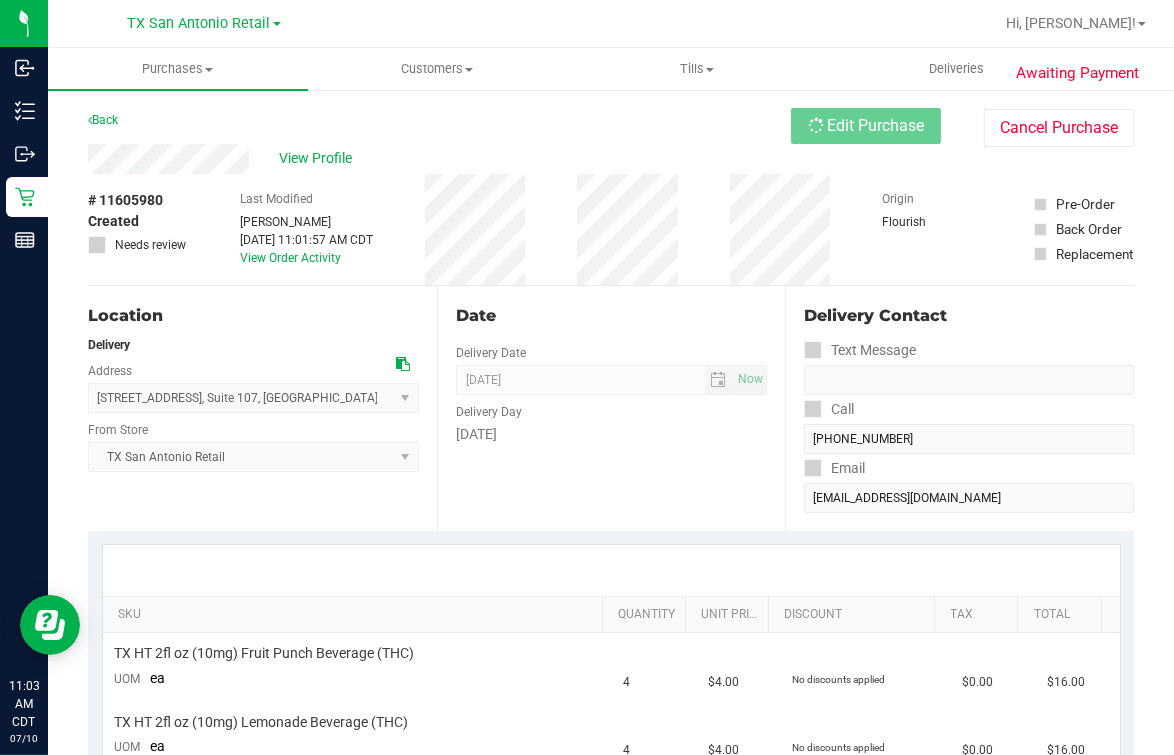 click on "View Profile" at bounding box center (439, 159) 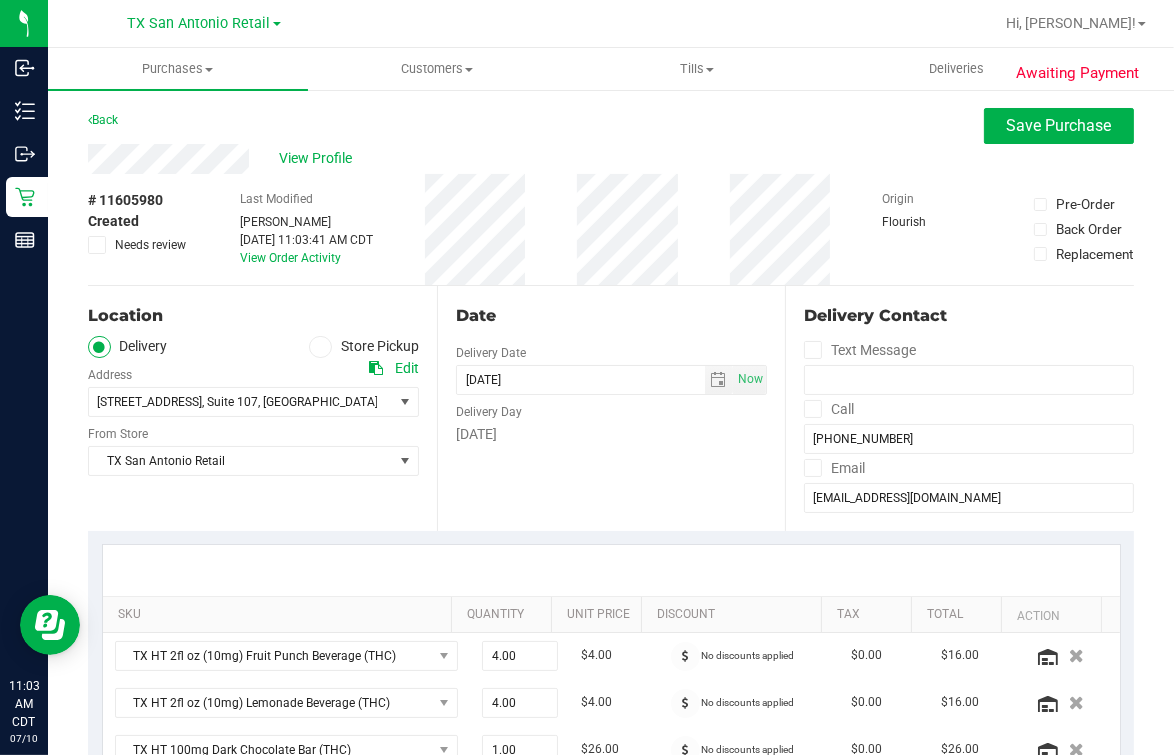scroll, scrollTop: 249, scrollLeft: 0, axis: vertical 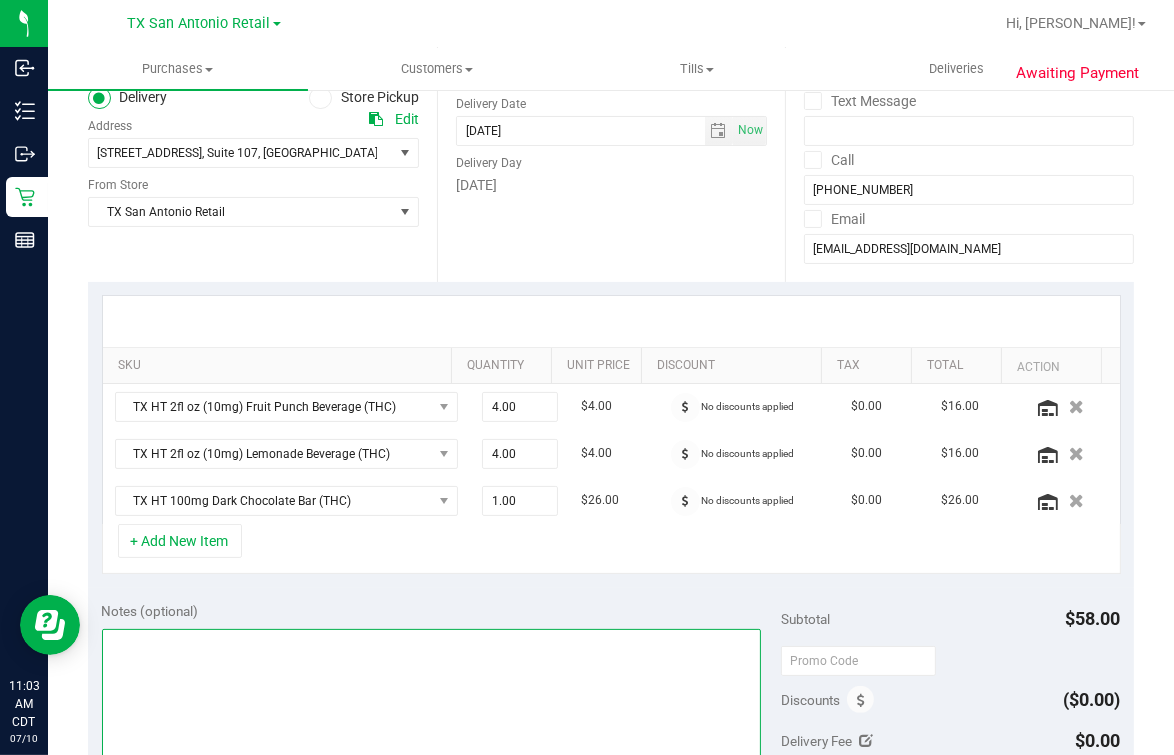 click at bounding box center (431, 725) 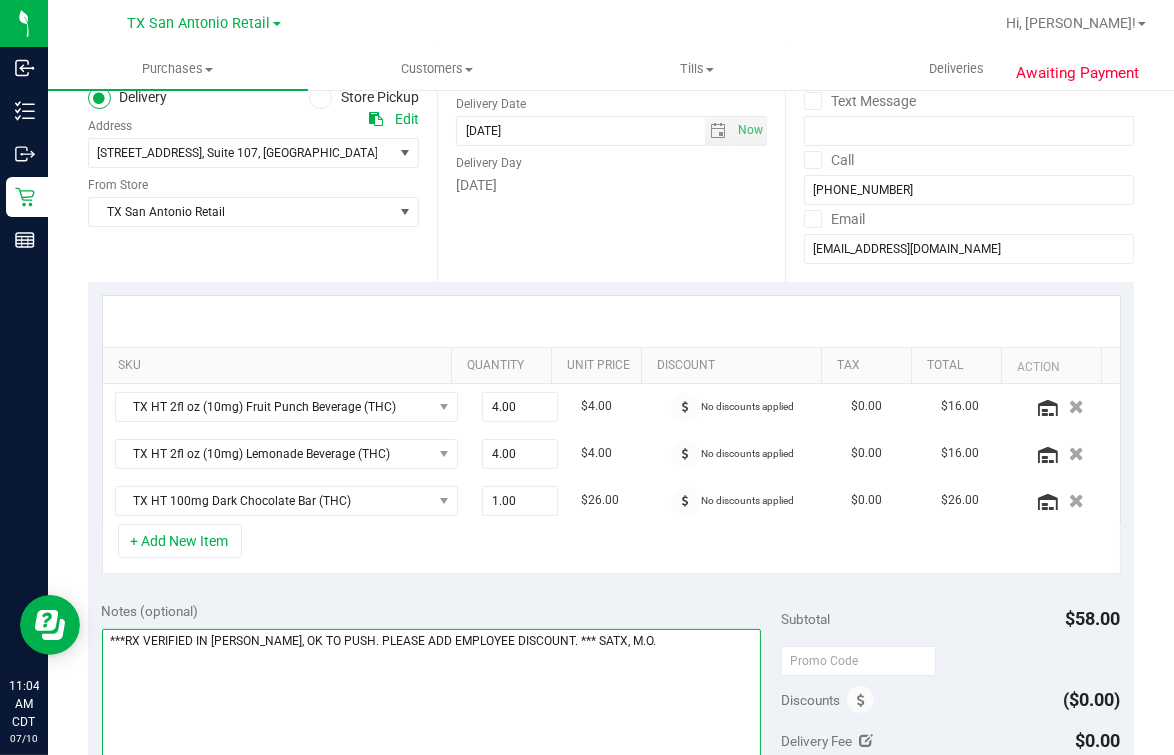 scroll, scrollTop: 0, scrollLeft: 0, axis: both 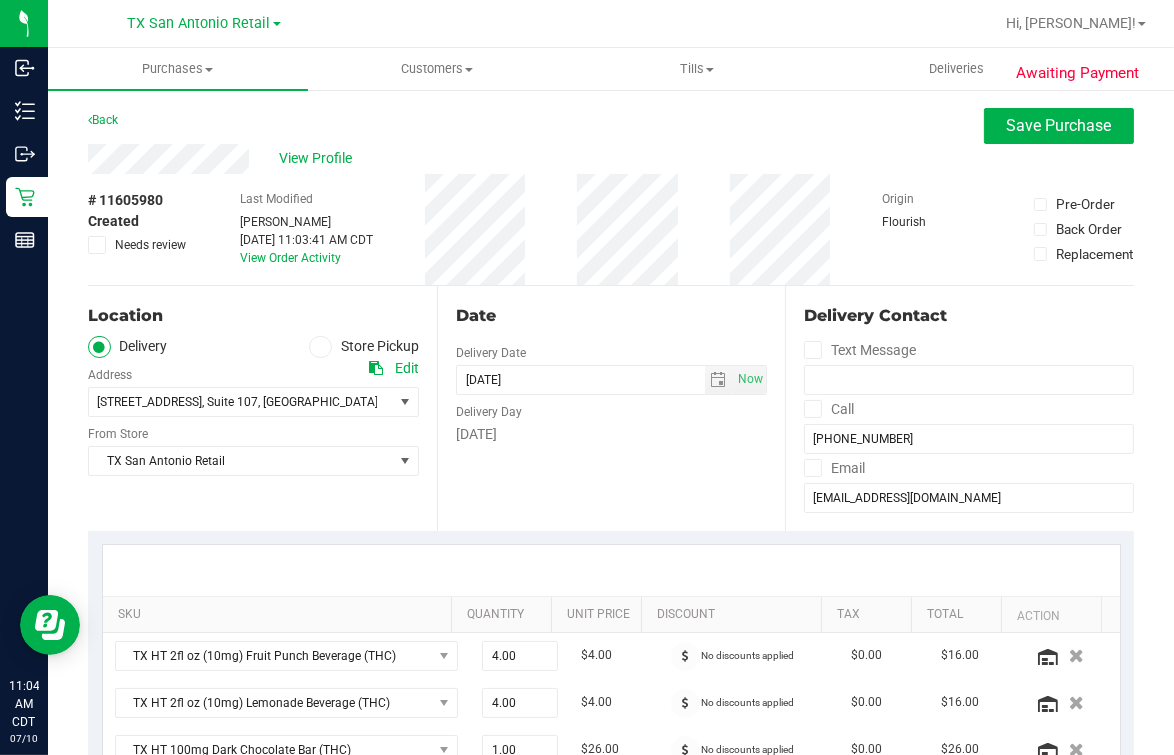type on "***RX VERIFIED IN [PERSON_NAME], OK TO PUSH. PLEASE ADD EMPLOYEE DISCOUNT. *** SATX, M.O." 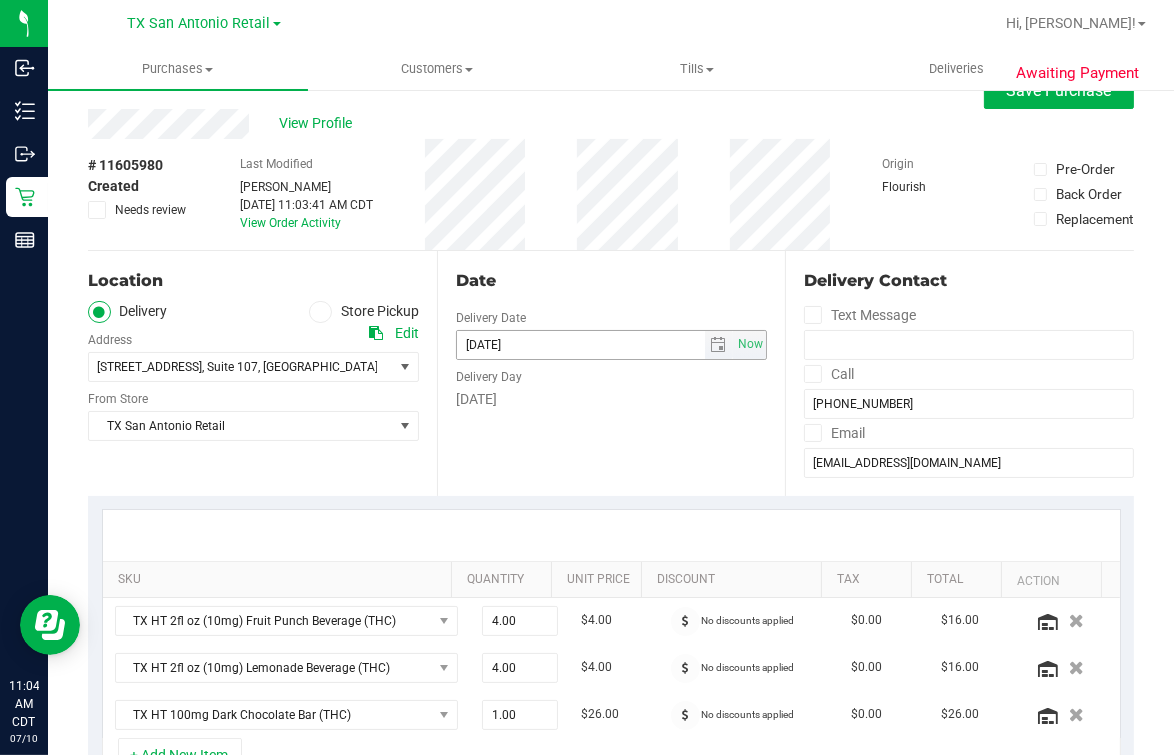 scroll, scrollTop: 0, scrollLeft: 0, axis: both 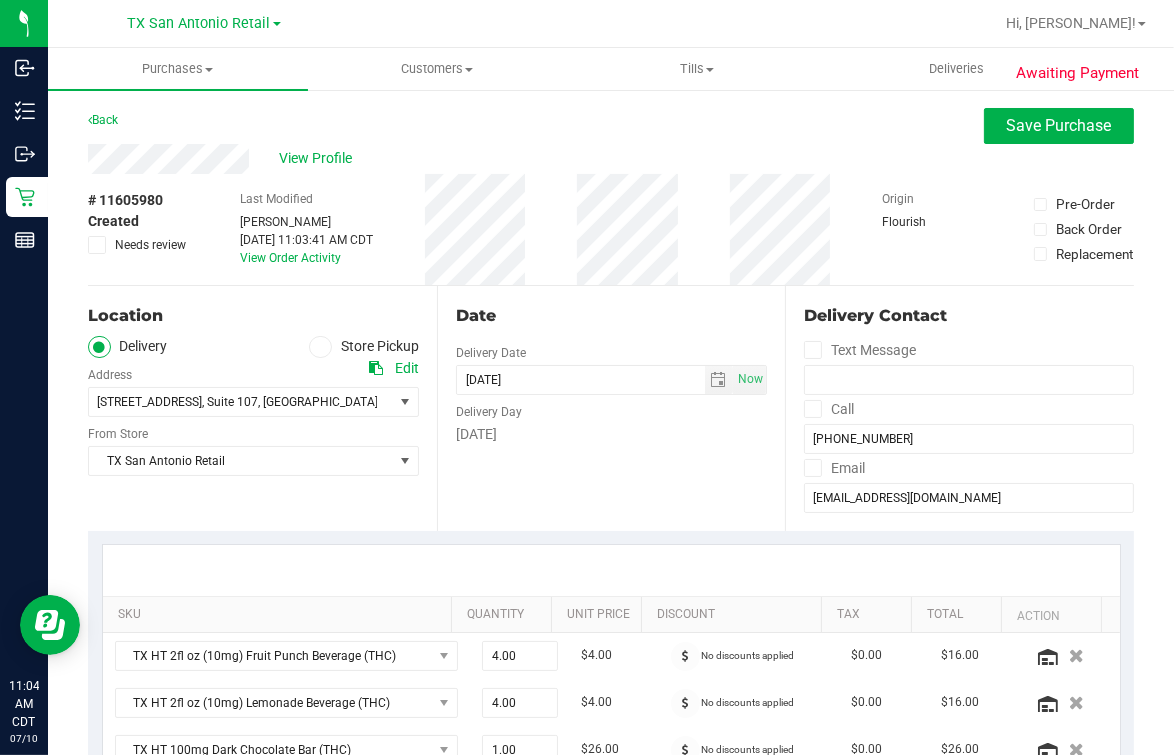 click on "Awaiting Payment
Back
Save Purchase
View Profile
# 11605980
Created
Needs review
Last Modified
[PERSON_NAME]
[DATE] 11:03:41 AM CDT
View Order Activity
Origin
Flourish" at bounding box center [611, 883] 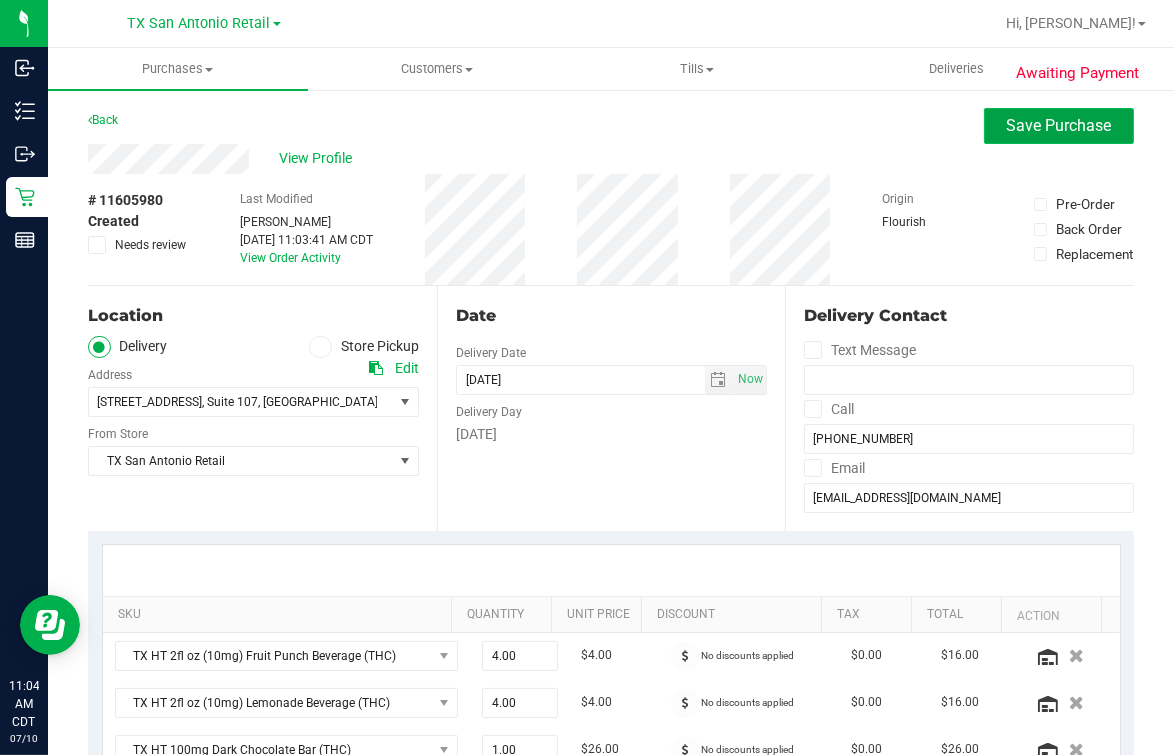 click on "Save Purchase" at bounding box center [1059, 126] 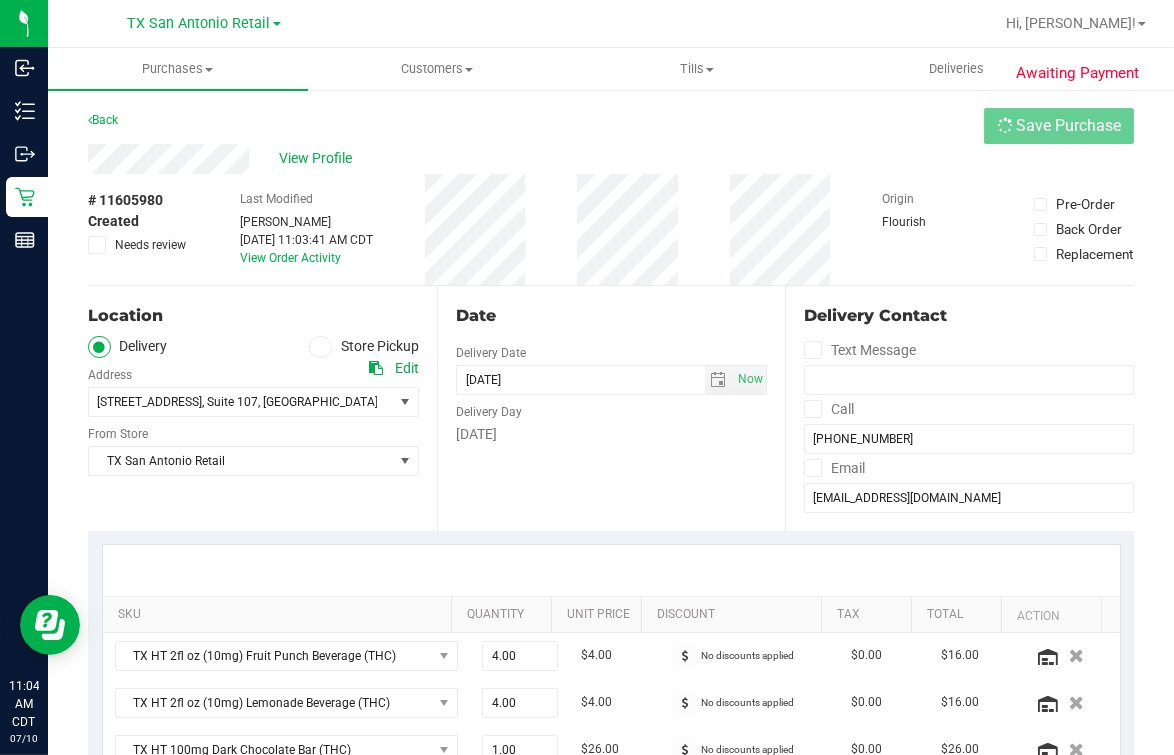 click on "Back
Save Purchase" at bounding box center [611, 126] 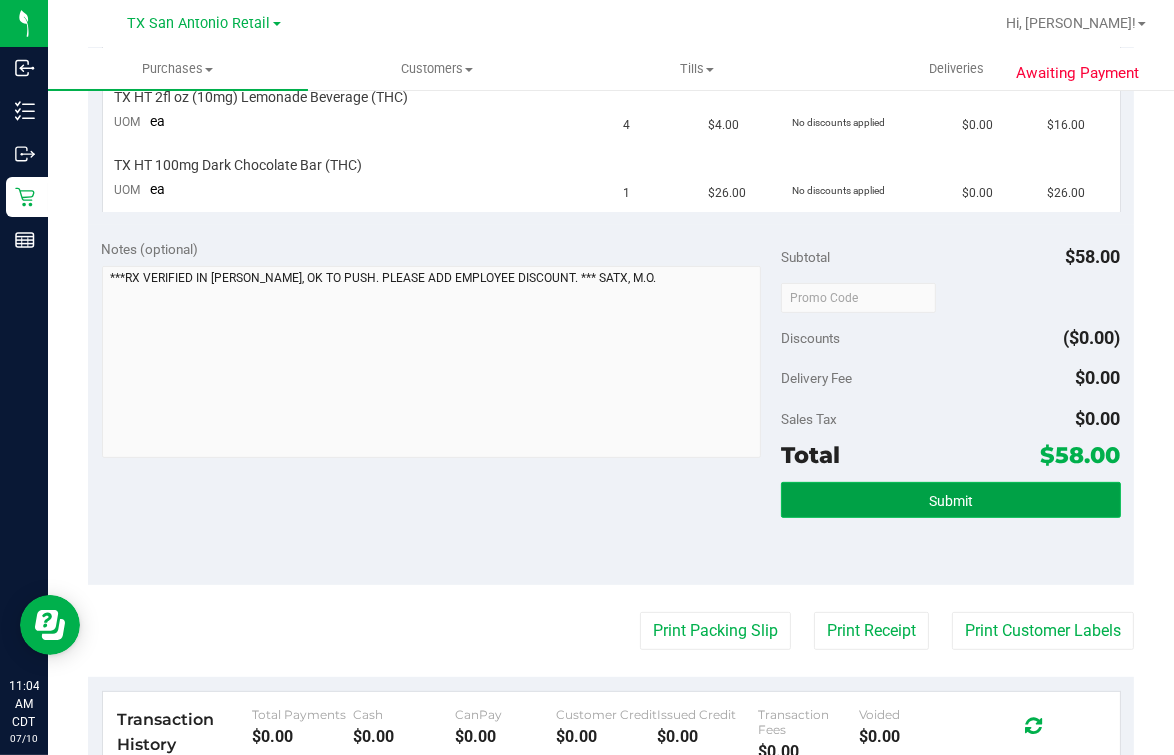 click on "Submit" at bounding box center (951, 500) 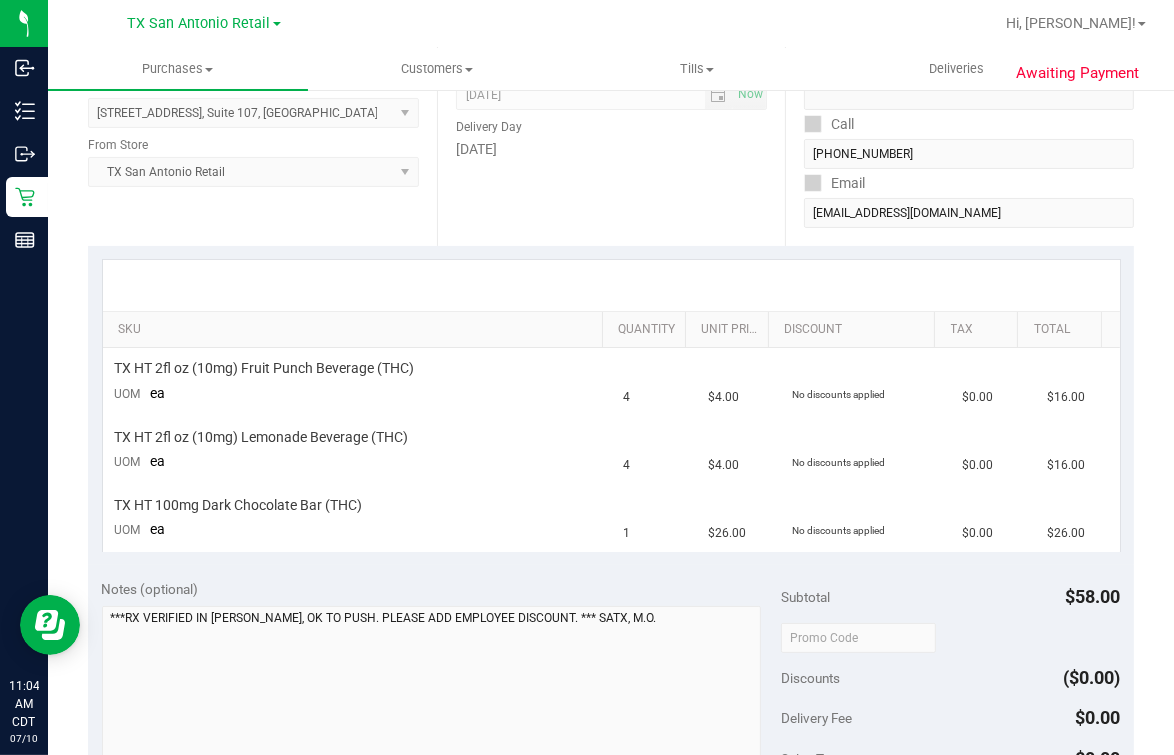 scroll, scrollTop: 0, scrollLeft: 0, axis: both 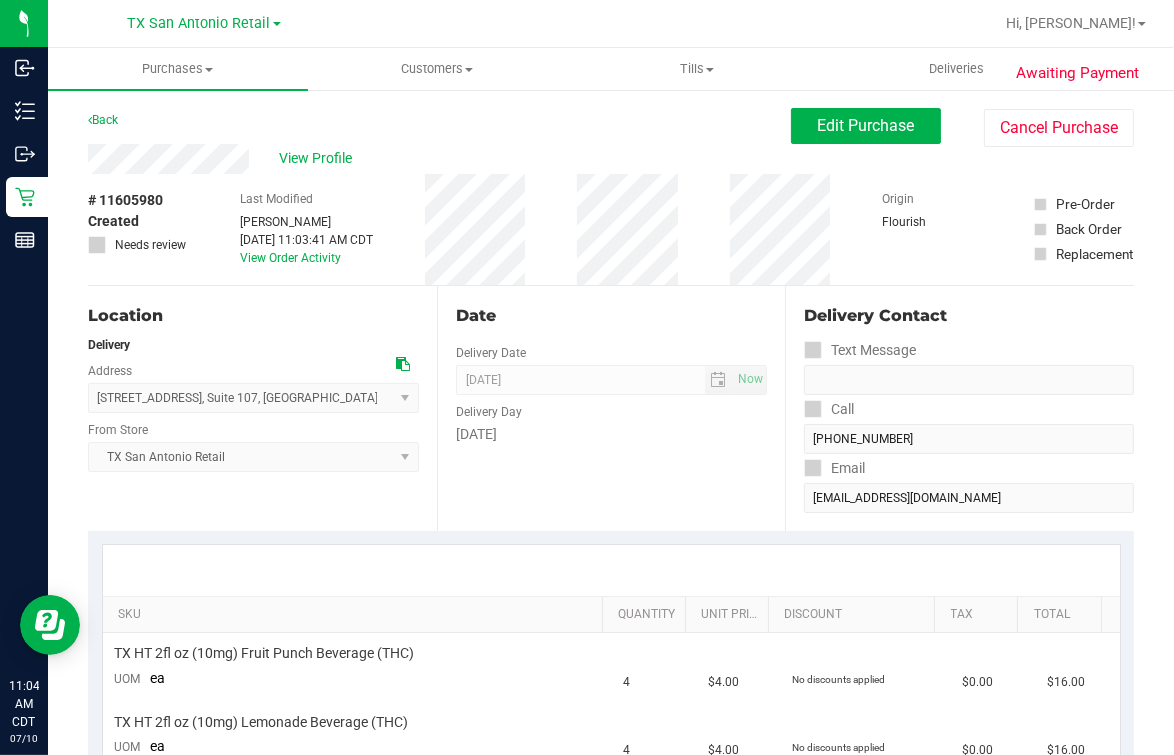 click on "Date
Delivery Date
[DATE]
Now
[DATE] 07:00 AM
Now
Delivery Day
[DATE]" at bounding box center [611, 408] 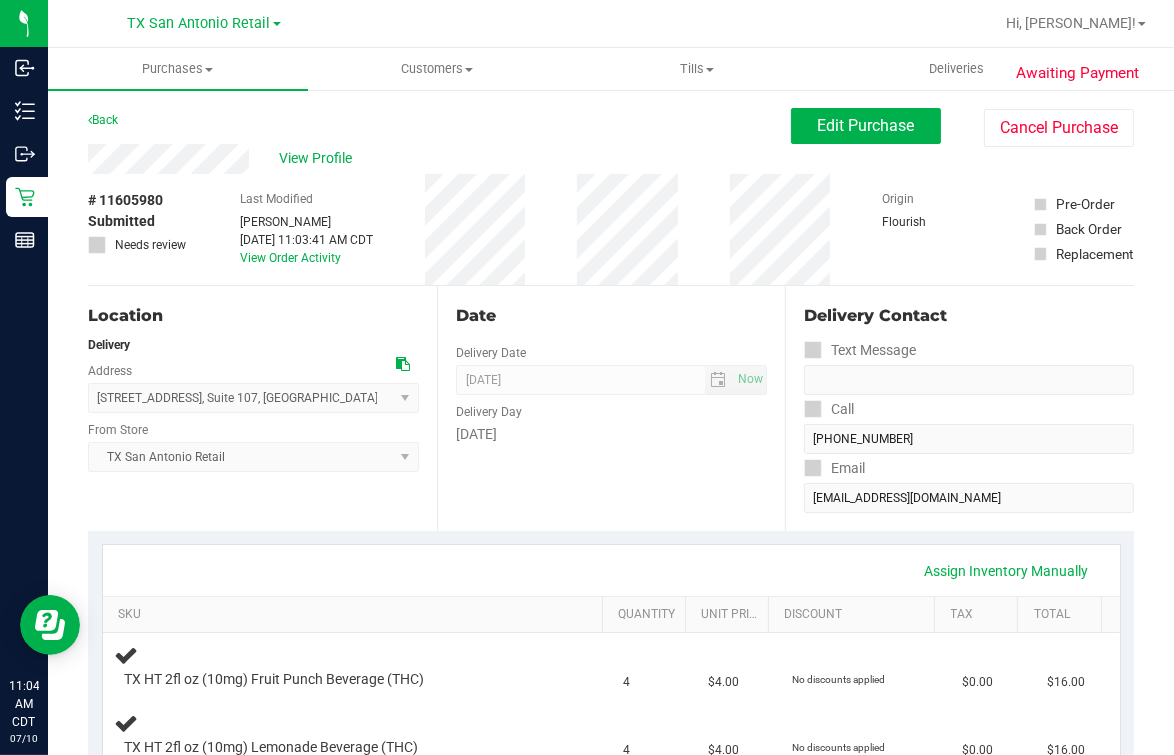 click on "[DATE]" at bounding box center [612, 434] 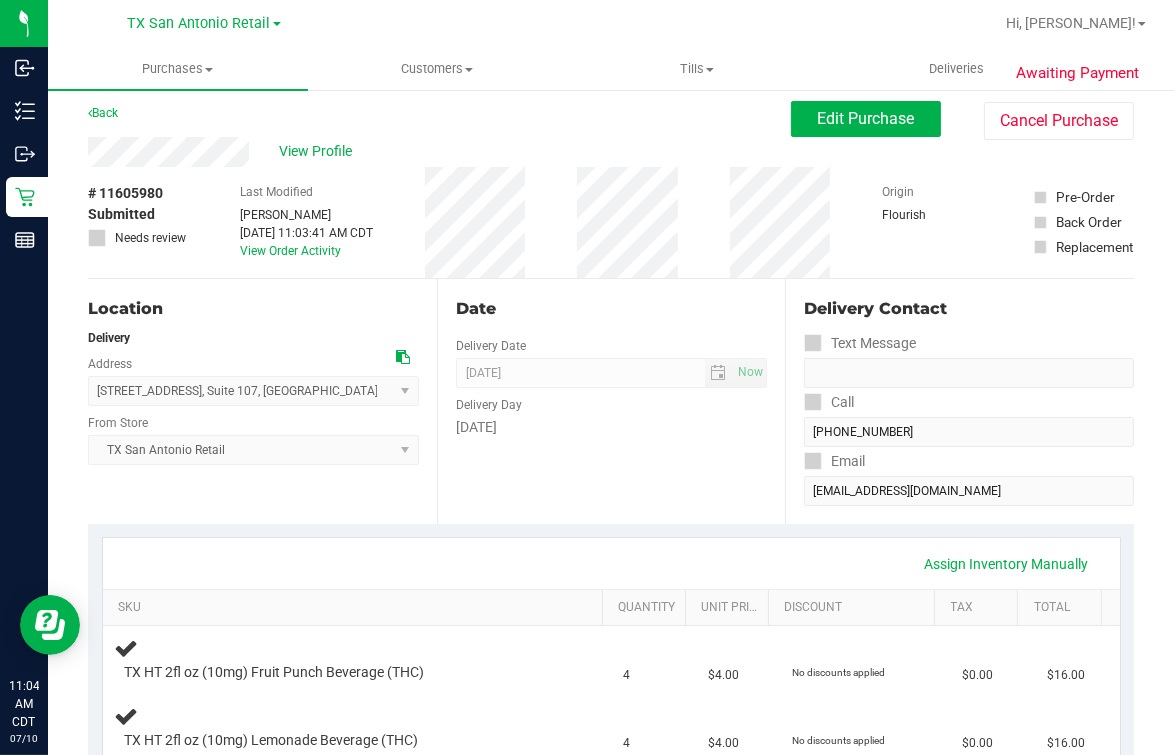 scroll, scrollTop: 0, scrollLeft: 0, axis: both 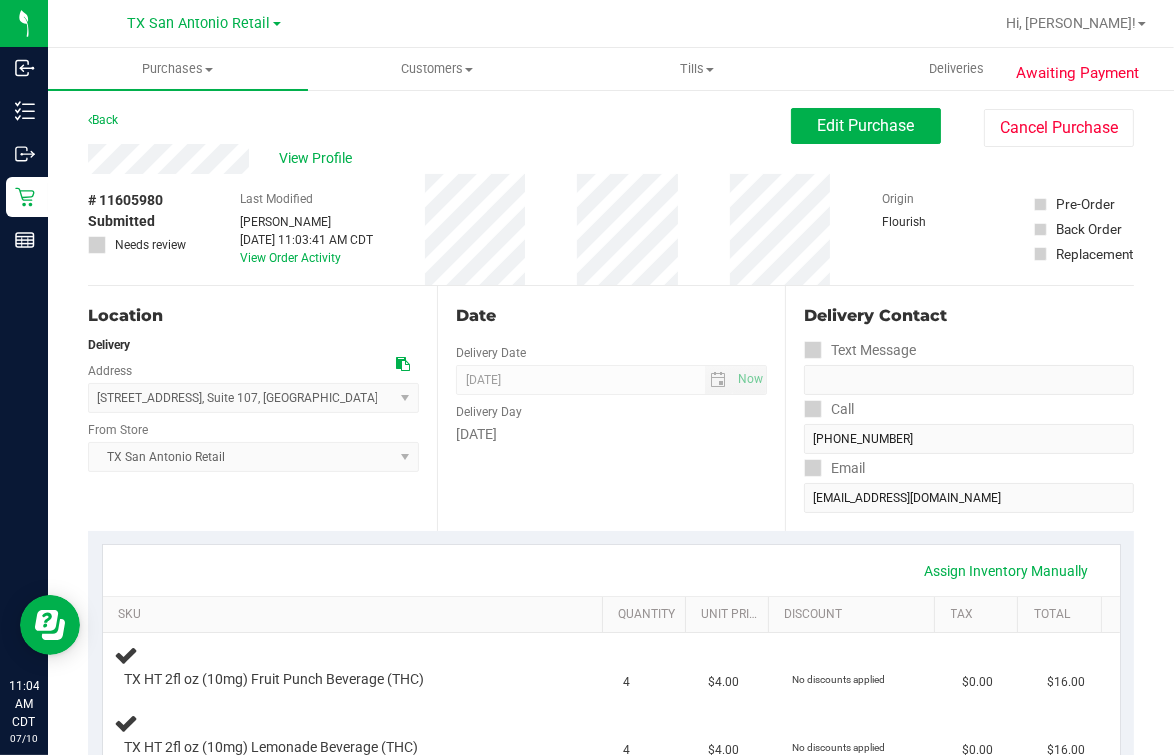 click on "View Profile" at bounding box center (439, 159) 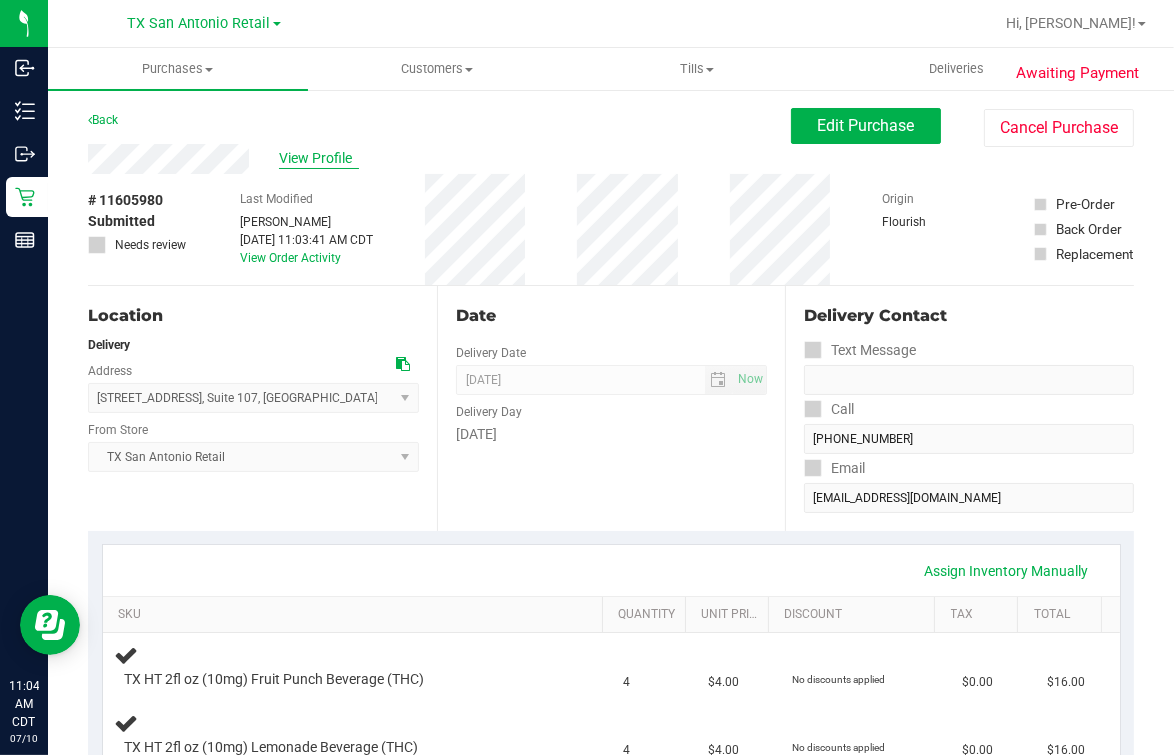 click on "View Profile" at bounding box center [319, 158] 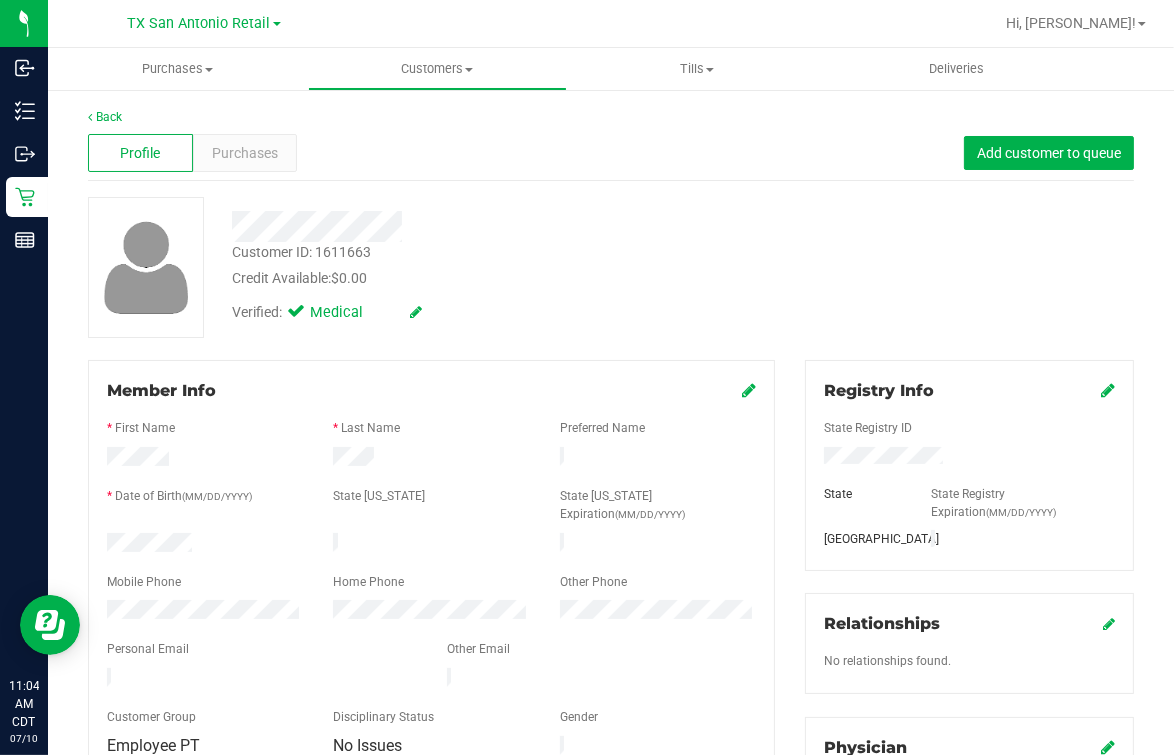 click at bounding box center [486, 219] 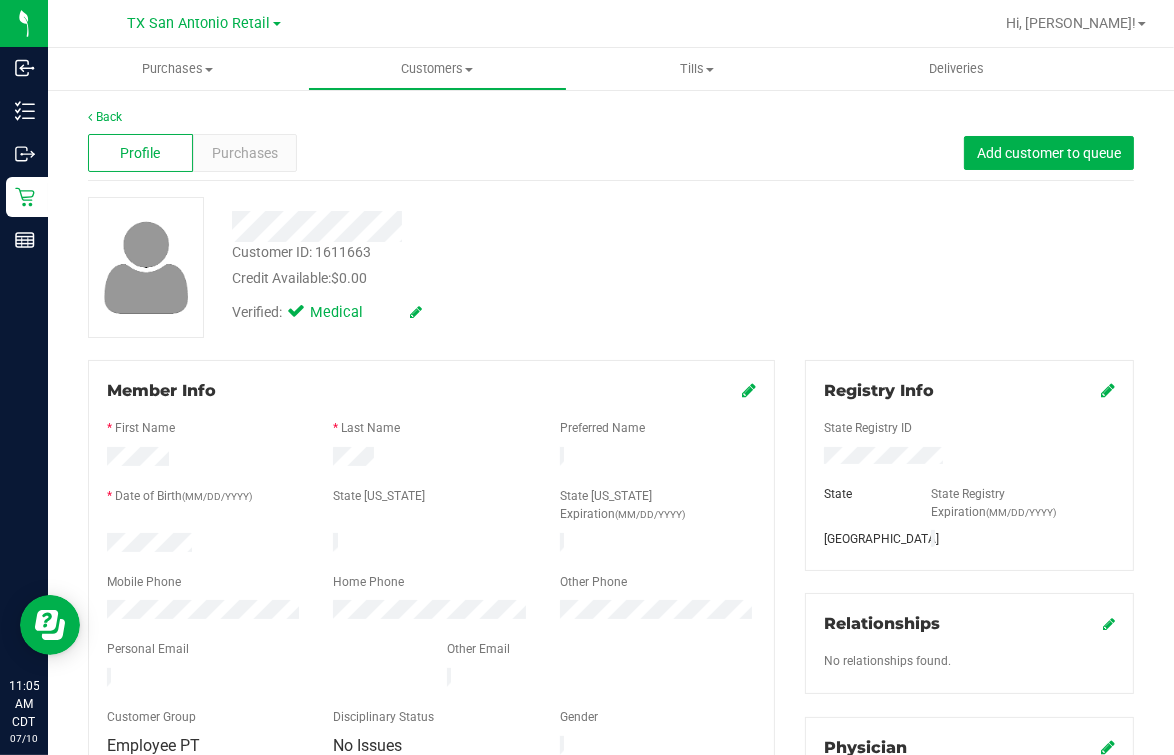 click on "Verified:
Medical" at bounding box center [486, 311] 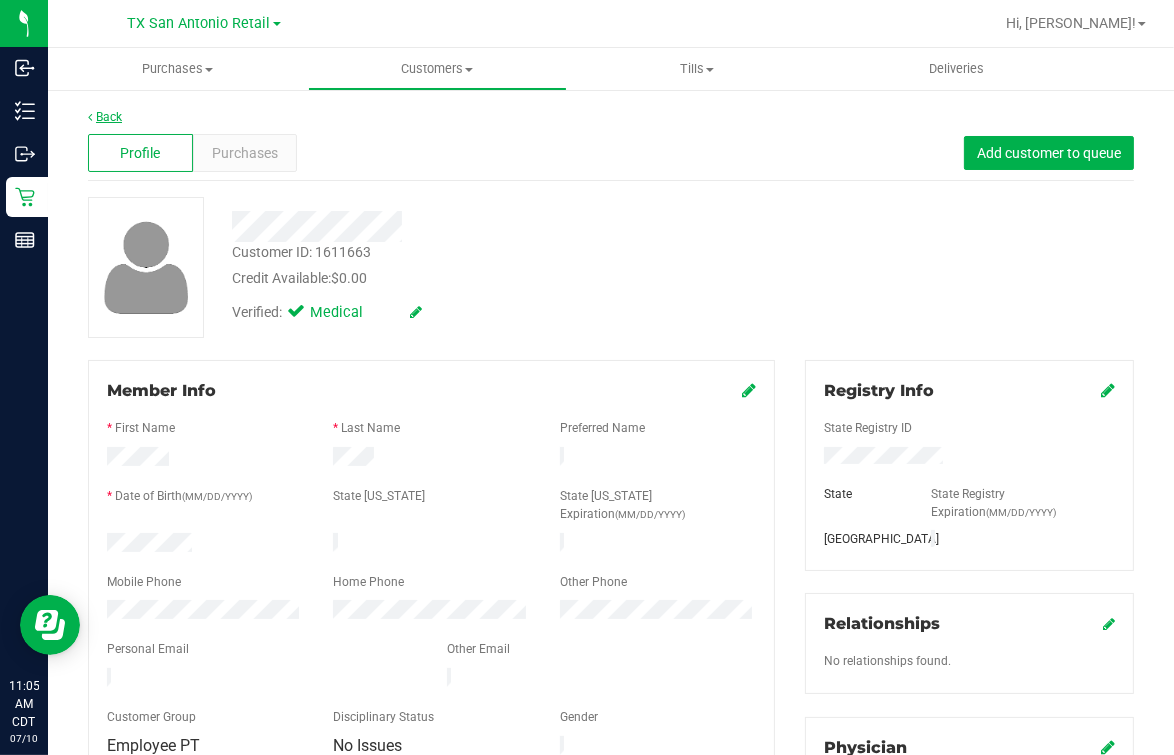 click on "Back" at bounding box center (105, 117) 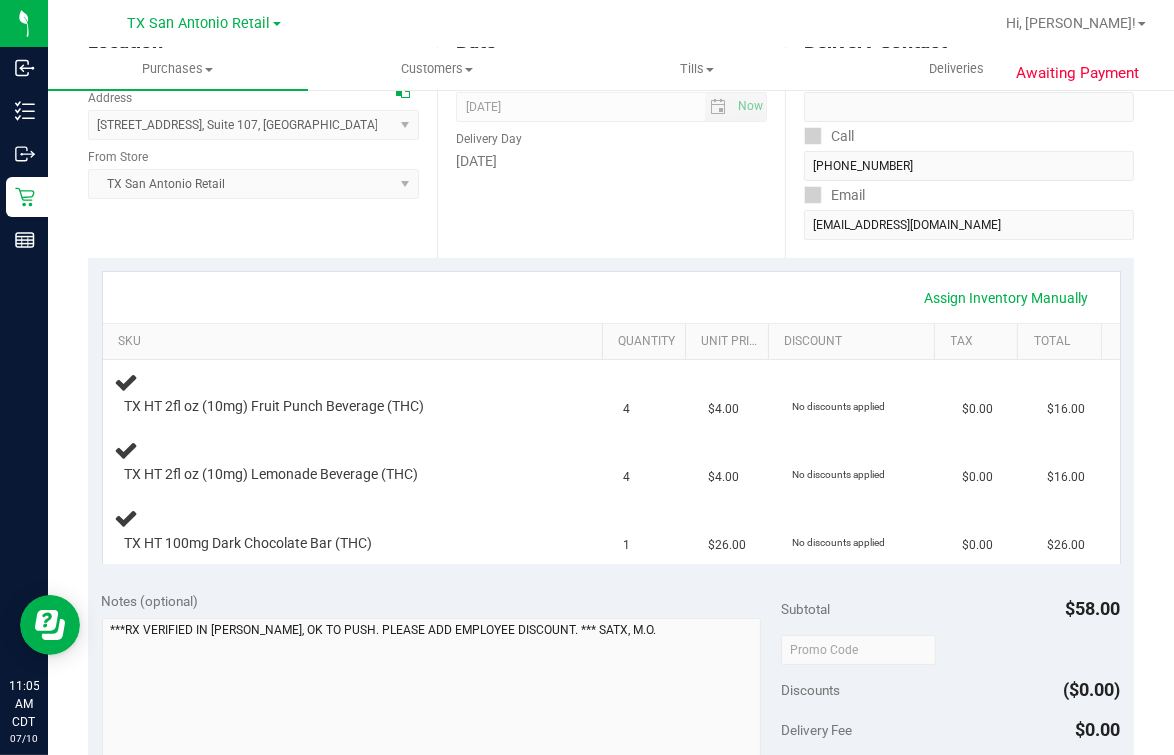 scroll, scrollTop: 0, scrollLeft: 0, axis: both 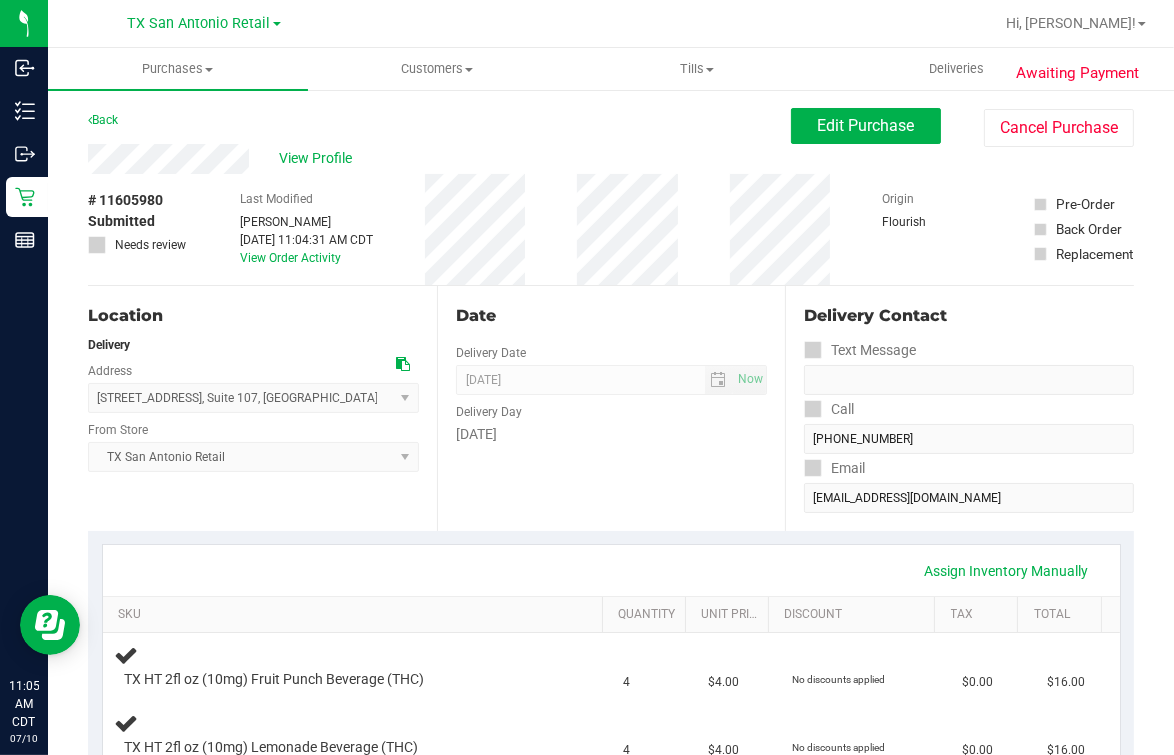 click on "Date
Delivery Date
[DATE]
Now
[DATE] 07:00 AM
Now
Delivery Day
[DATE]" at bounding box center [611, 408] 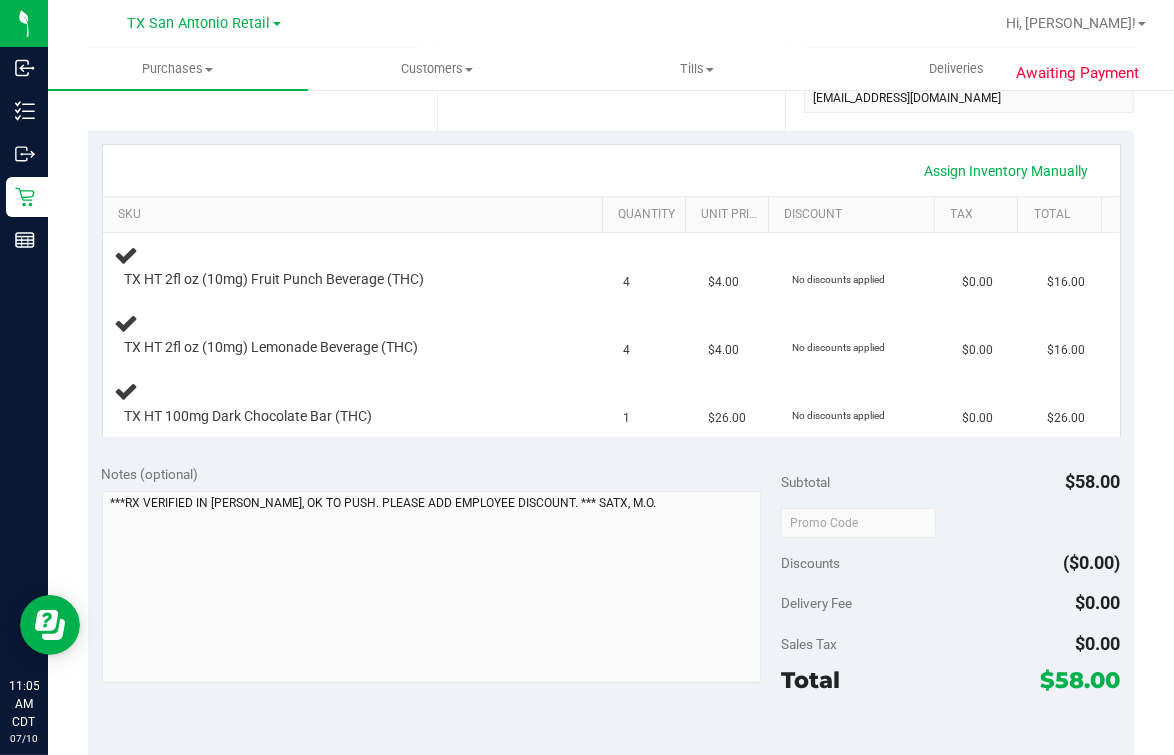 scroll, scrollTop: 0, scrollLeft: 0, axis: both 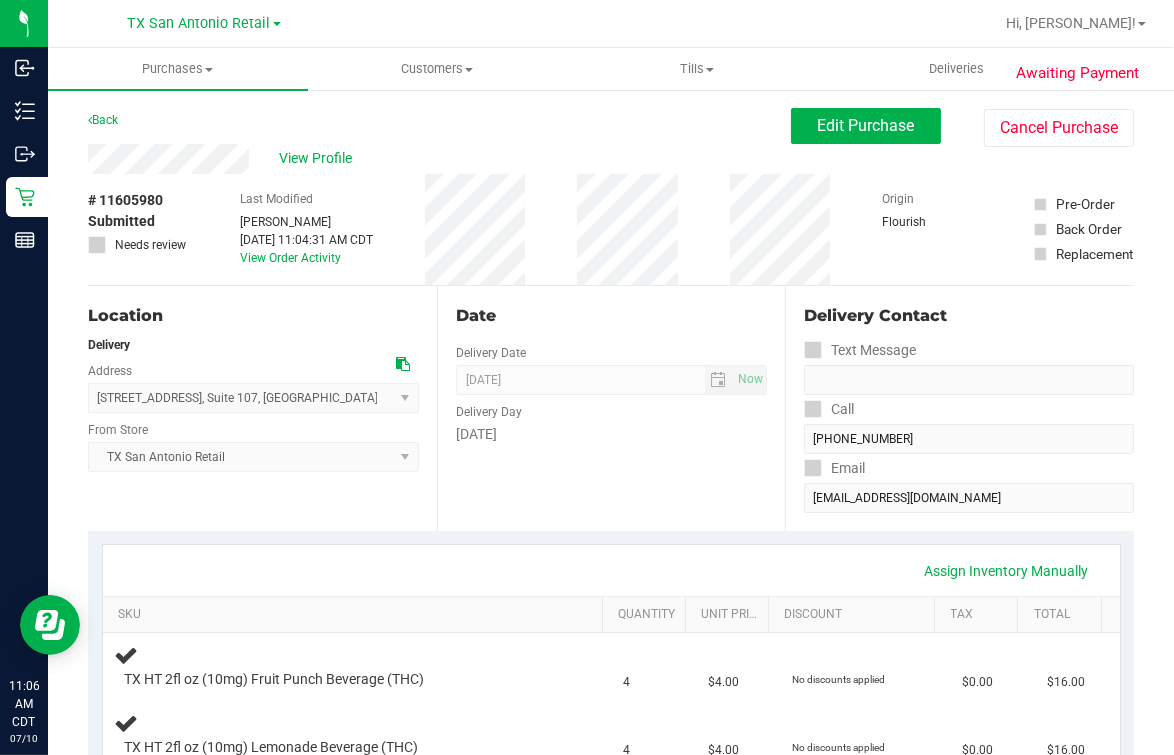 drag, startPoint x: 427, startPoint y: 126, endPoint x: 585, endPoint y: 146, distance: 159.26079 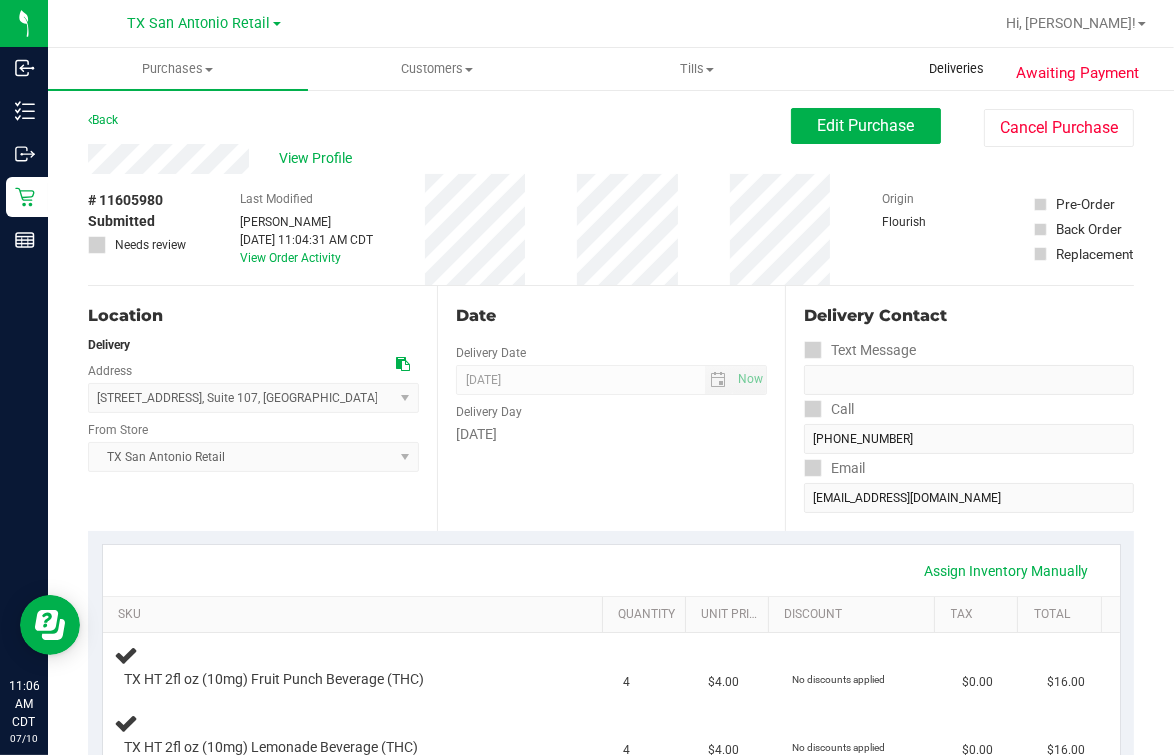 click on "Deliveries" at bounding box center (956, 69) 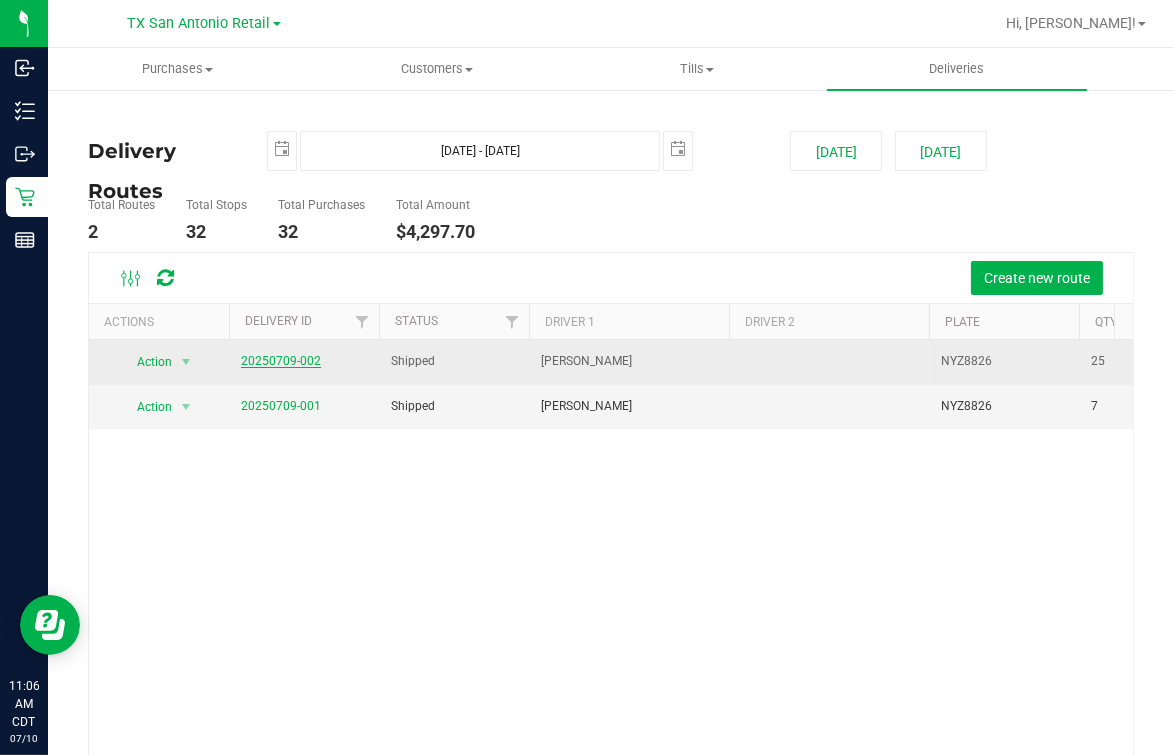 click on "20250709-002" at bounding box center [281, 361] 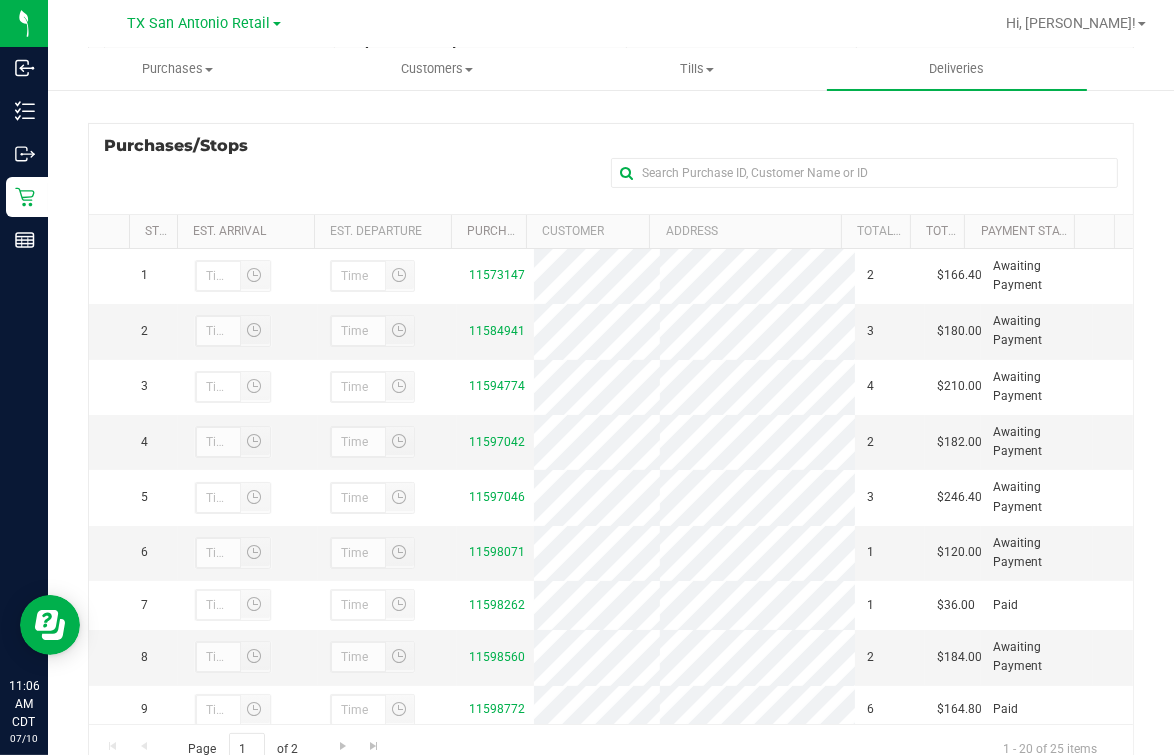 scroll, scrollTop: 353, scrollLeft: 0, axis: vertical 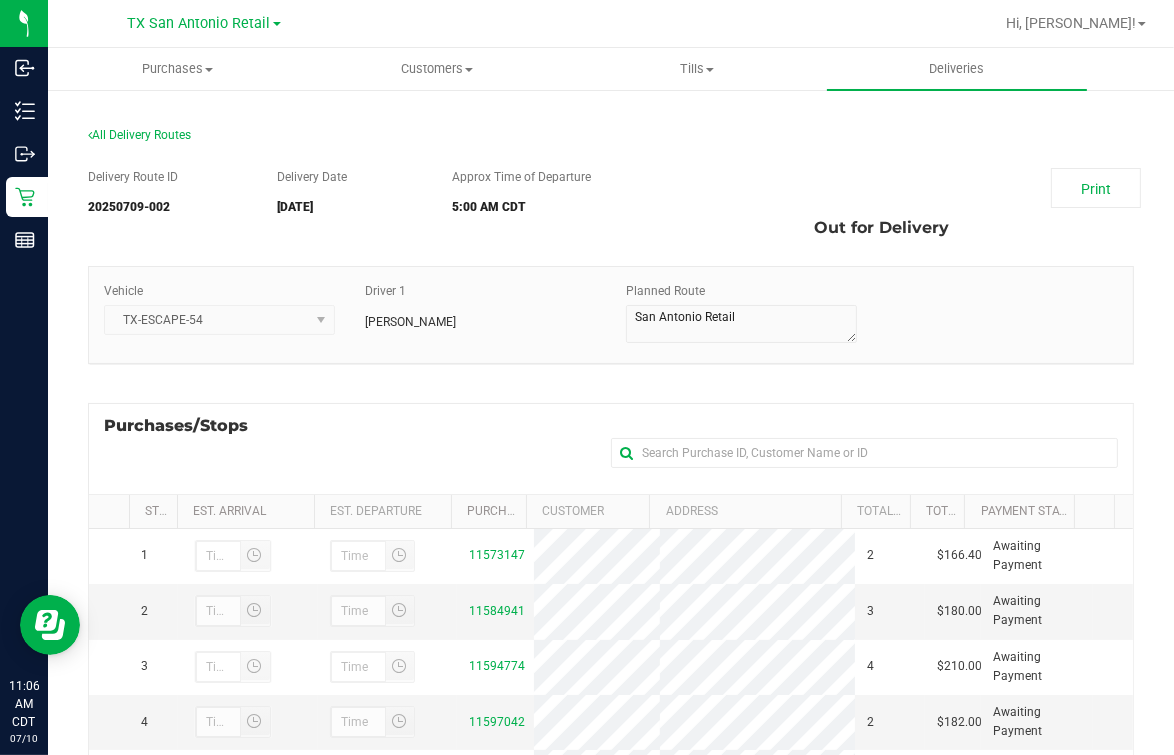 click on "Approx Time of Departure" at bounding box center (521, 177) 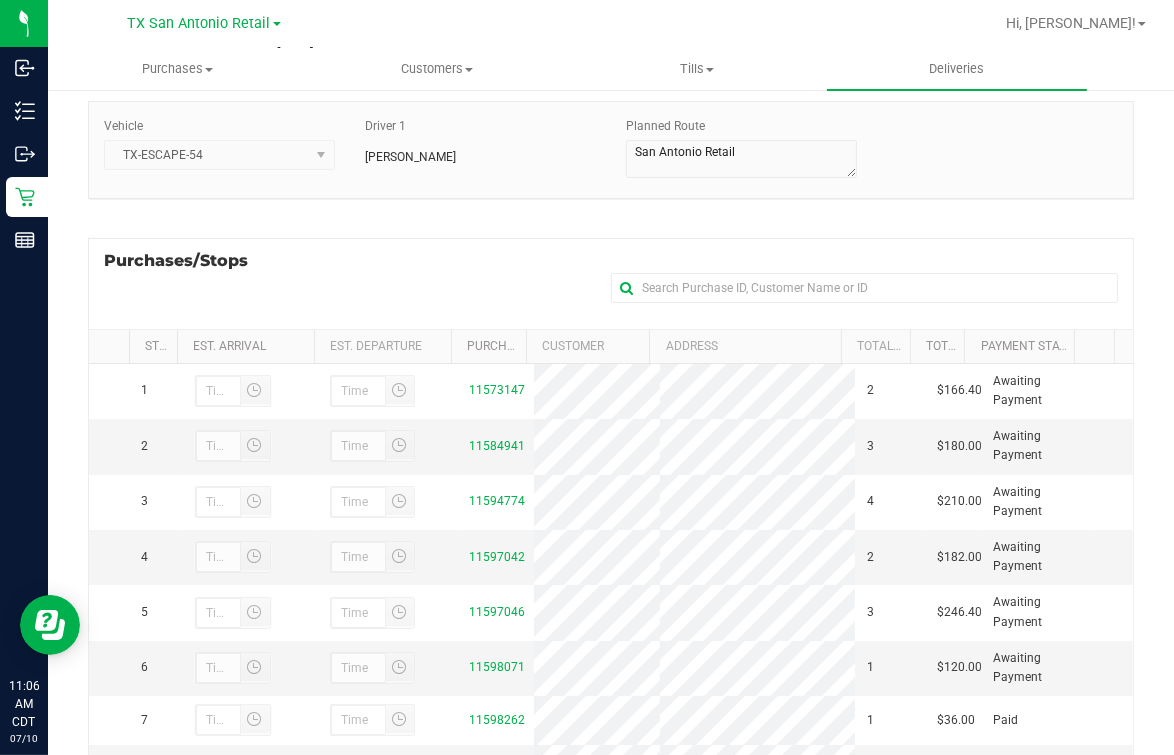 scroll, scrollTop: 353, scrollLeft: 0, axis: vertical 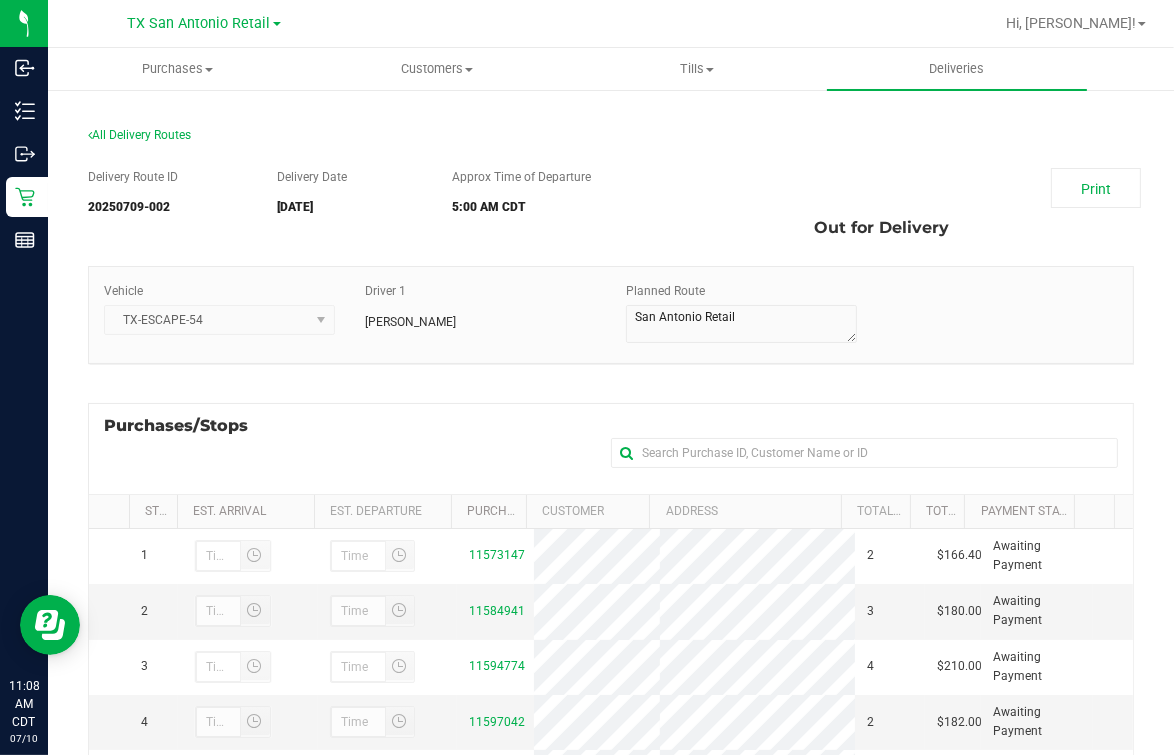 click on "Delivery Route ID
20250709-002
Delivery Date
[DATE]
Approx Time of Departure
5:00 AM CDT
Print
Out for Delivery
Vehicle
TX-ESCAPE-54" at bounding box center [611, 610] 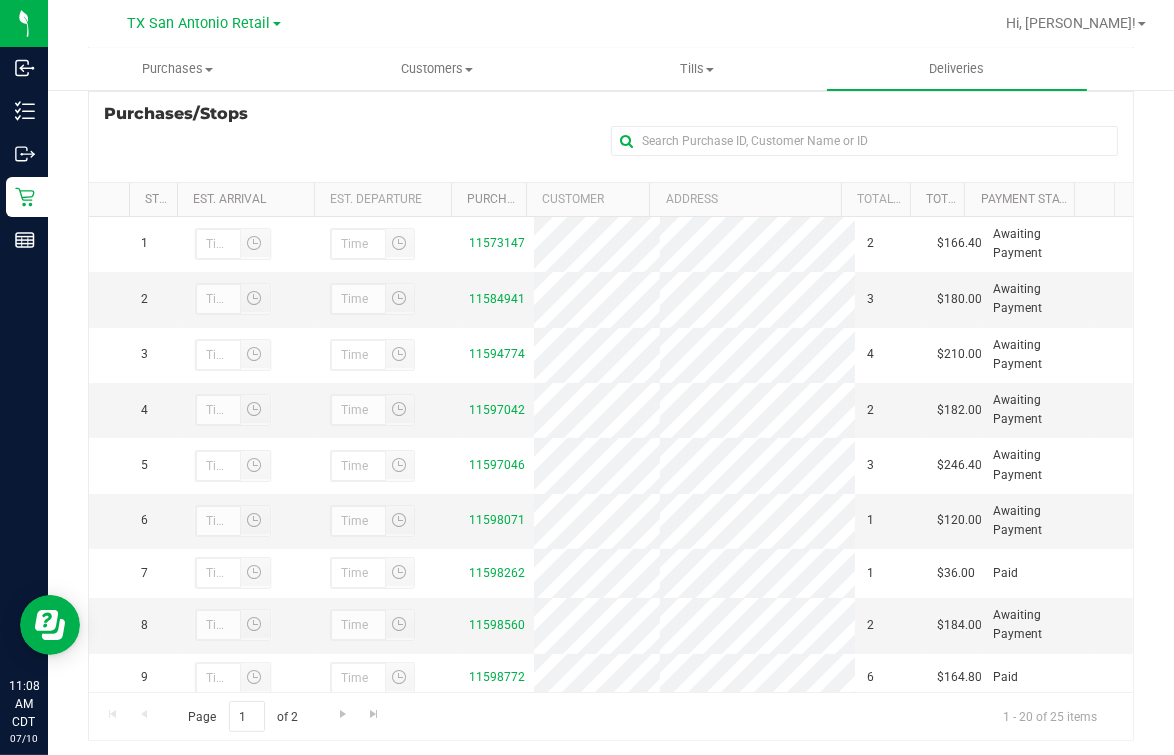 scroll, scrollTop: 353, scrollLeft: 0, axis: vertical 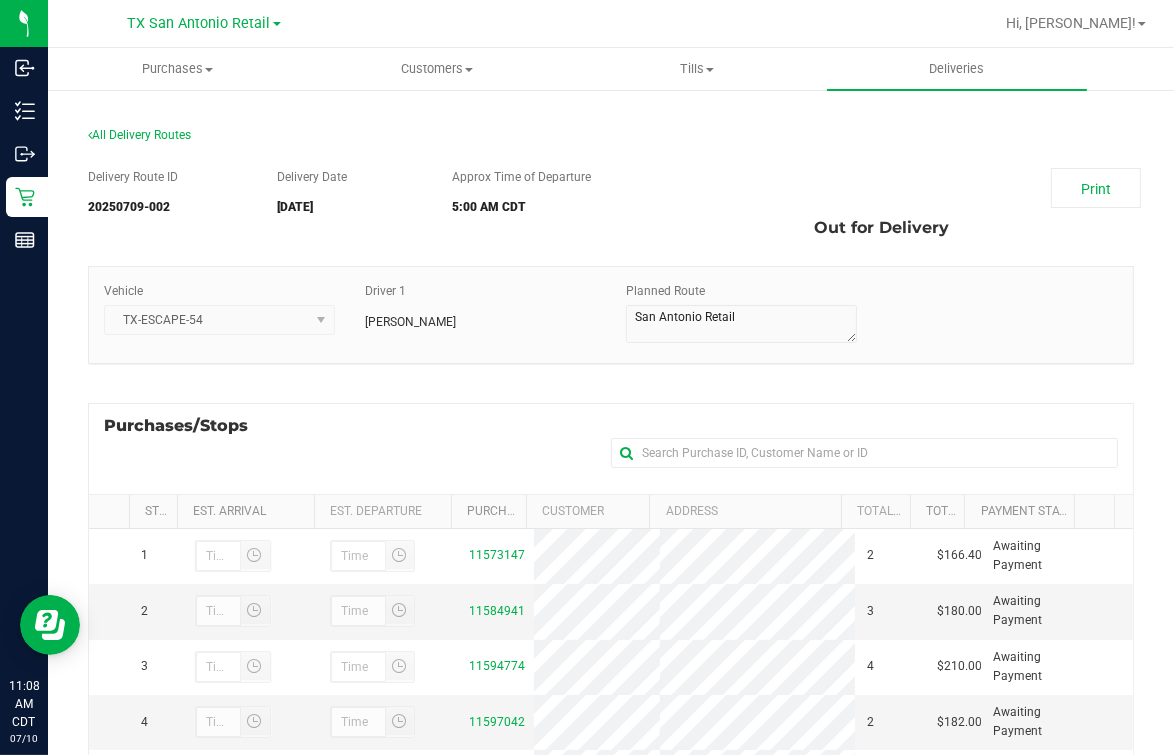 click on "Print
Out for Delivery" at bounding box center [923, 208] 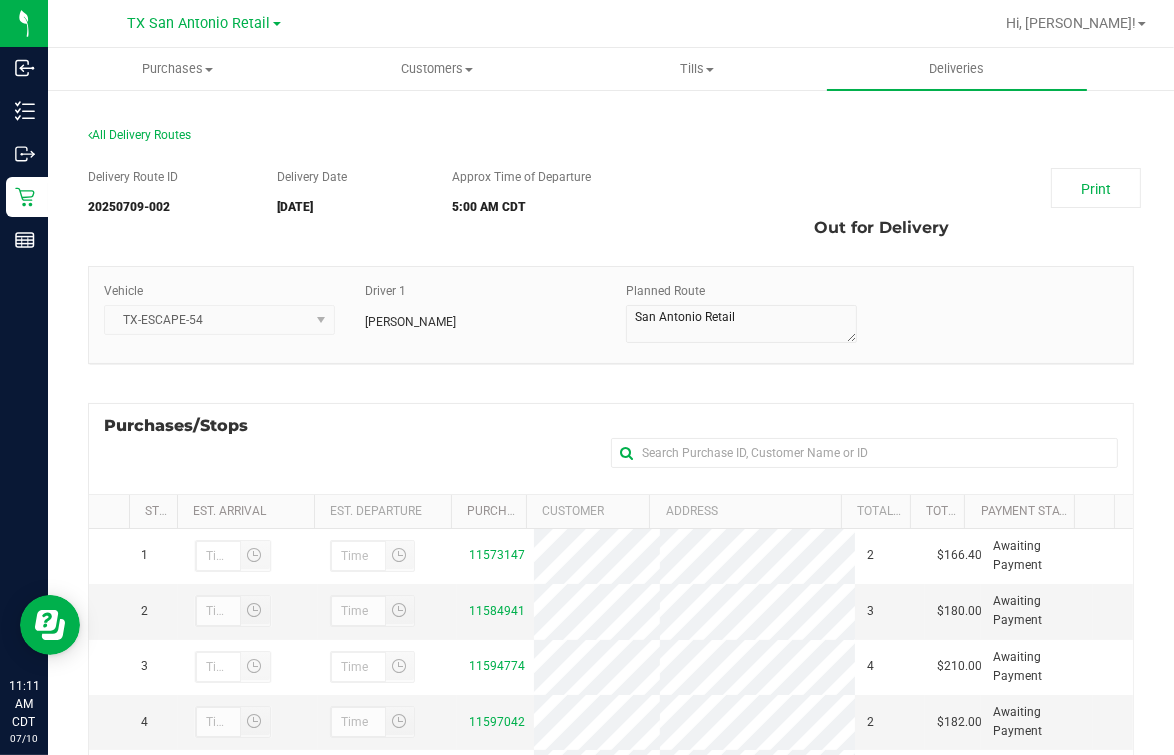 click on "Purchases/Stops
+ Add Purchase" at bounding box center (611, 448) 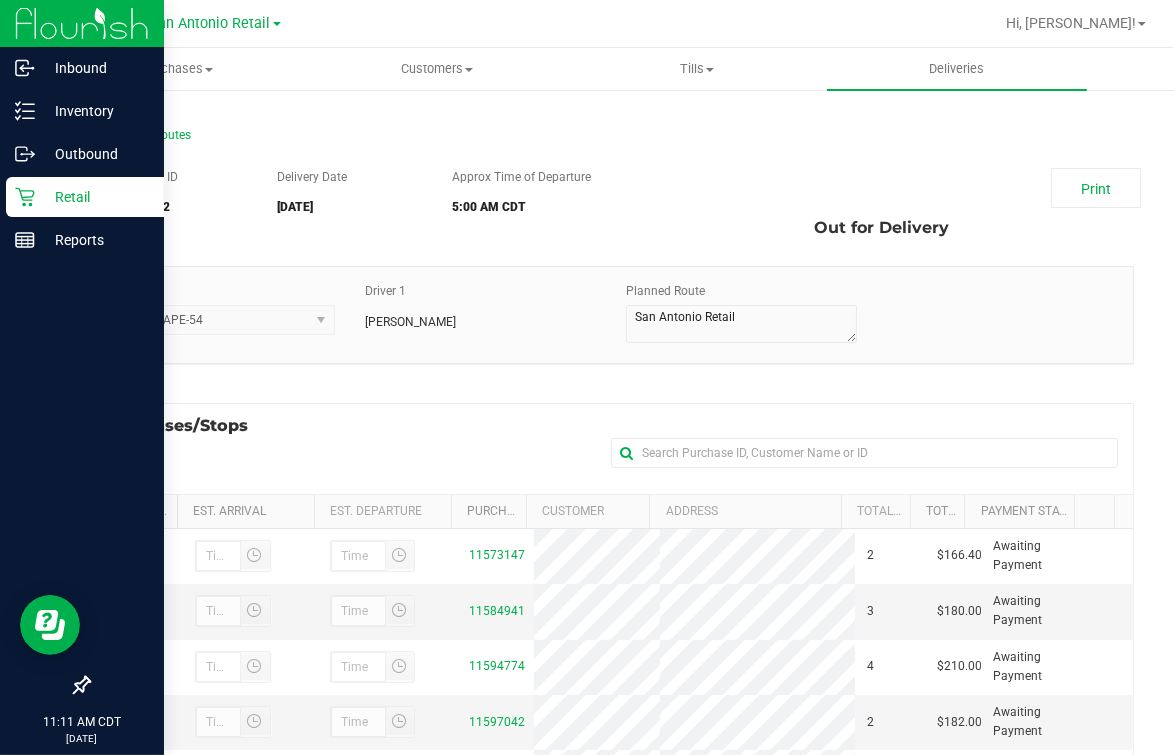 click 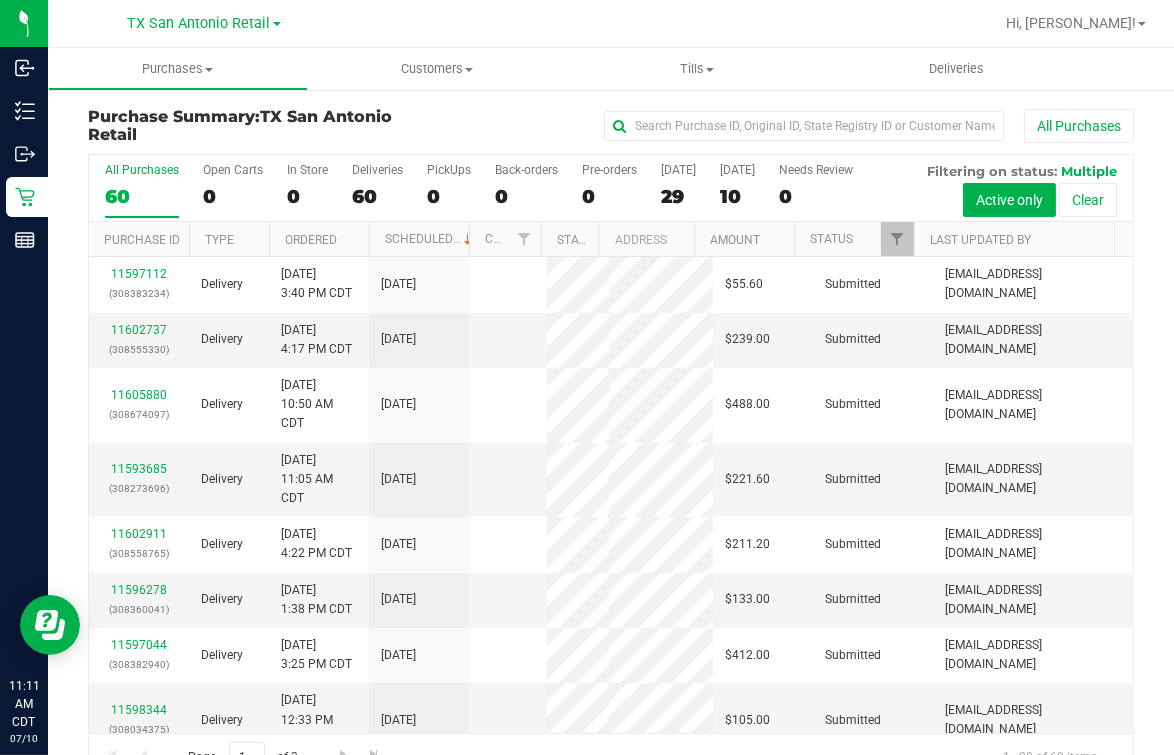 click on "All Purchases
60
Open Carts
0
In Store
0
Deliveries
60
PickUps
0
Back-orders
0
Pre-orders
0
[DATE]
29
[DATE]
10" at bounding box center (611, 188) 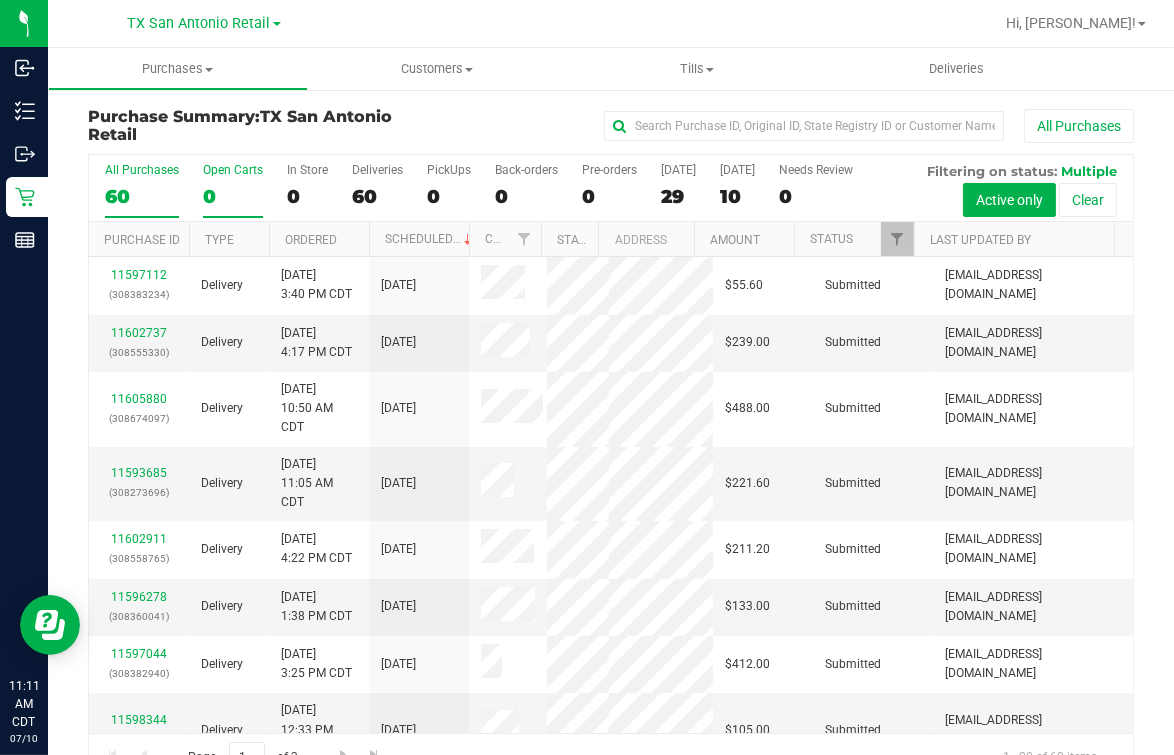 click on "Open Carts
0" at bounding box center (233, 190) 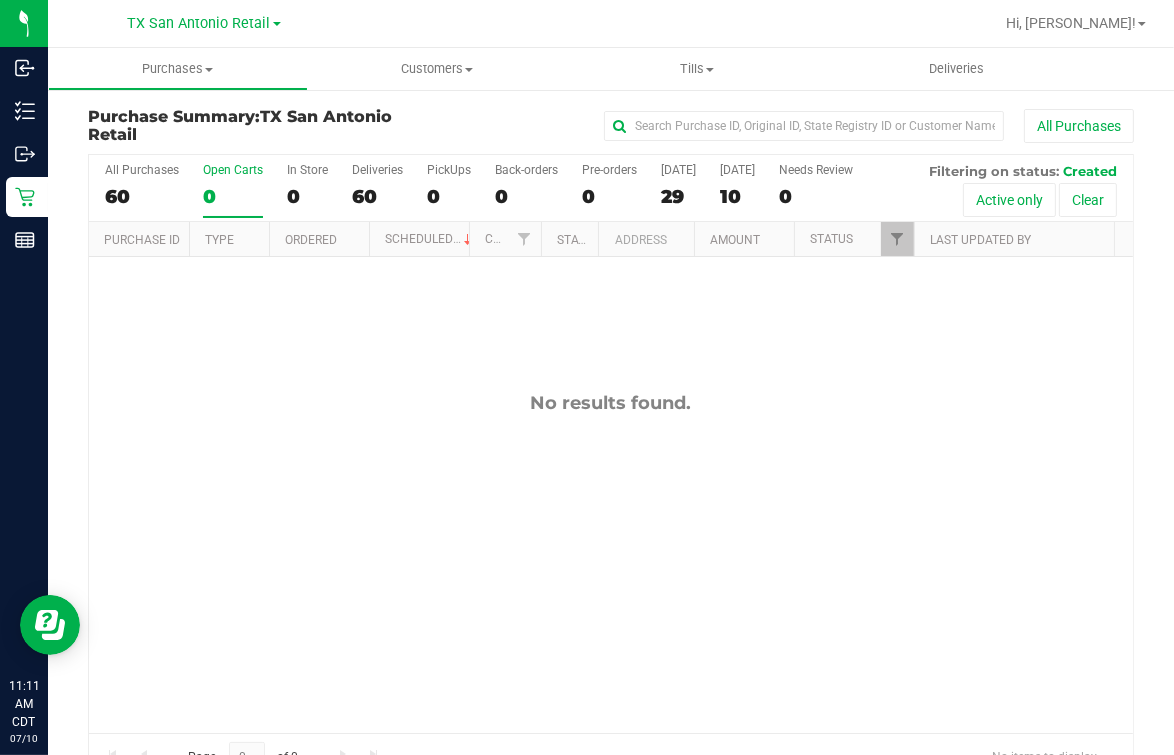 click on "No results found." at bounding box center (611, 562) 